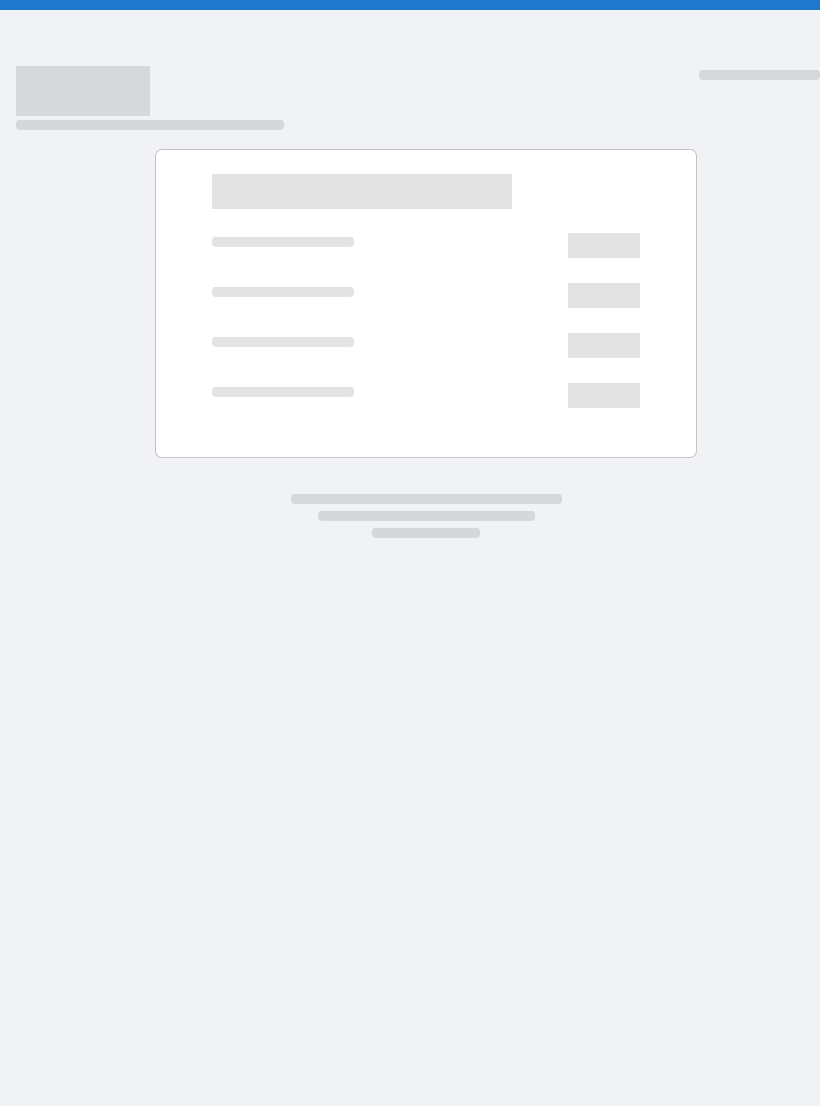 scroll, scrollTop: 0, scrollLeft: 0, axis: both 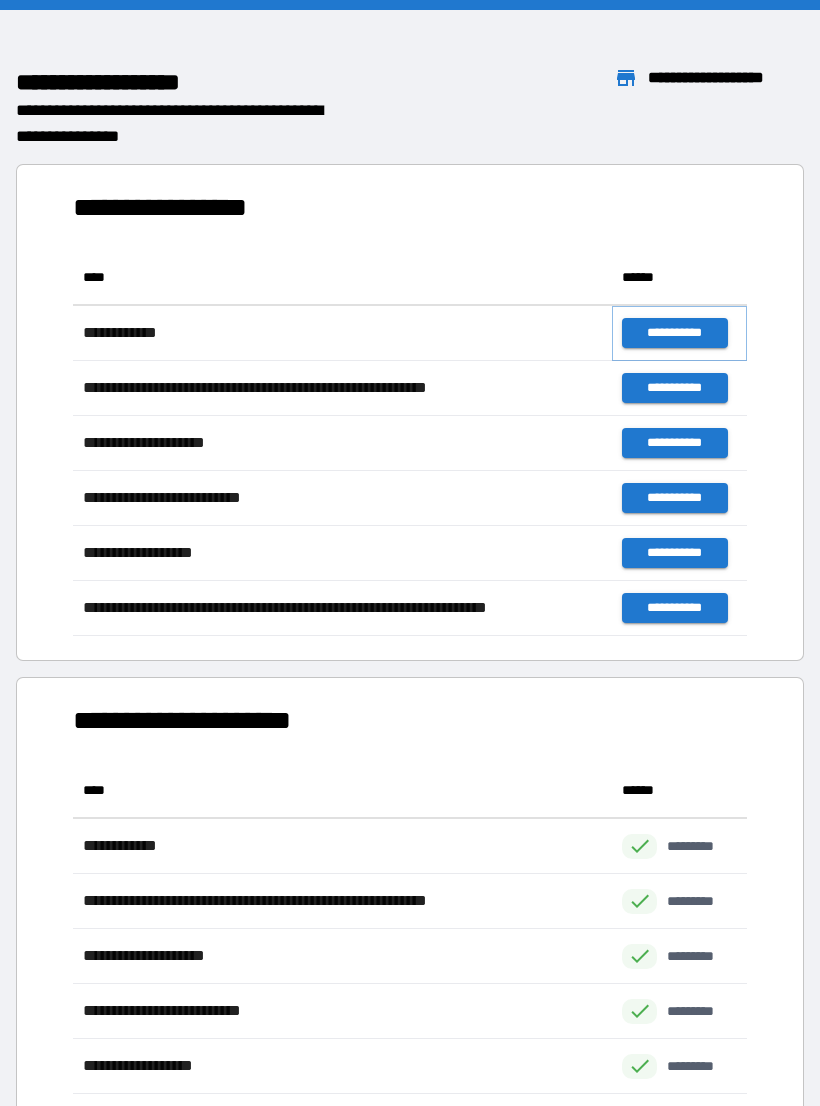 click on "**********" at bounding box center [674, 333] 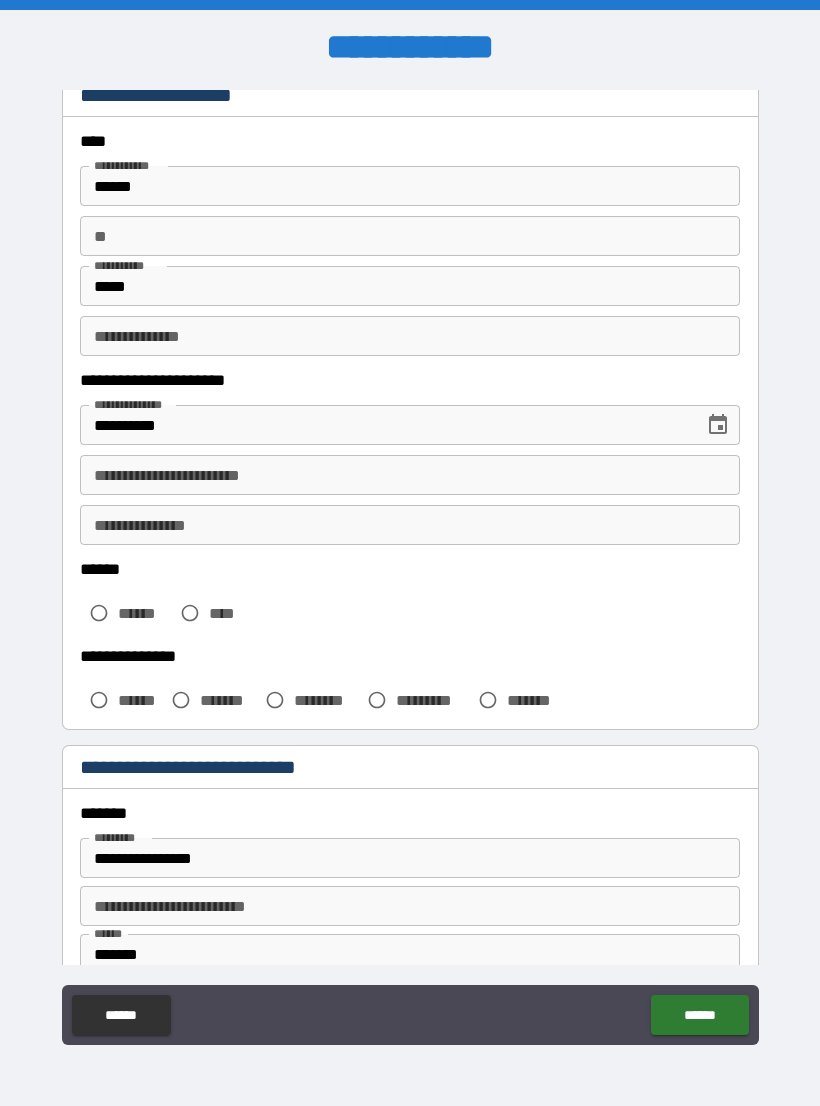scroll, scrollTop: 76, scrollLeft: 0, axis: vertical 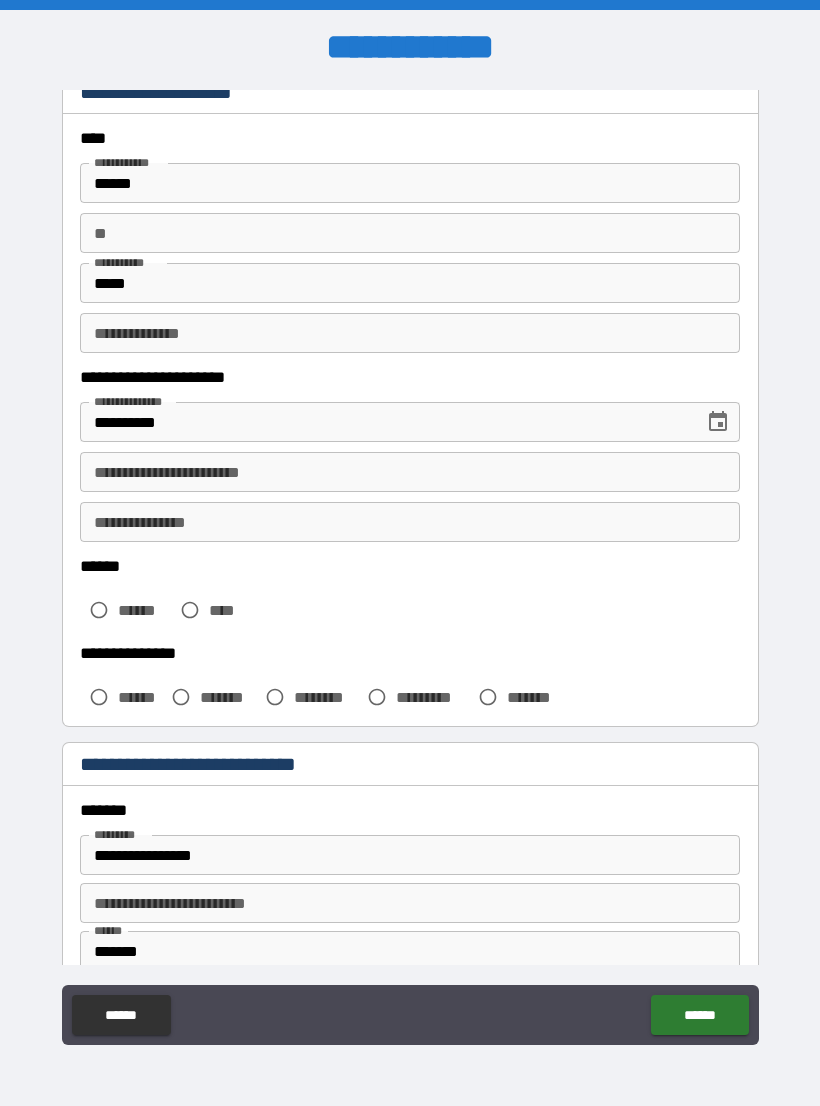 click on "**********" at bounding box center (410, 472) 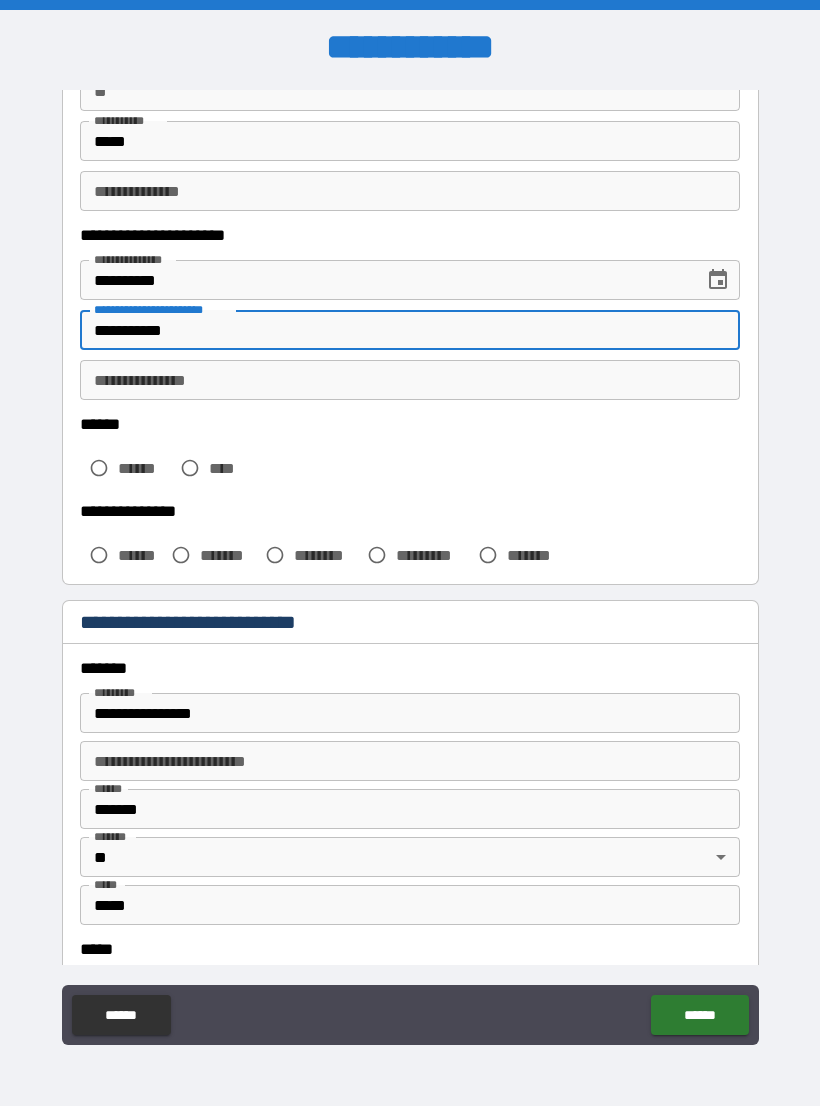 scroll, scrollTop: 257, scrollLeft: 0, axis: vertical 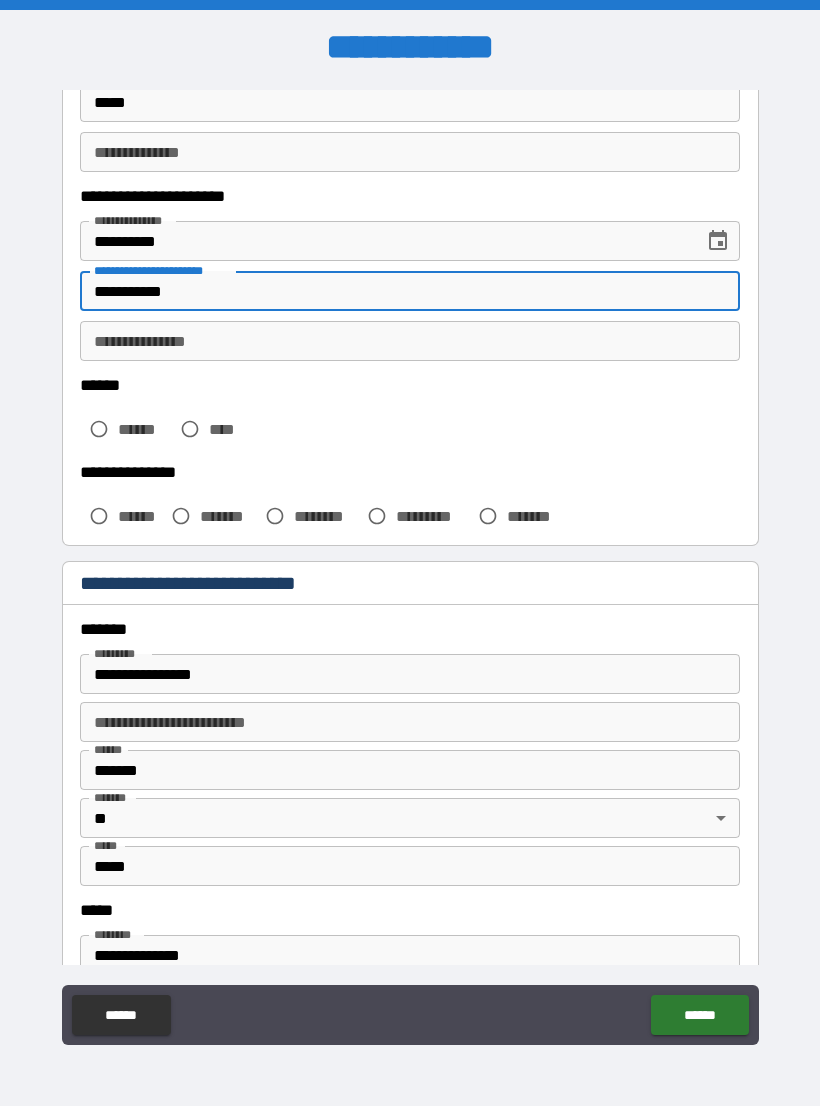 type on "**********" 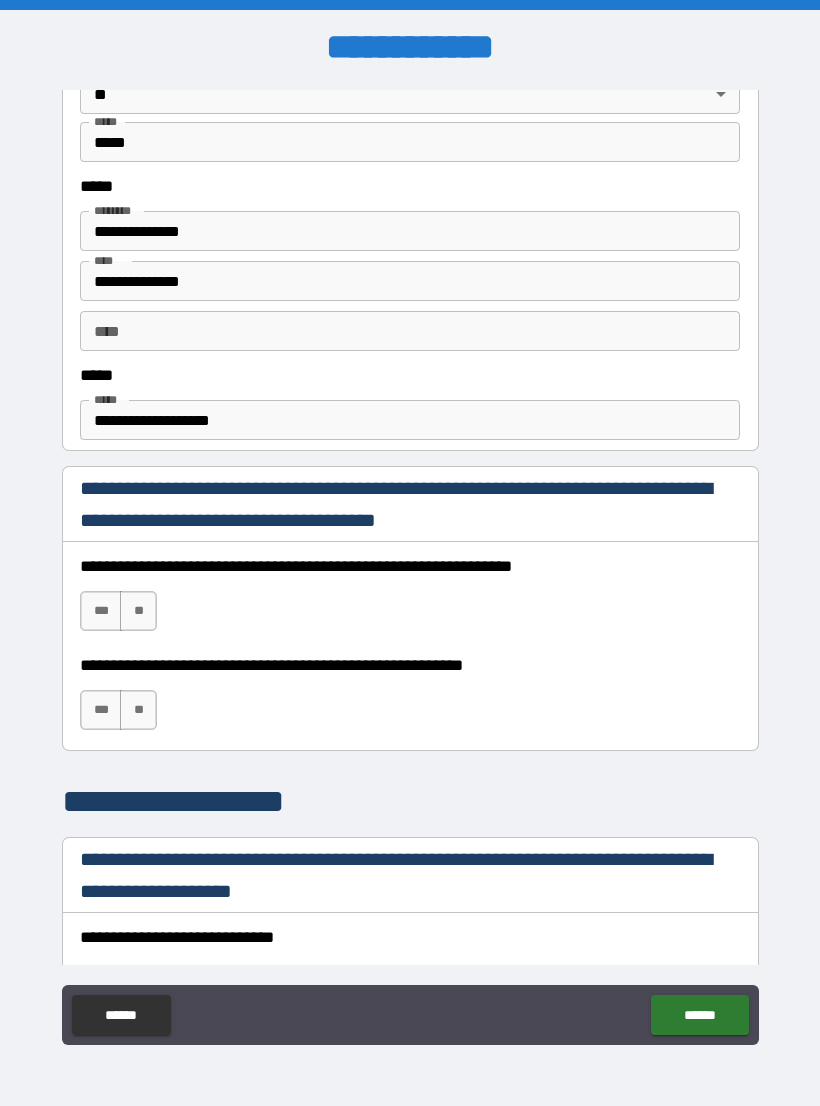 scroll, scrollTop: 980, scrollLeft: 0, axis: vertical 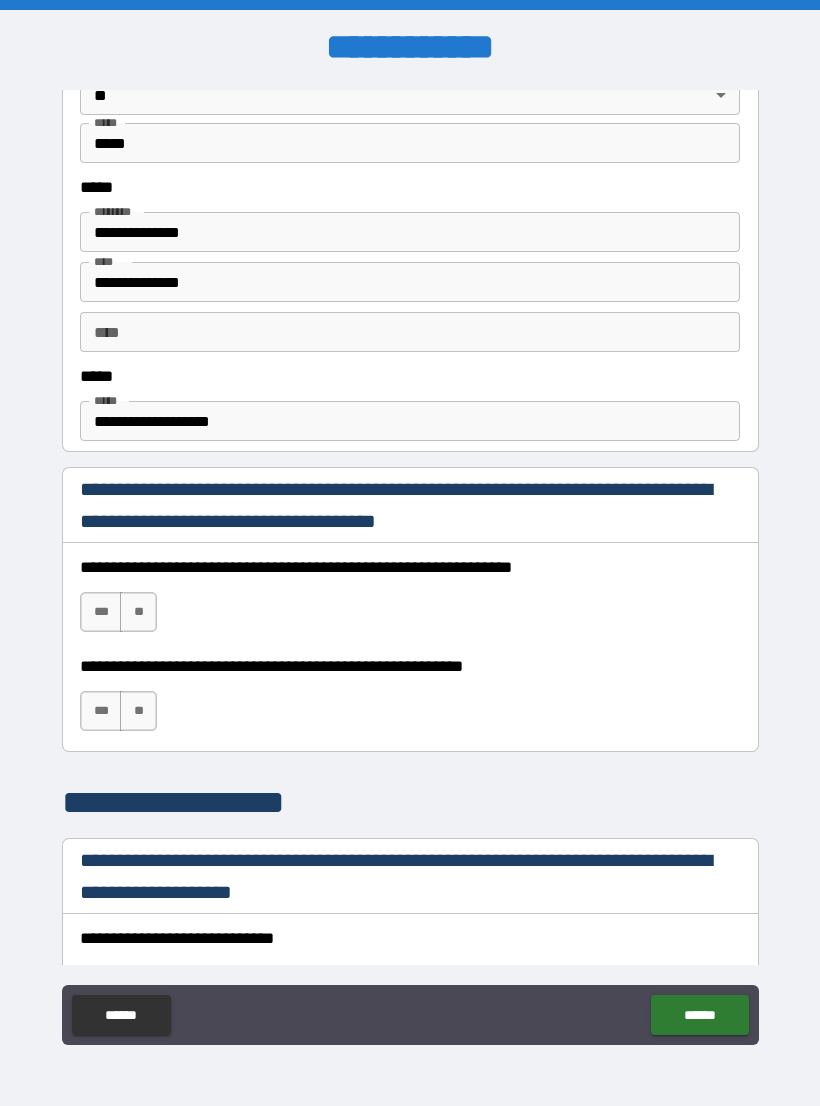 click on "***" at bounding box center [101, 612] 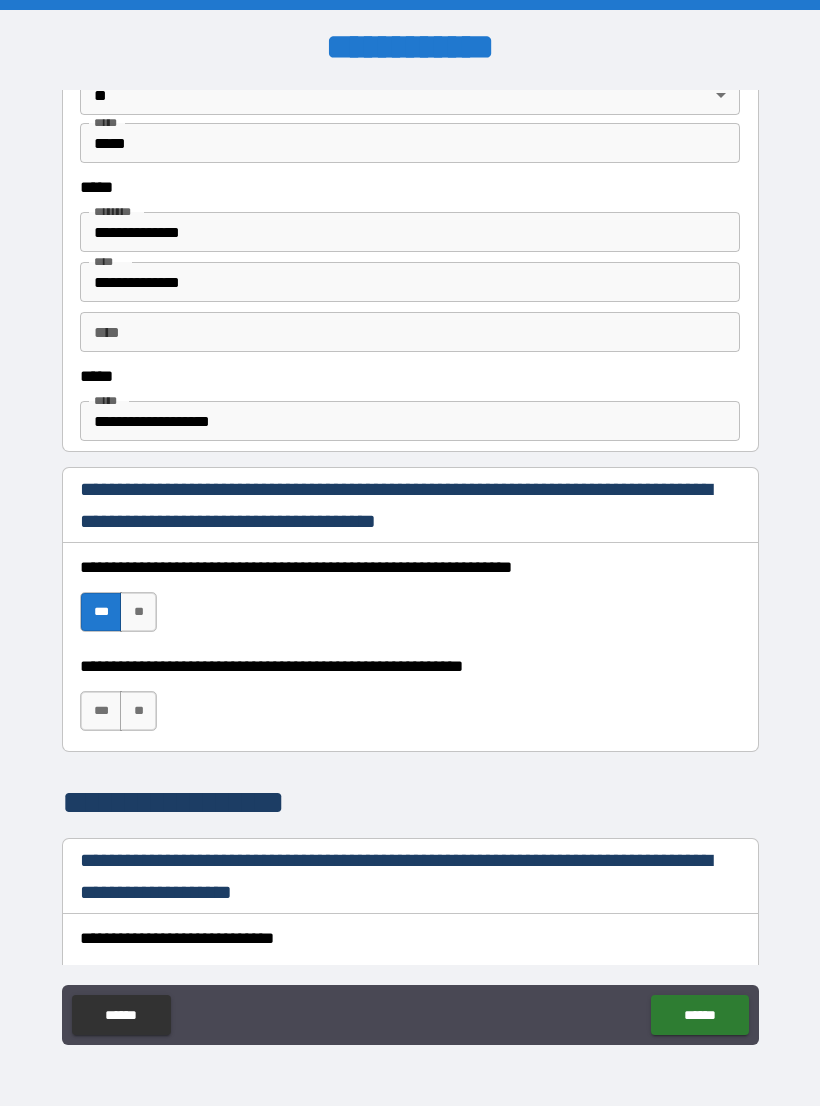 click on "***" at bounding box center (101, 711) 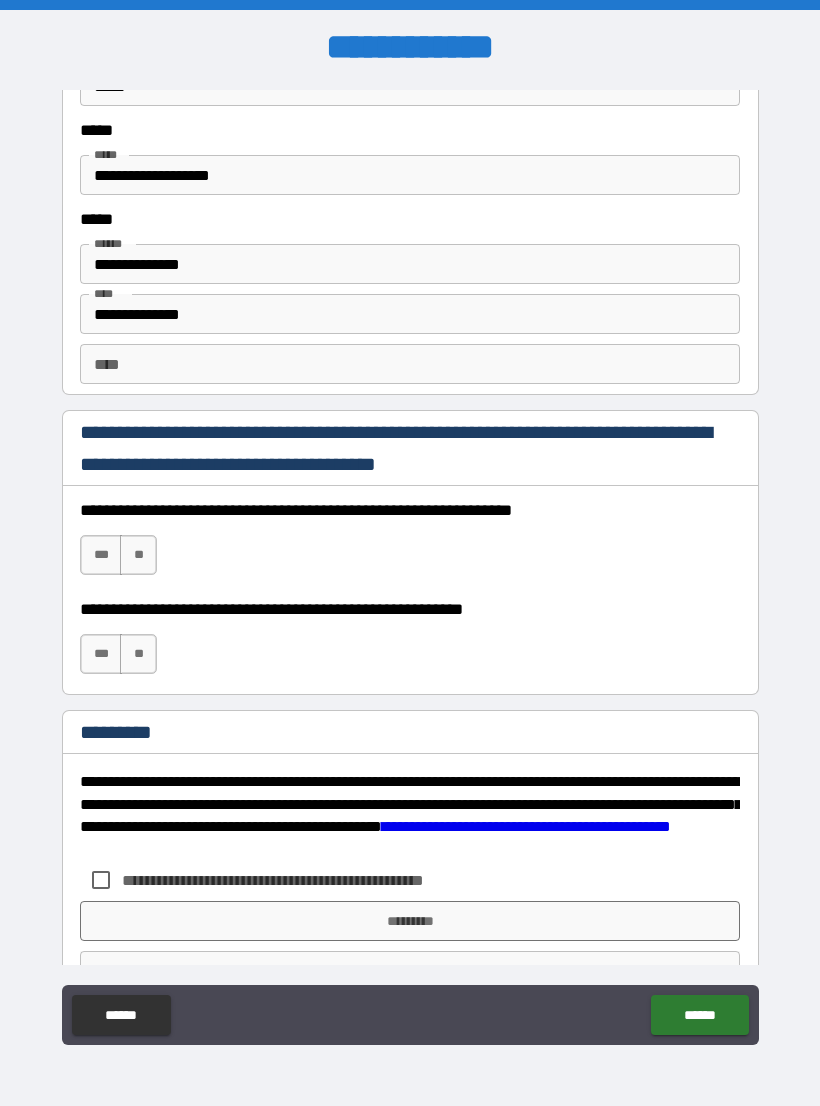 scroll, scrollTop: 2647, scrollLeft: 0, axis: vertical 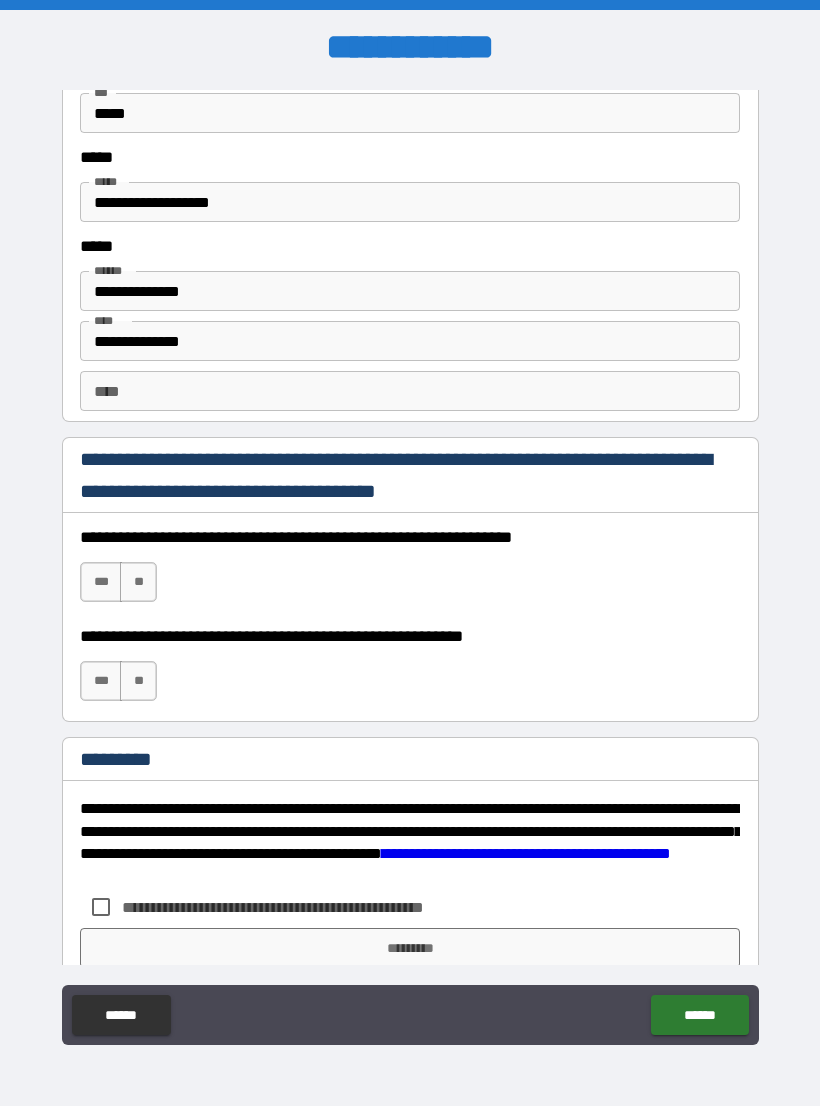 click on "***" at bounding box center [101, 582] 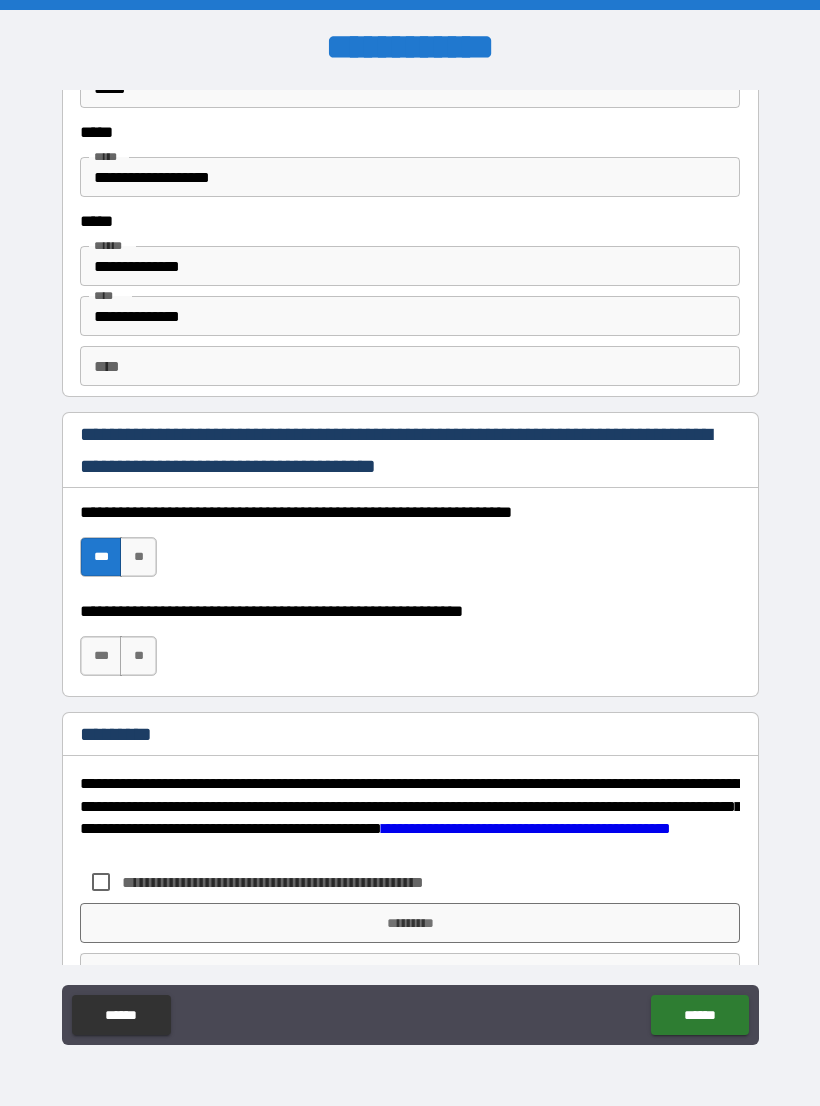 scroll, scrollTop: 2675, scrollLeft: 0, axis: vertical 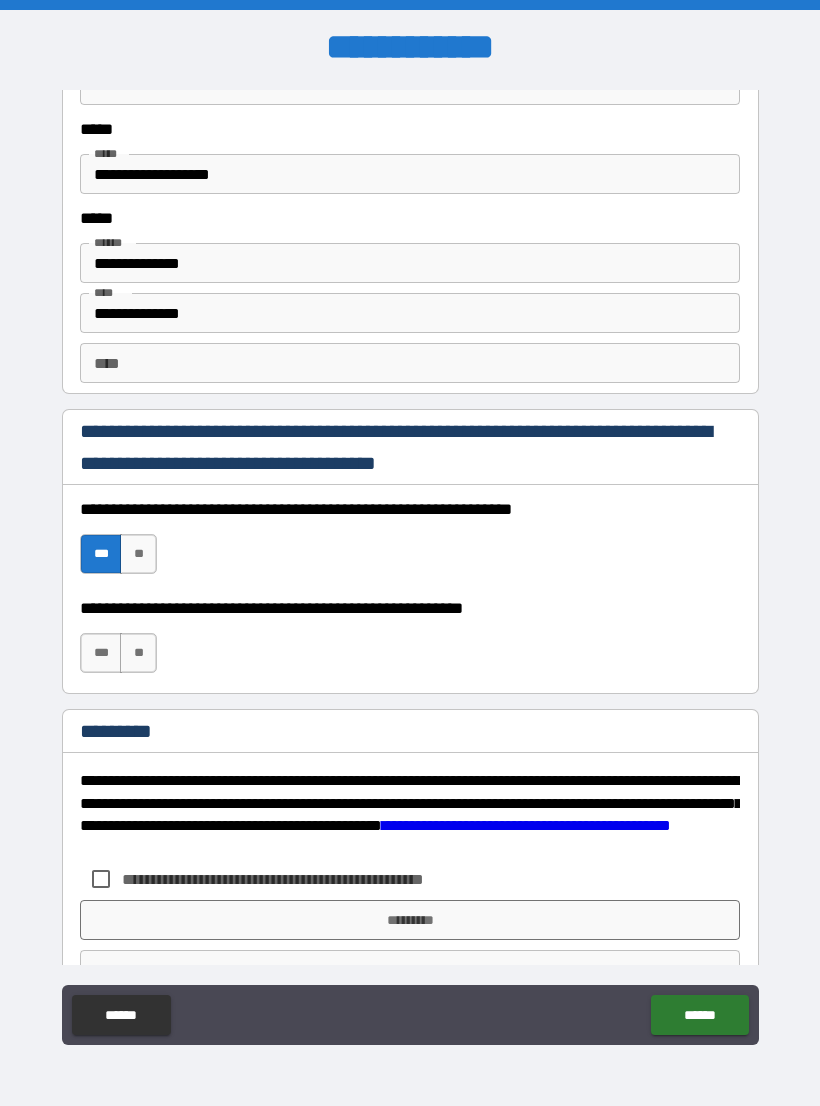 click on "***" at bounding box center (101, 653) 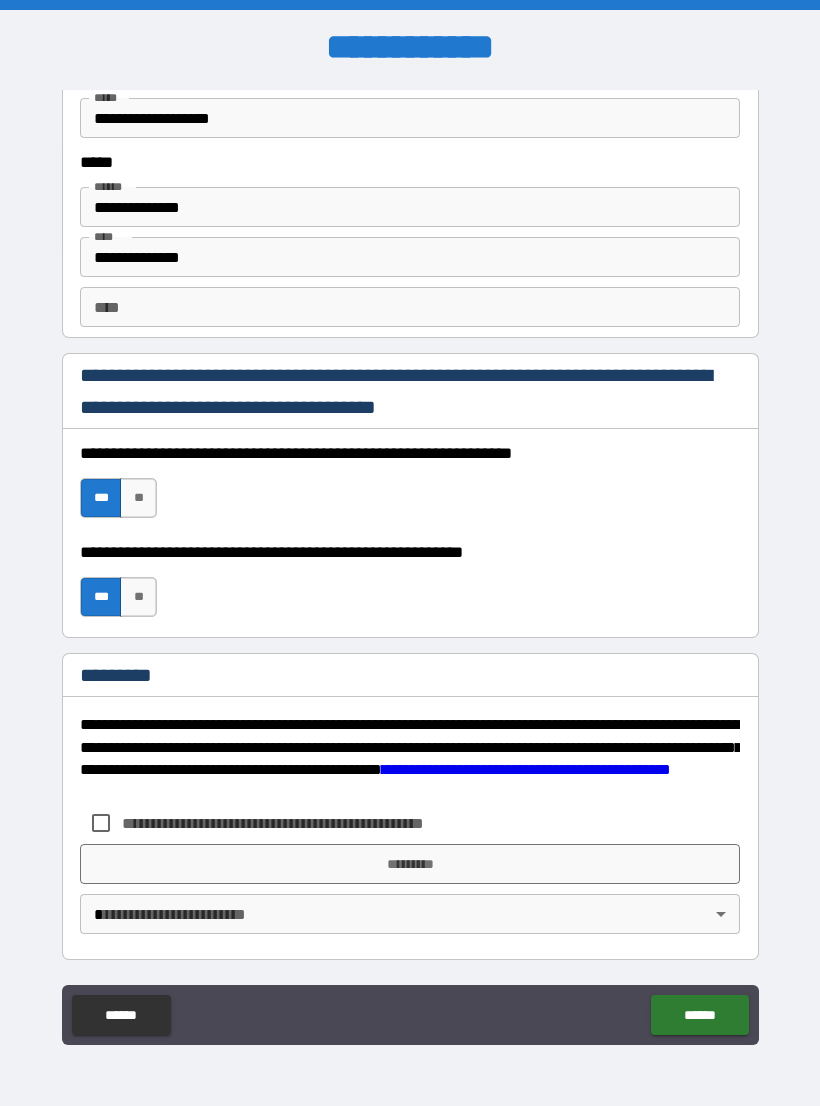 scroll, scrollTop: 2731, scrollLeft: 0, axis: vertical 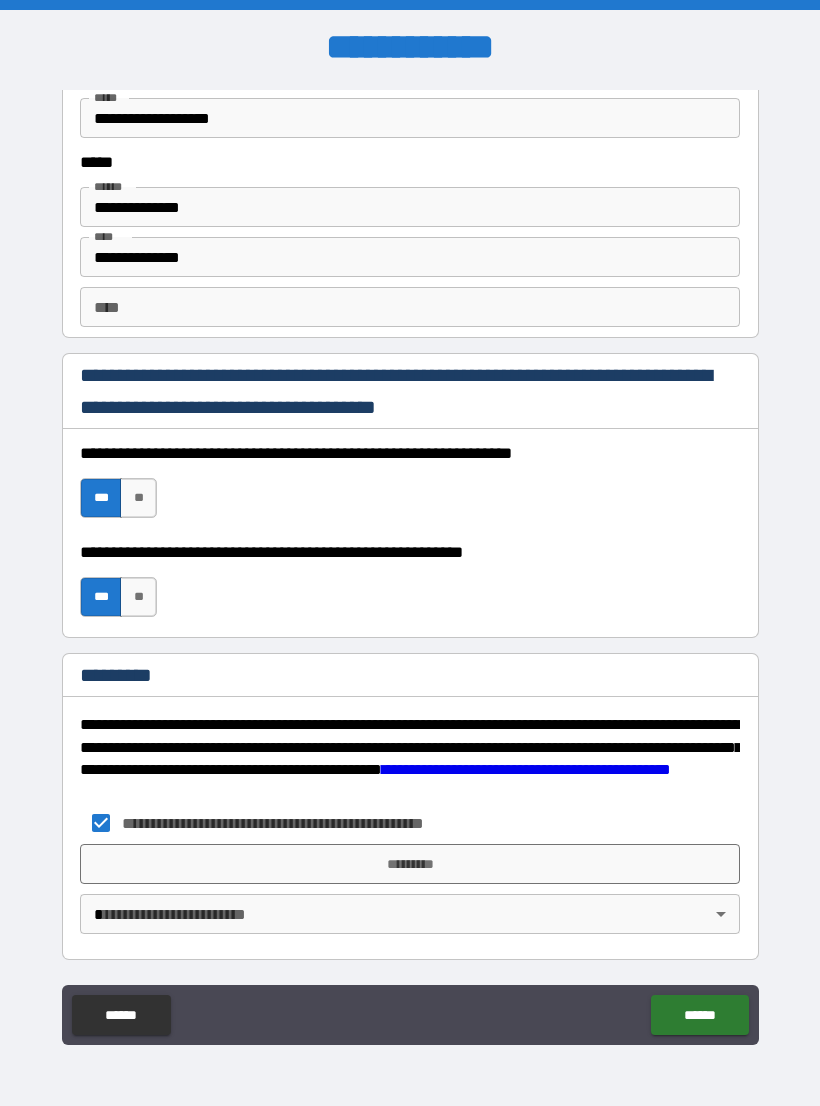 click on "*********" at bounding box center [410, 864] 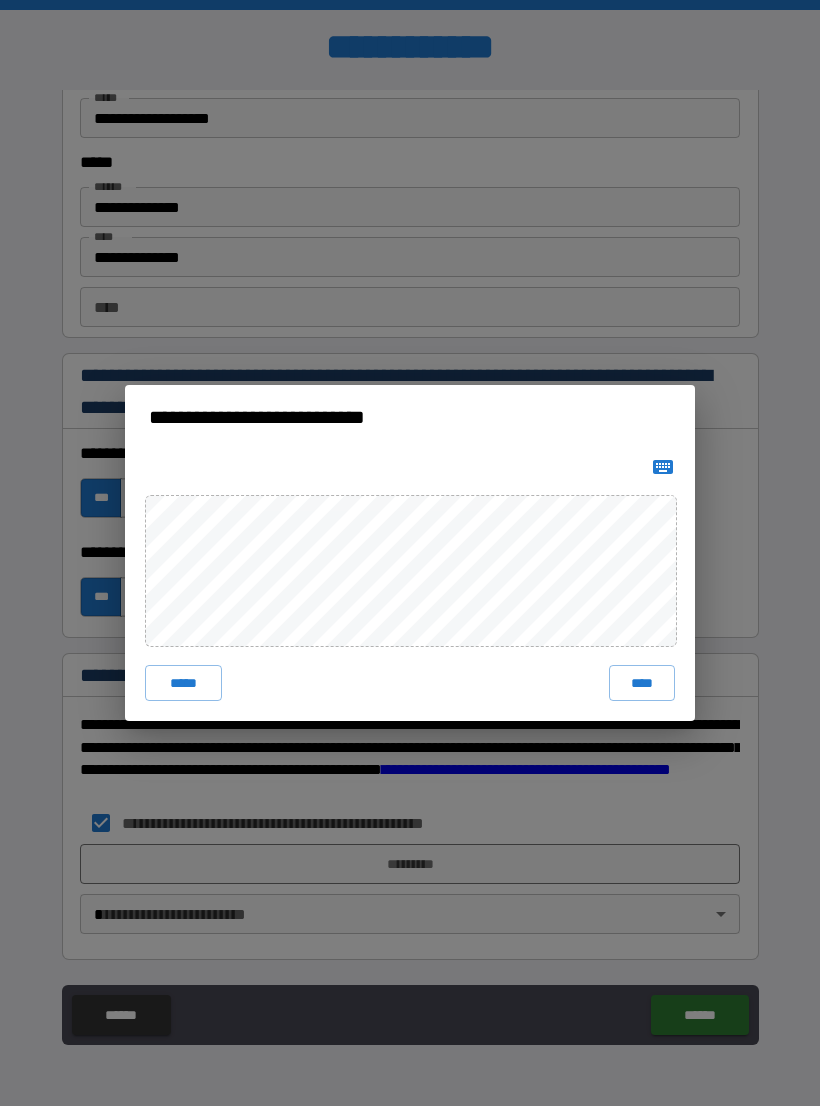 click 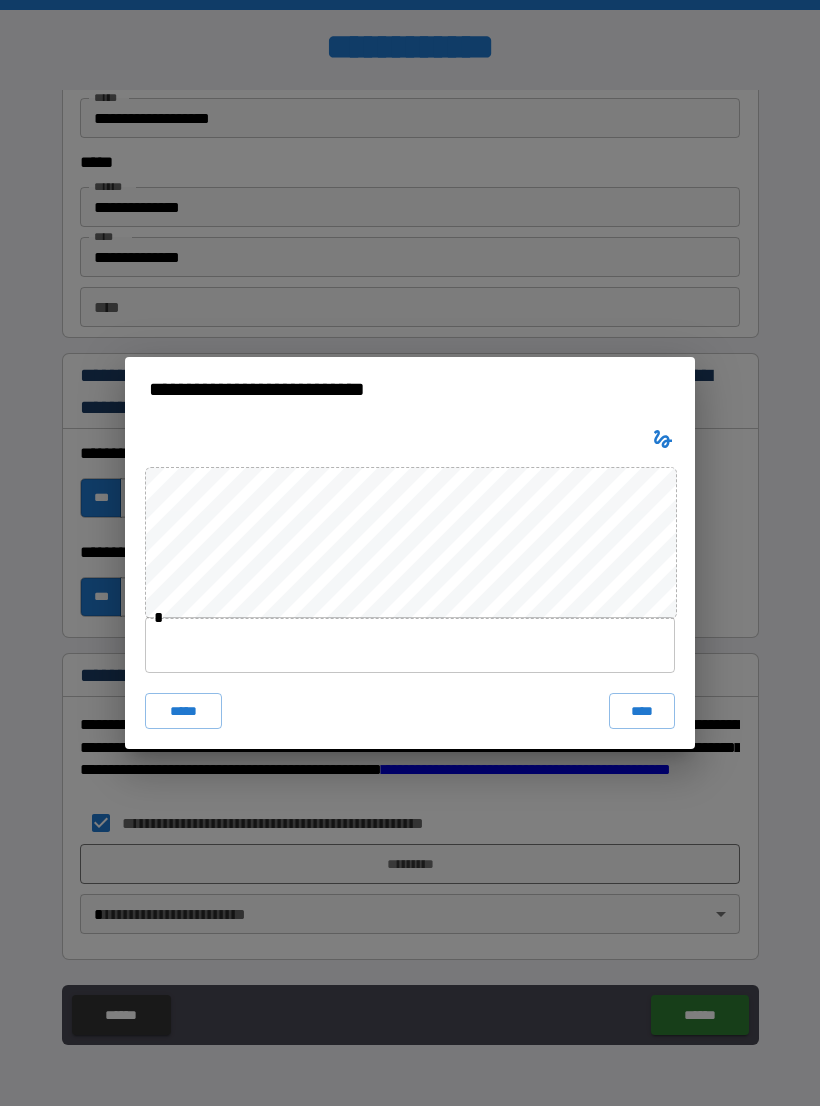 click at bounding box center [410, 645] 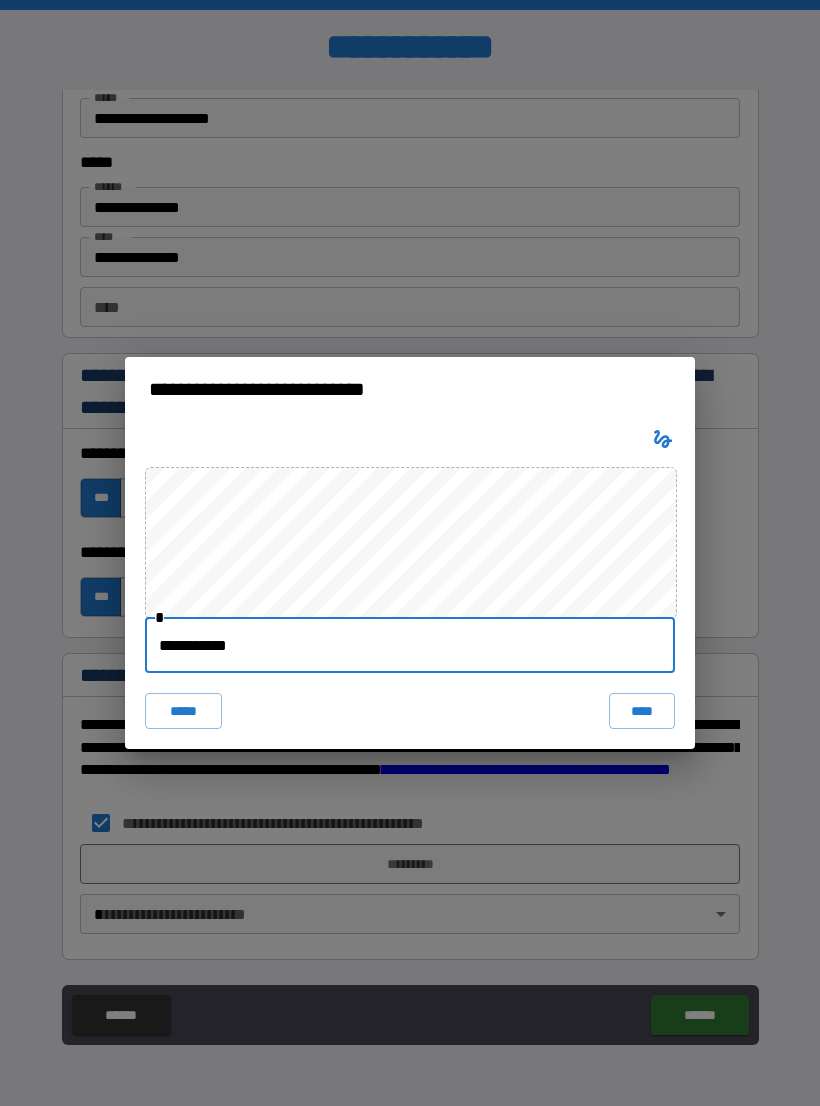 type on "**********" 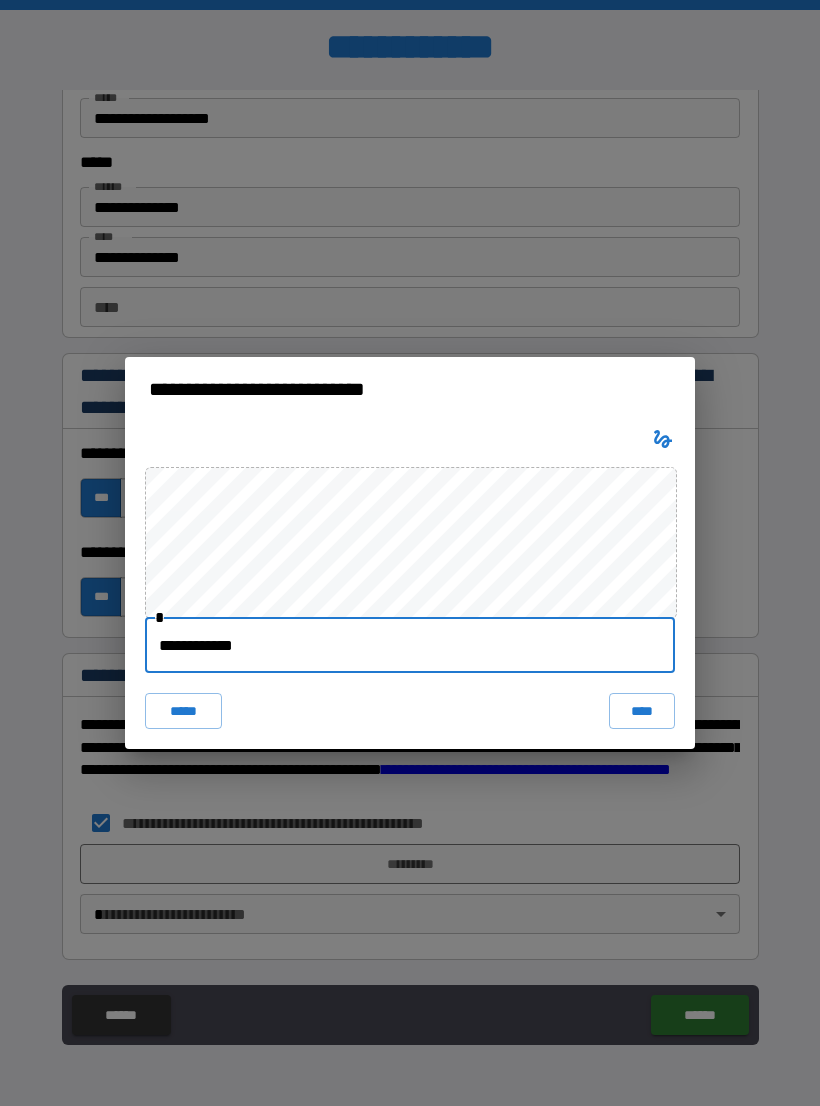 click on "****" at bounding box center (642, 711) 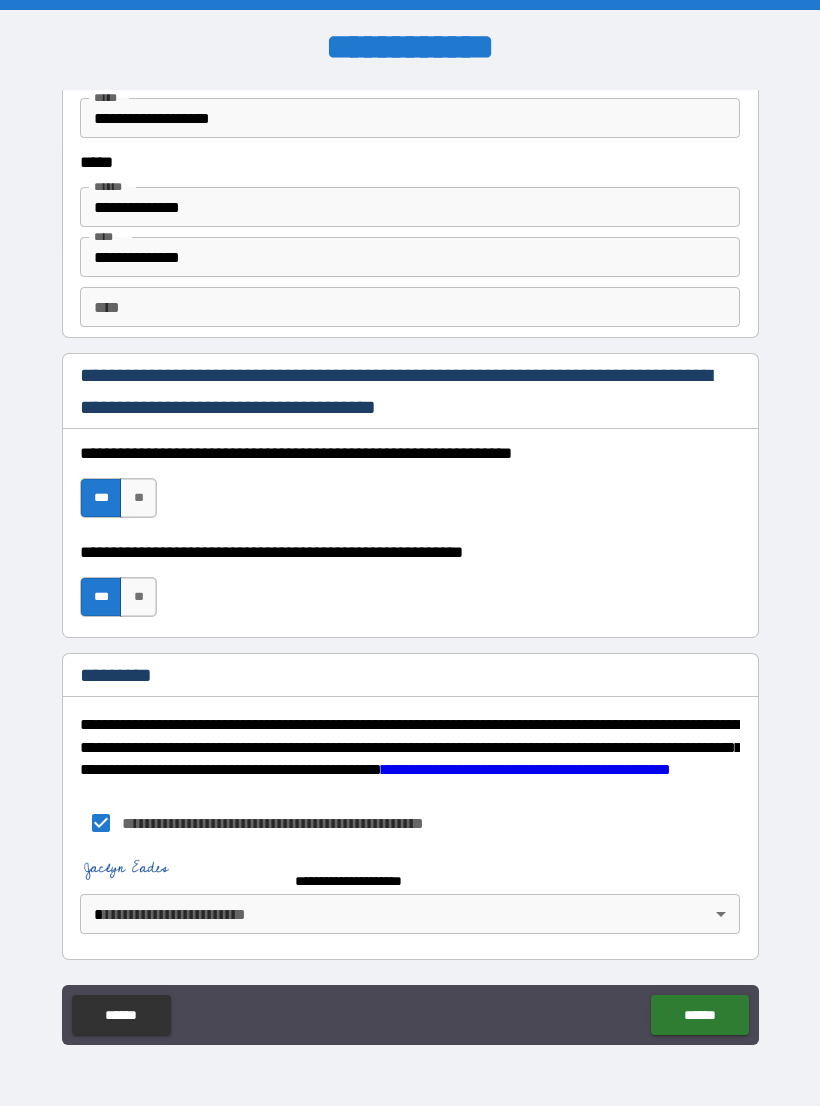 scroll, scrollTop: 2721, scrollLeft: 0, axis: vertical 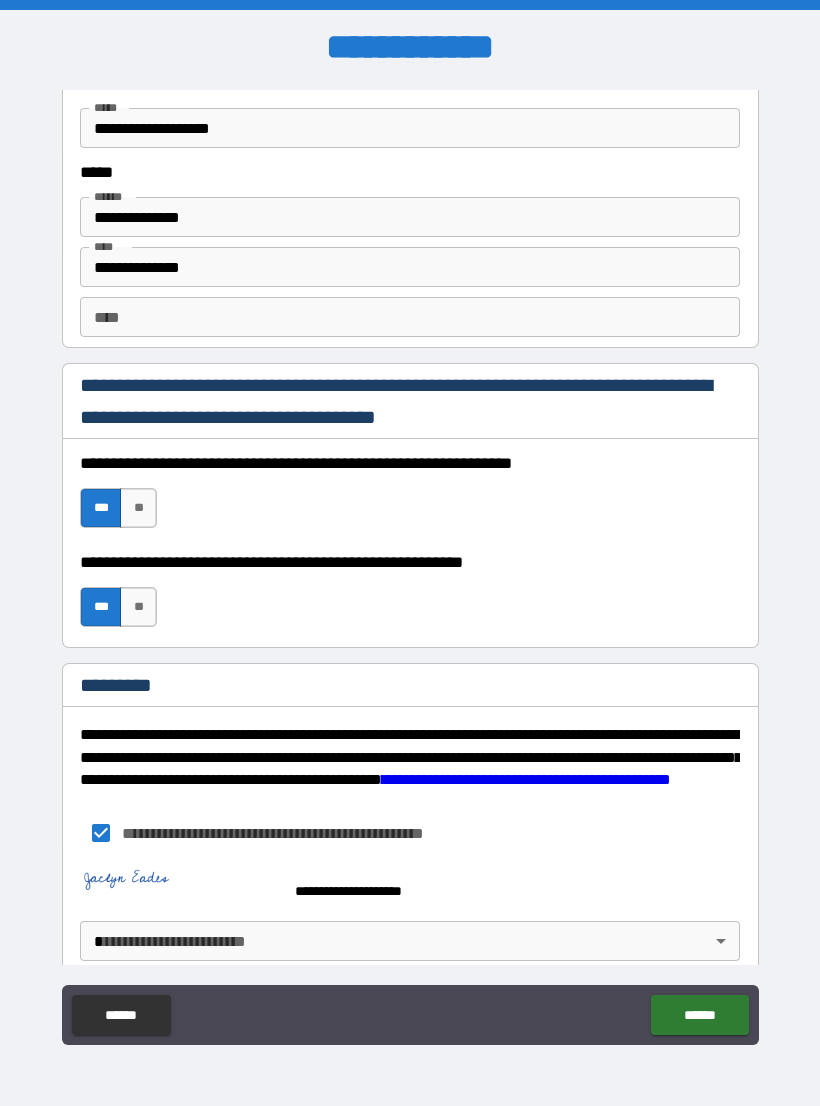 click on "**********" at bounding box center [410, 568] 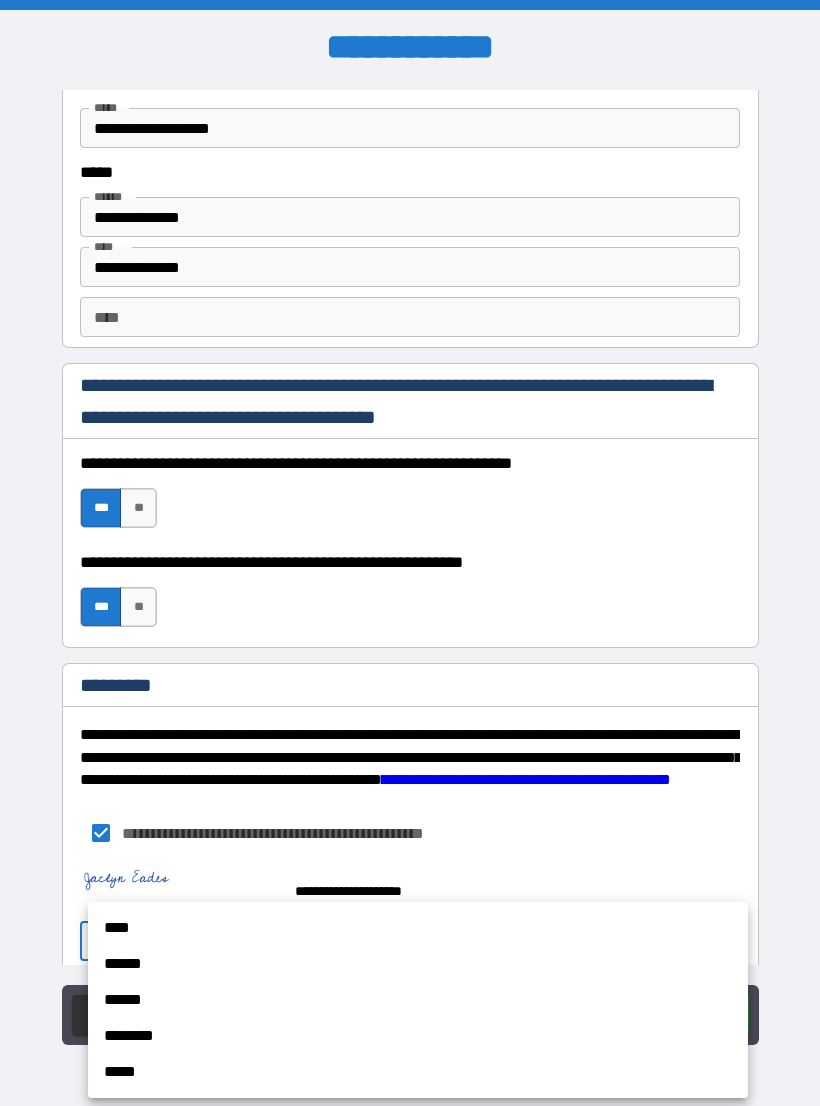 click on "****" at bounding box center (418, 928) 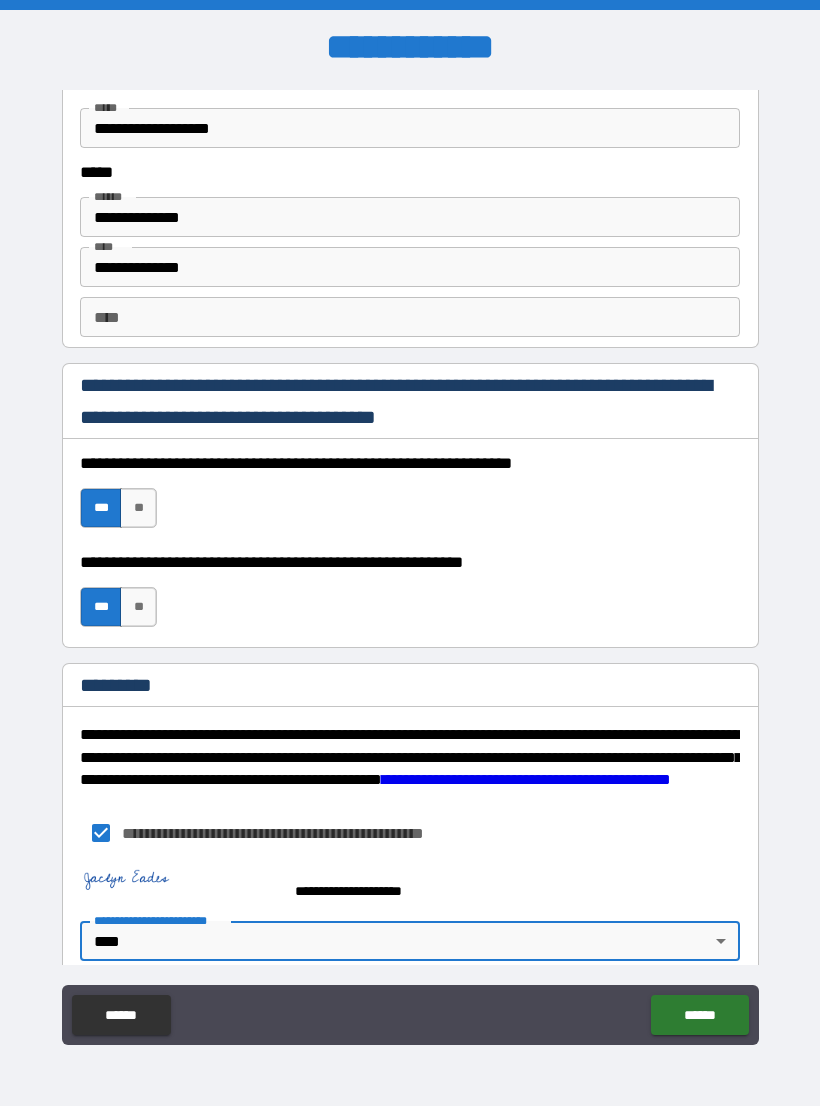 click on "******" at bounding box center (699, 1015) 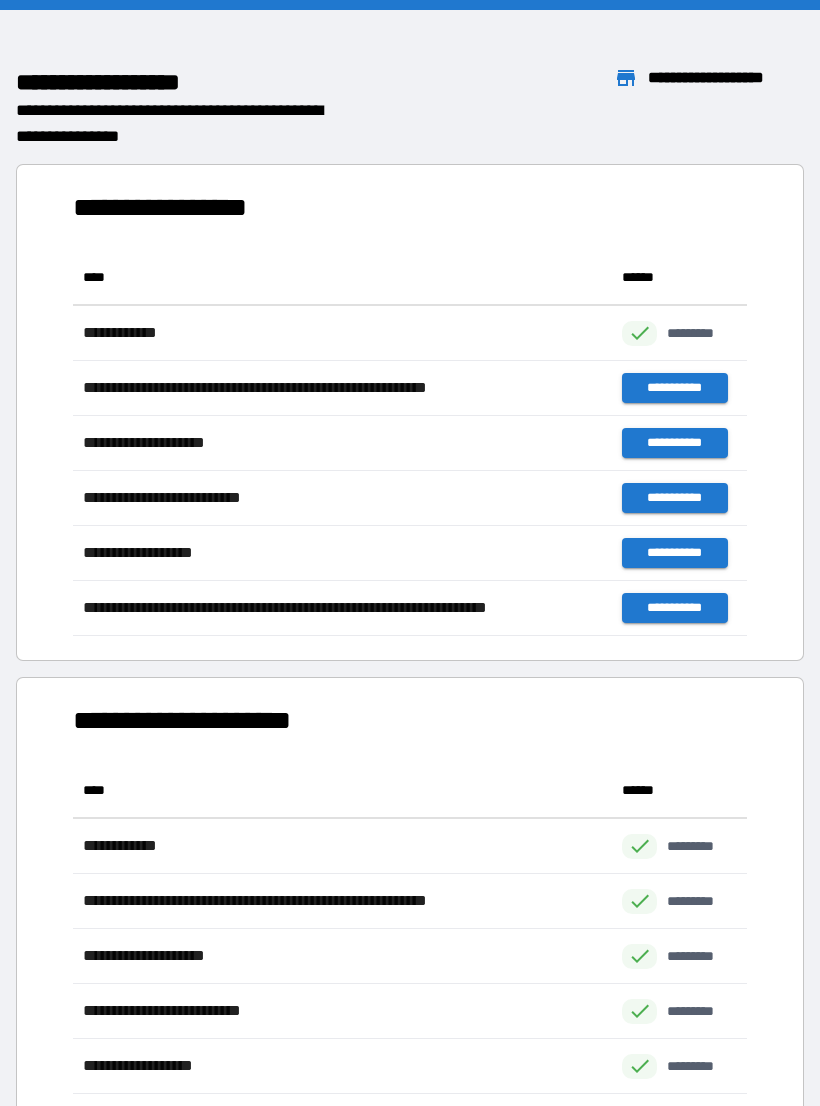 scroll, scrollTop: 1, scrollLeft: 1, axis: both 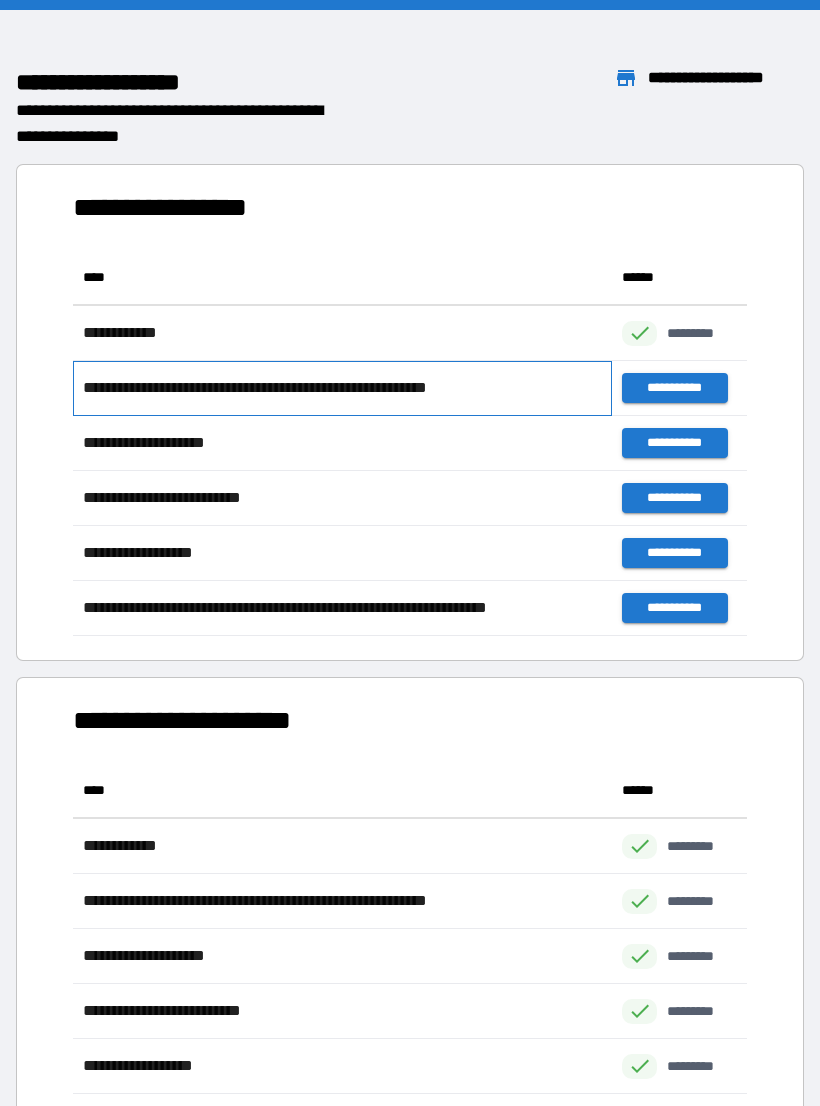 click on "**********" at bounding box center (294, 388) 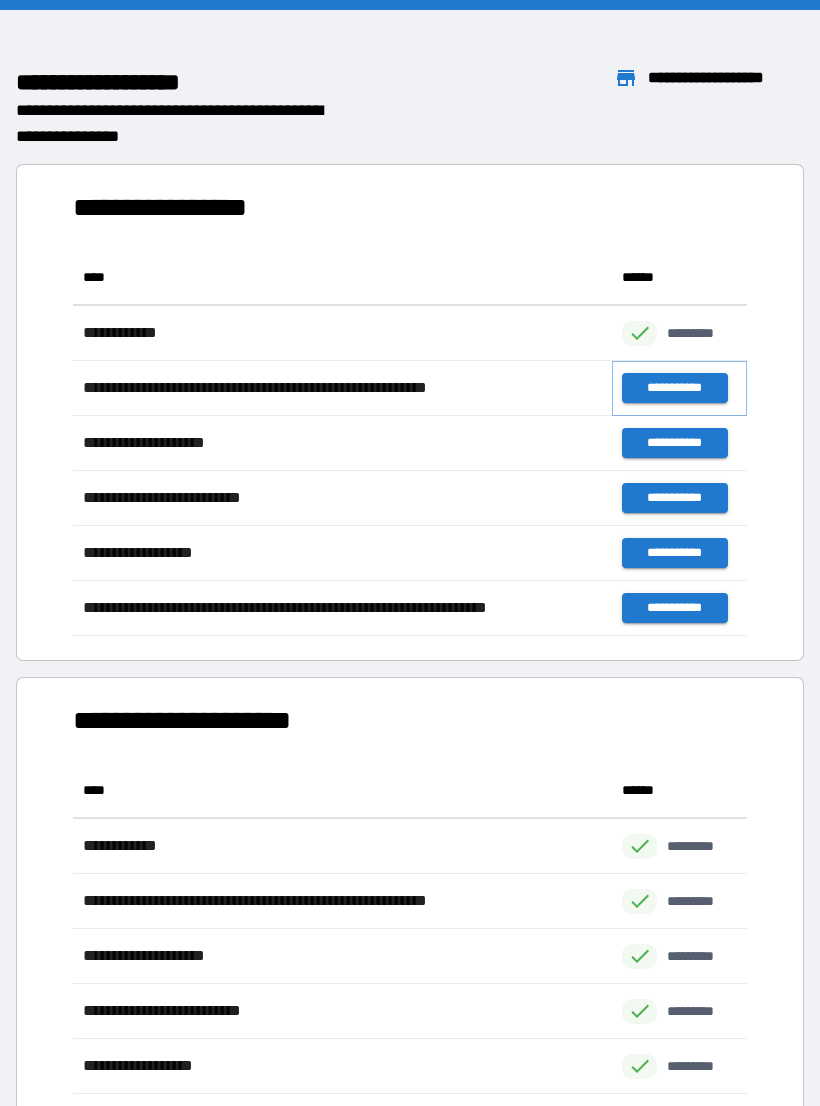 click on "**********" at bounding box center (674, 388) 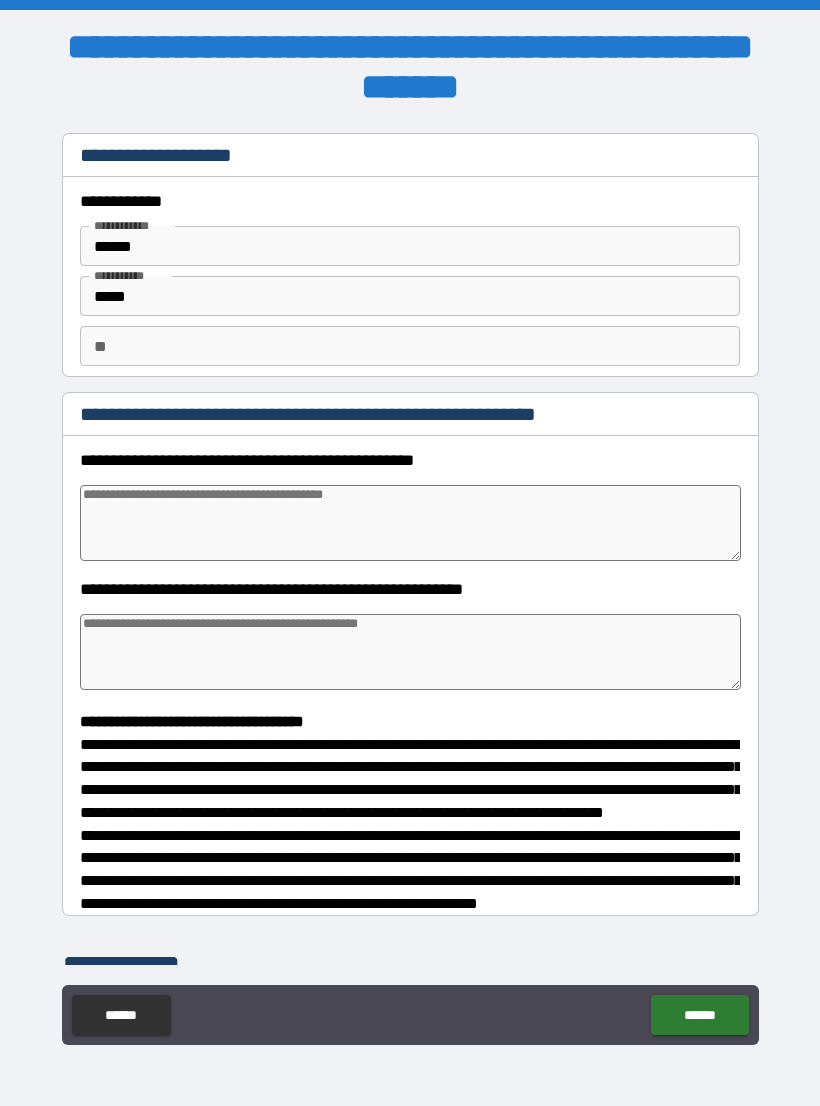 type on "*" 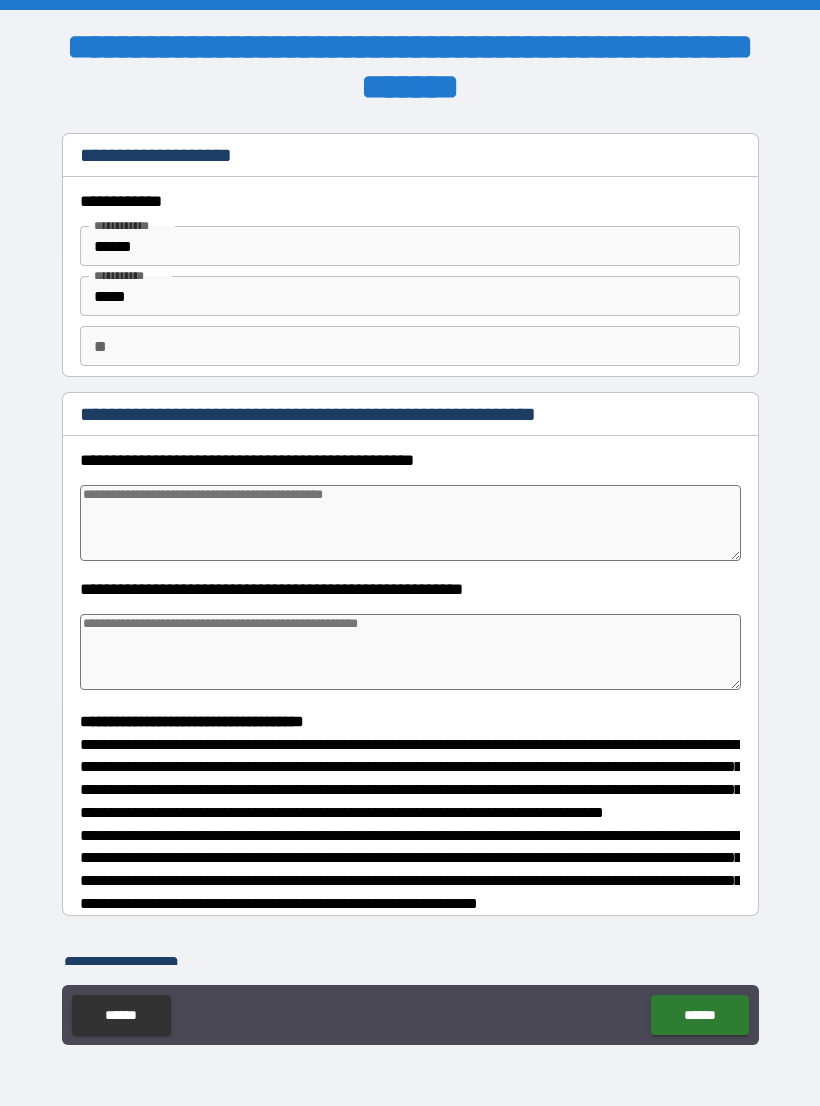 type on "*" 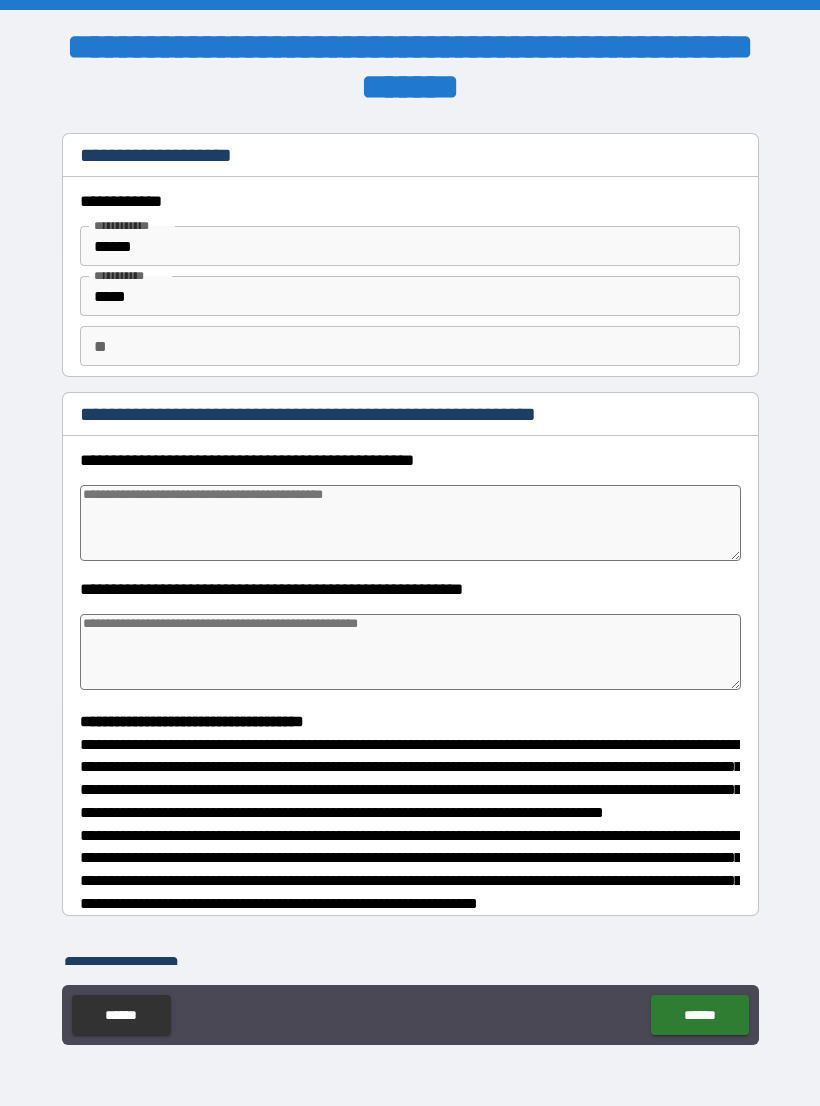 type on "*" 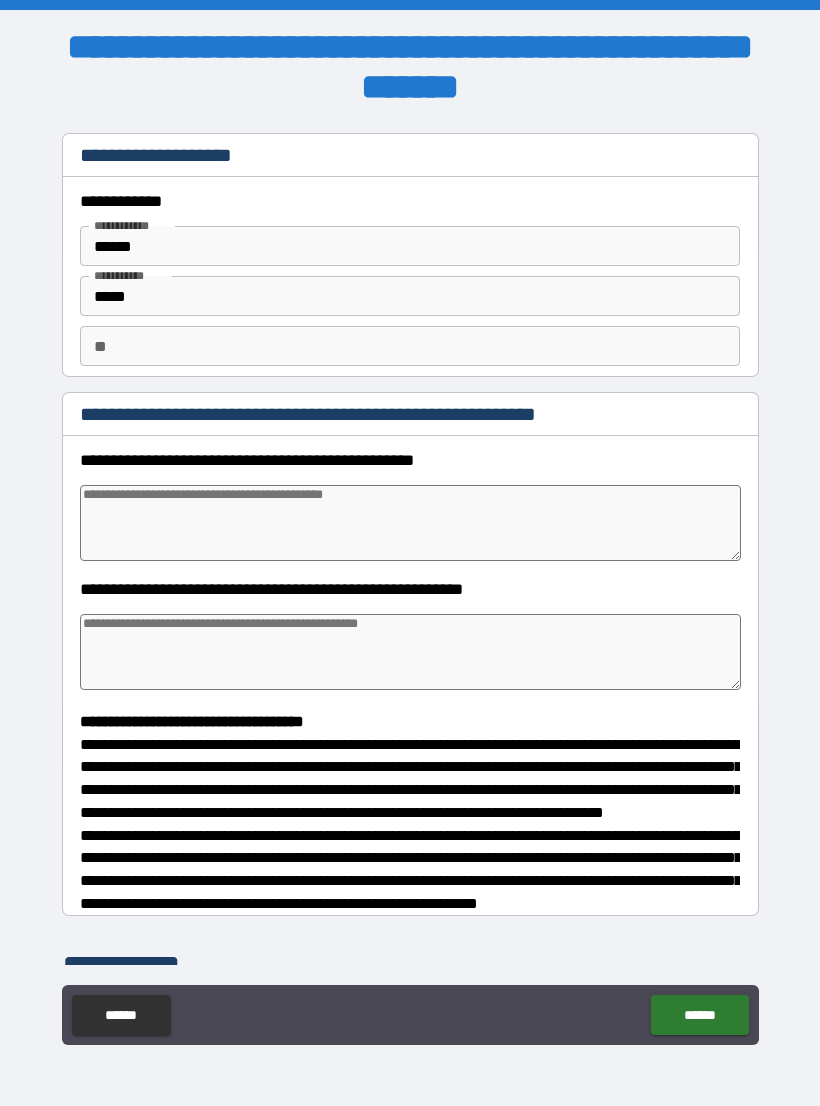 type on "*" 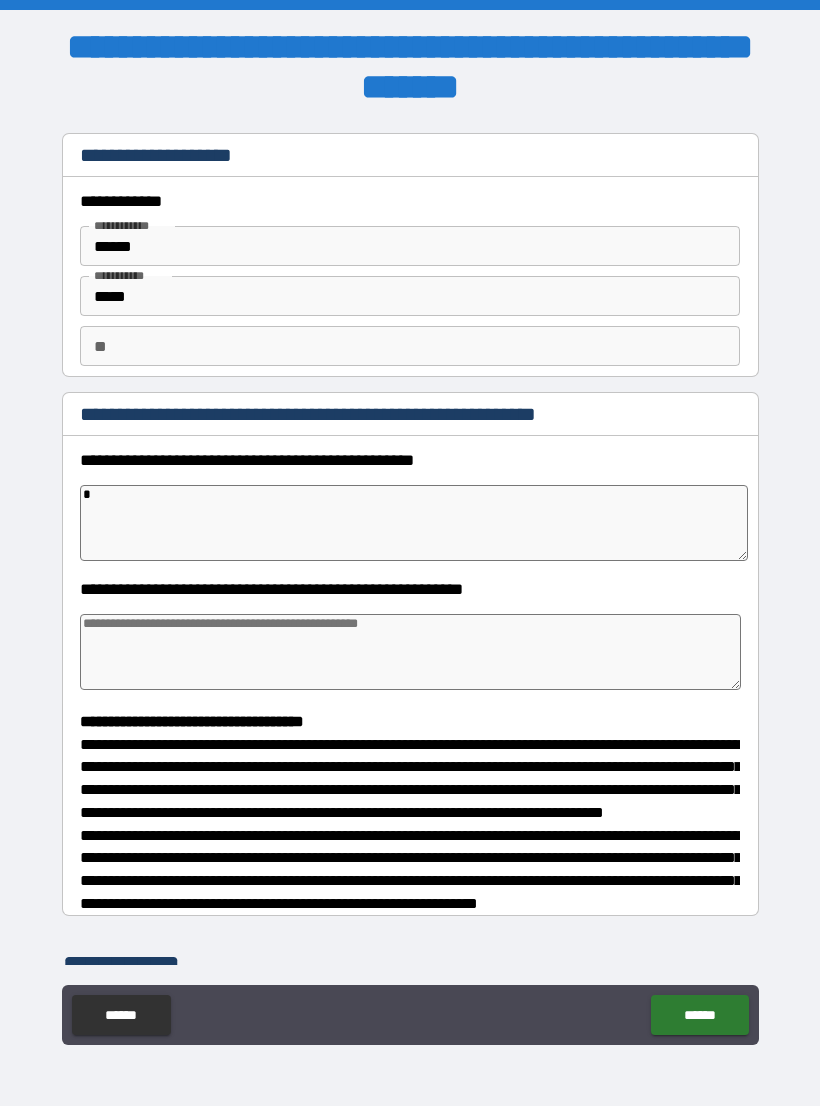 type on "**" 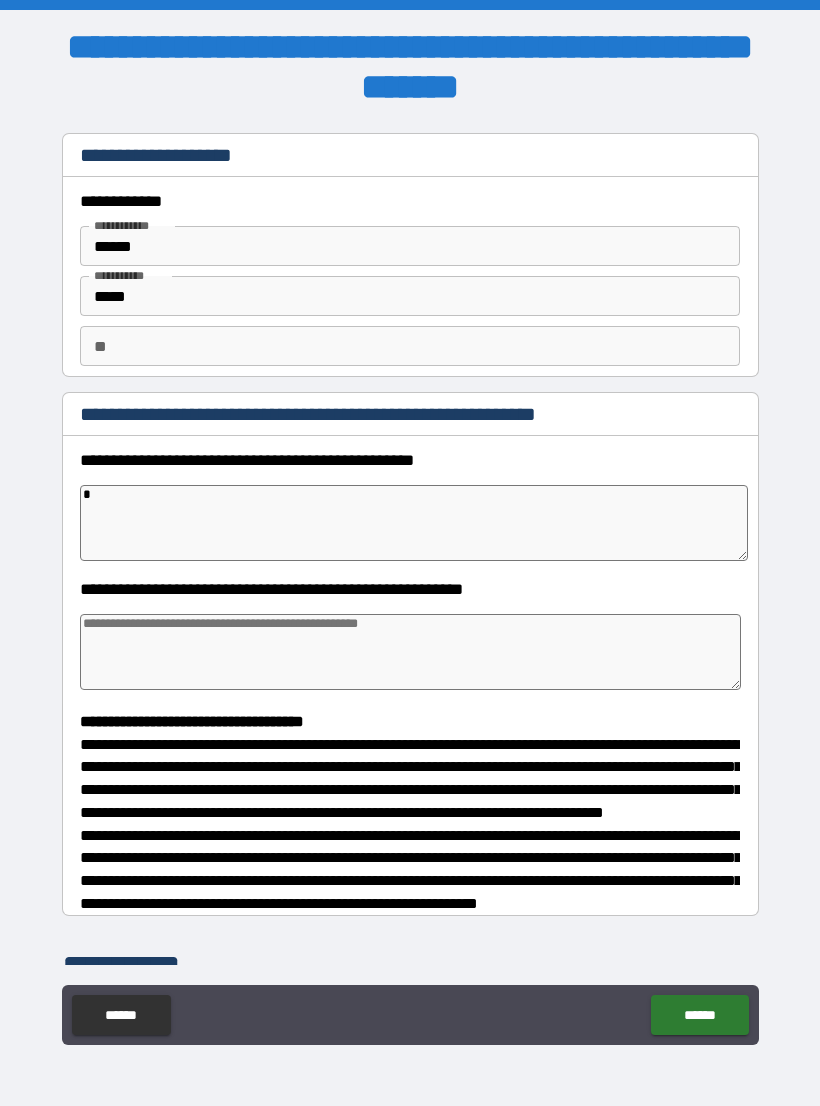 type on "*" 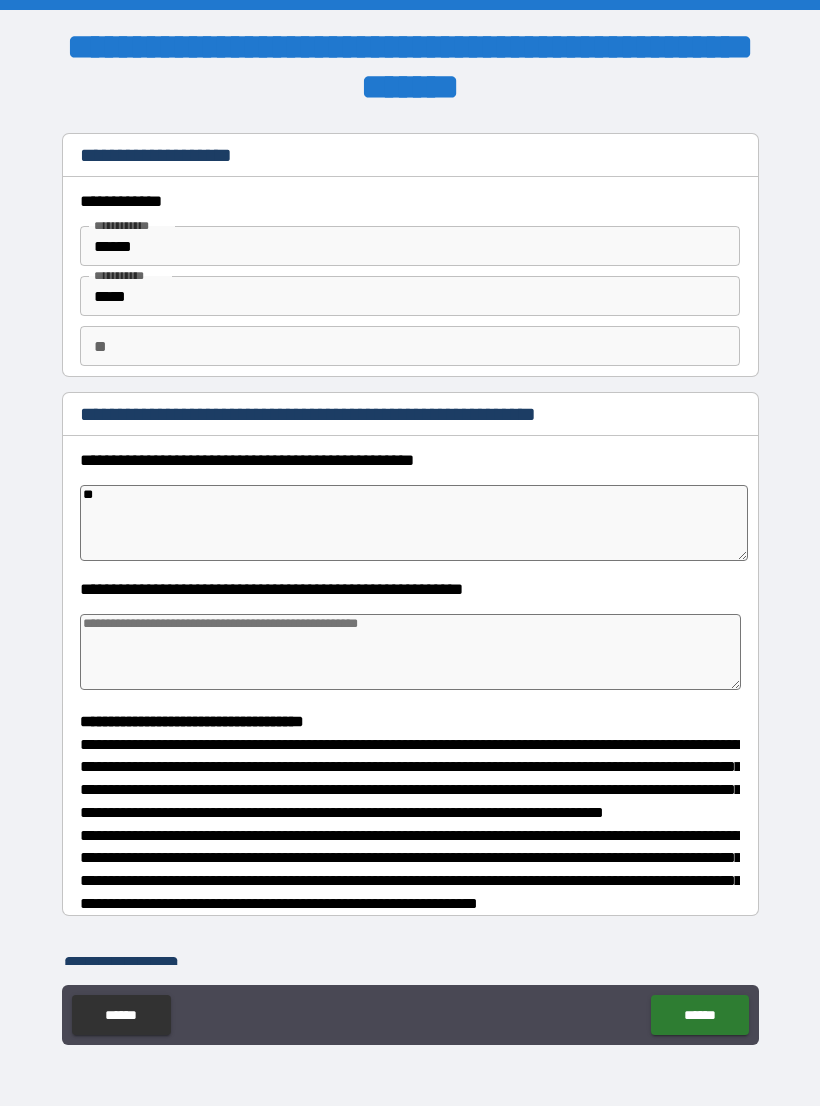 type on "*" 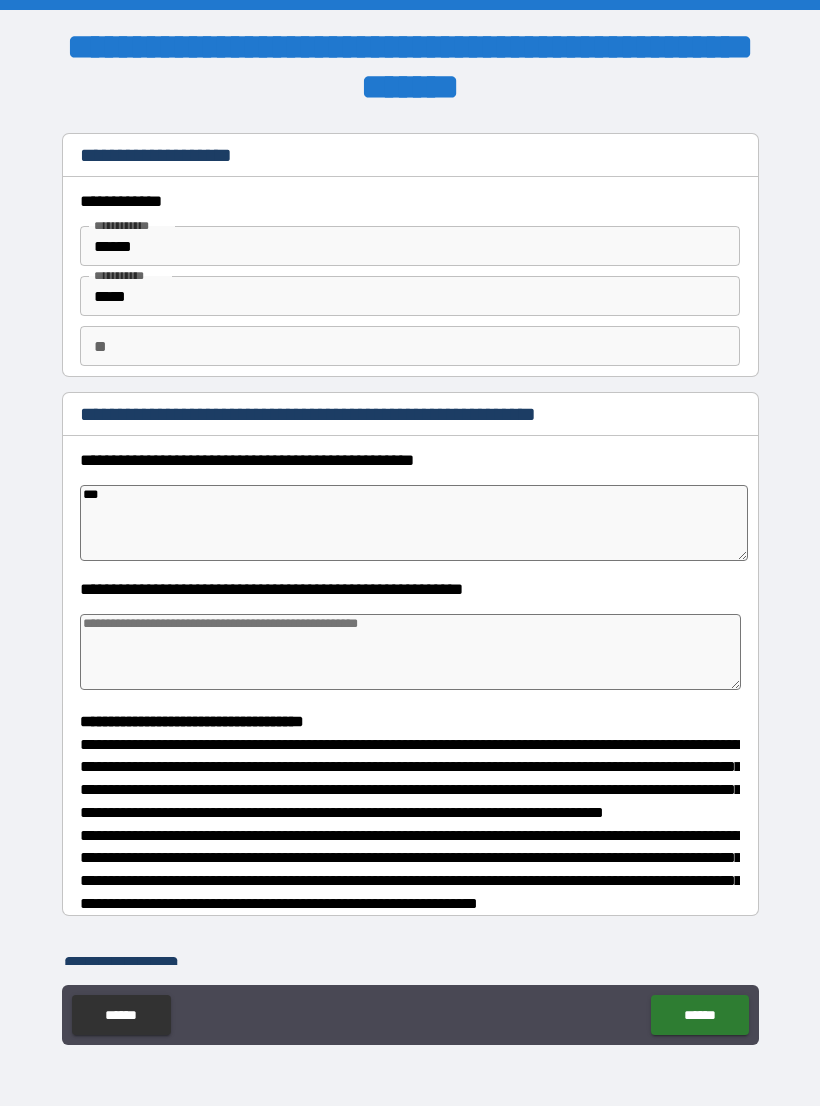 type on "*" 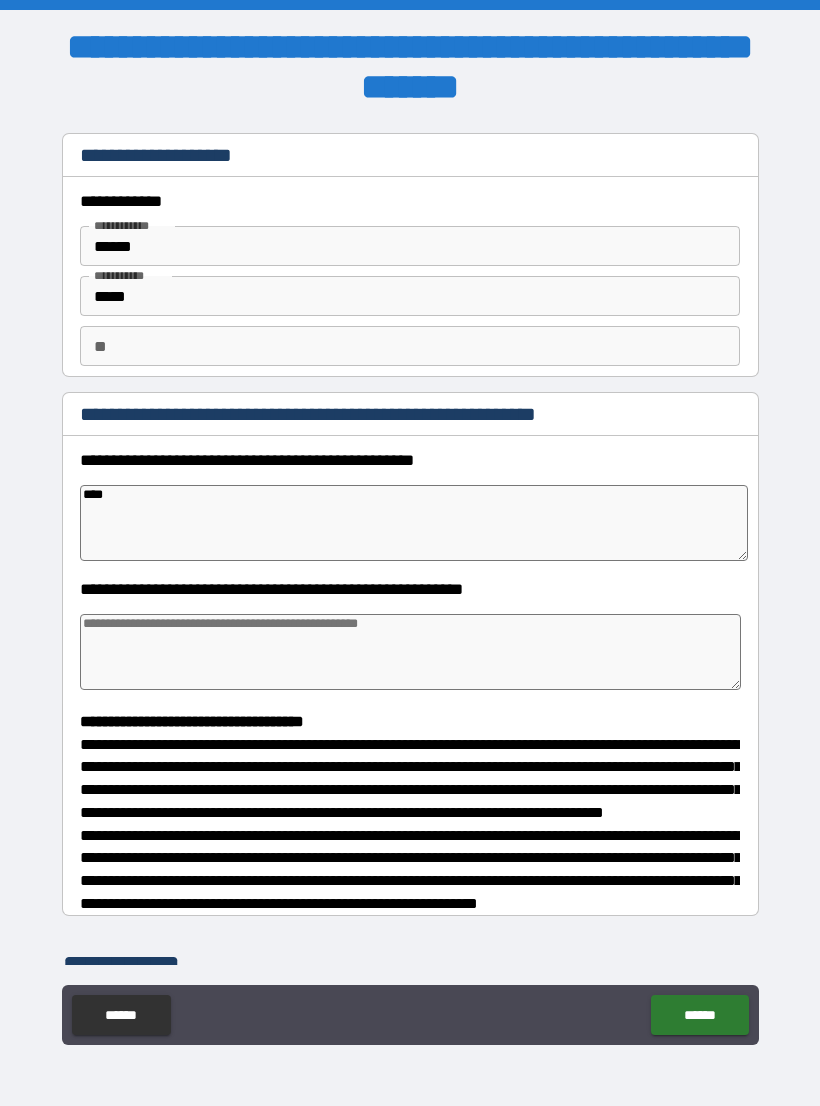 type on "*" 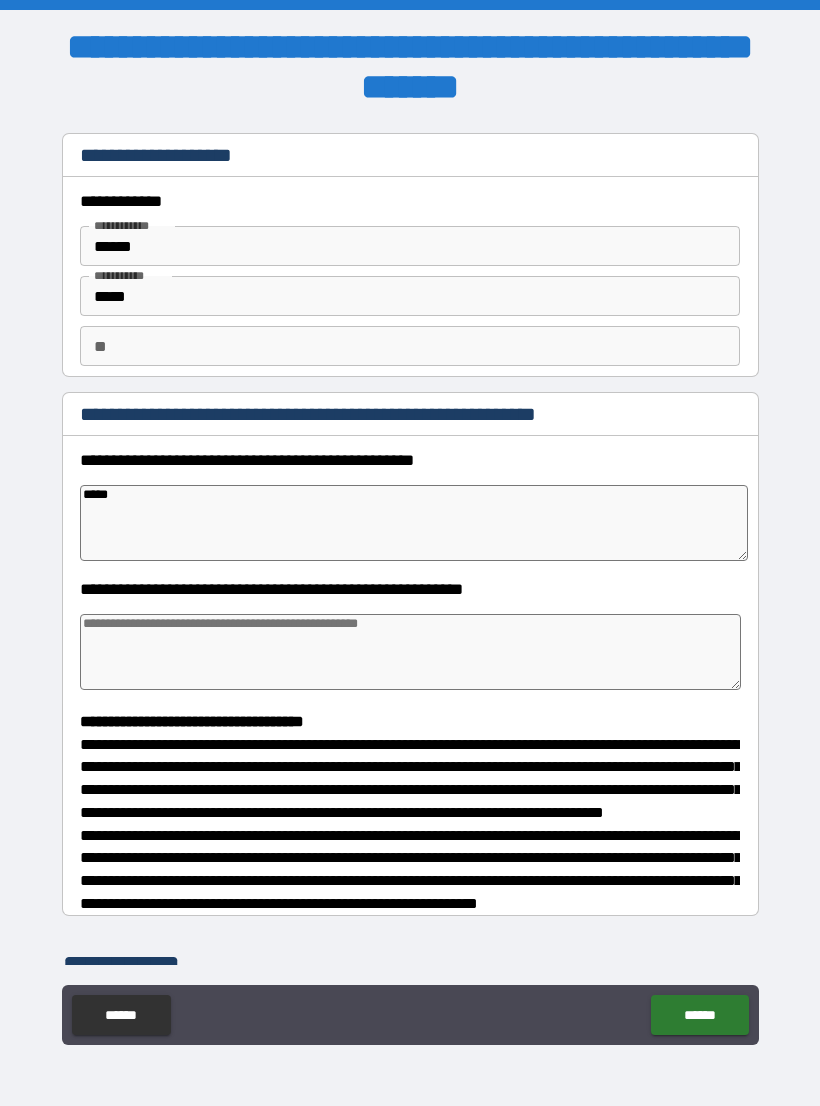 type on "*" 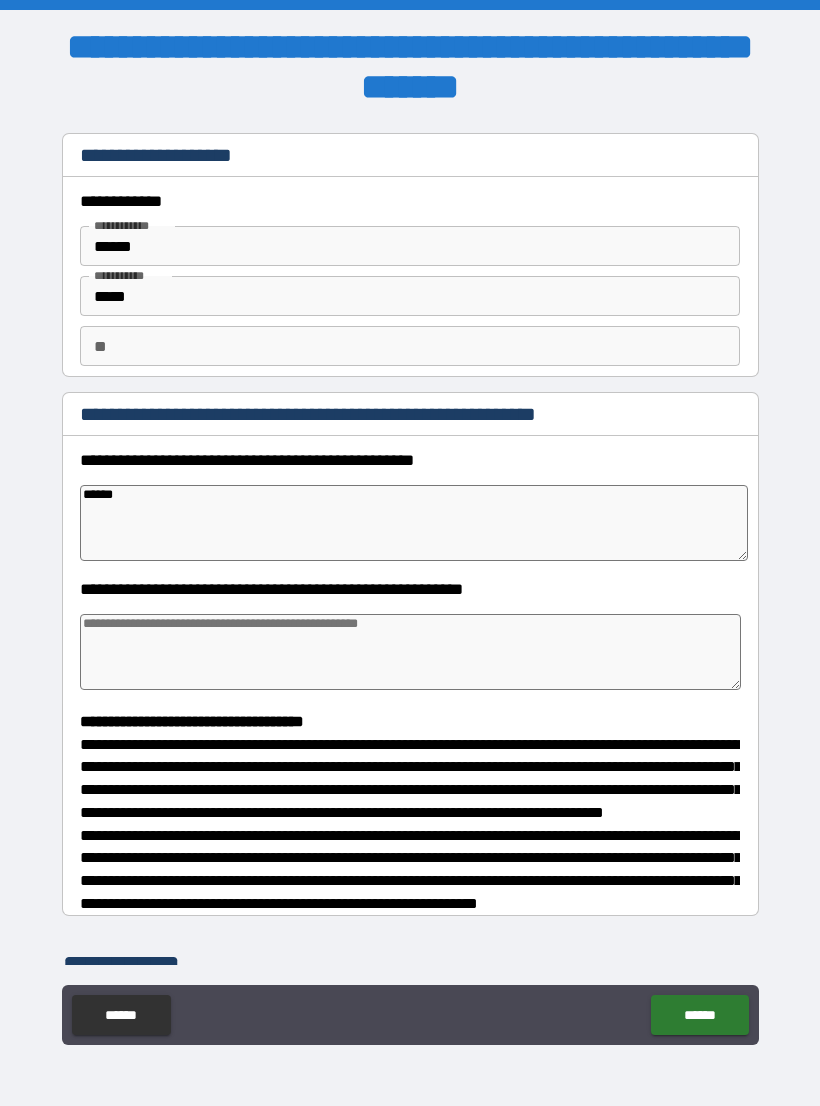 type on "*" 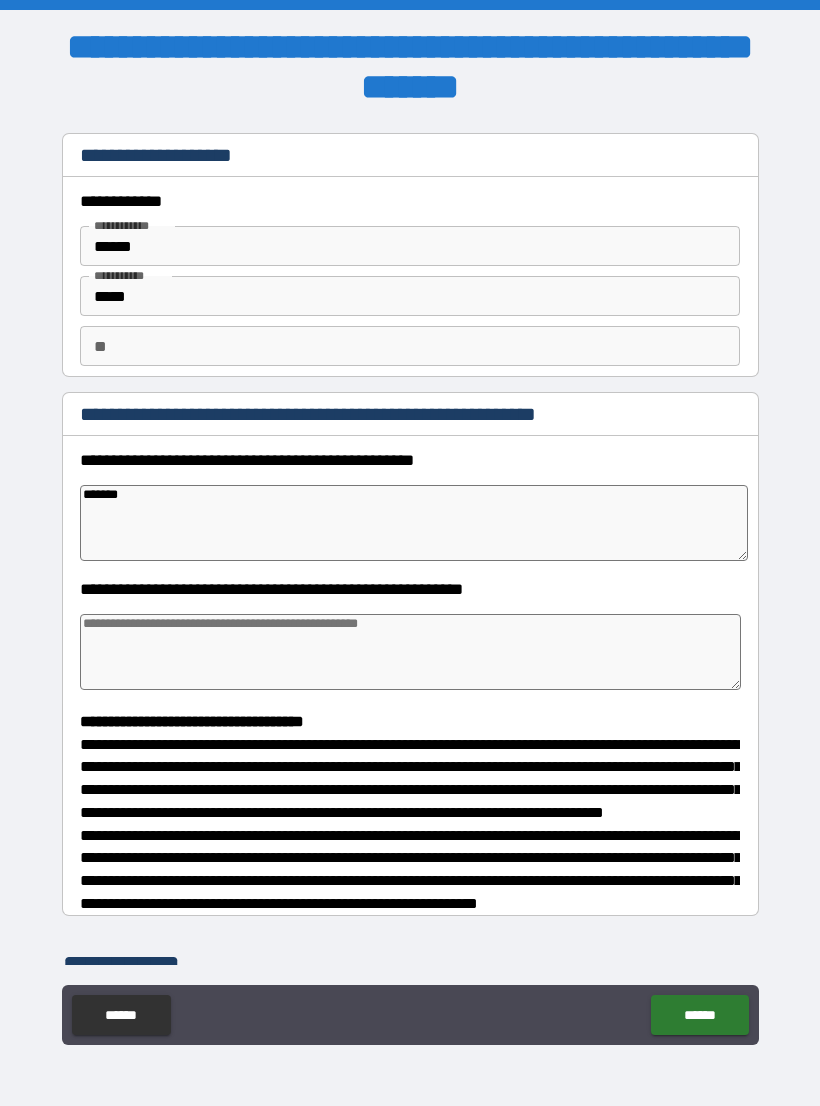 type on "*" 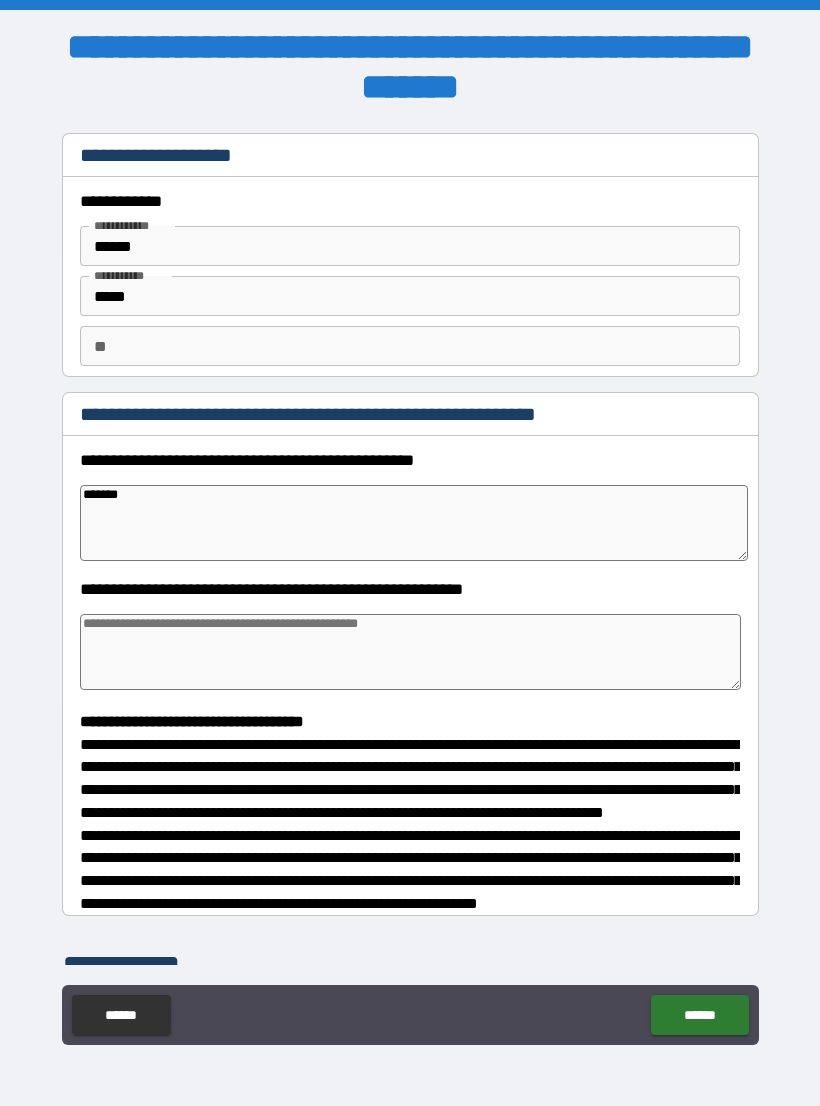 type on "********" 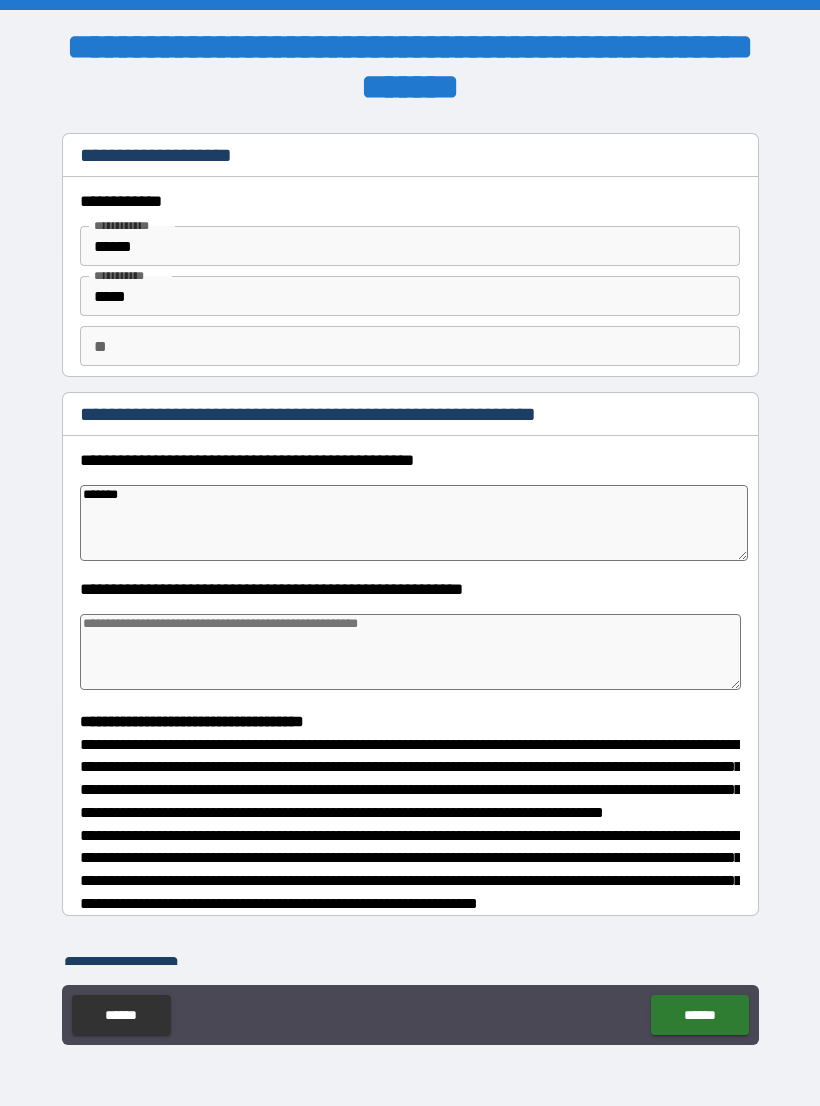 type on "*" 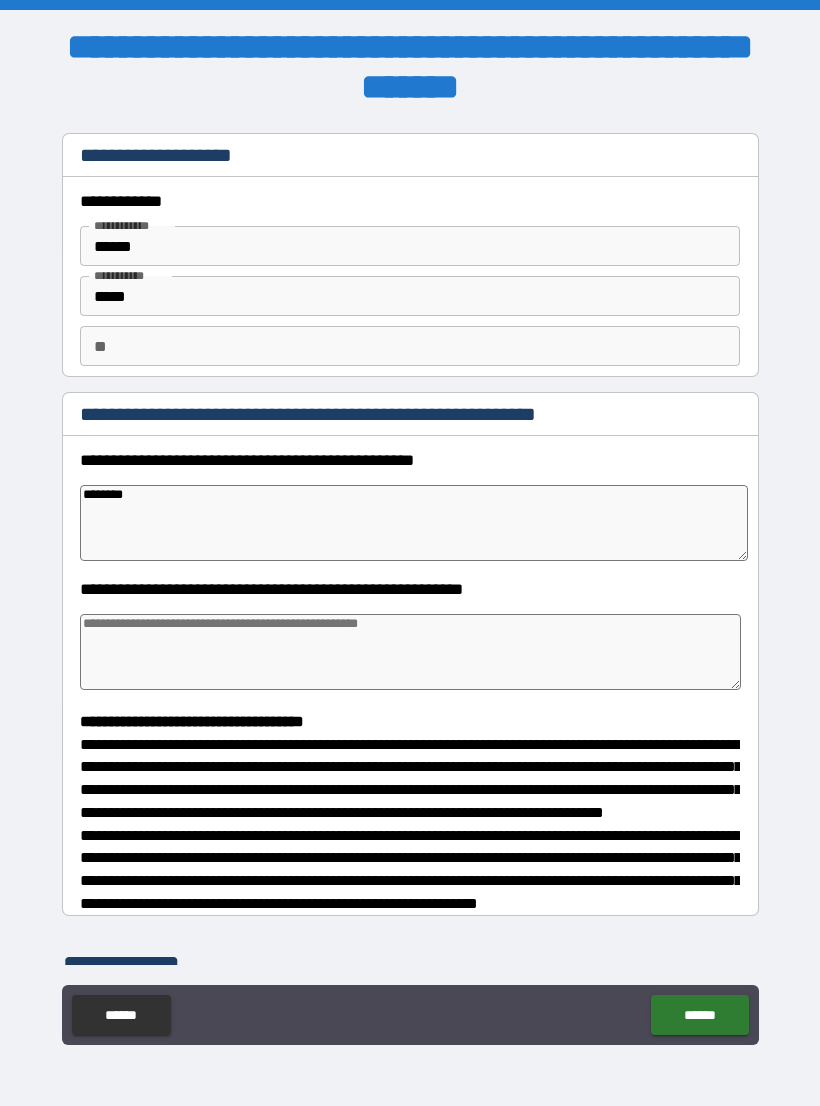 type on "*" 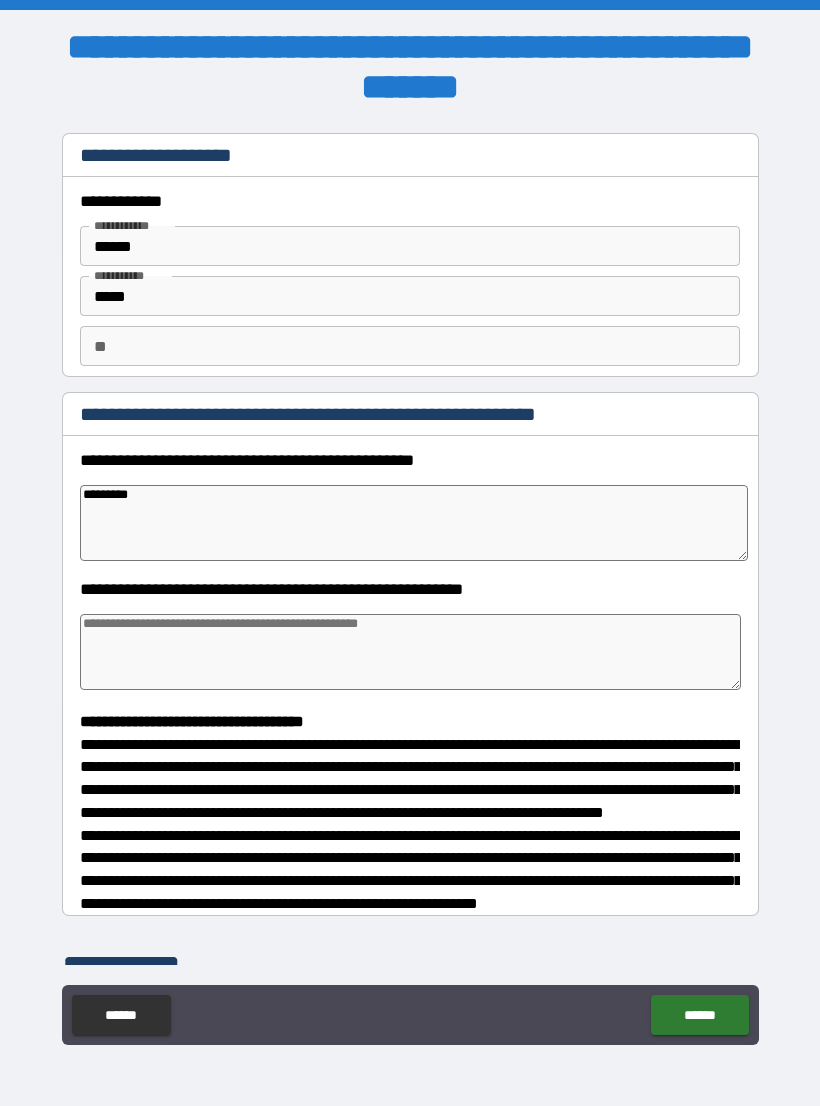 type on "*" 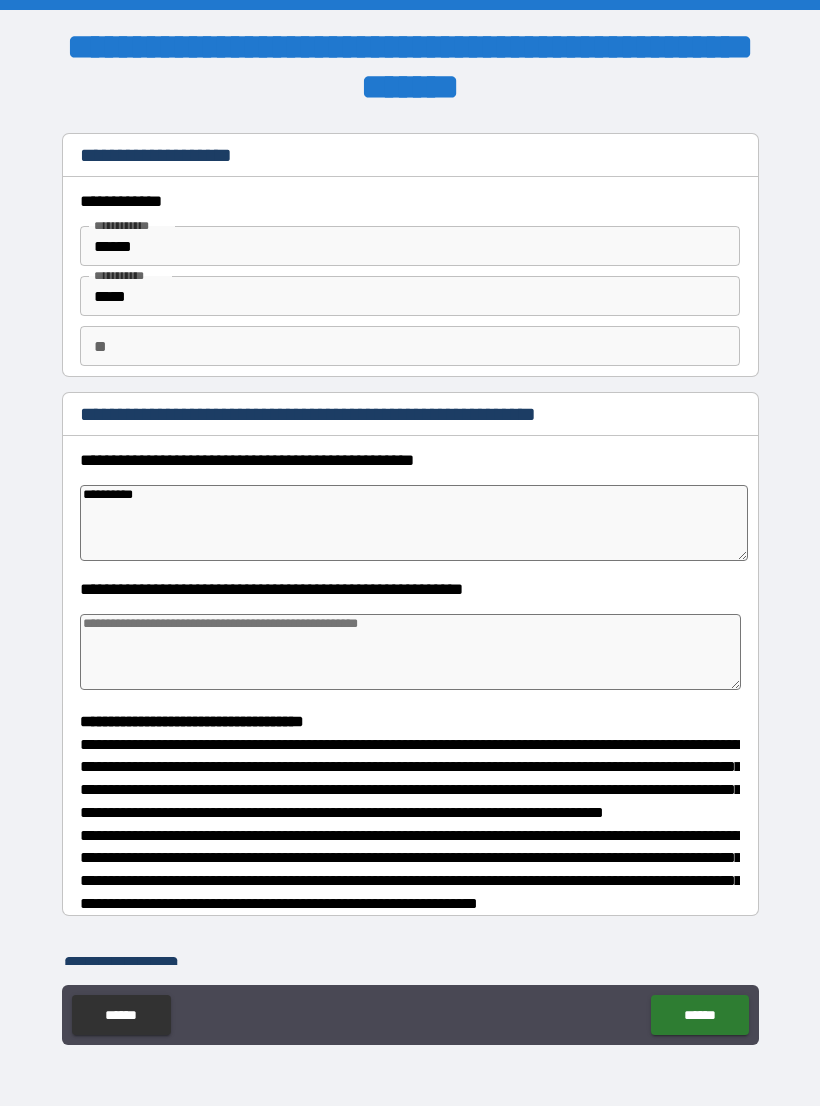 type on "**********" 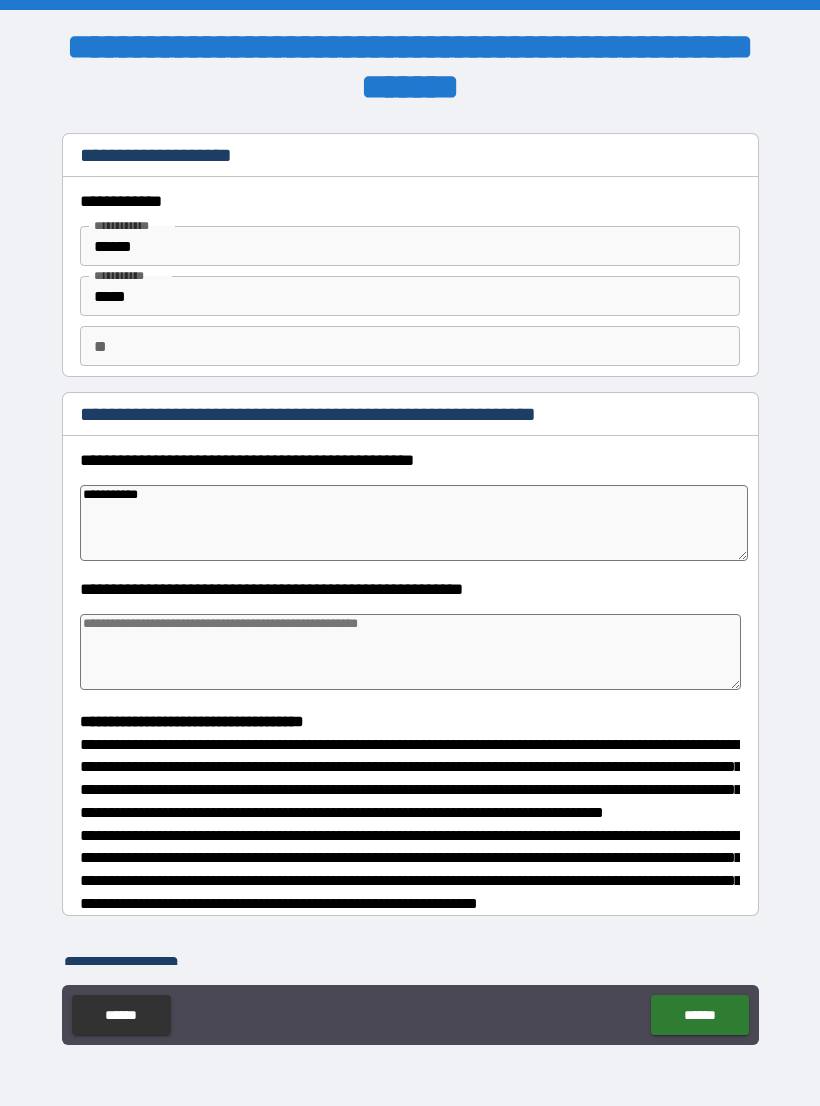 type on "*" 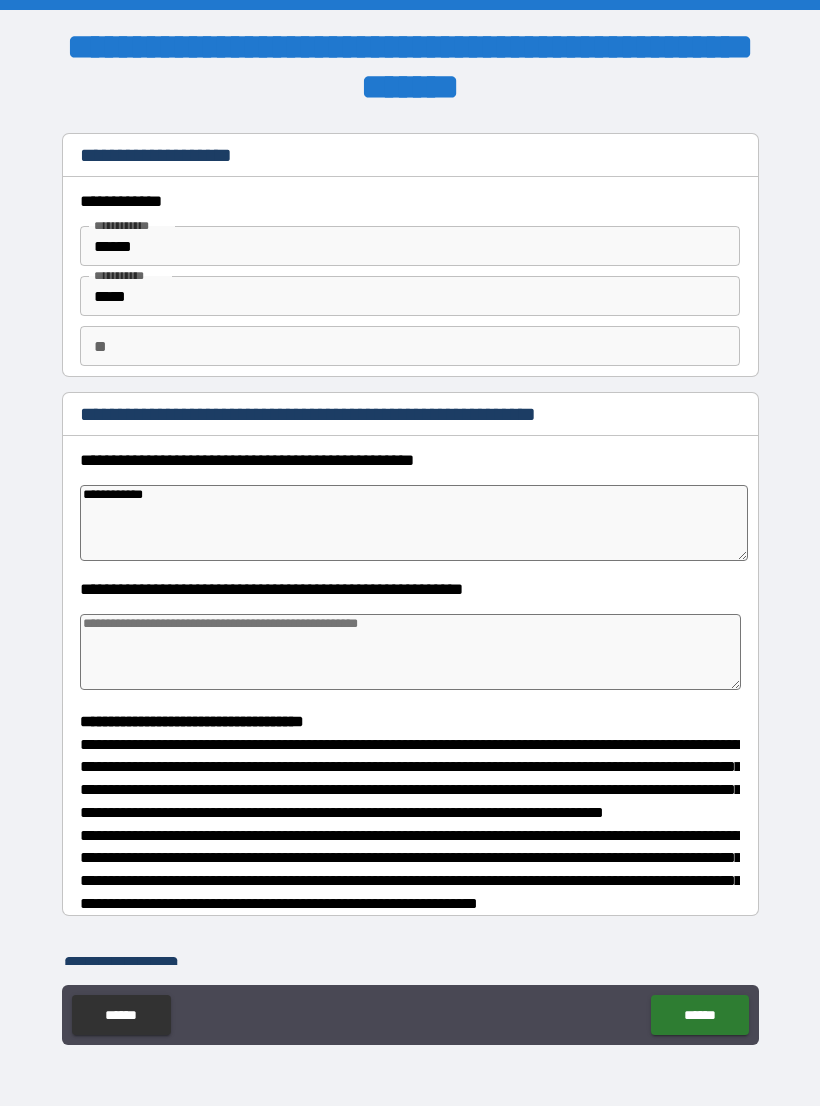 type on "*" 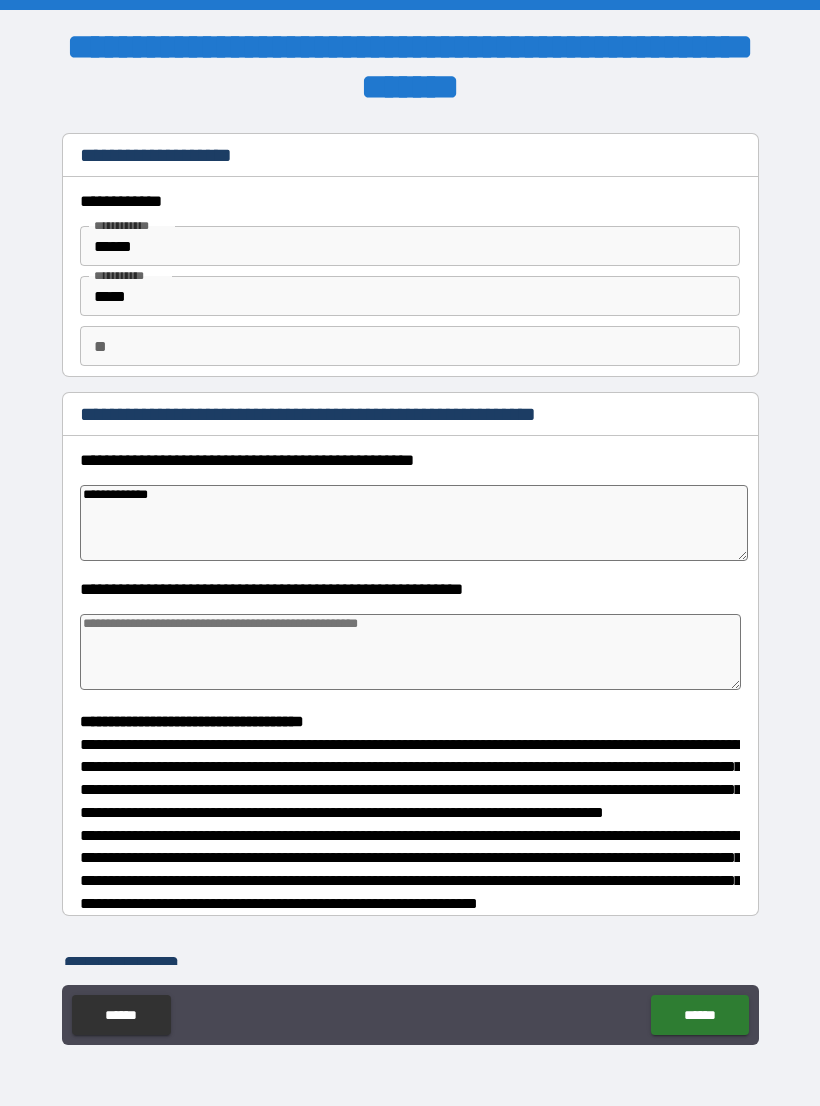type on "*" 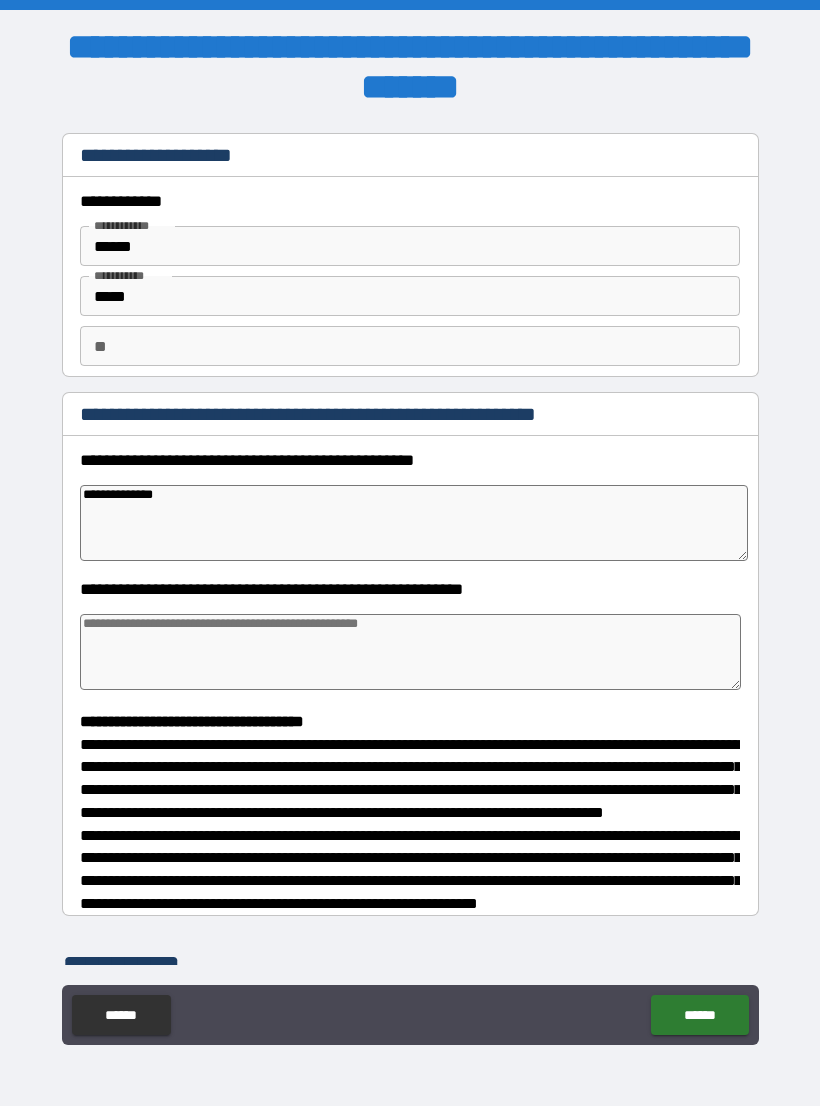 type on "*" 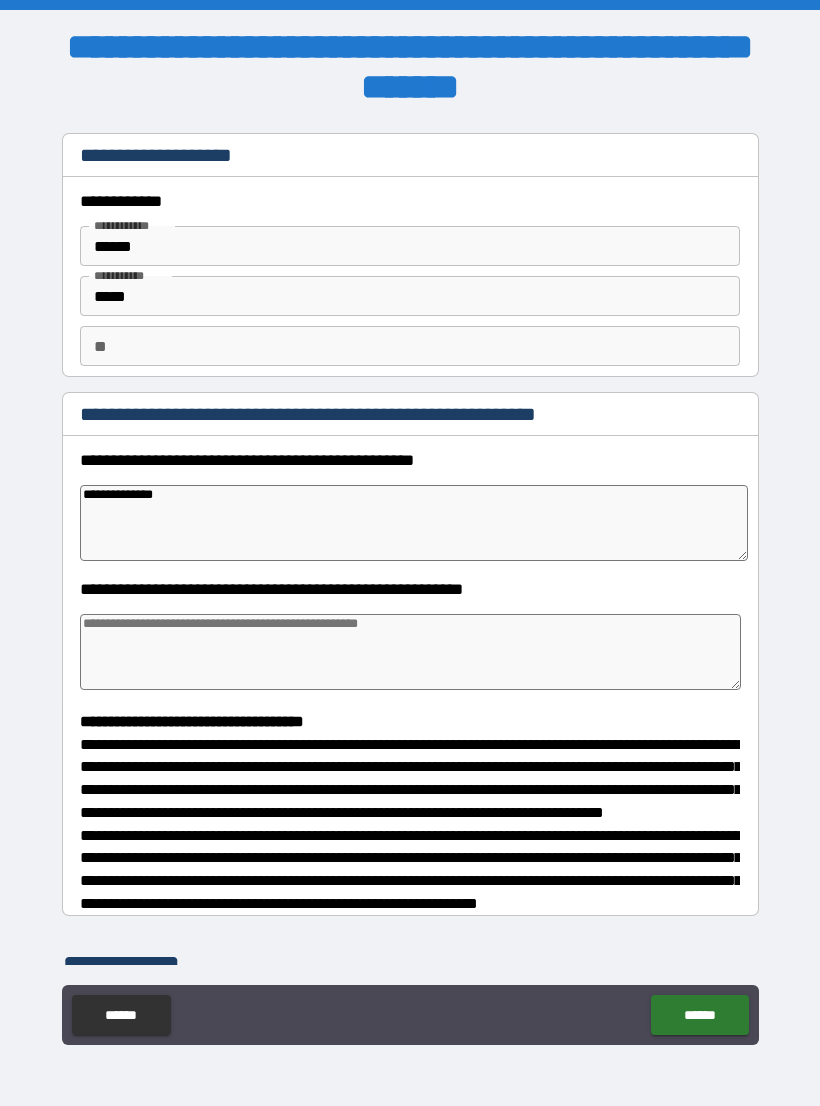 type on "**********" 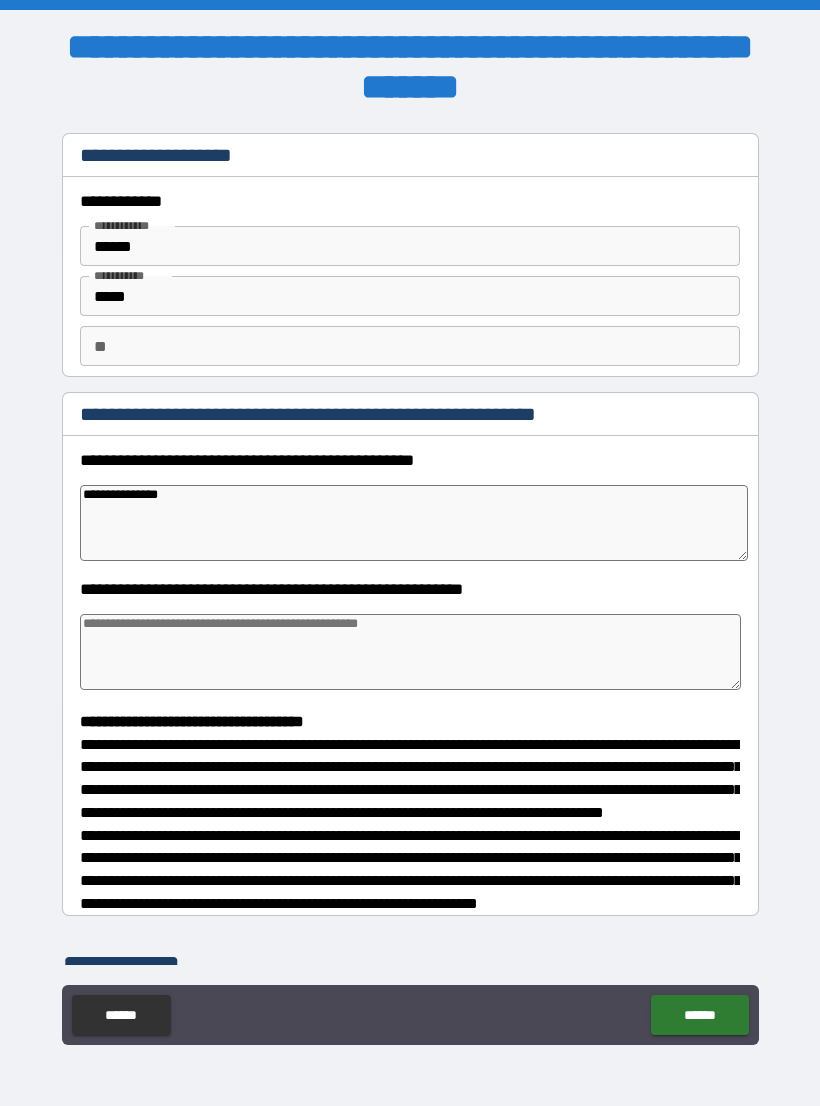 type on "*" 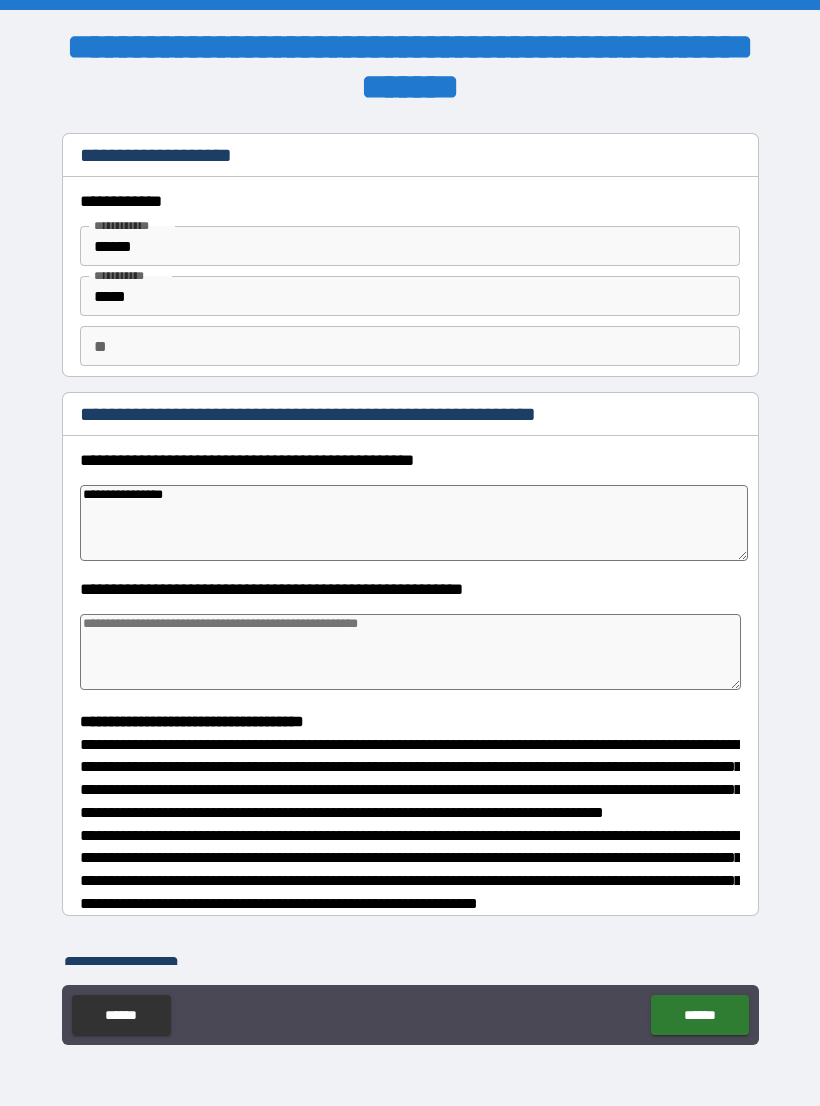 type on "*" 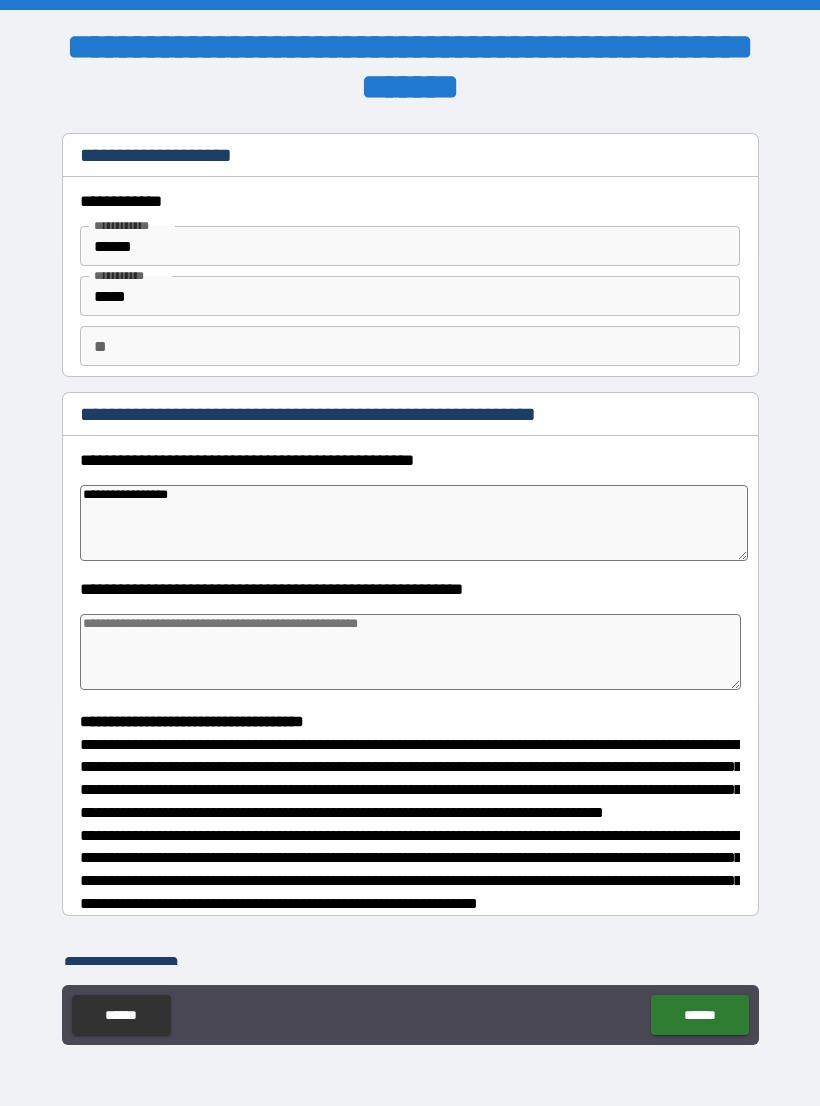 type on "*" 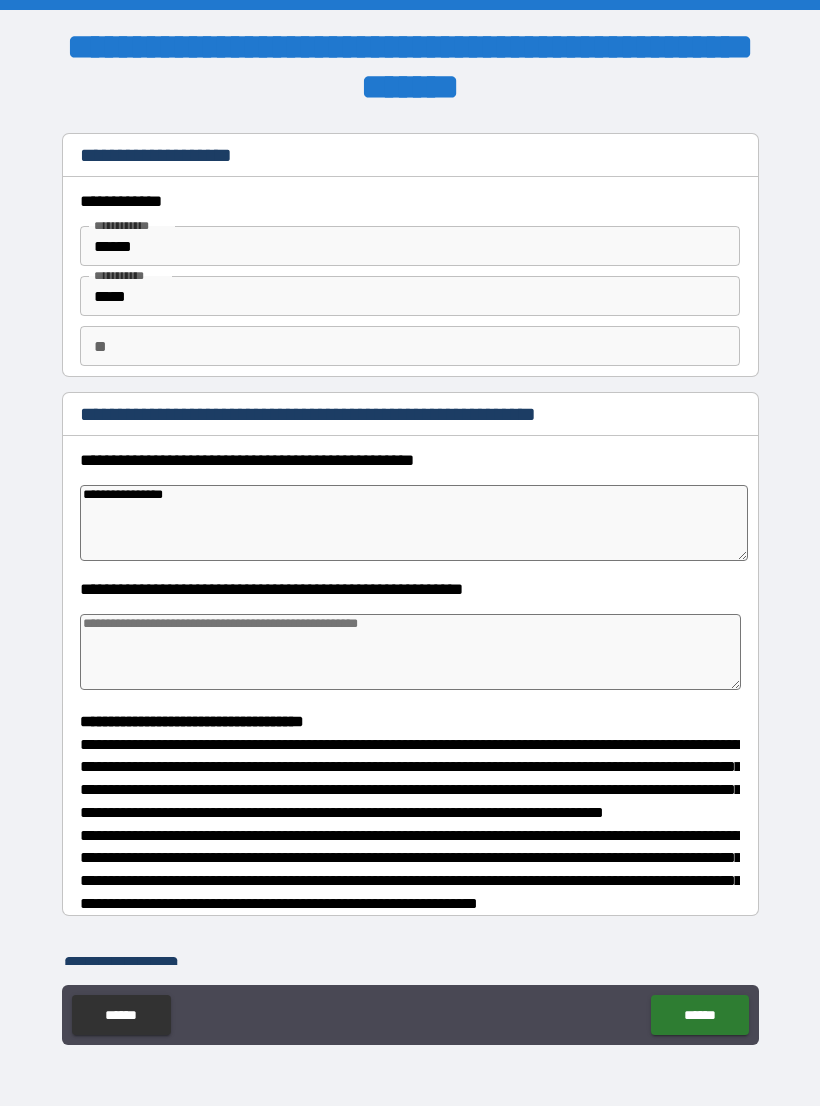 type on "**********" 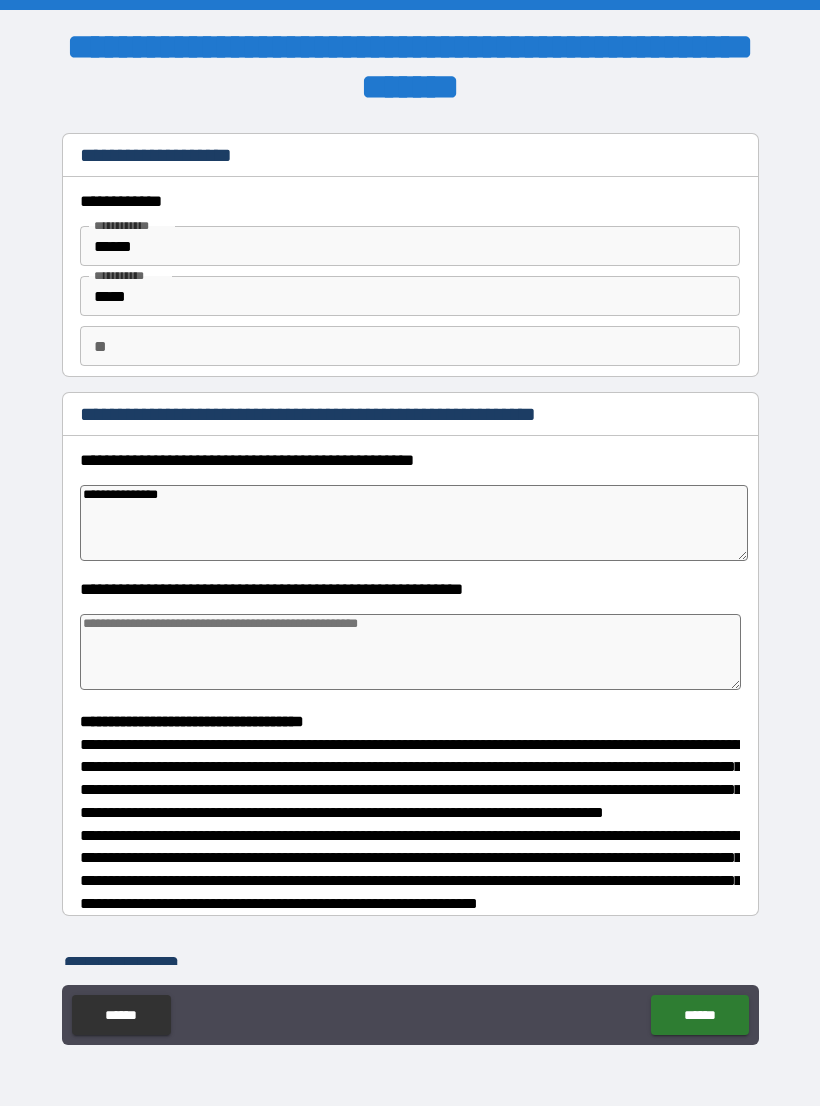 type on "*" 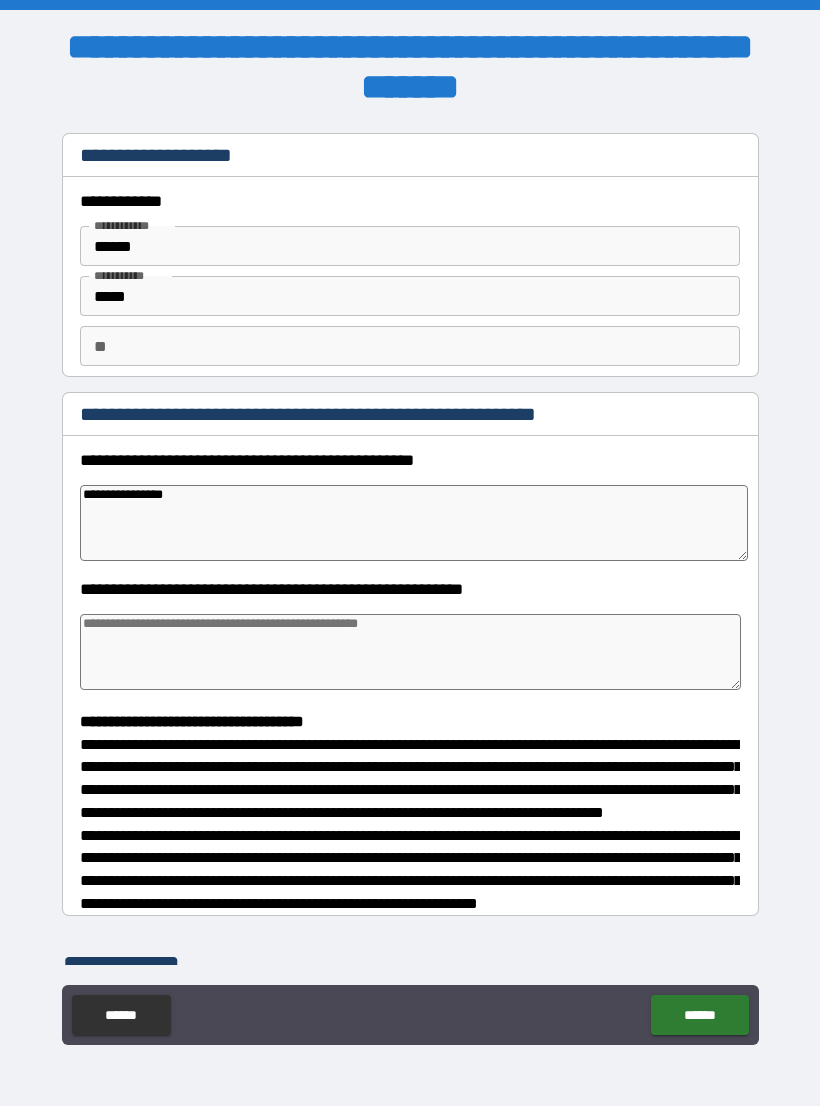 type on "*" 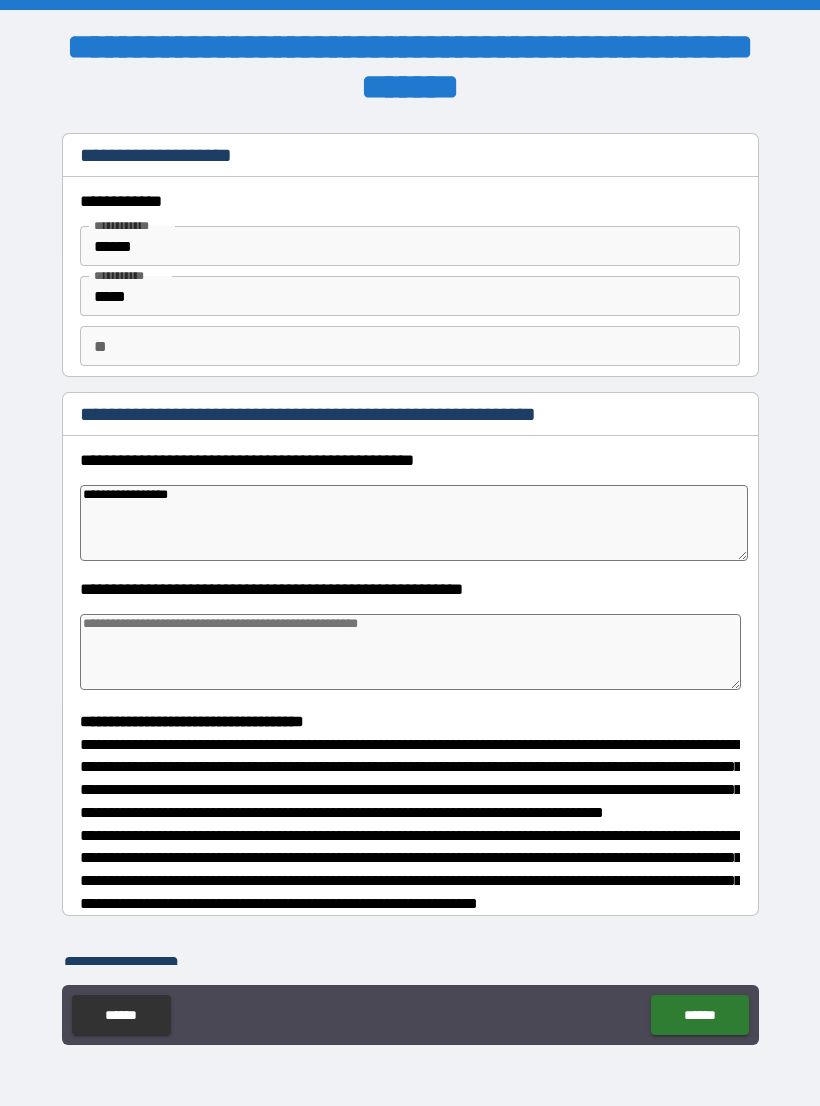 type on "**********" 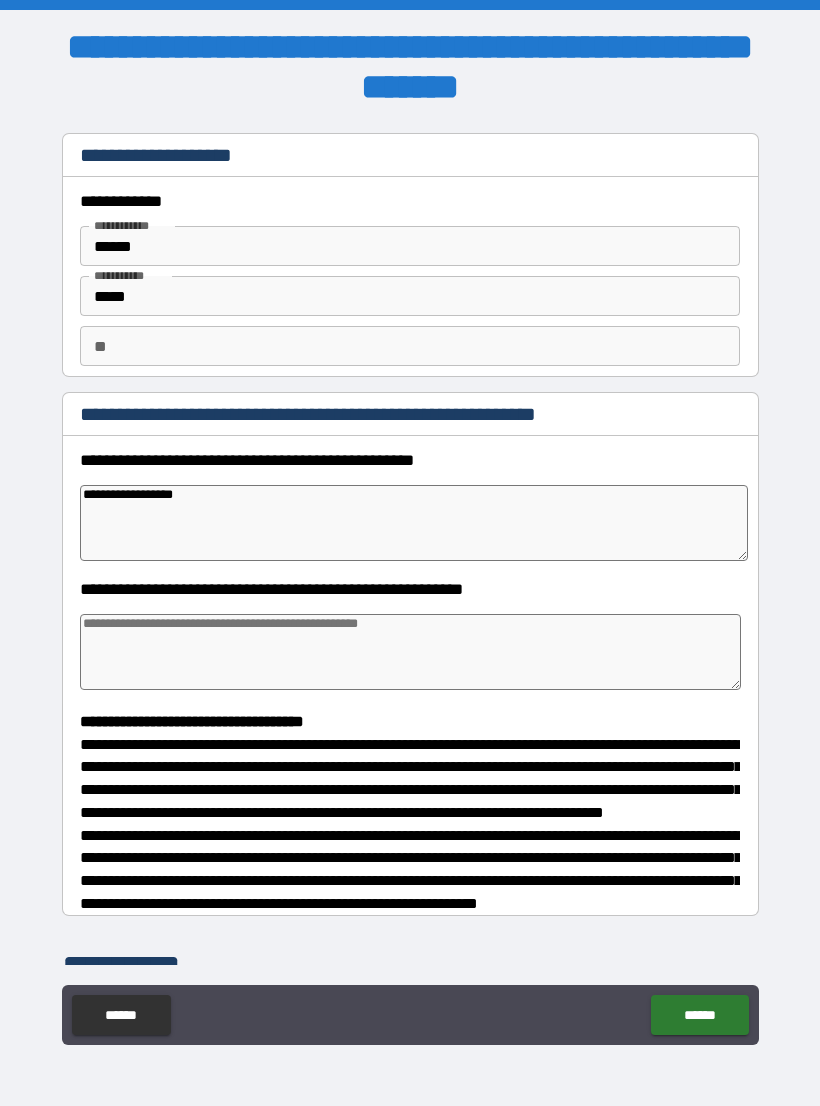 type on "*" 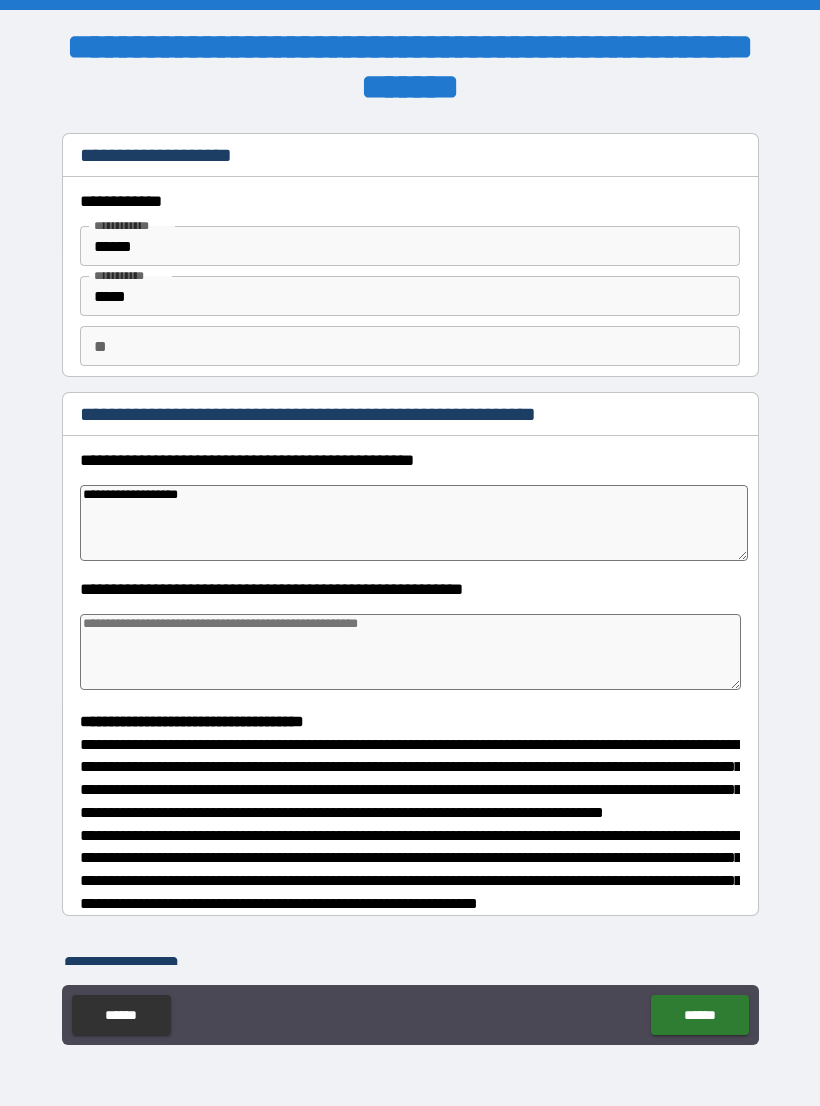 type on "*" 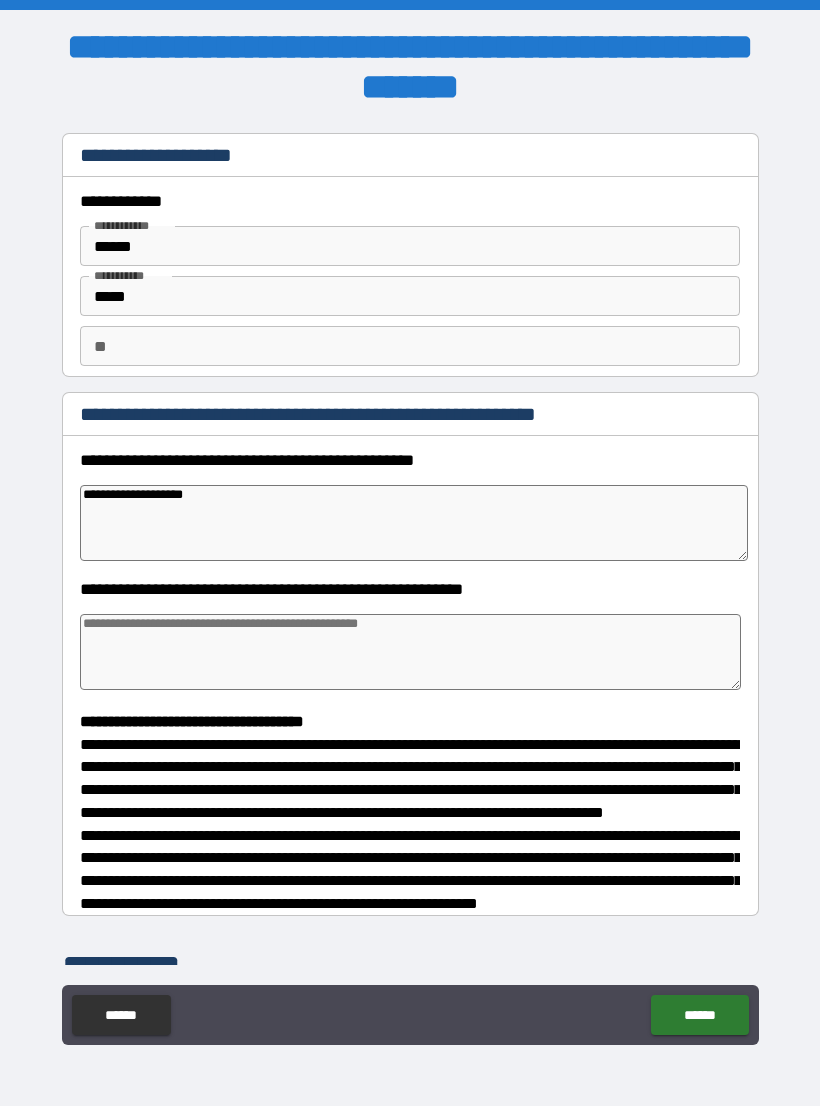 type on "*" 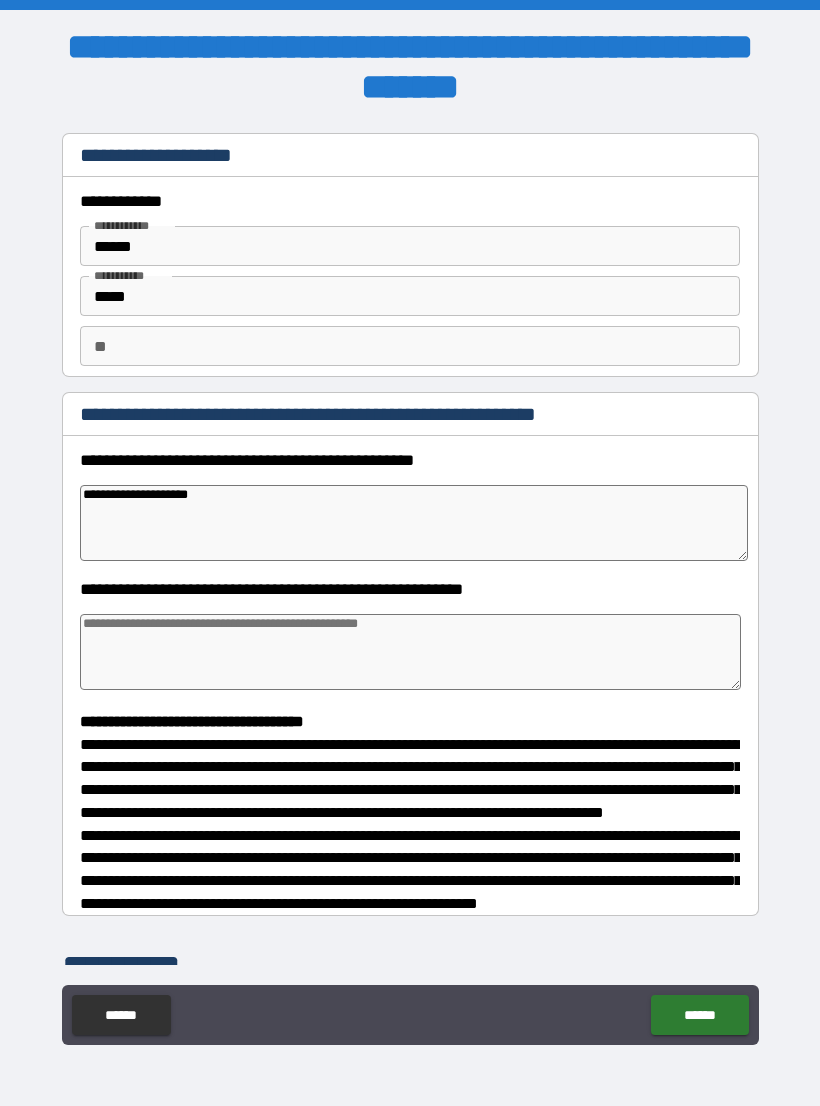type on "*" 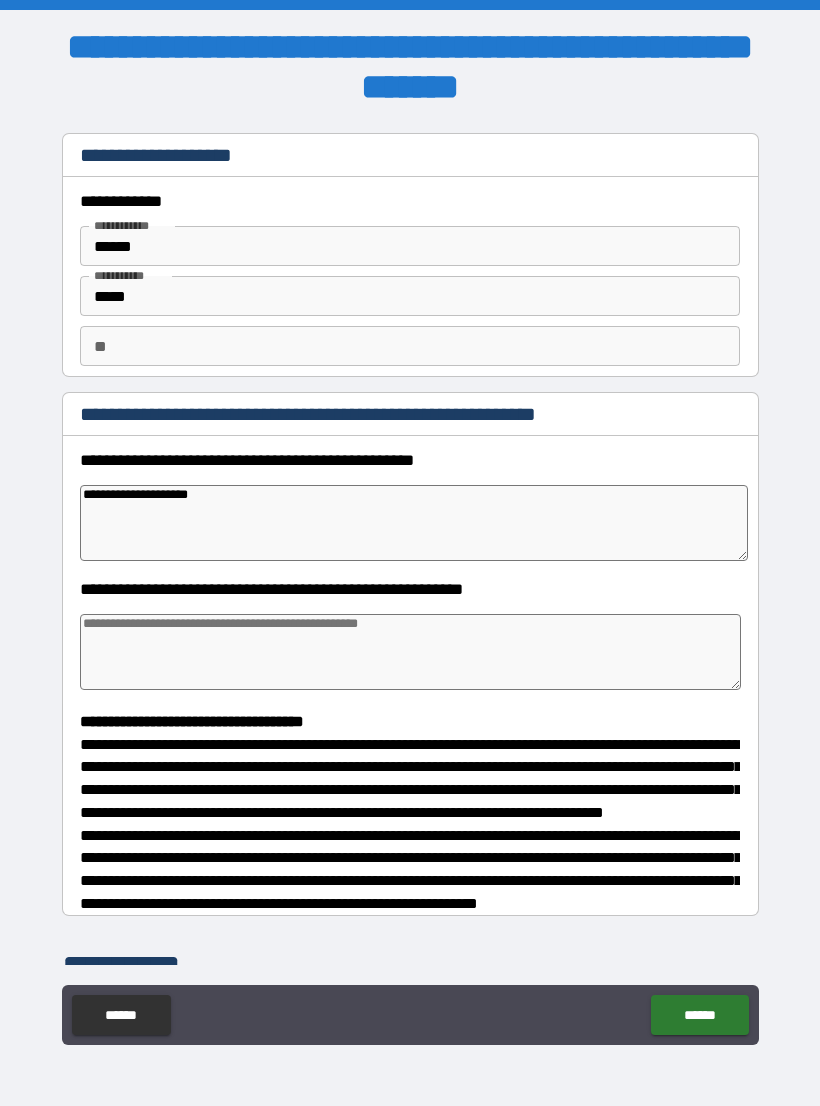 type on "**********" 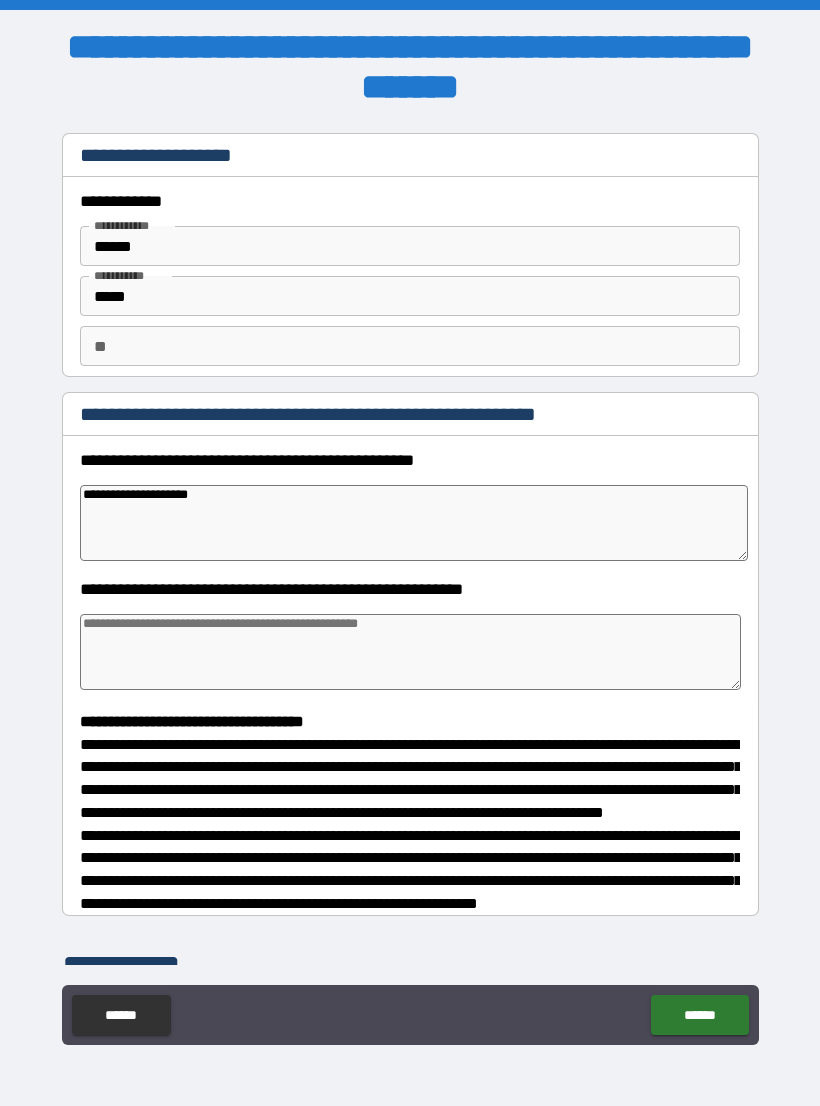type on "*" 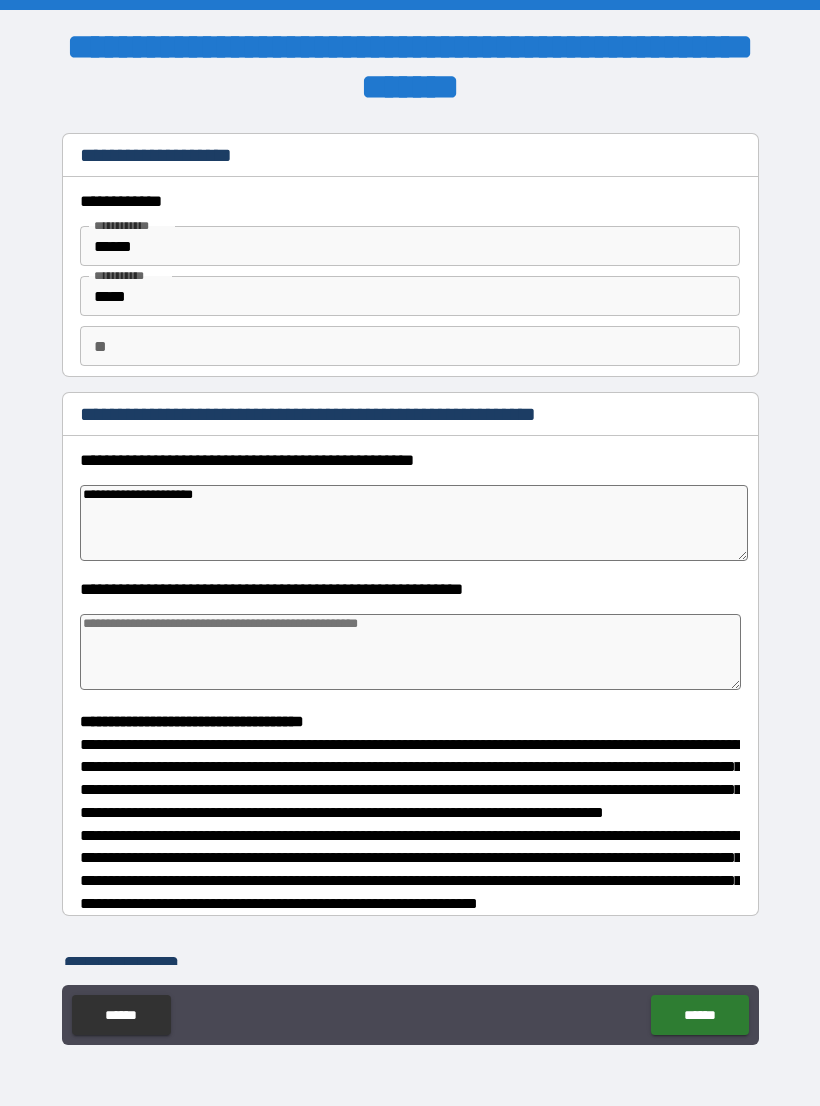 type on "*" 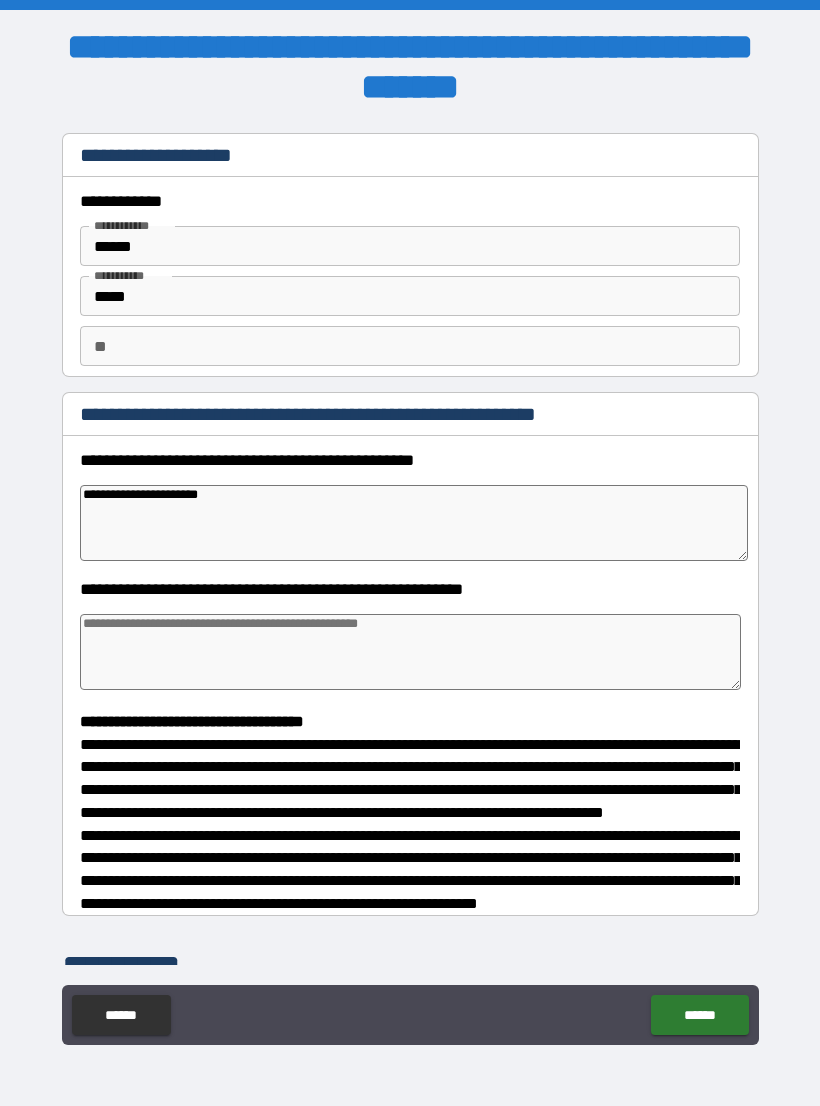 type on "*" 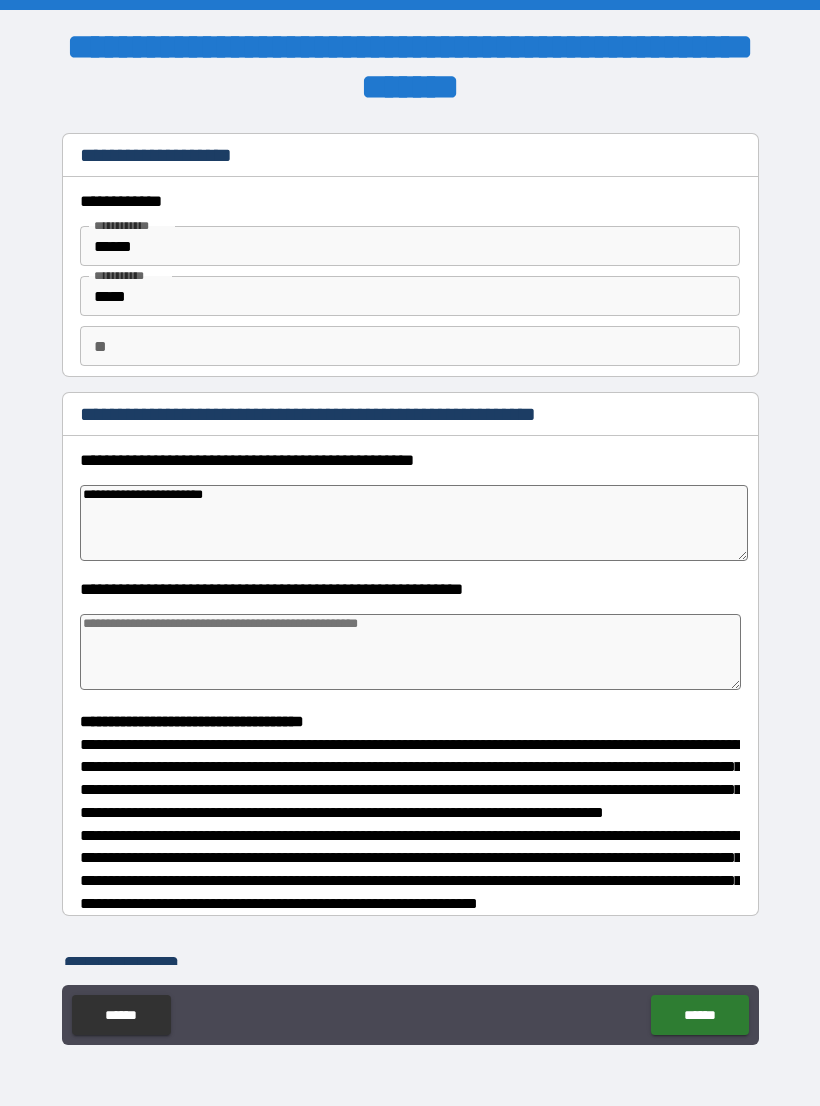 type on "*" 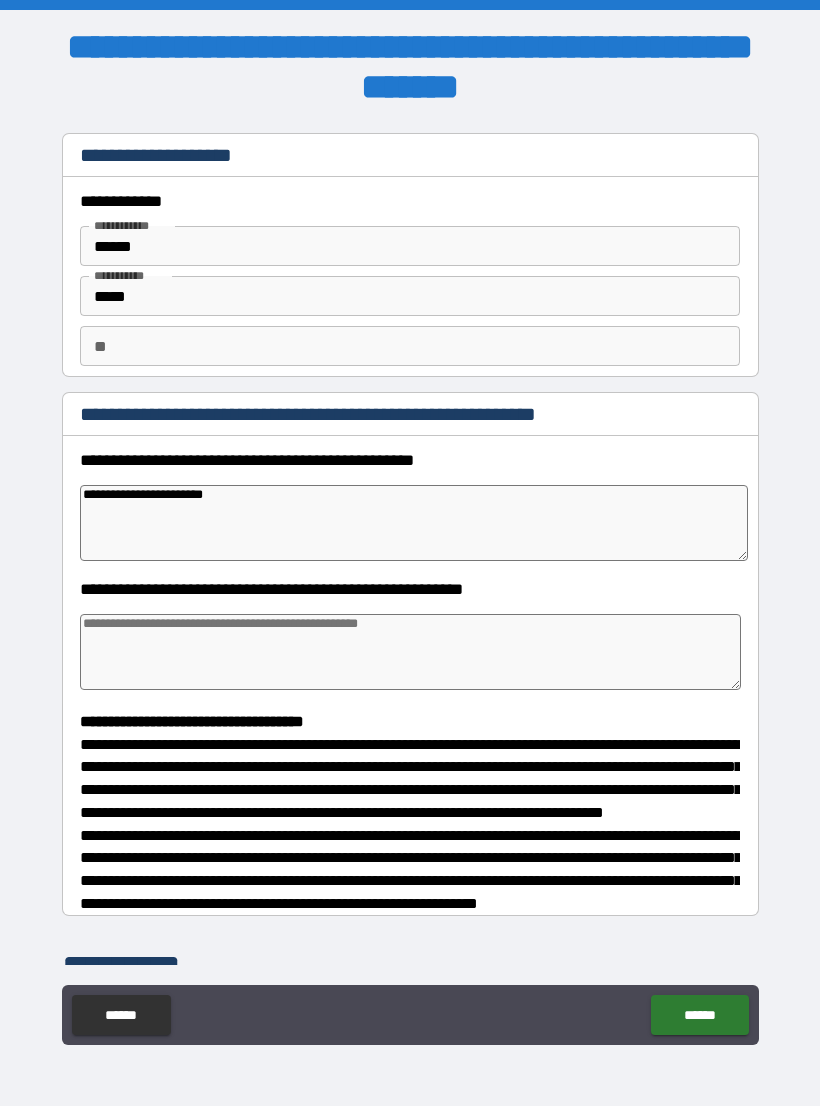 type on "**********" 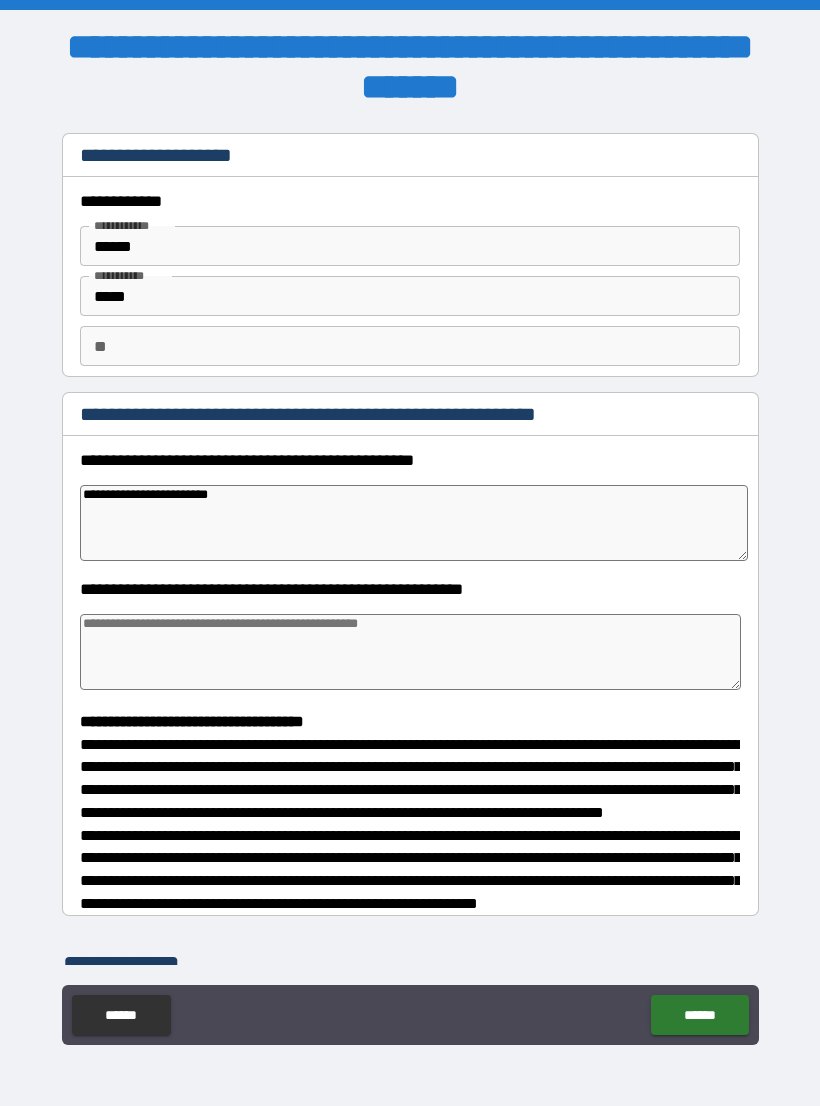 type on "*" 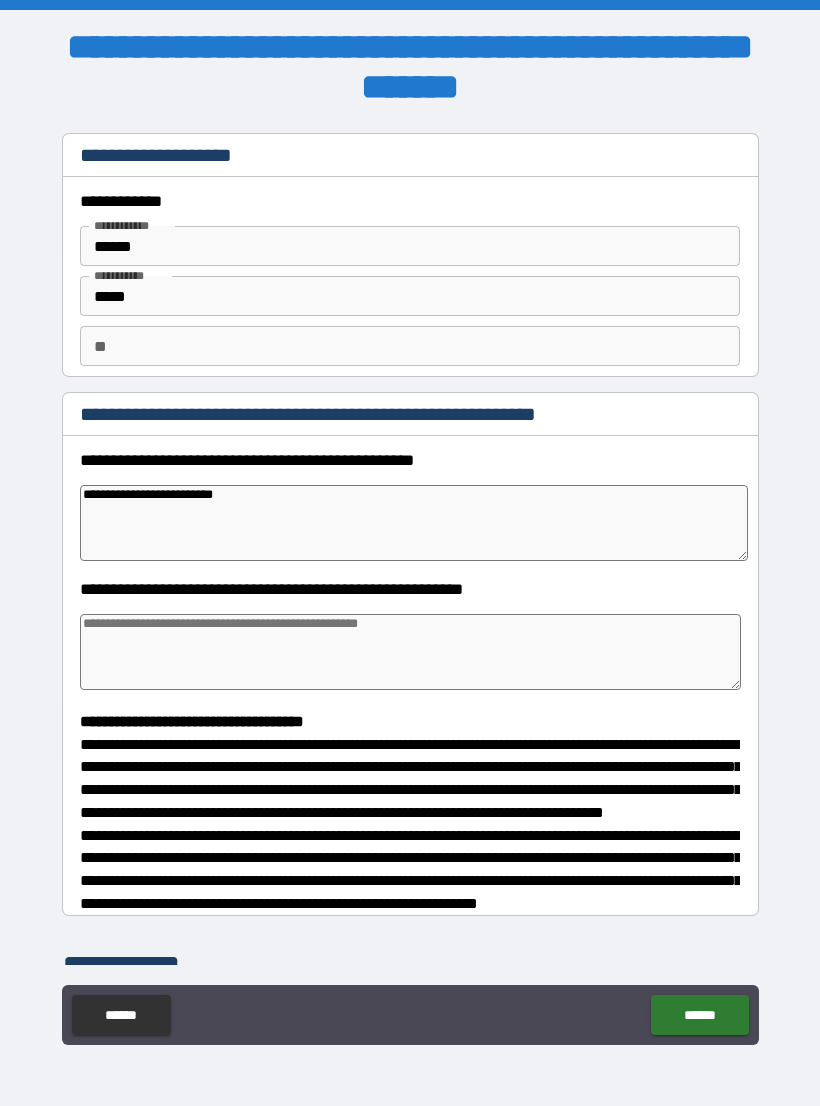 type on "*" 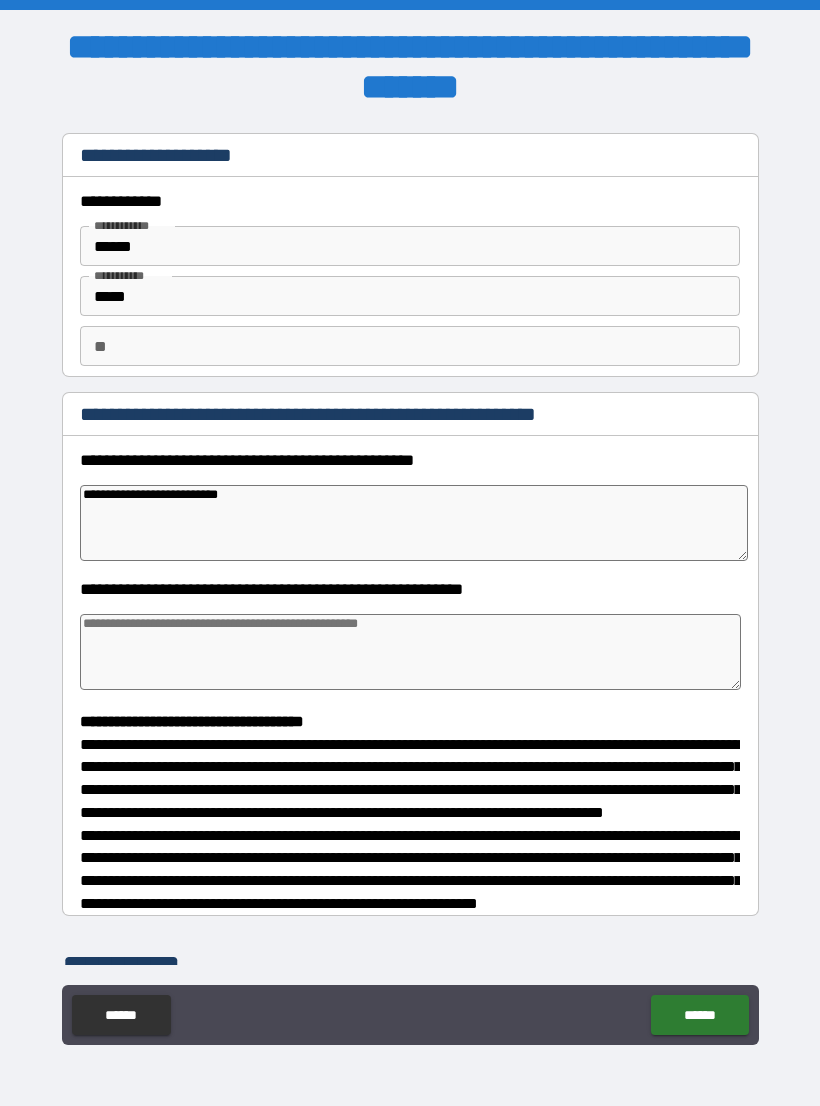 type on "*" 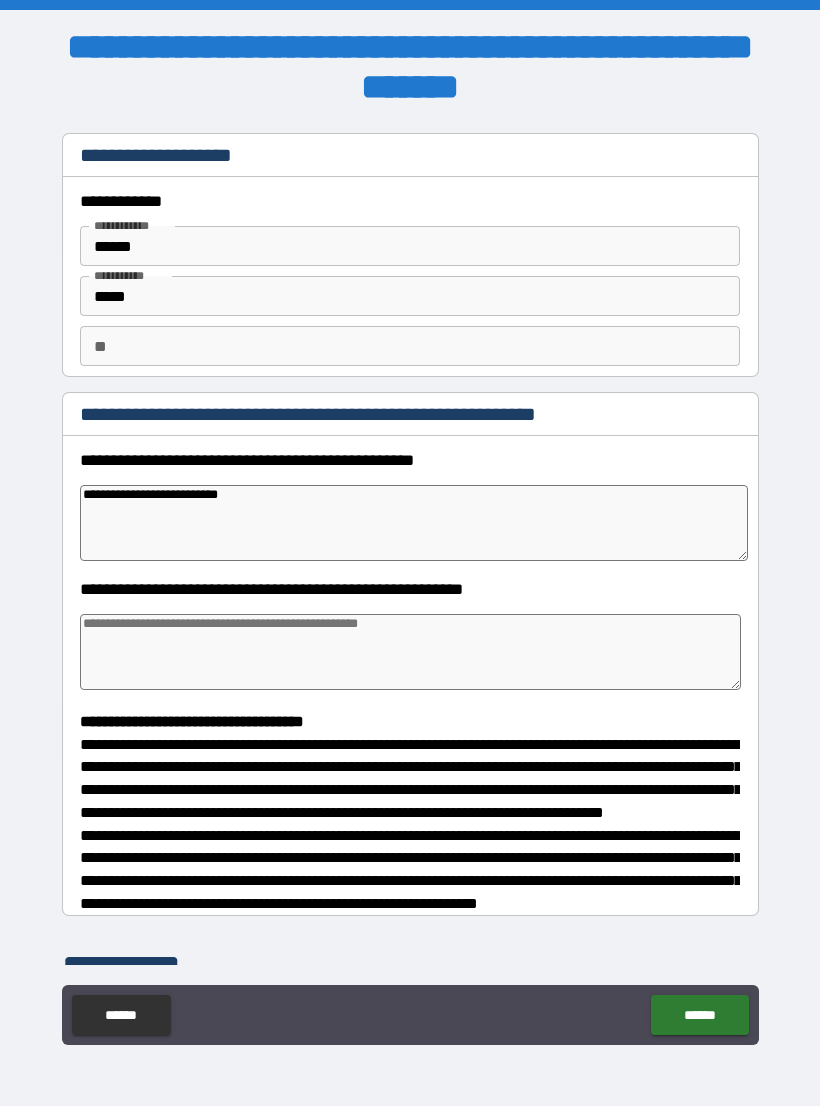 type on "**********" 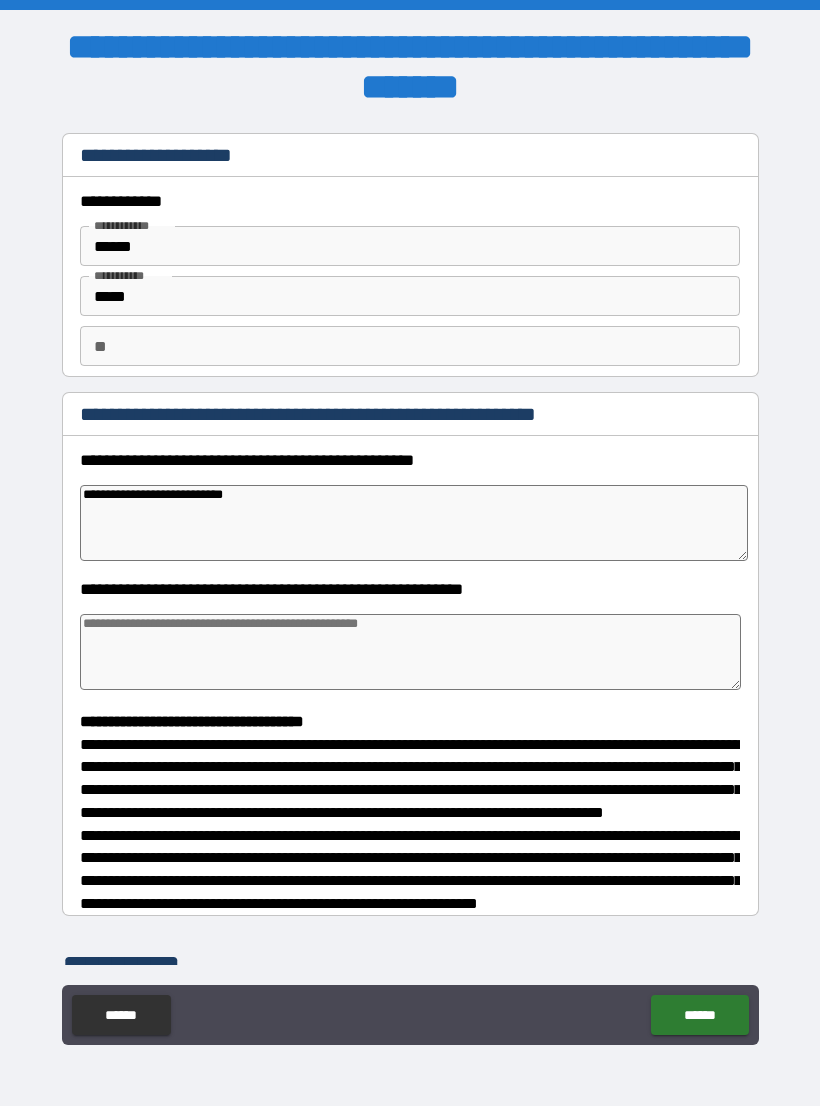 type on "*" 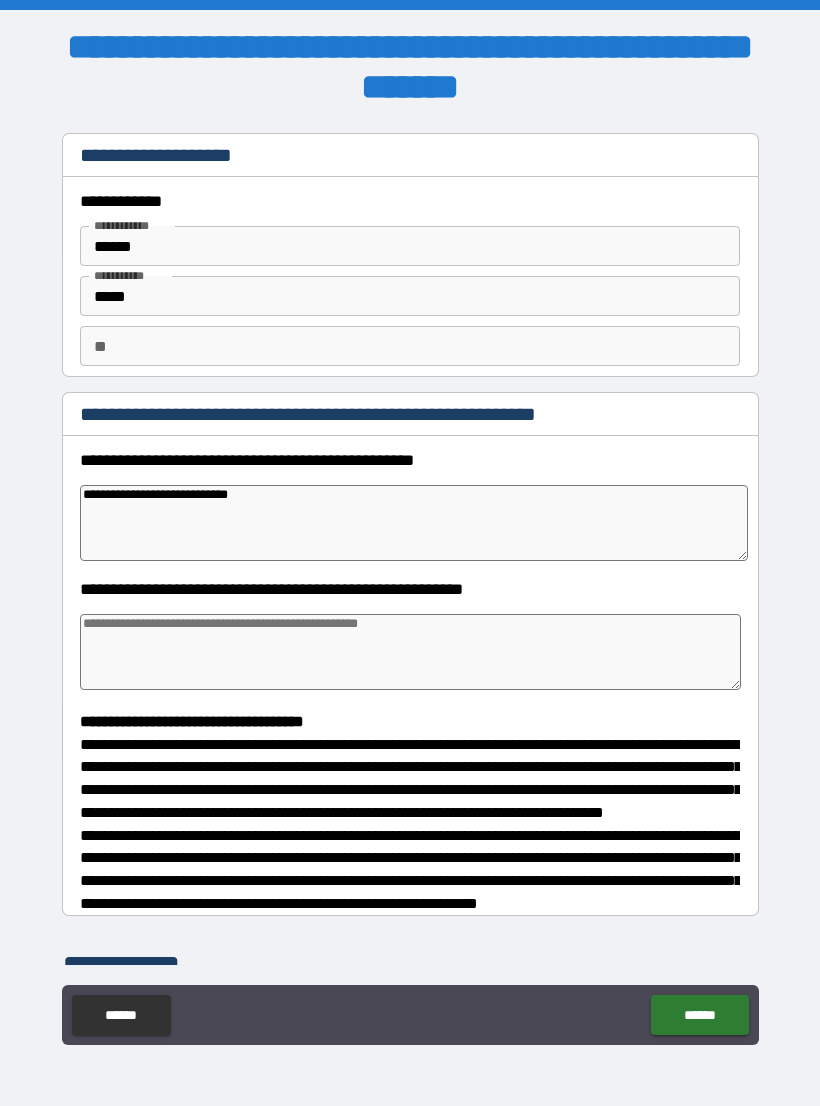 type on "*" 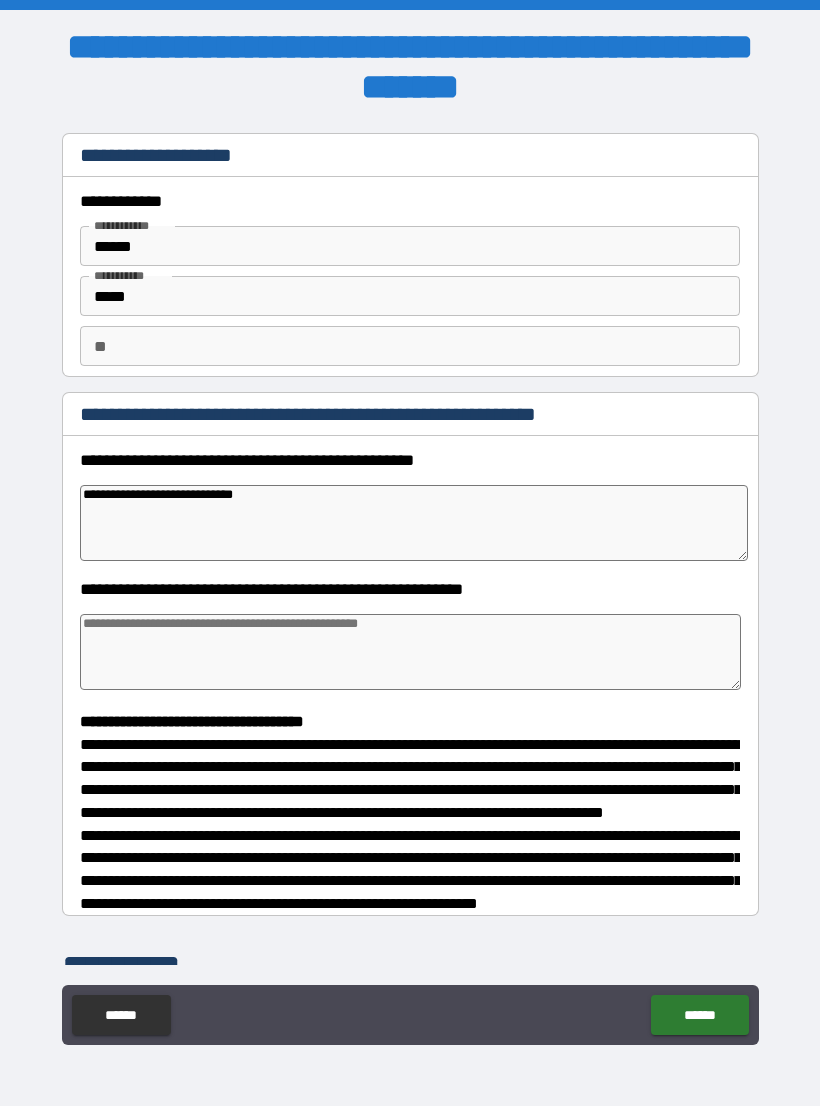 type on "*" 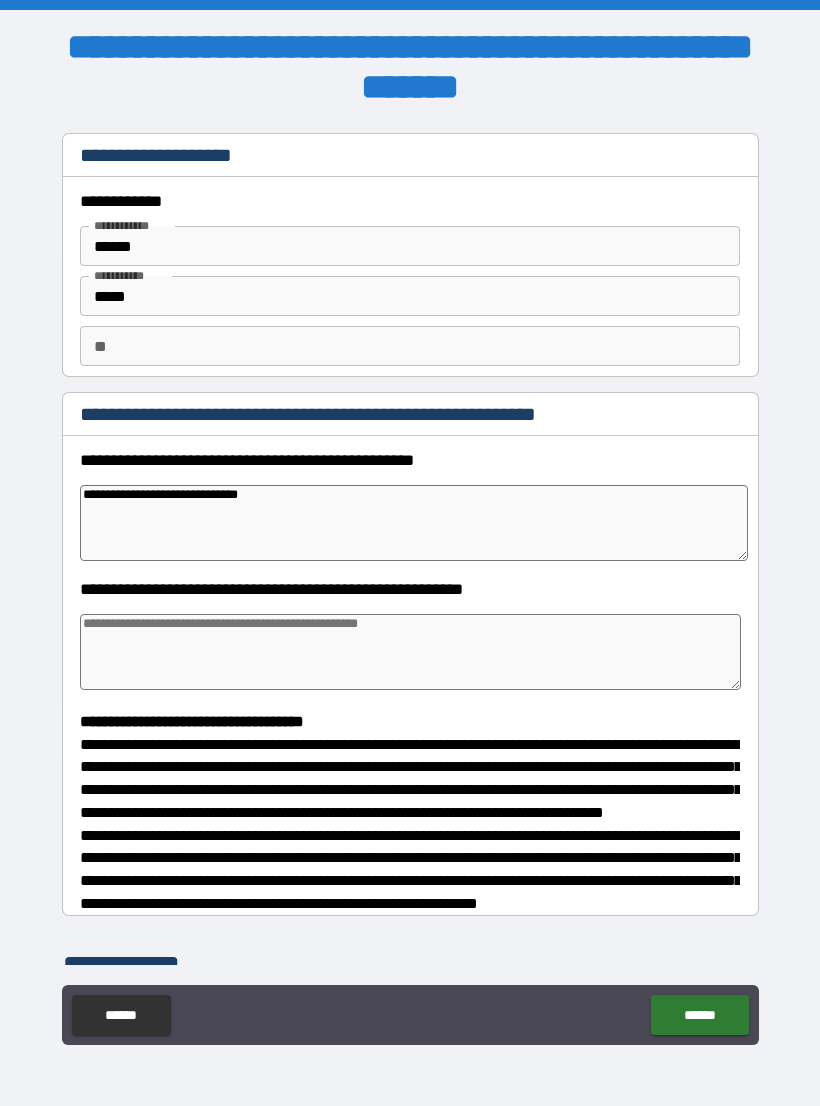 type on "*" 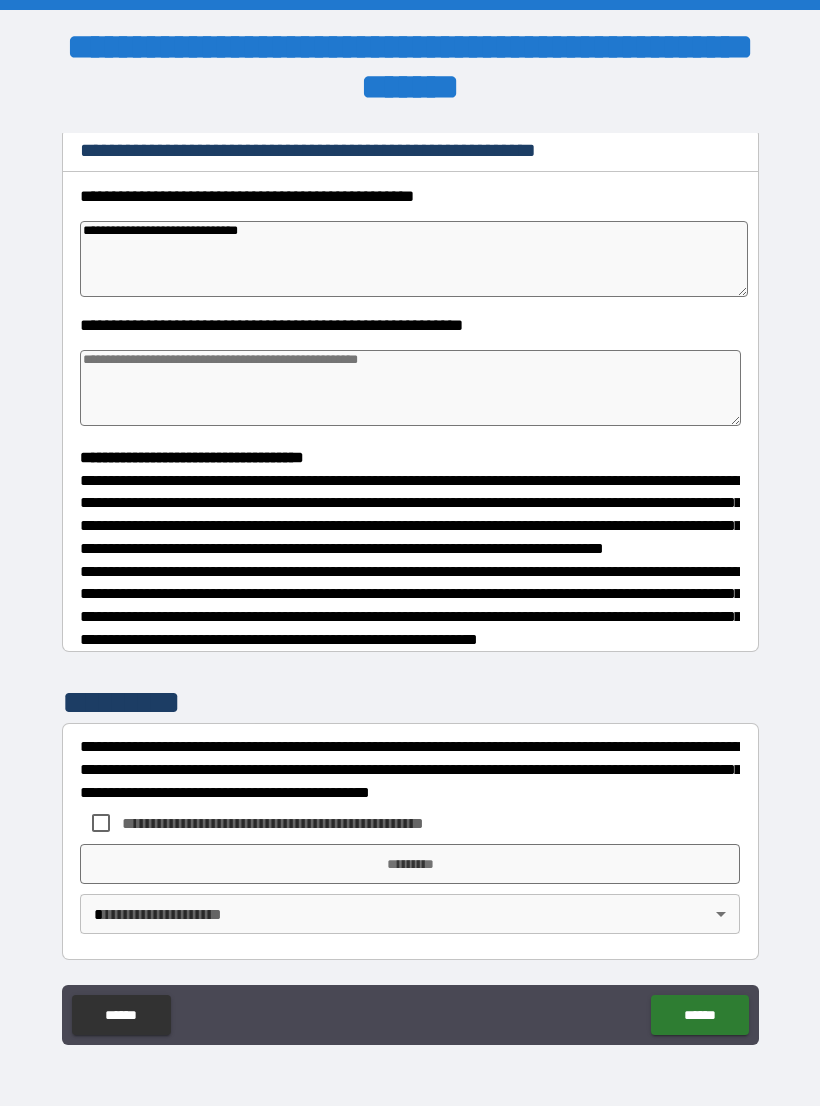 scroll, scrollTop: 302, scrollLeft: 0, axis: vertical 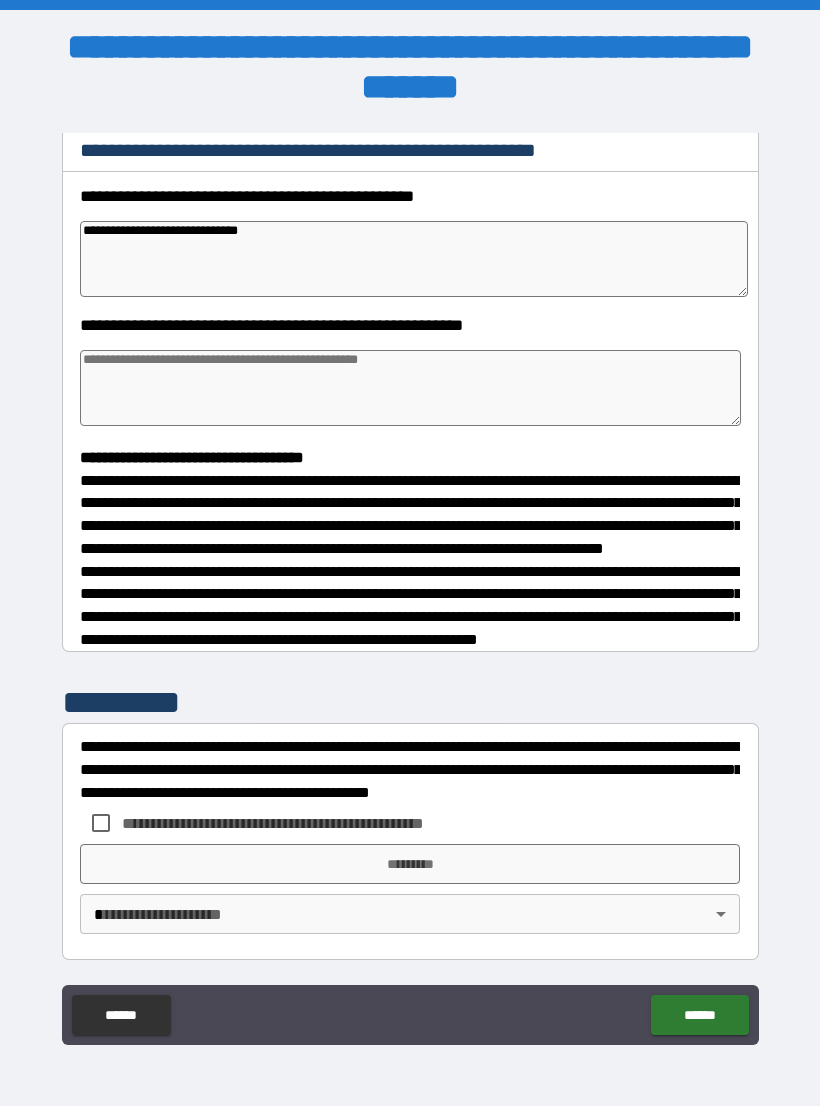 type on "*" 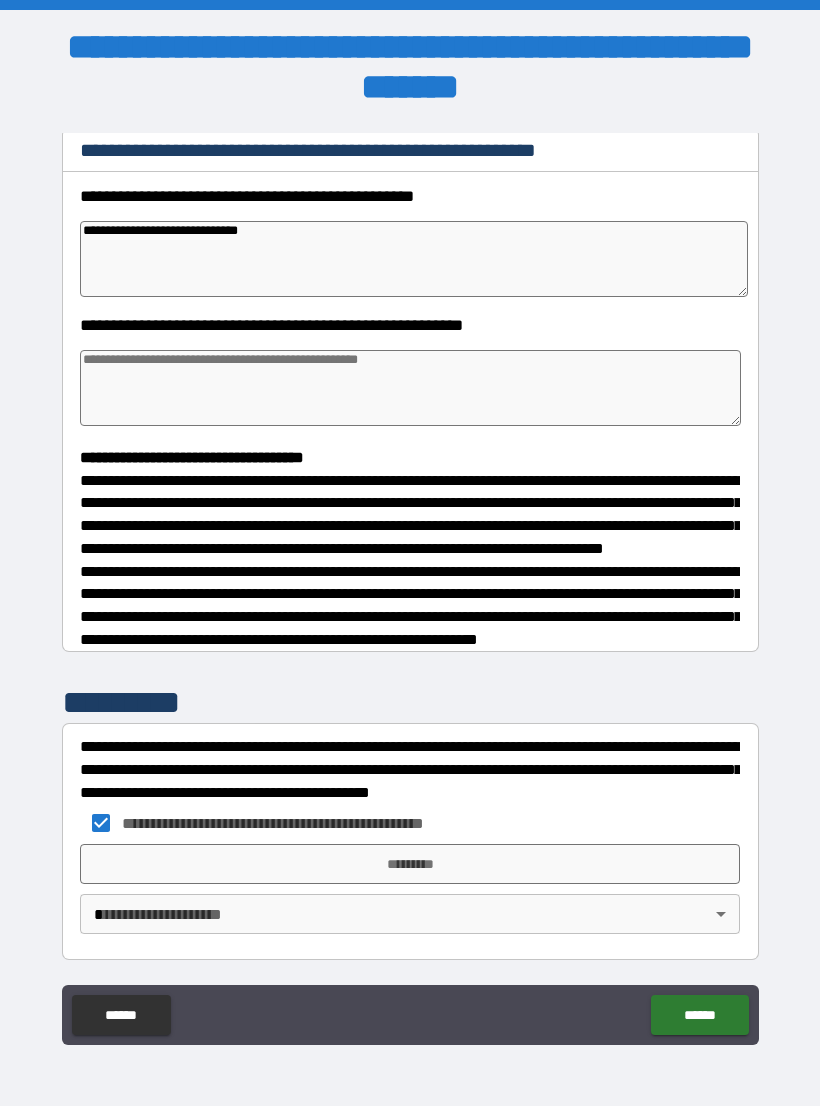 type on "*" 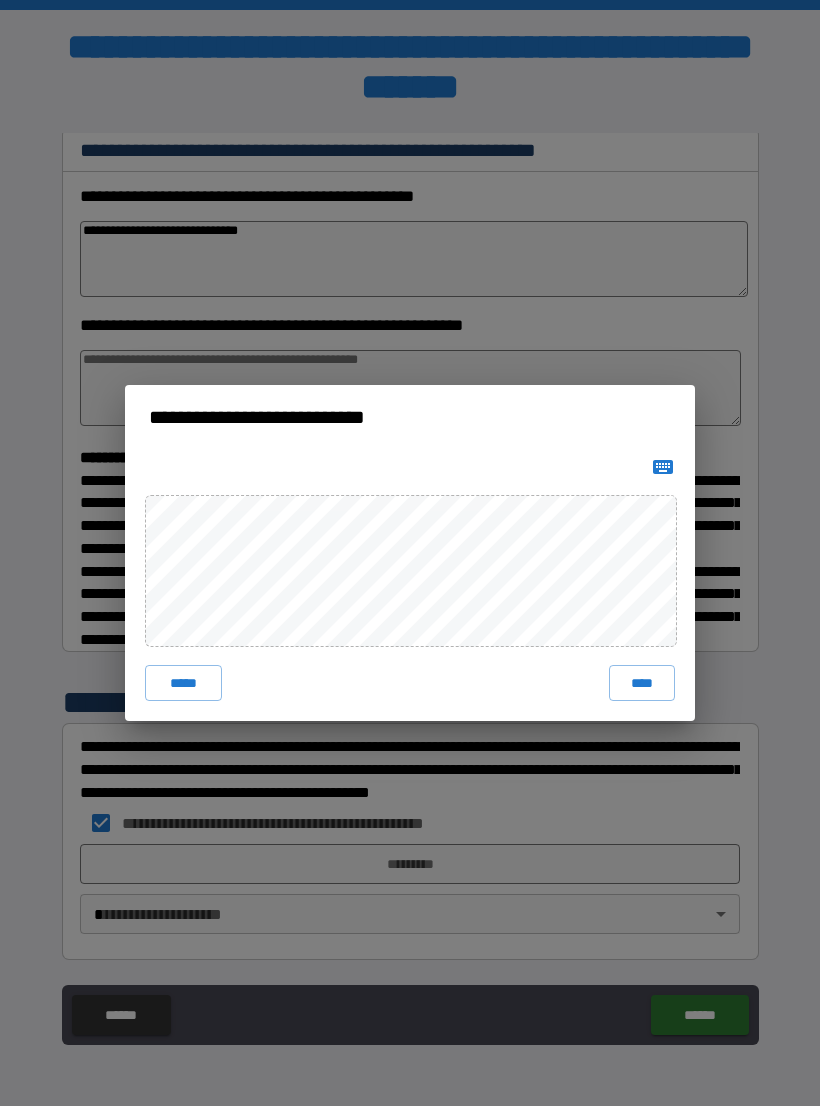 click 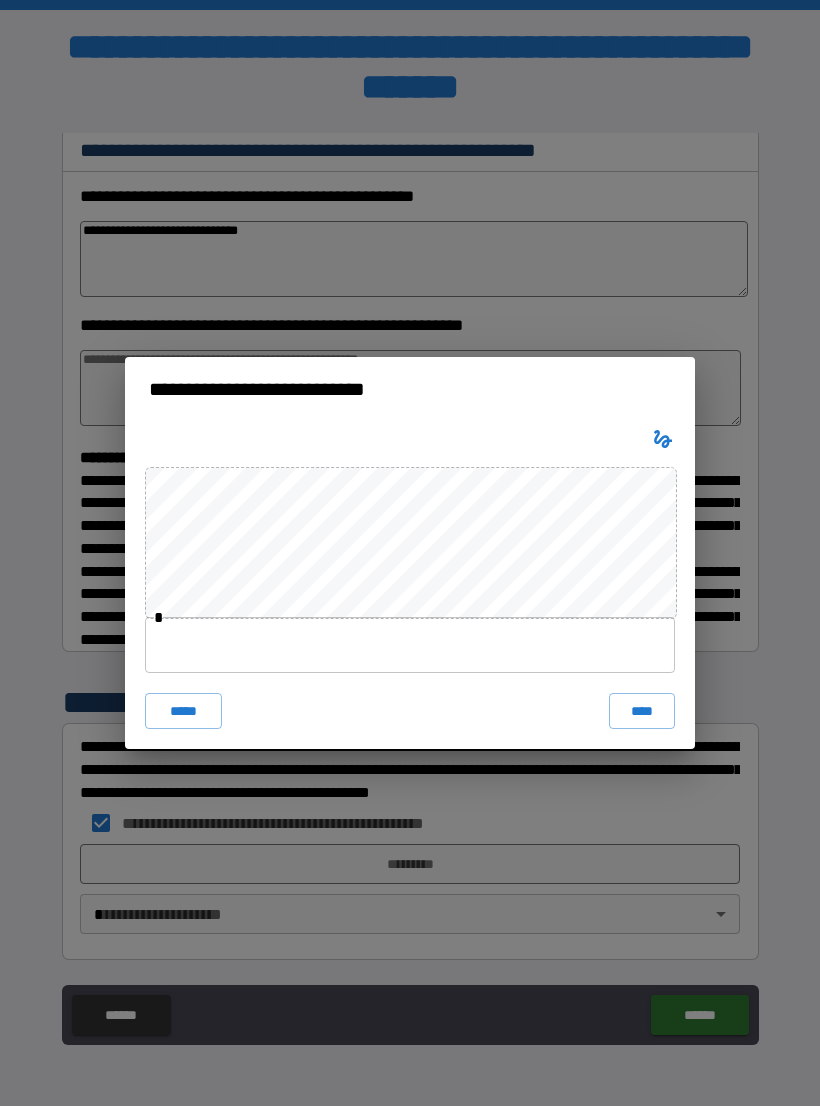 click at bounding box center (410, 645) 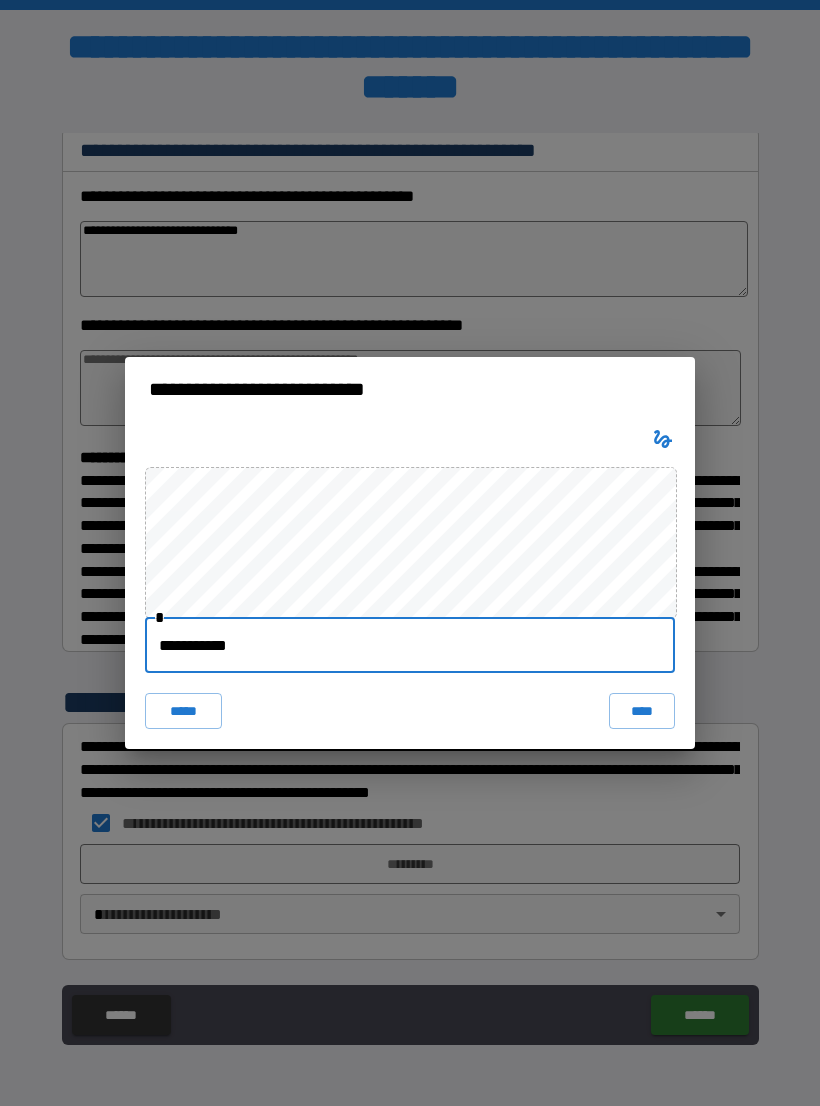 type on "**********" 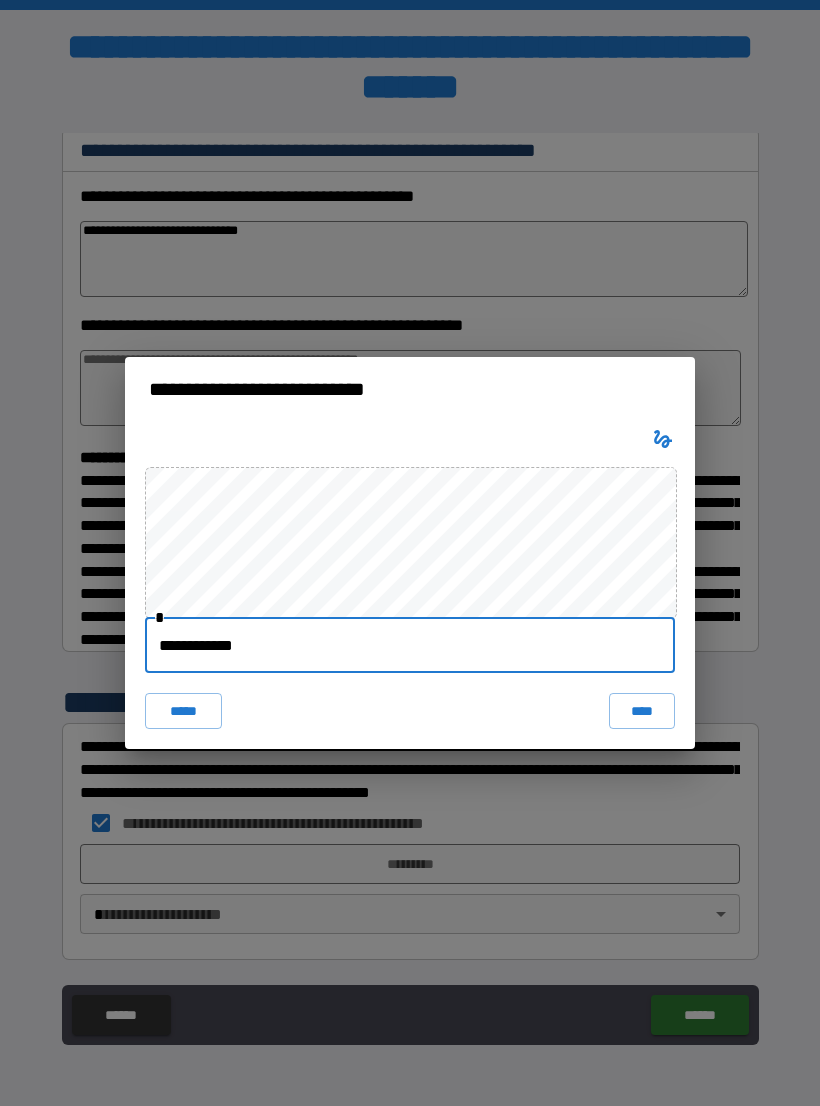 click on "****" at bounding box center [642, 711] 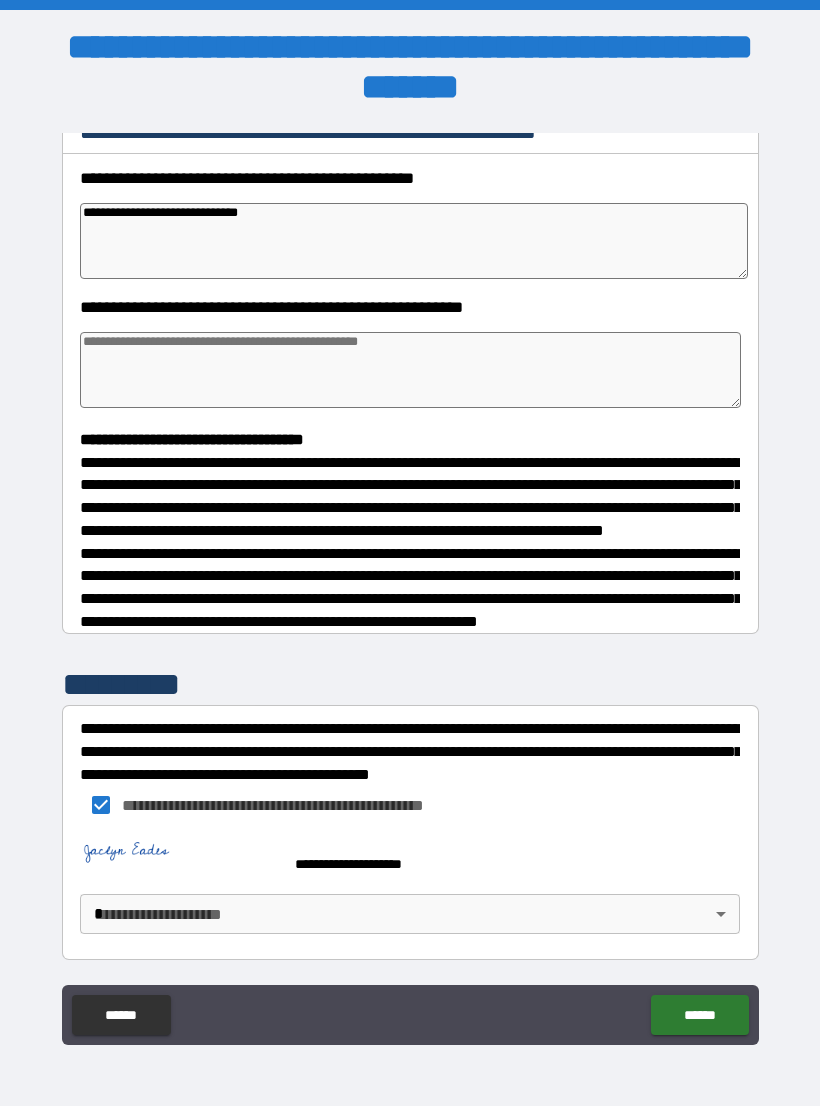 type on "*" 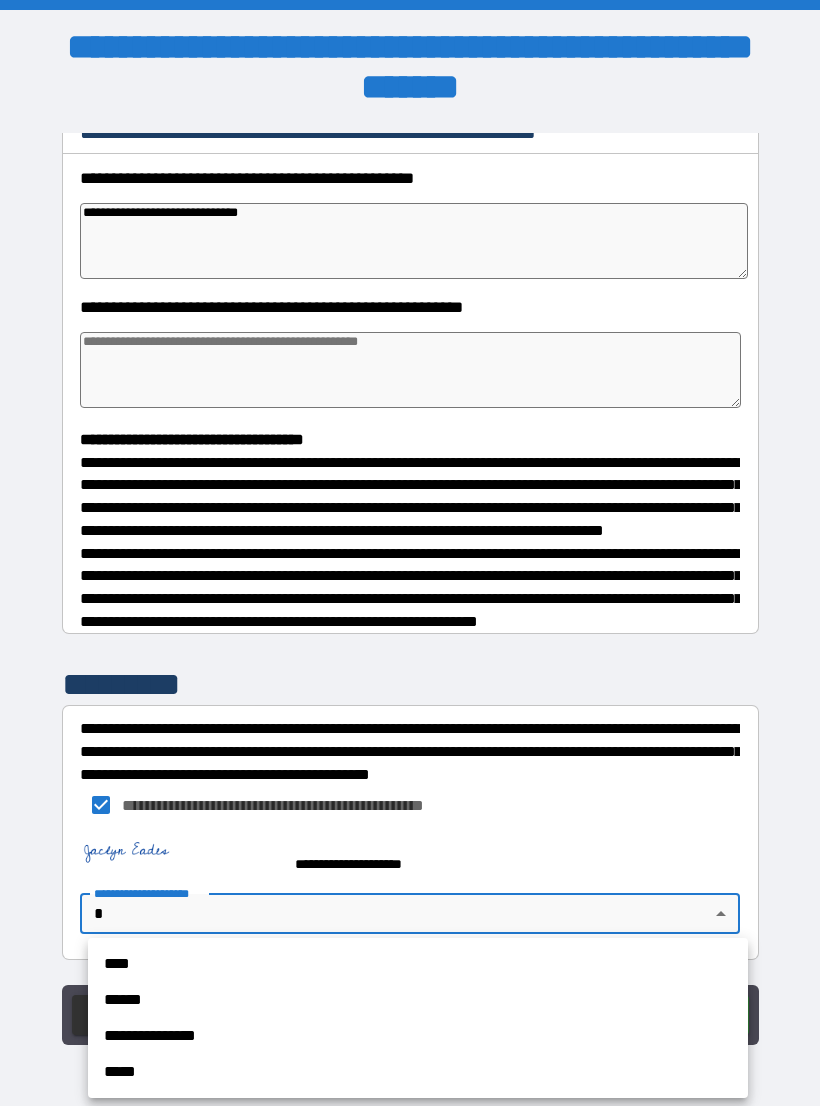 click on "****" at bounding box center [418, 964] 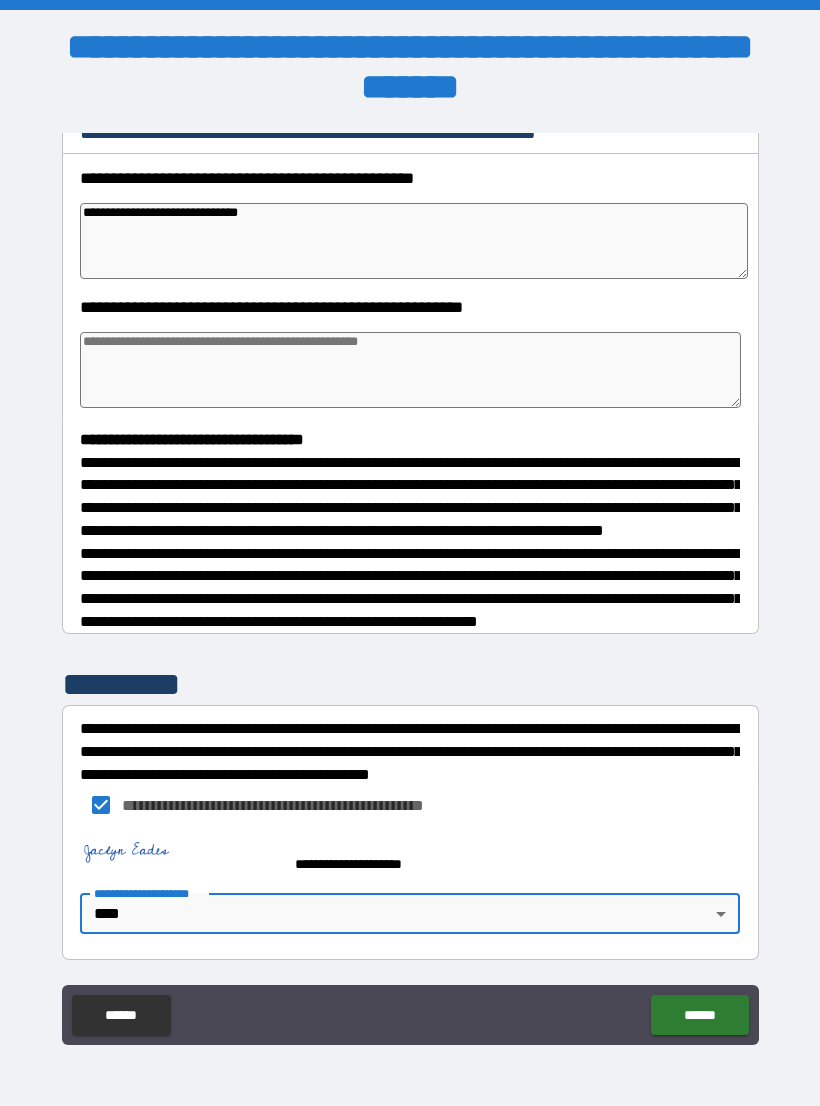 click on "******" at bounding box center (699, 1015) 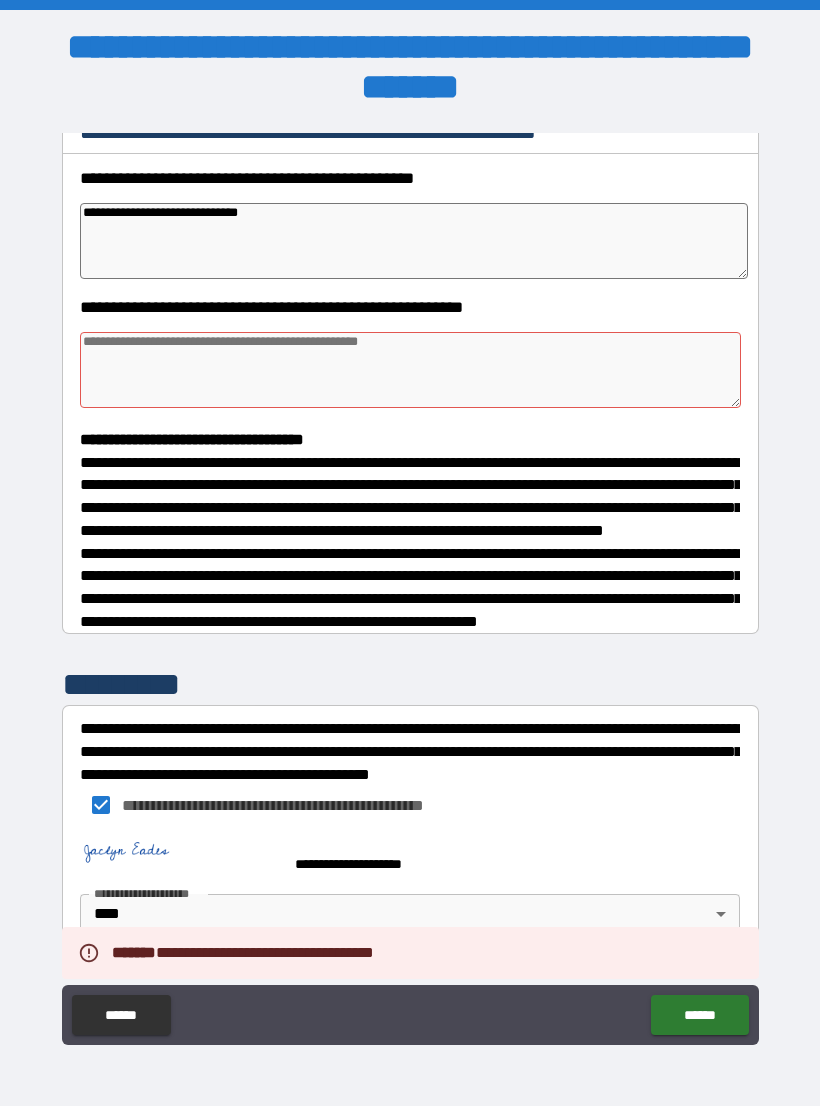 click at bounding box center (410, 370) 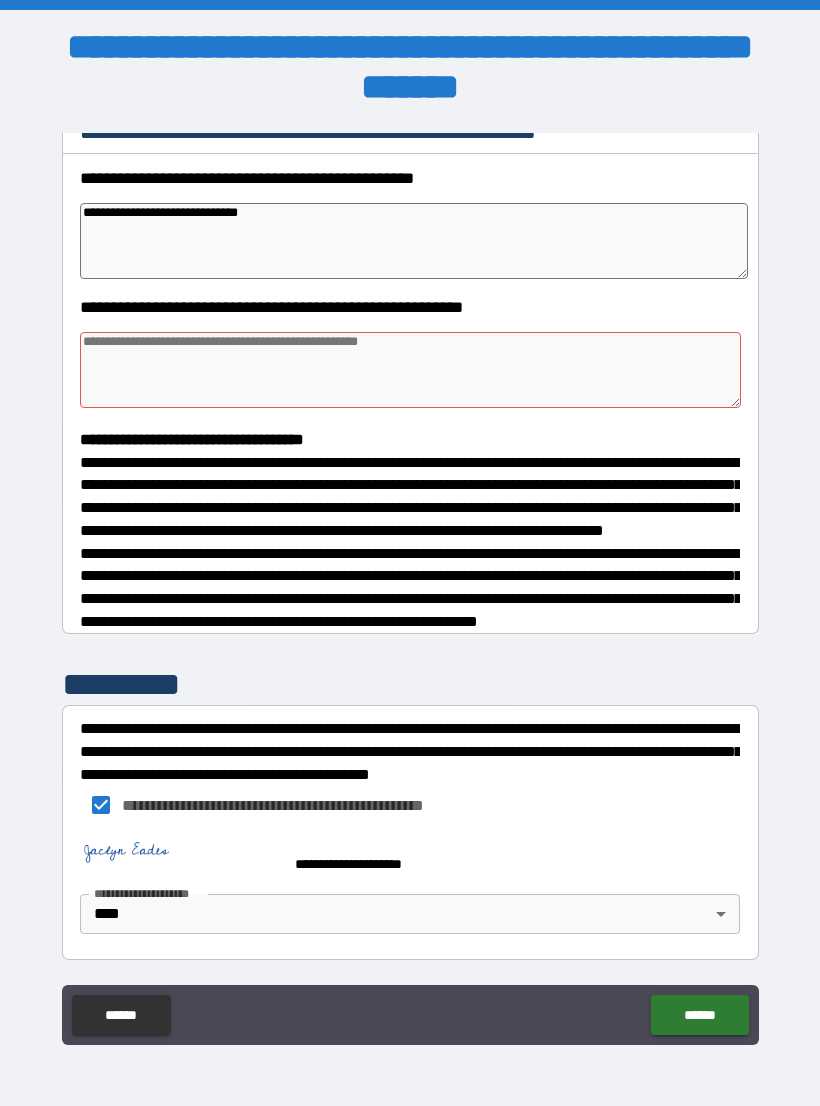 type on "*" 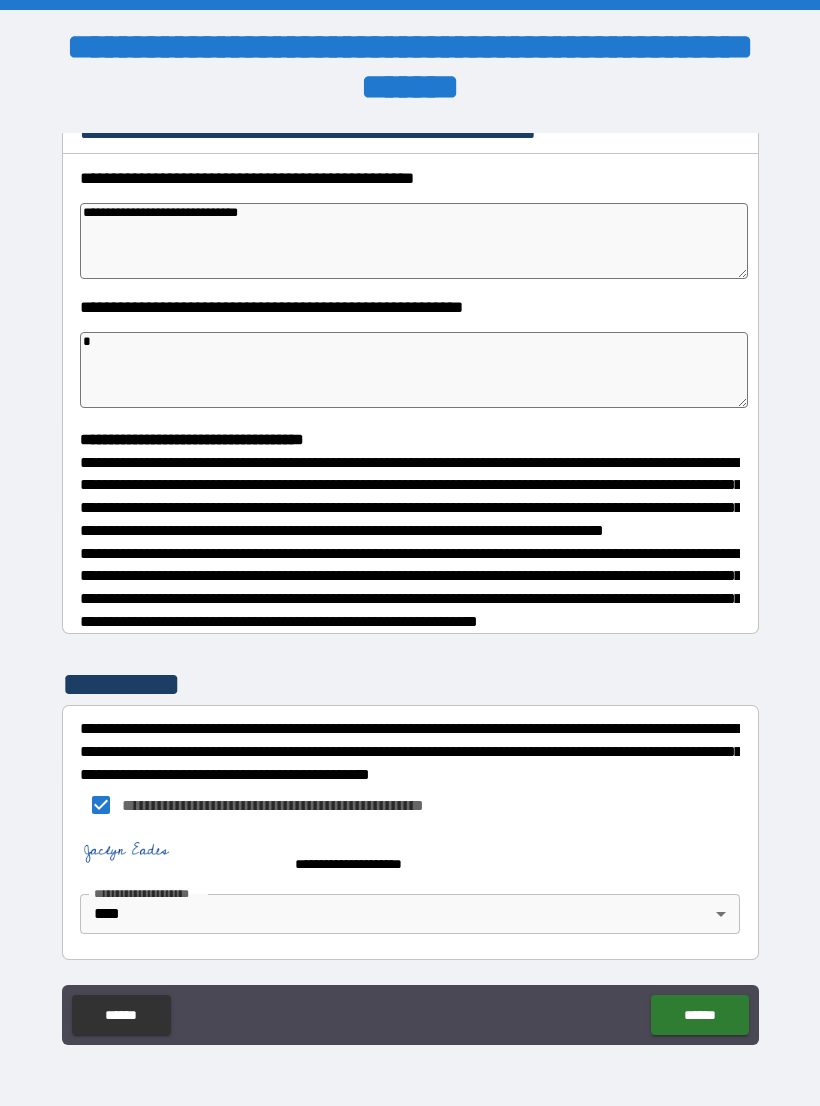 type on "**" 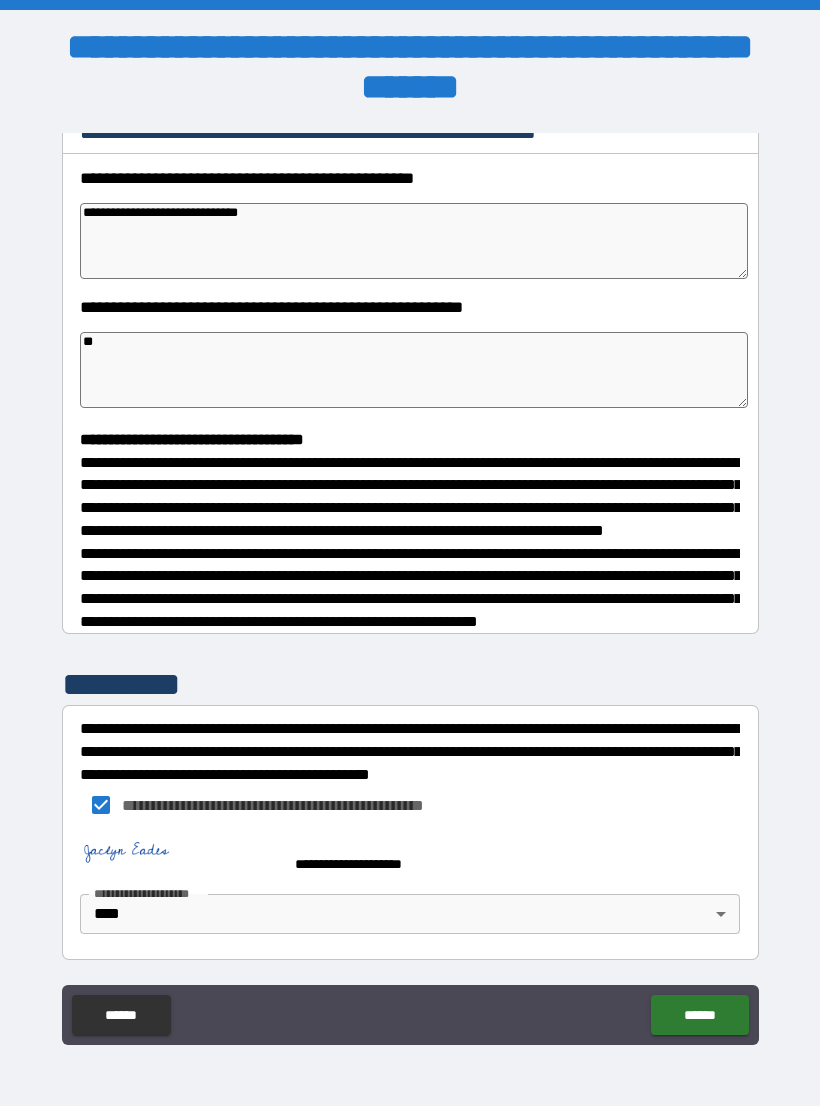 type on "*" 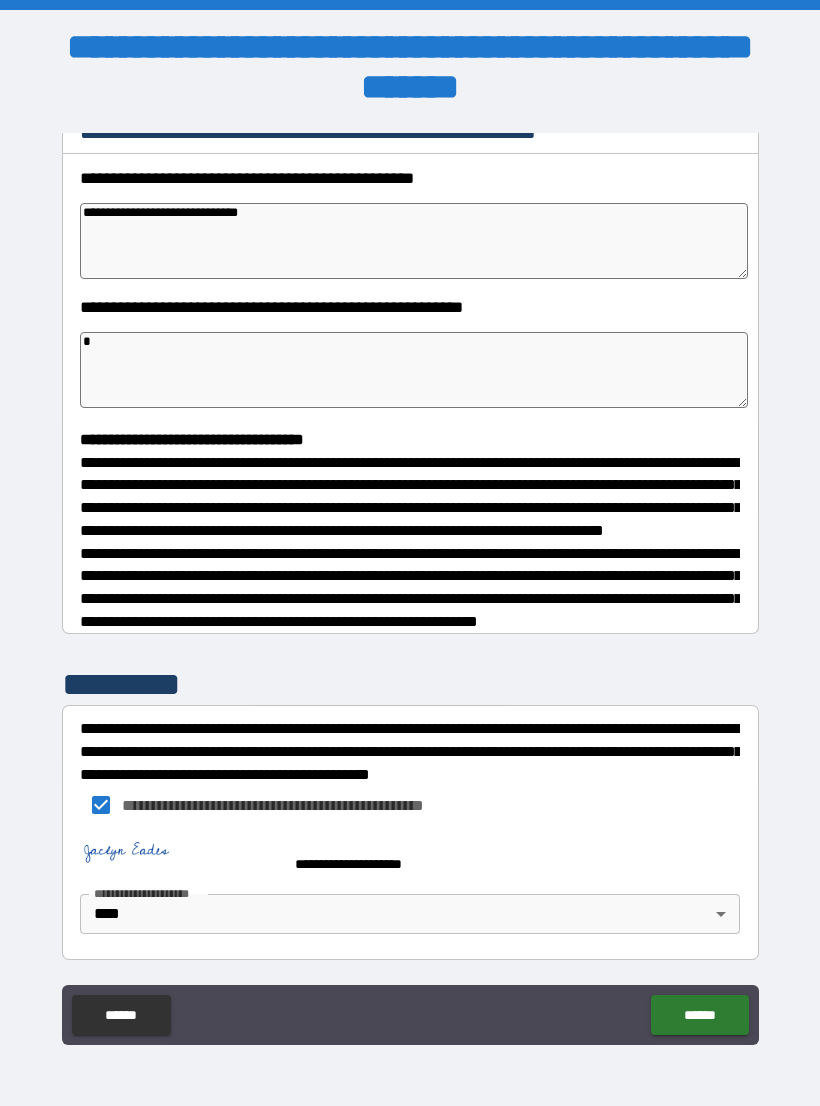 type on "*" 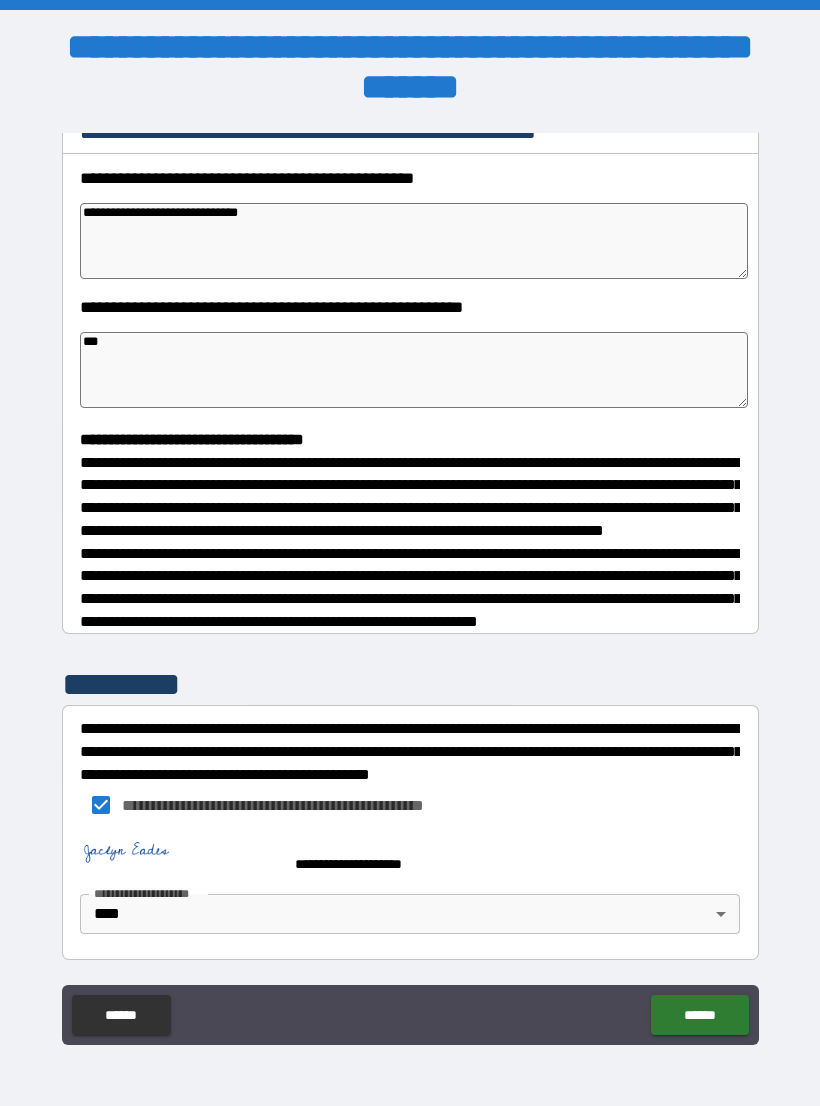 click on "*********" at bounding box center [410, 684] 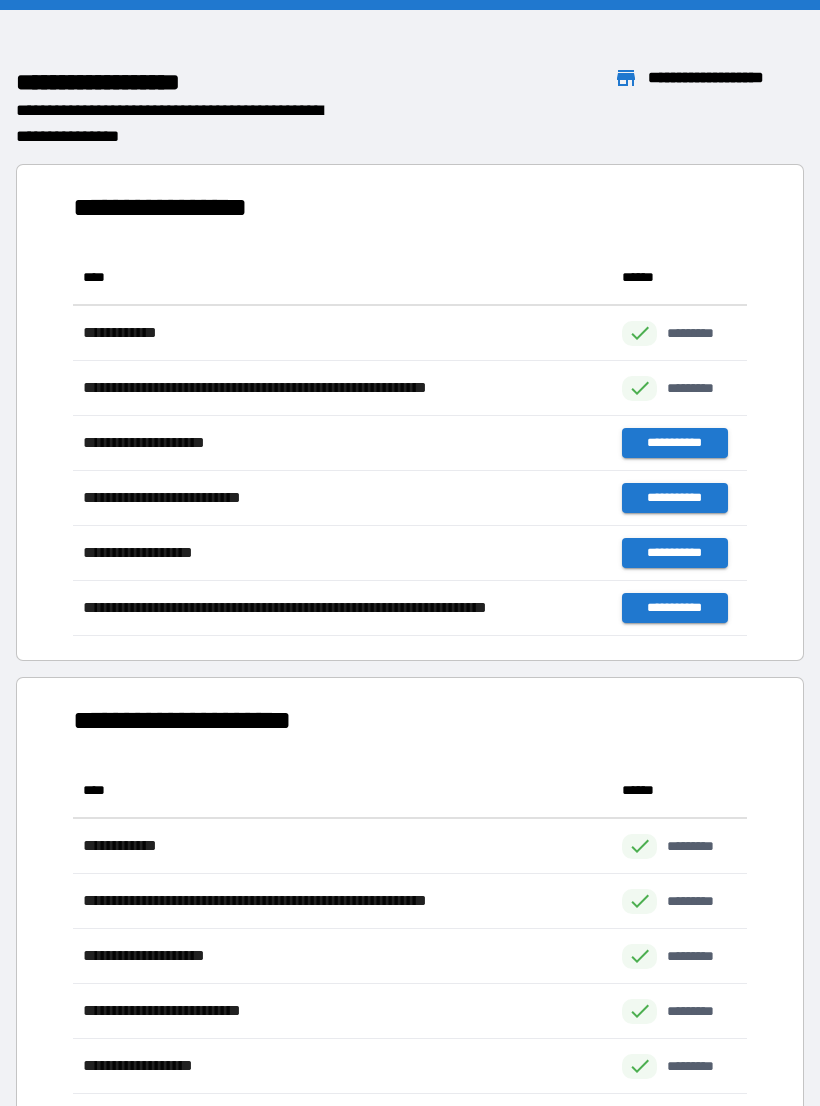 scroll, scrollTop: 1, scrollLeft: 1, axis: both 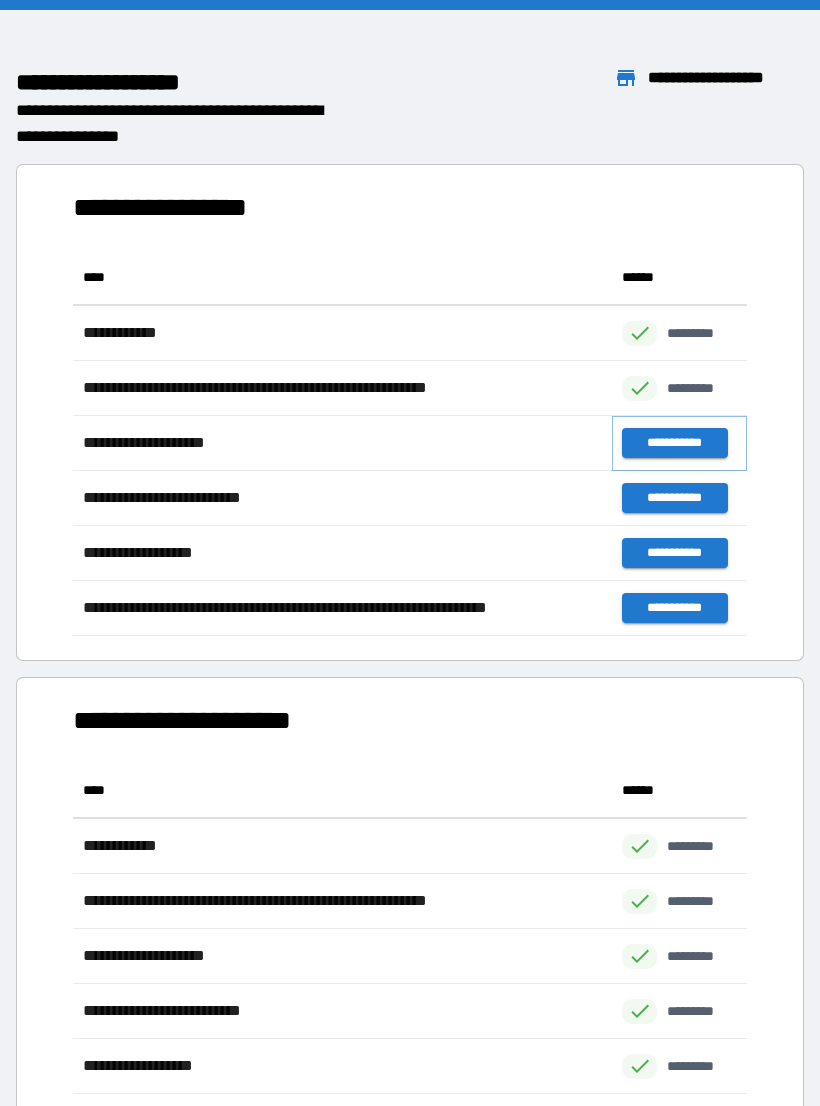 click on "**********" at bounding box center (674, 443) 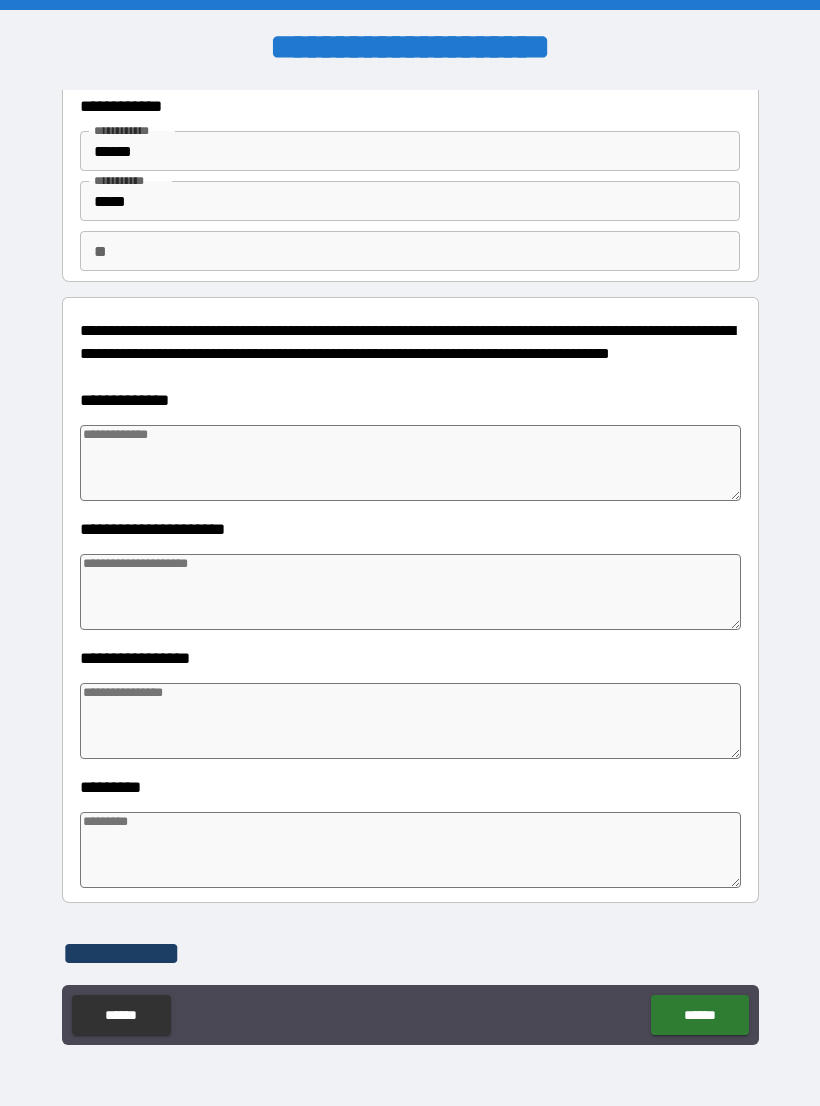 scroll, scrollTop: 56, scrollLeft: 0, axis: vertical 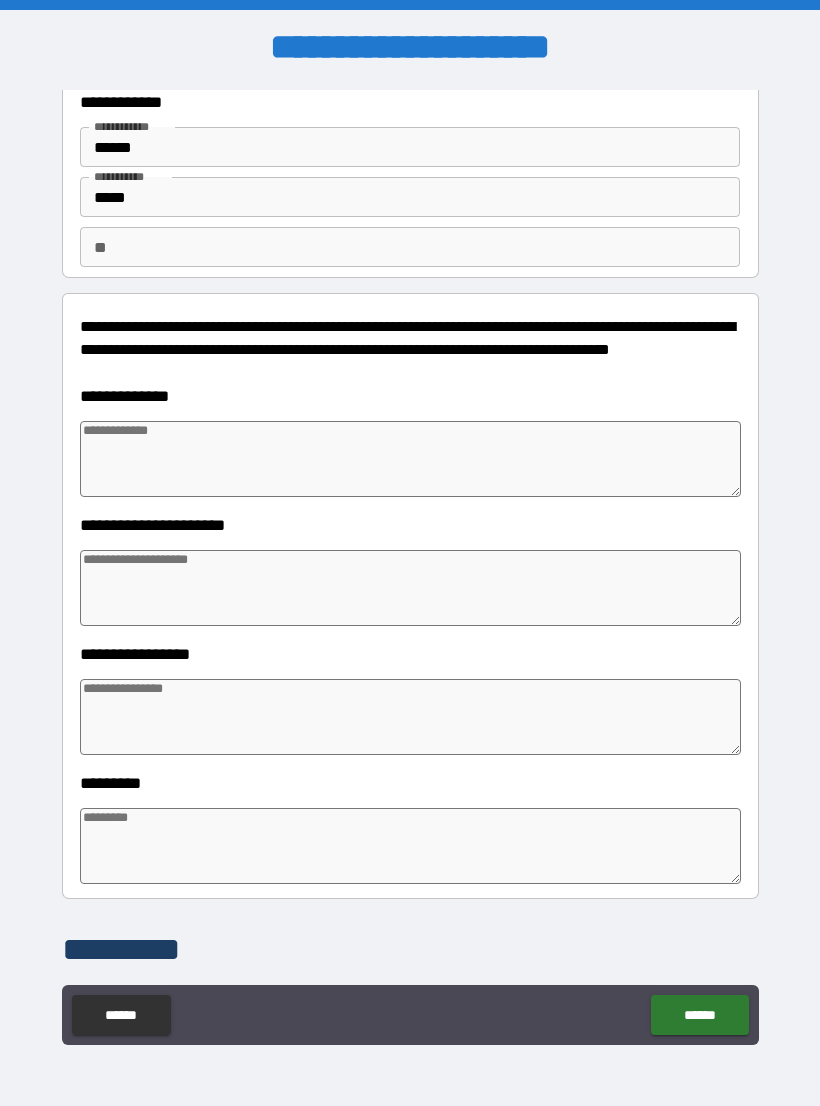 click at bounding box center (410, 459) 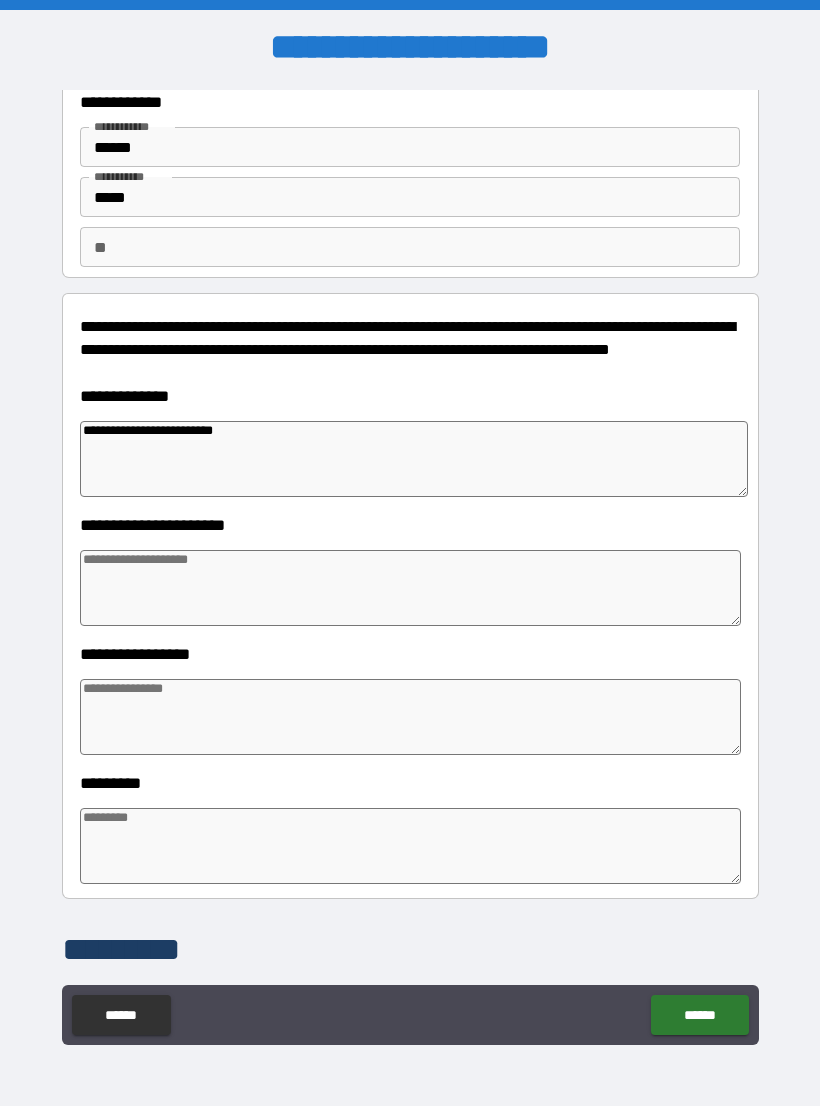 click at bounding box center [410, 588] 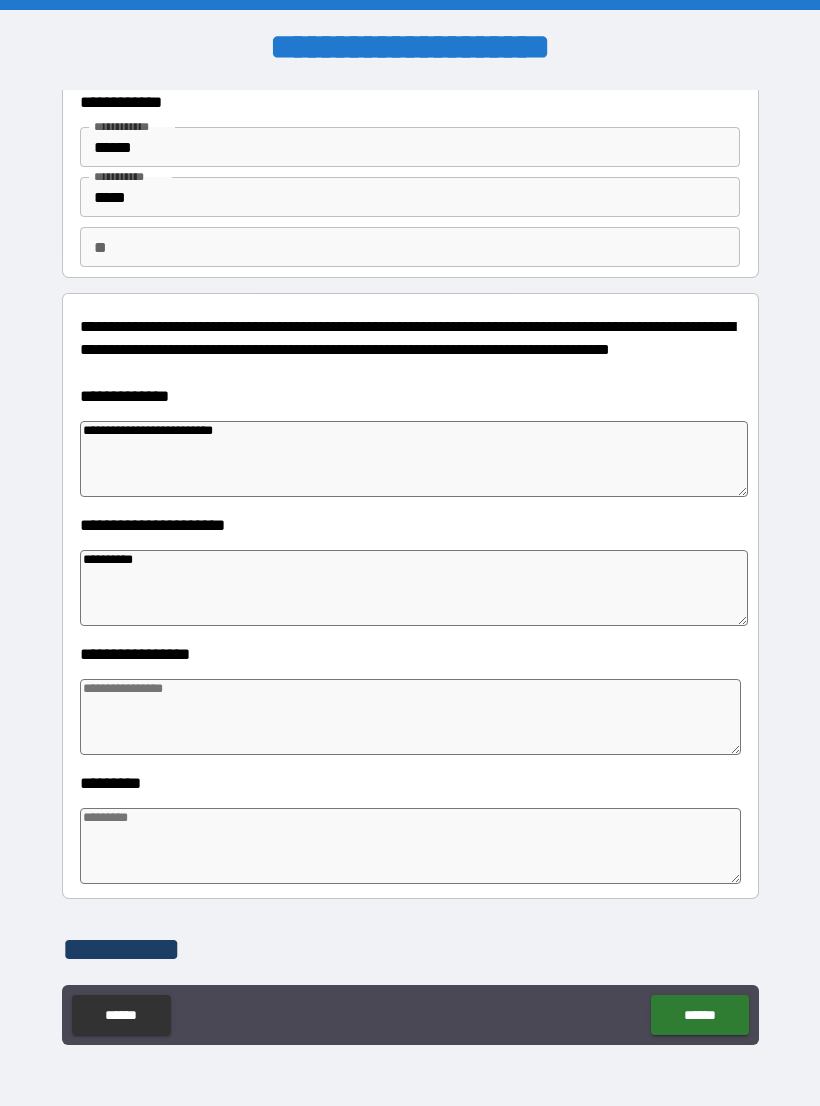 click at bounding box center (410, 717) 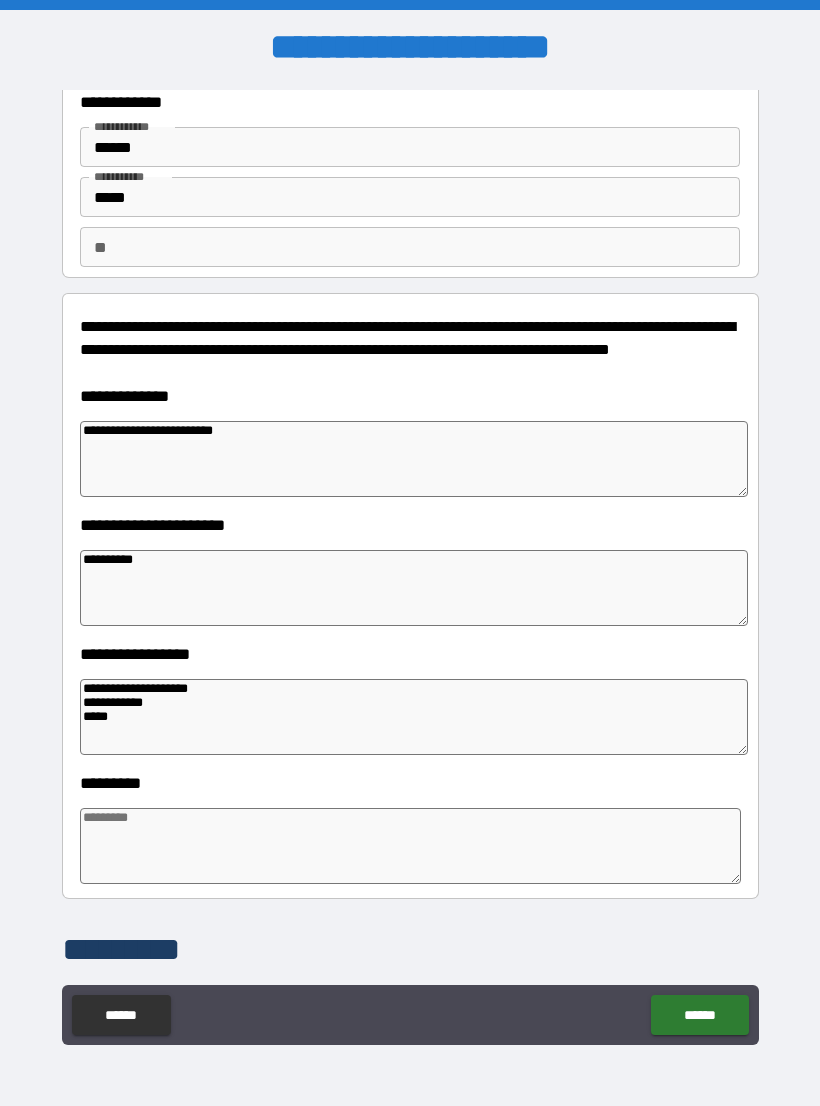 click on "**********" at bounding box center [410, 571] 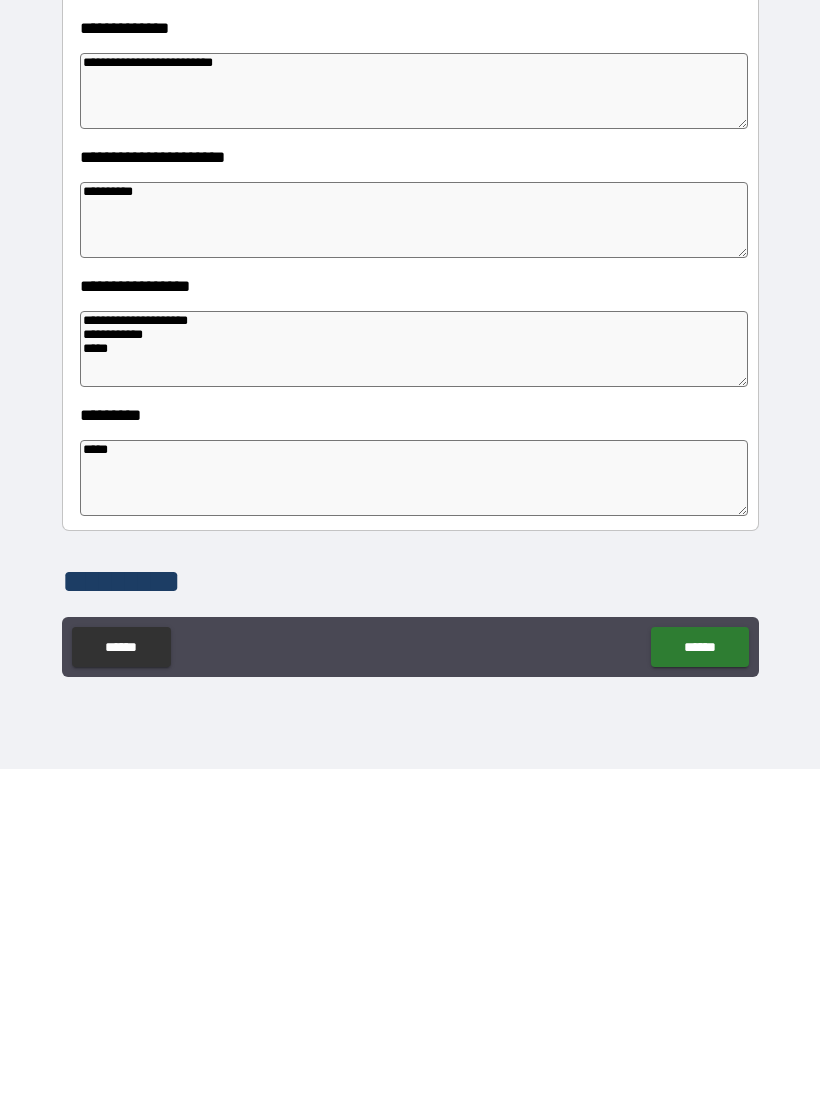 click on "******" at bounding box center (699, 984) 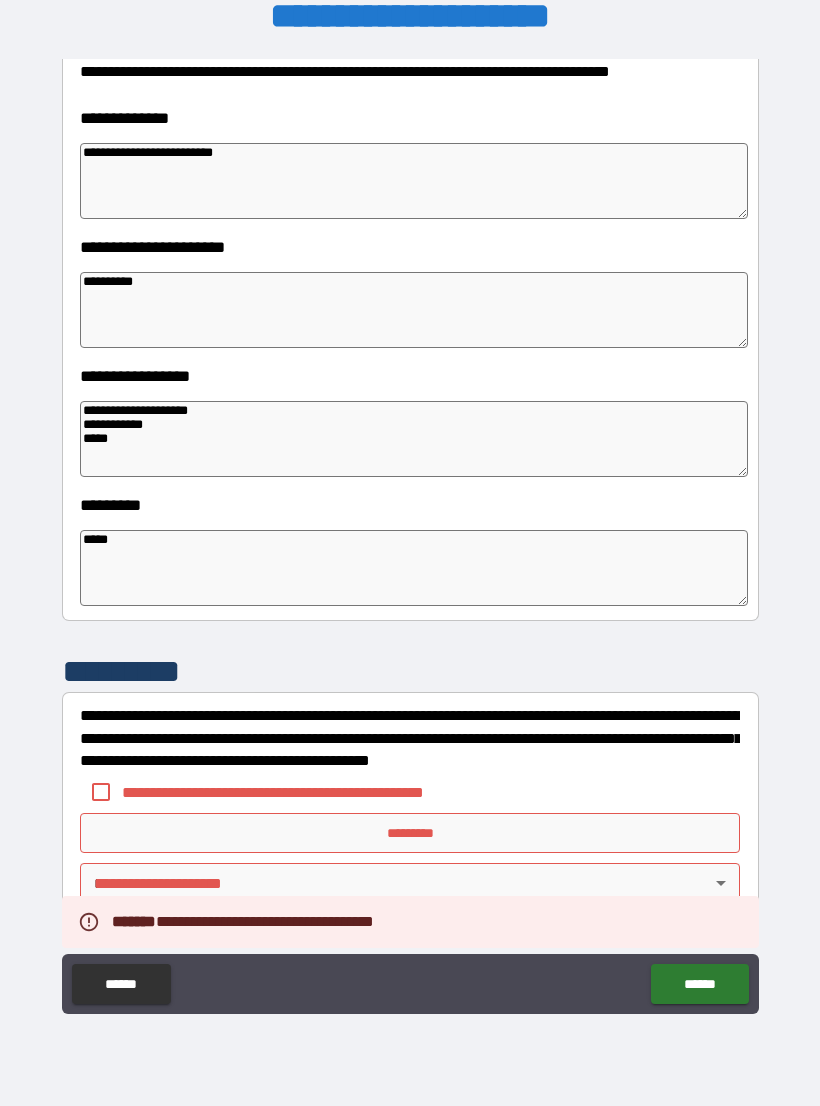 scroll, scrollTop: 303, scrollLeft: 0, axis: vertical 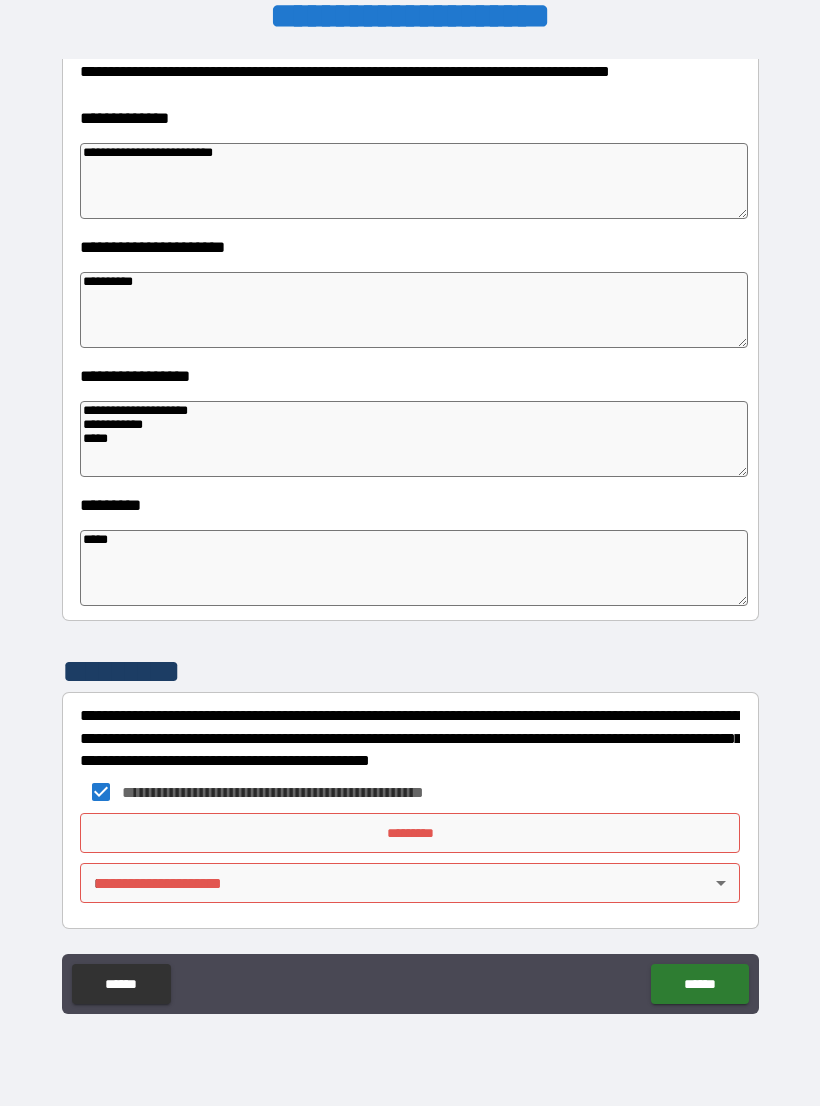 click on "*********" at bounding box center [410, 833] 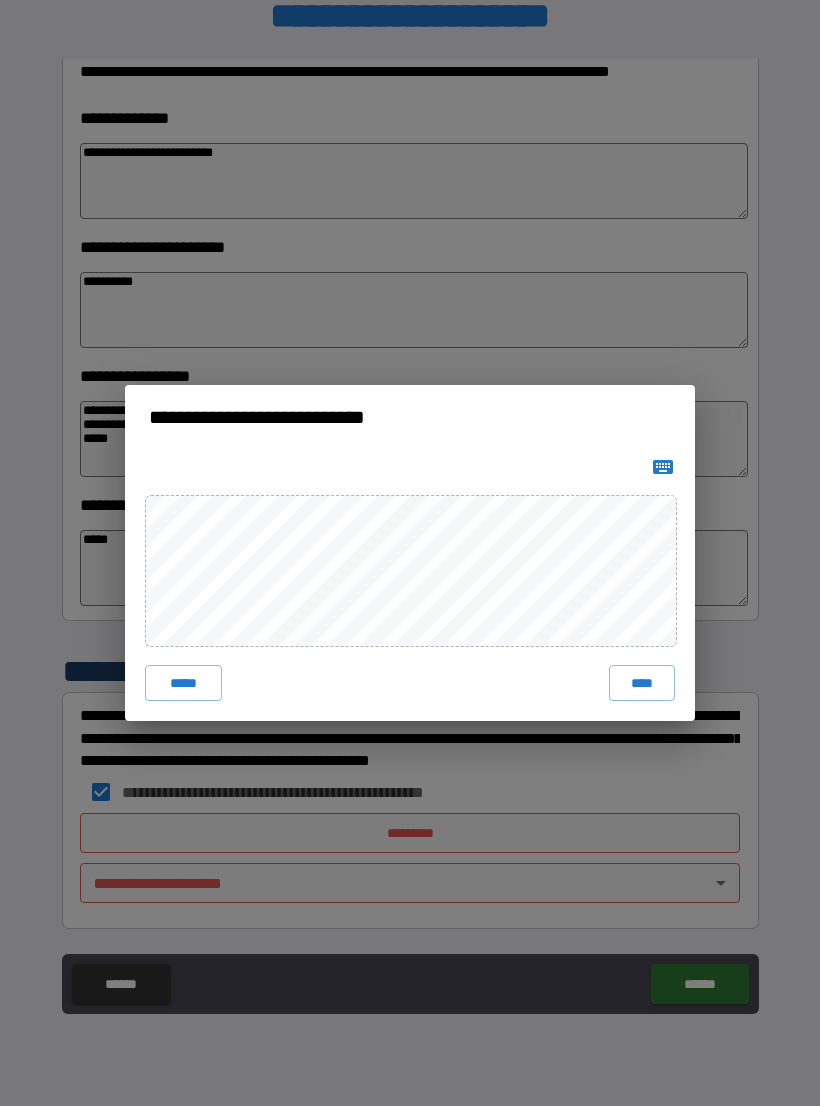 click 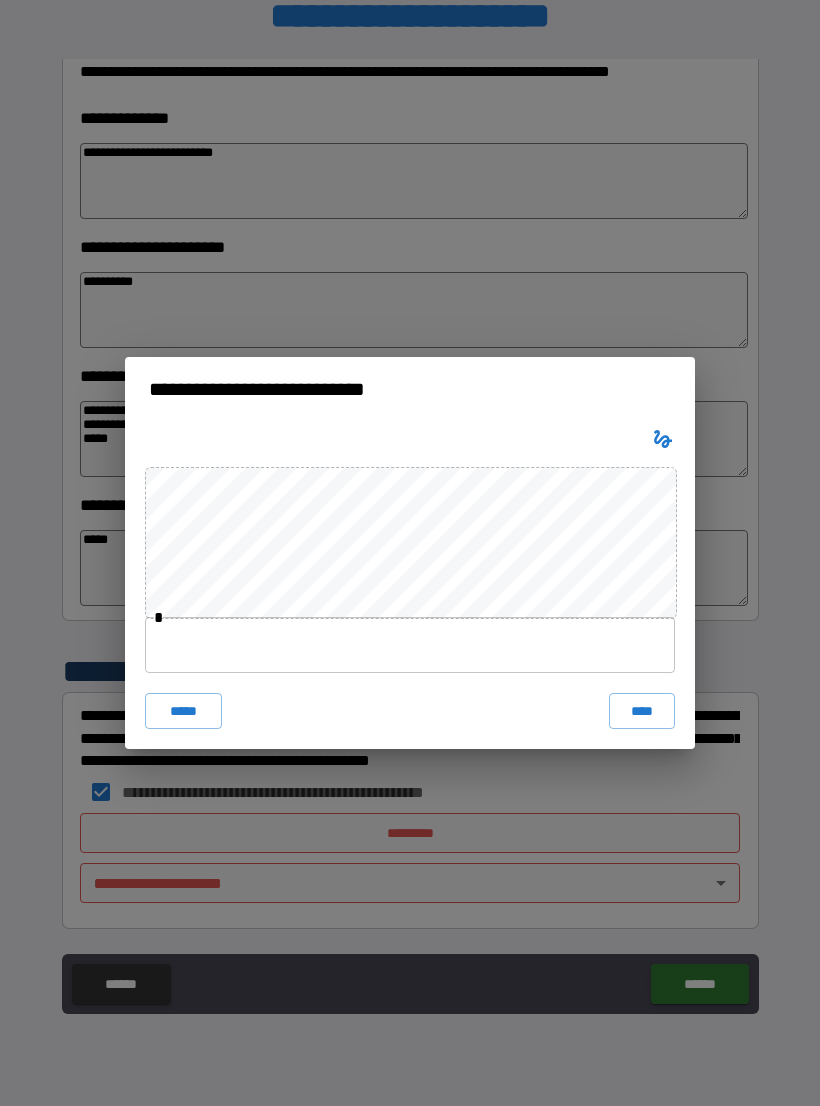 click at bounding box center [410, 645] 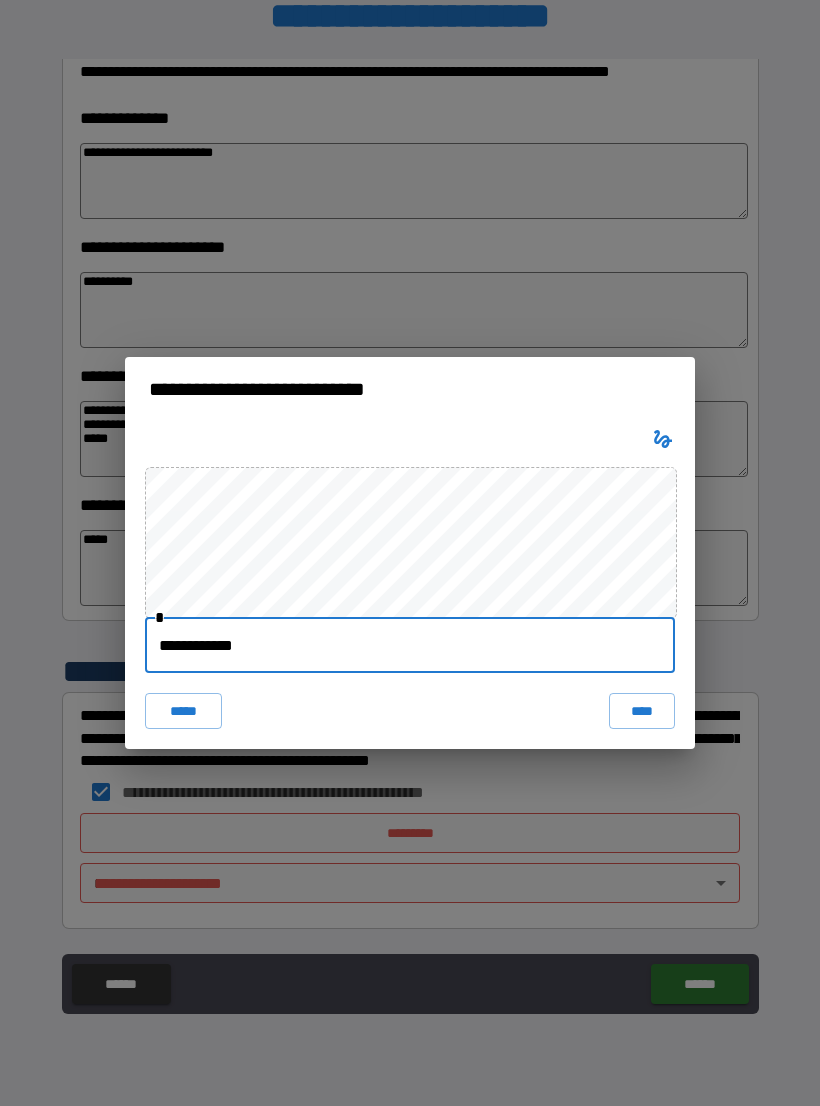 click on "****" at bounding box center (642, 711) 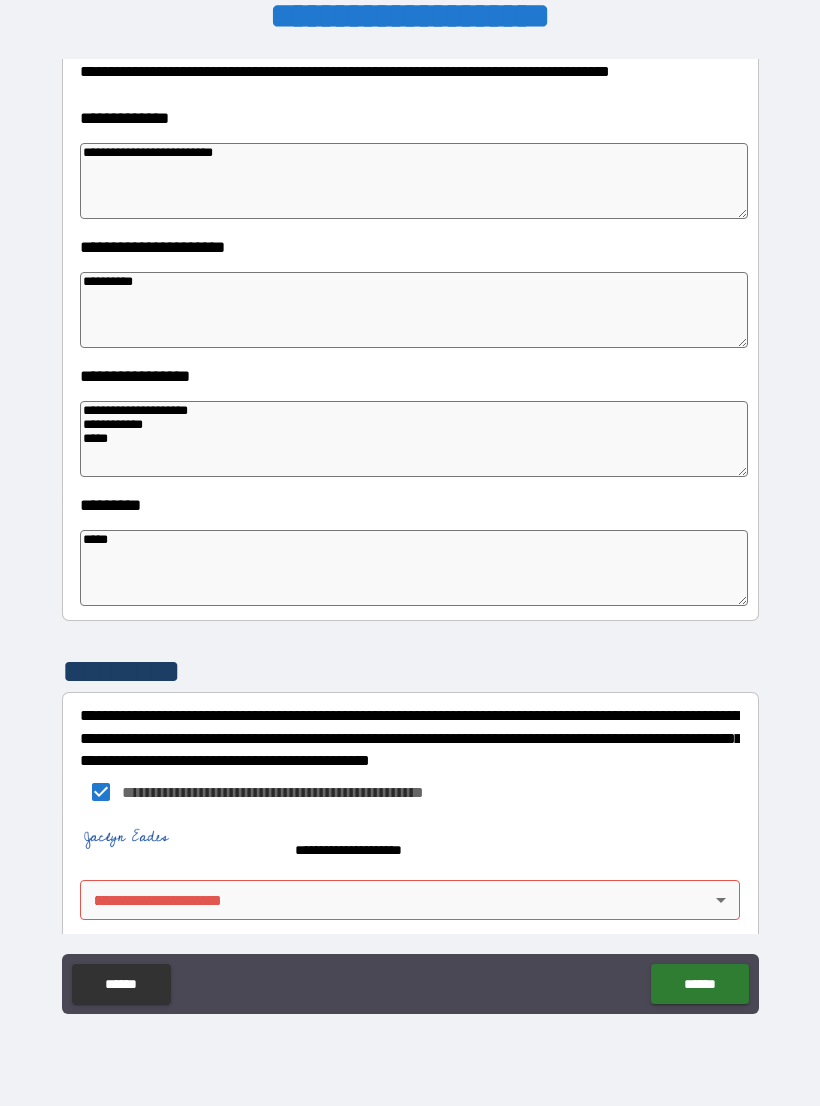 click on "**********" at bounding box center (410, 537) 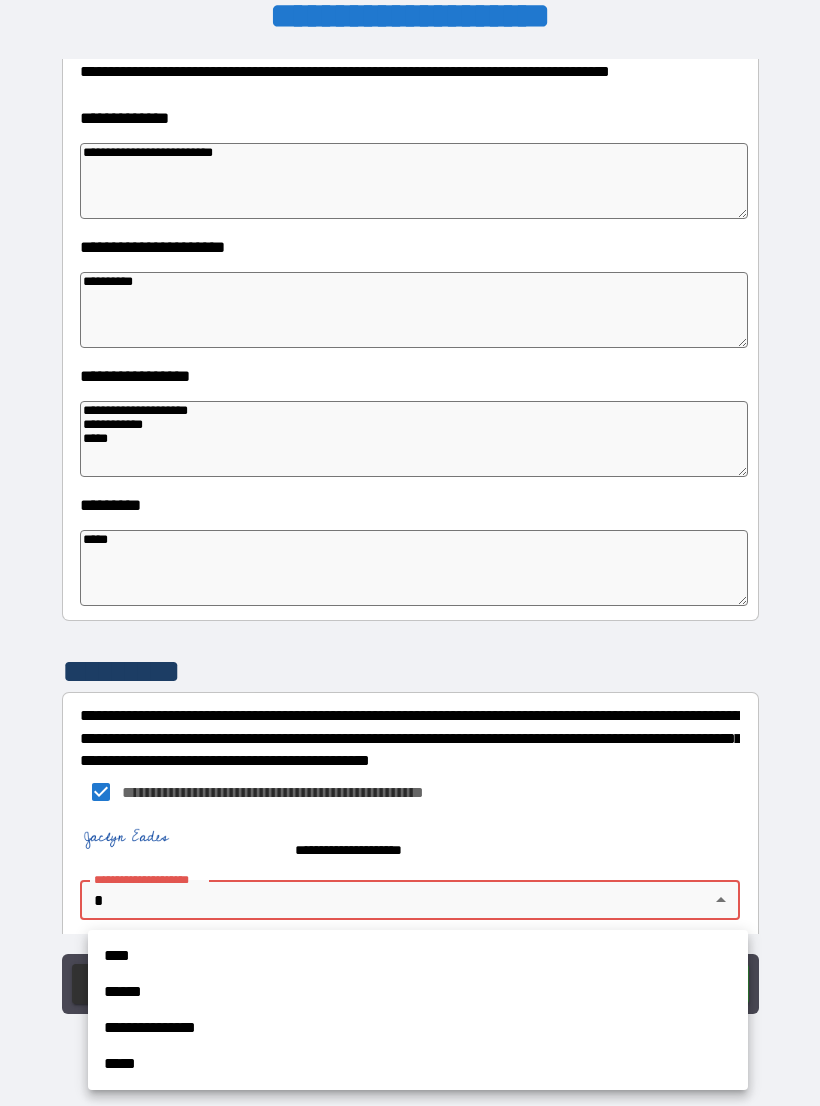 click on "****" at bounding box center (418, 956) 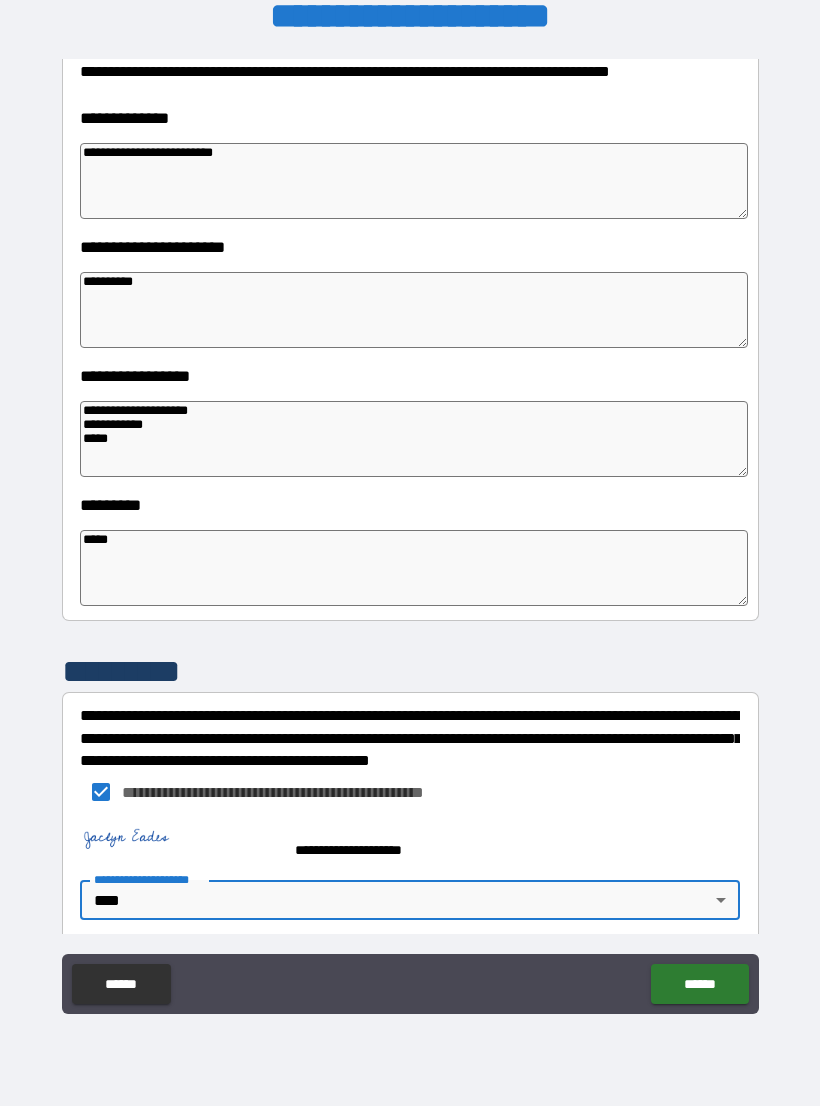 click on "******" at bounding box center (699, 984) 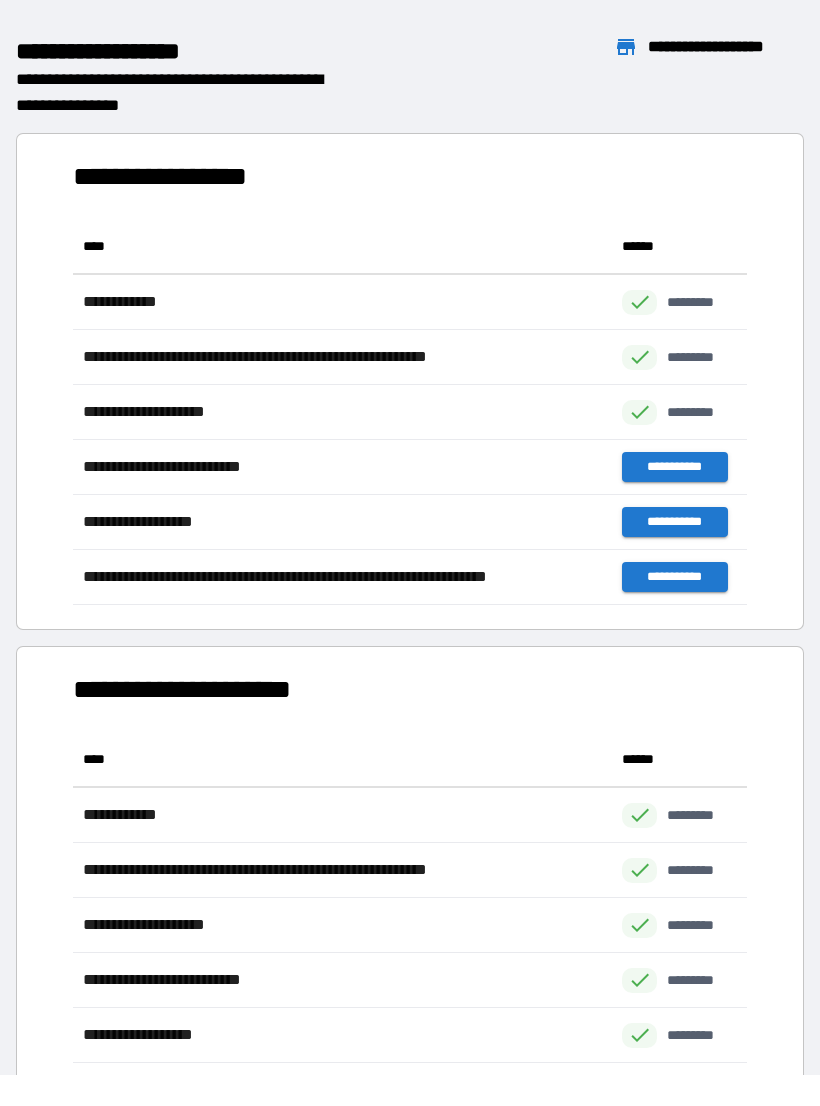 scroll, scrollTop: 386, scrollLeft: 674, axis: both 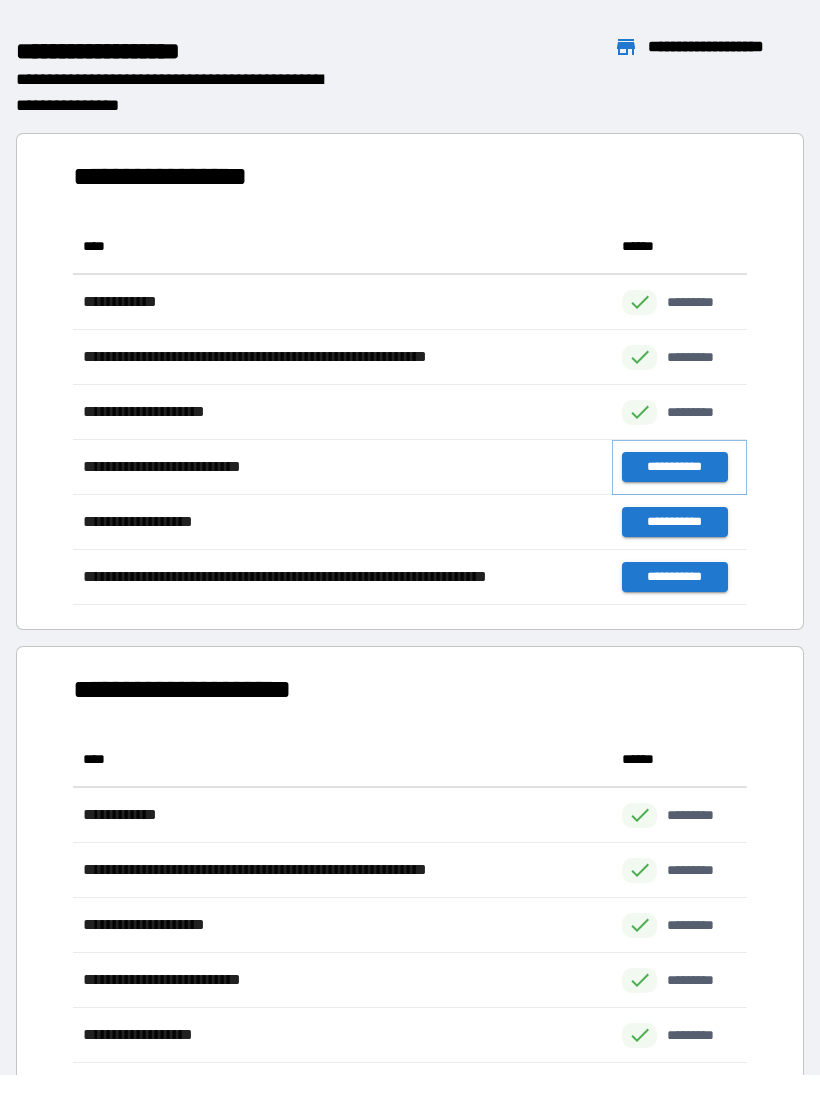 click on "**********" at bounding box center (674, 467) 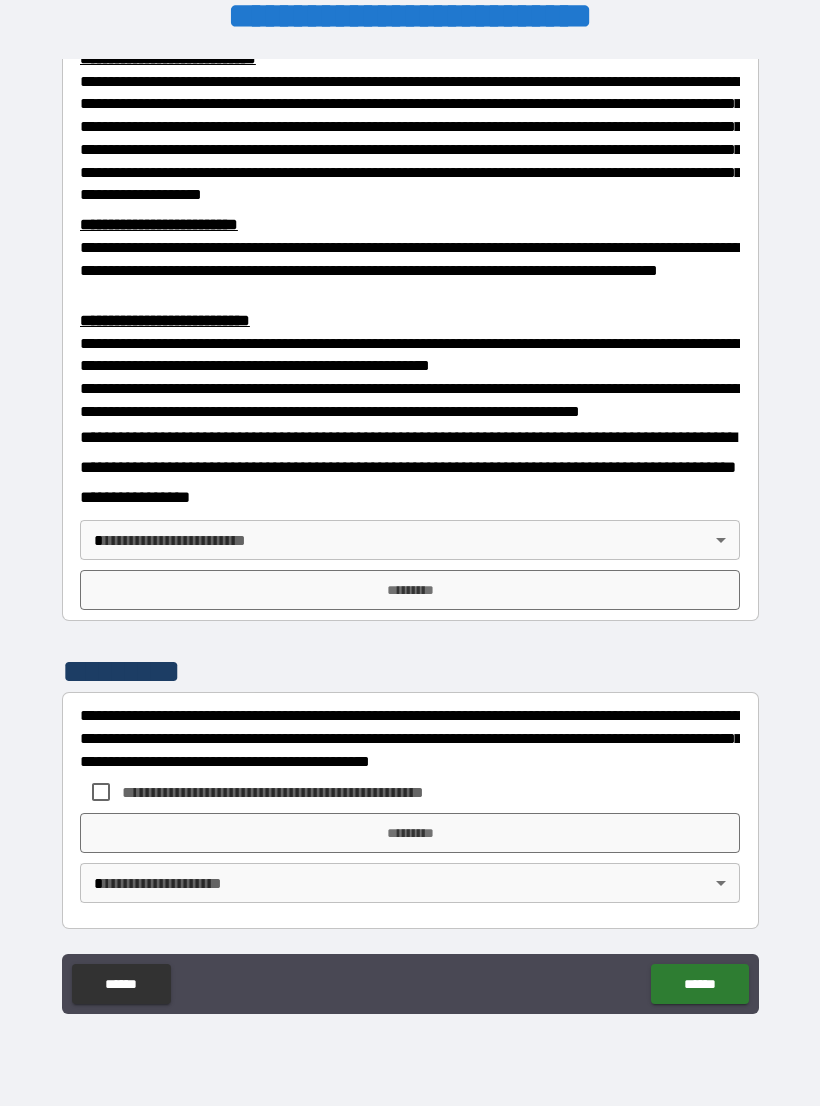 scroll, scrollTop: 549, scrollLeft: 0, axis: vertical 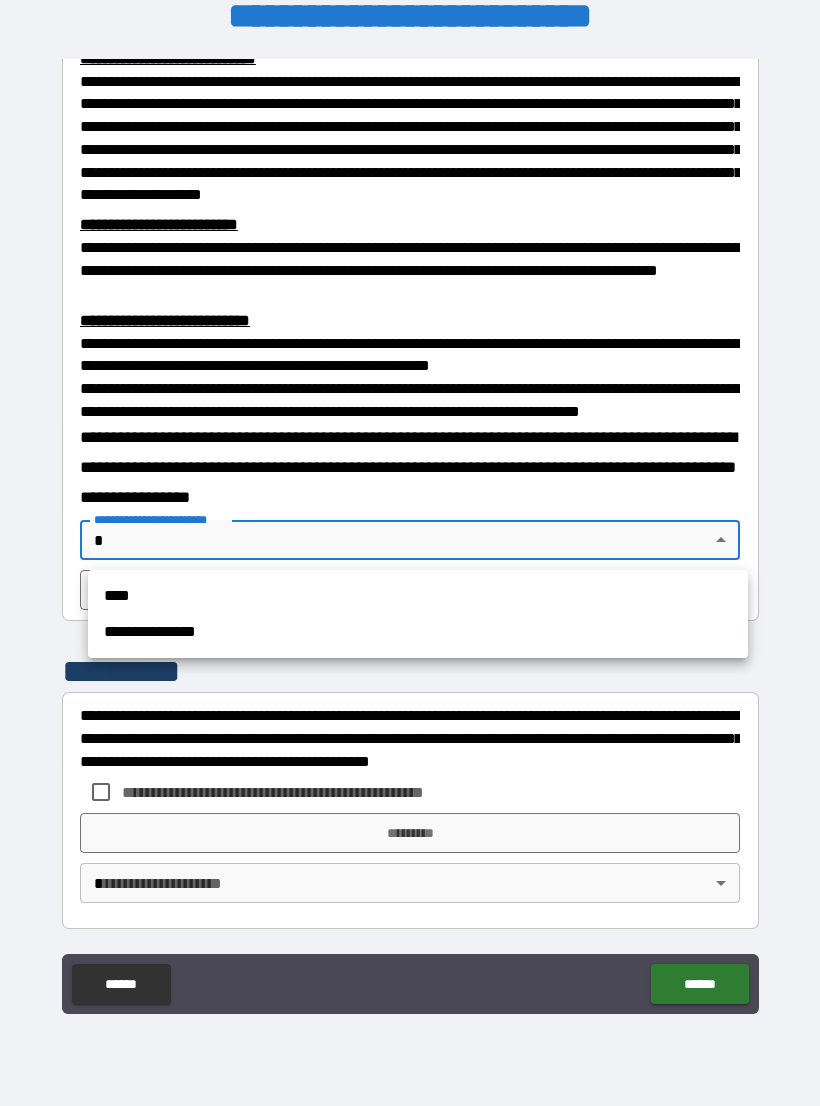 click on "****" at bounding box center [418, 596] 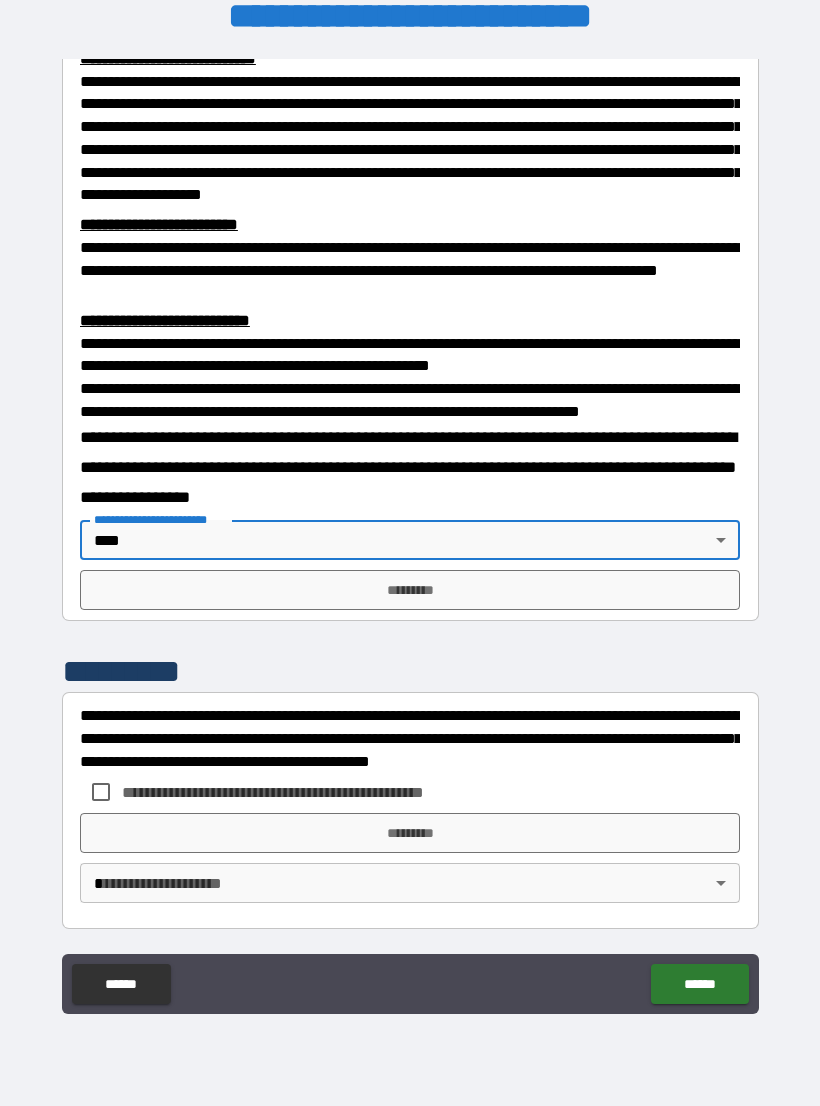 click on "*********" at bounding box center [410, 590] 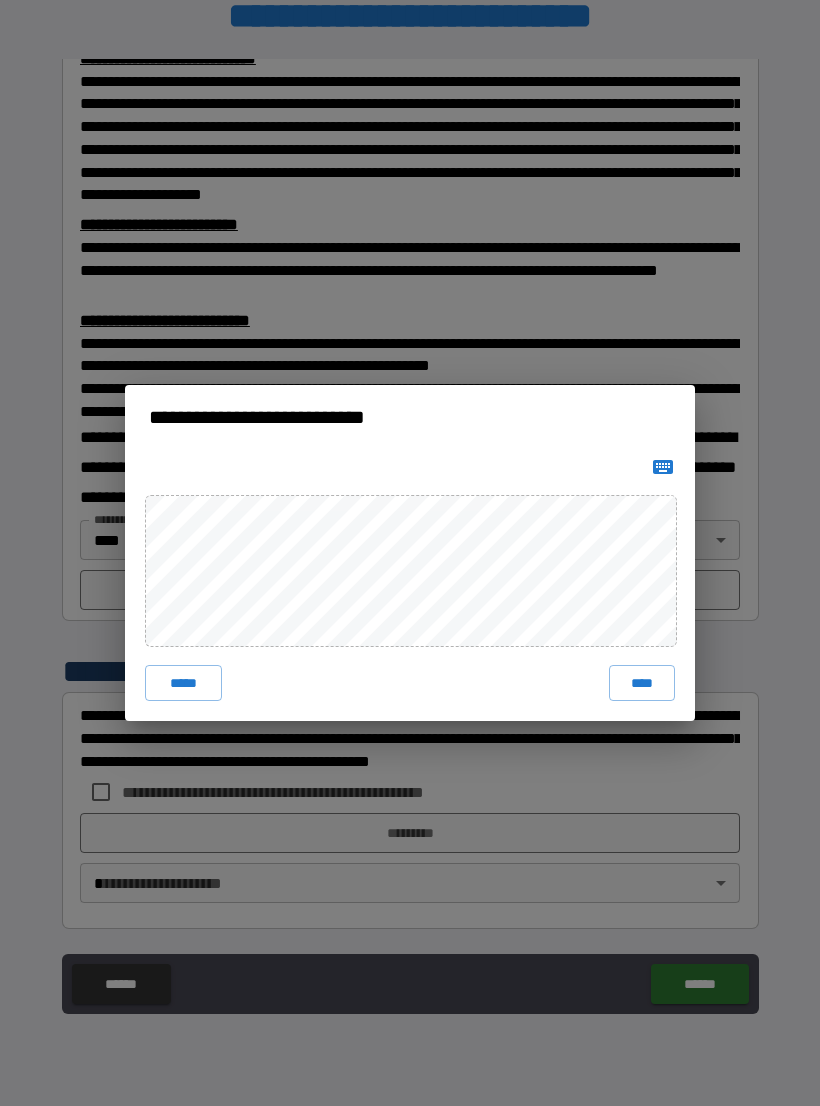 click on "****" at bounding box center (642, 683) 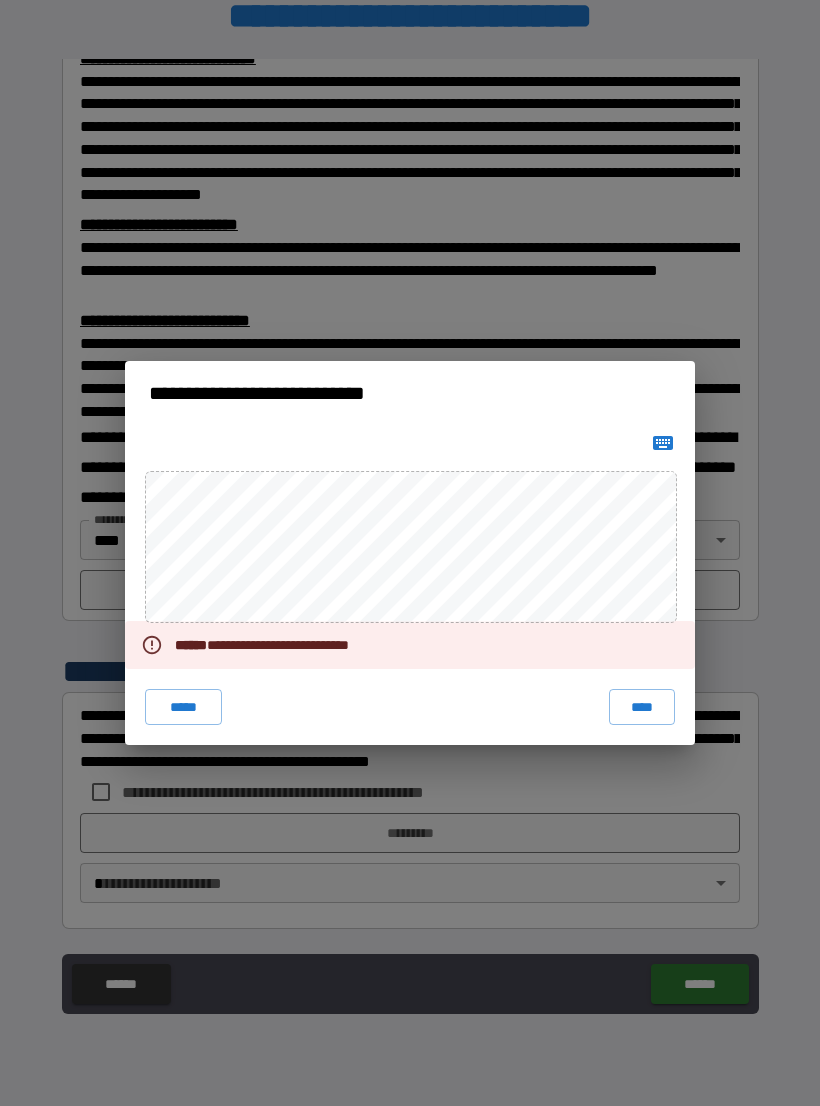click 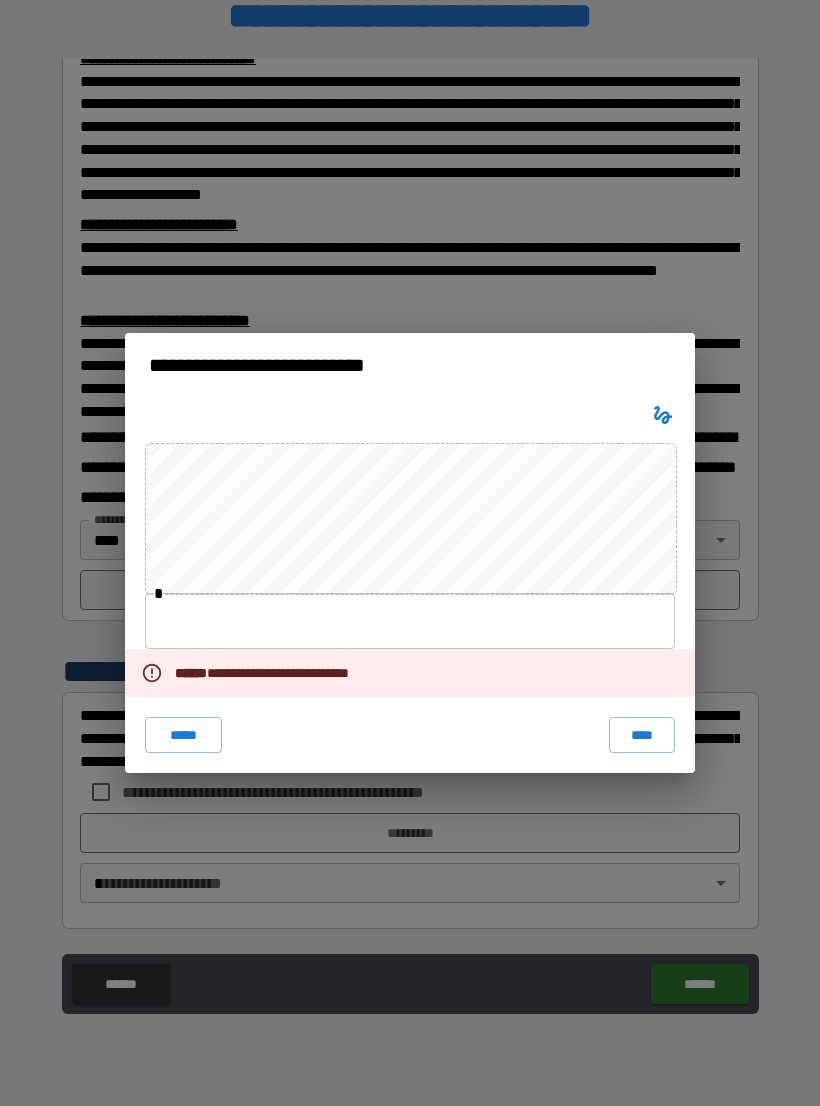 click at bounding box center (410, 621) 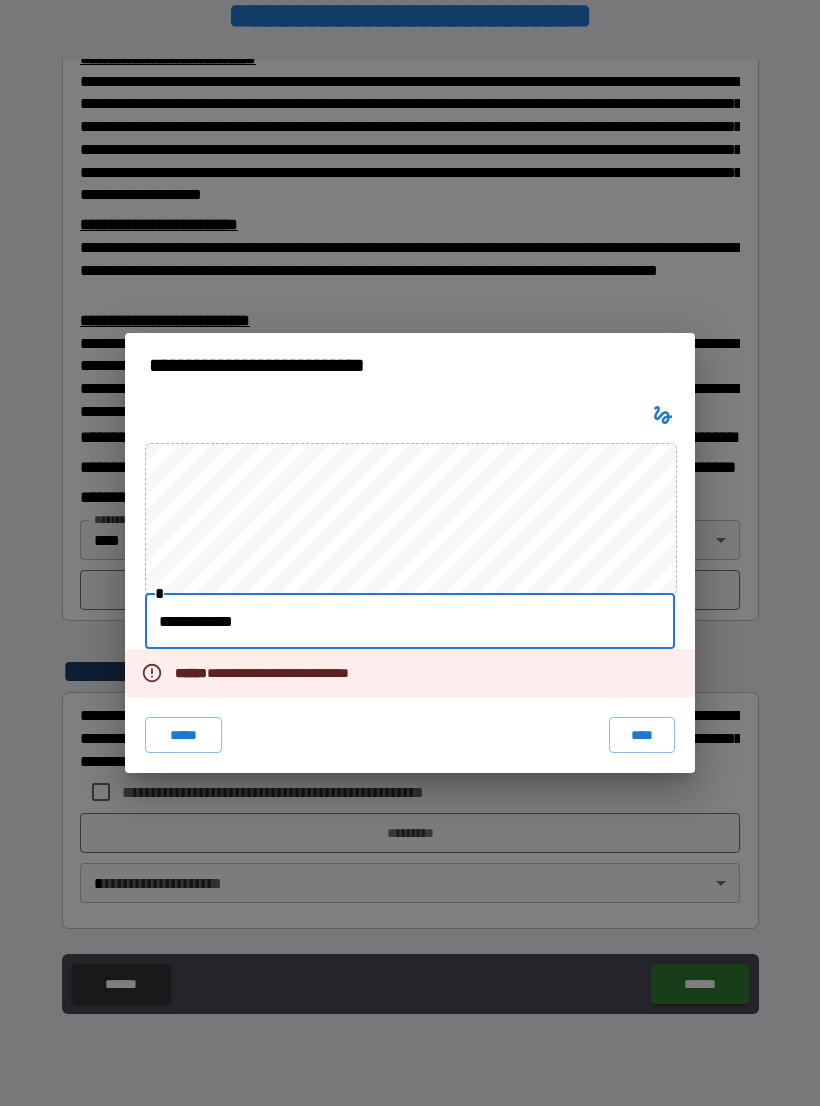click on "****" at bounding box center (642, 735) 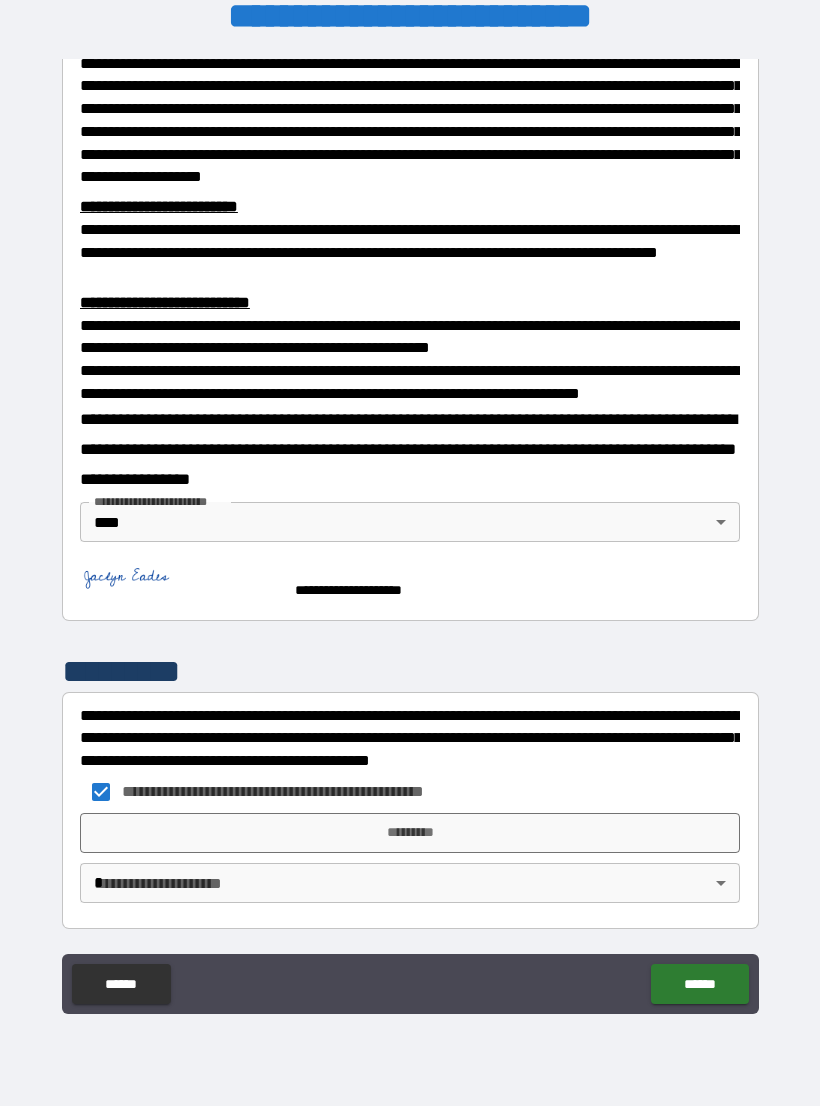 click on "*********" at bounding box center [410, 833] 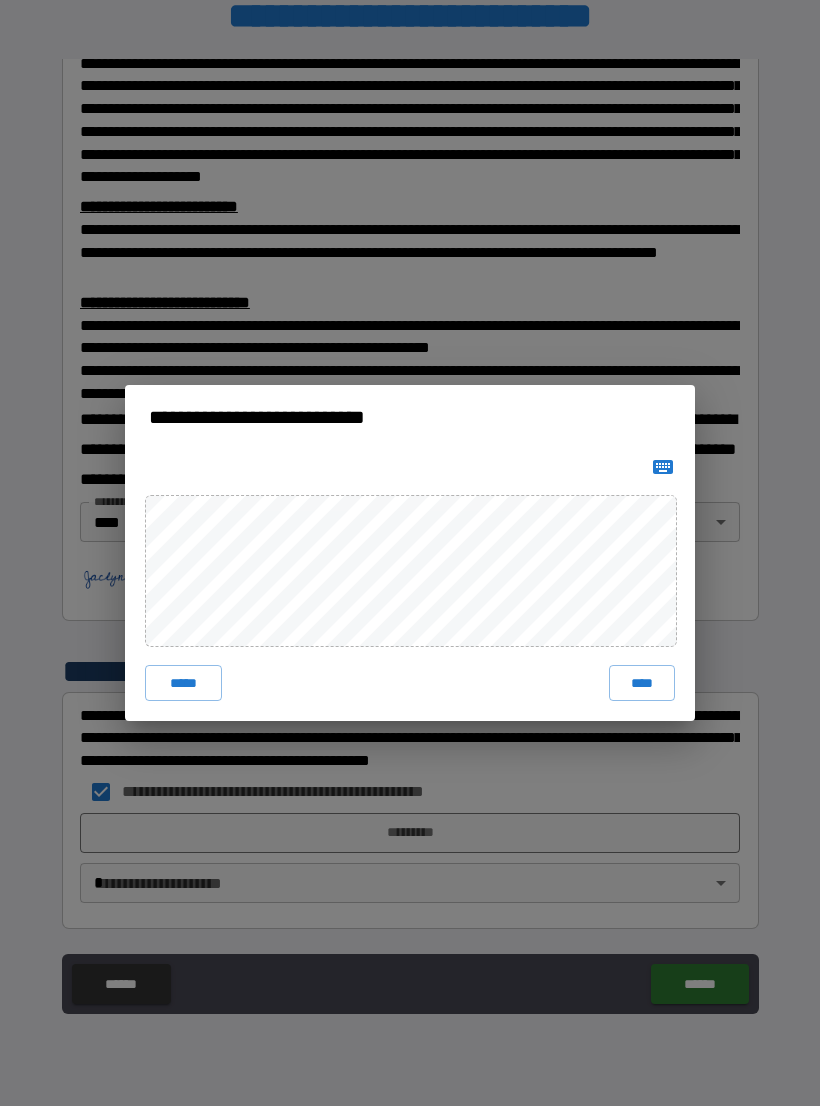 click 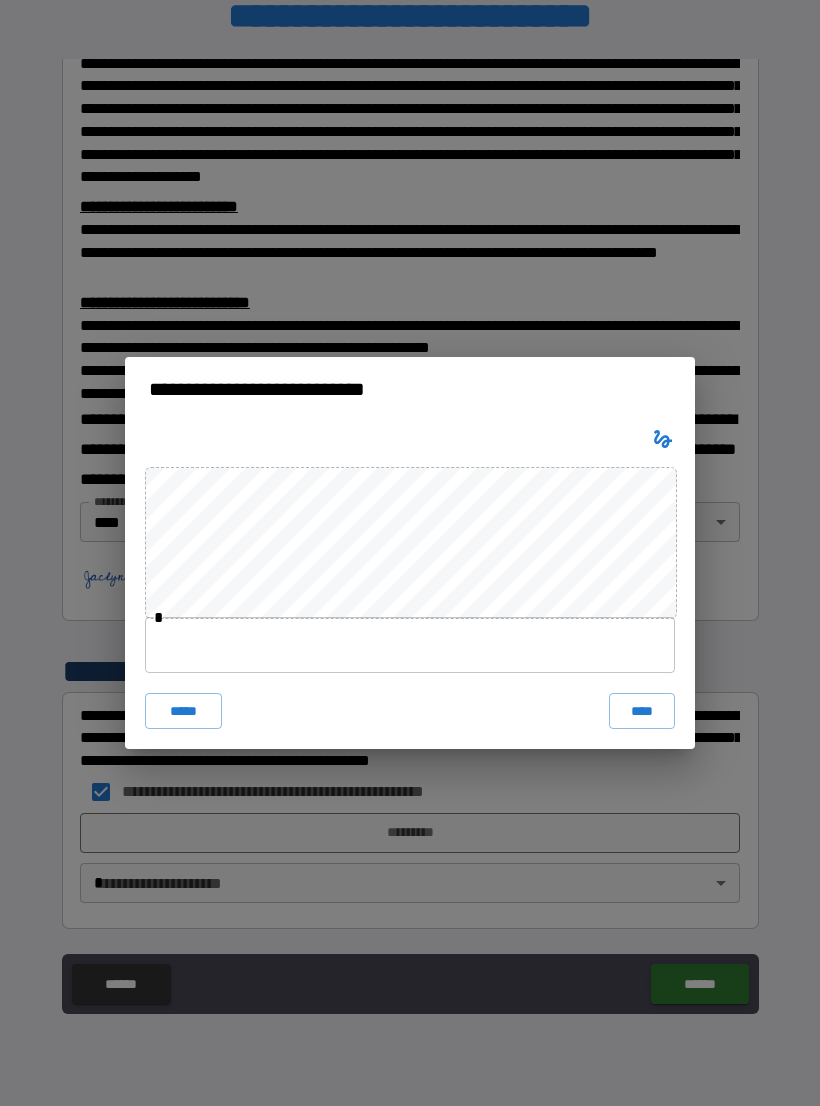 click at bounding box center (410, 645) 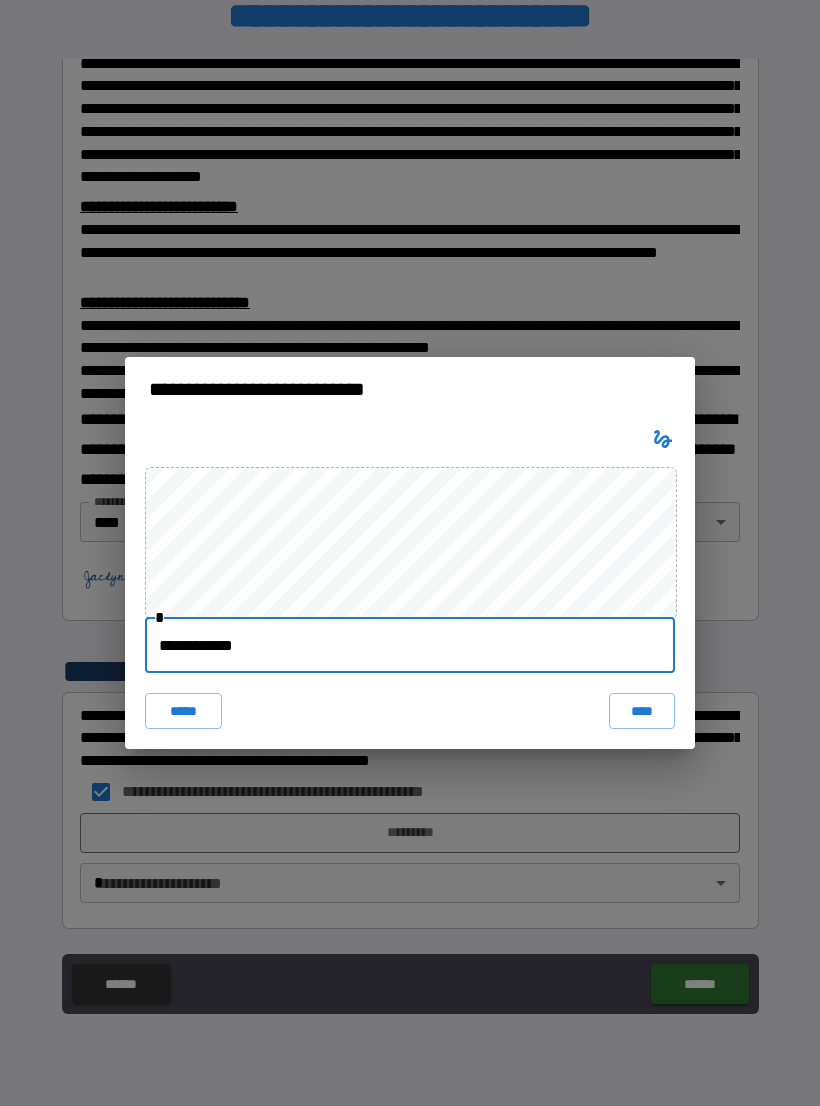 click on "****" at bounding box center (642, 711) 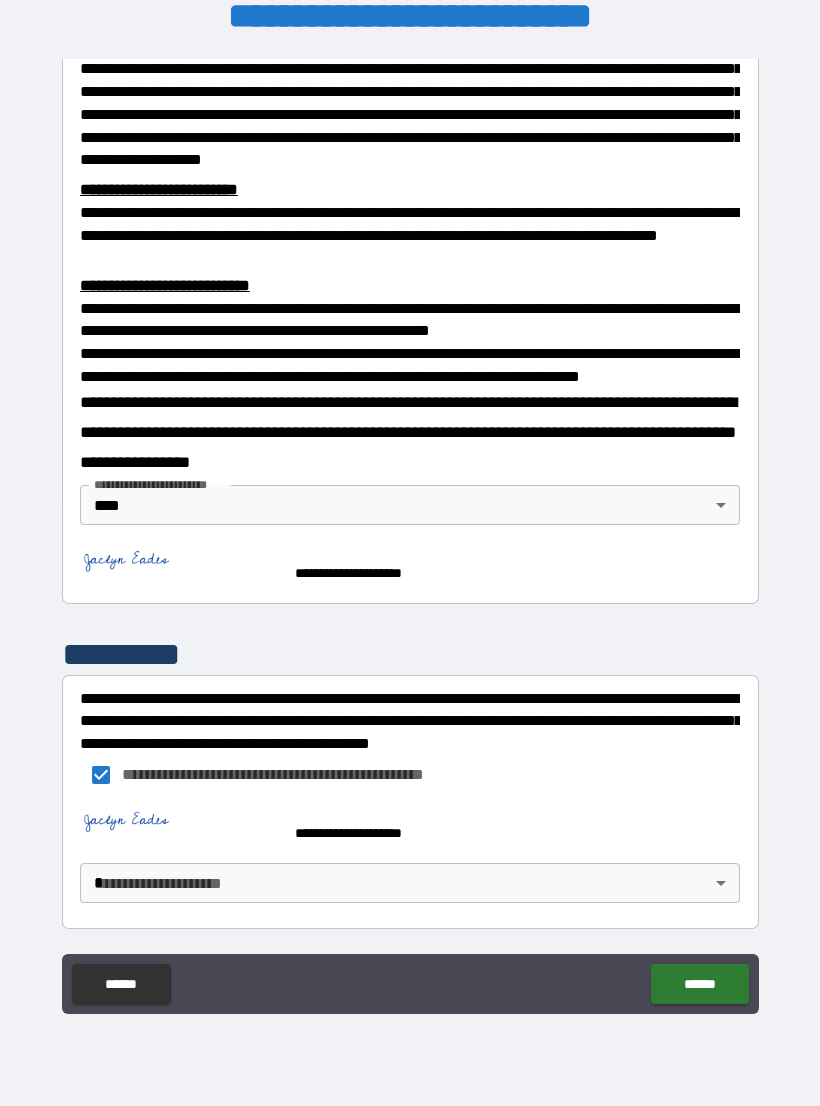 scroll, scrollTop: 583, scrollLeft: 0, axis: vertical 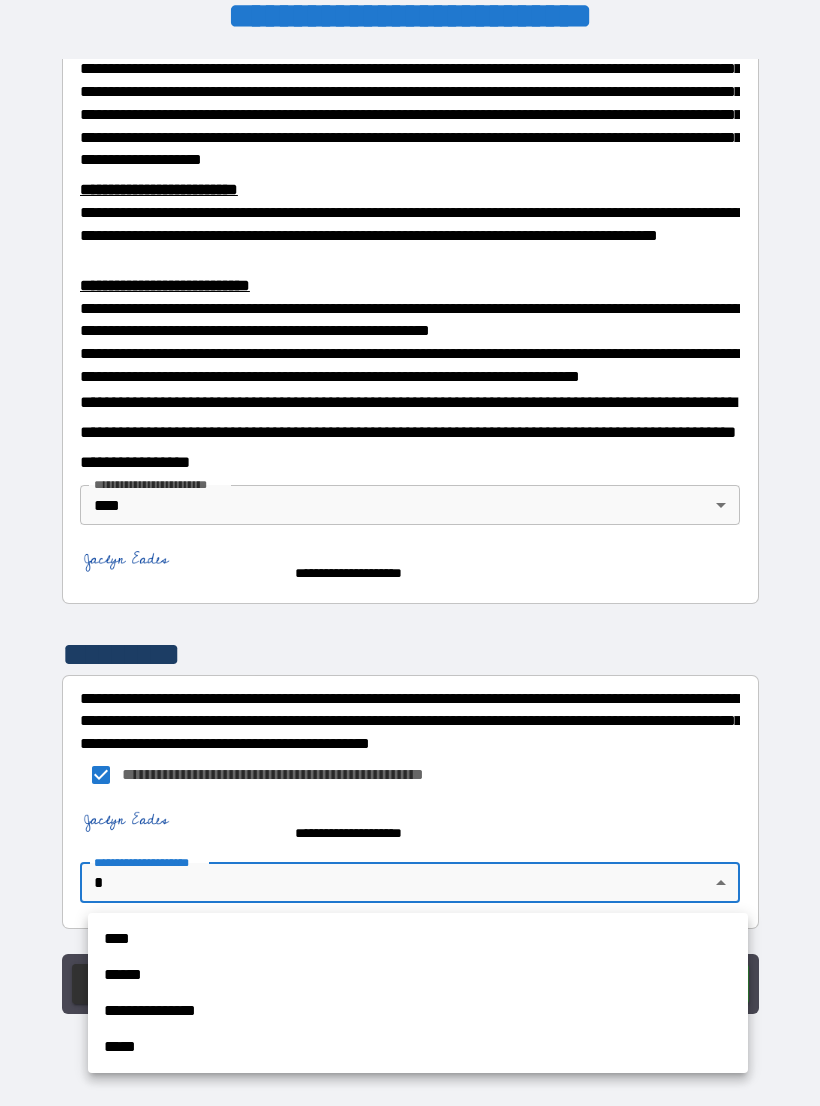 click on "****" at bounding box center (418, 939) 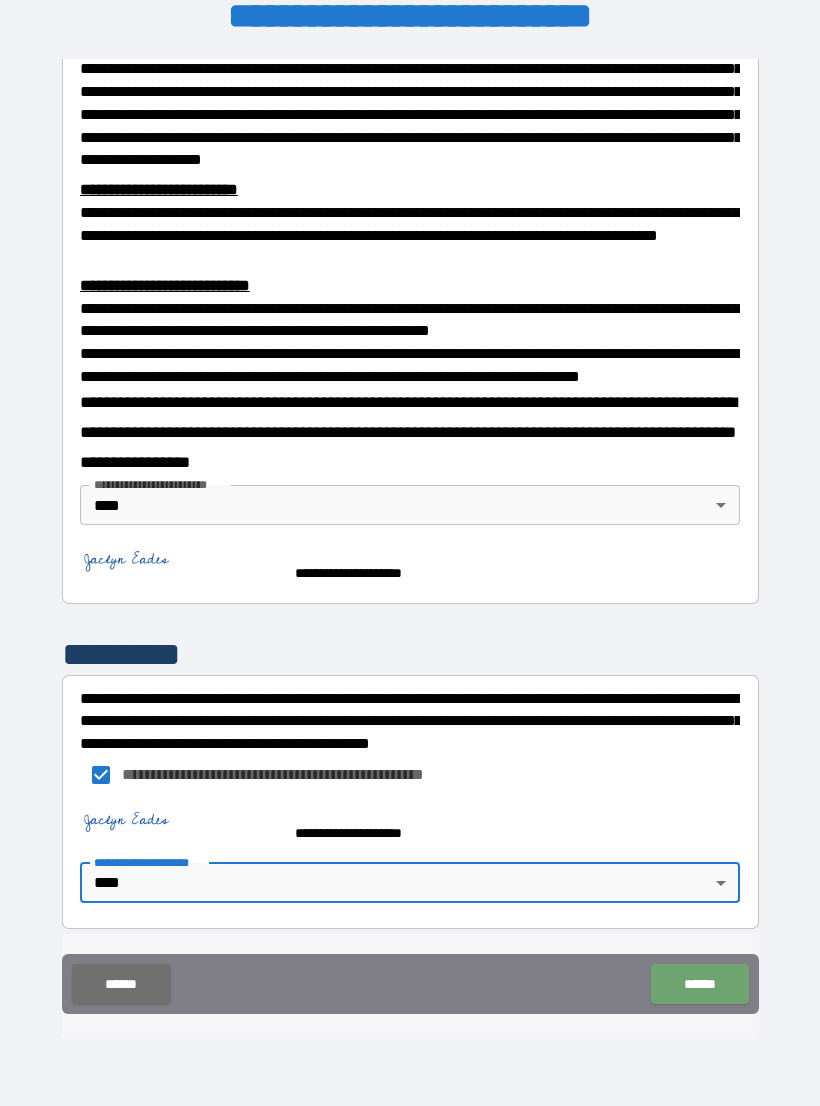 click on "******" at bounding box center (699, 984) 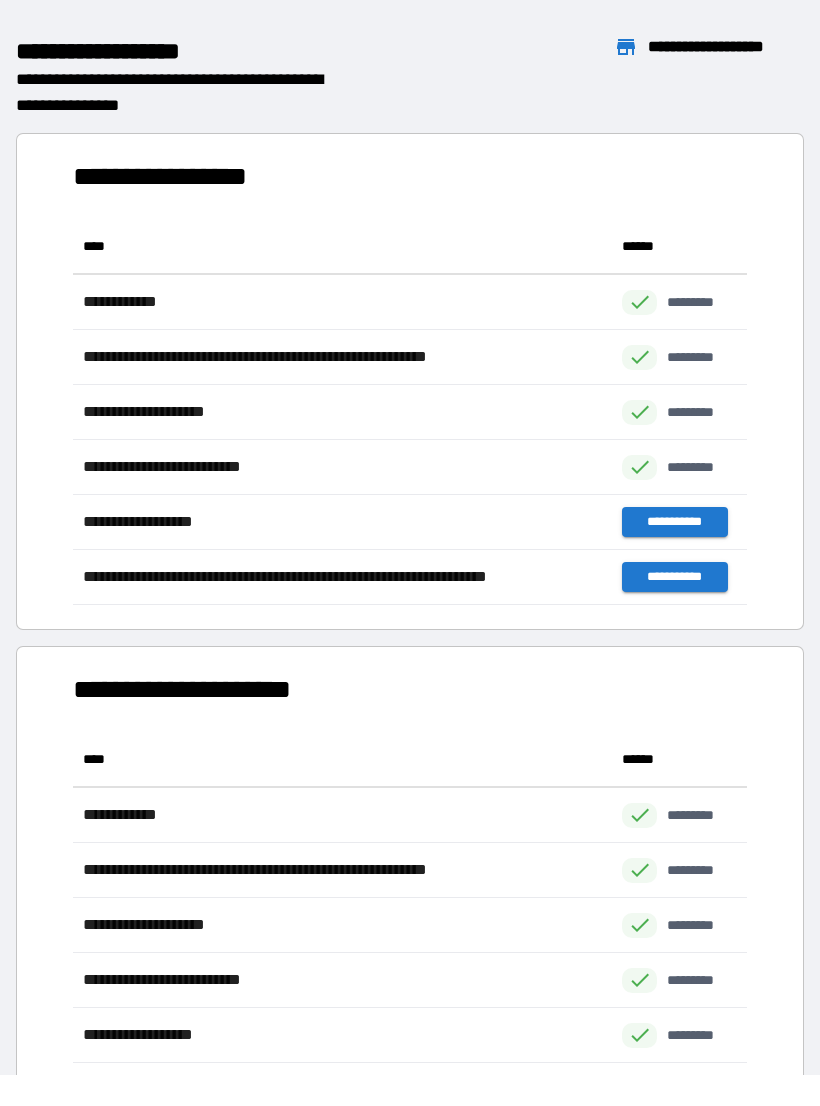 scroll, scrollTop: 386, scrollLeft: 674, axis: both 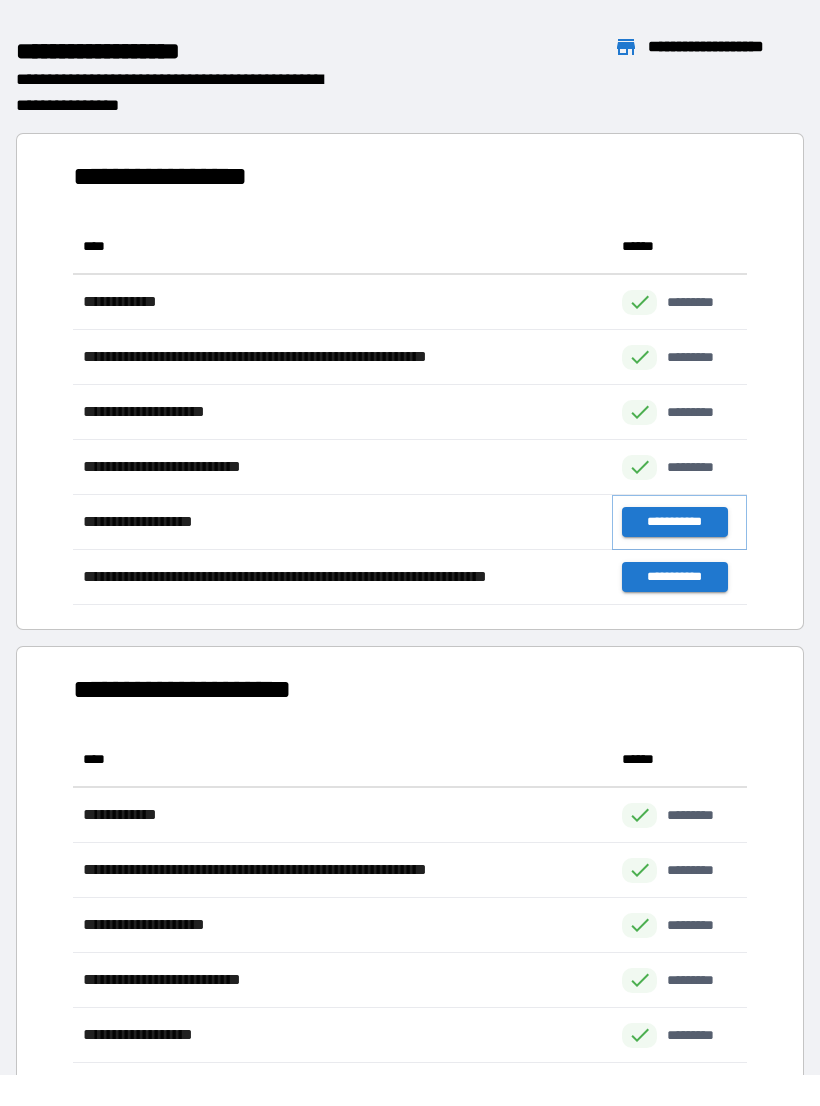 click on "**********" at bounding box center [674, 522] 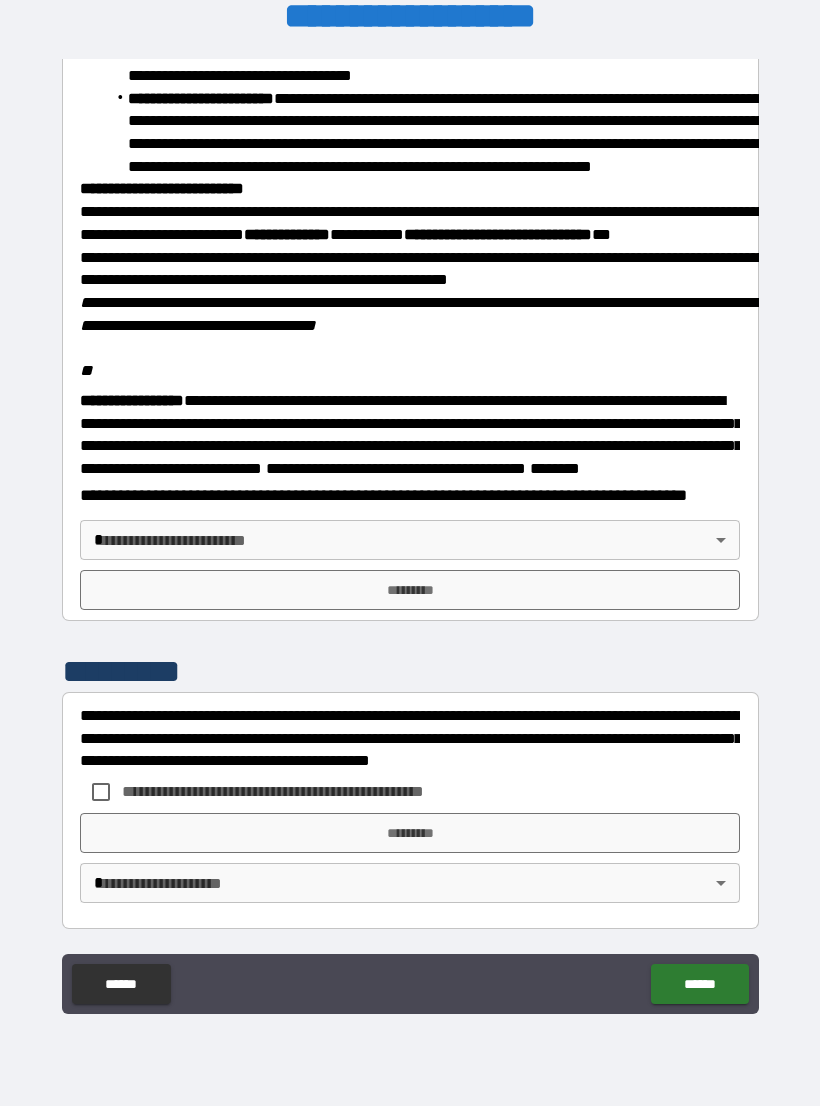 scroll, scrollTop: 2234, scrollLeft: 0, axis: vertical 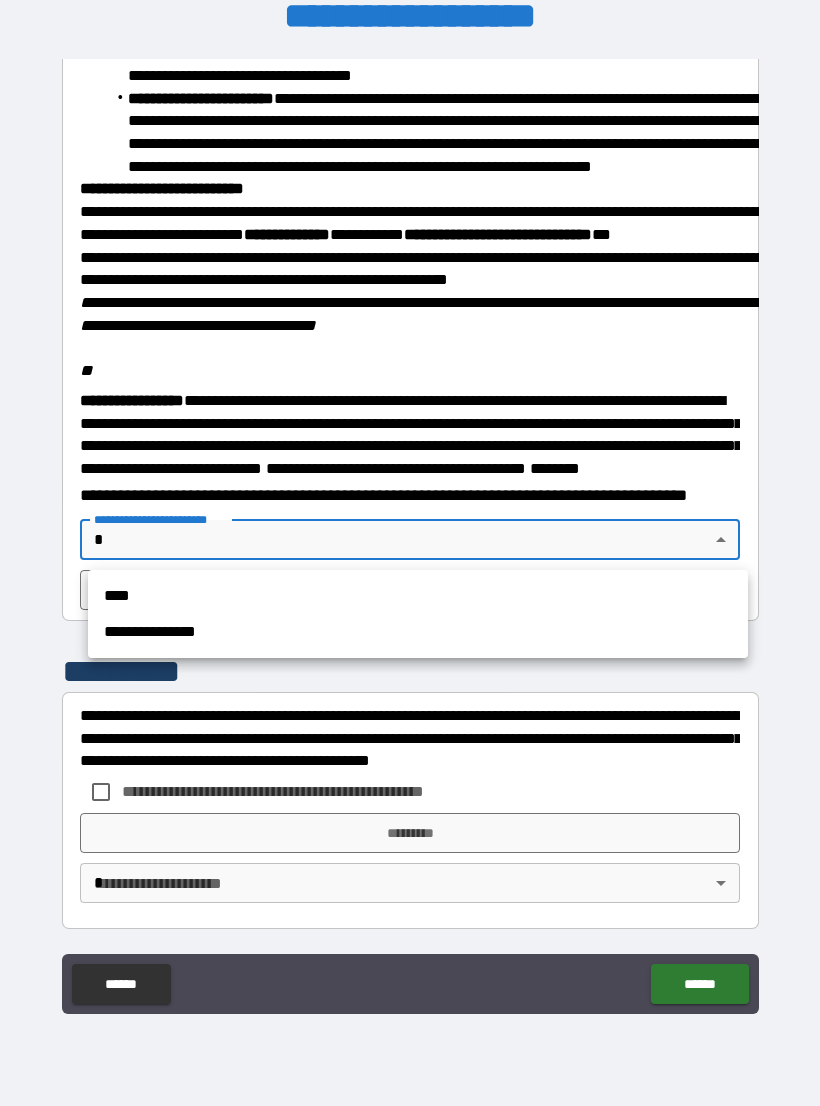 click on "****" at bounding box center (418, 596) 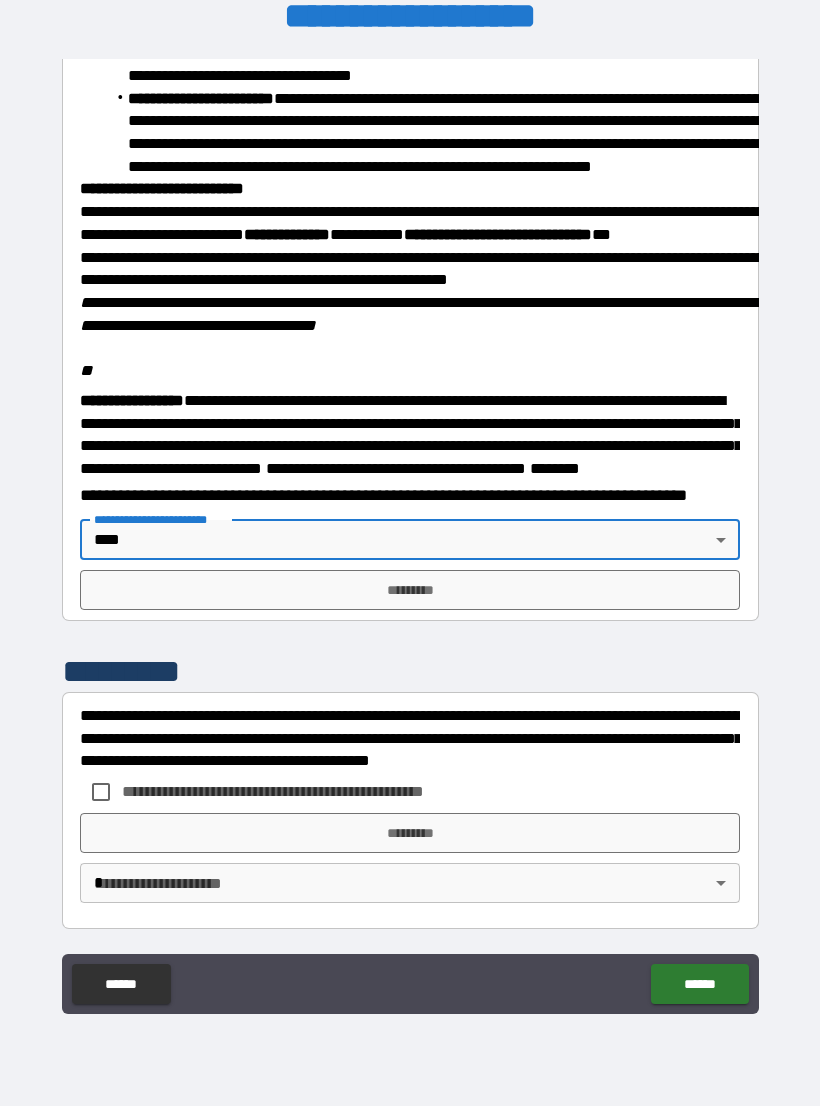 click on "*********" at bounding box center (410, 590) 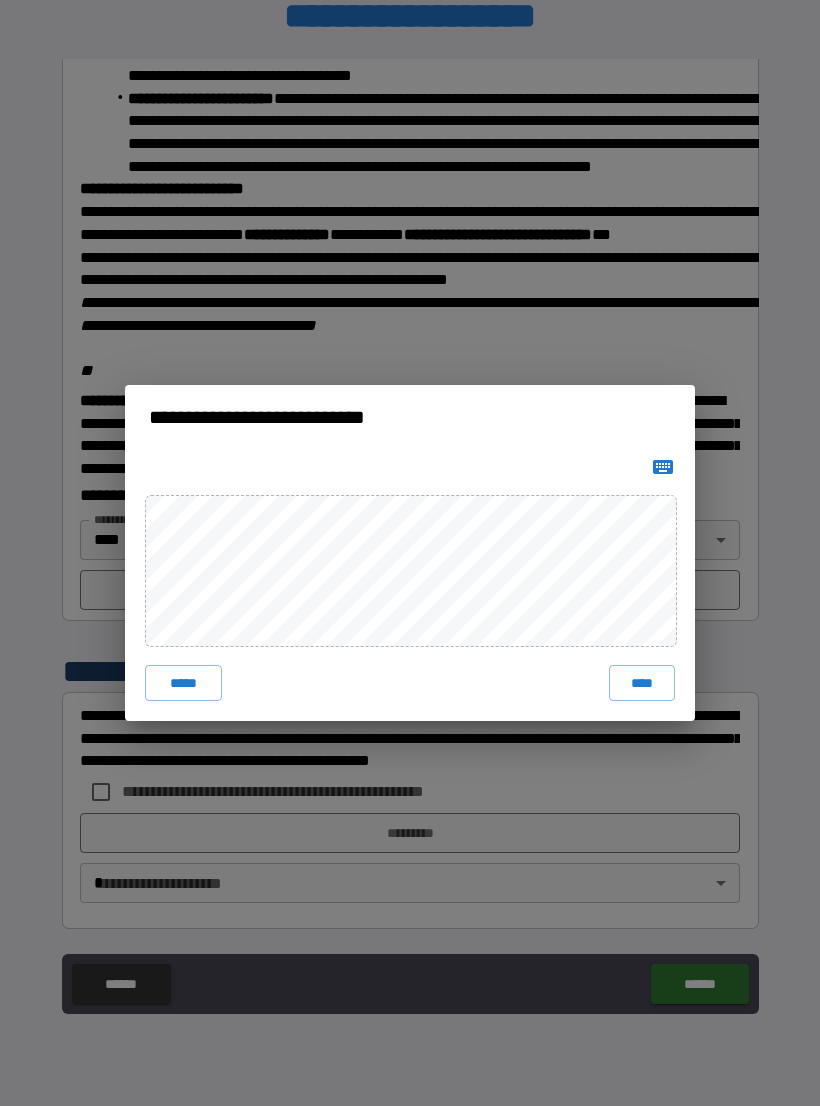 click 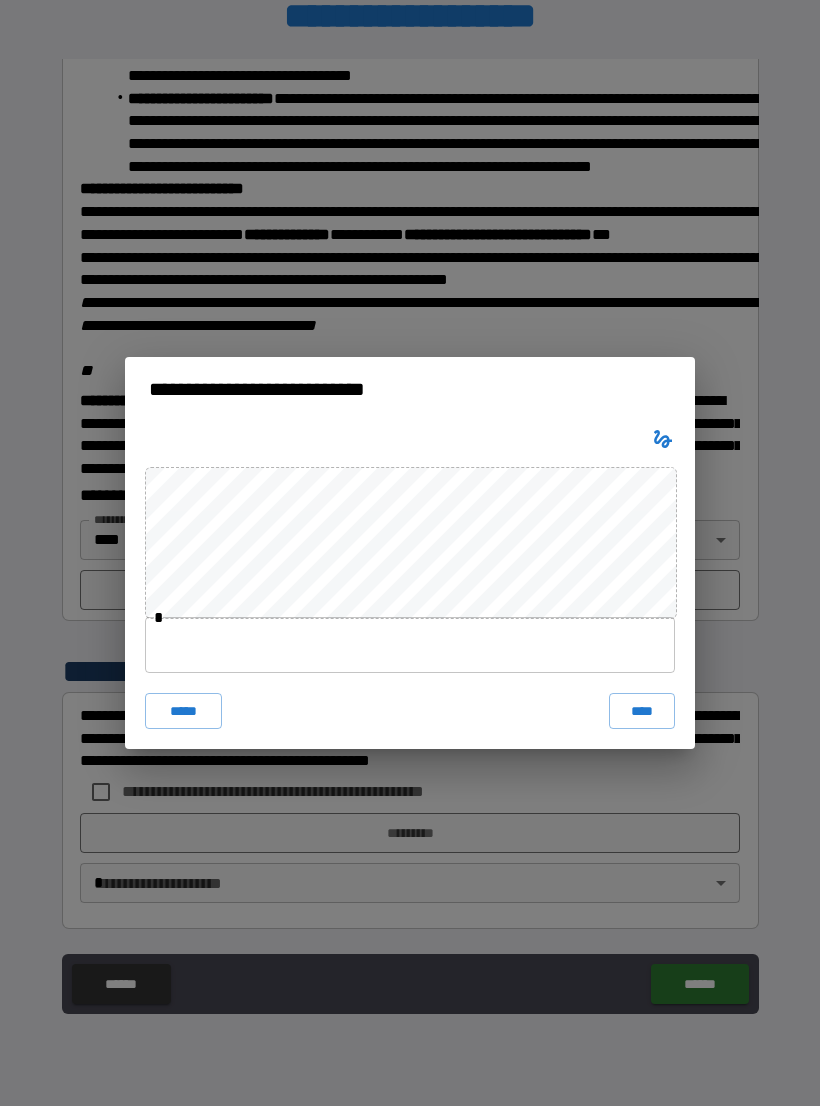 click at bounding box center [410, 645] 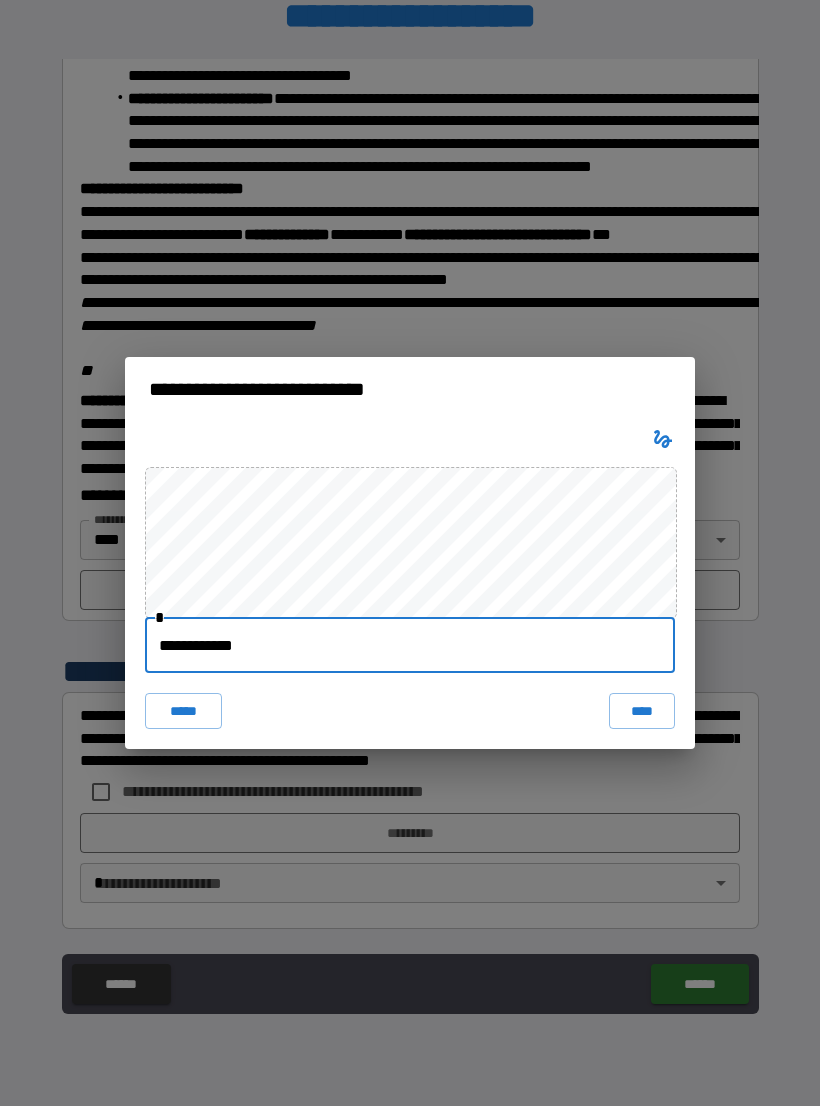 click on "****" at bounding box center (642, 711) 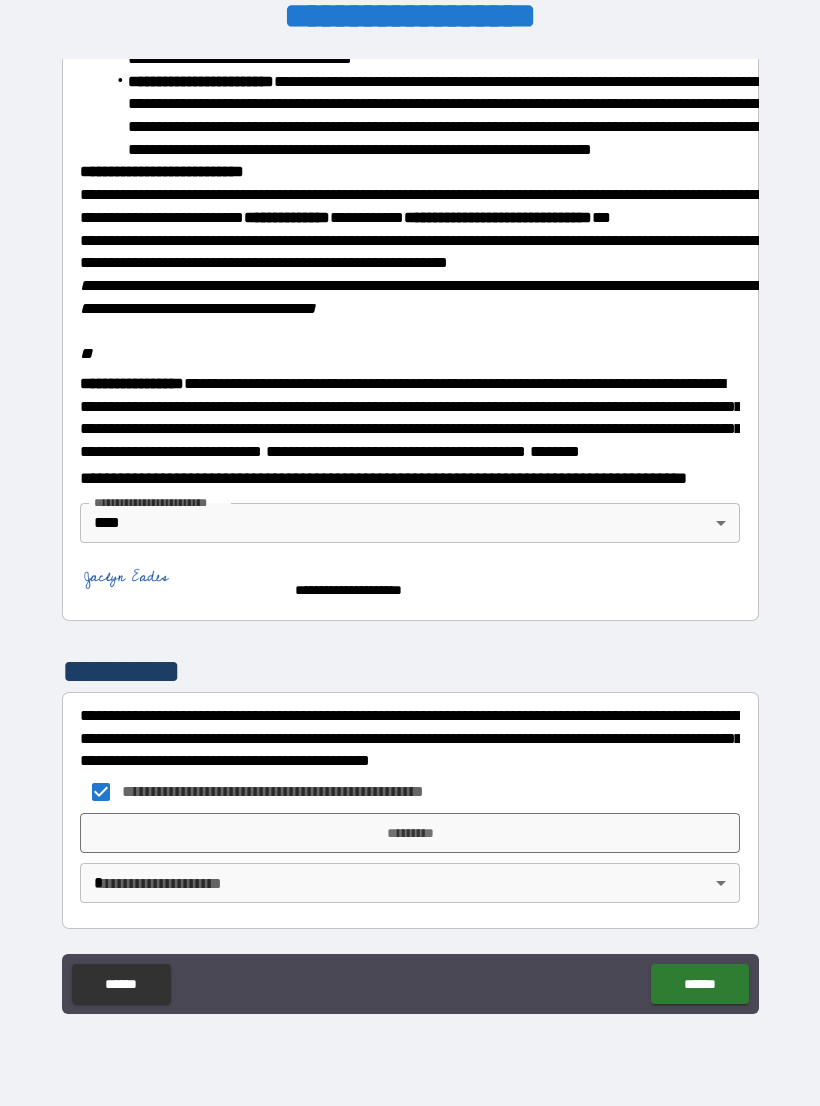 click on "*********" at bounding box center (410, 833) 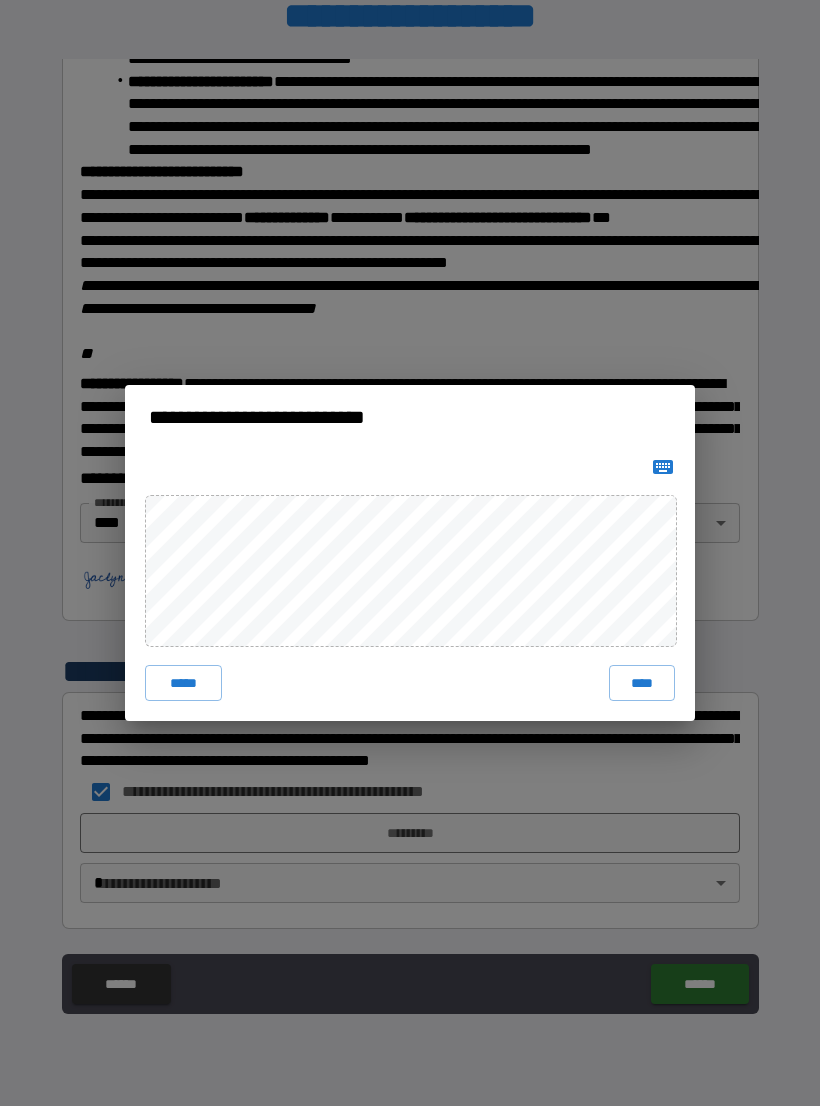 click at bounding box center [663, 467] 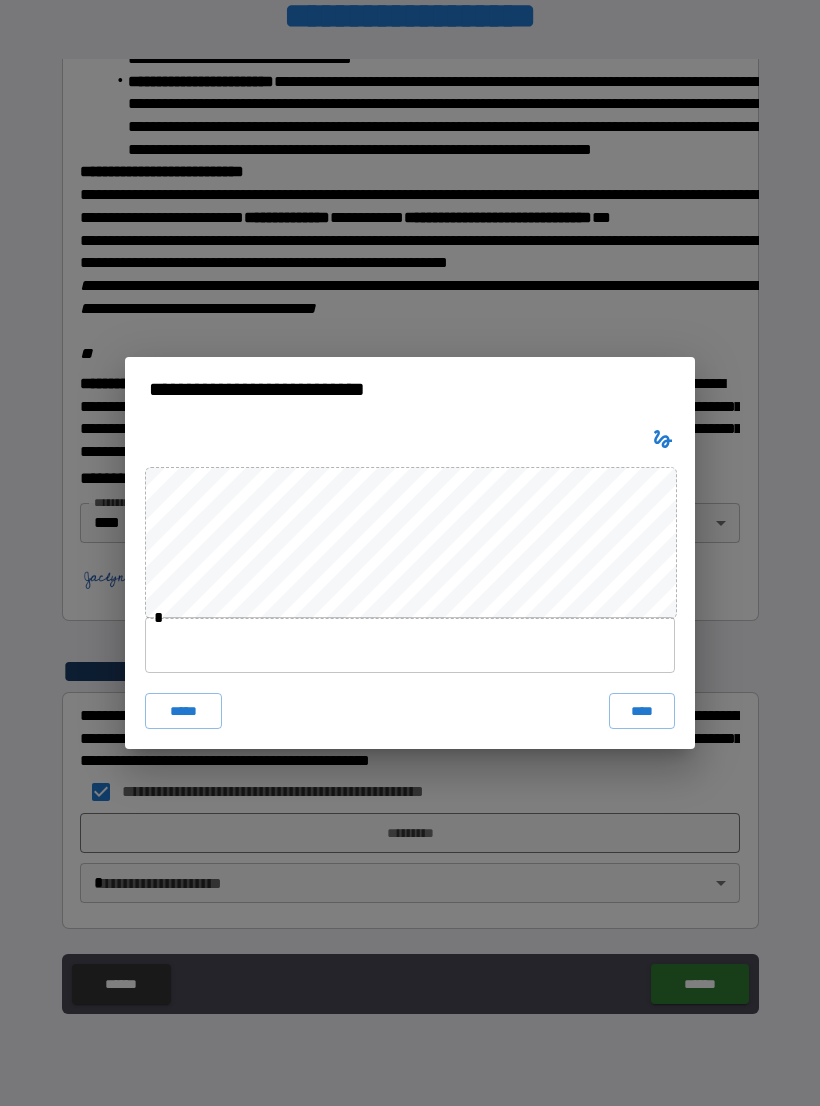 click at bounding box center [410, 645] 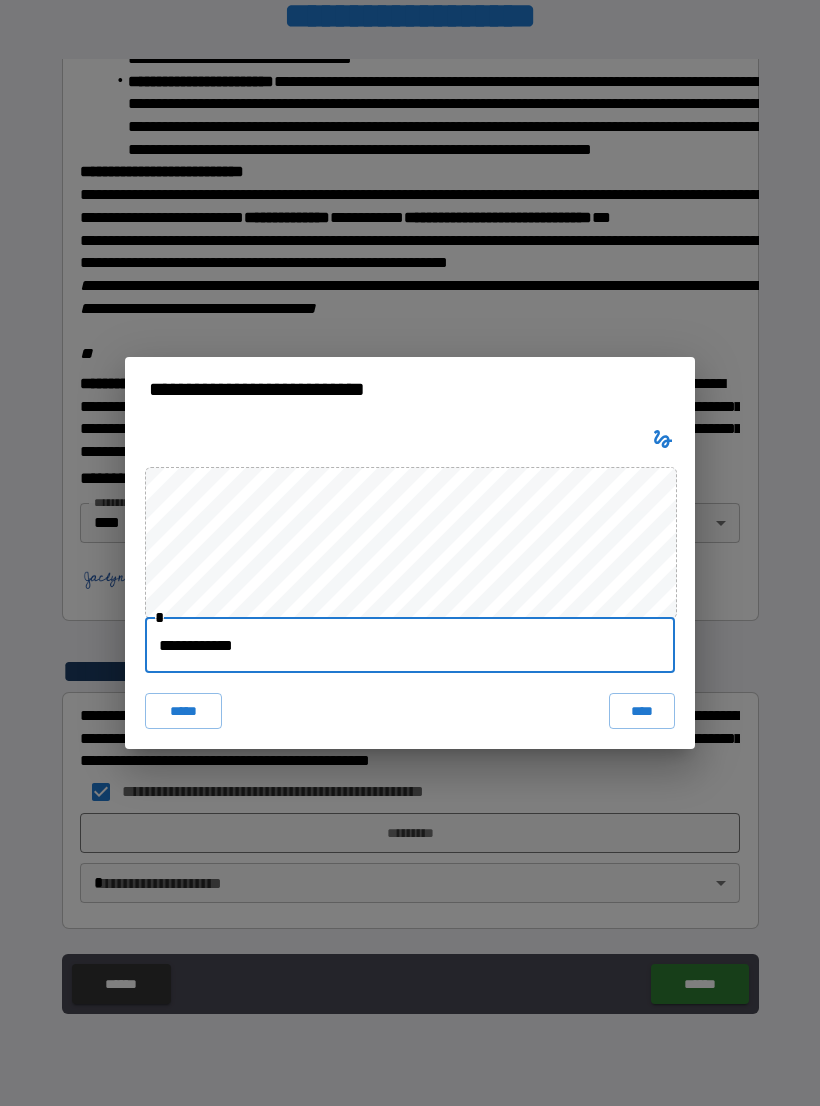 click on "****" at bounding box center [642, 711] 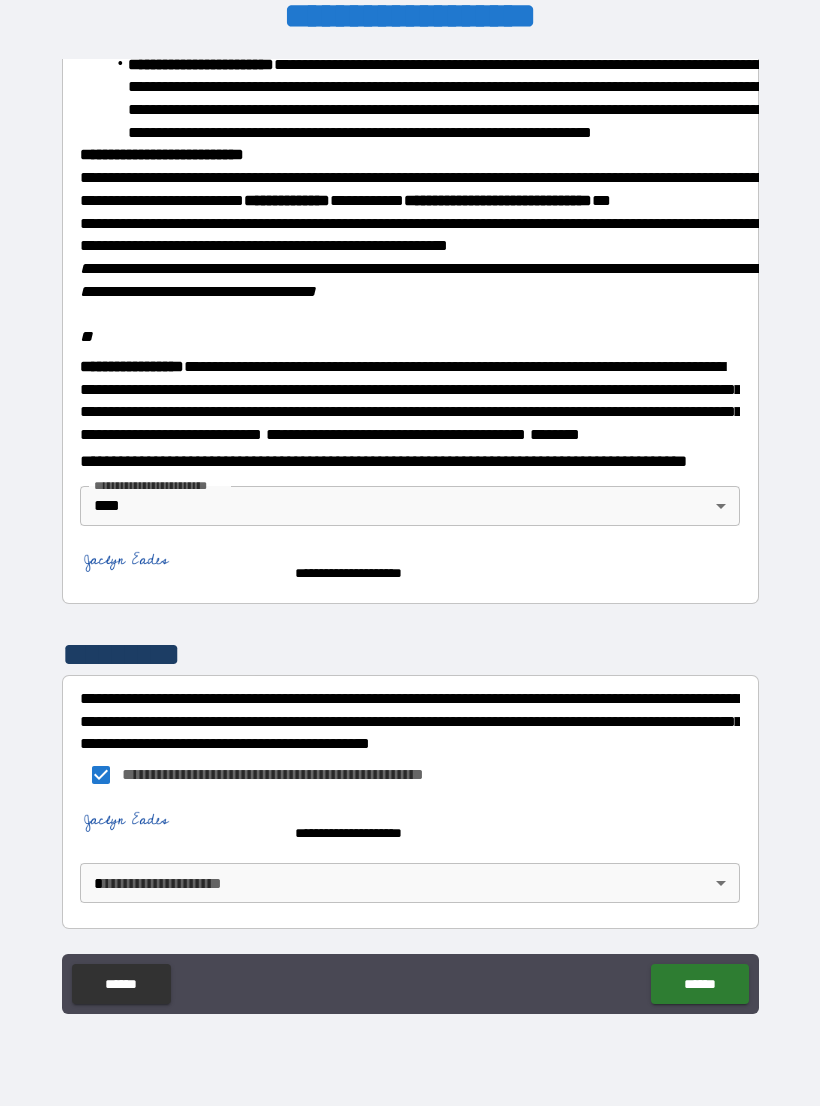 scroll, scrollTop: 2268, scrollLeft: 0, axis: vertical 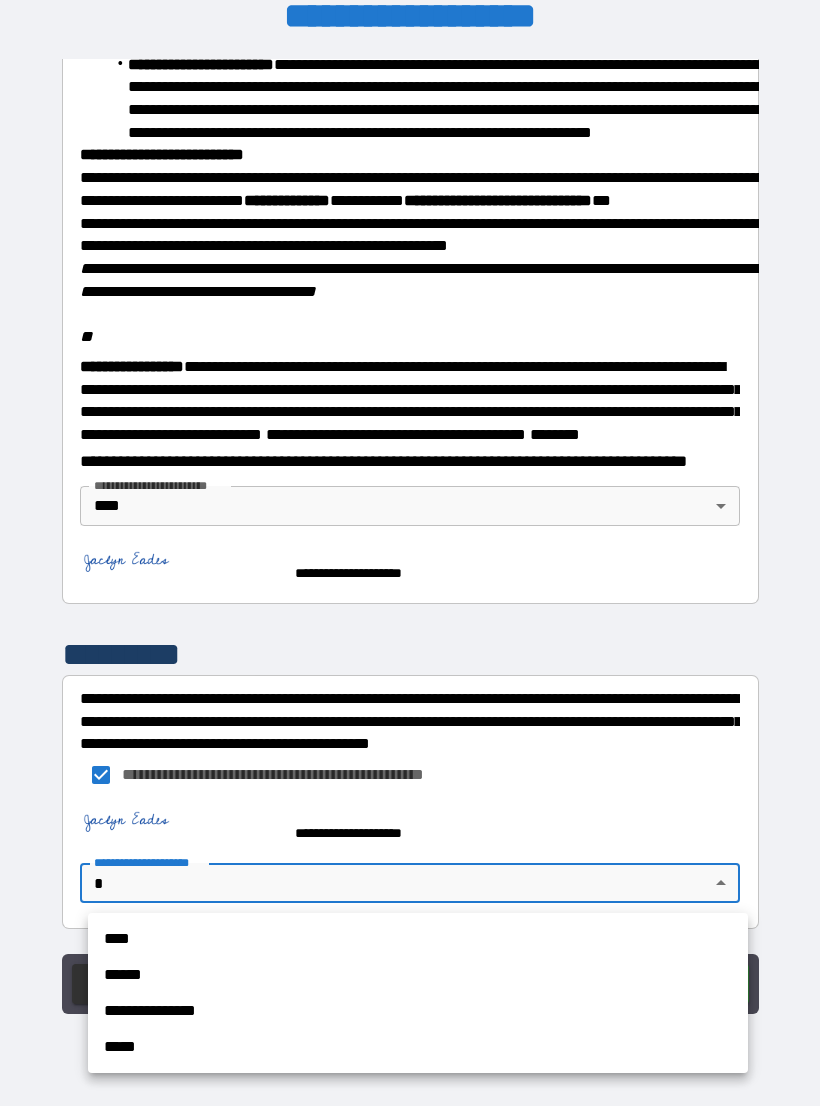 click on "****" at bounding box center (418, 939) 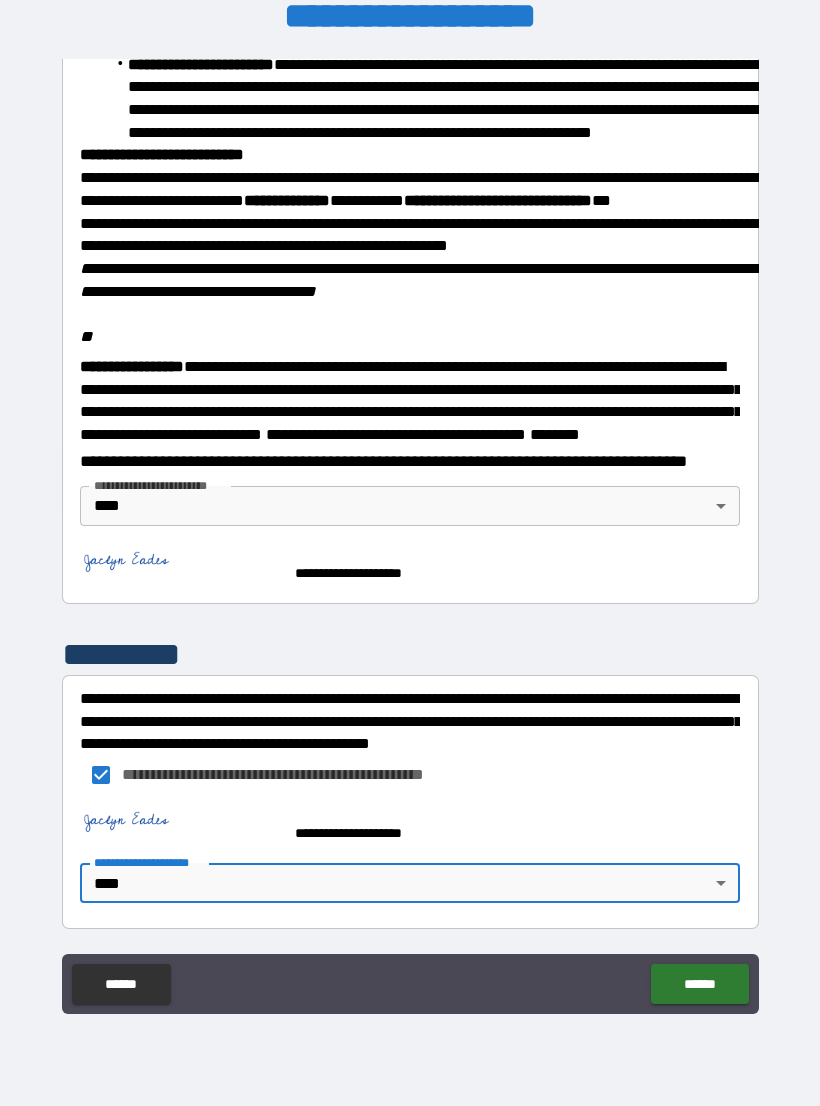 click on "******" at bounding box center [699, 984] 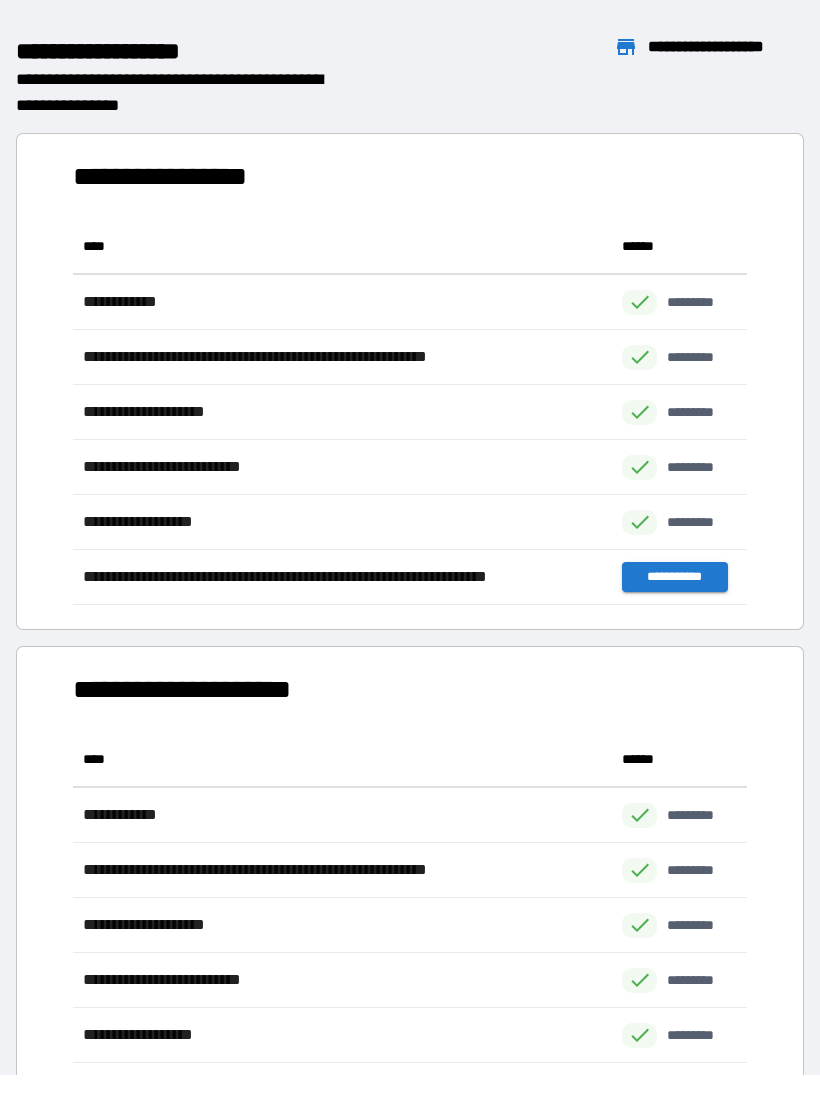 scroll, scrollTop: 386, scrollLeft: 674, axis: both 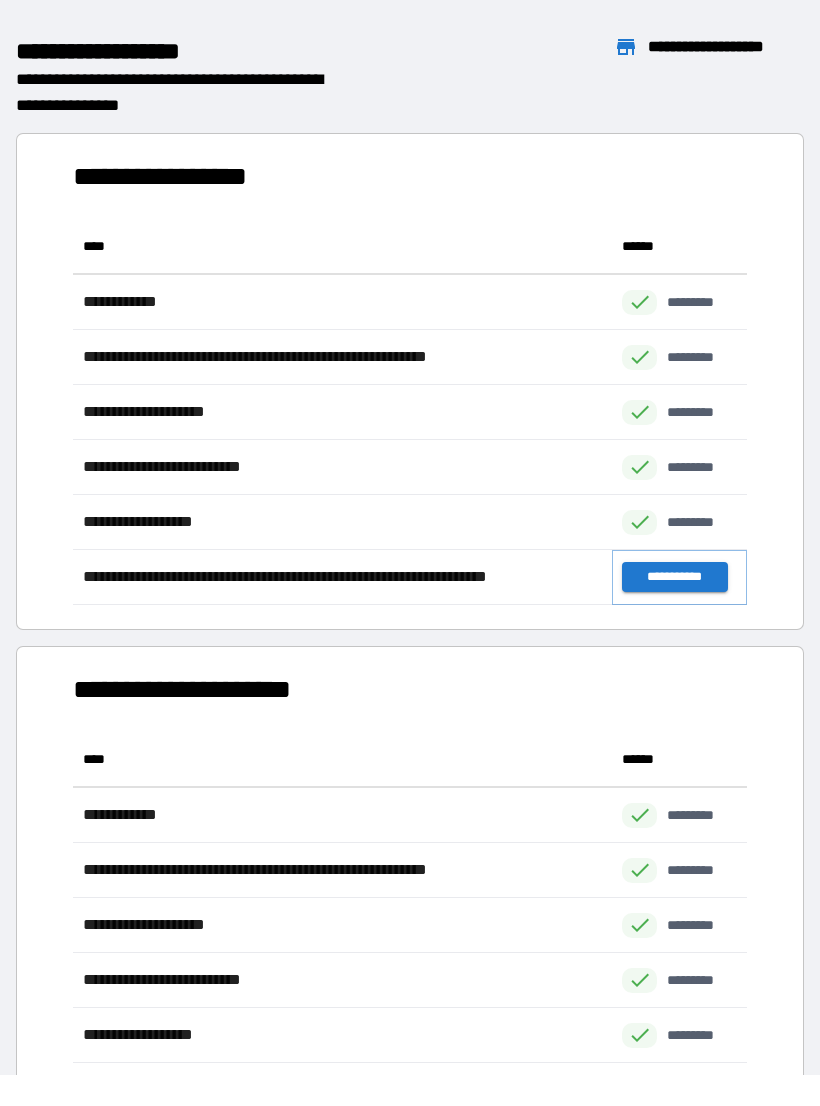click on "**********" at bounding box center (674, 577) 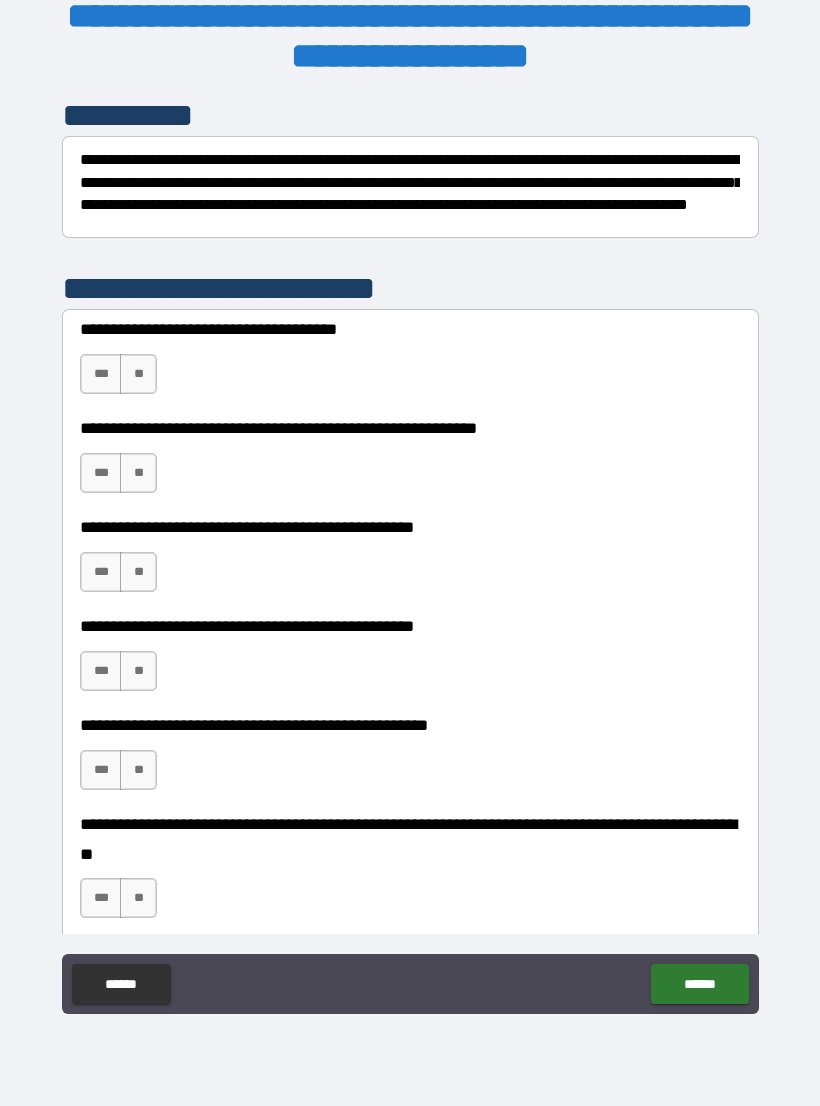 scroll, scrollTop: 314, scrollLeft: 0, axis: vertical 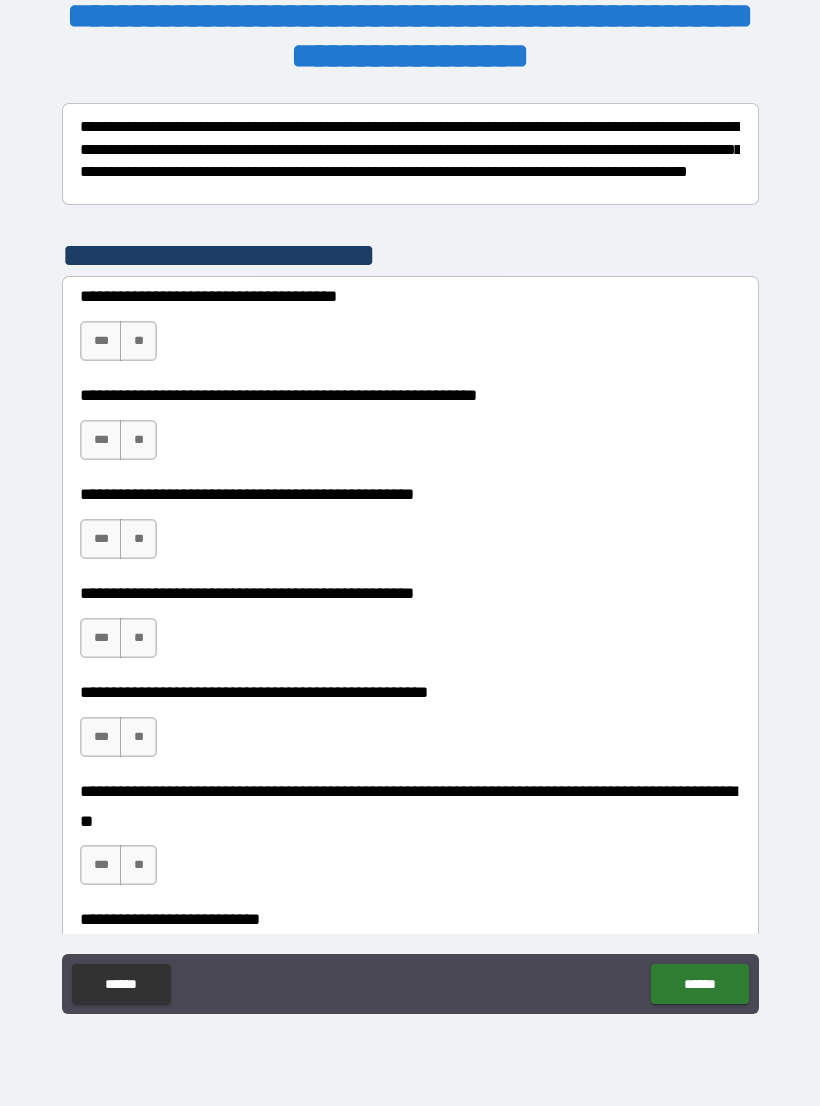 click on "***" at bounding box center (101, 341) 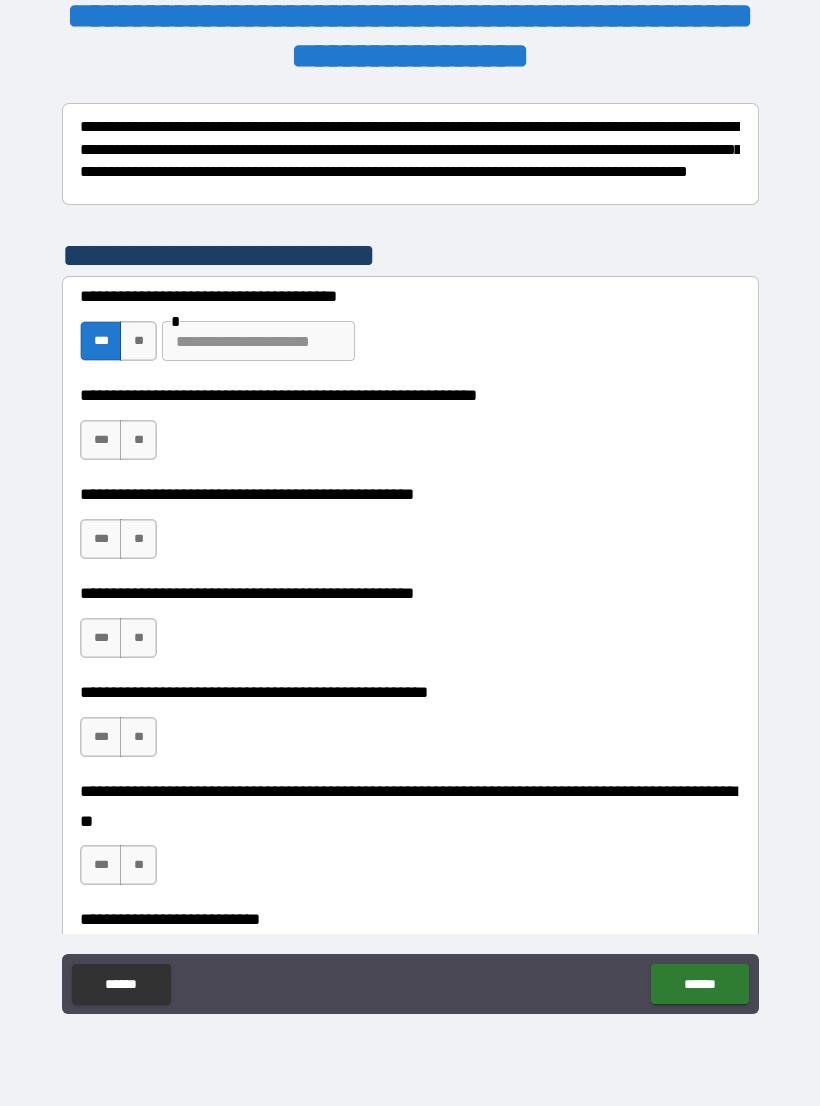 click on "**" at bounding box center (138, 341) 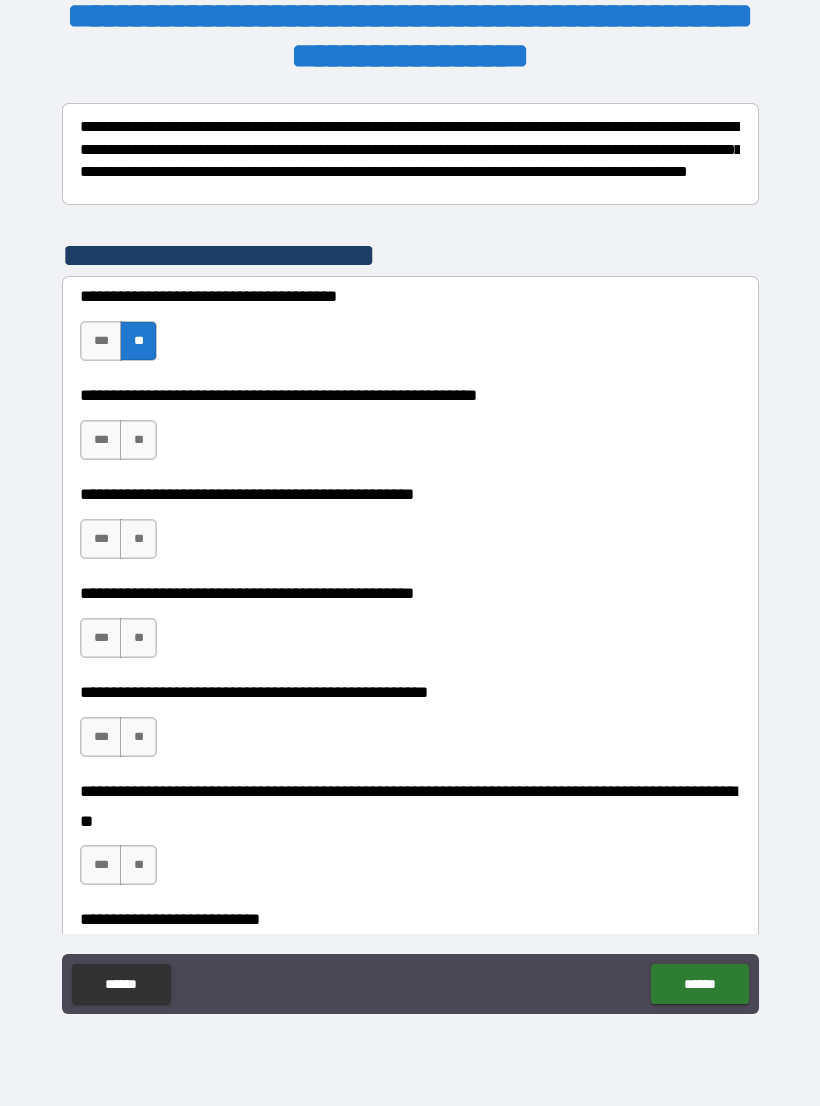 click on "**" at bounding box center (138, 440) 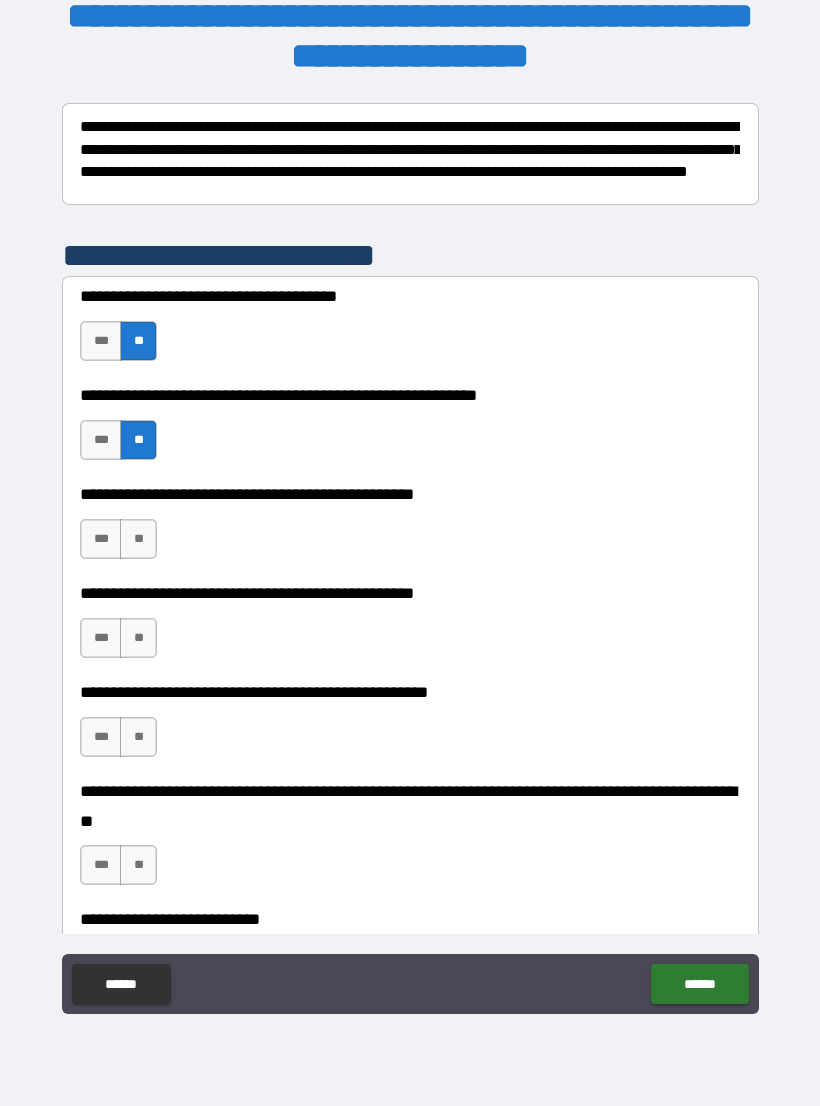click on "***" at bounding box center (101, 440) 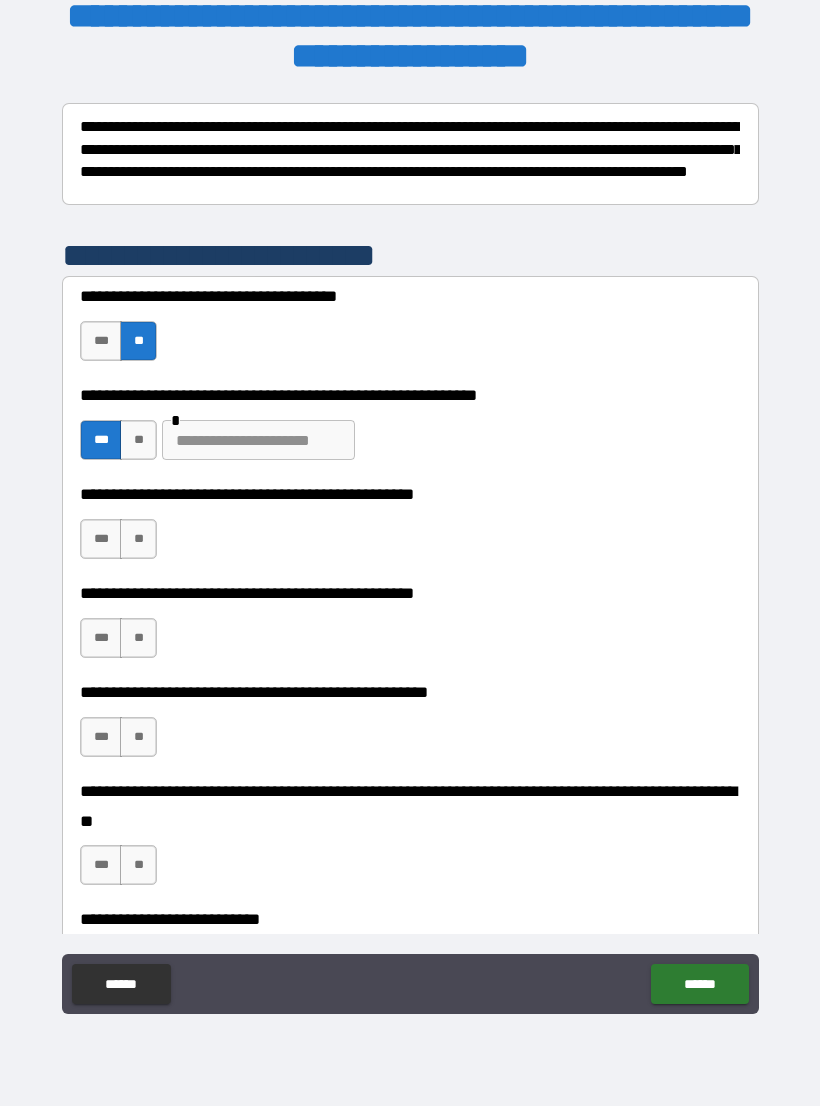 click at bounding box center [258, 440] 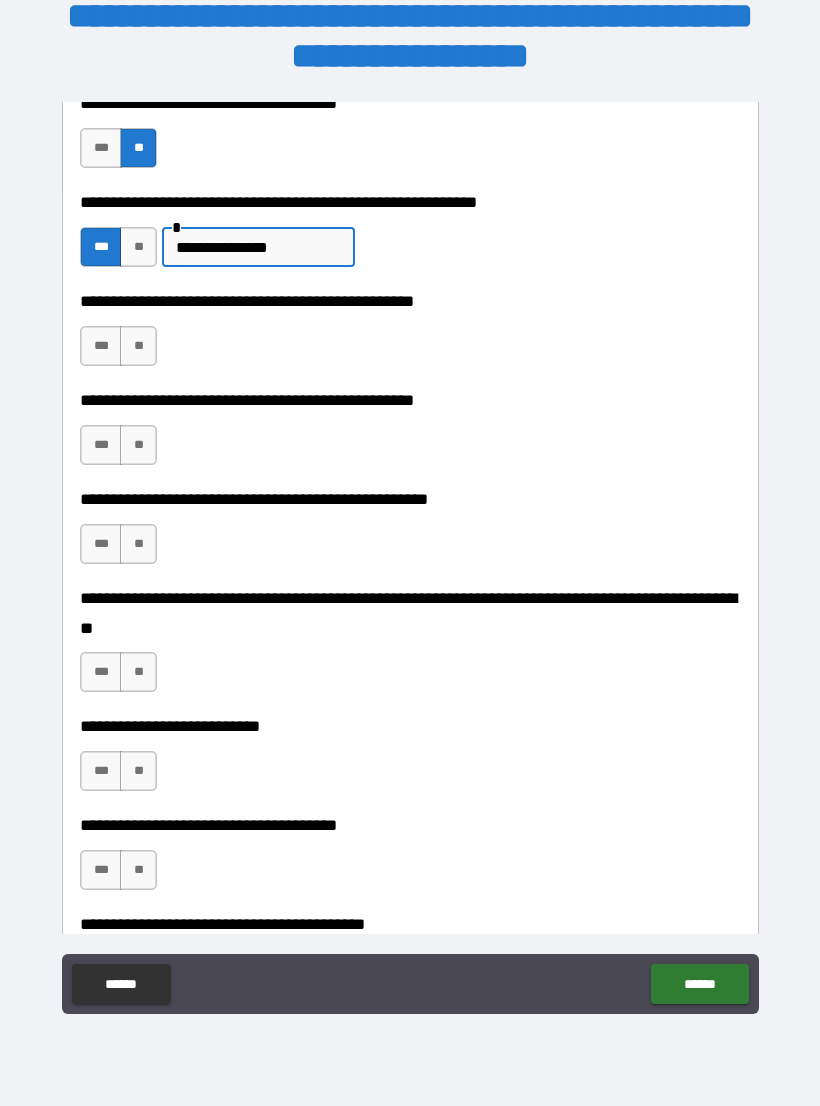 scroll, scrollTop: 516, scrollLeft: 0, axis: vertical 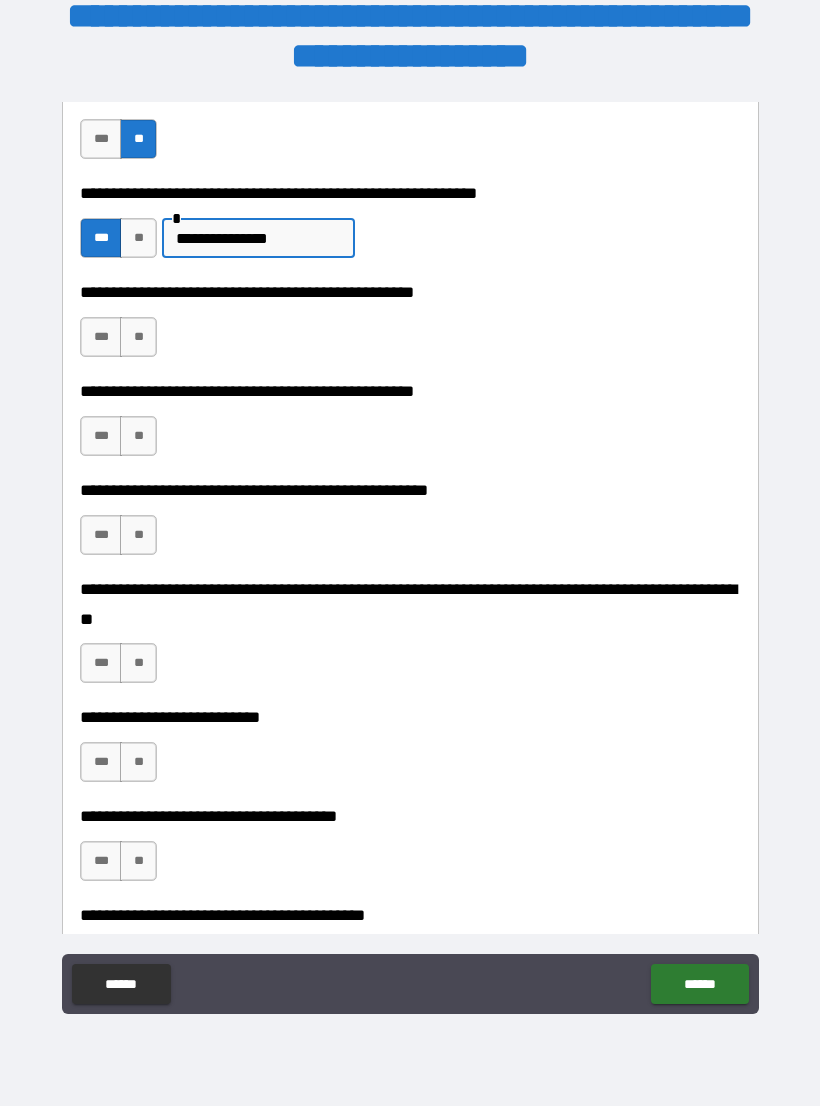 click on "**" at bounding box center [138, 337] 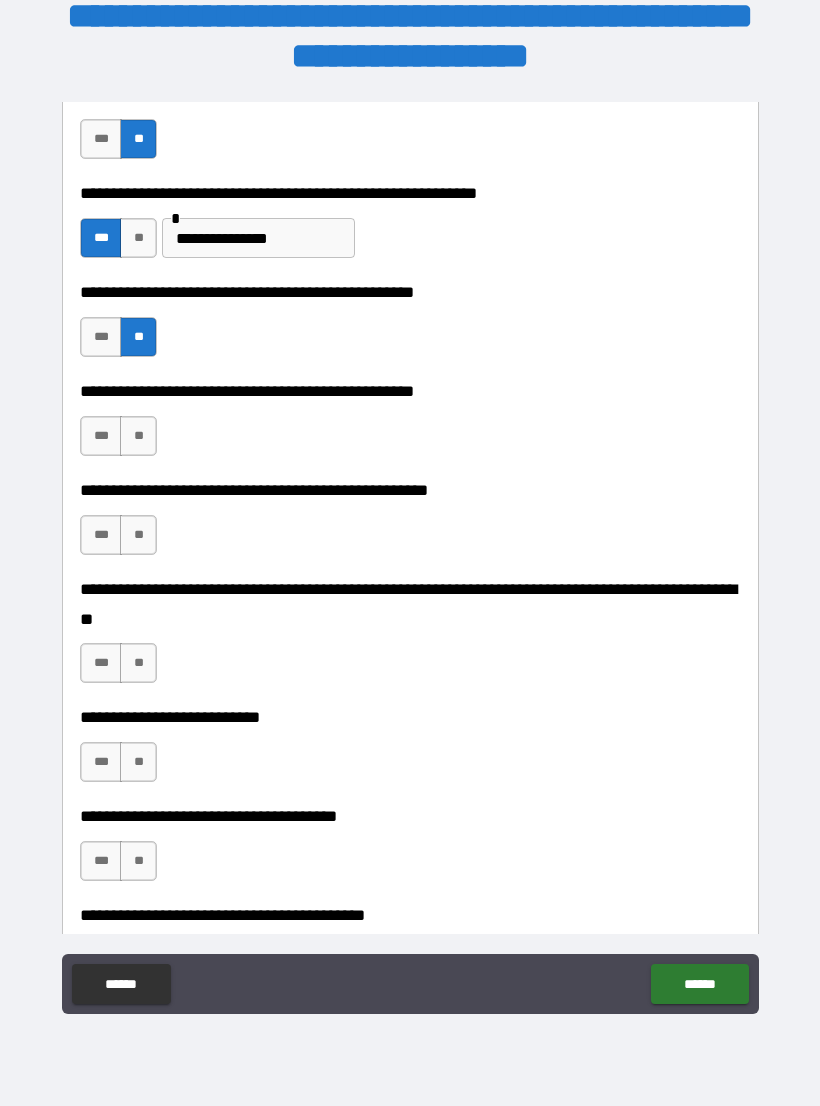 click on "***" at bounding box center [101, 436] 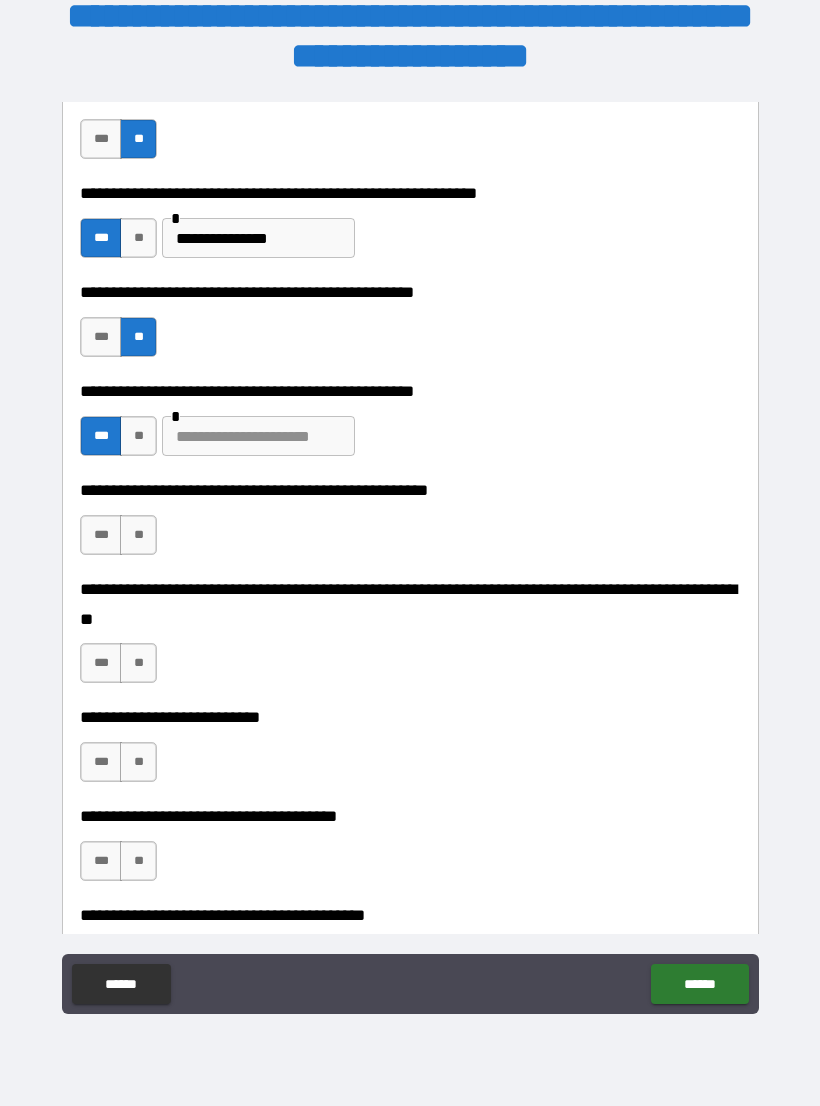 click at bounding box center [258, 436] 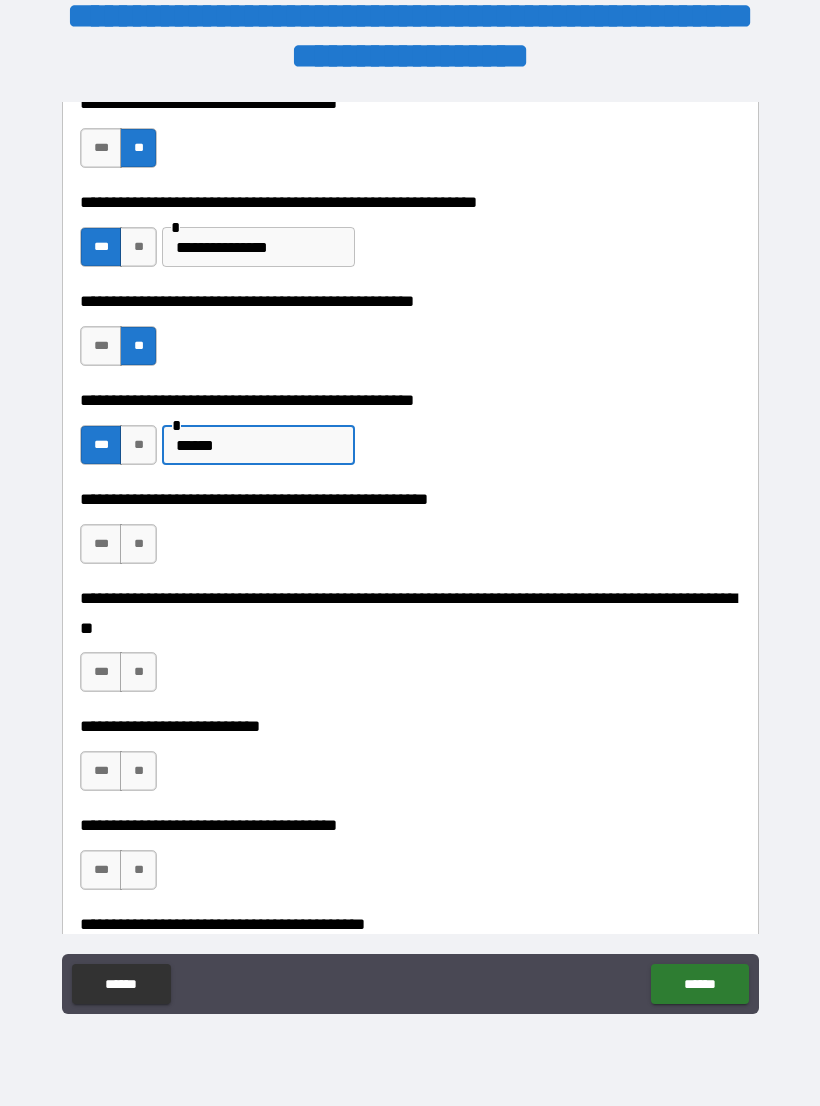 scroll, scrollTop: 531, scrollLeft: 0, axis: vertical 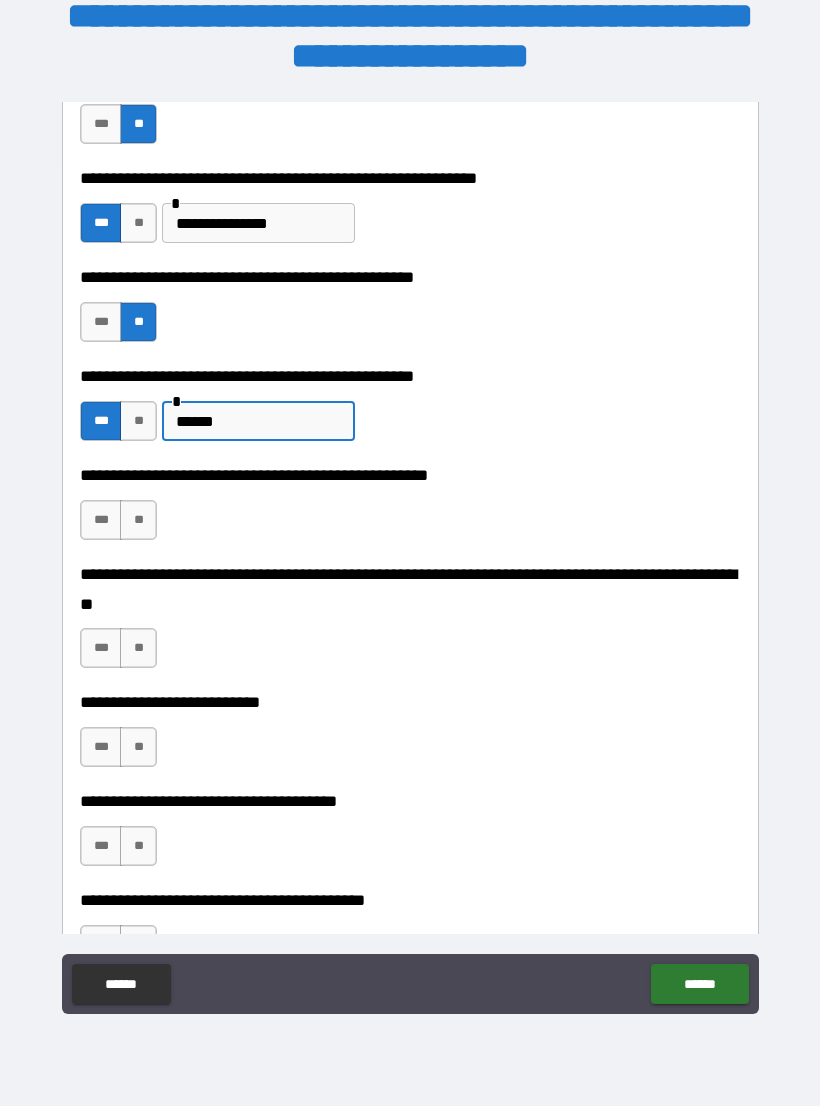 click on "**" at bounding box center (138, 520) 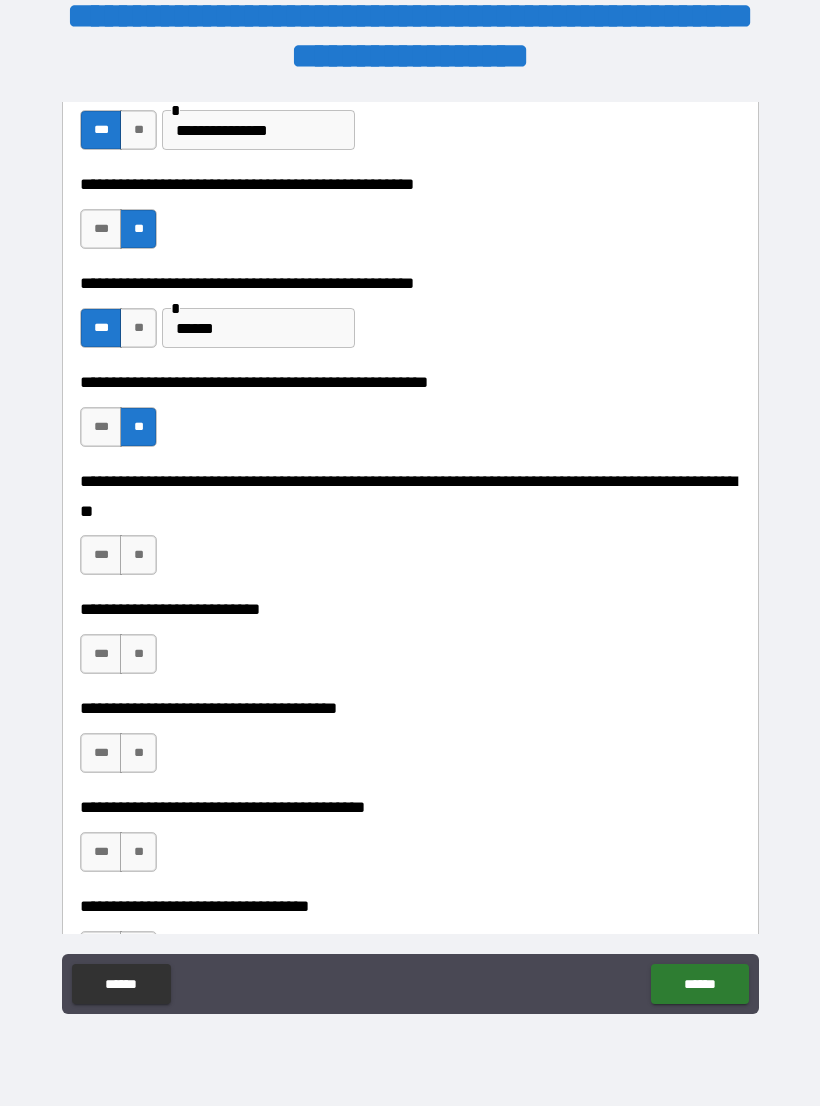 scroll, scrollTop: 623, scrollLeft: 0, axis: vertical 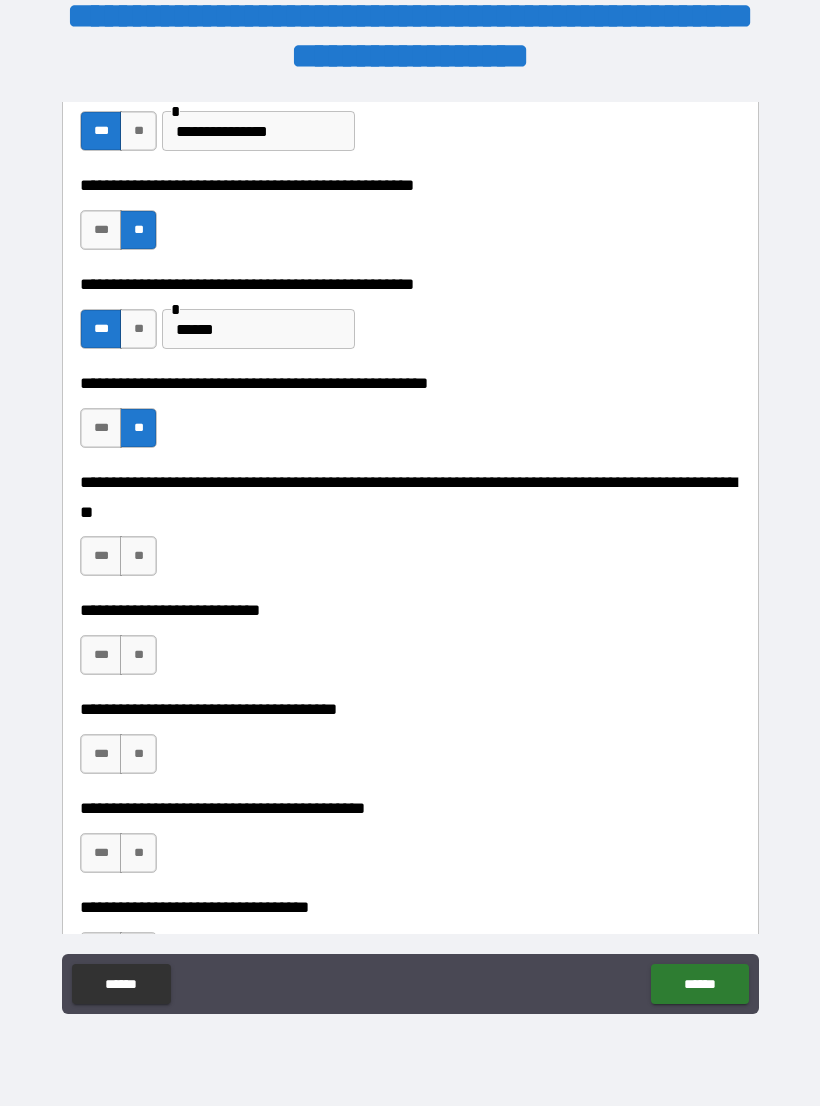 click on "**" at bounding box center [138, 556] 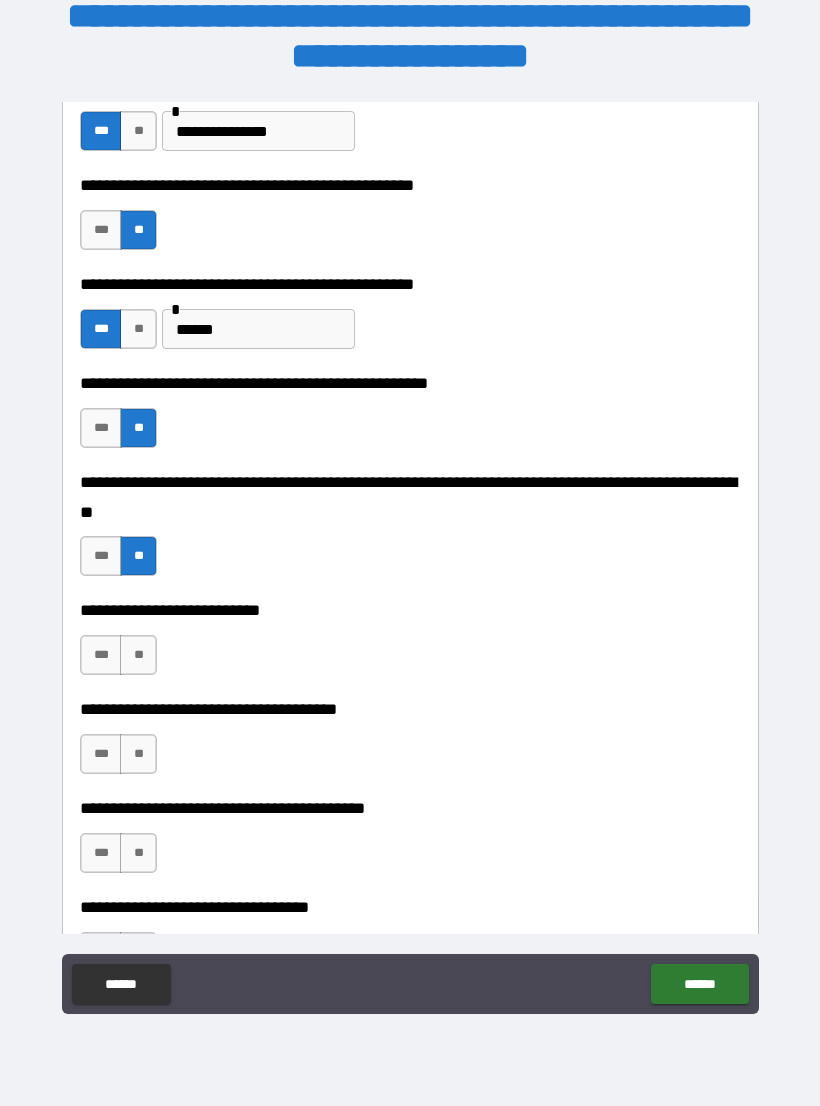 click on "**" at bounding box center [138, 655] 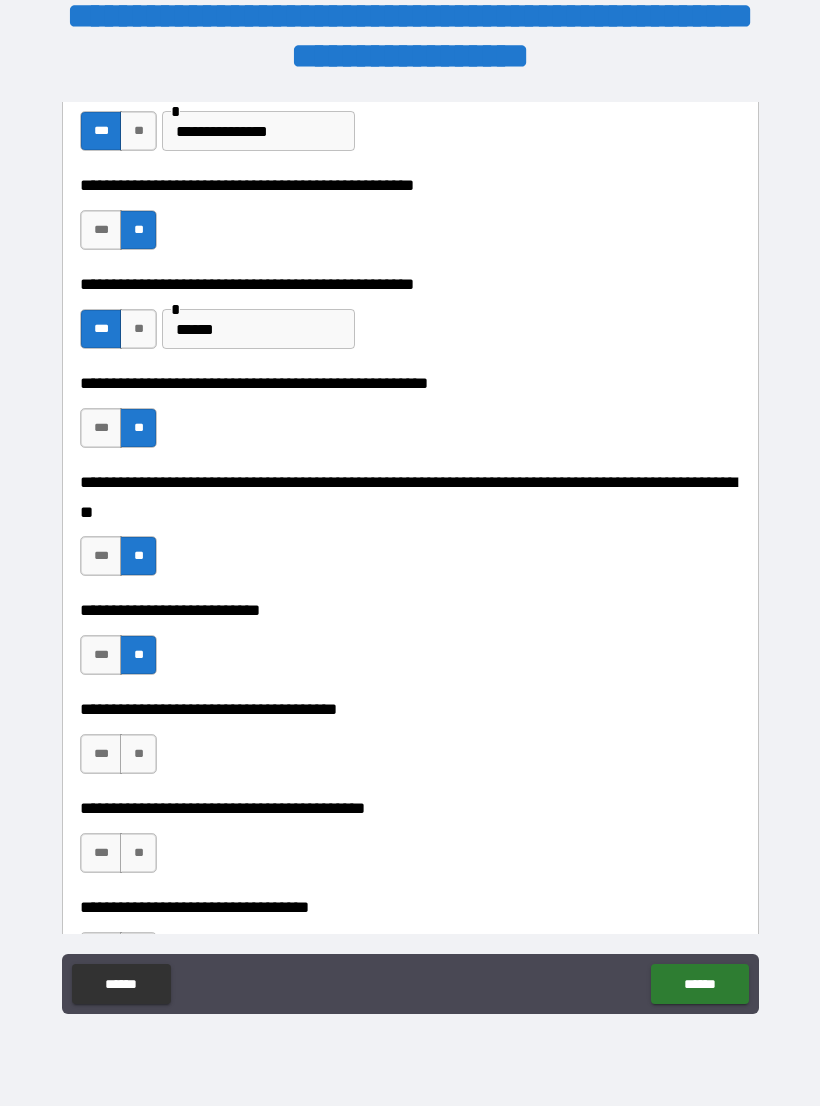 click on "**" at bounding box center [138, 754] 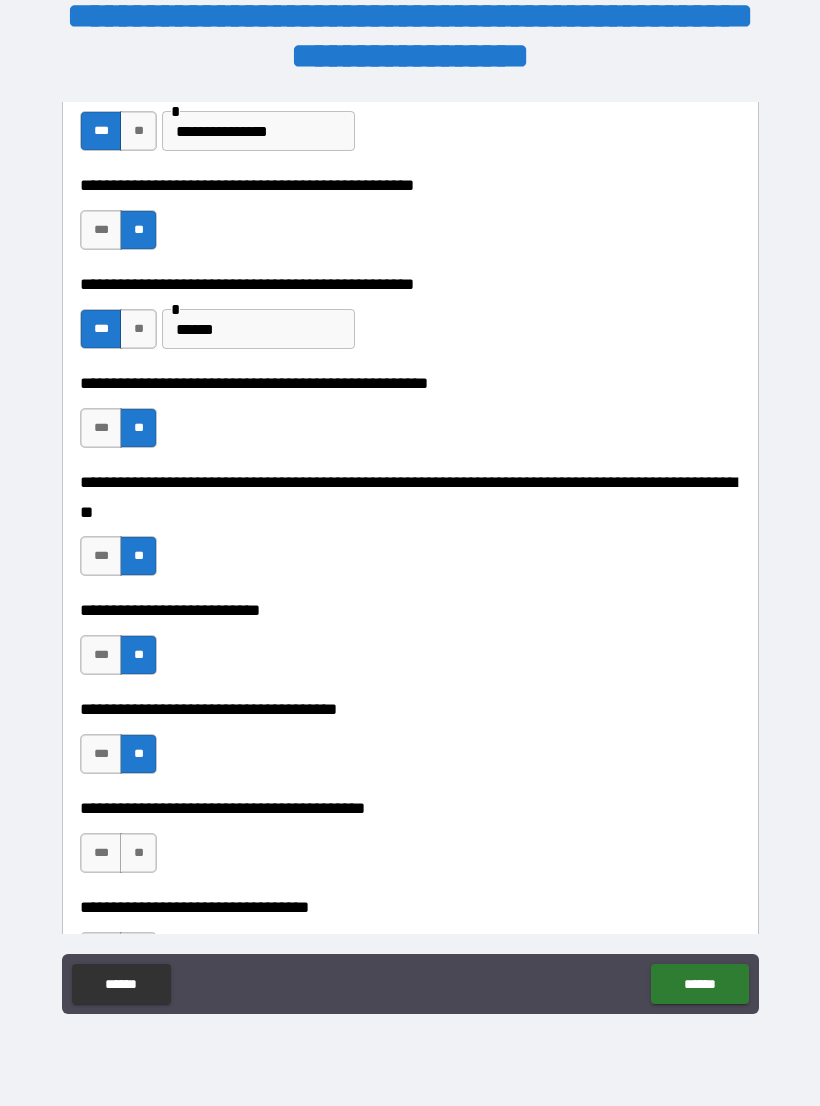 click on "**" at bounding box center [138, 853] 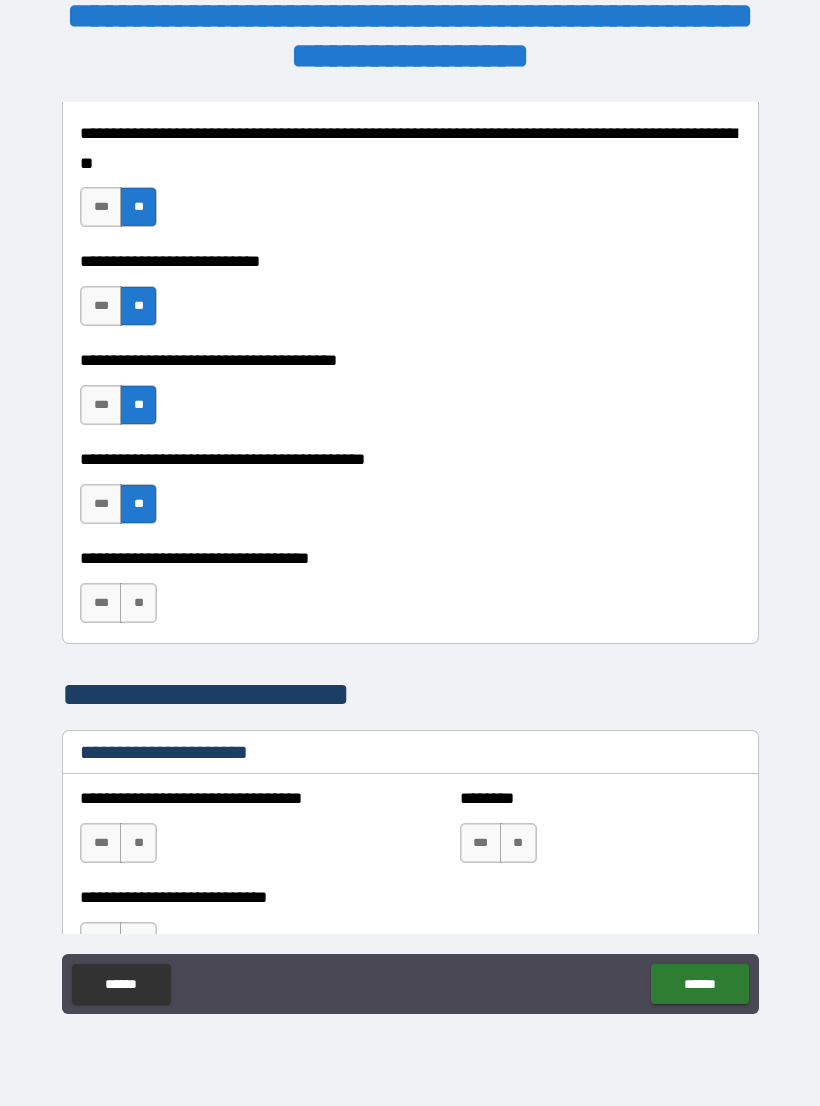scroll, scrollTop: 982, scrollLeft: 0, axis: vertical 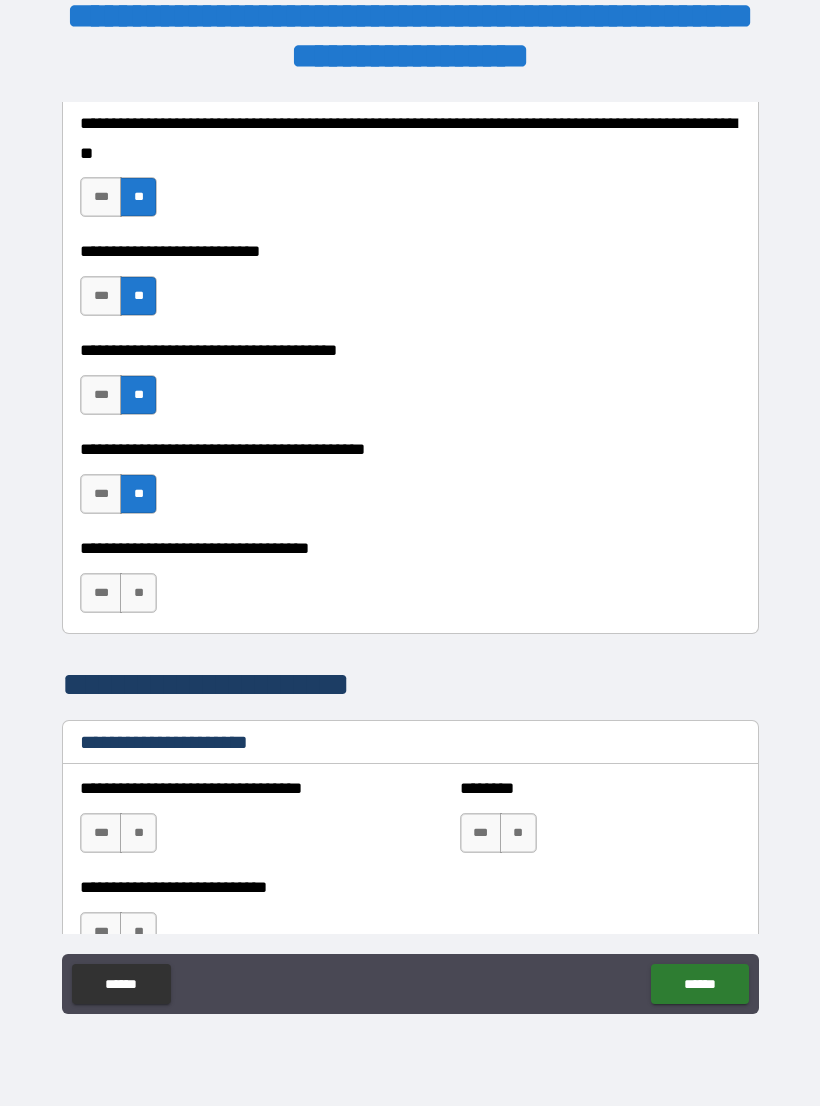 click on "**" at bounding box center (138, 593) 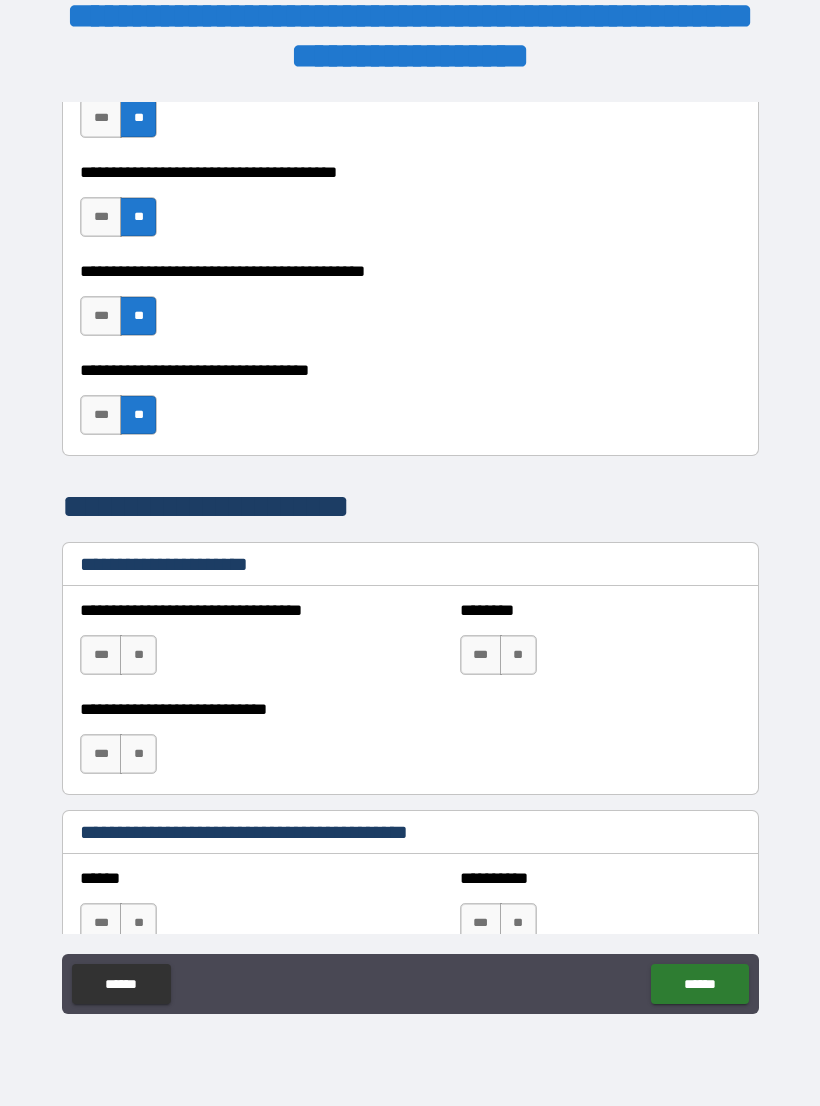 scroll, scrollTop: 1163, scrollLeft: 0, axis: vertical 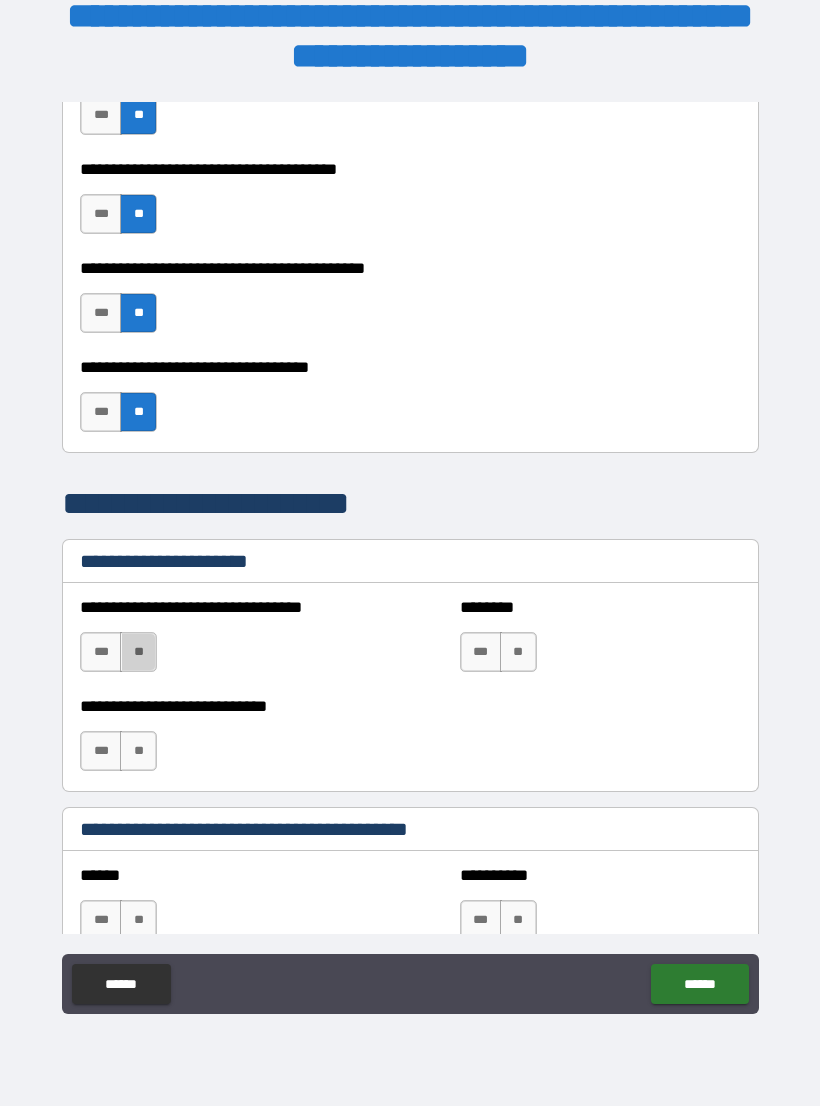 click on "**" at bounding box center (138, 652) 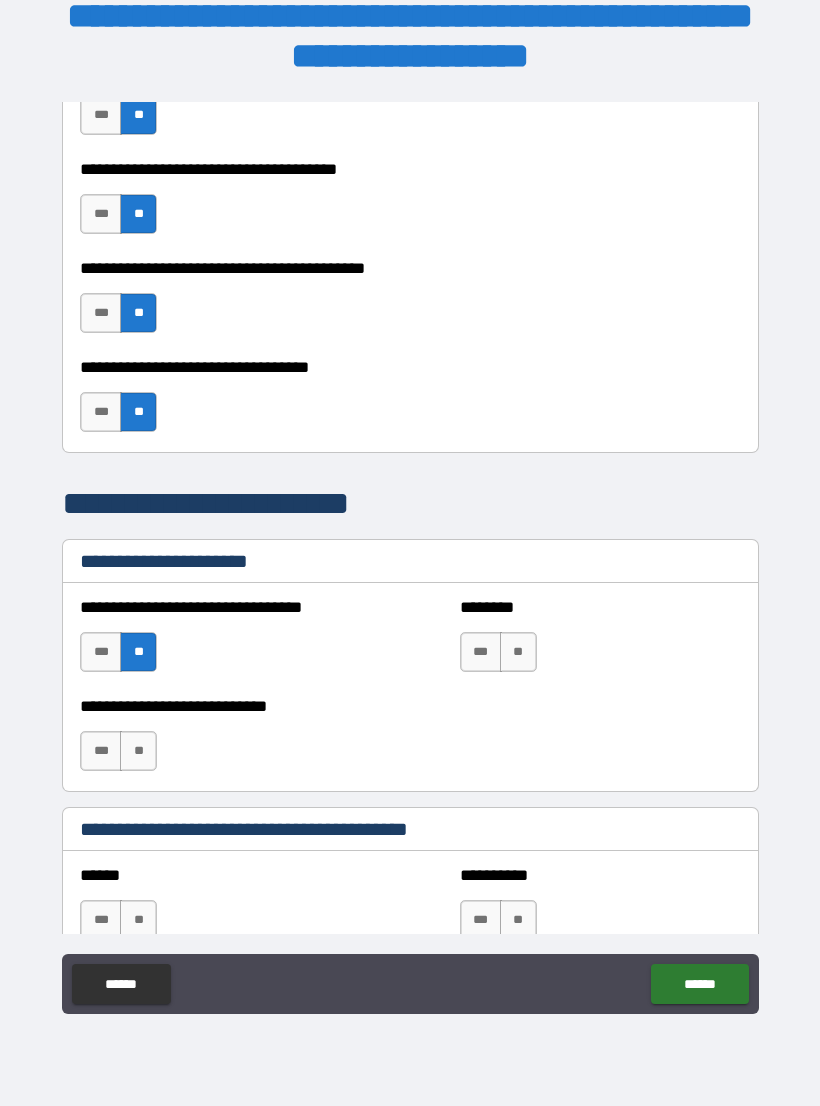 click on "**" at bounding box center [138, 751] 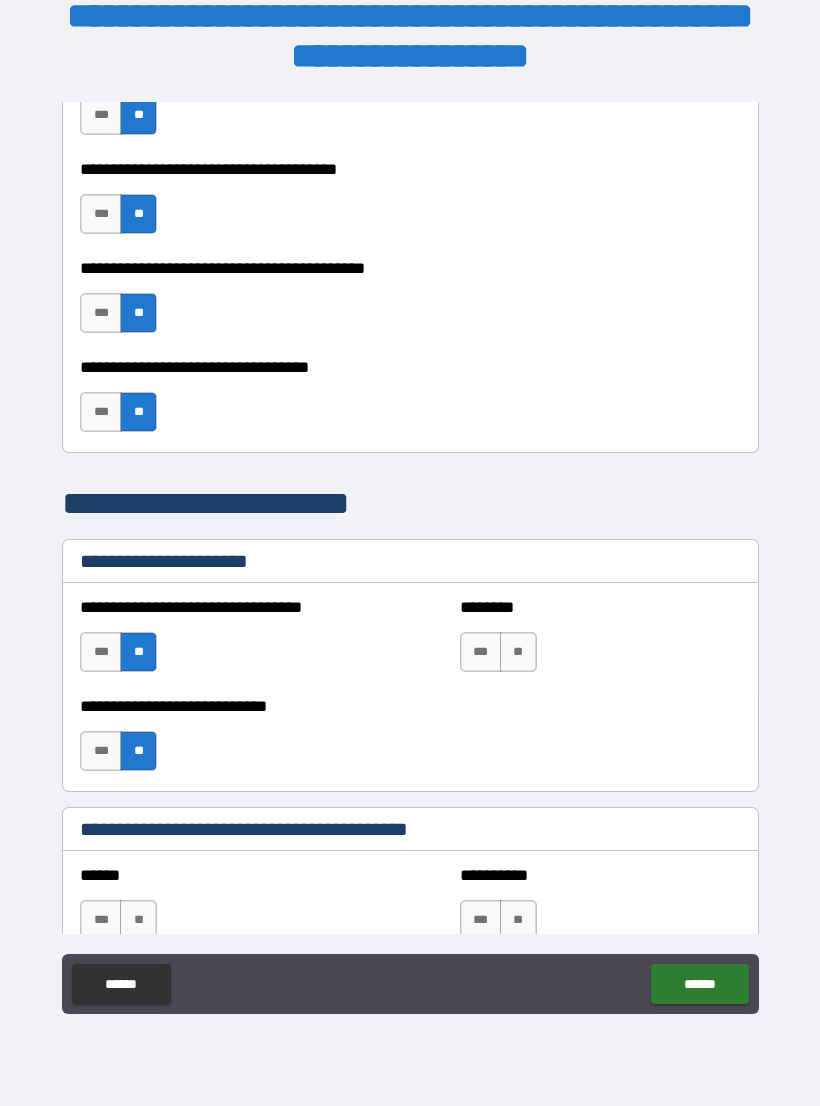 click on "**" at bounding box center [518, 652] 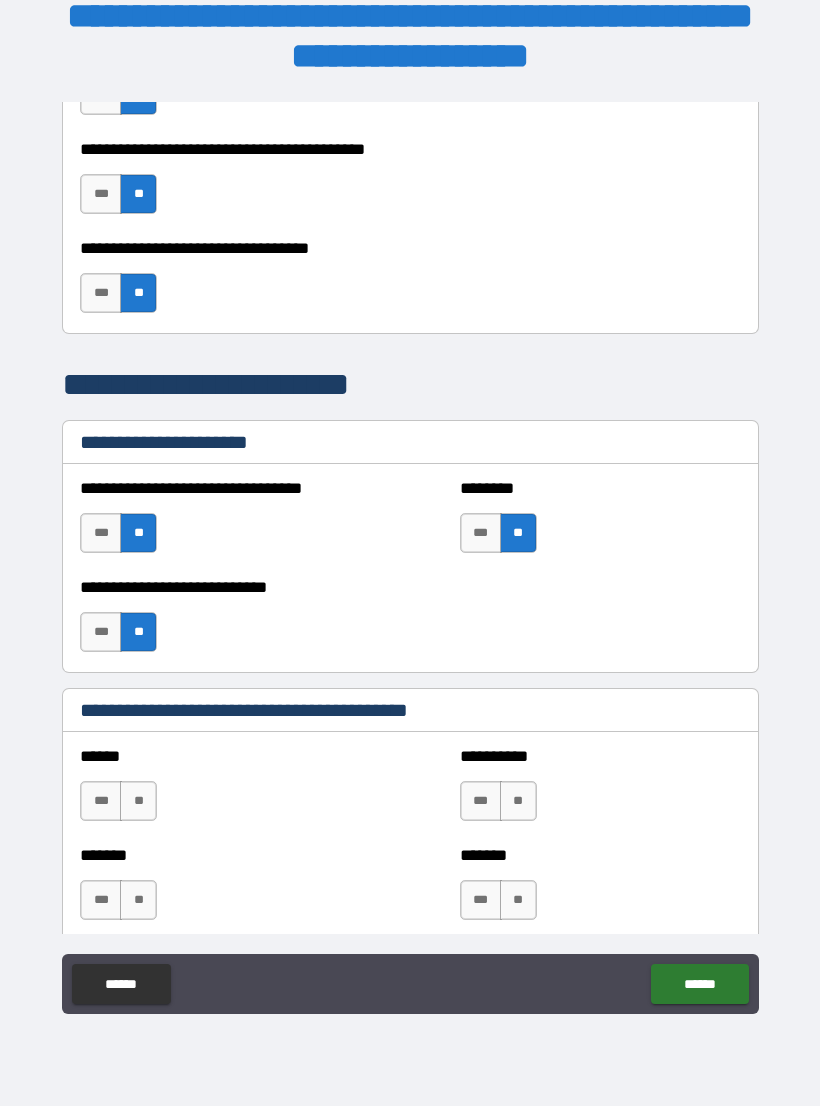 scroll, scrollTop: 1283, scrollLeft: 0, axis: vertical 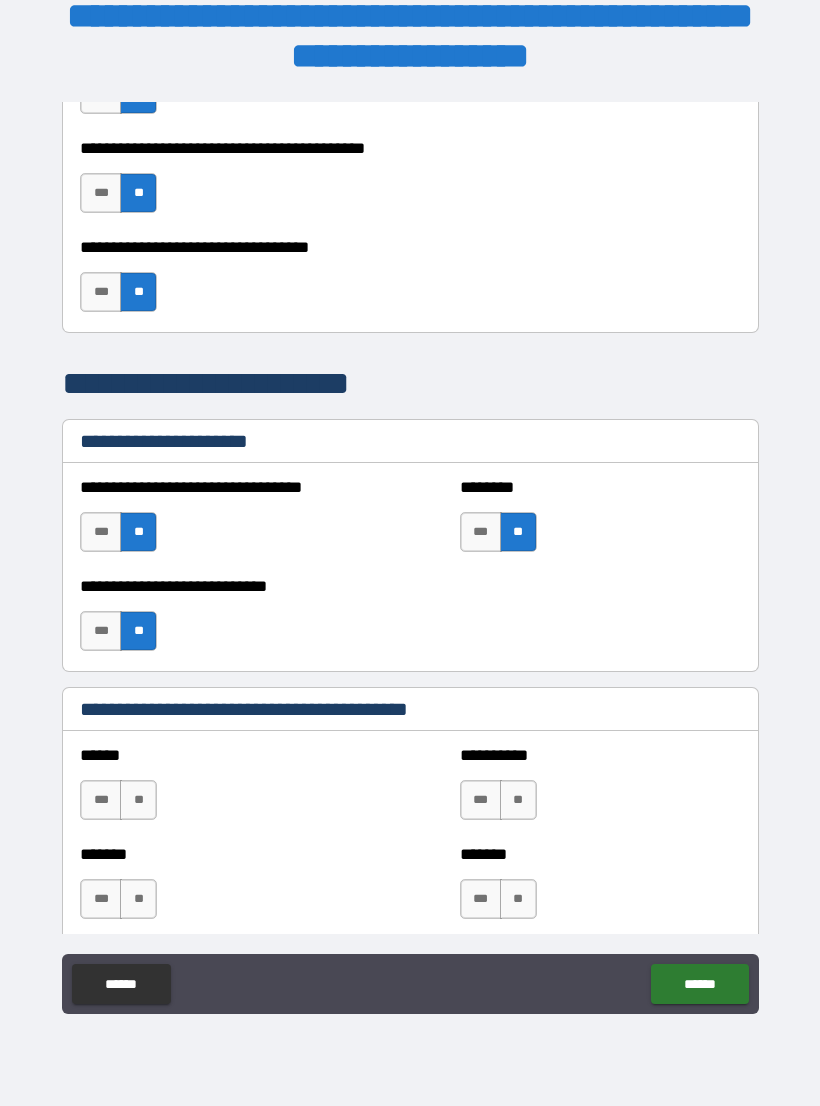 click on "***" at bounding box center [481, 532] 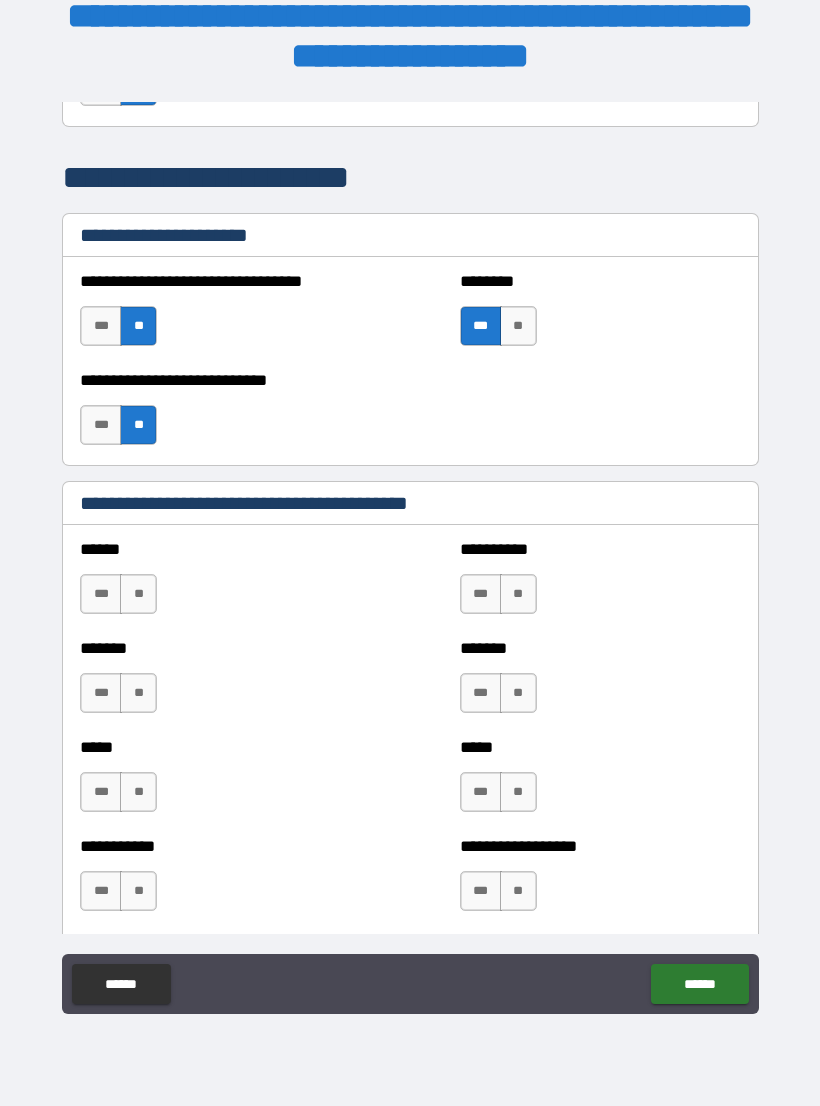 scroll, scrollTop: 1513, scrollLeft: 0, axis: vertical 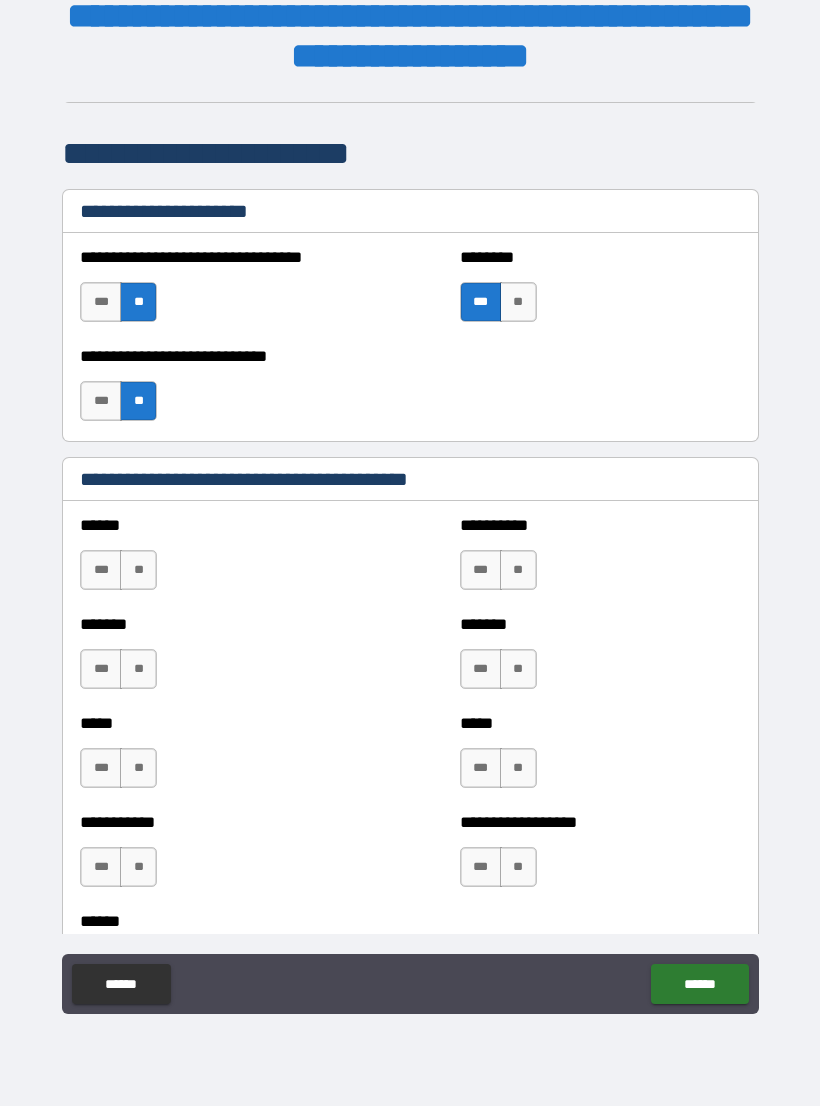 click on "**" at bounding box center (138, 570) 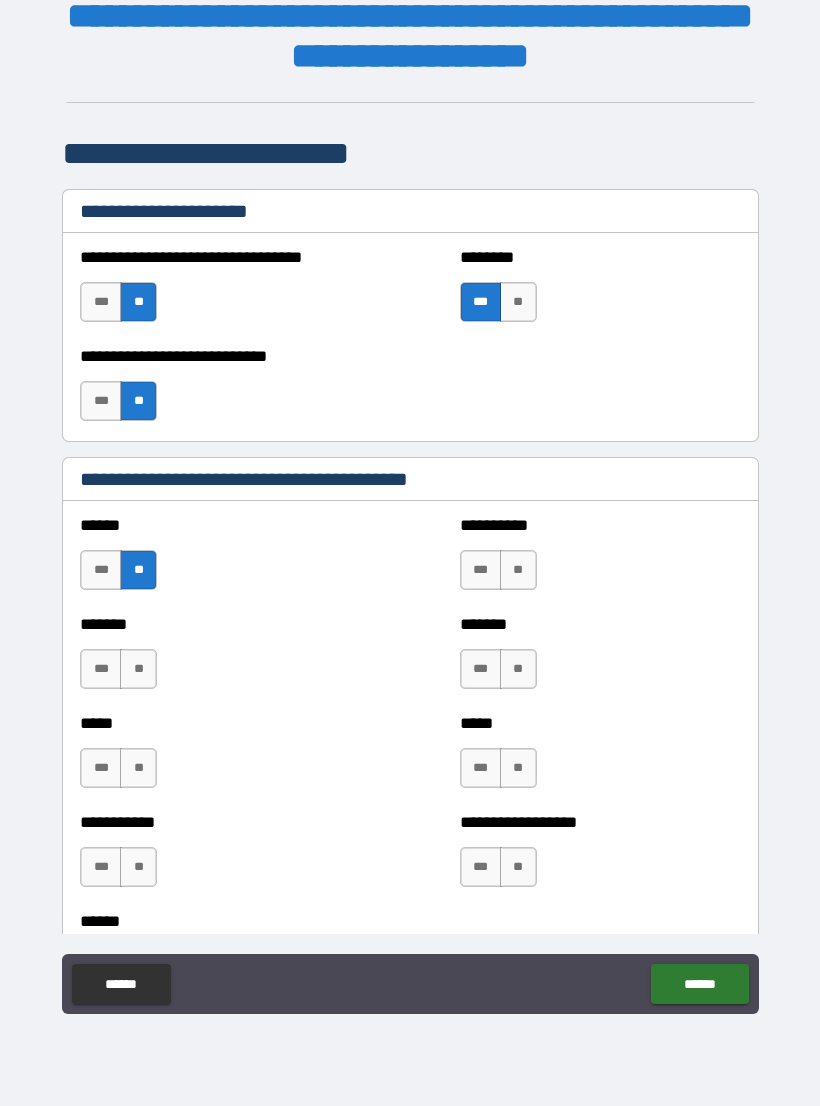 click on "**" at bounding box center [518, 570] 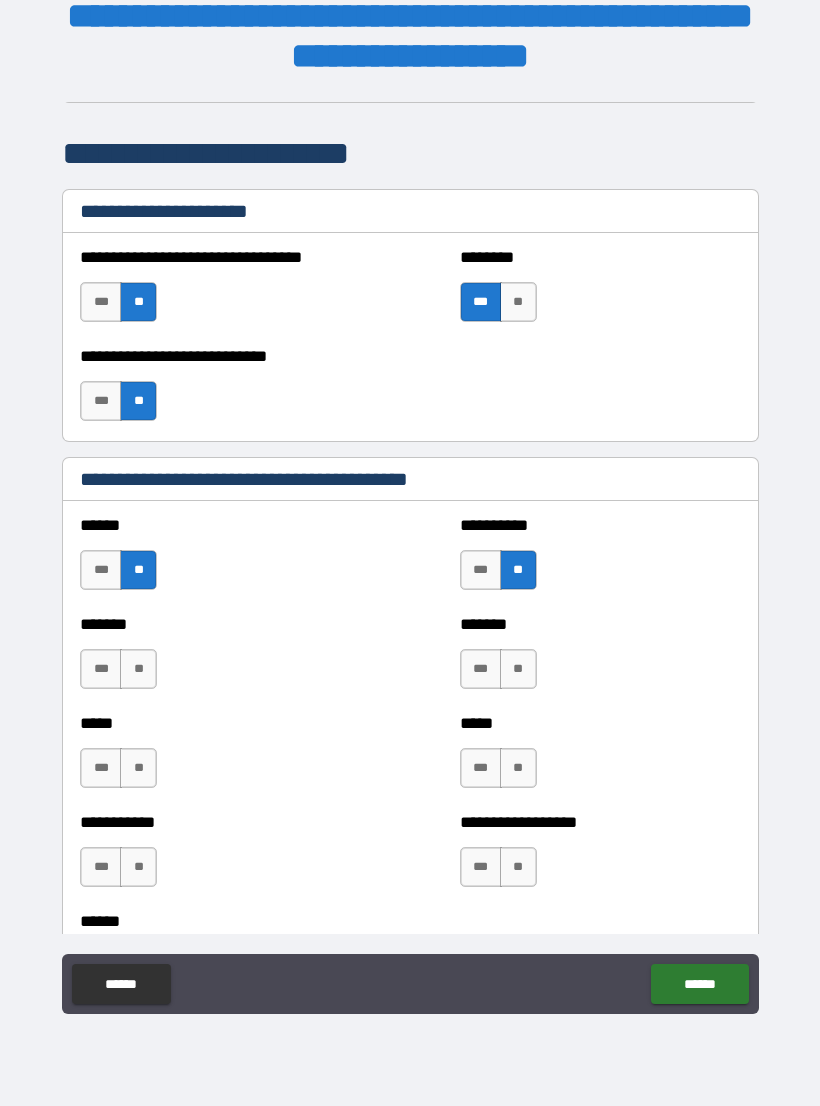 click on "**" at bounding box center [138, 669] 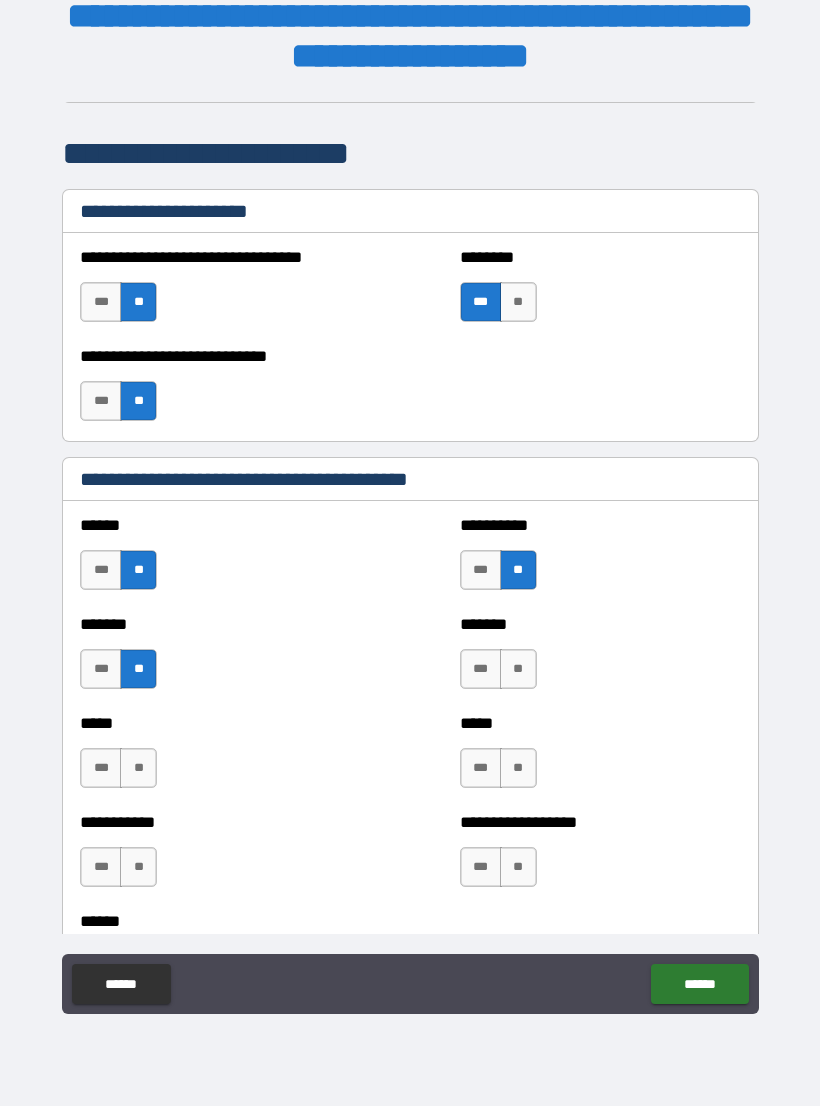 click on "**" at bounding box center (518, 669) 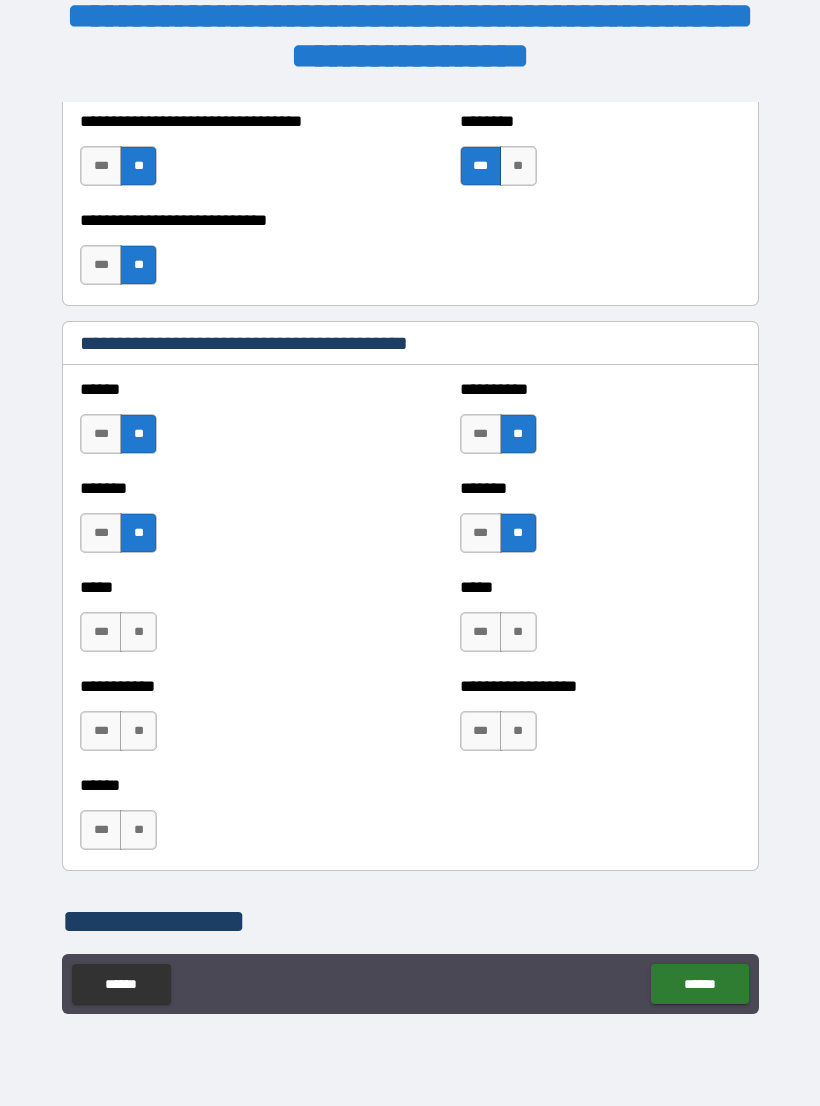 scroll, scrollTop: 1653, scrollLeft: 0, axis: vertical 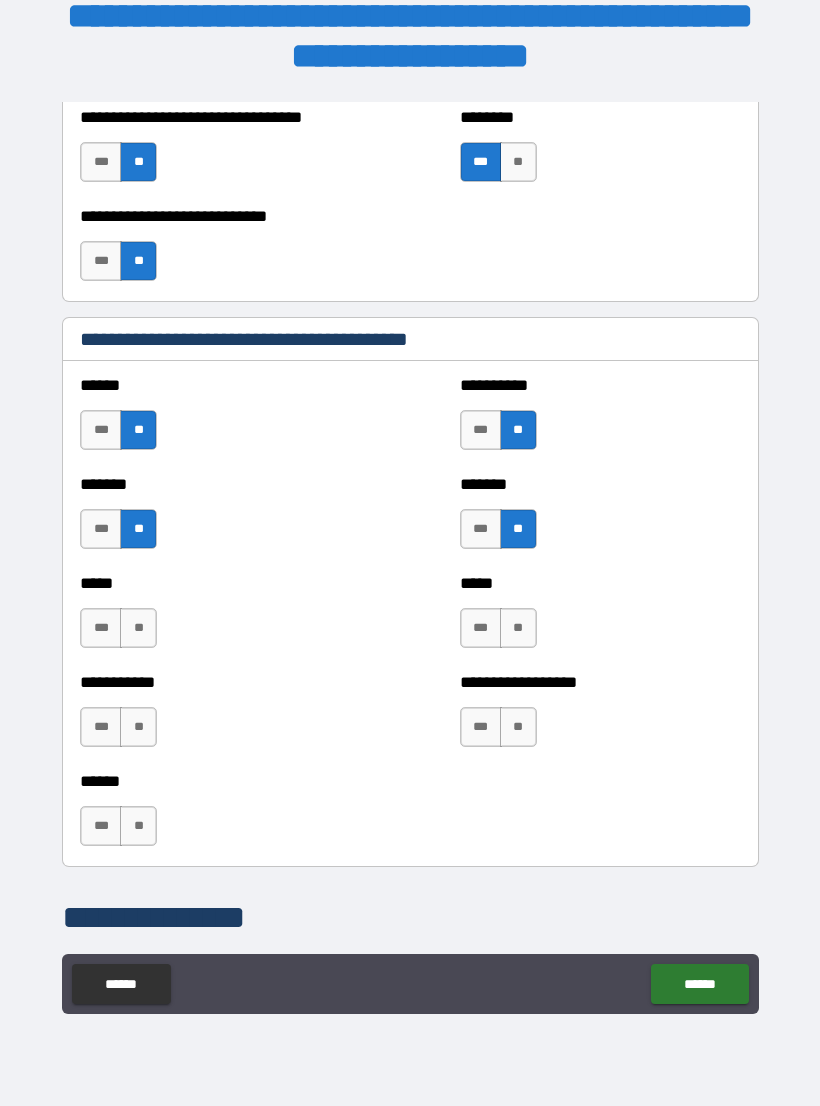click on "**" at bounding box center [138, 628] 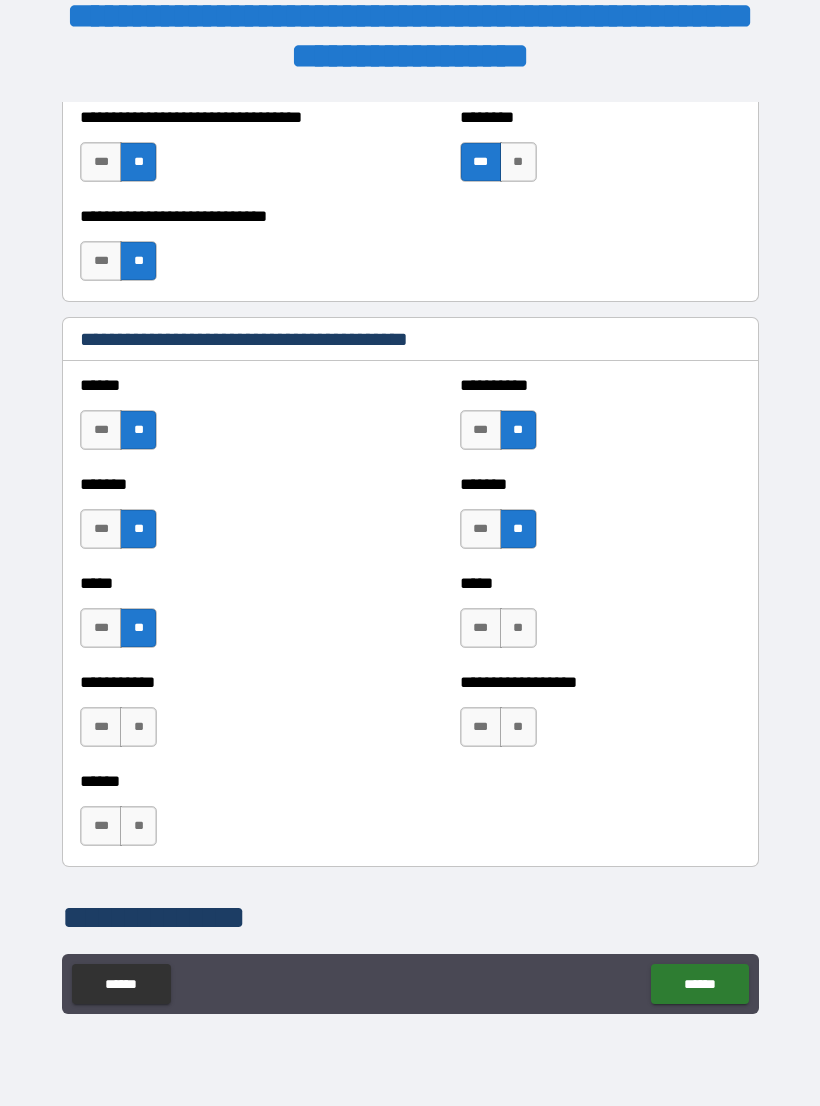 click on "***" at bounding box center (481, 628) 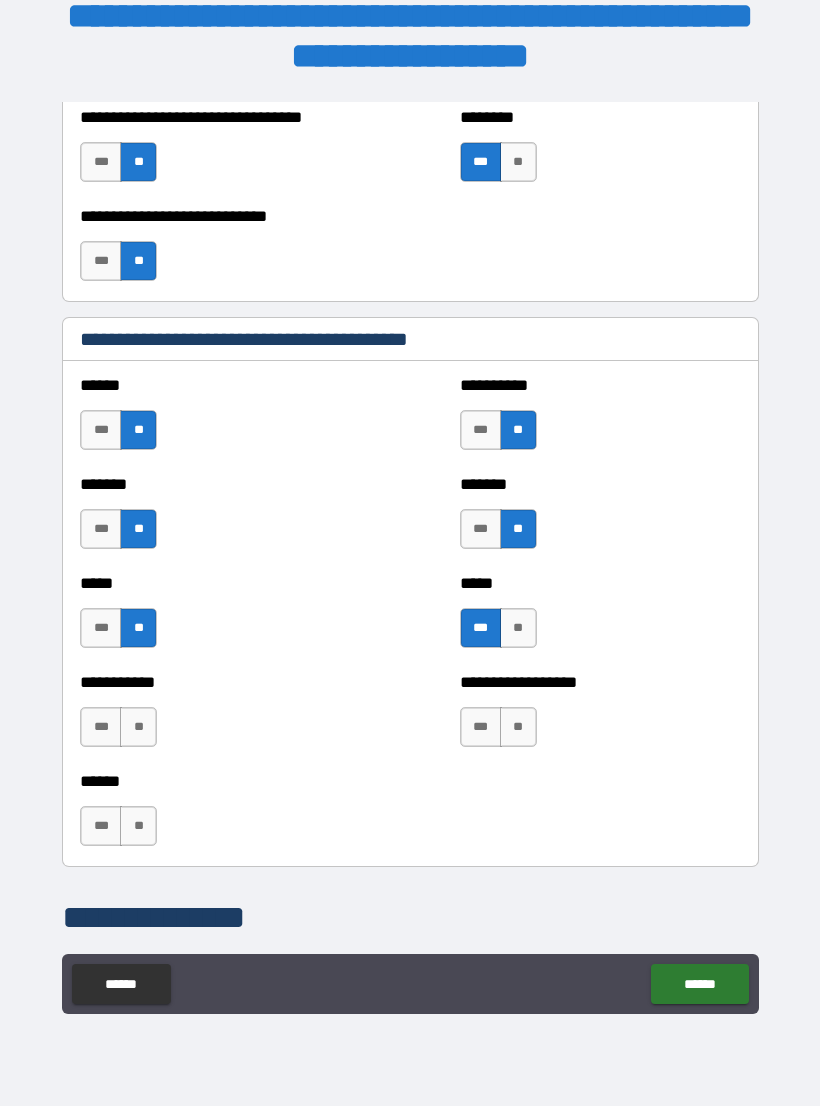 click on "**" at bounding box center [138, 727] 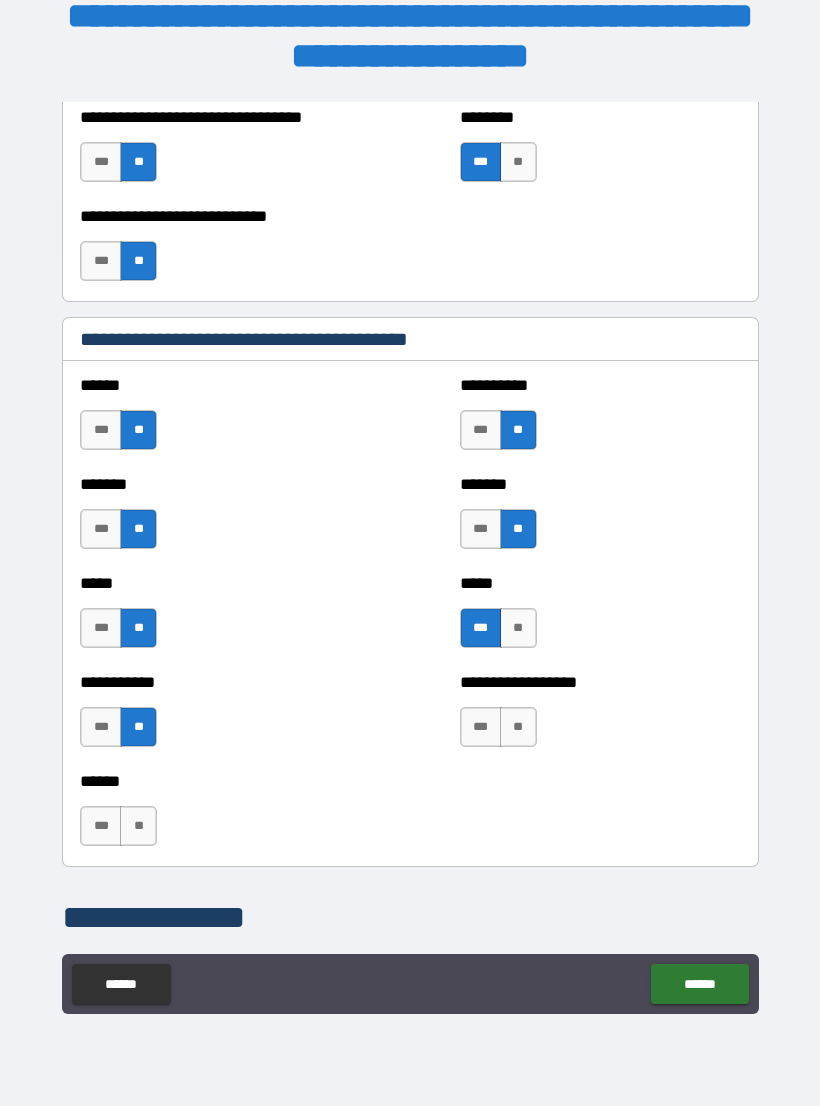click on "**" at bounding box center [518, 727] 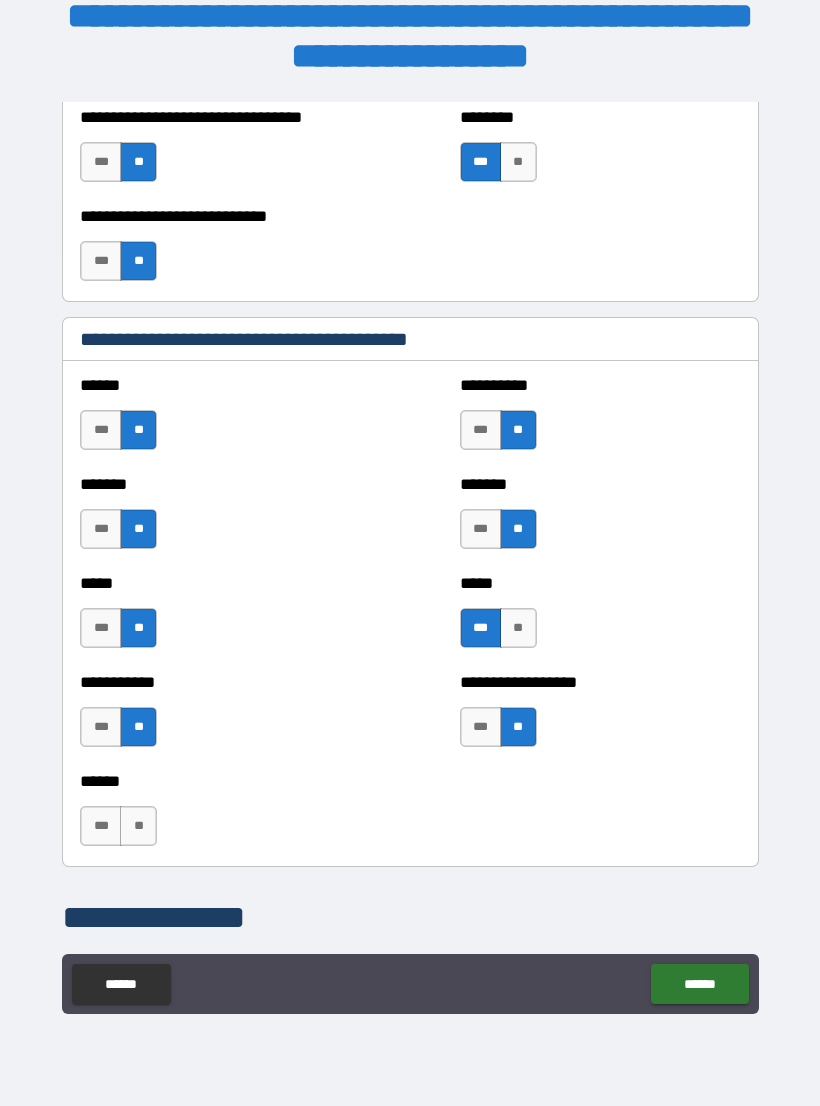 click on "**" at bounding box center [138, 826] 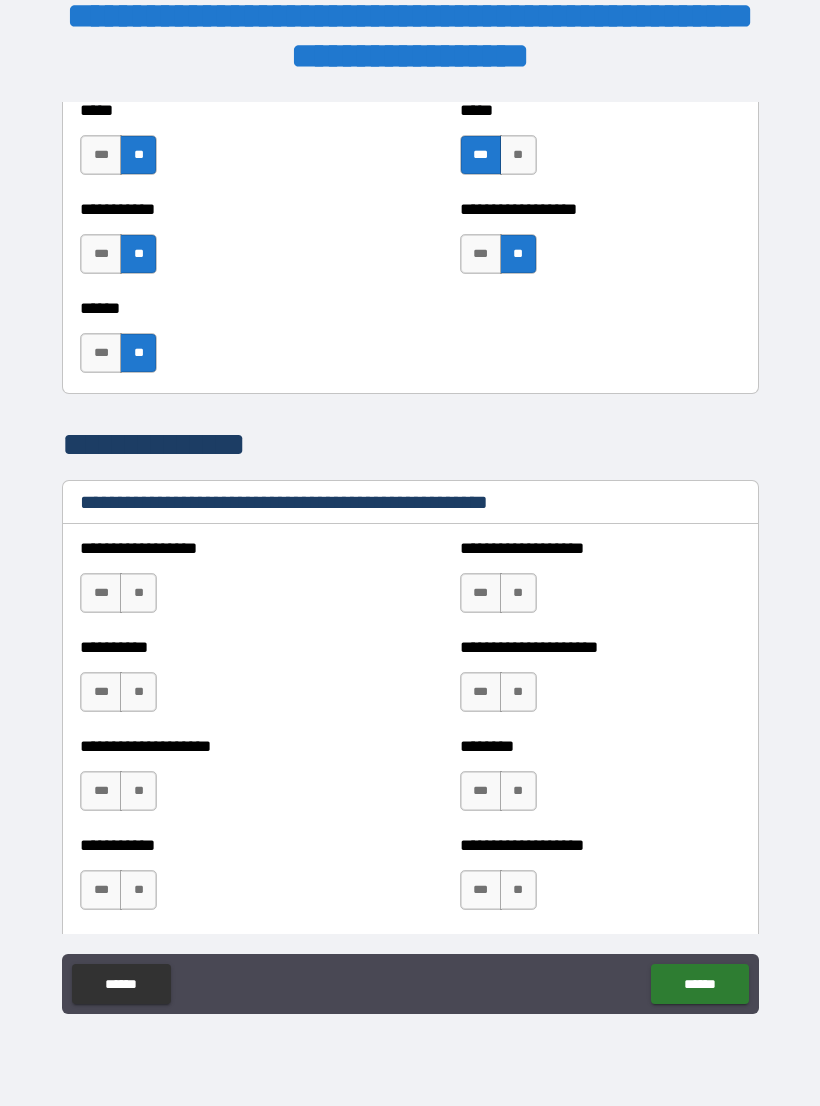 scroll, scrollTop: 2136, scrollLeft: 0, axis: vertical 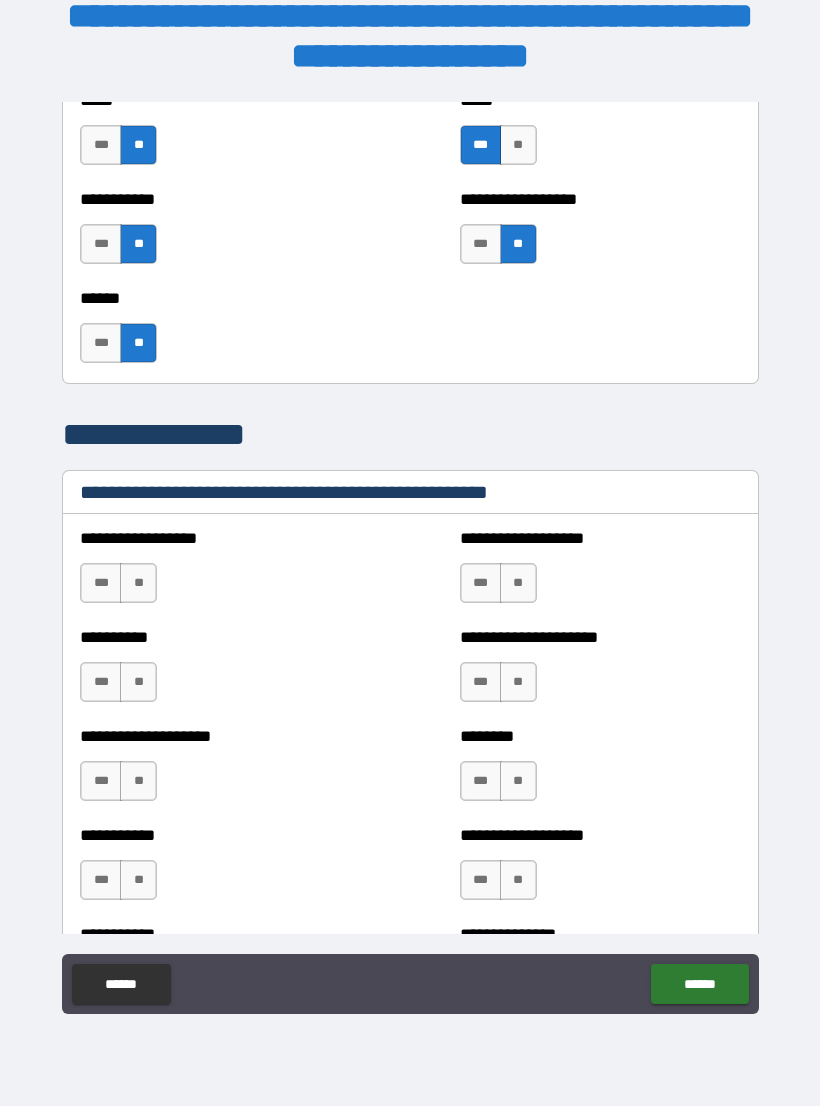 click on "***" at bounding box center (101, 343) 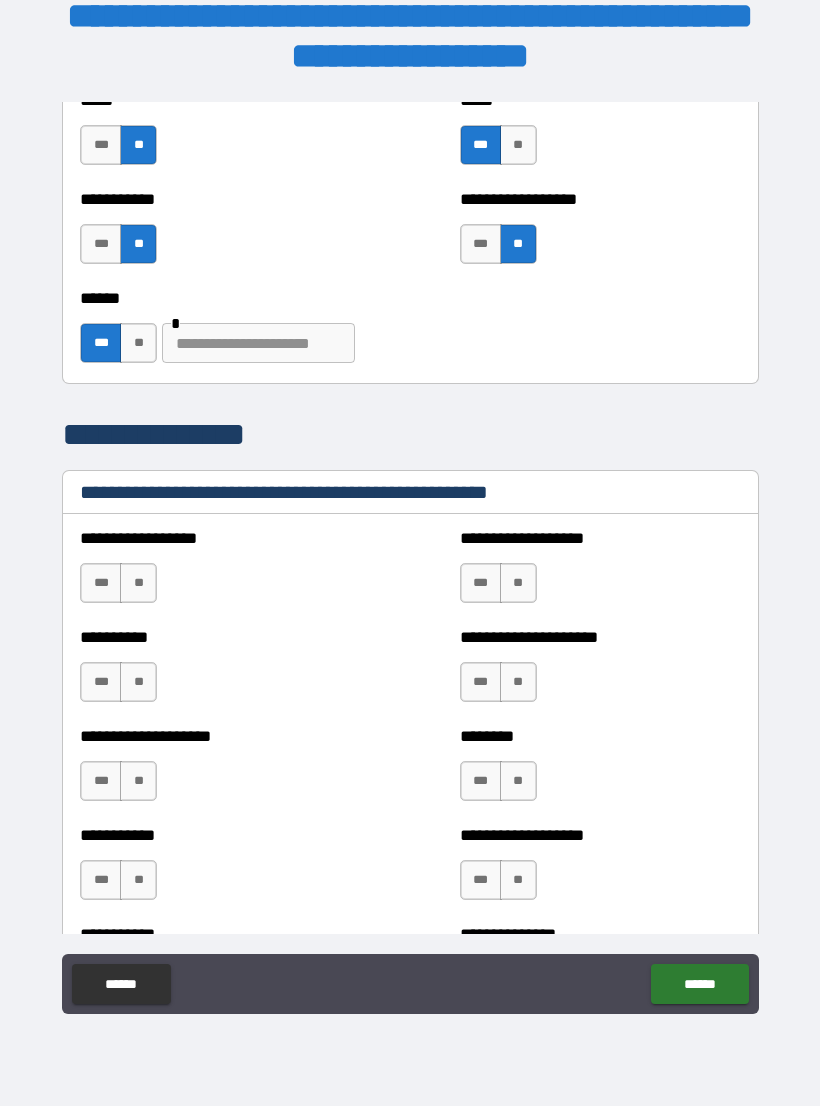 click at bounding box center [258, 343] 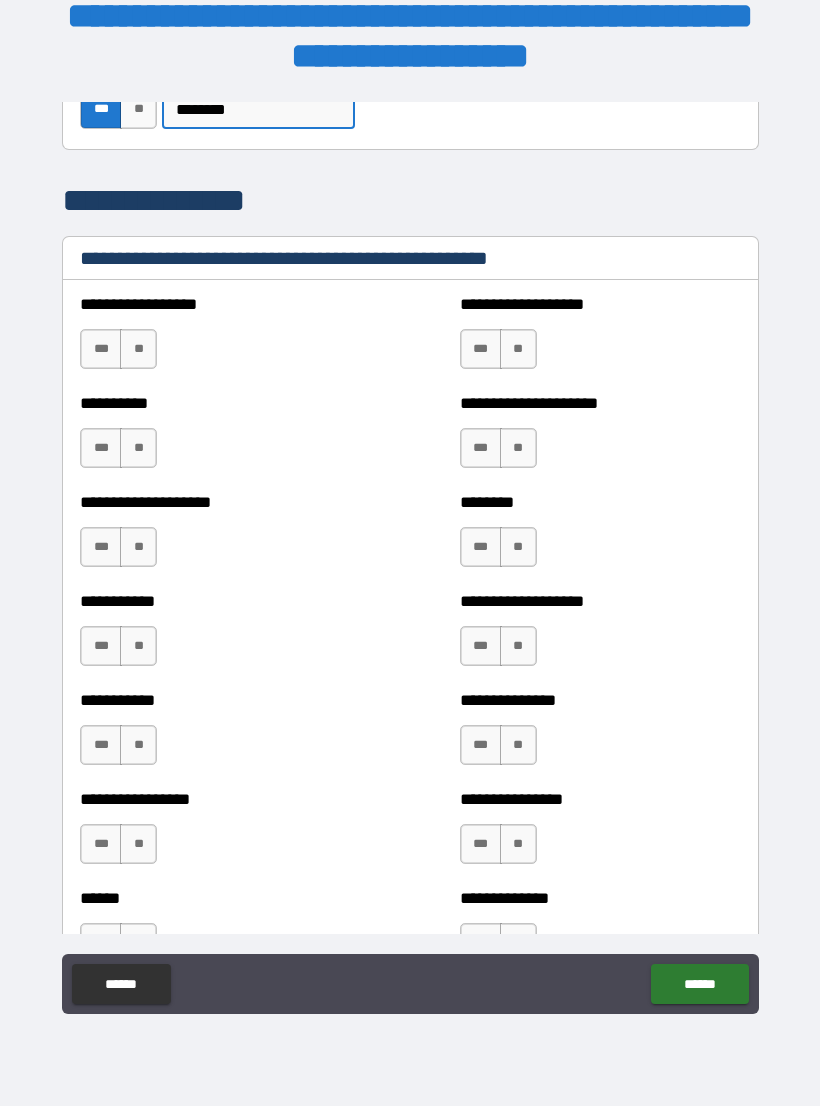 scroll, scrollTop: 2388, scrollLeft: 0, axis: vertical 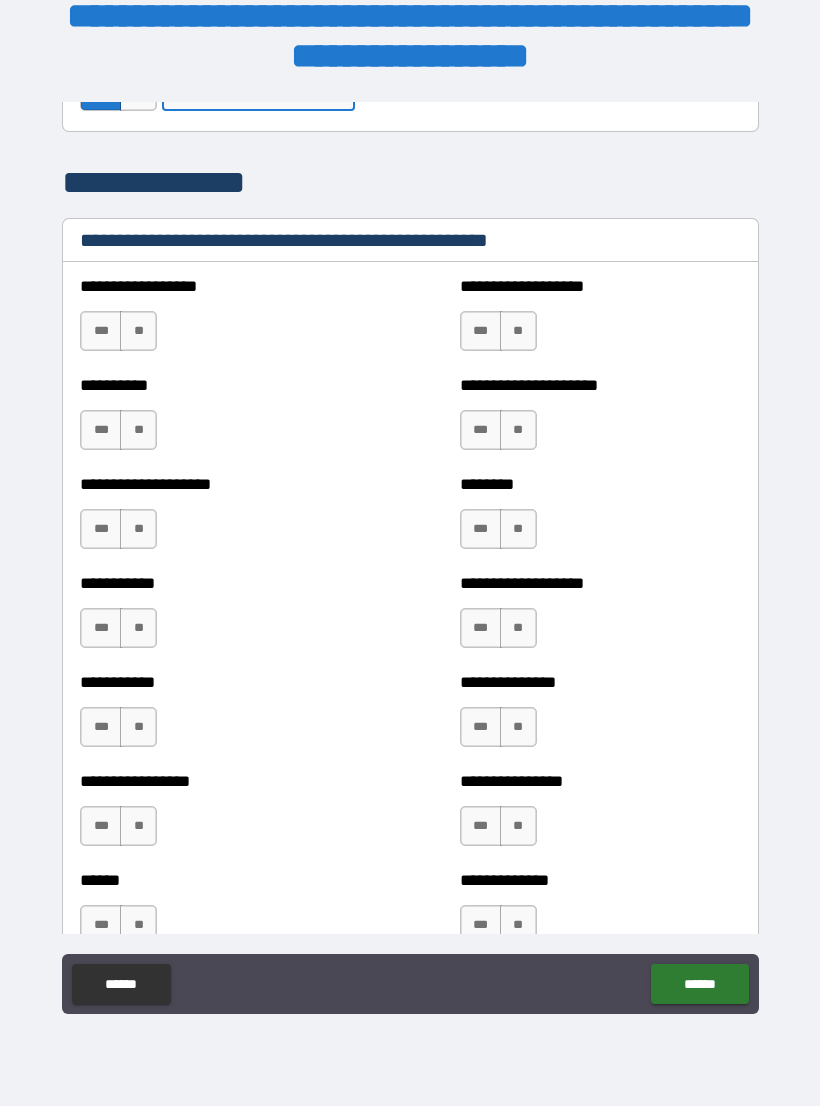 click on "**" at bounding box center [138, 331] 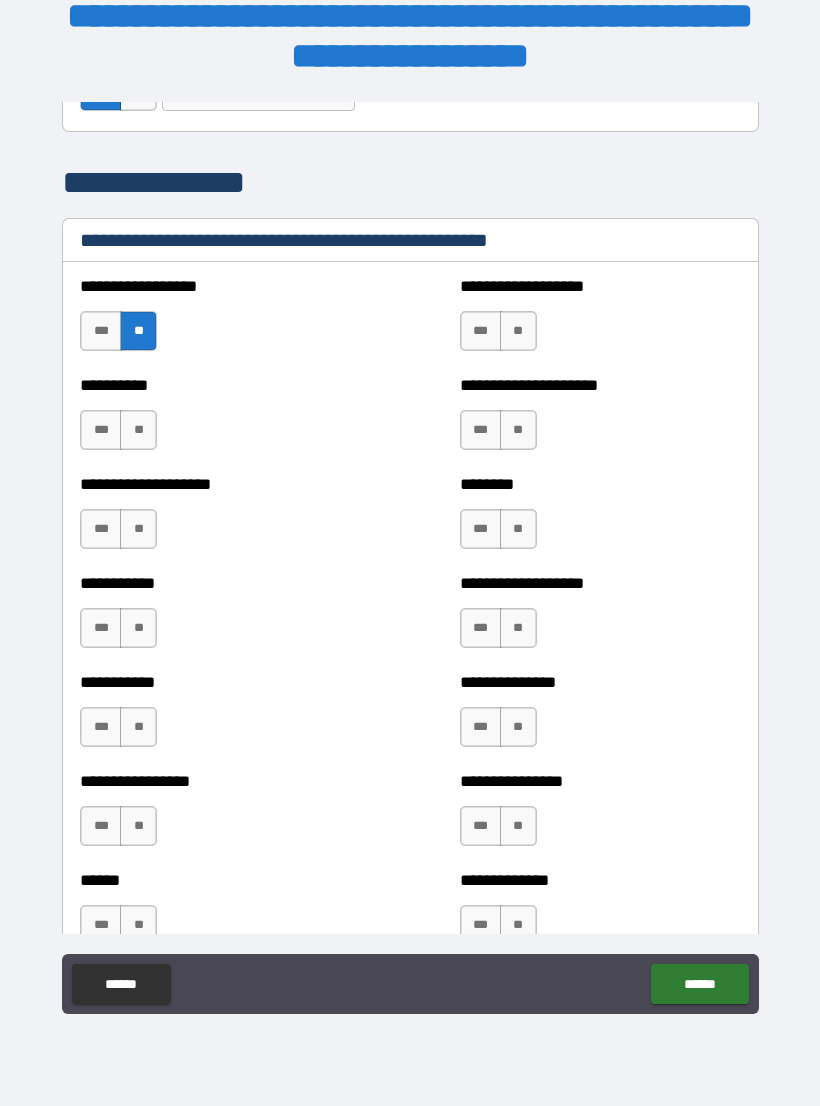 click on "**" at bounding box center (518, 331) 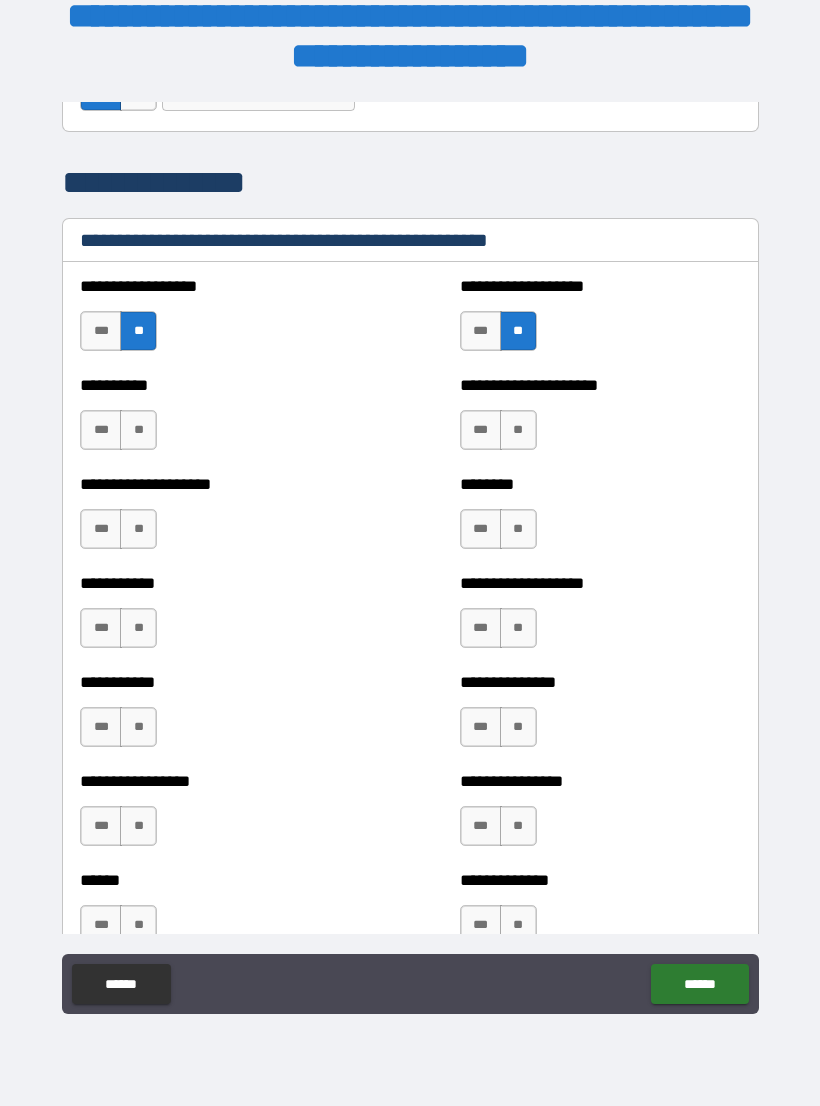 click on "**" at bounding box center (138, 430) 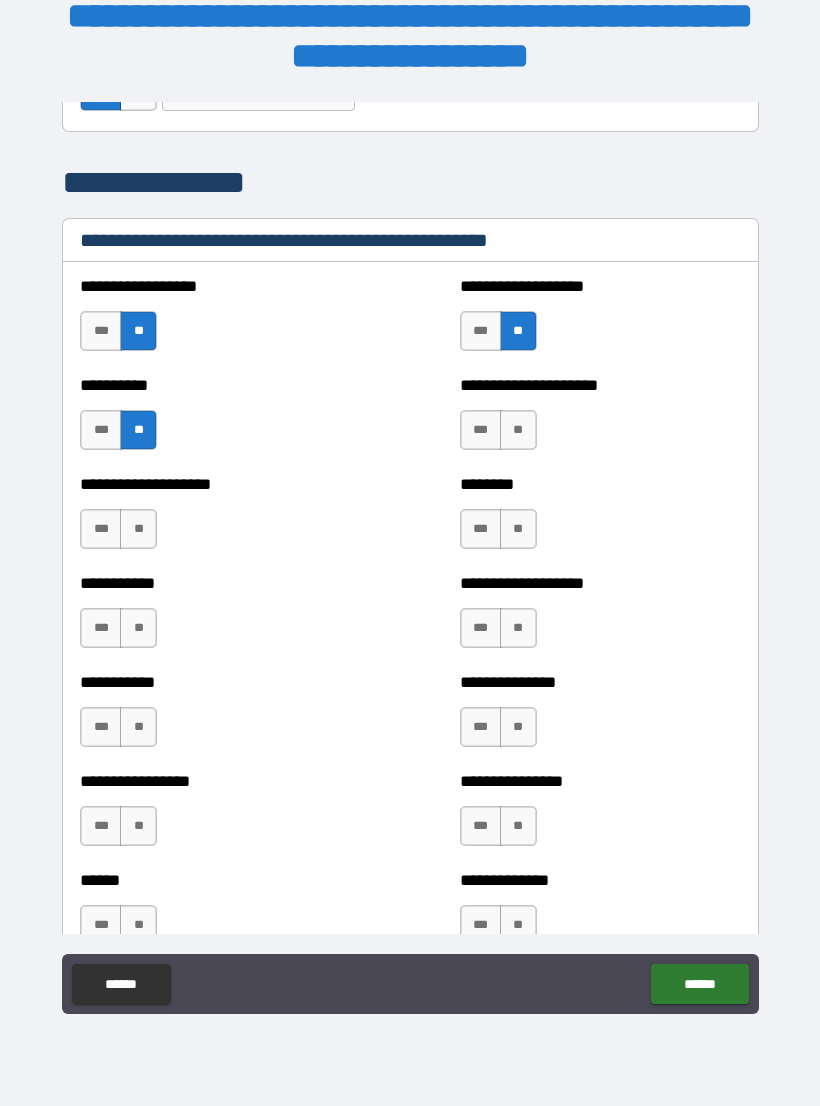 click on "**" at bounding box center (518, 430) 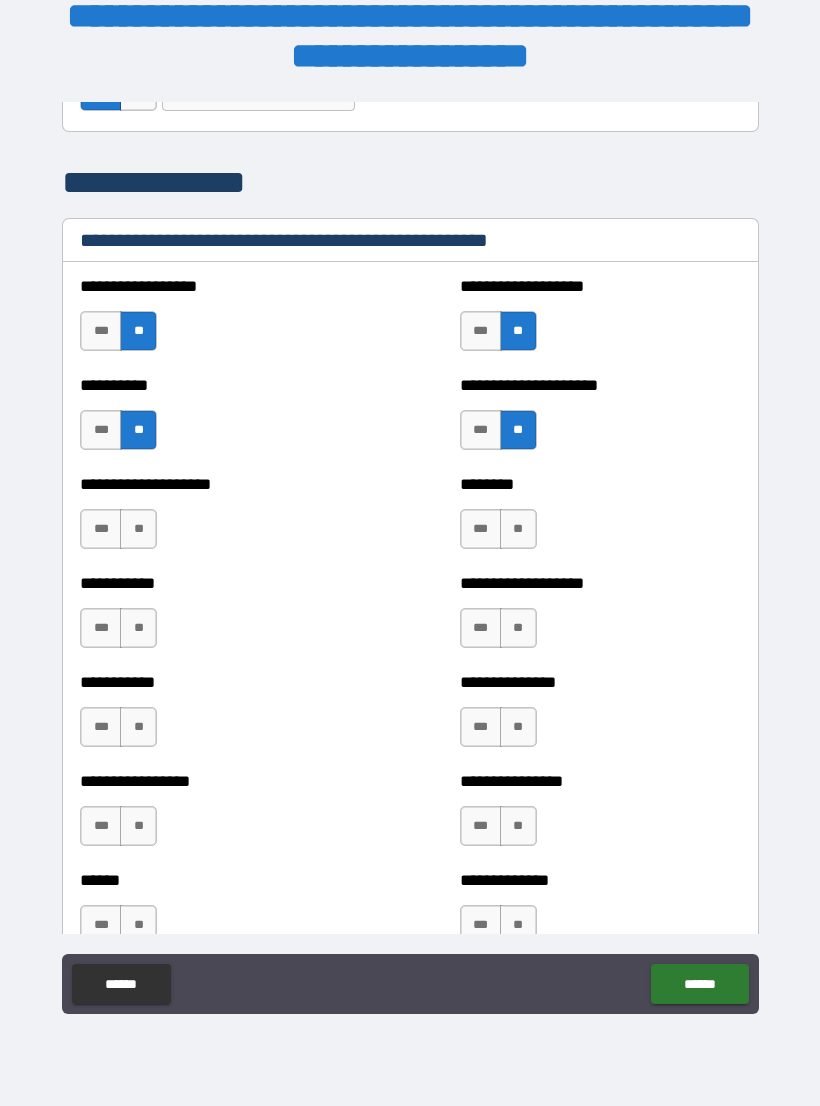 click on "**" at bounding box center (138, 529) 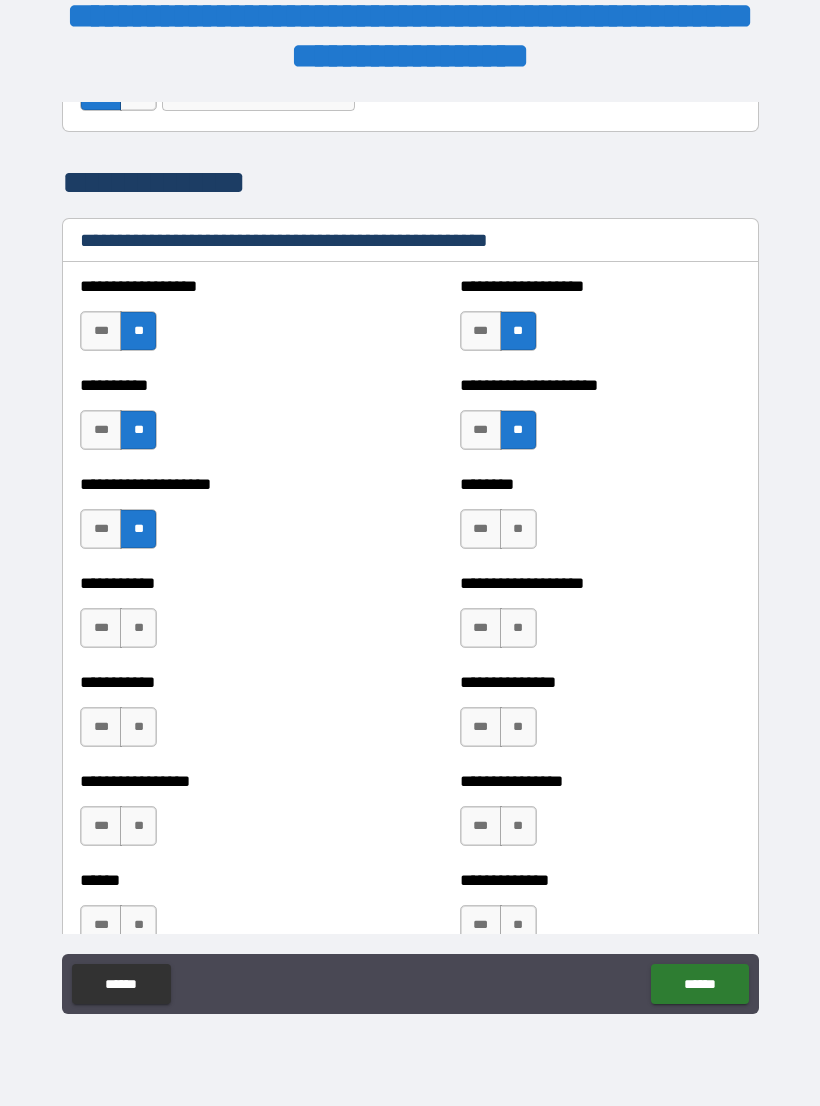 click on "**" at bounding box center [518, 529] 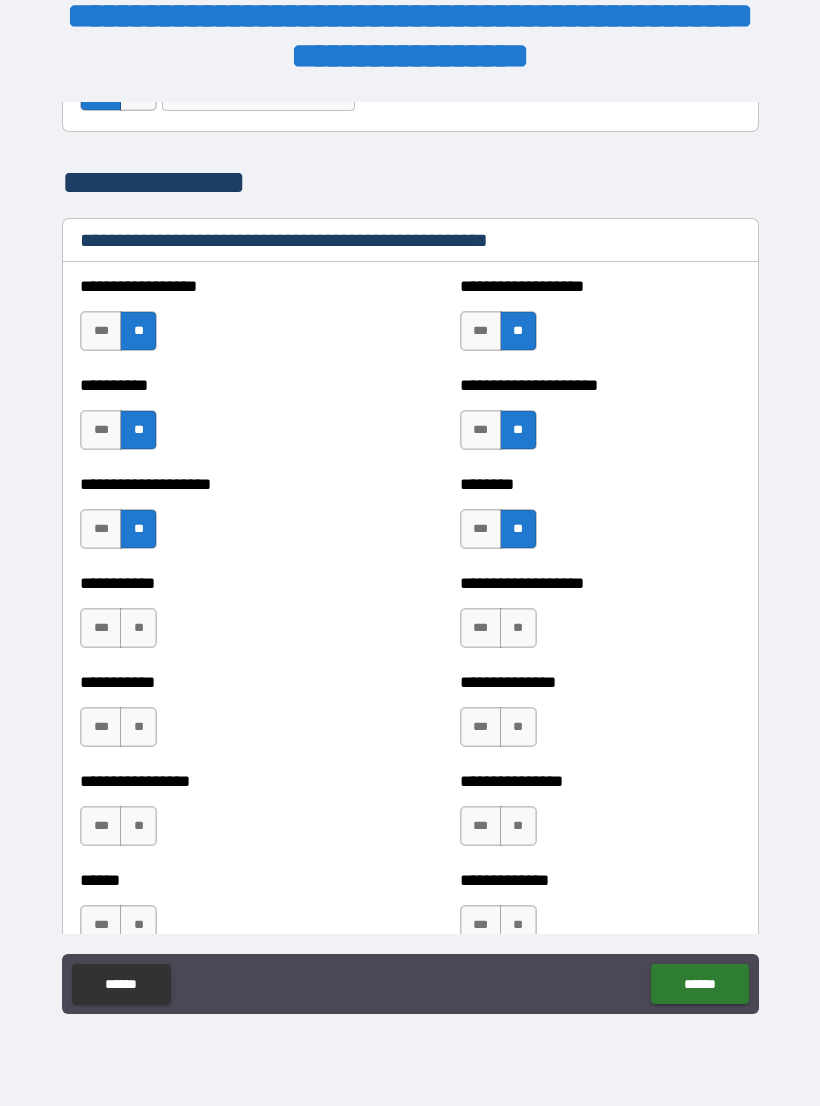 click on "**" at bounding box center [138, 628] 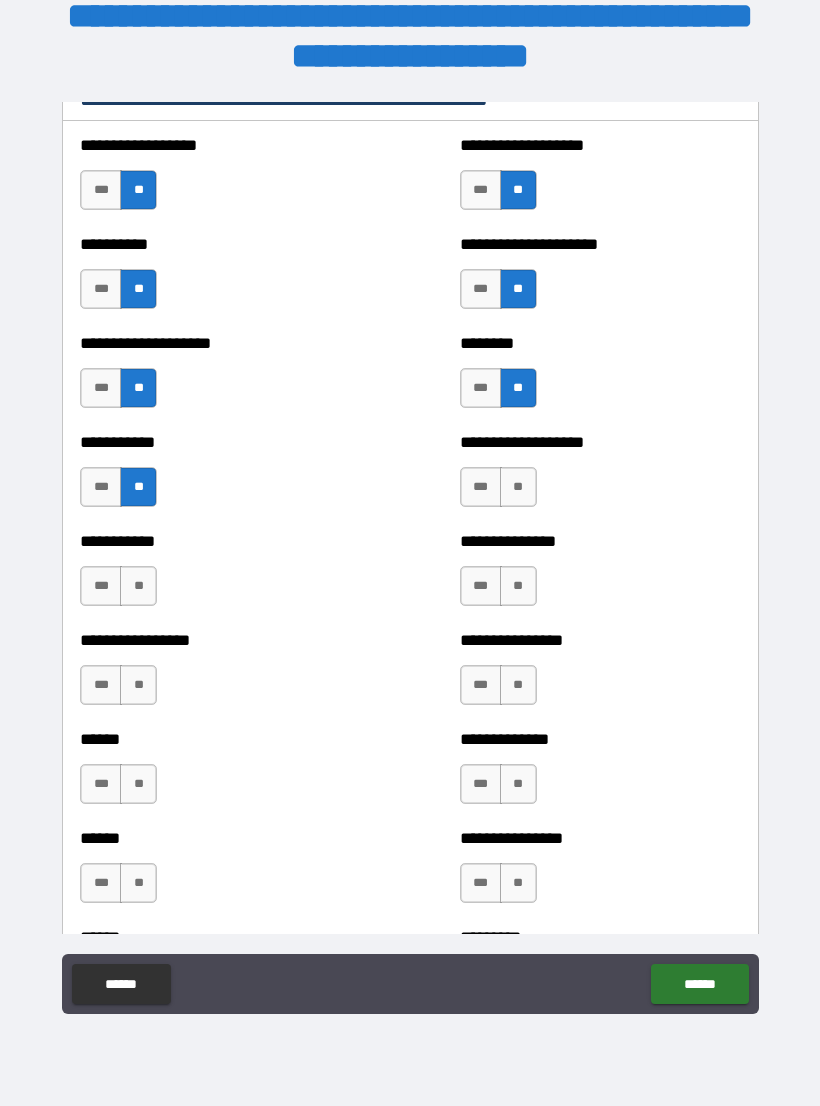 scroll, scrollTop: 2536, scrollLeft: 0, axis: vertical 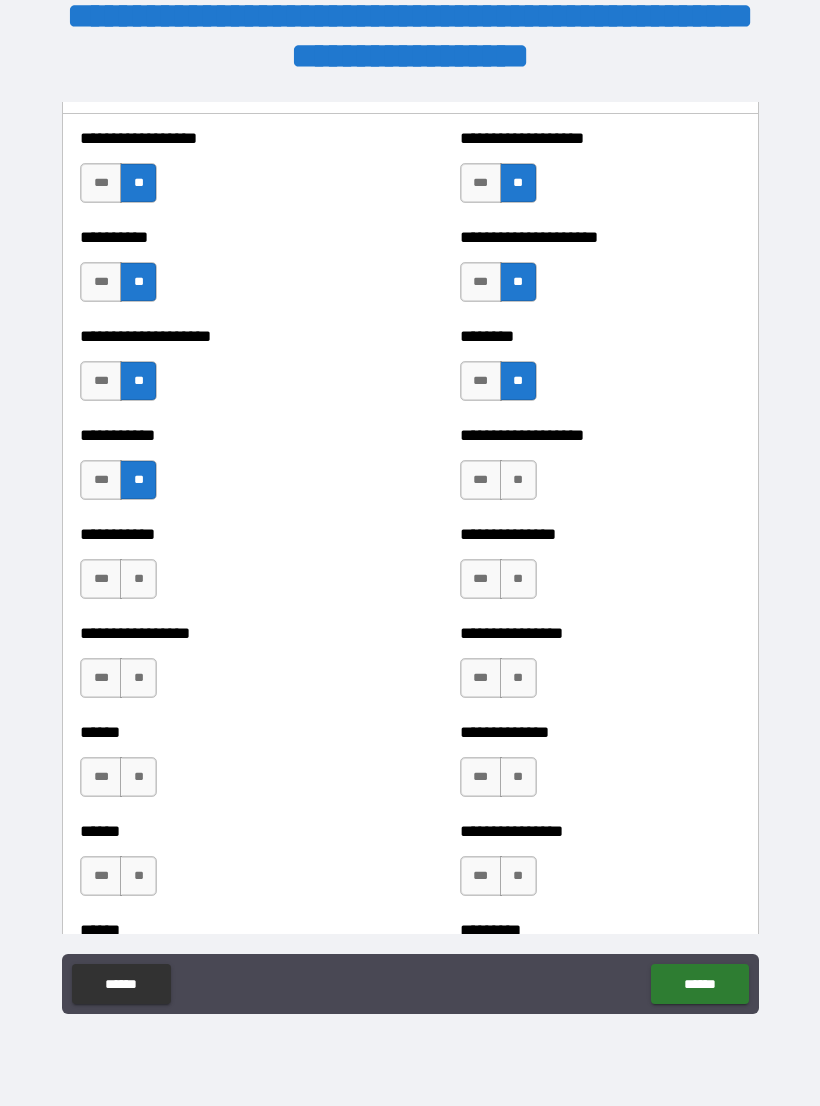 click on "**" at bounding box center (518, 480) 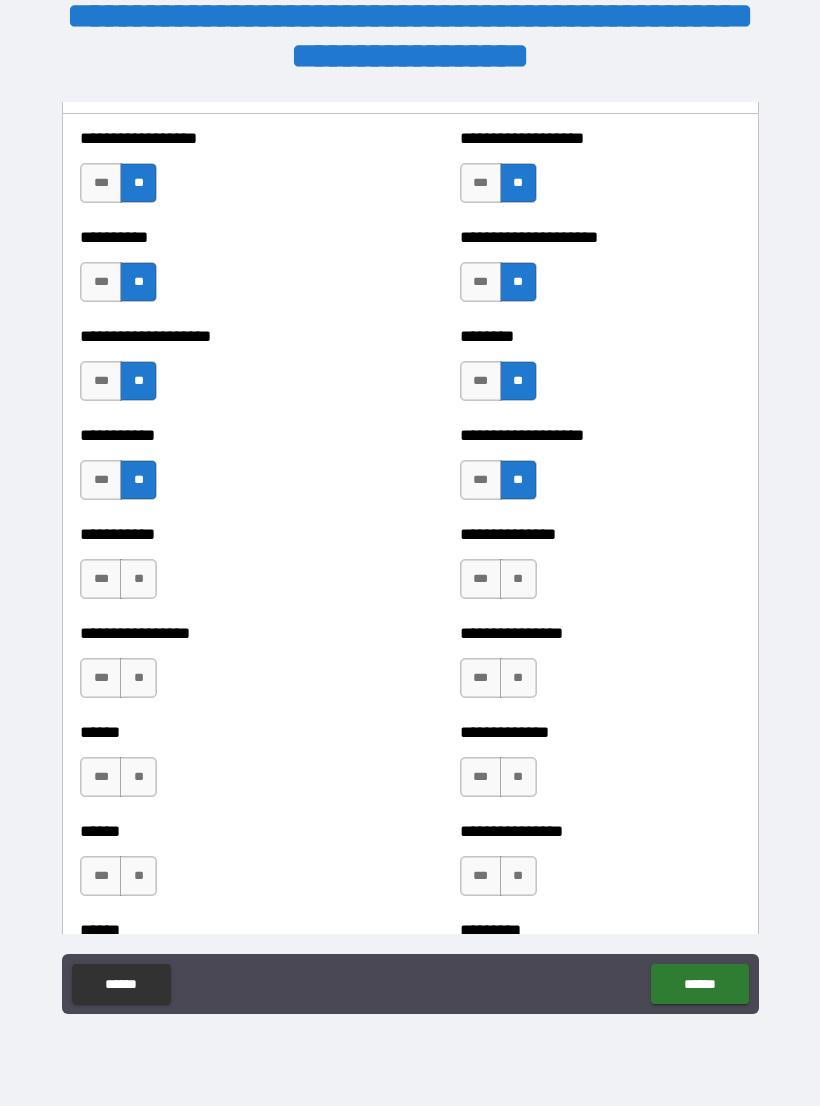 click on "**" at bounding box center (138, 579) 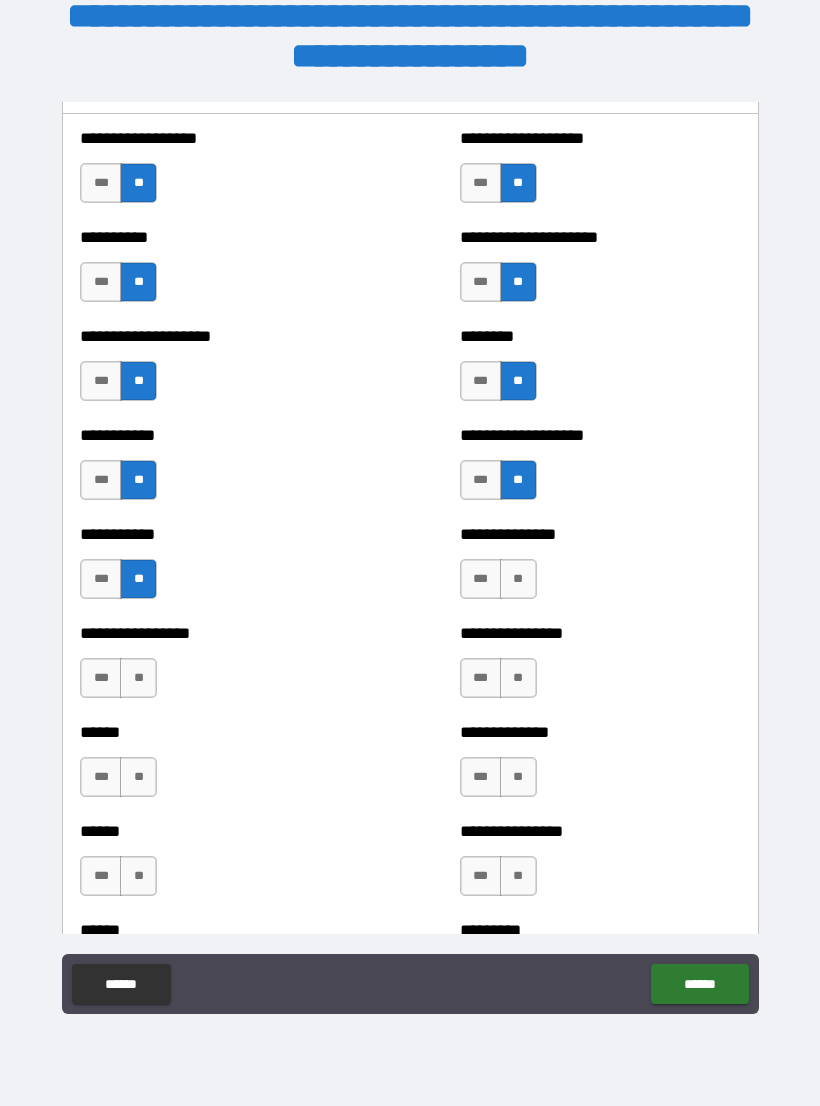 click on "***" at bounding box center [101, 579] 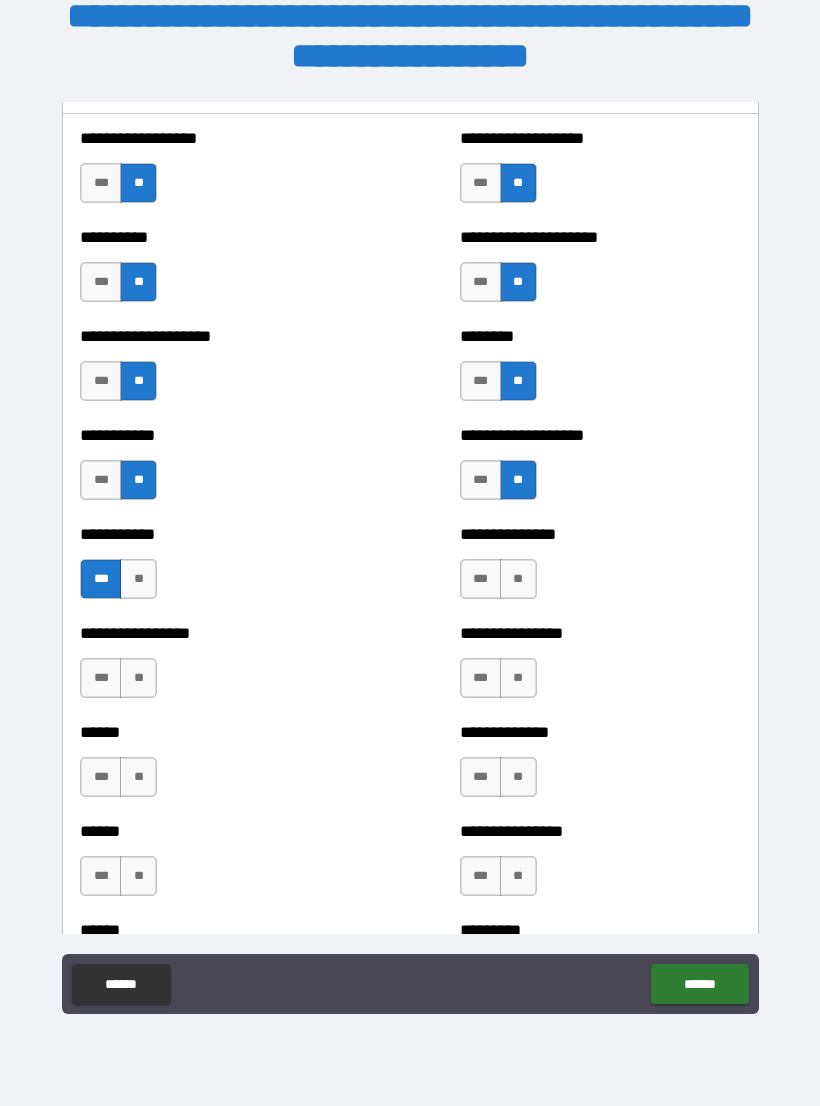 click on "**" at bounding box center (518, 579) 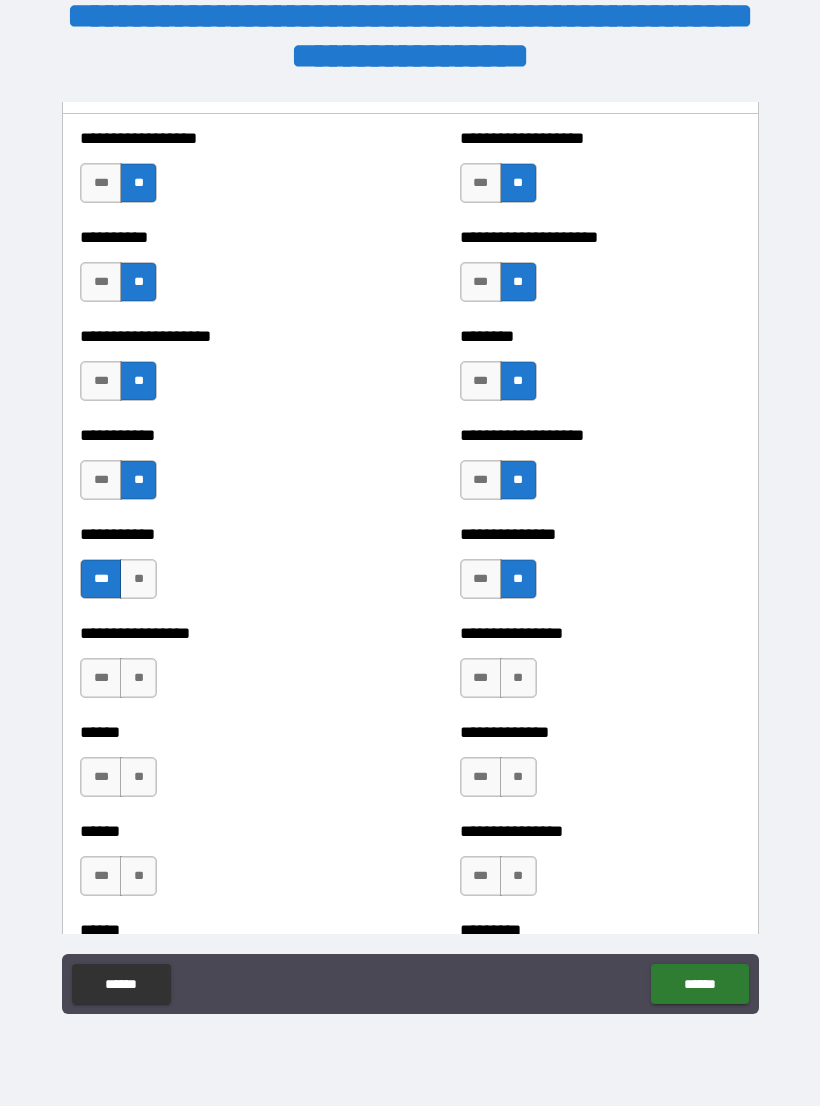 click on "**" at bounding box center (138, 678) 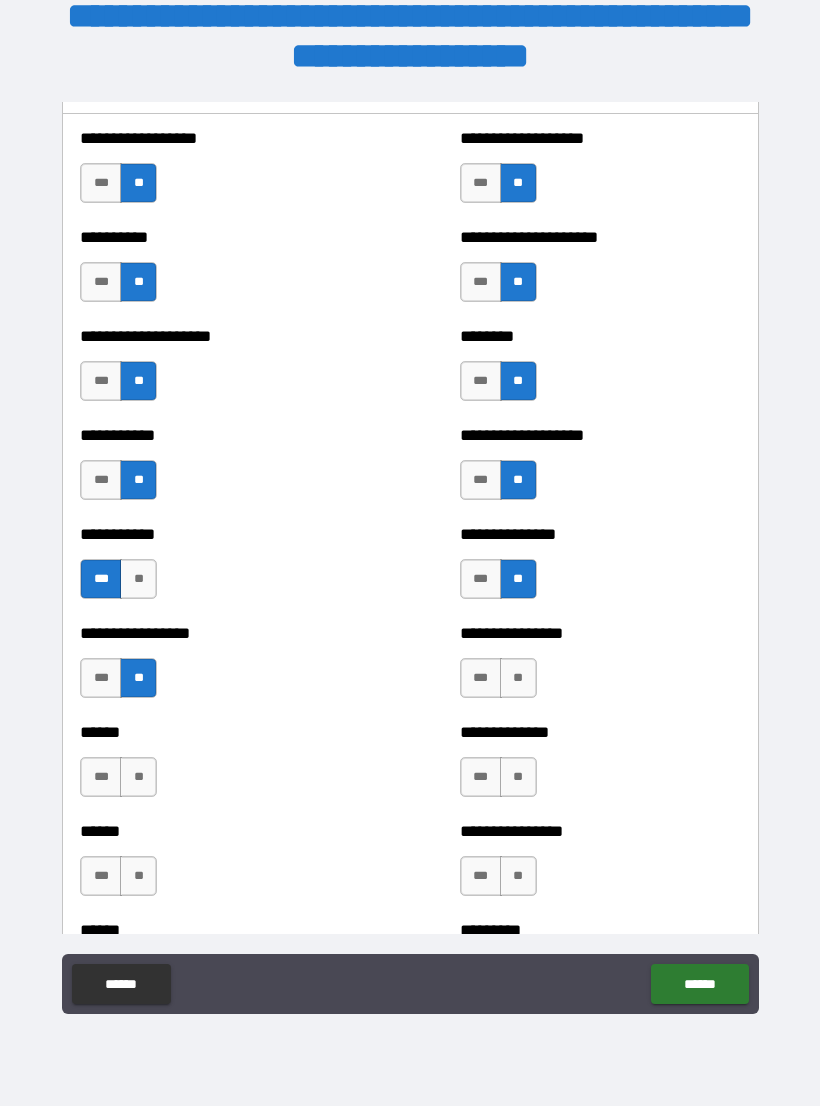 click on "**" at bounding box center (518, 678) 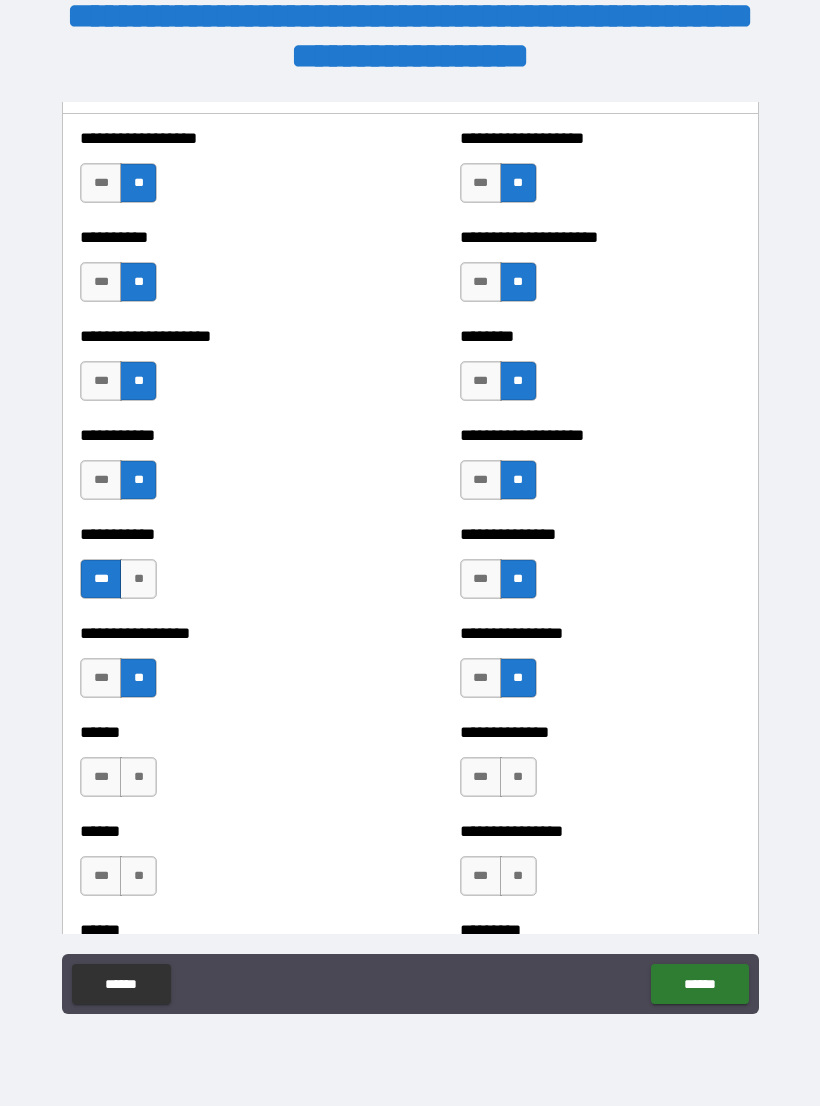 click on "**" at bounding box center (138, 777) 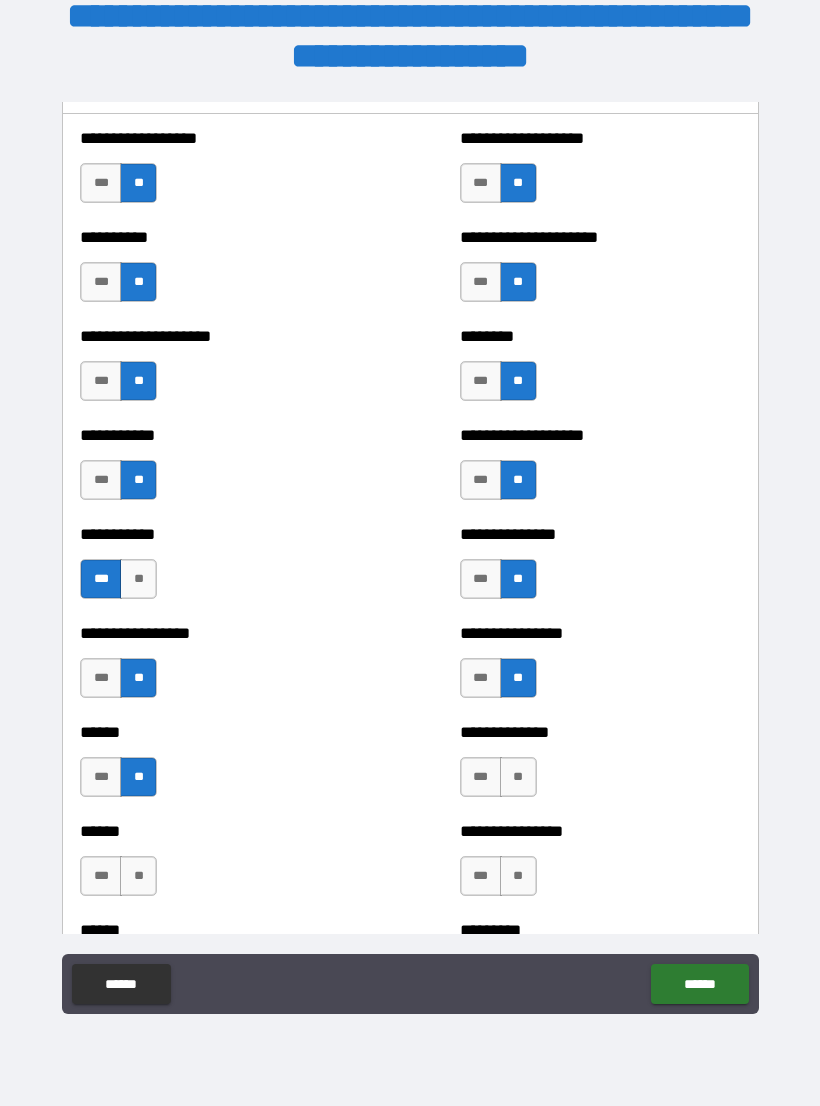 click on "**" at bounding box center (518, 777) 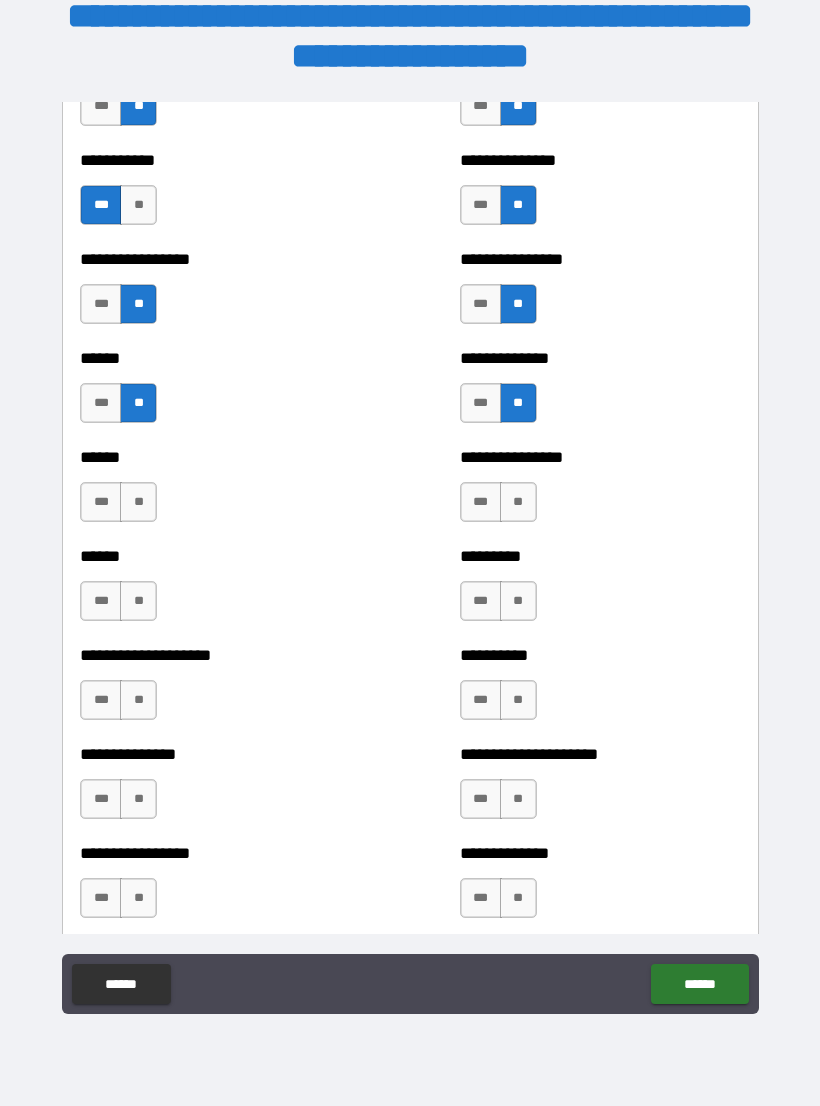 scroll, scrollTop: 2927, scrollLeft: 0, axis: vertical 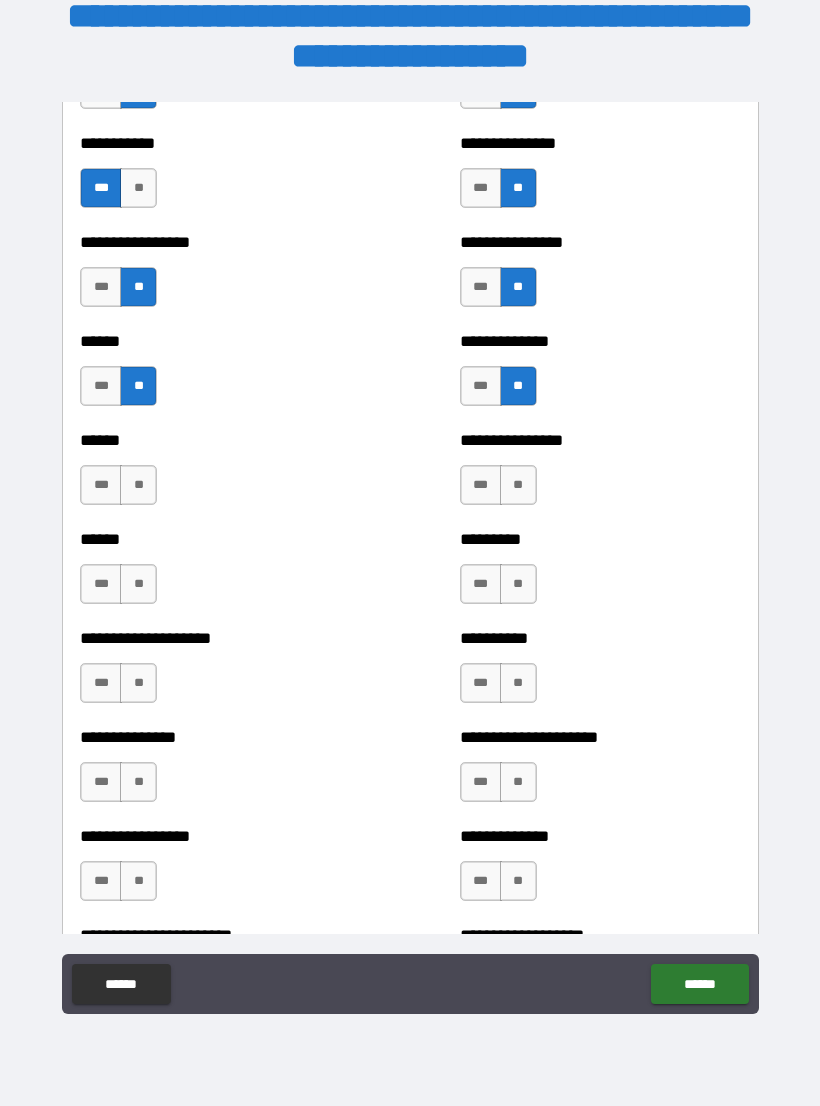 click on "**" at bounding box center [138, 485] 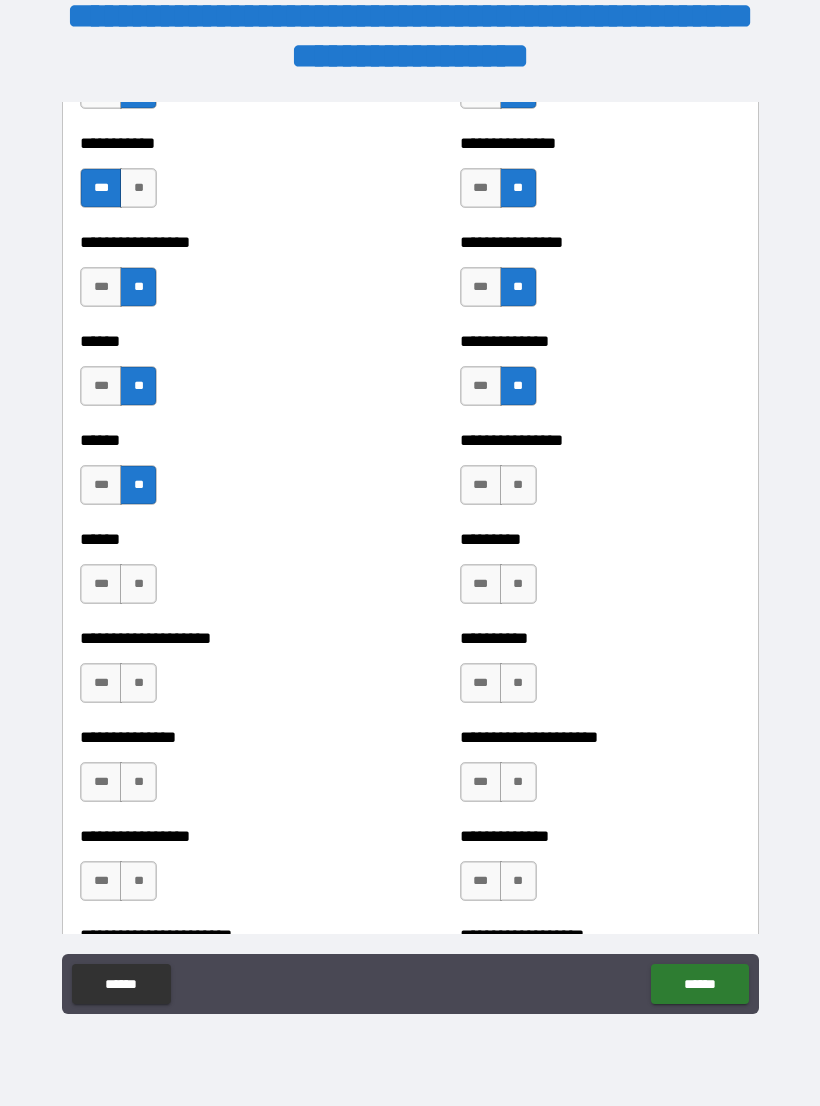 click on "**" at bounding box center (518, 485) 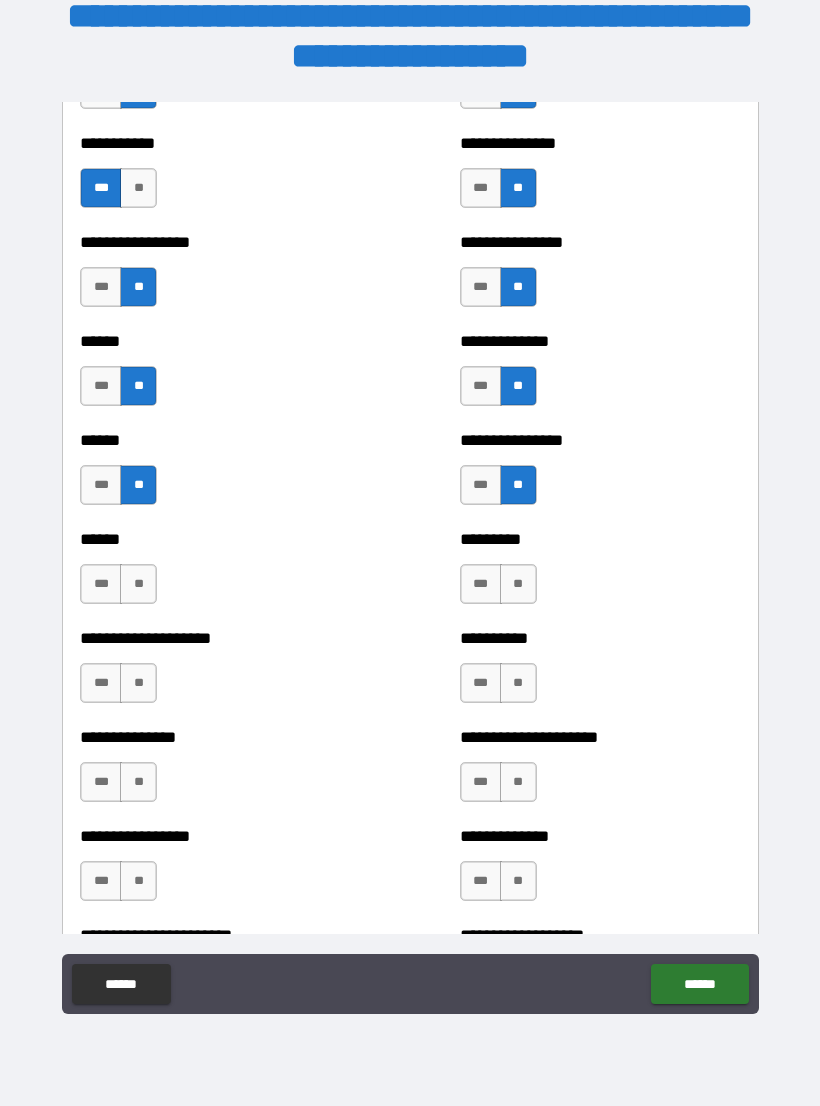 click on "**" at bounding box center [138, 584] 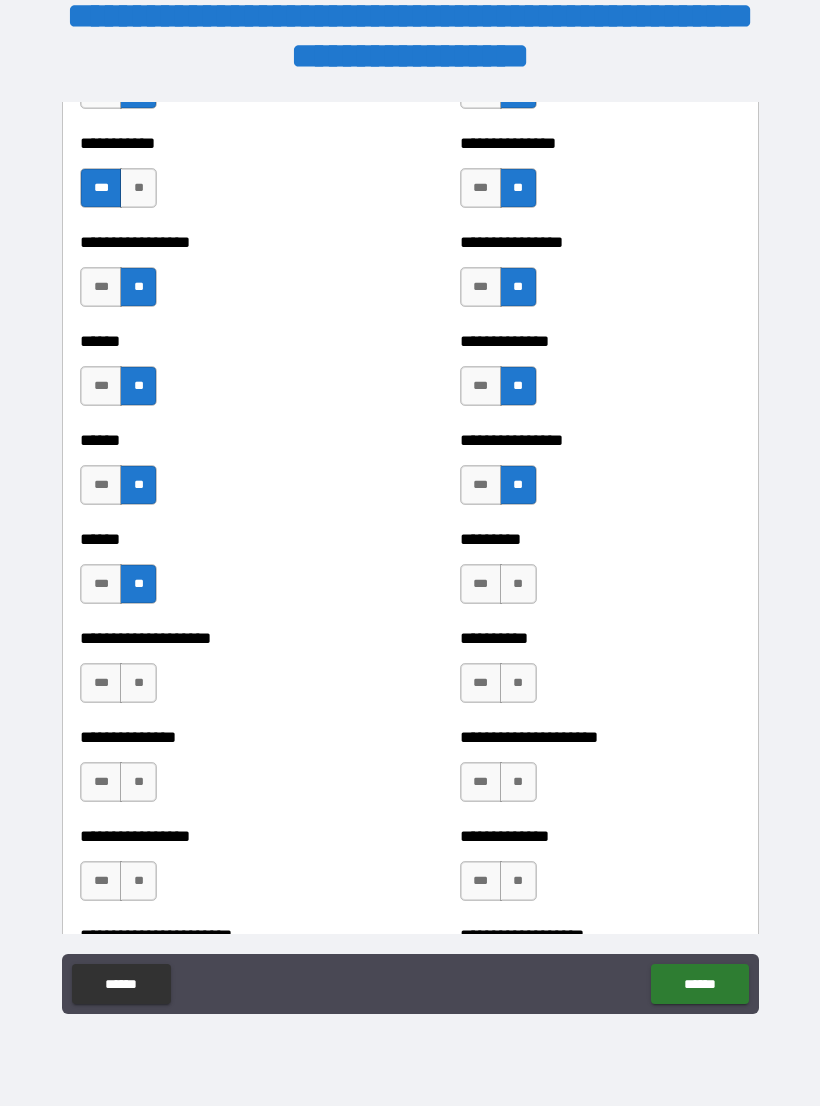 click on "********* *** **" at bounding box center (600, 574) 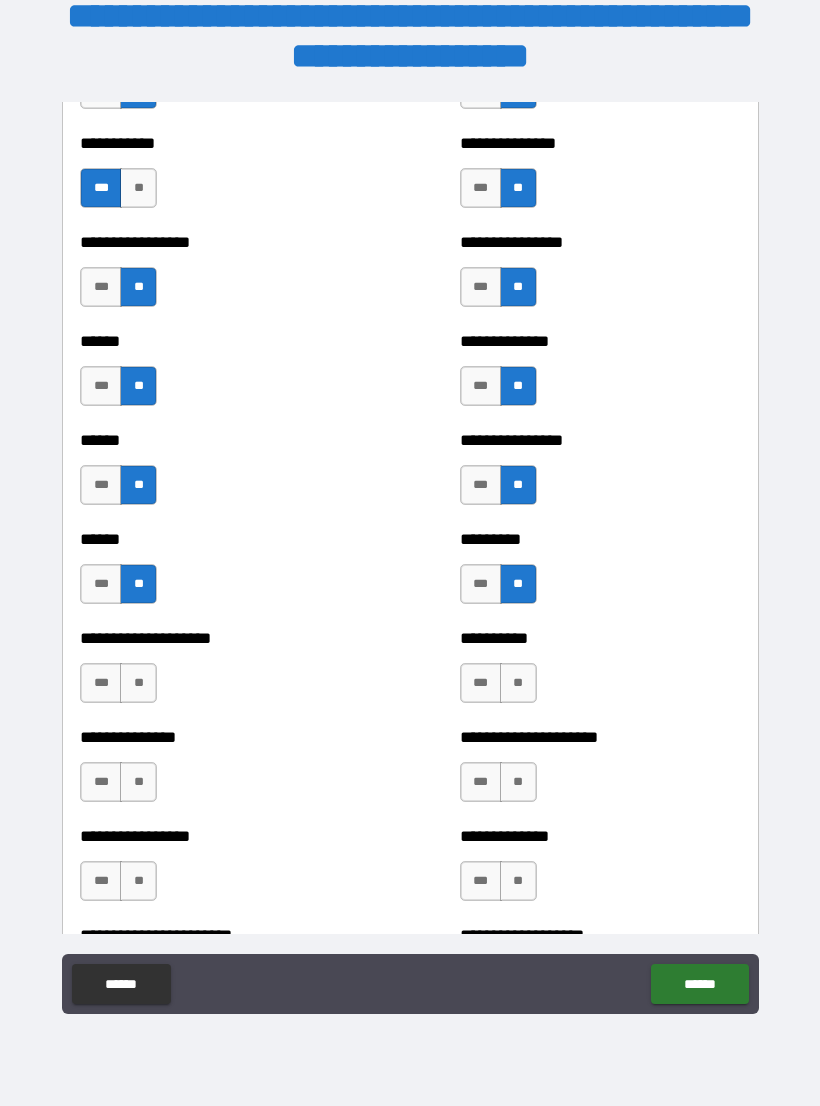 click on "**" at bounding box center (138, 683) 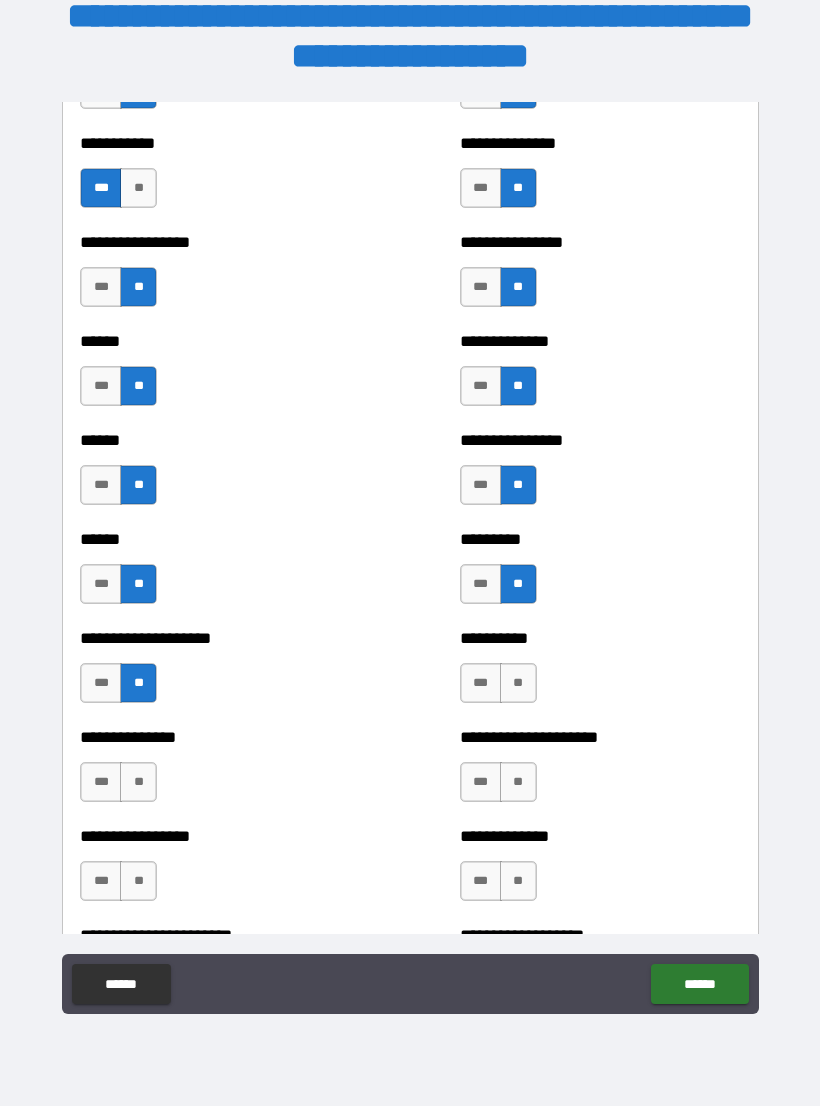 click on "**" at bounding box center (518, 683) 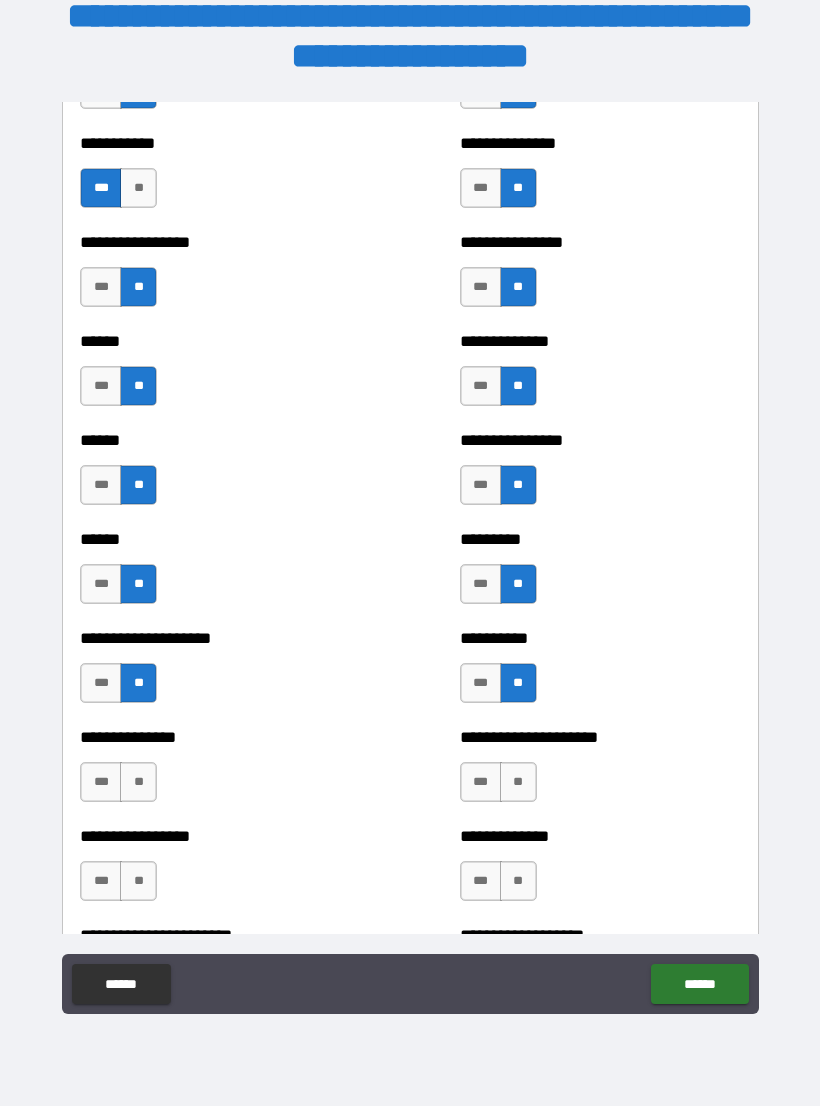 click on "**********" at bounding box center [220, 772] 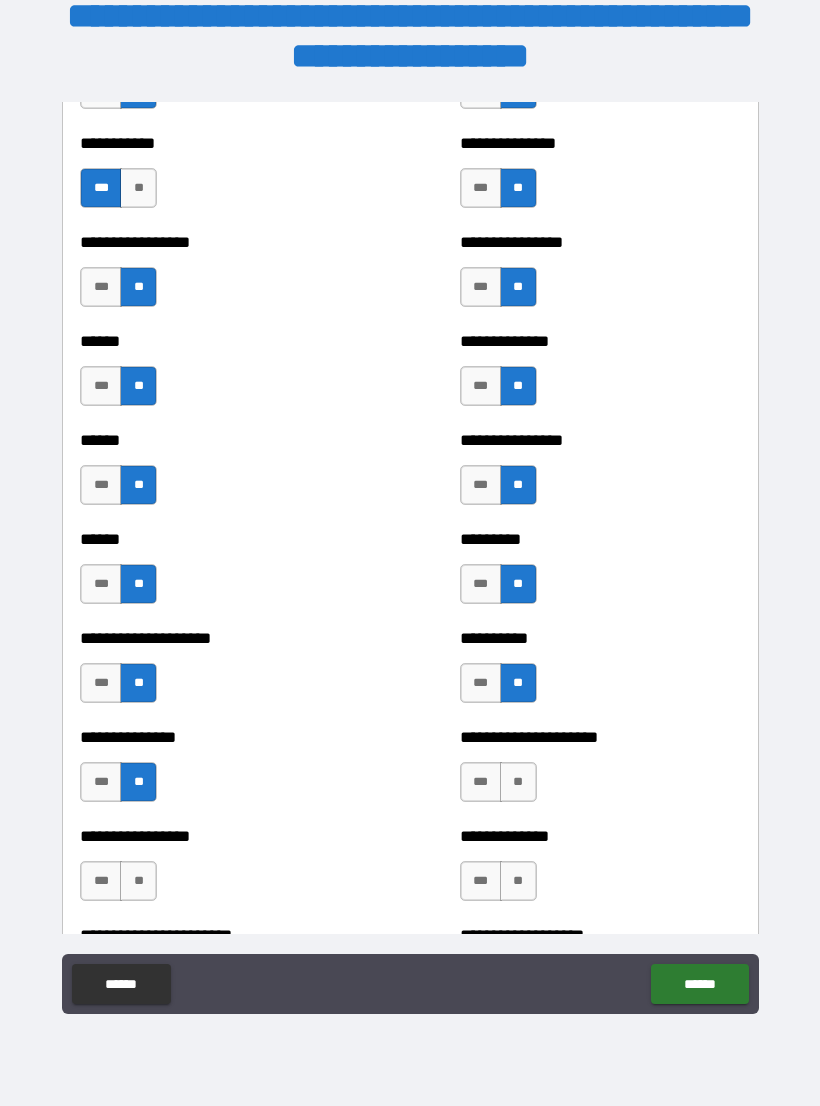 click on "**" at bounding box center [518, 782] 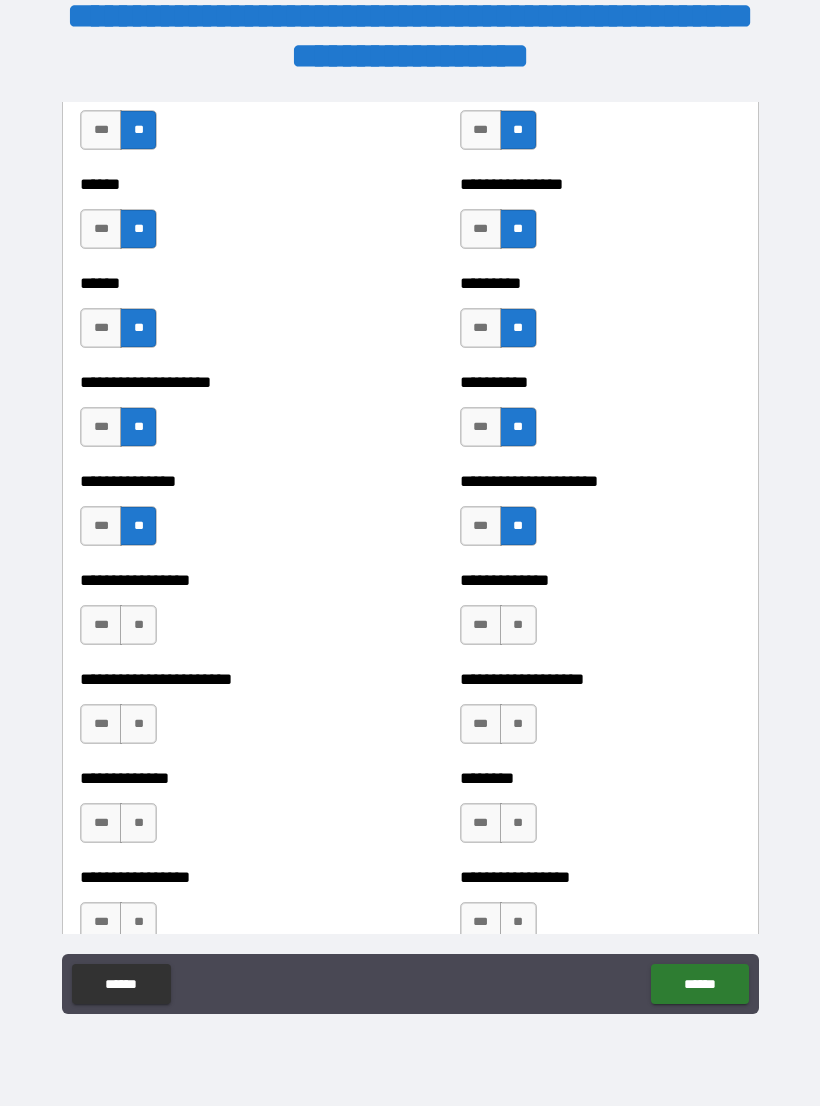 scroll, scrollTop: 3210, scrollLeft: 0, axis: vertical 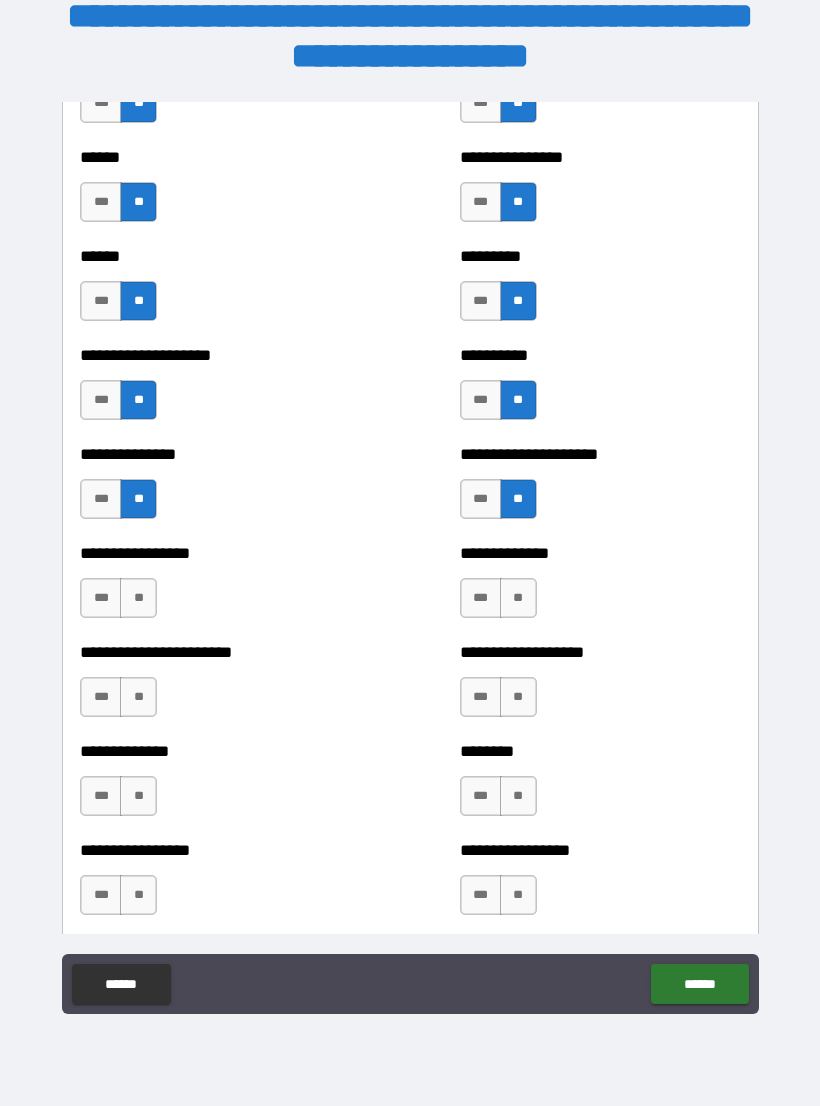 click on "**" at bounding box center (138, 598) 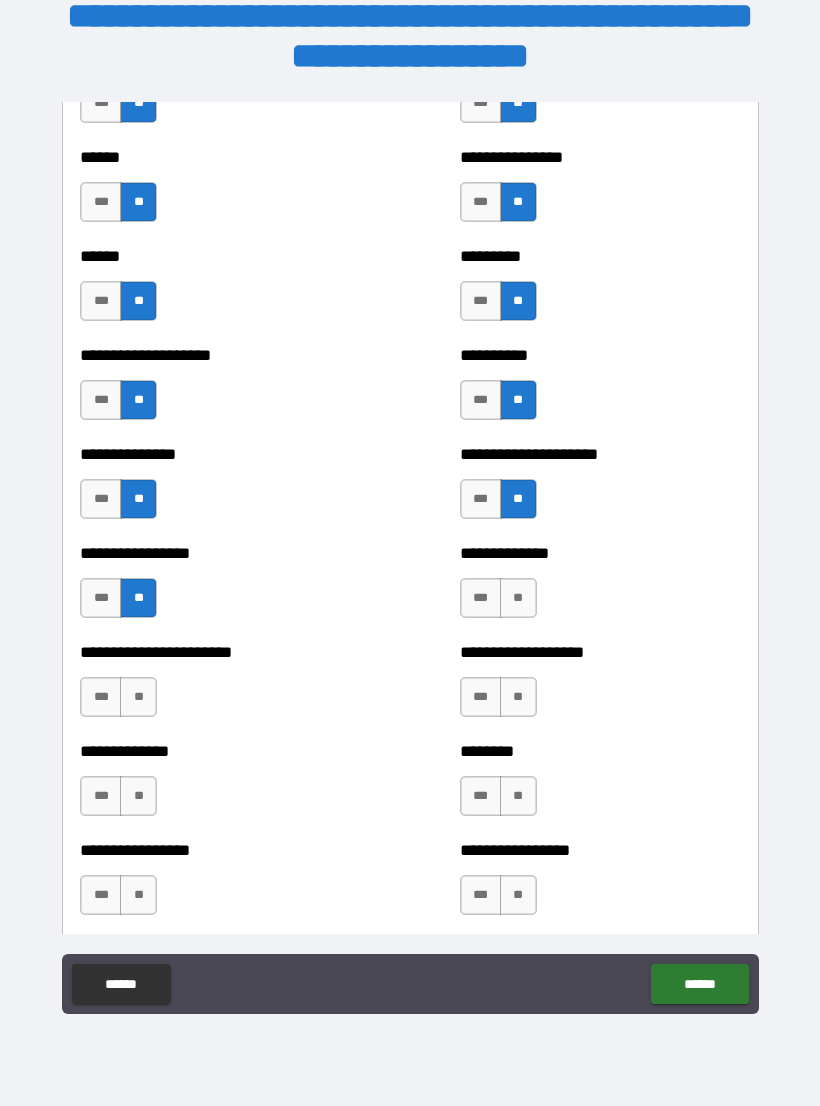 click on "**" at bounding box center (518, 598) 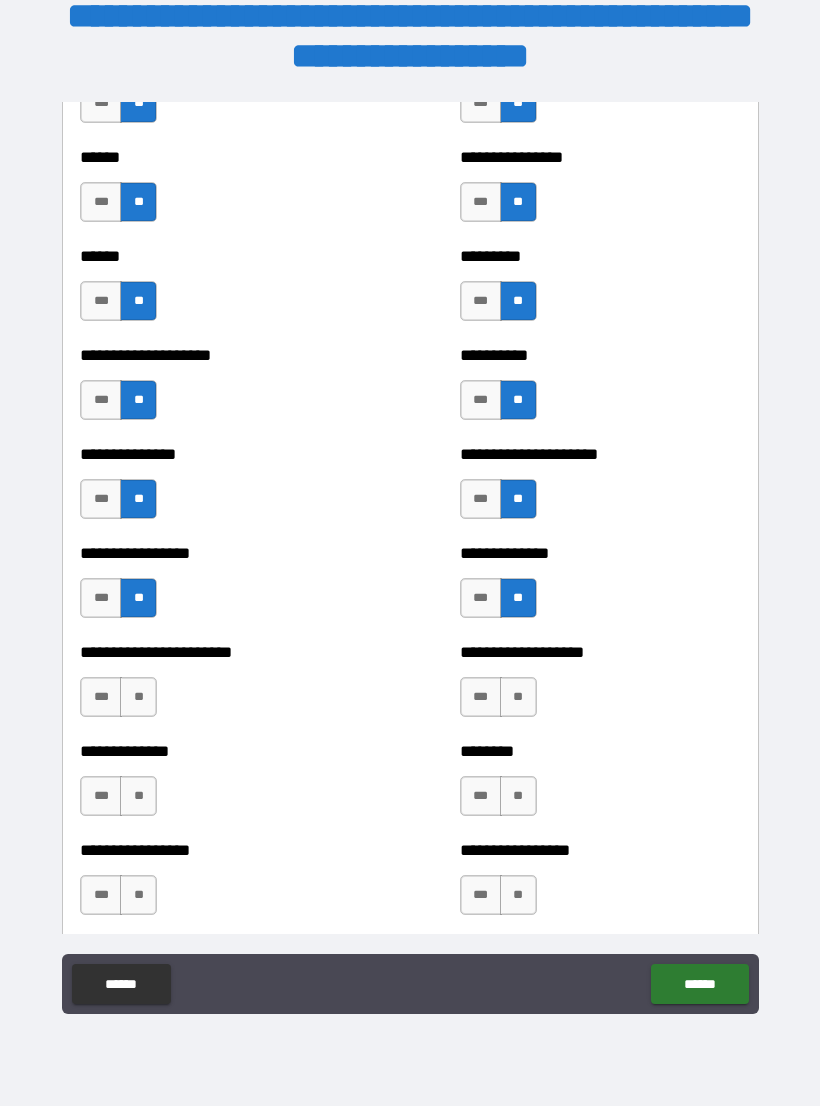 click on "**" at bounding box center (138, 697) 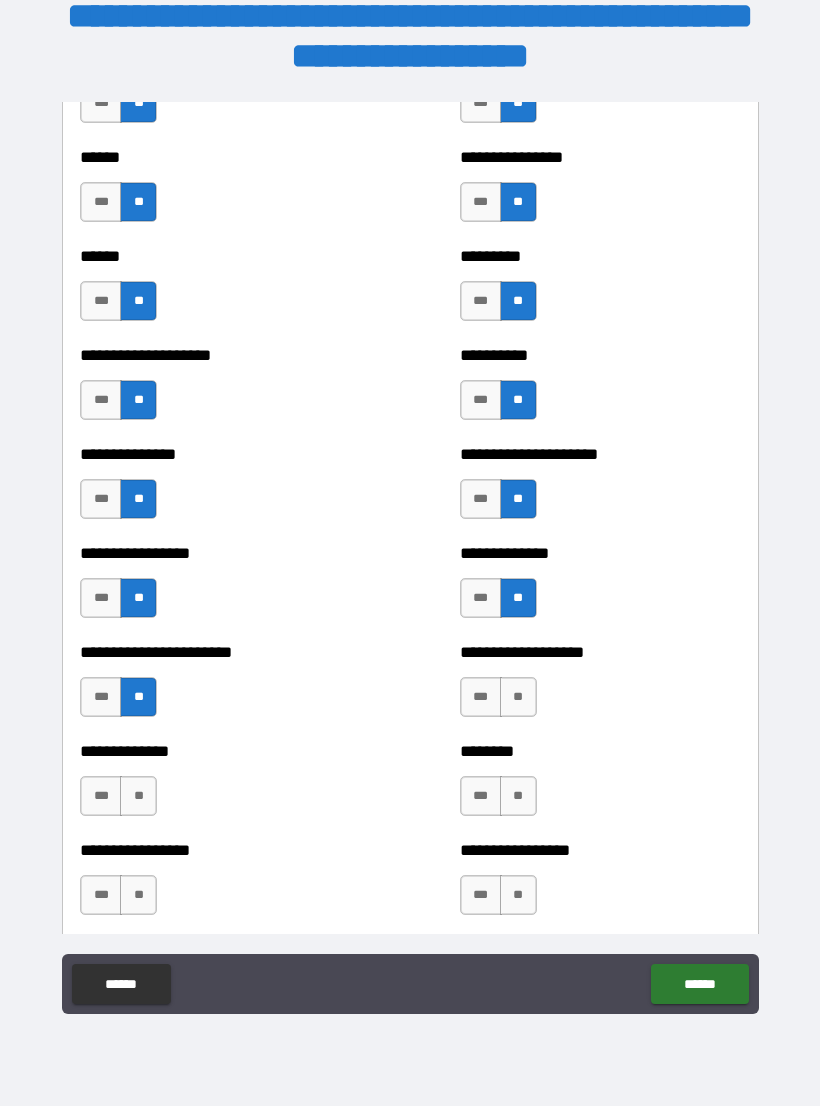 click on "**" at bounding box center [518, 697] 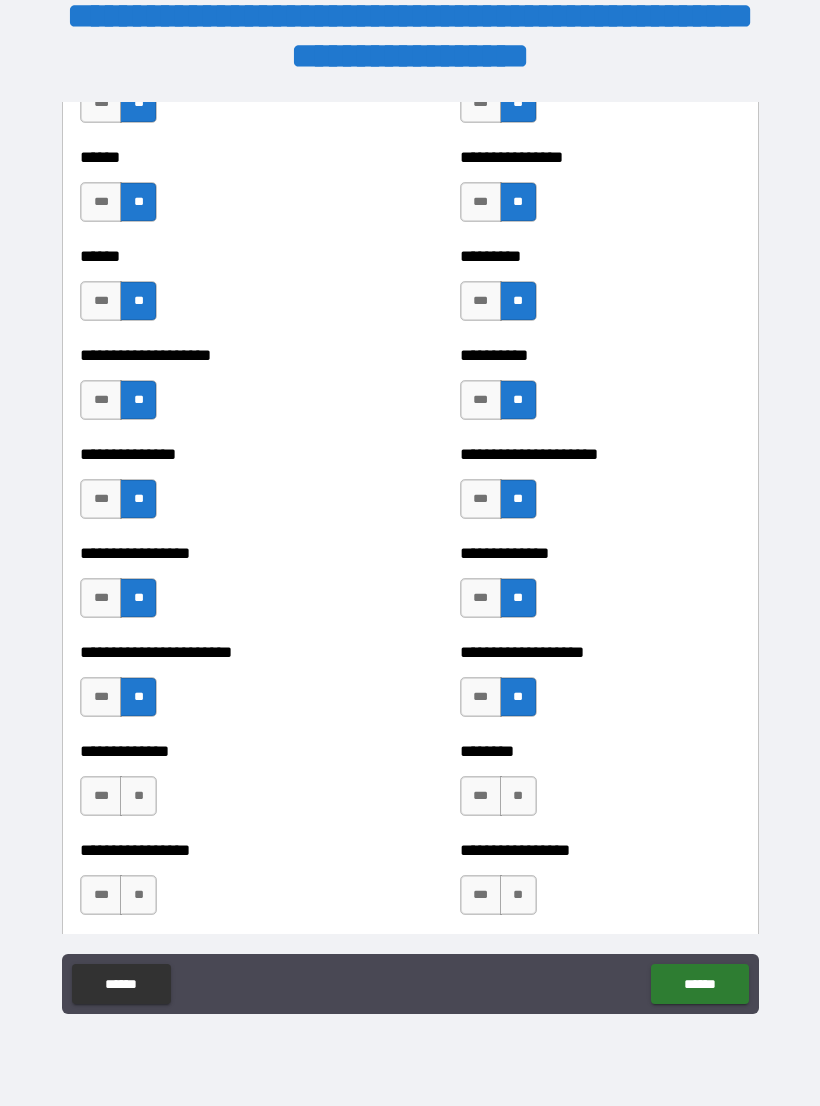 click on "**" at bounding box center (138, 796) 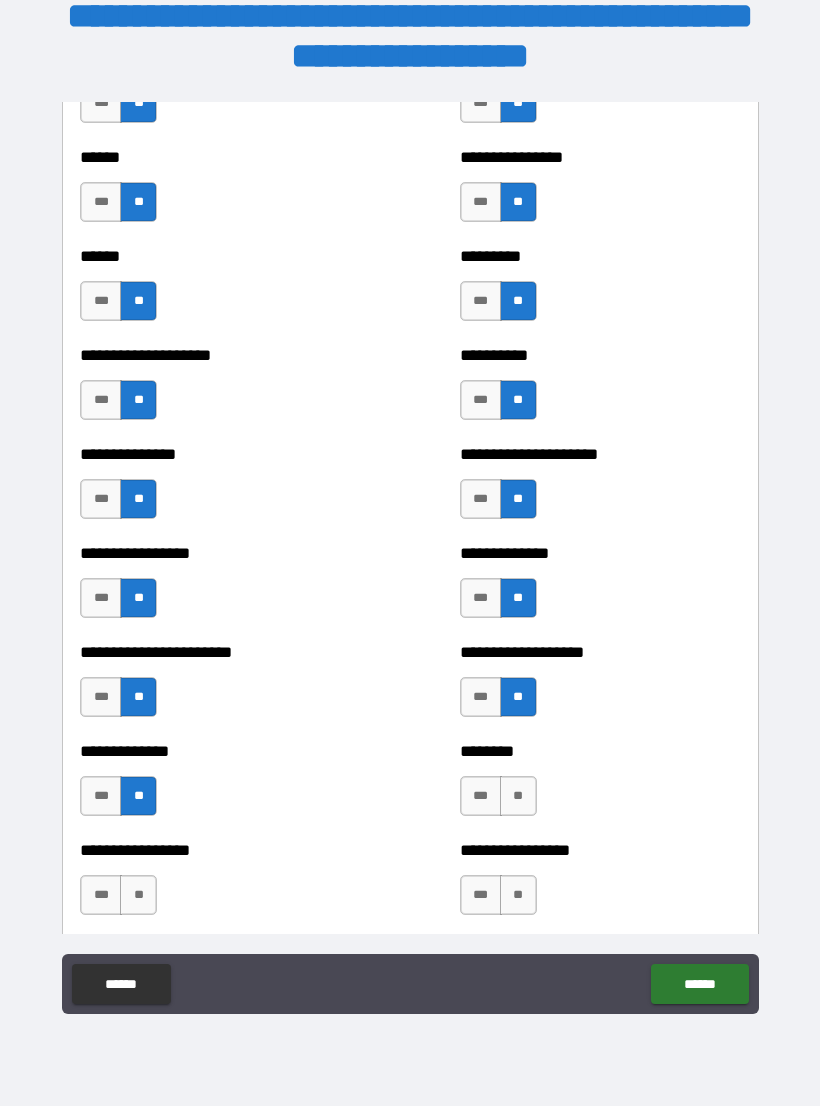 click on "**" at bounding box center [518, 796] 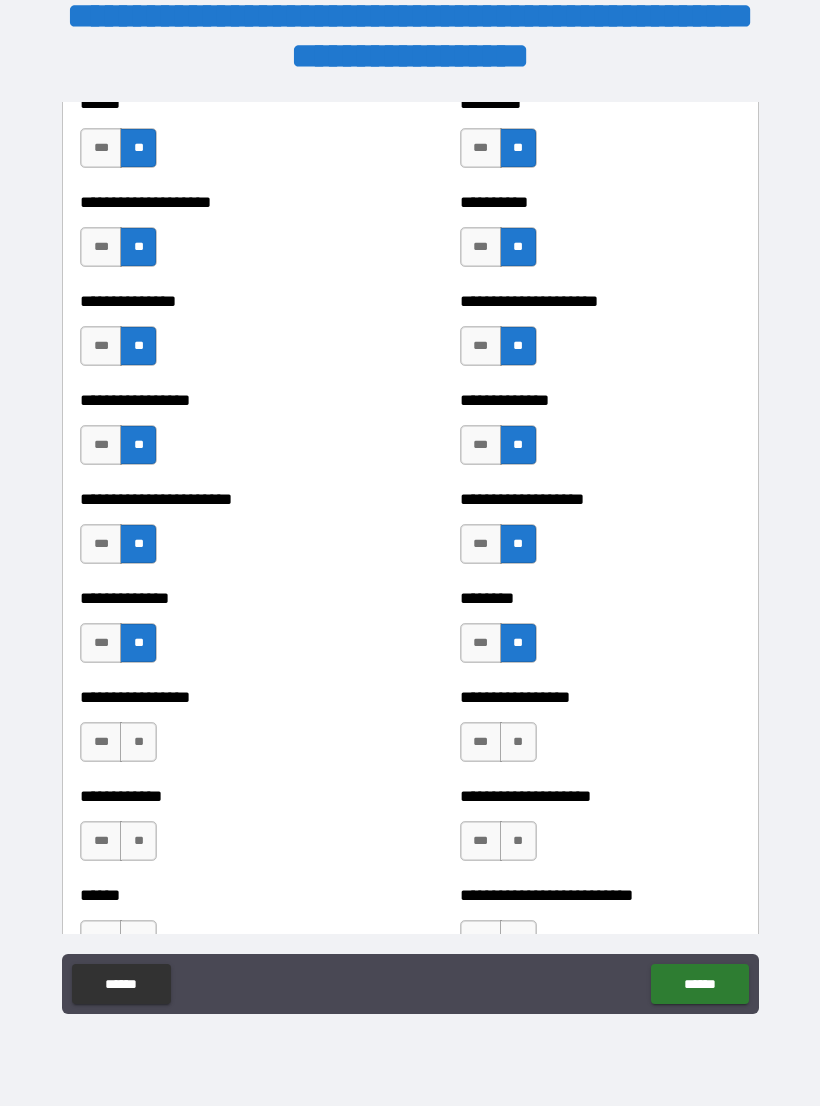 scroll, scrollTop: 3366, scrollLeft: 0, axis: vertical 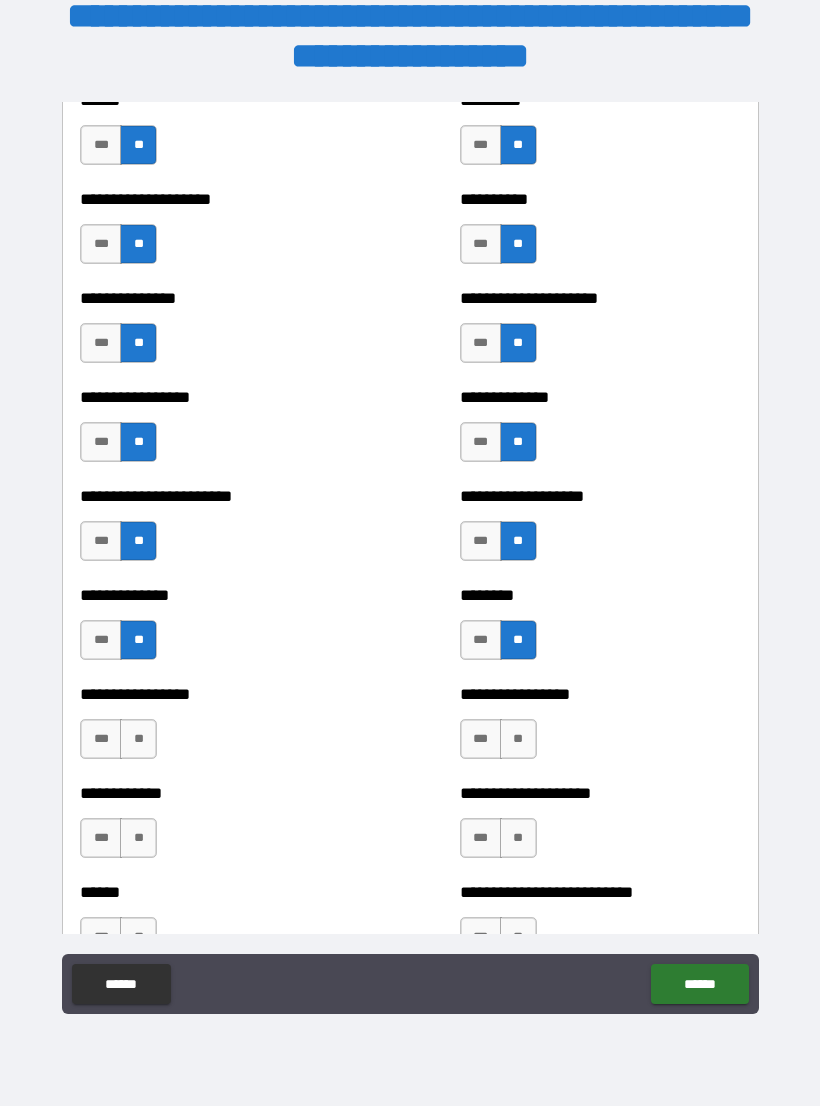 click on "**" at bounding box center [138, 739] 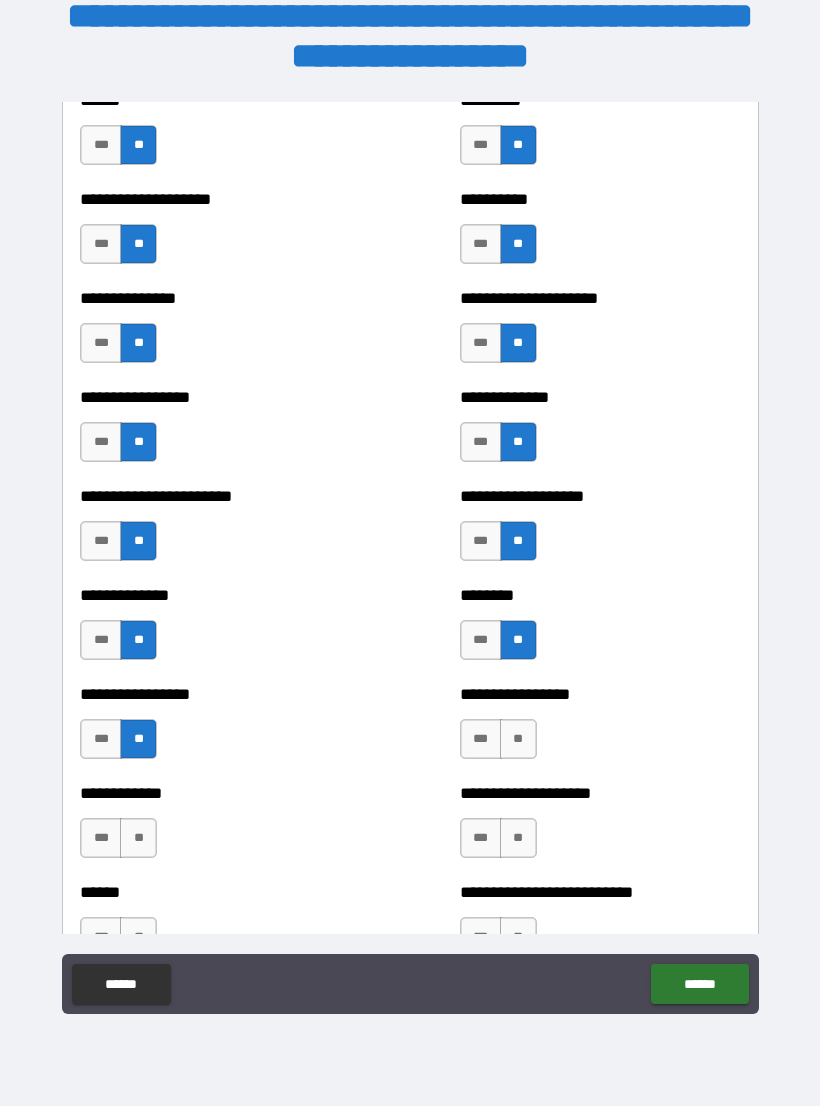 click on "**" at bounding box center (518, 739) 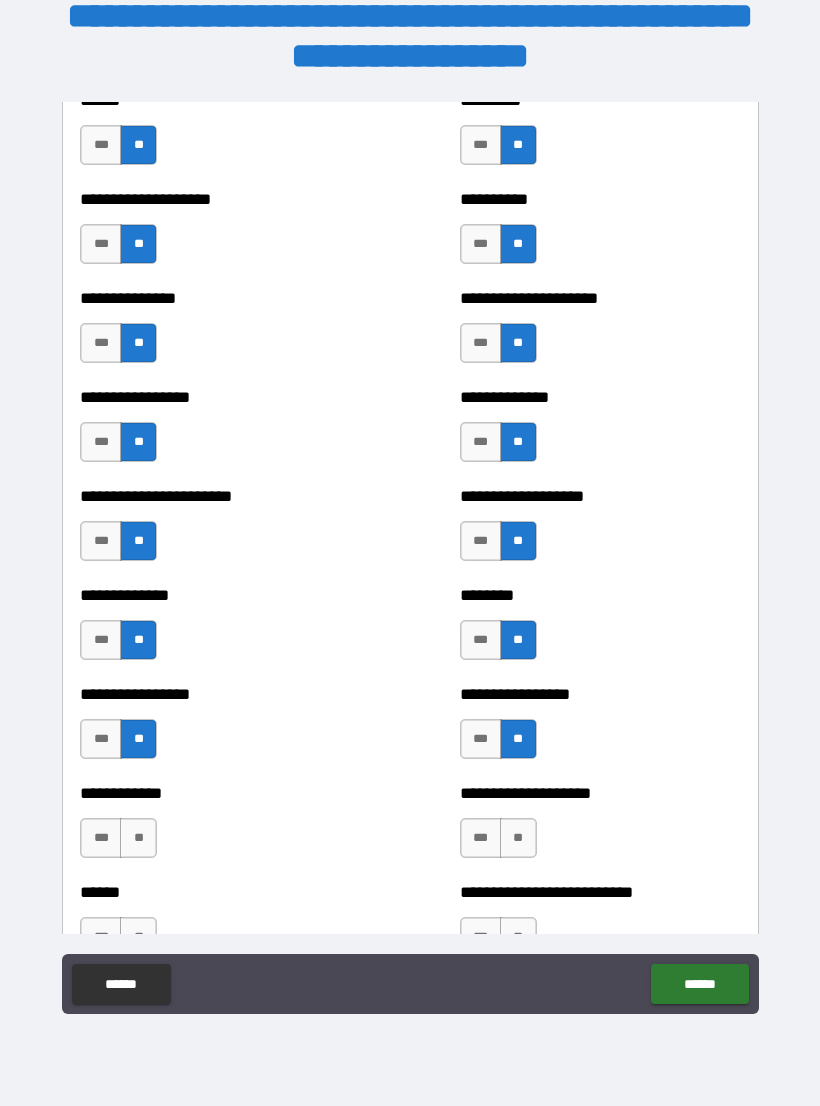 click on "**" at bounding box center [138, 838] 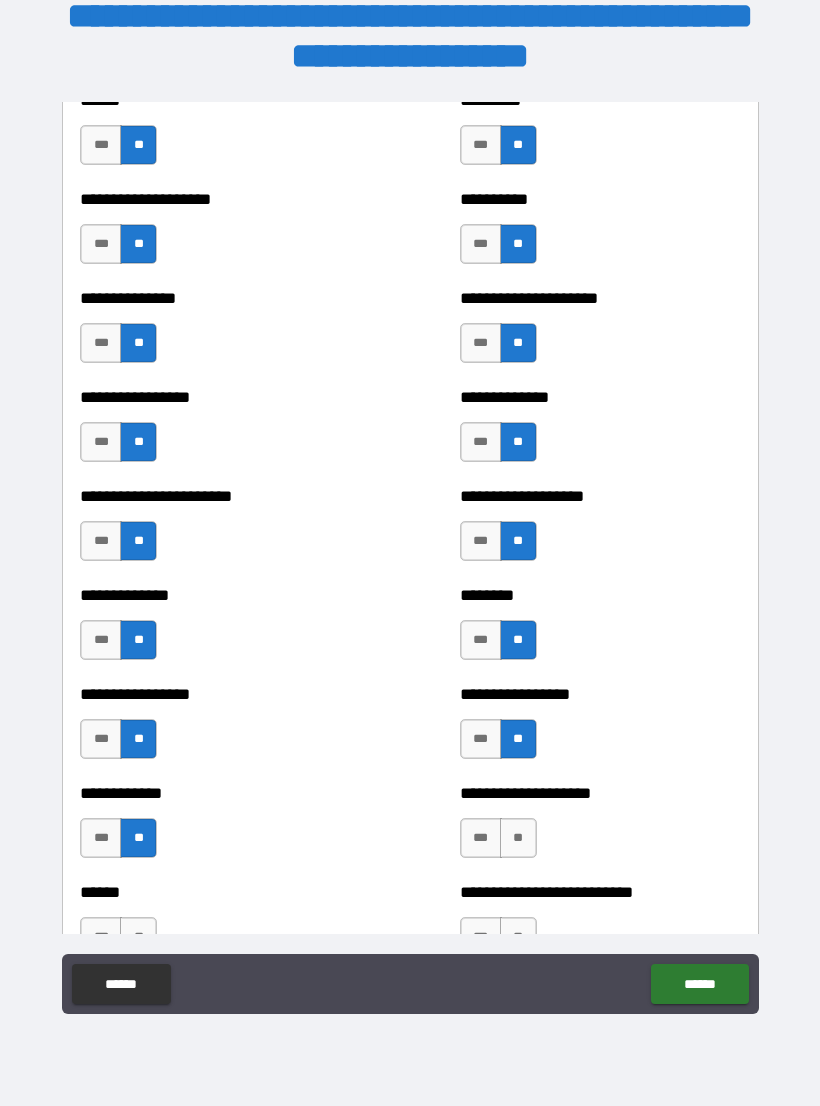 click on "**" at bounding box center (518, 838) 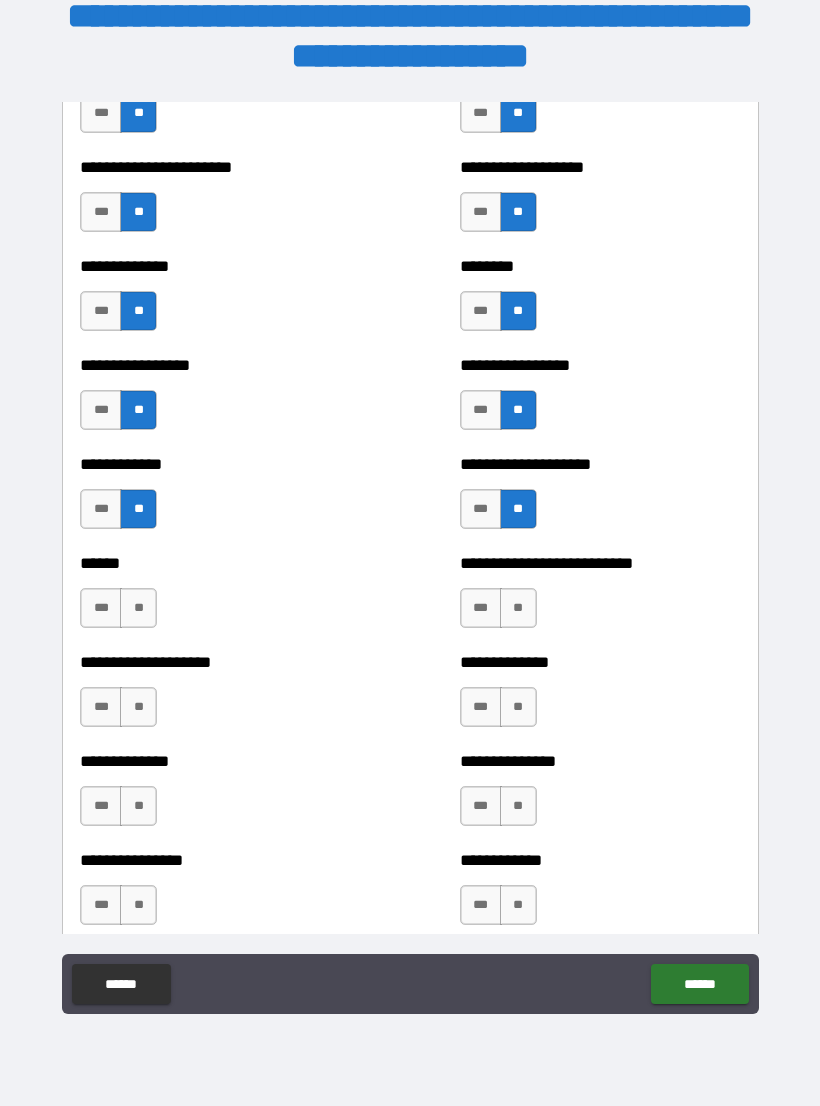 scroll, scrollTop: 3736, scrollLeft: 0, axis: vertical 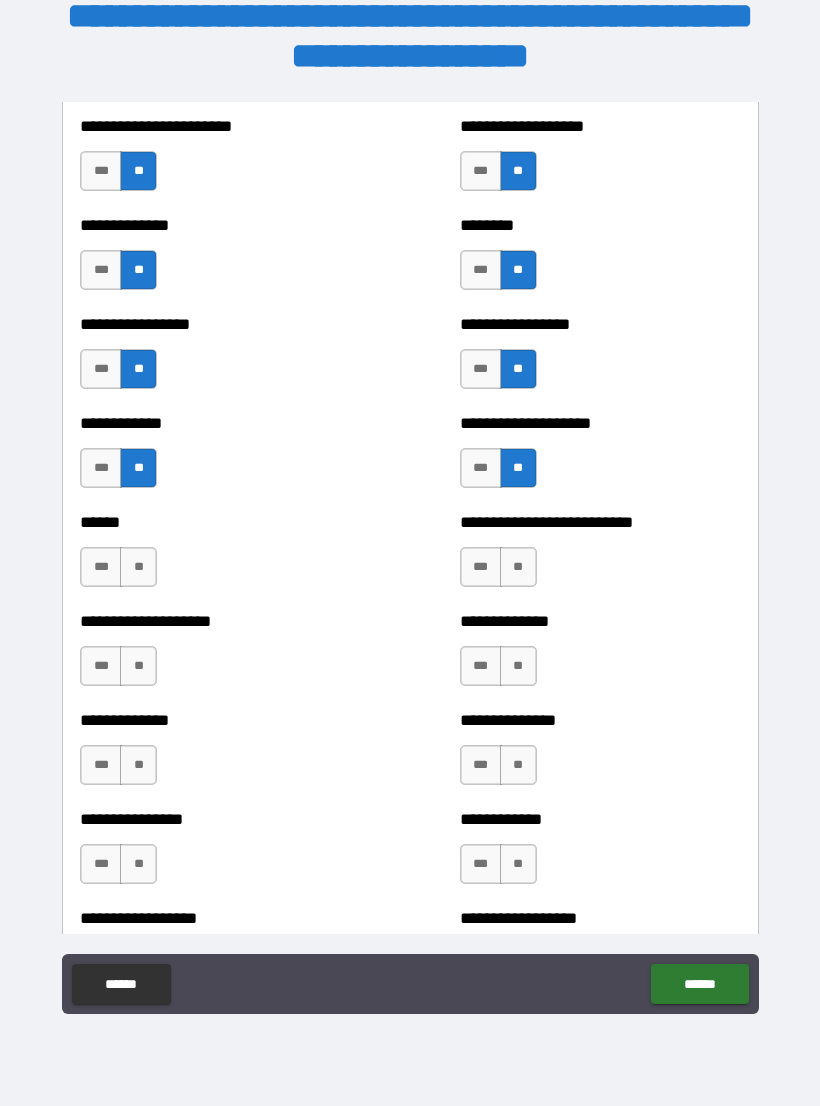 click on "**" at bounding box center (138, 567) 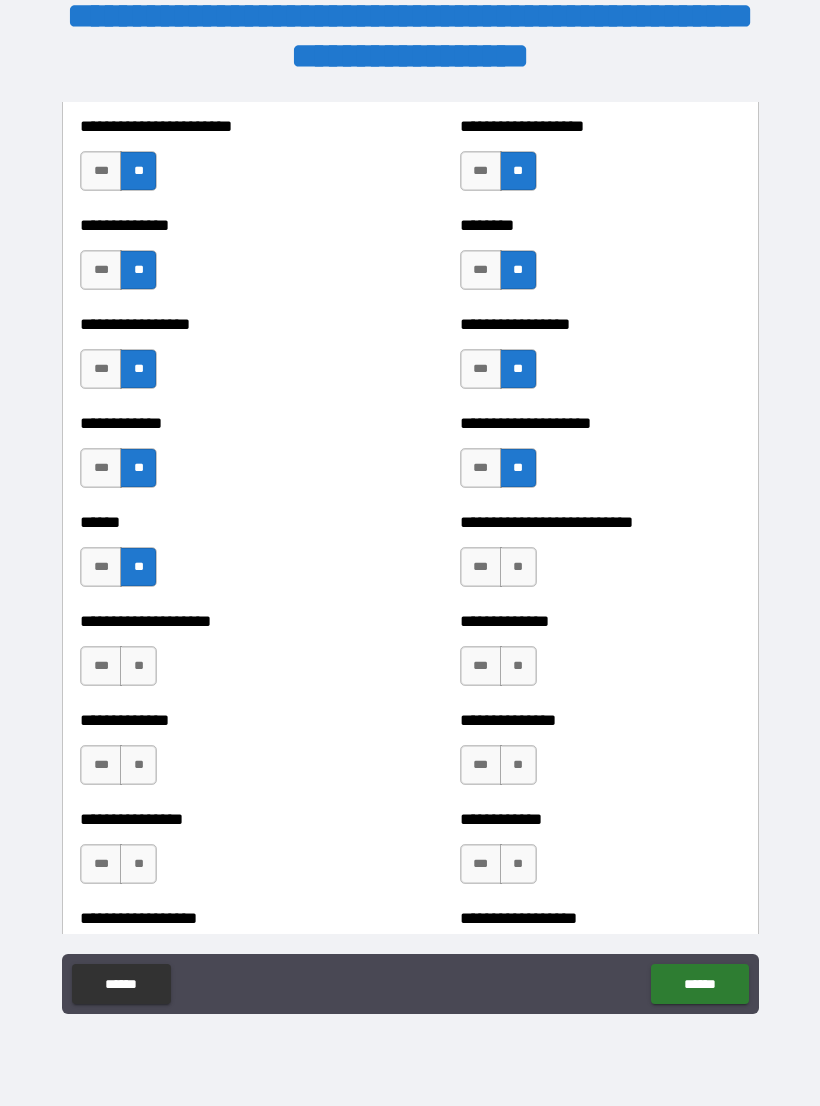 click on "**" at bounding box center (518, 567) 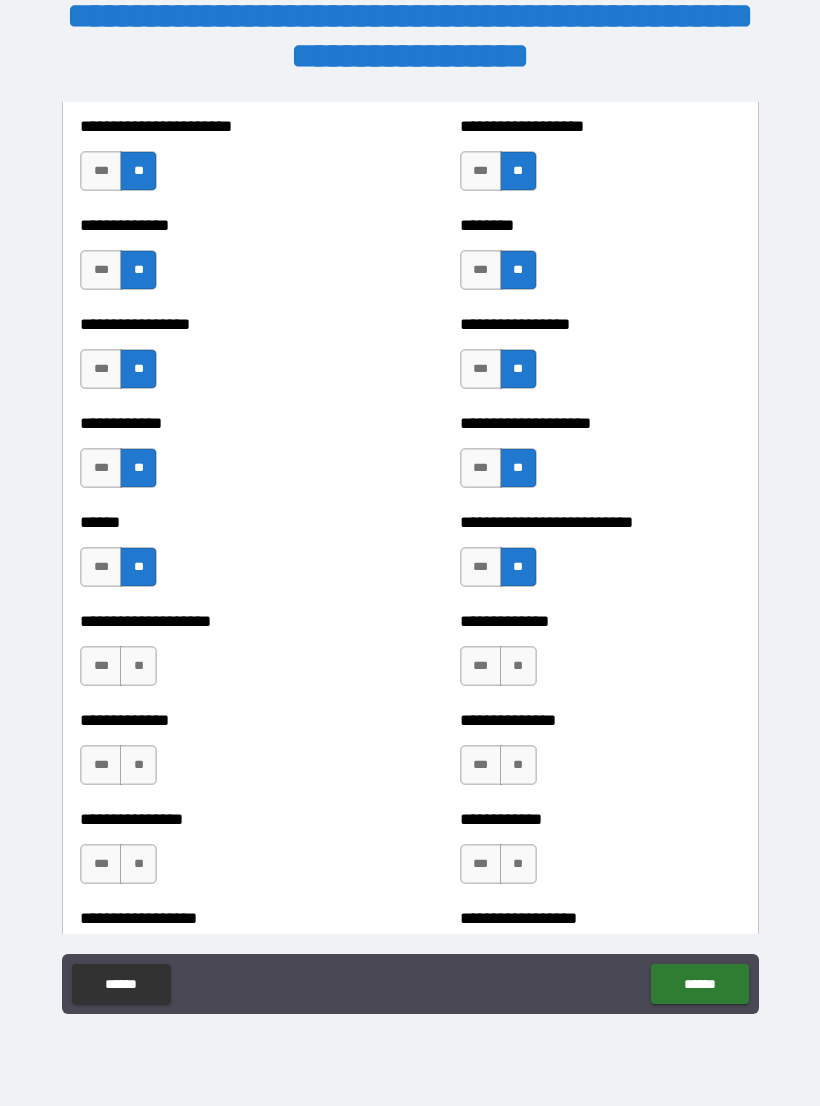 click on "**" at bounding box center [138, 666] 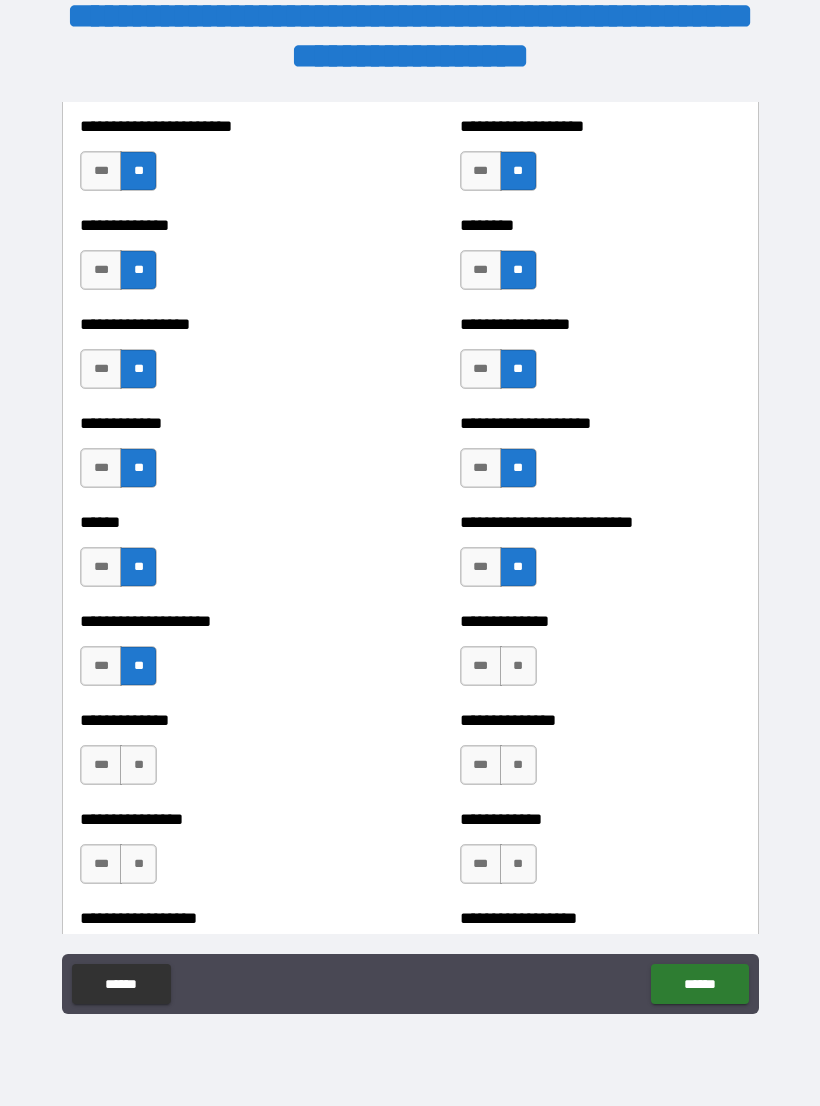 click on "**" at bounding box center (518, 666) 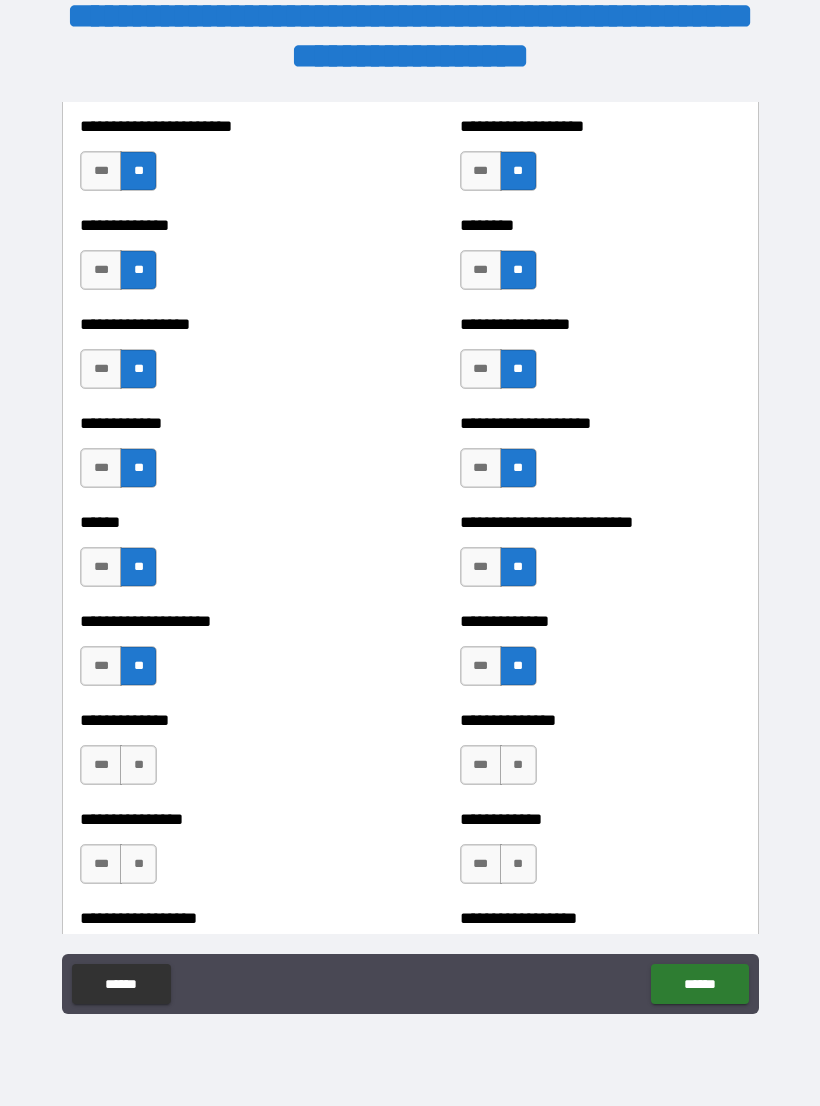 click on "**" at bounding box center [138, 765] 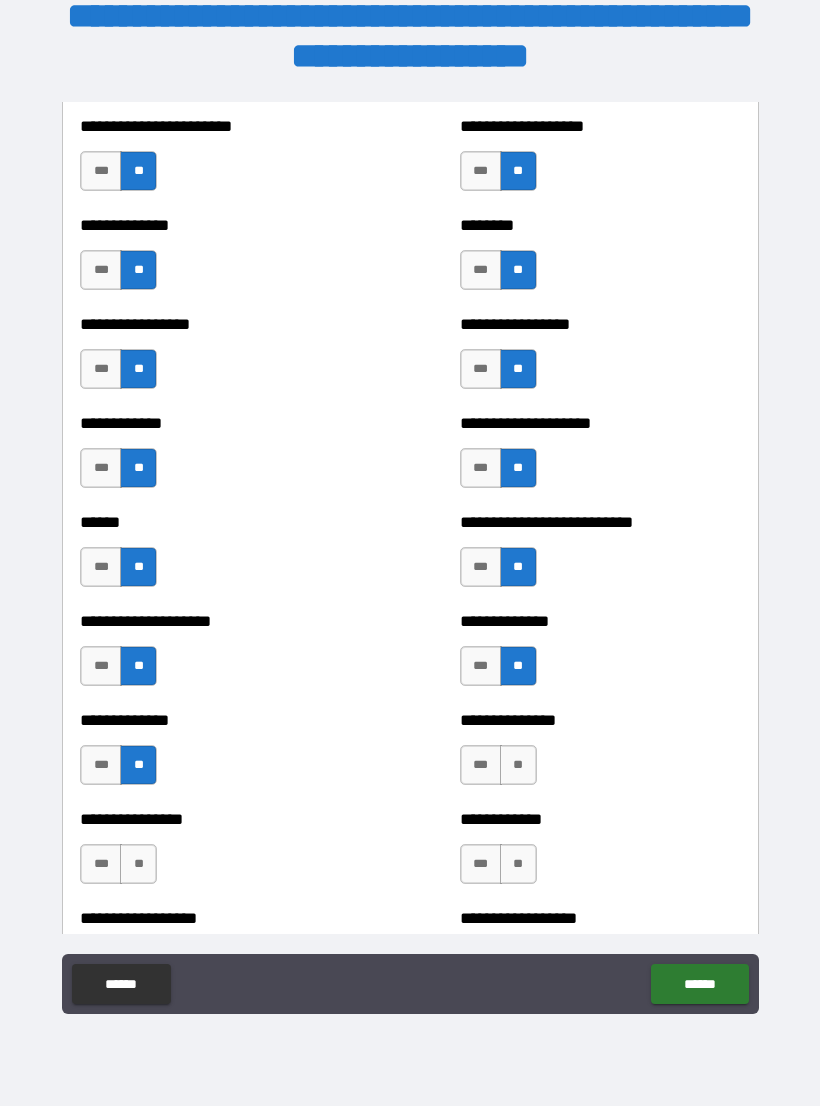 click on "**" at bounding box center (518, 765) 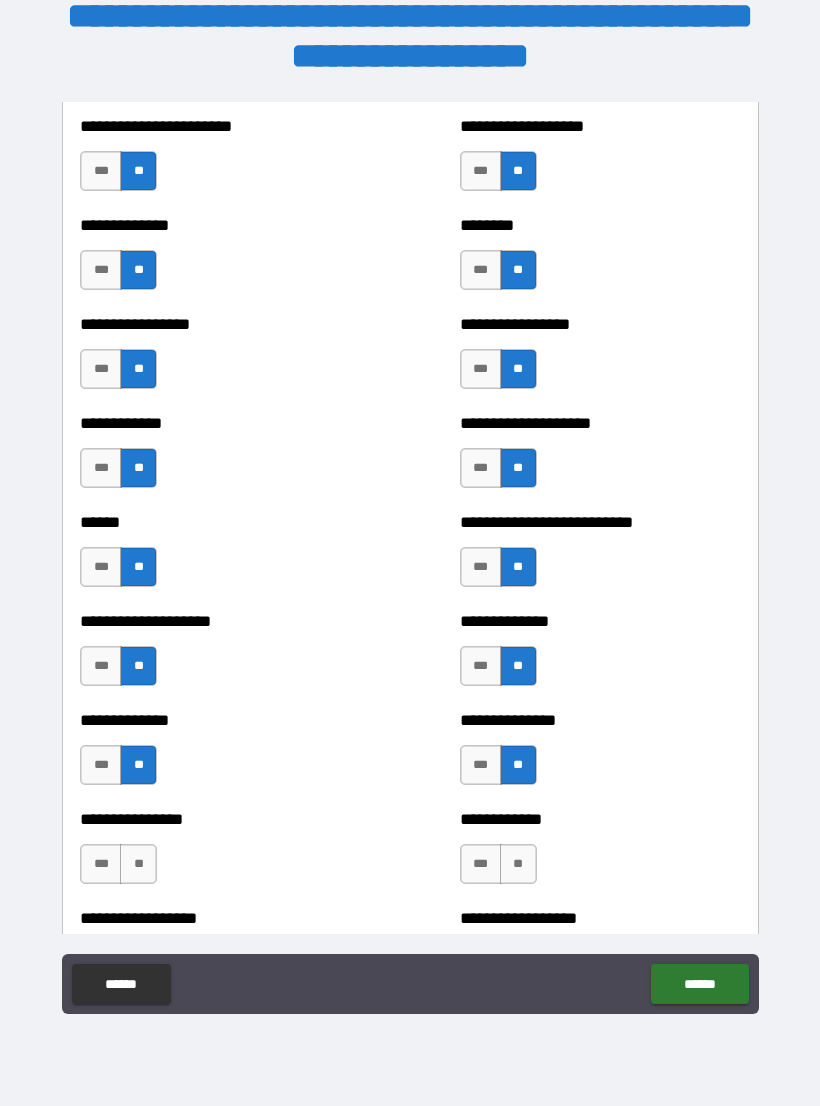 click on "**" at bounding box center [138, 864] 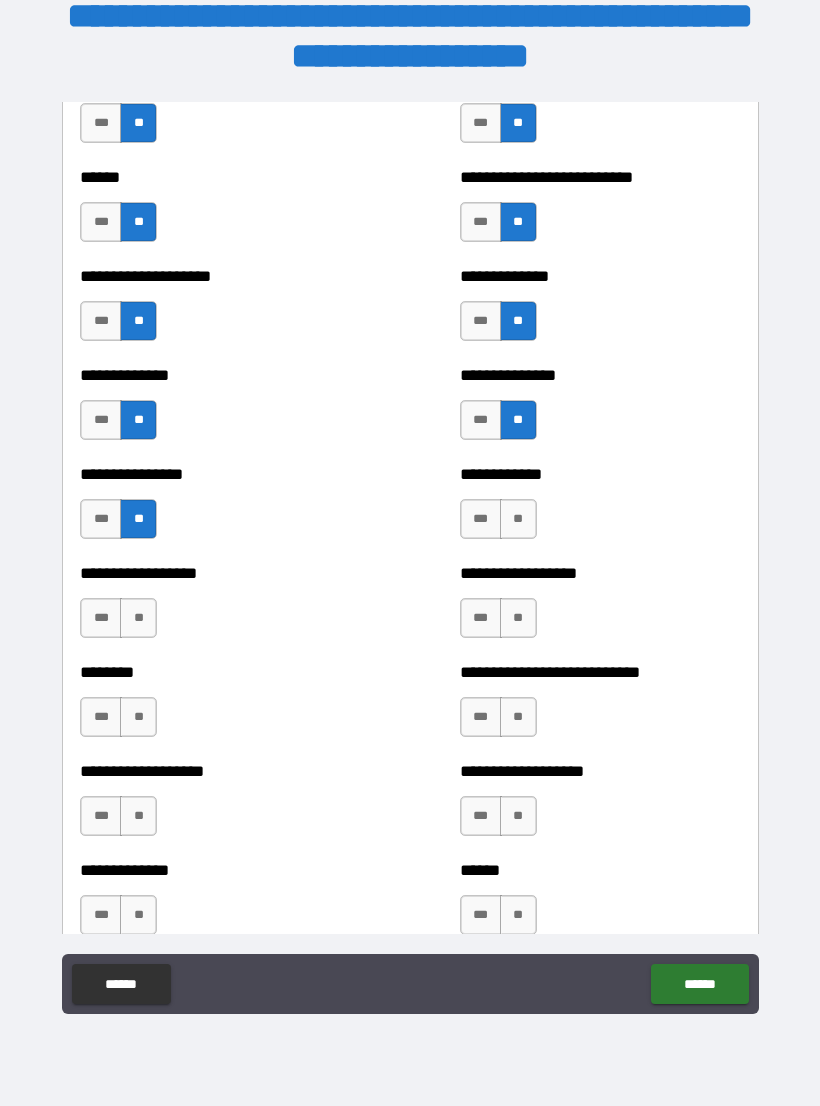 scroll, scrollTop: 4101, scrollLeft: 0, axis: vertical 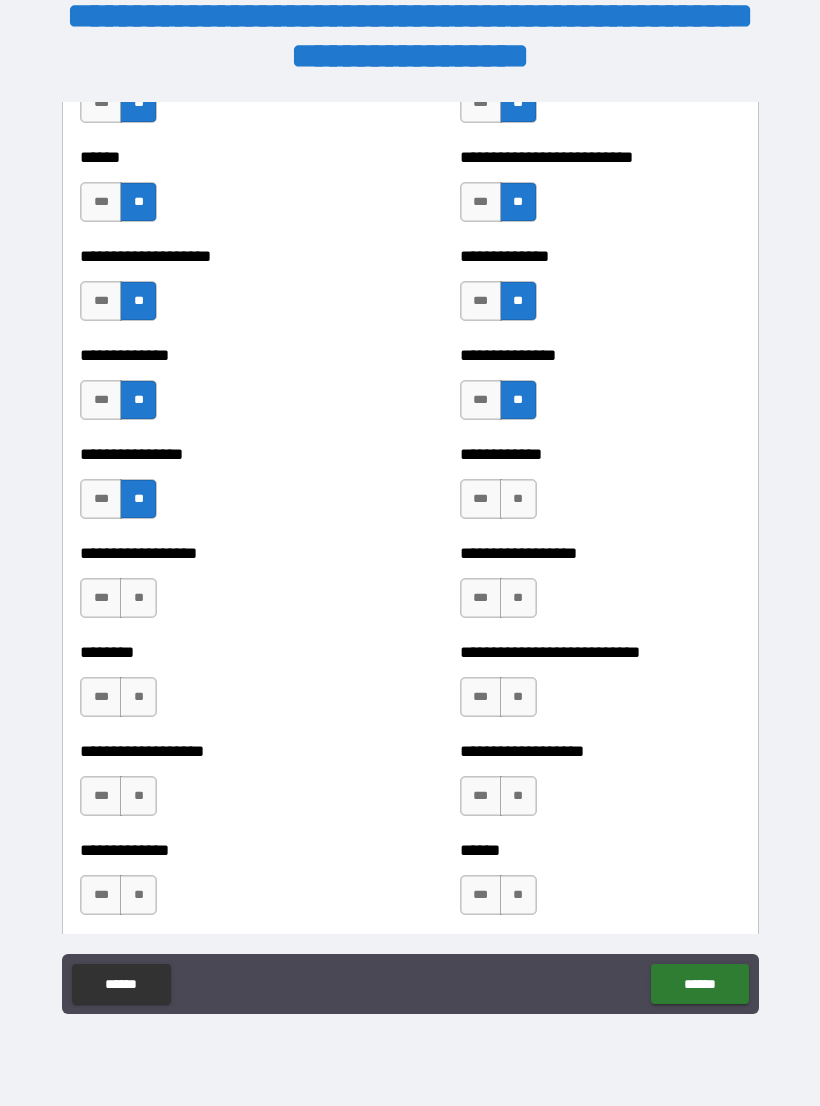 click on "**" at bounding box center (518, 499) 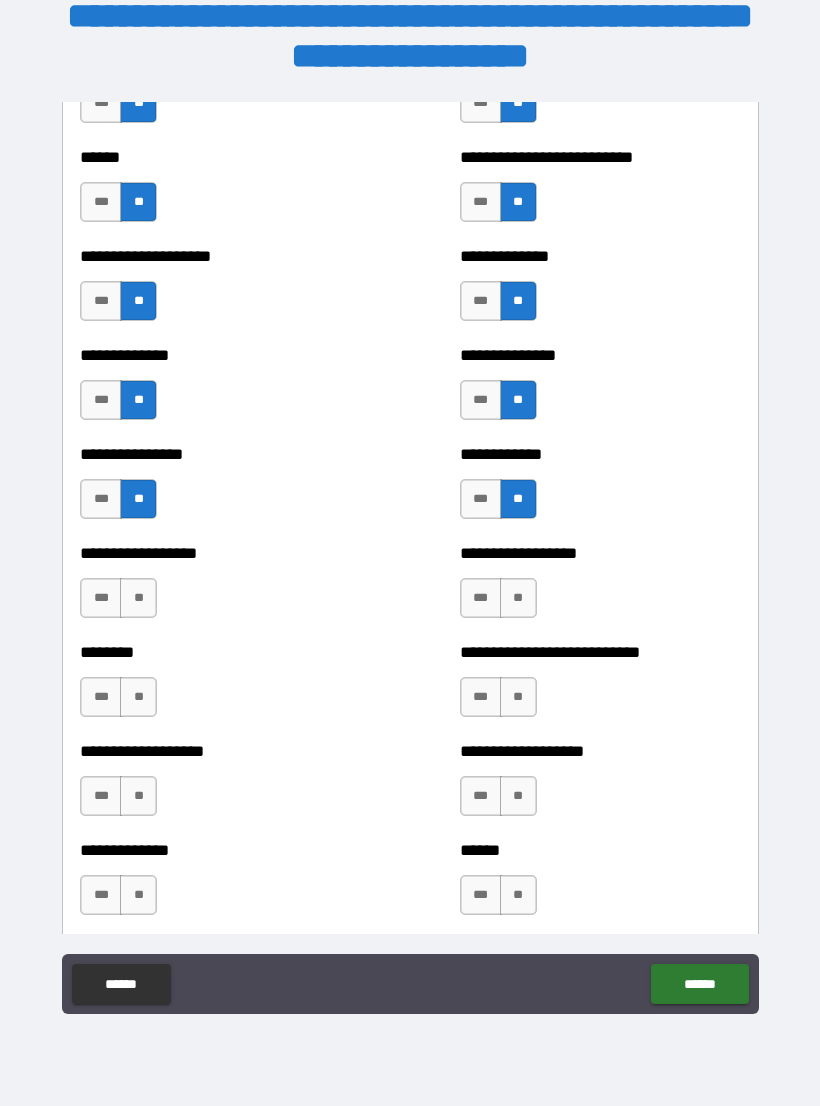 click on "**" at bounding box center (138, 598) 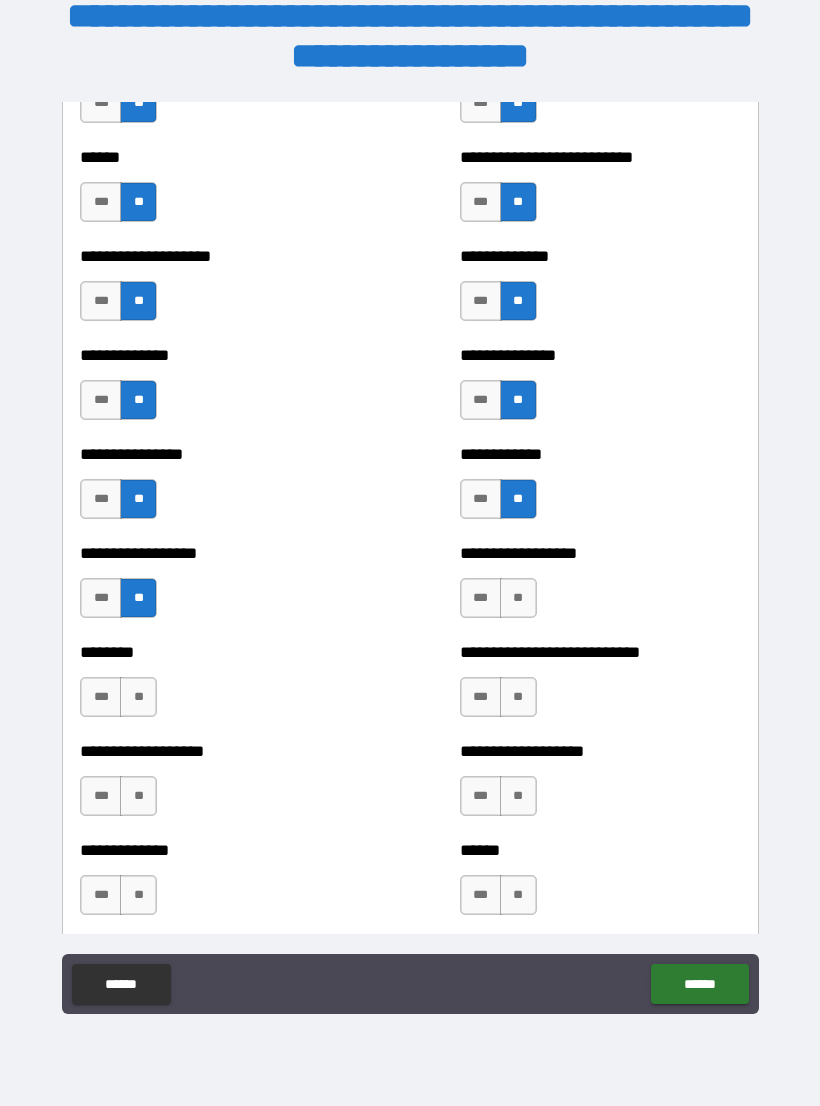 click on "**" at bounding box center (518, 598) 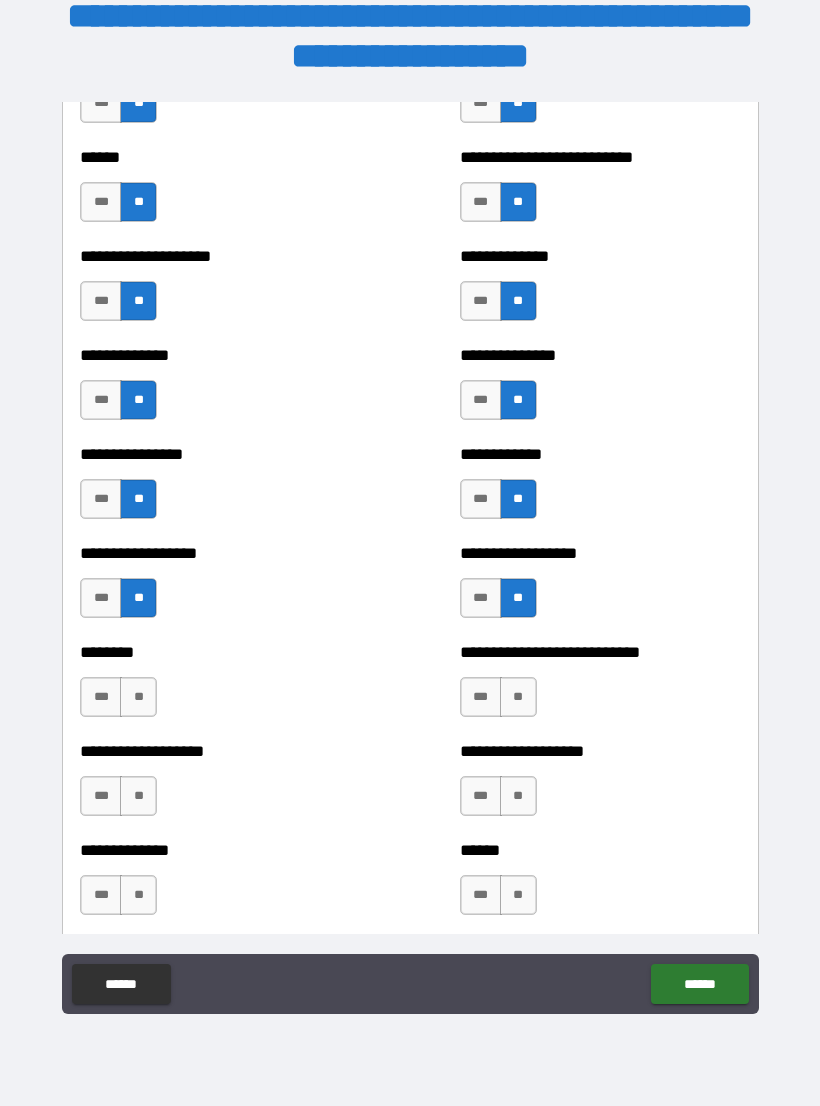 click on "**" at bounding box center (138, 697) 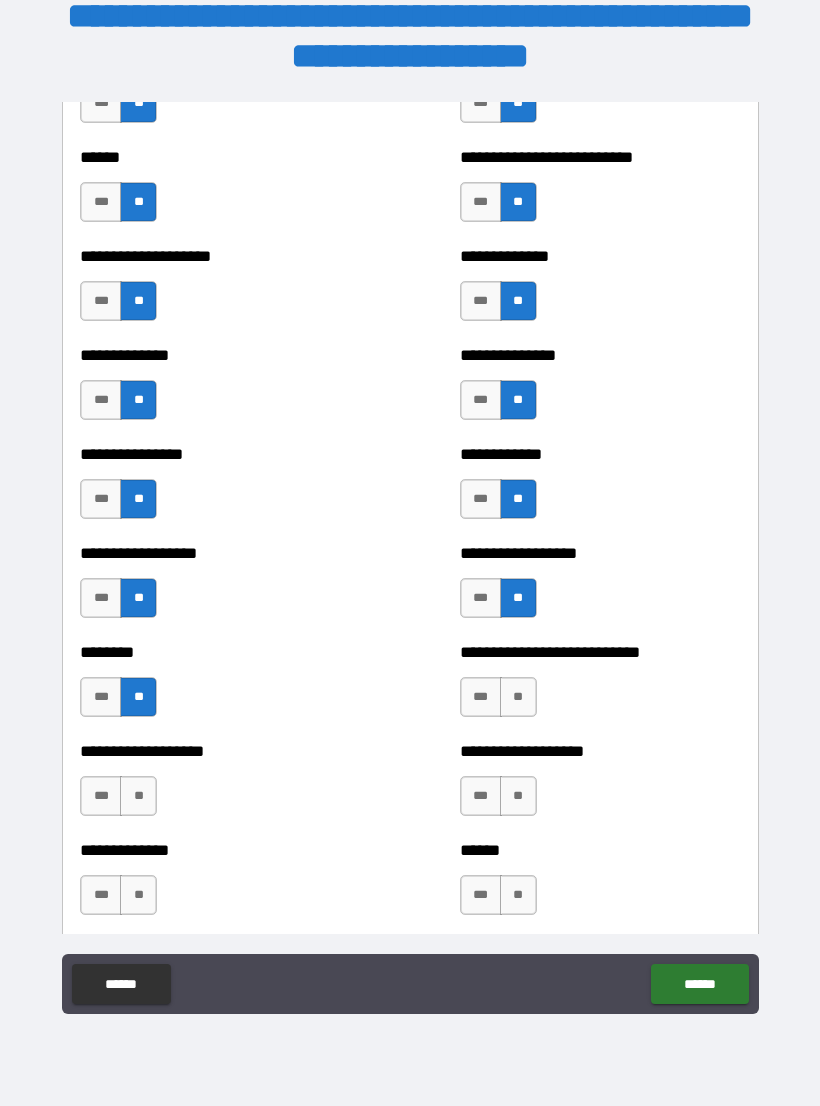 click on "**" at bounding box center (518, 697) 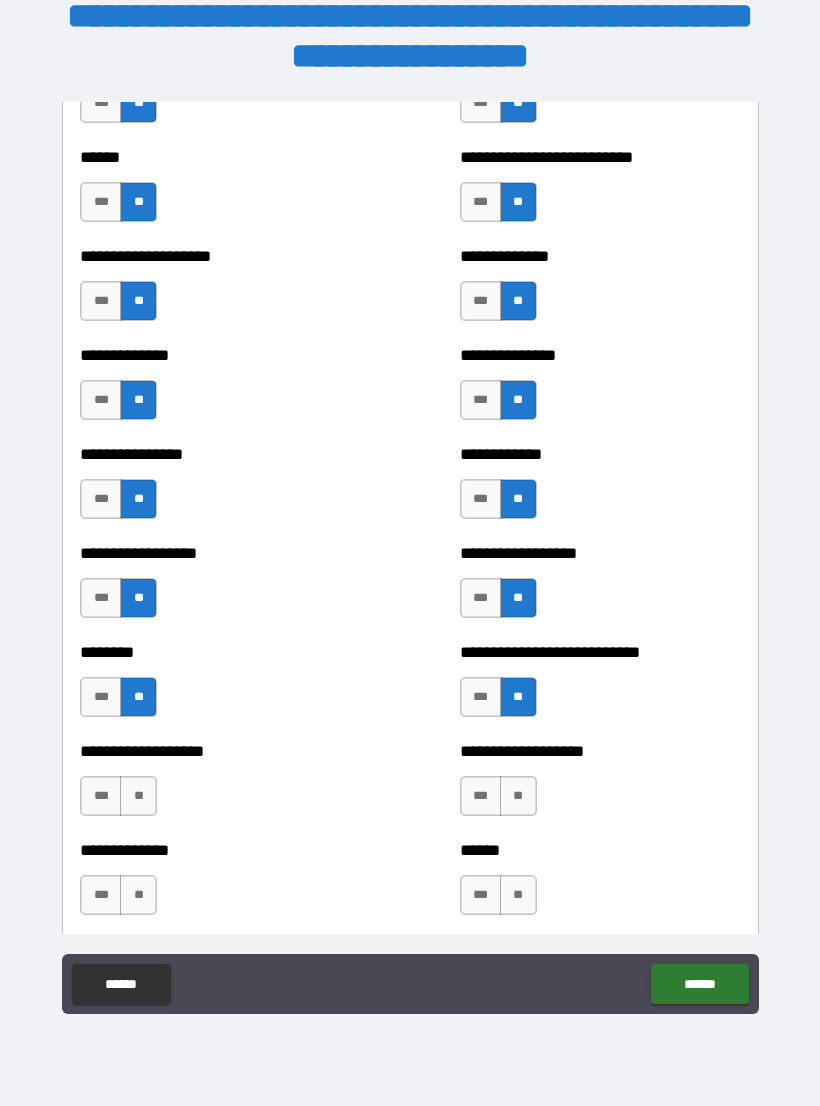 click on "**" at bounding box center [138, 796] 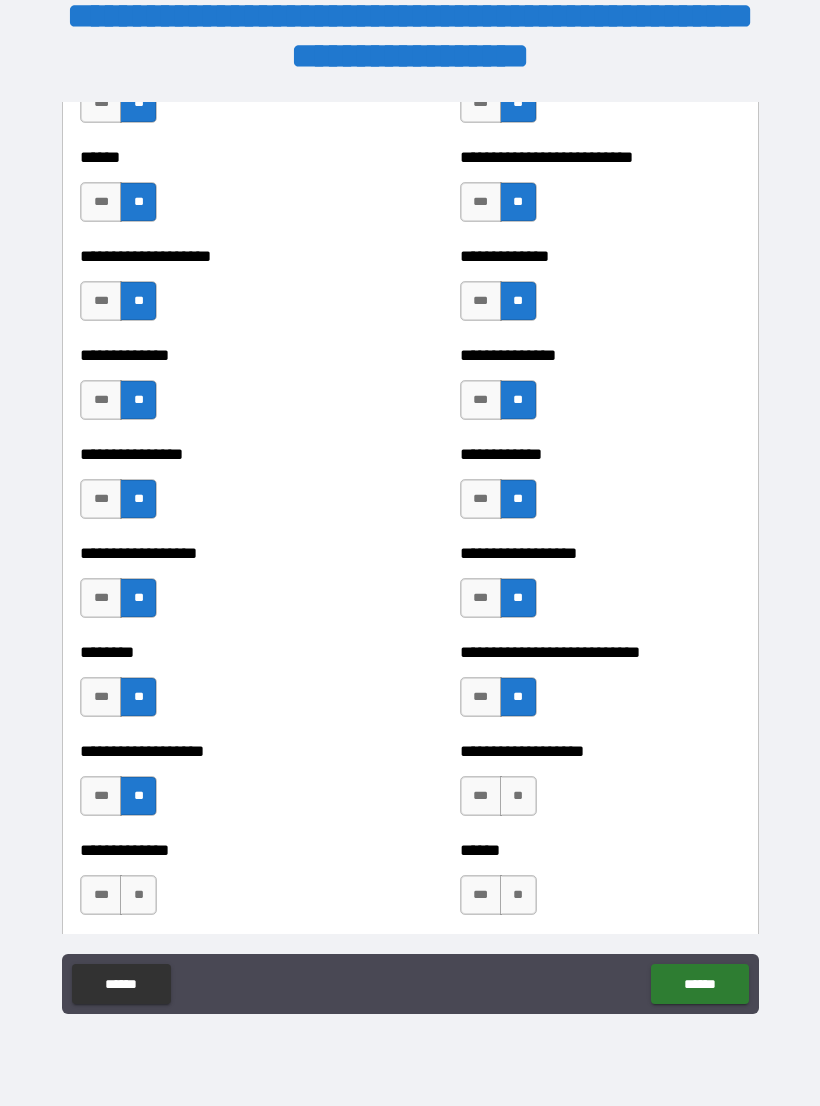 click on "**" at bounding box center [518, 796] 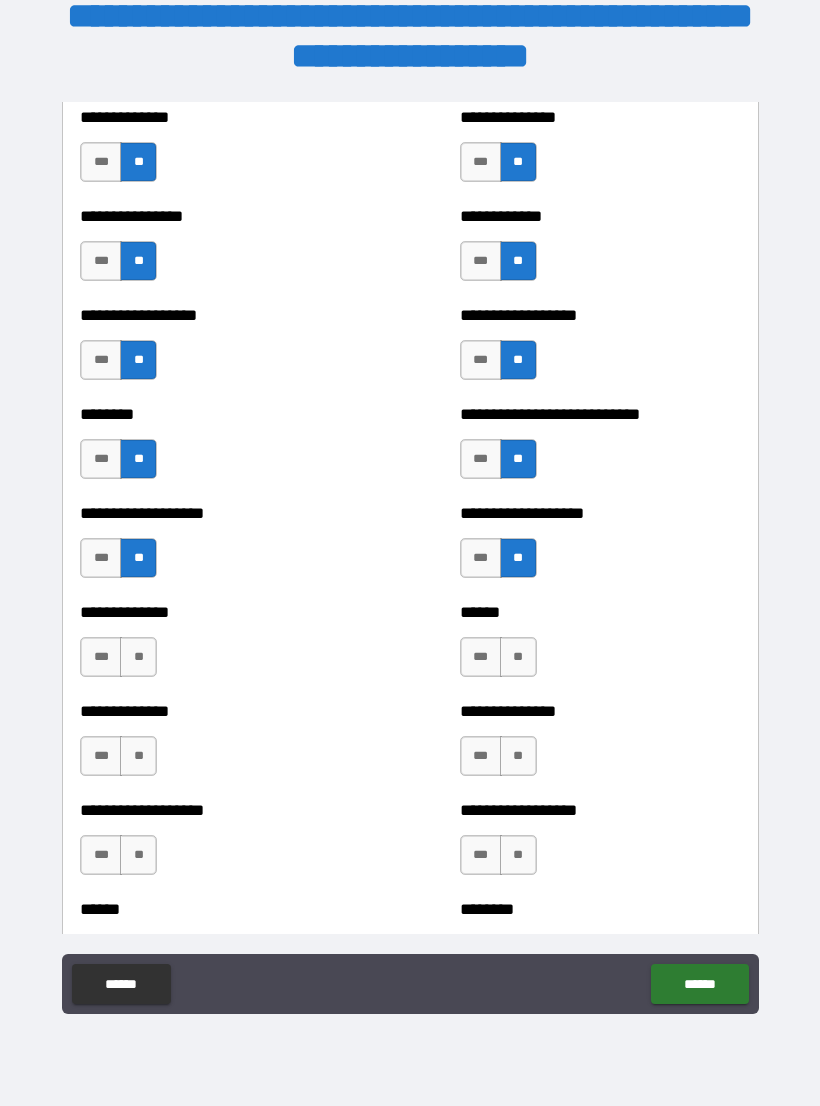 scroll, scrollTop: 4337, scrollLeft: 0, axis: vertical 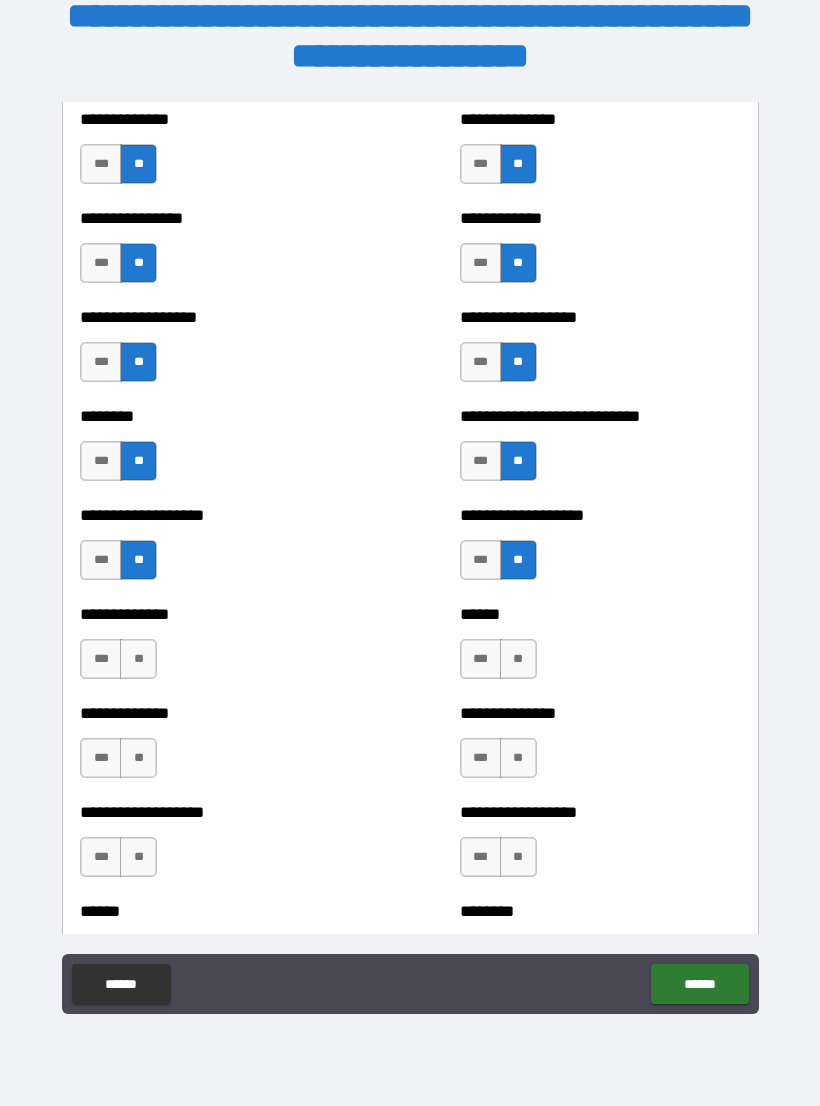 click on "***" at bounding box center (481, 560) 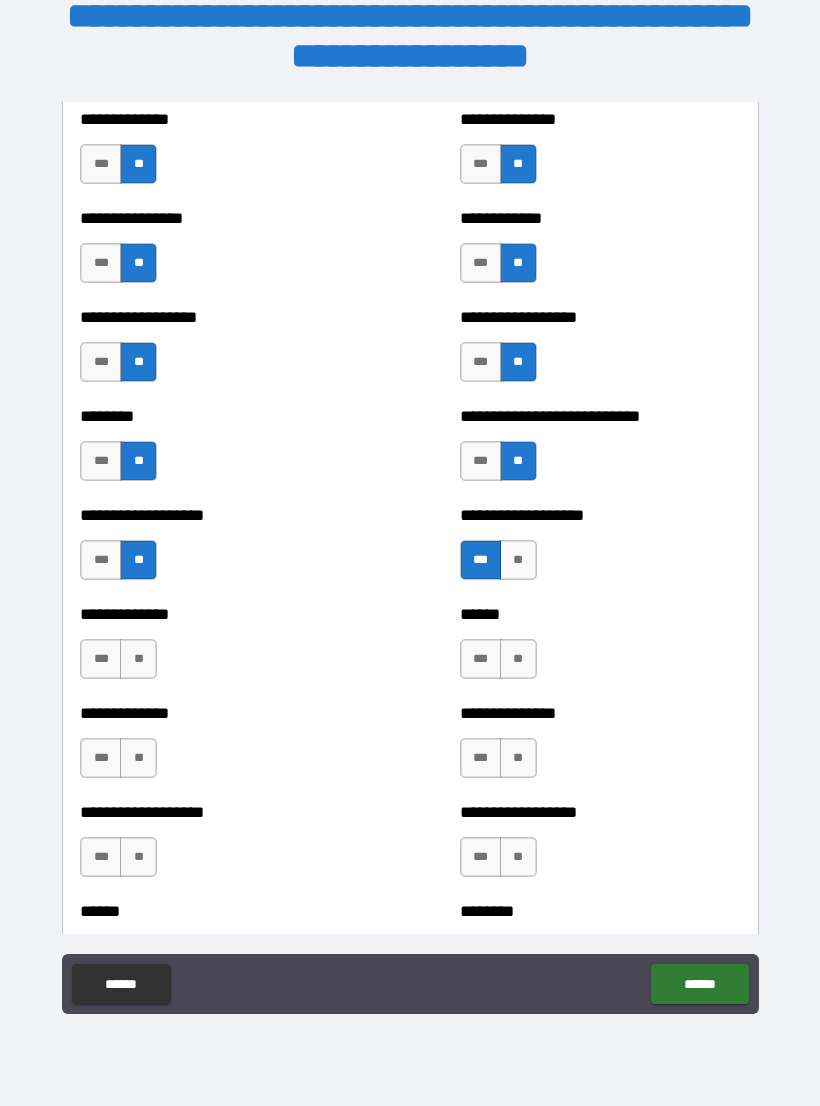 click on "**" at bounding box center [138, 659] 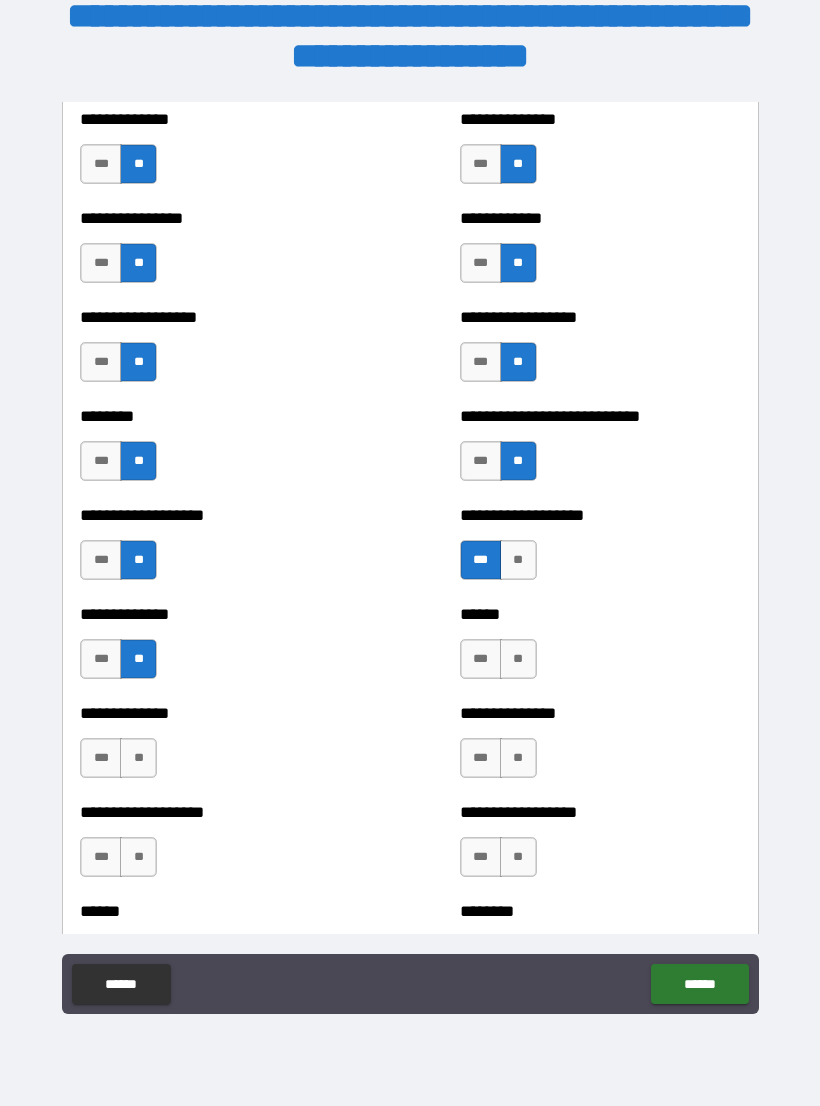 click on "**" at bounding box center (518, 659) 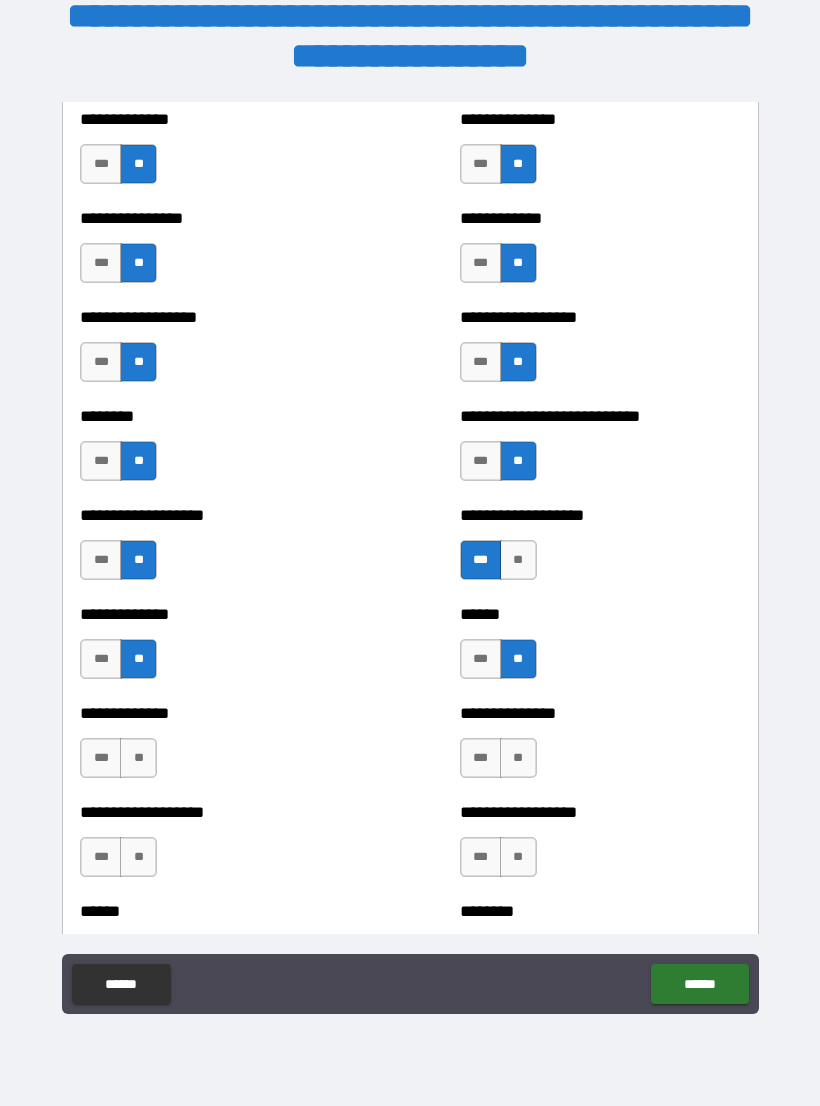 click on "**" at bounding box center (138, 758) 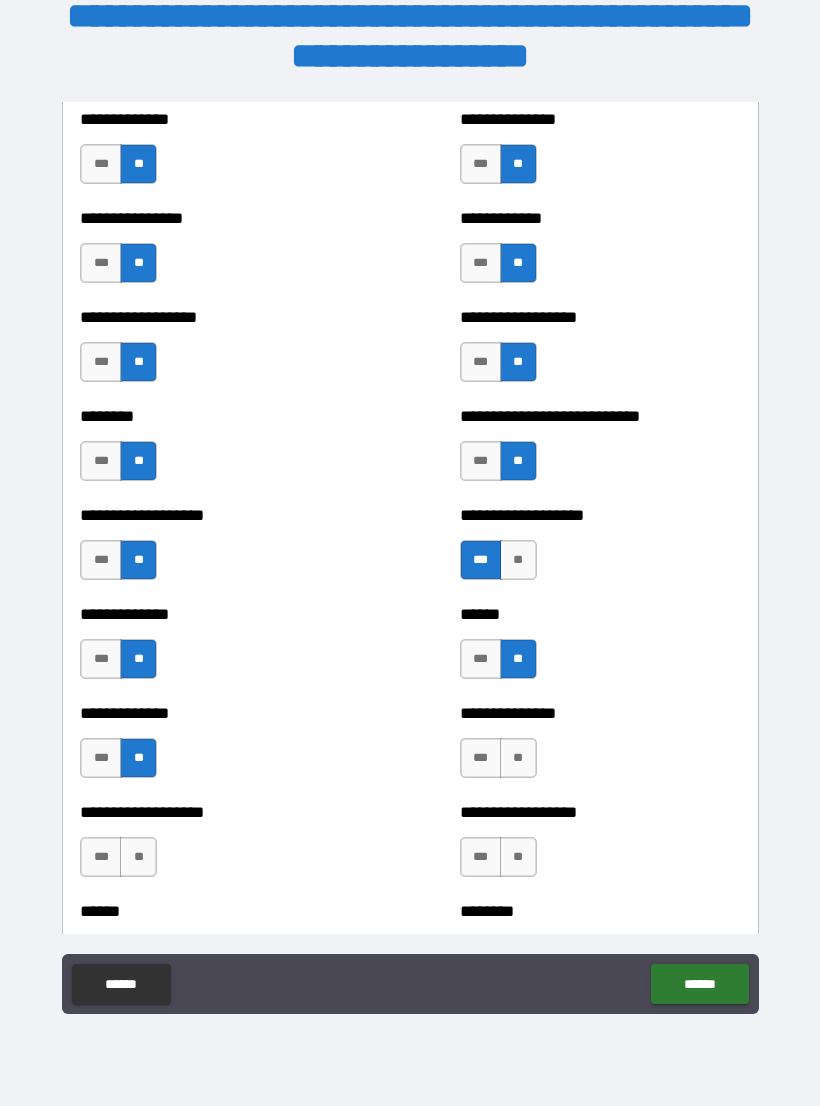click on "**" at bounding box center [518, 758] 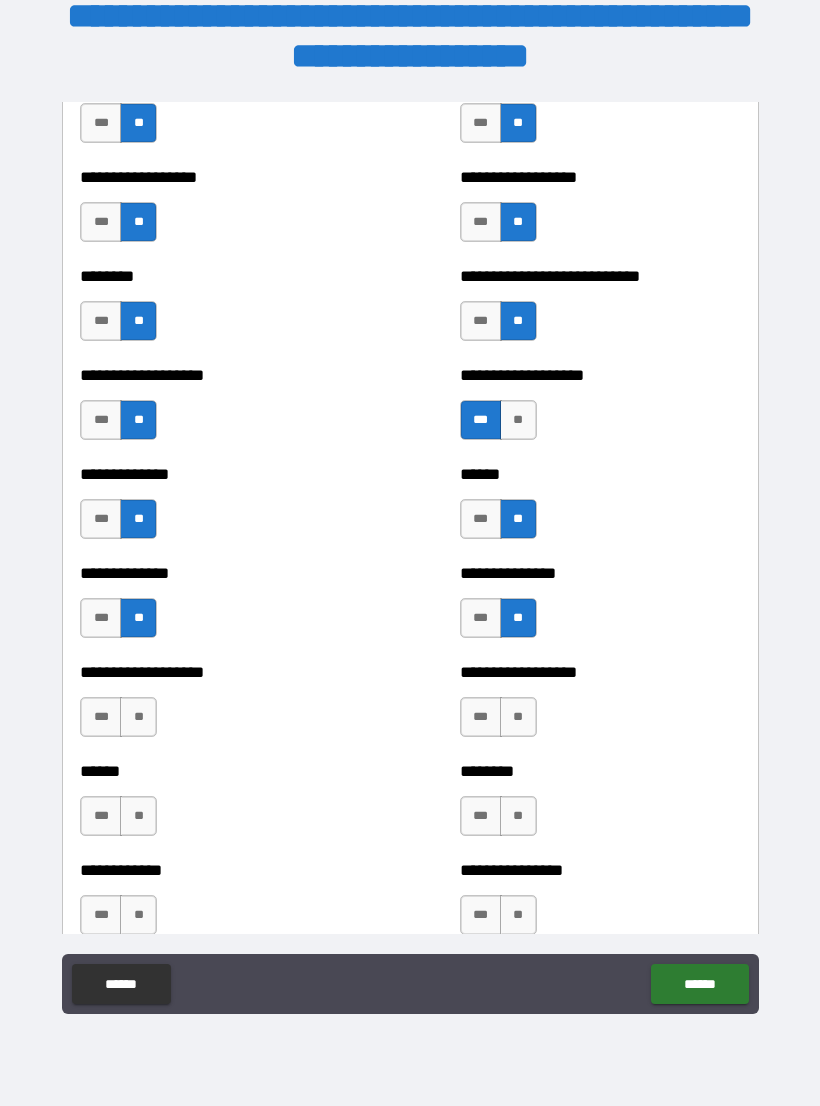 scroll, scrollTop: 4489, scrollLeft: 0, axis: vertical 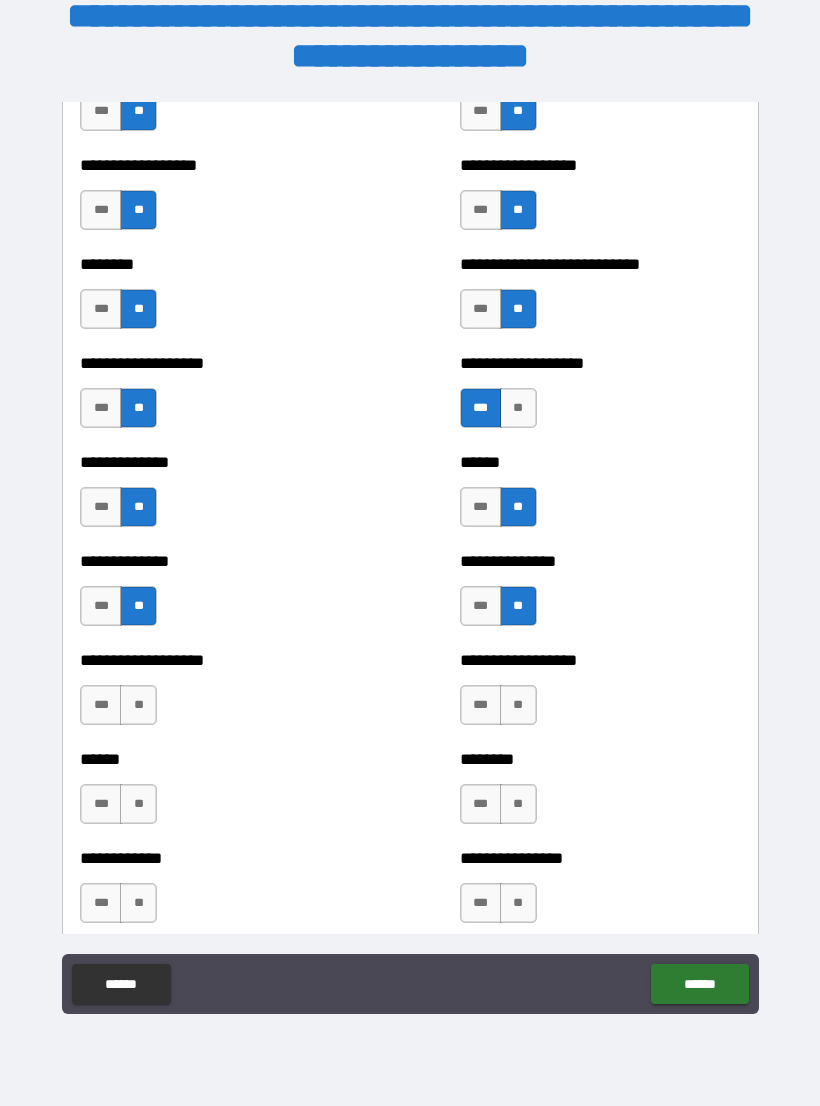 click on "**" at bounding box center (138, 705) 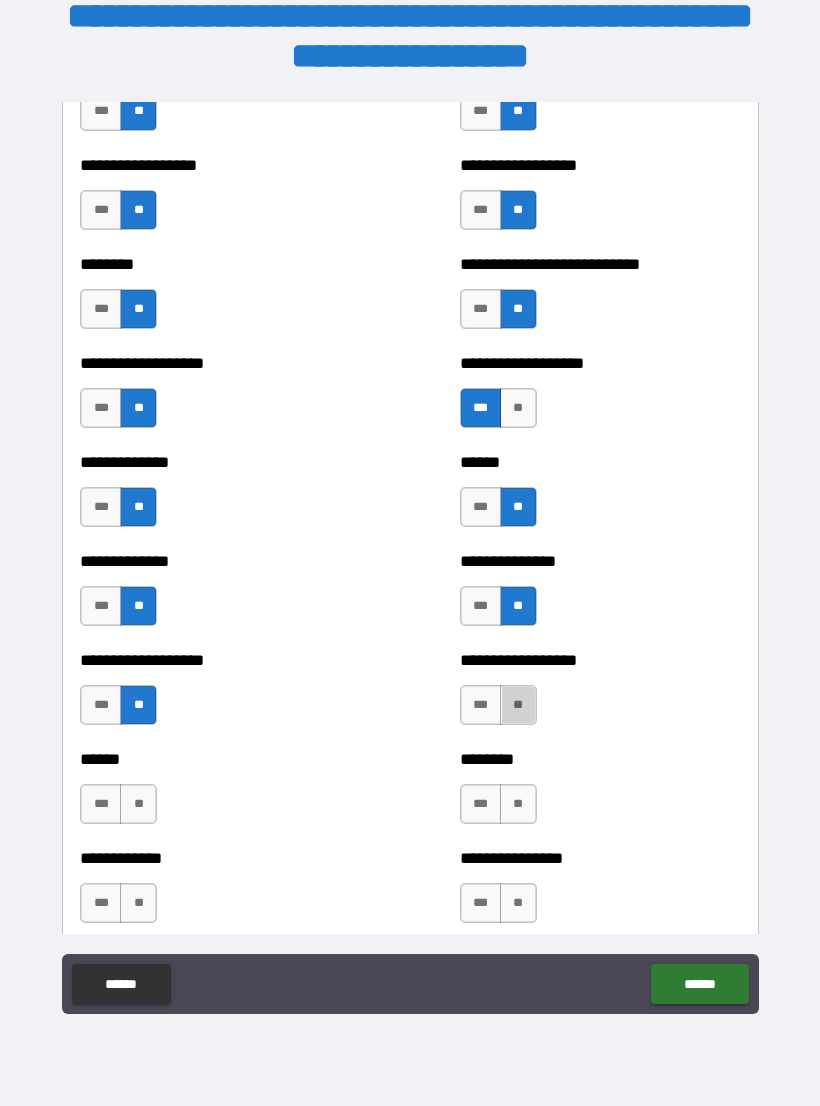 click on "**" at bounding box center [518, 705] 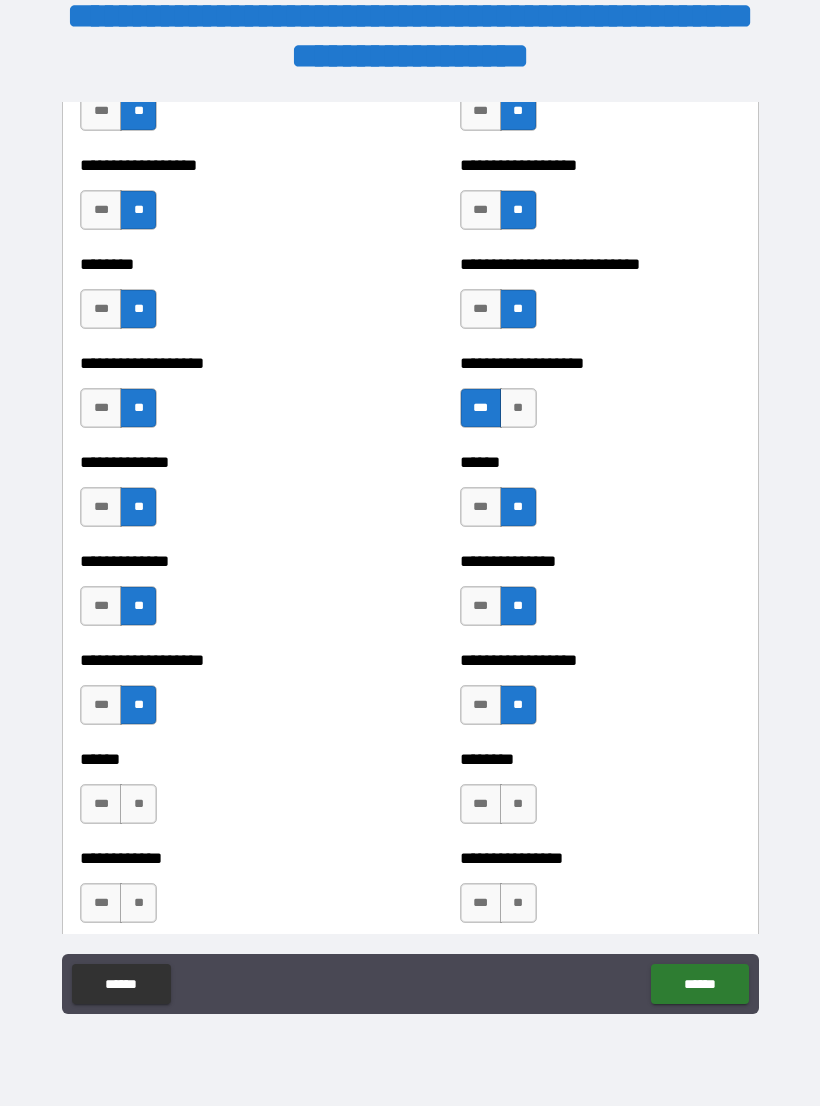 click on "**" at bounding box center (138, 804) 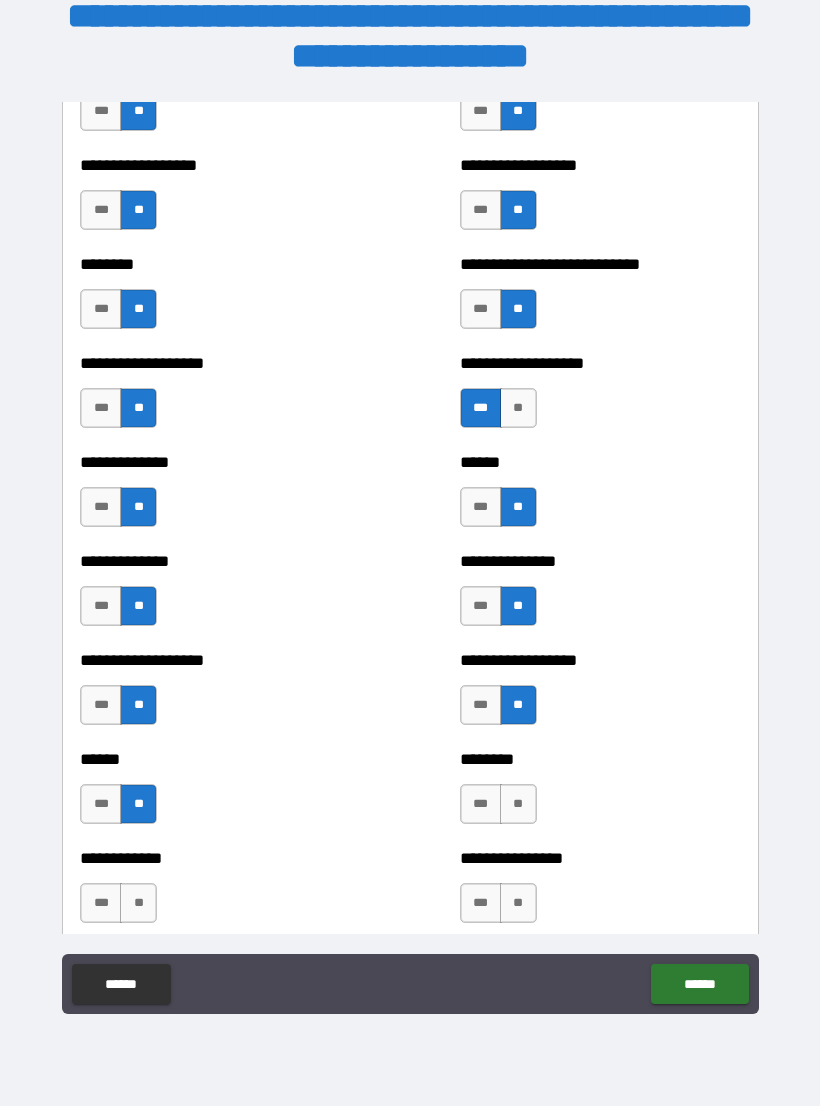 click on "**" at bounding box center [518, 804] 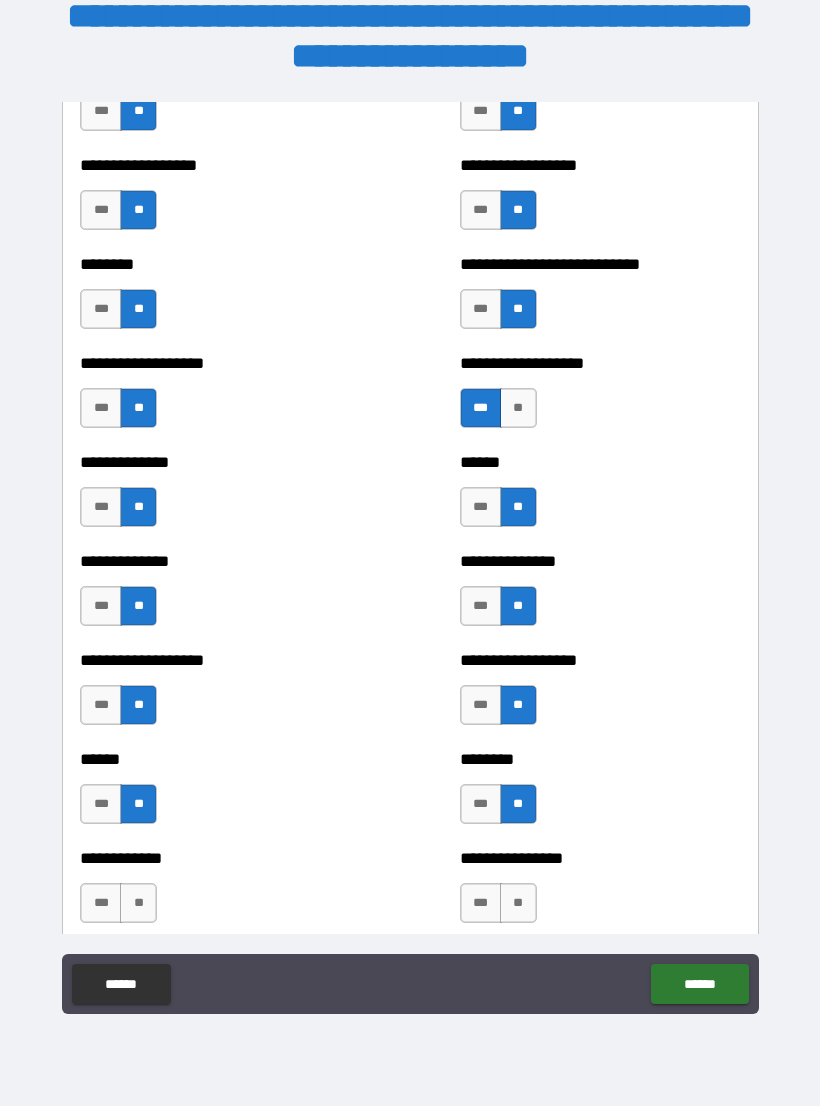 click on "**" at bounding box center (138, 903) 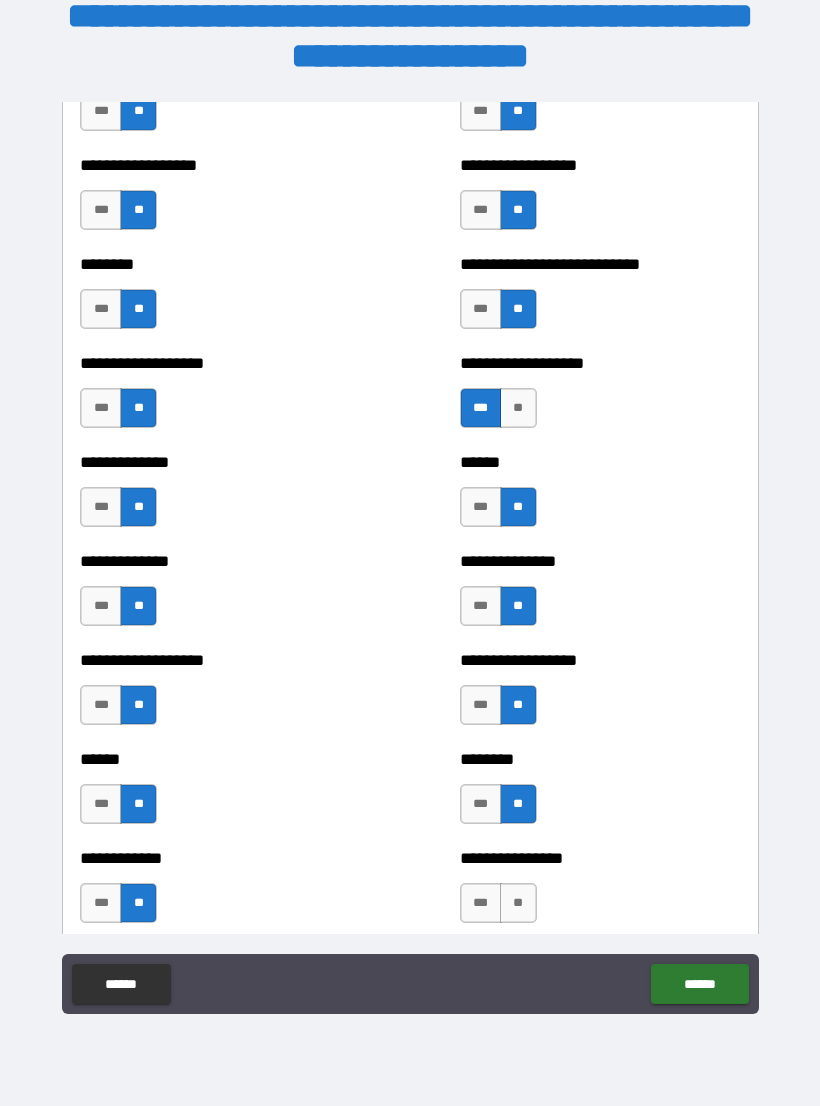click on "**" at bounding box center (518, 903) 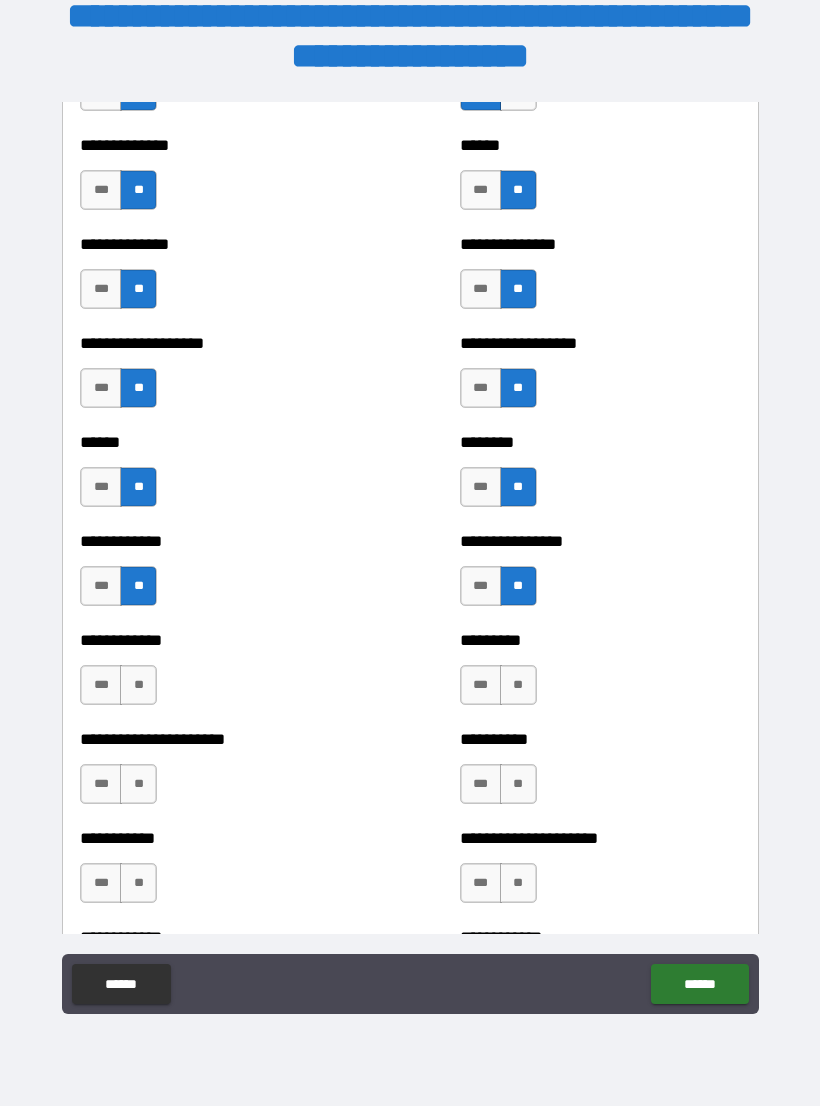 scroll, scrollTop: 4811, scrollLeft: 0, axis: vertical 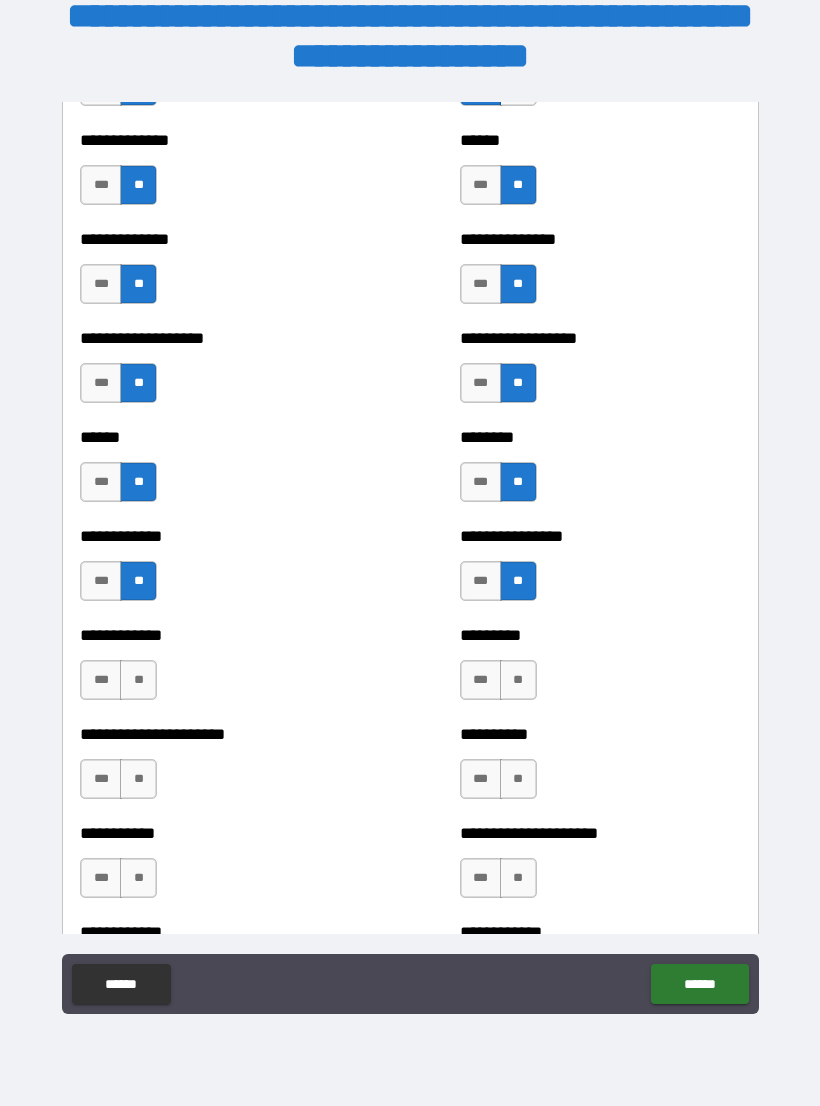 click on "**" at bounding box center (138, 680) 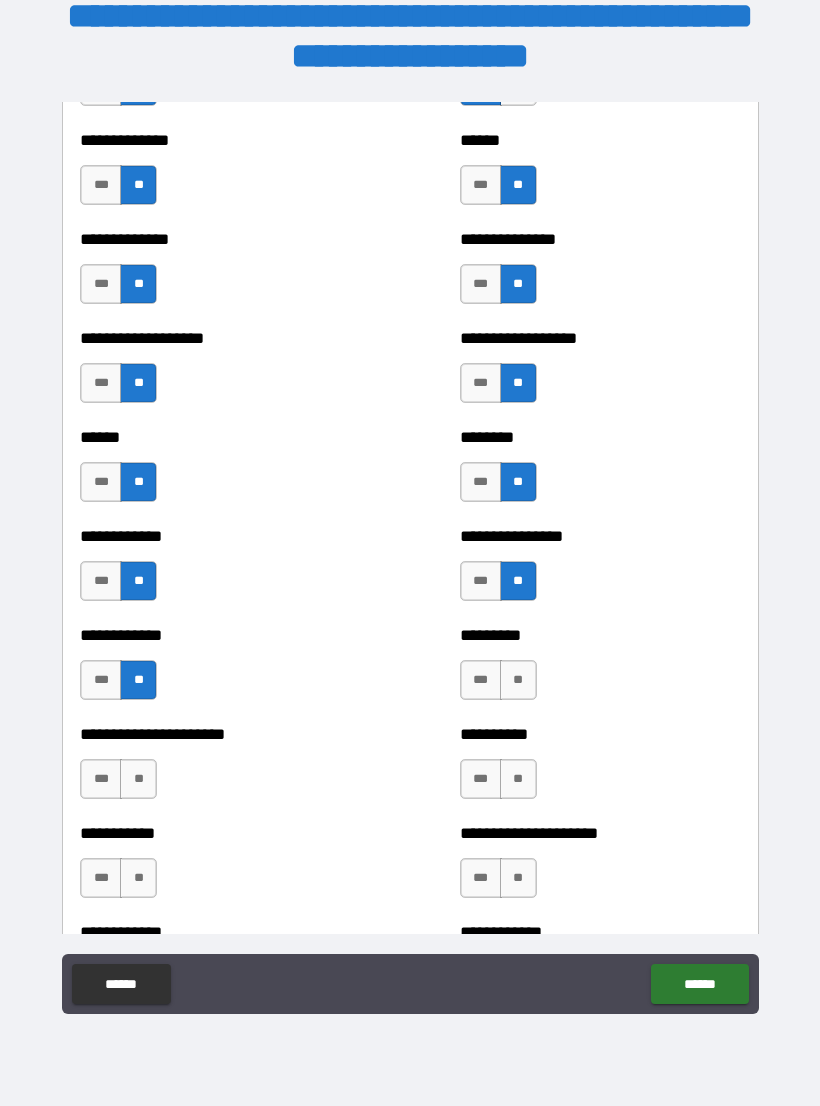 click on "**" at bounding box center (518, 680) 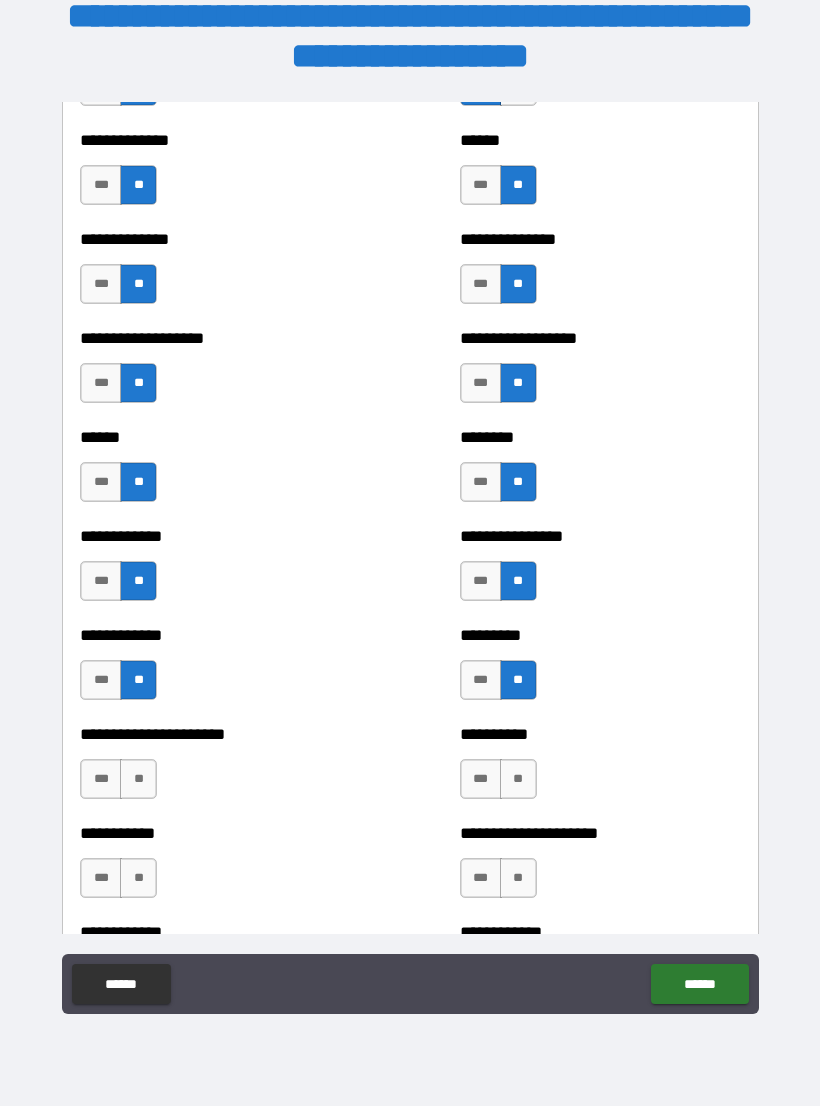 click on "**" at bounding box center (138, 779) 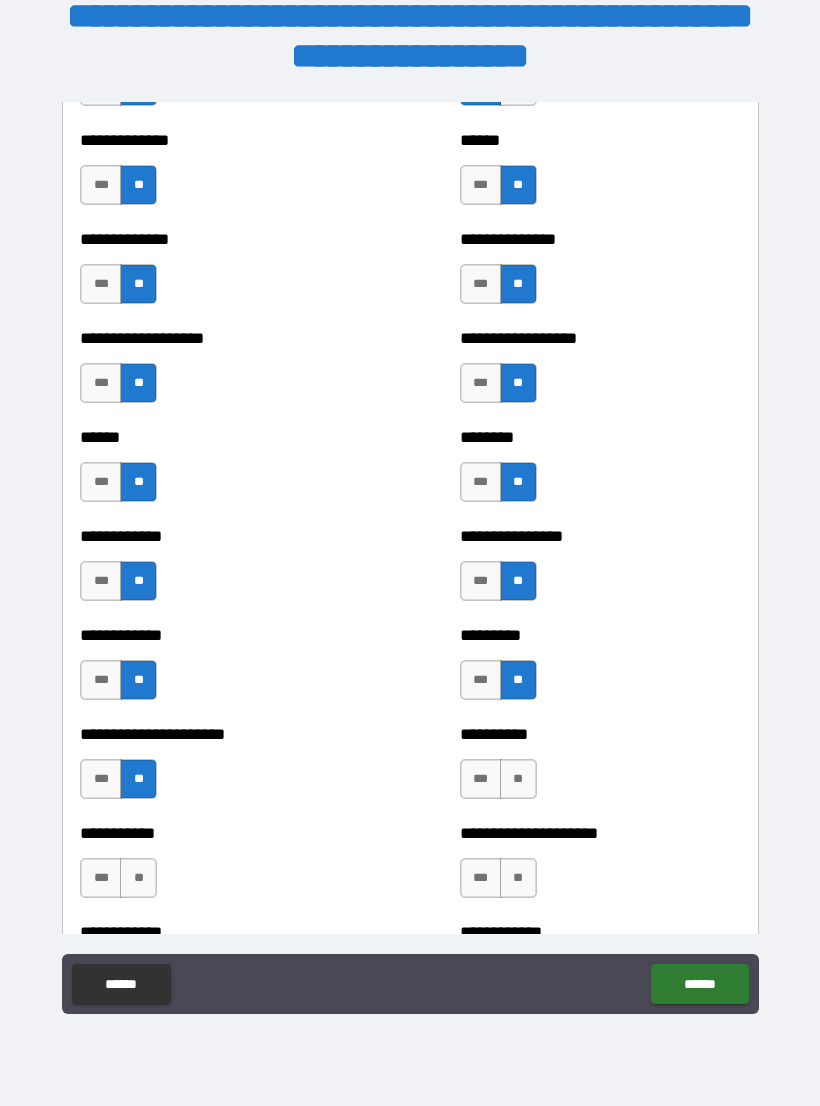 click on "**" at bounding box center (518, 779) 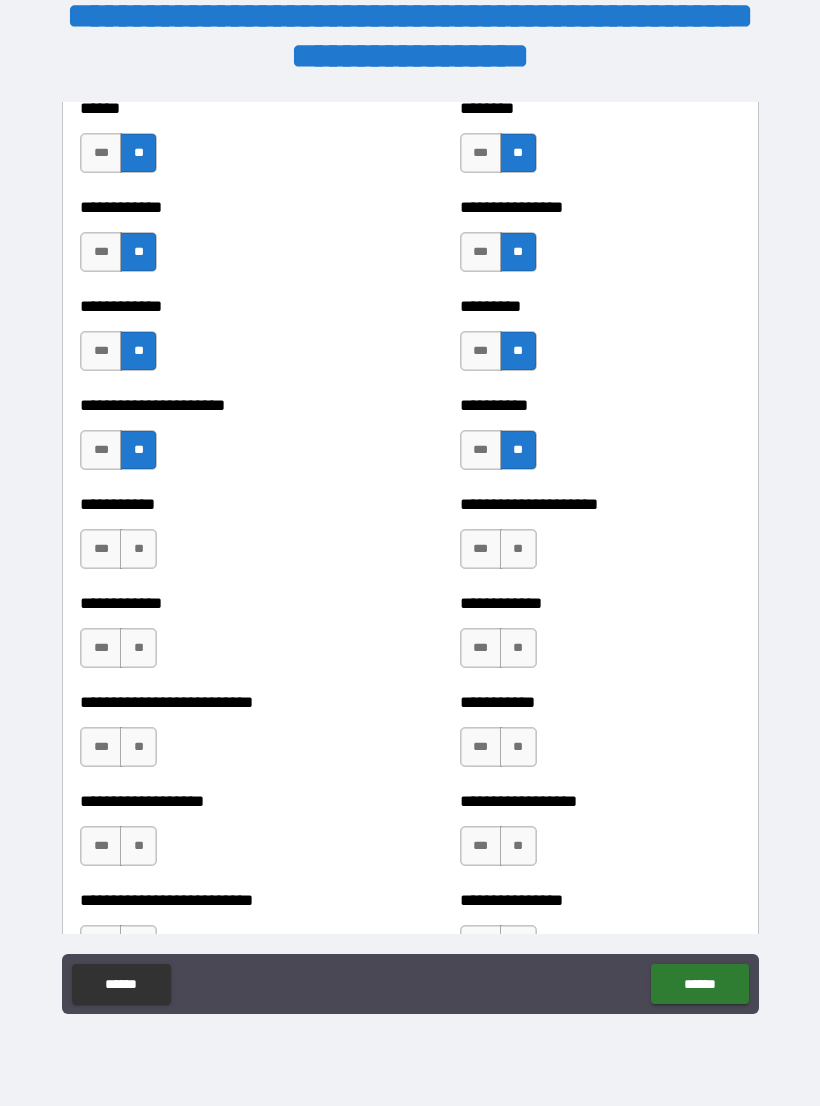 scroll, scrollTop: 5141, scrollLeft: 0, axis: vertical 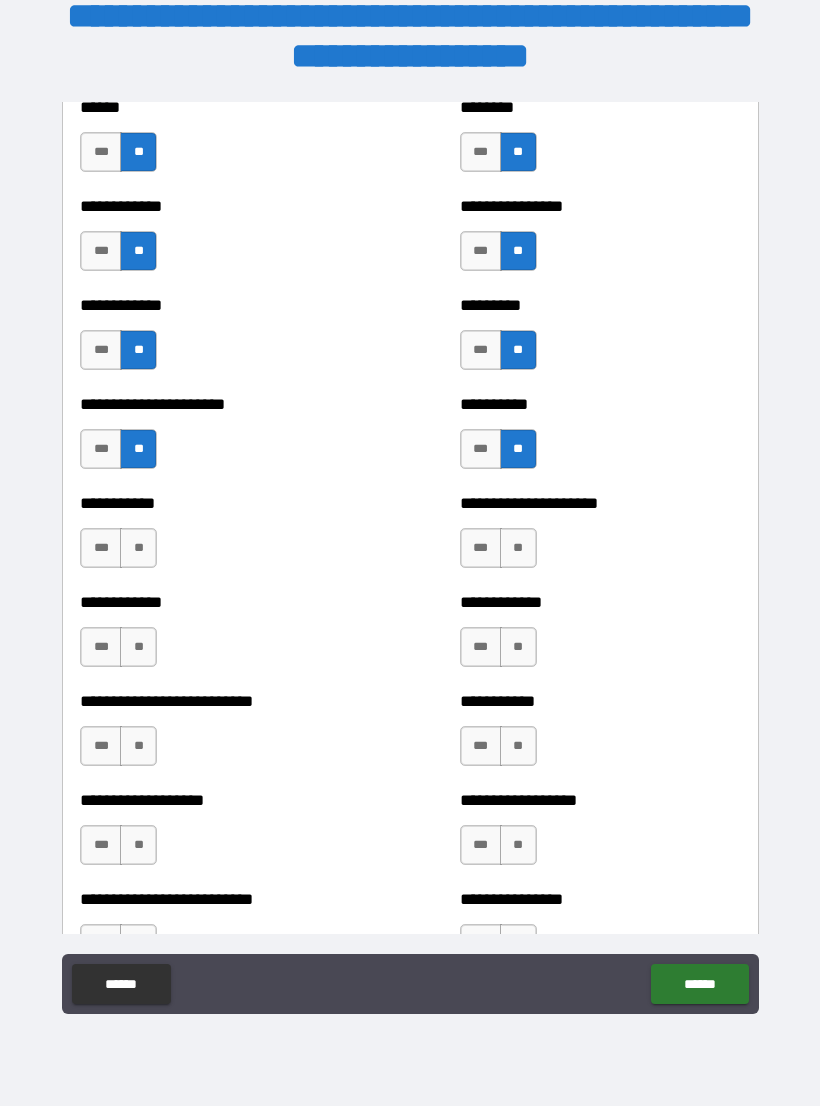 click on "**" at bounding box center (138, 548) 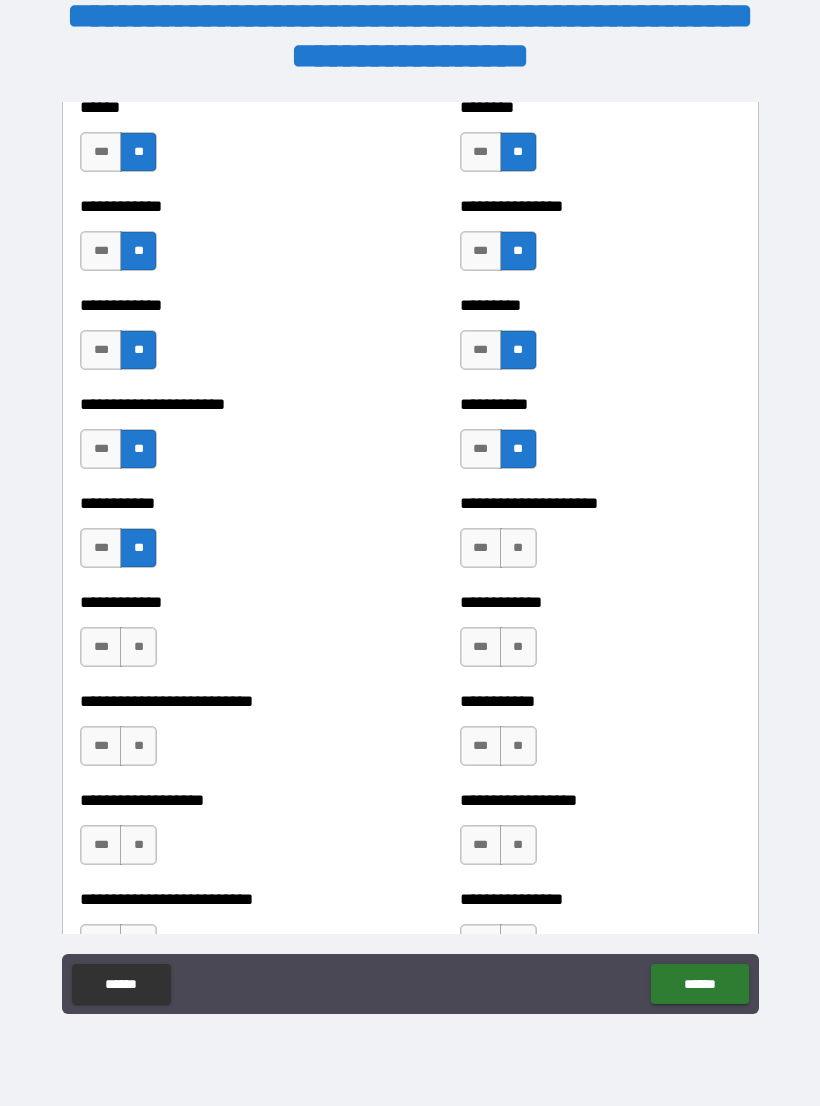 click on "**" at bounding box center [518, 548] 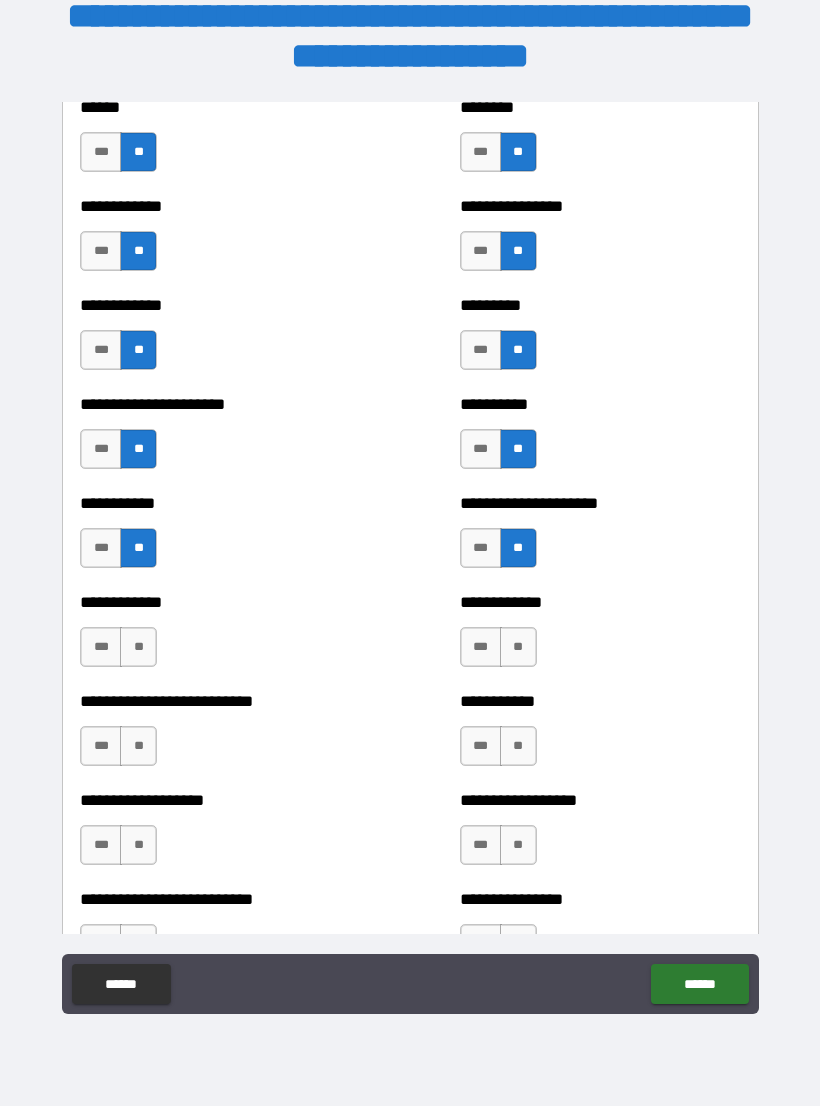 click on "**" at bounding box center [138, 647] 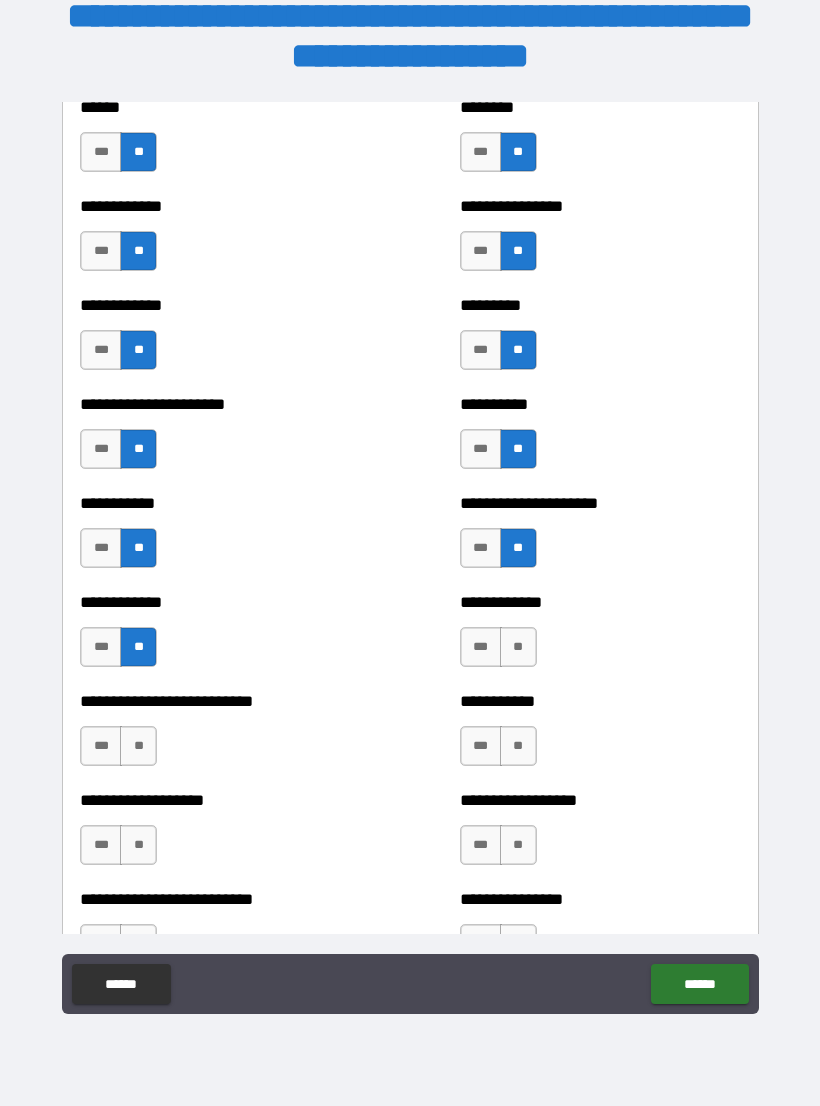 click on "**" at bounding box center [138, 746] 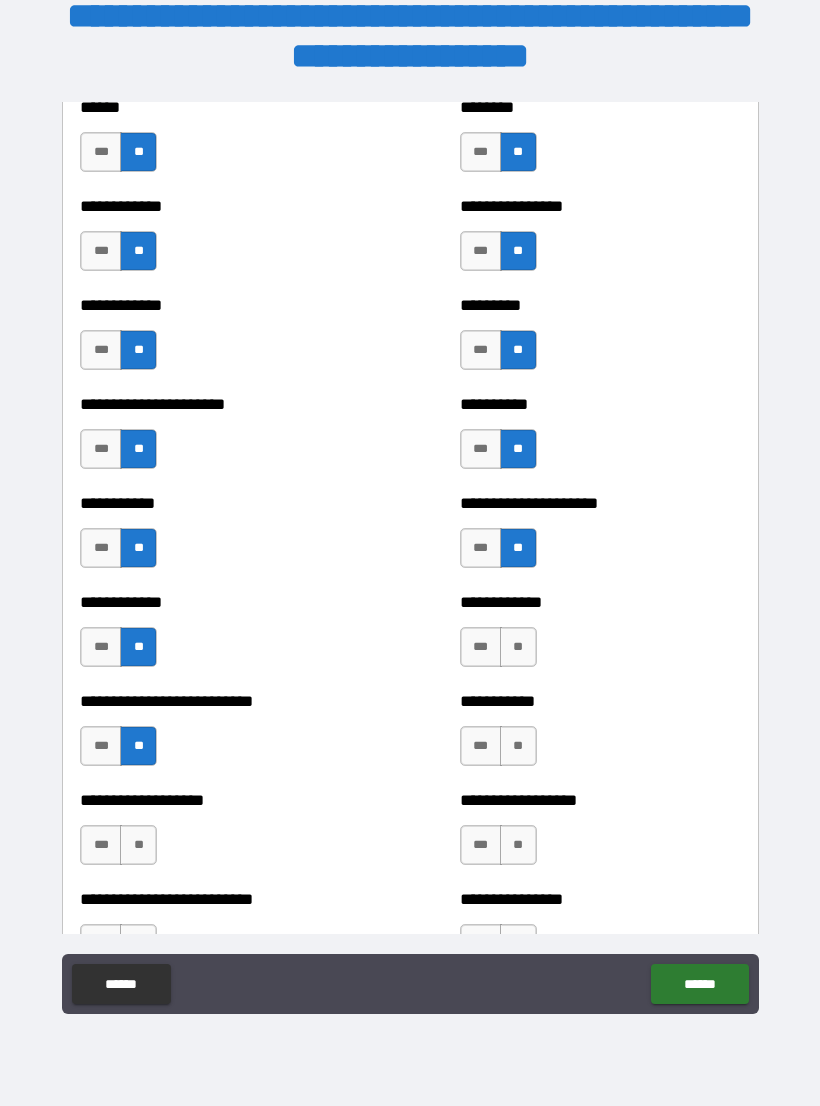 click on "**" at bounding box center [518, 746] 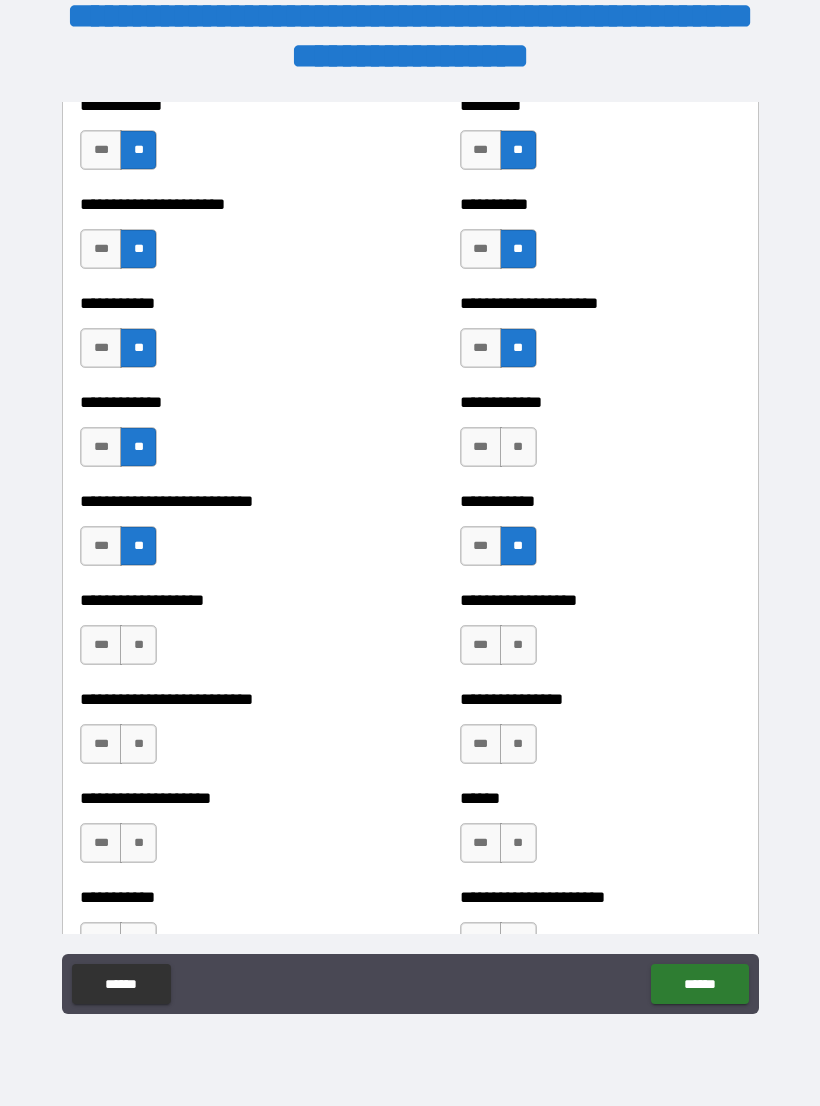 scroll, scrollTop: 5342, scrollLeft: 0, axis: vertical 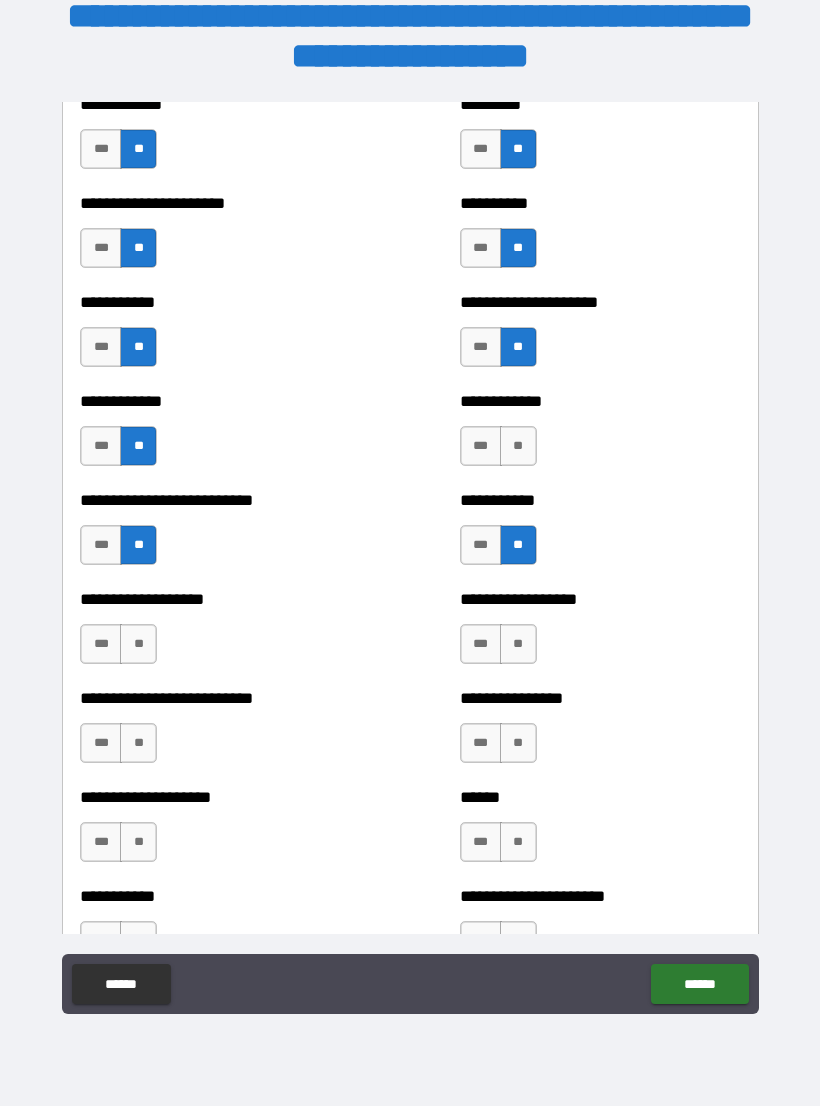 click on "***" at bounding box center (101, 644) 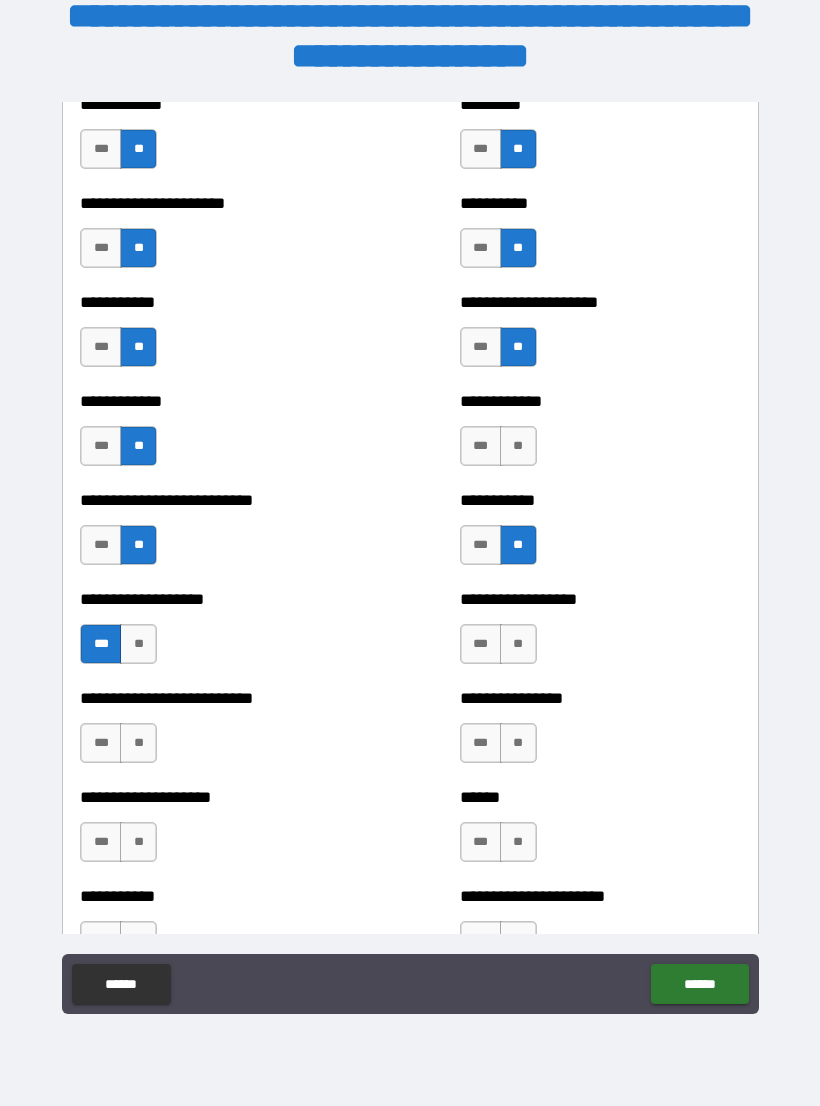 click on "**" at bounding box center [518, 644] 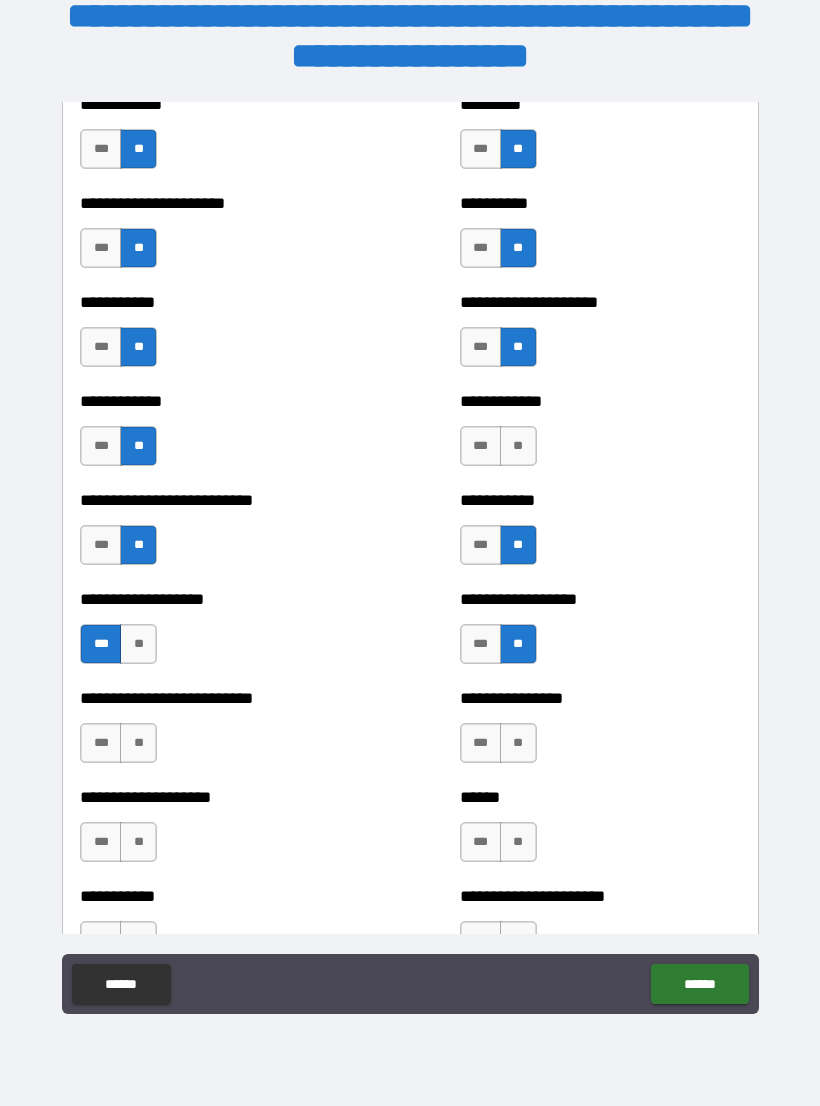 click on "**" at bounding box center [138, 743] 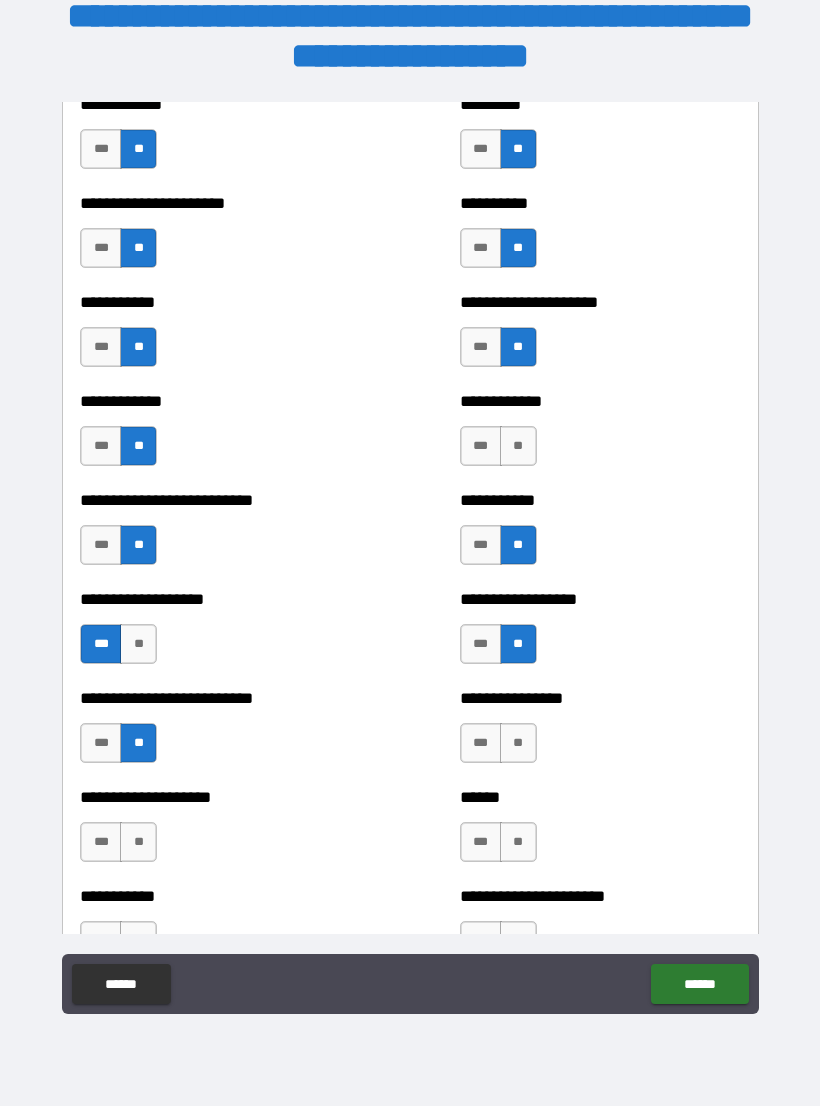 click on "**" at bounding box center (518, 743) 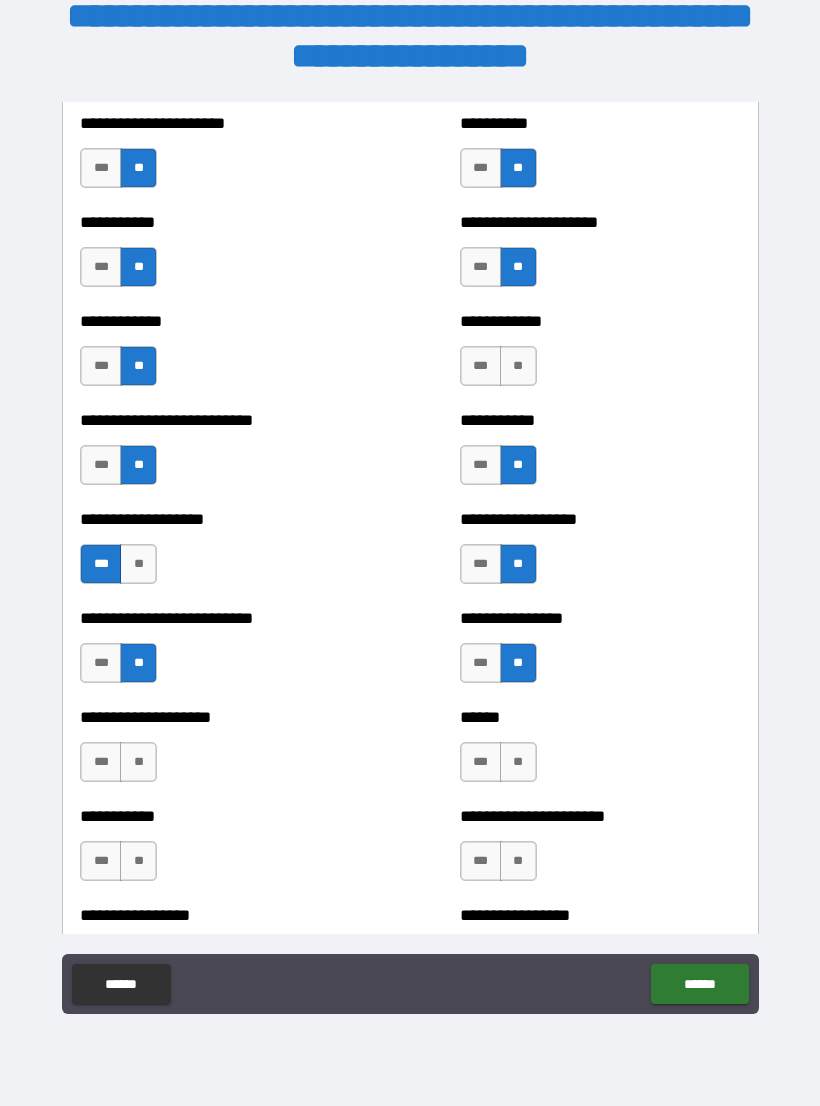scroll, scrollTop: 5436, scrollLeft: 0, axis: vertical 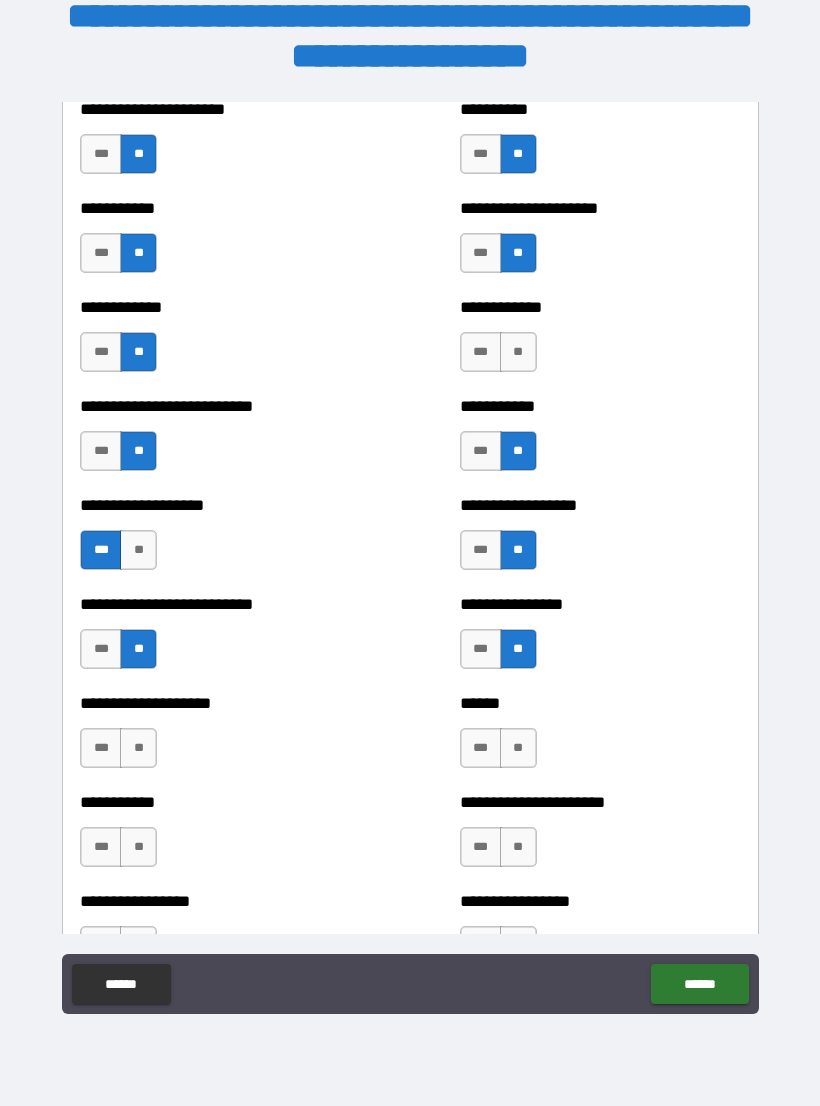 click on "**" at bounding box center [138, 748] 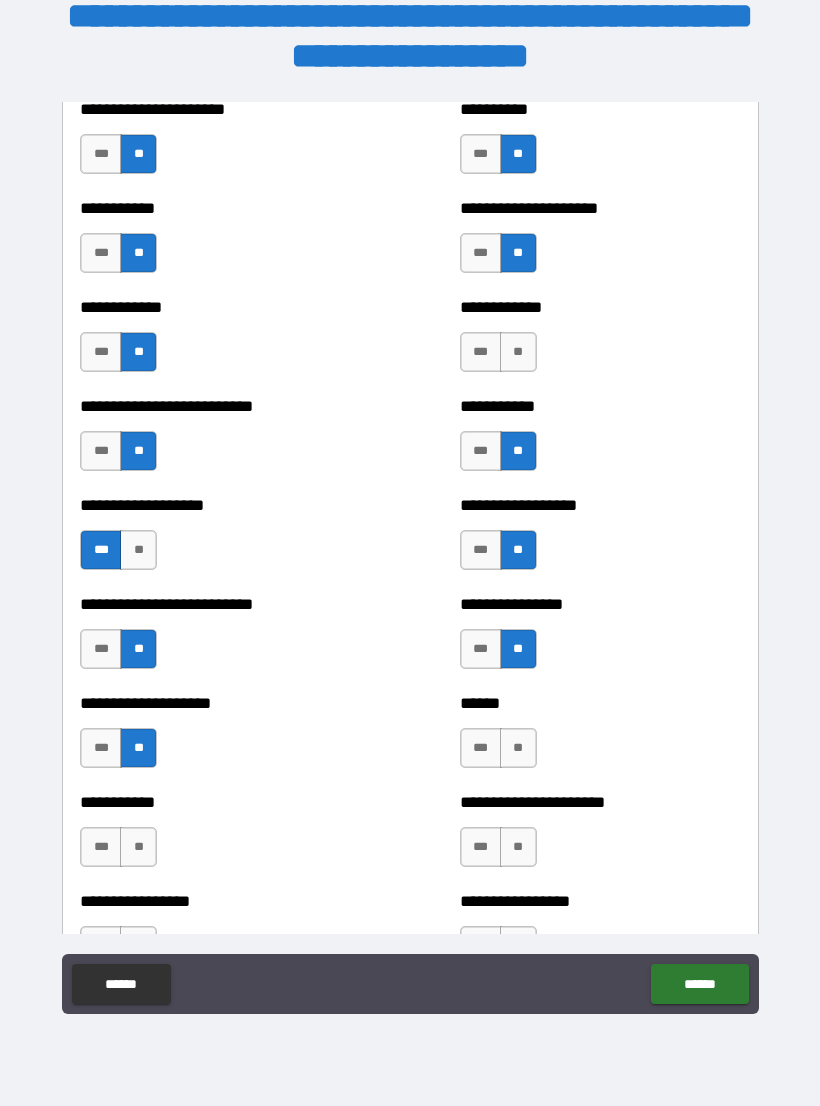 click on "**" at bounding box center (518, 748) 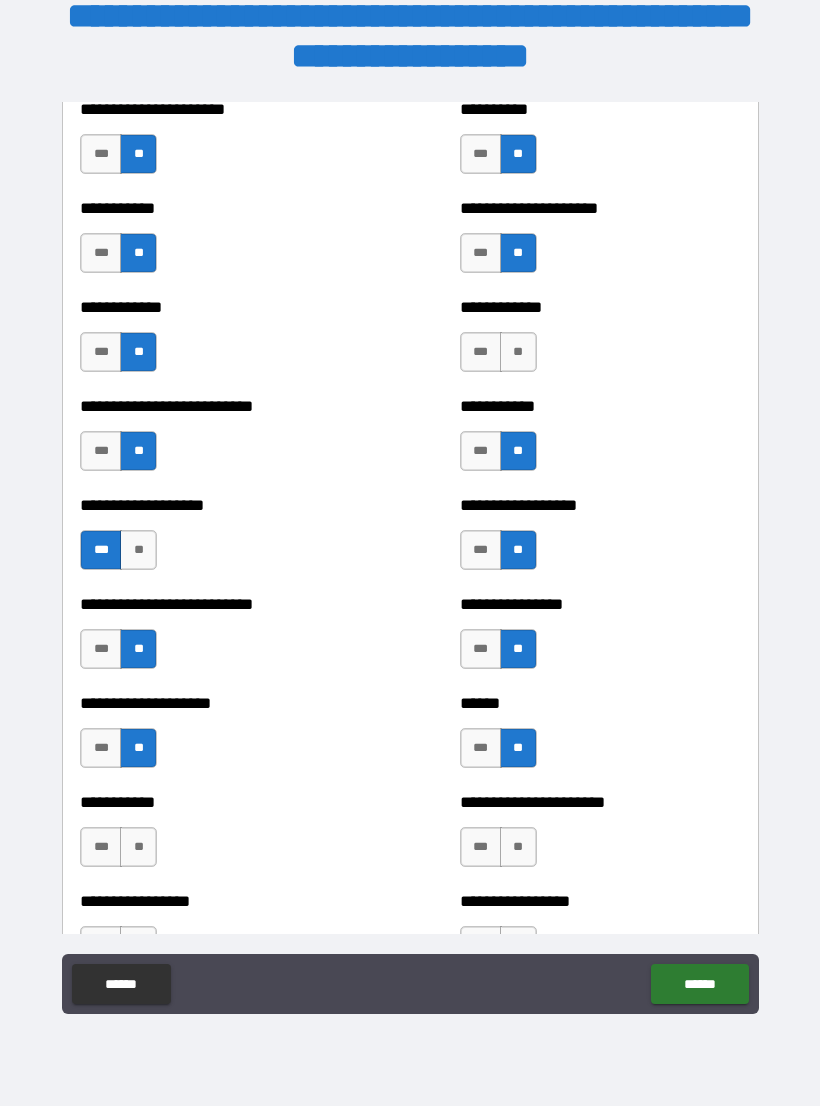 click on "**" at bounding box center (138, 847) 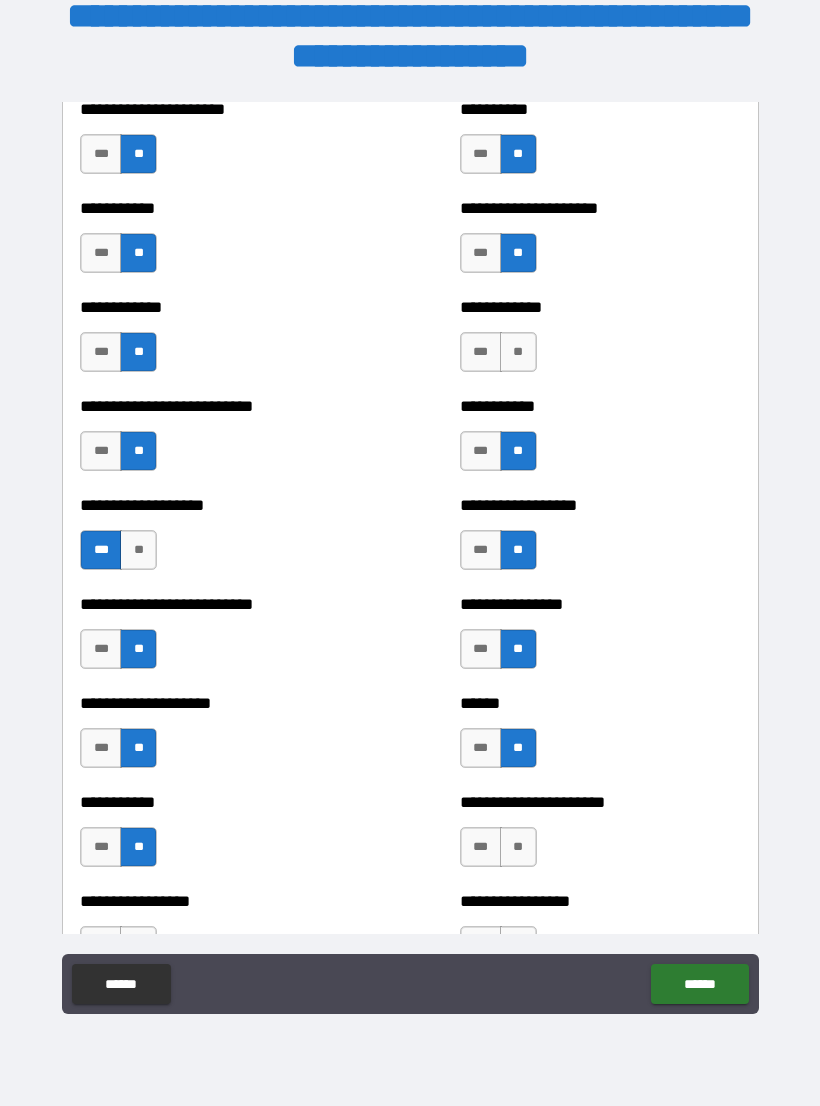 click on "**" at bounding box center (518, 847) 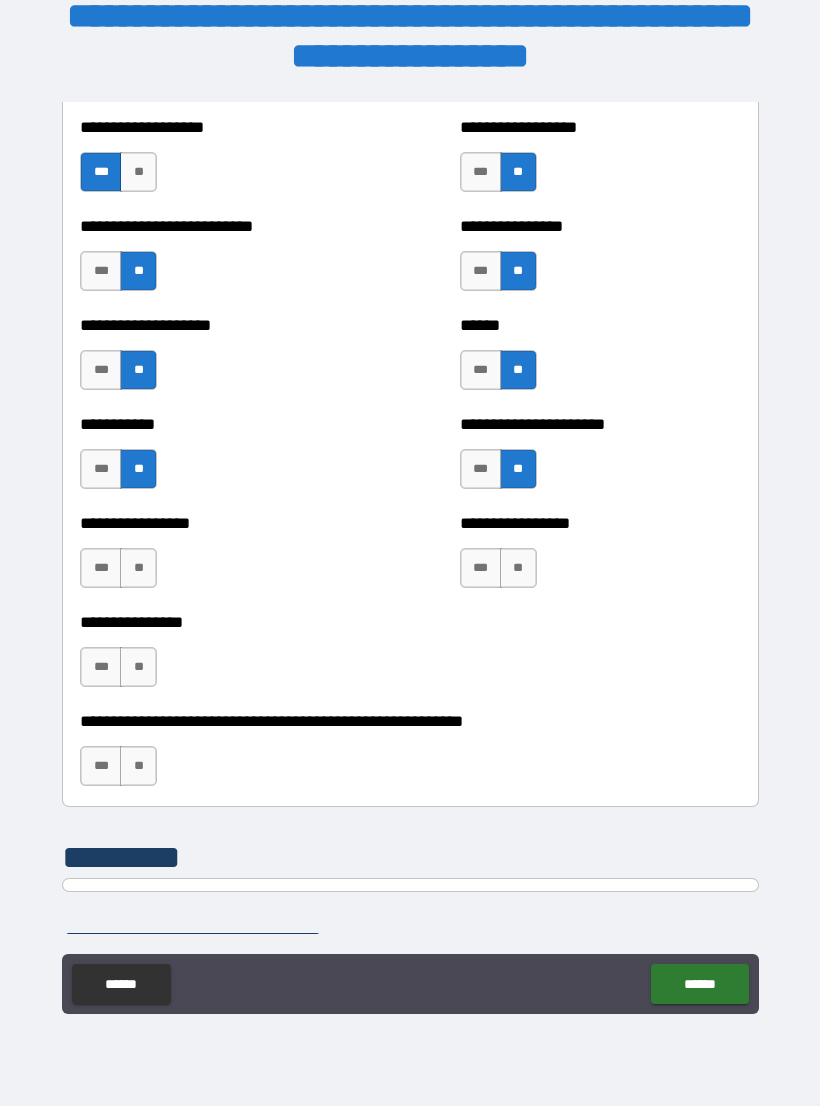 scroll, scrollTop: 5818, scrollLeft: 0, axis: vertical 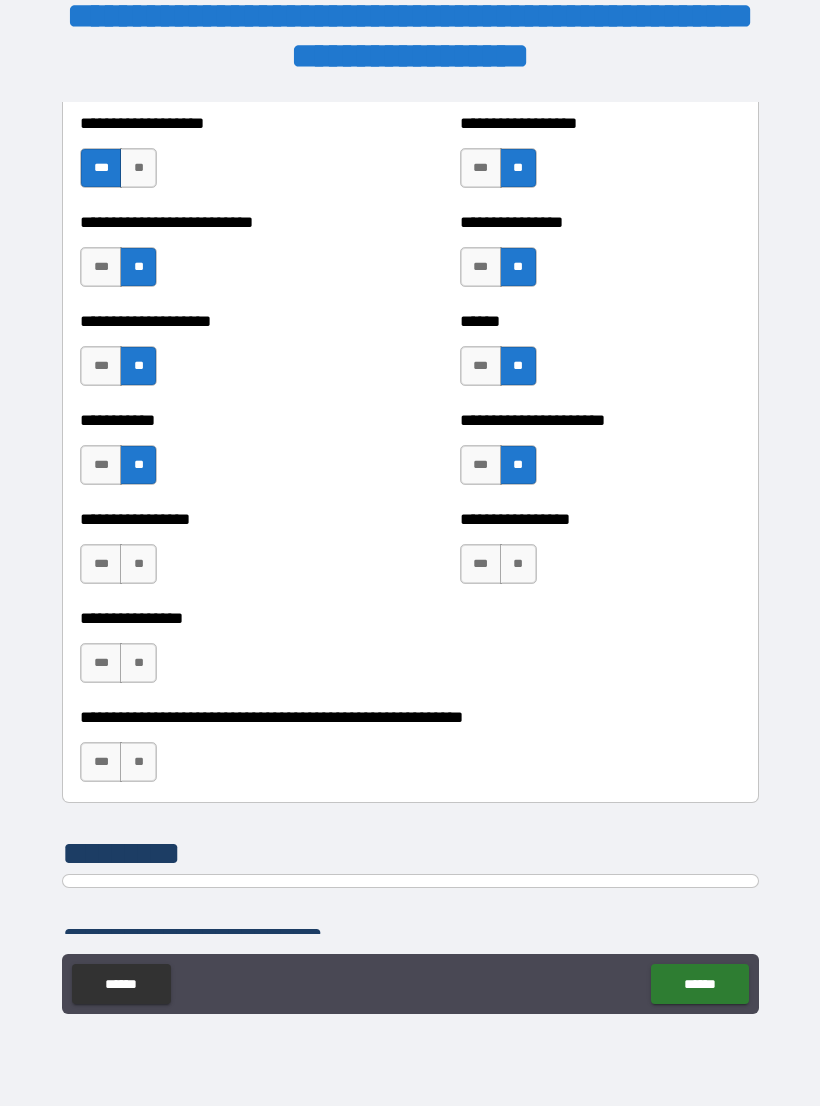 click on "**" at bounding box center (138, 663) 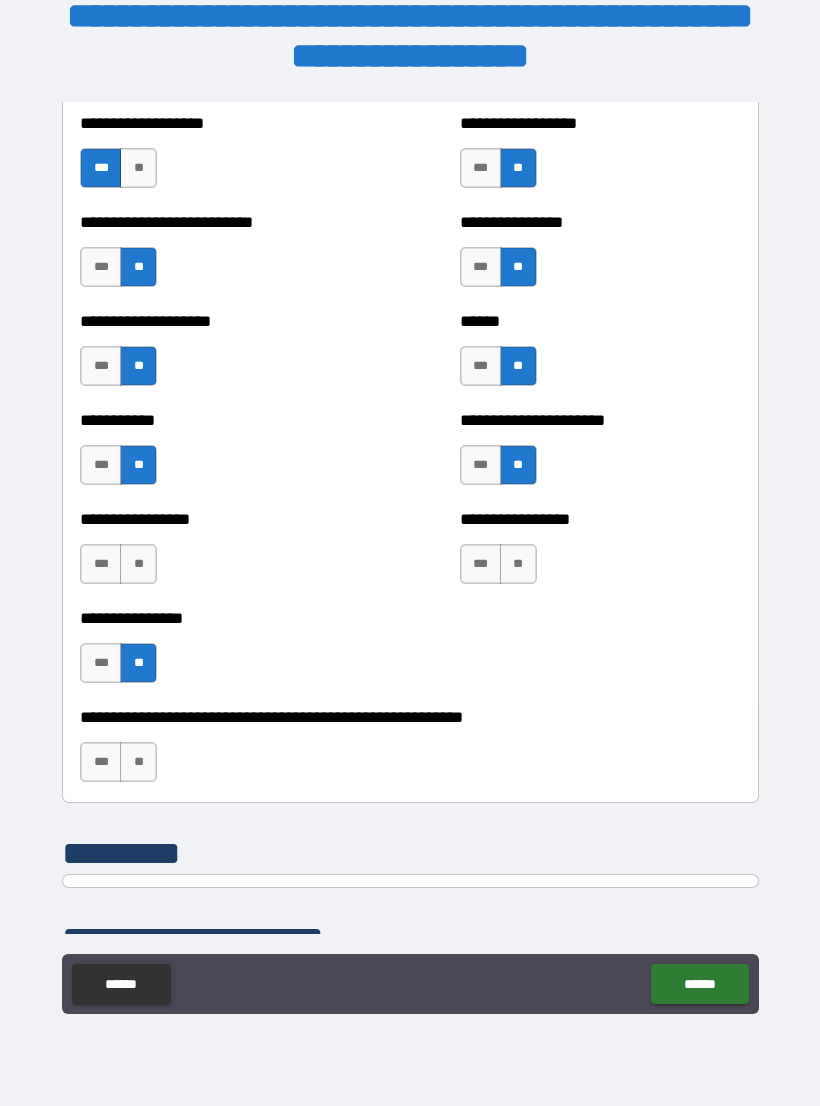 click on "**" at bounding box center (138, 564) 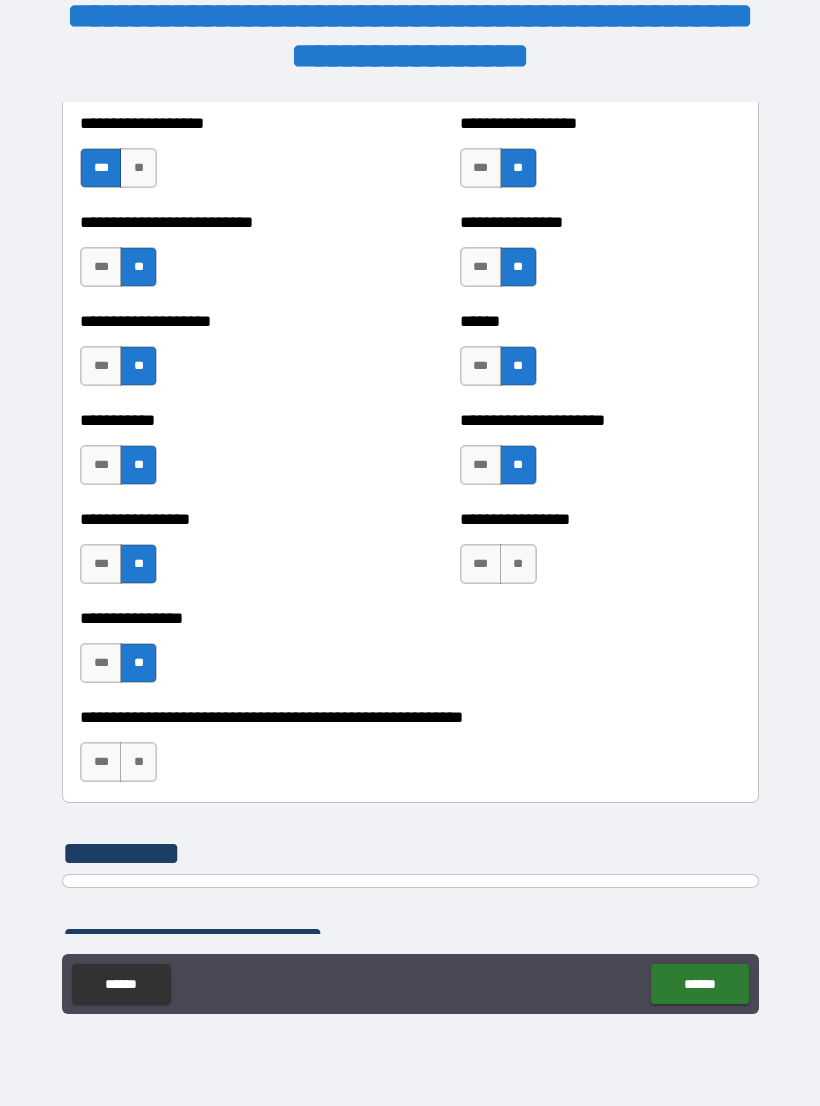 click on "**" at bounding box center [518, 564] 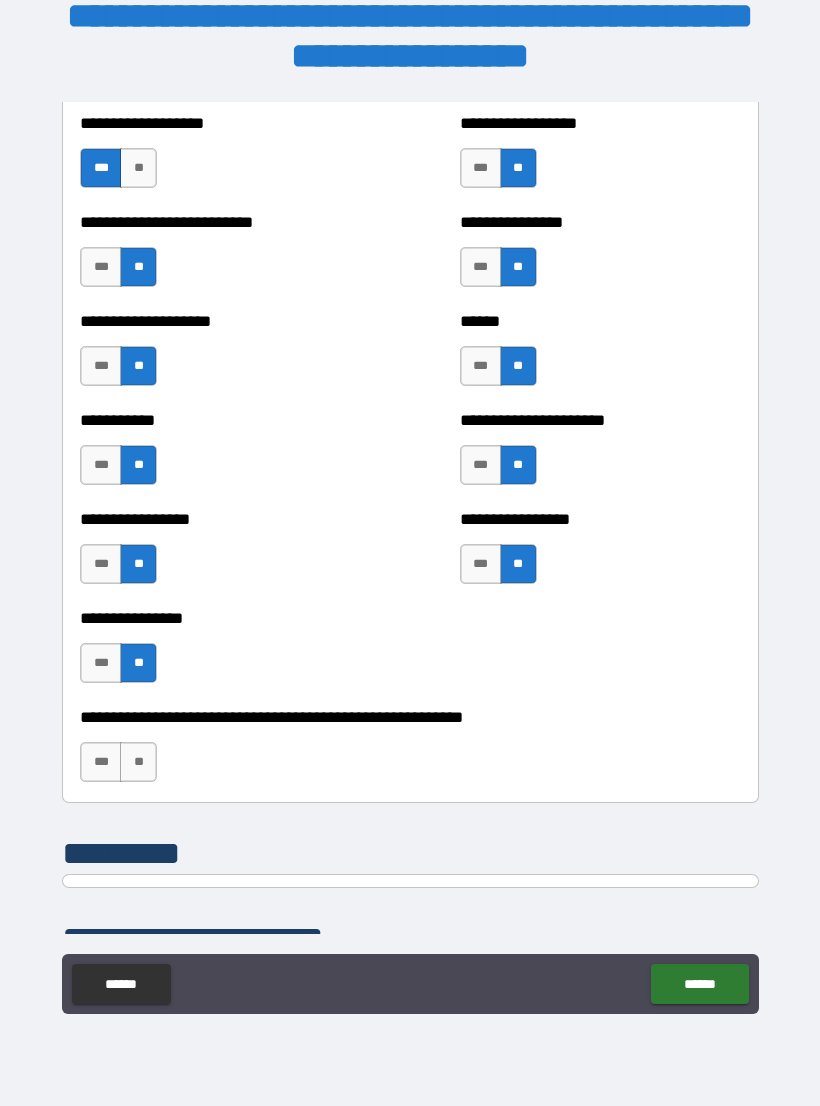 click on "**" at bounding box center [138, 762] 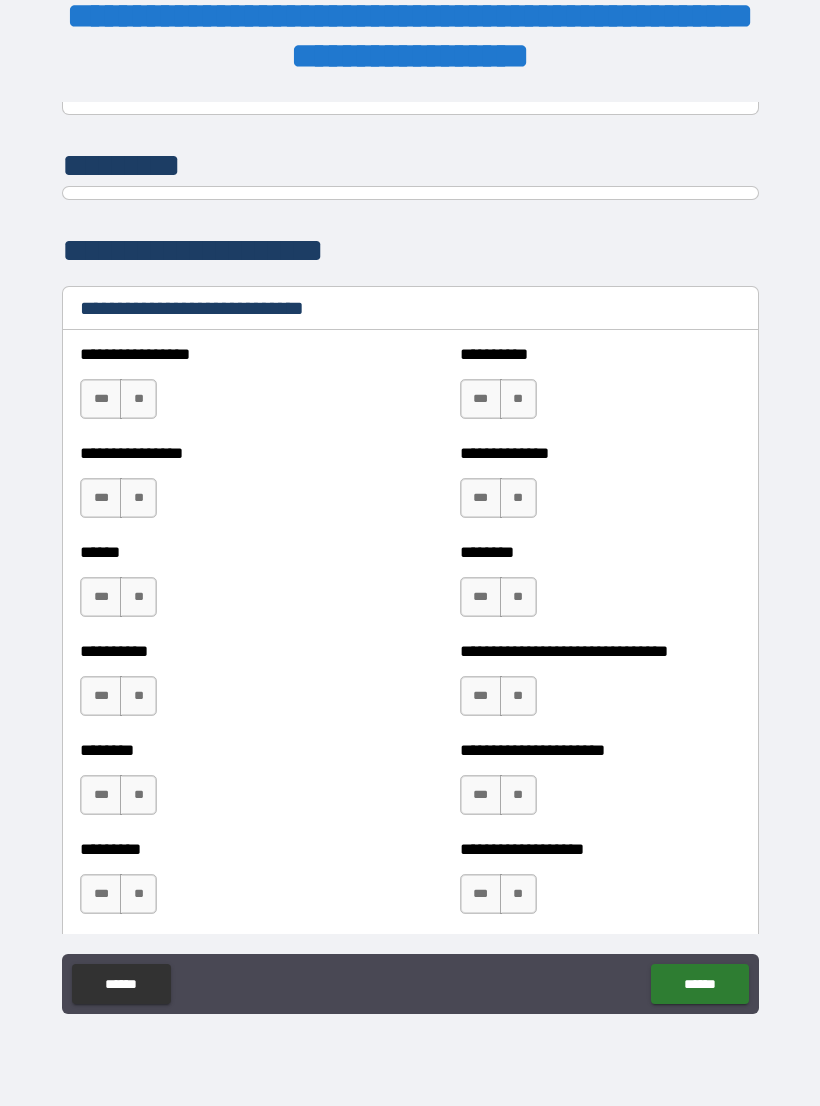 scroll, scrollTop: 6507, scrollLeft: 0, axis: vertical 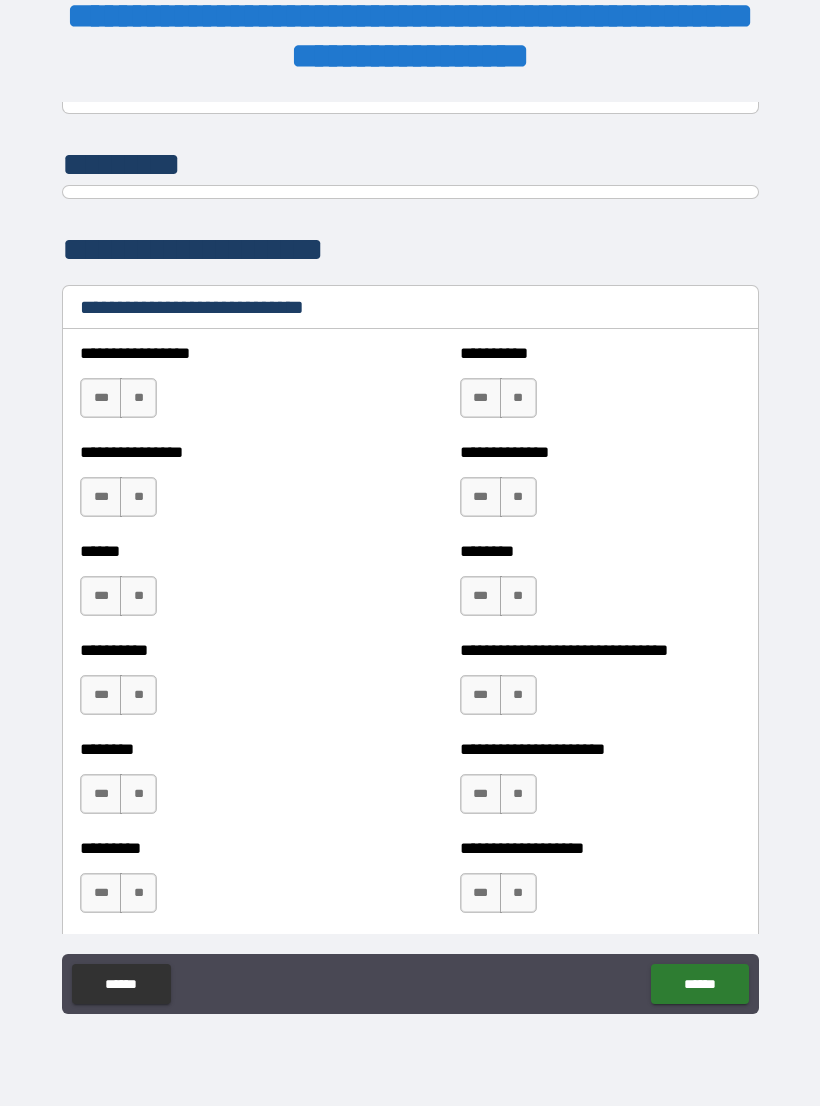click on "***" at bounding box center (101, 398) 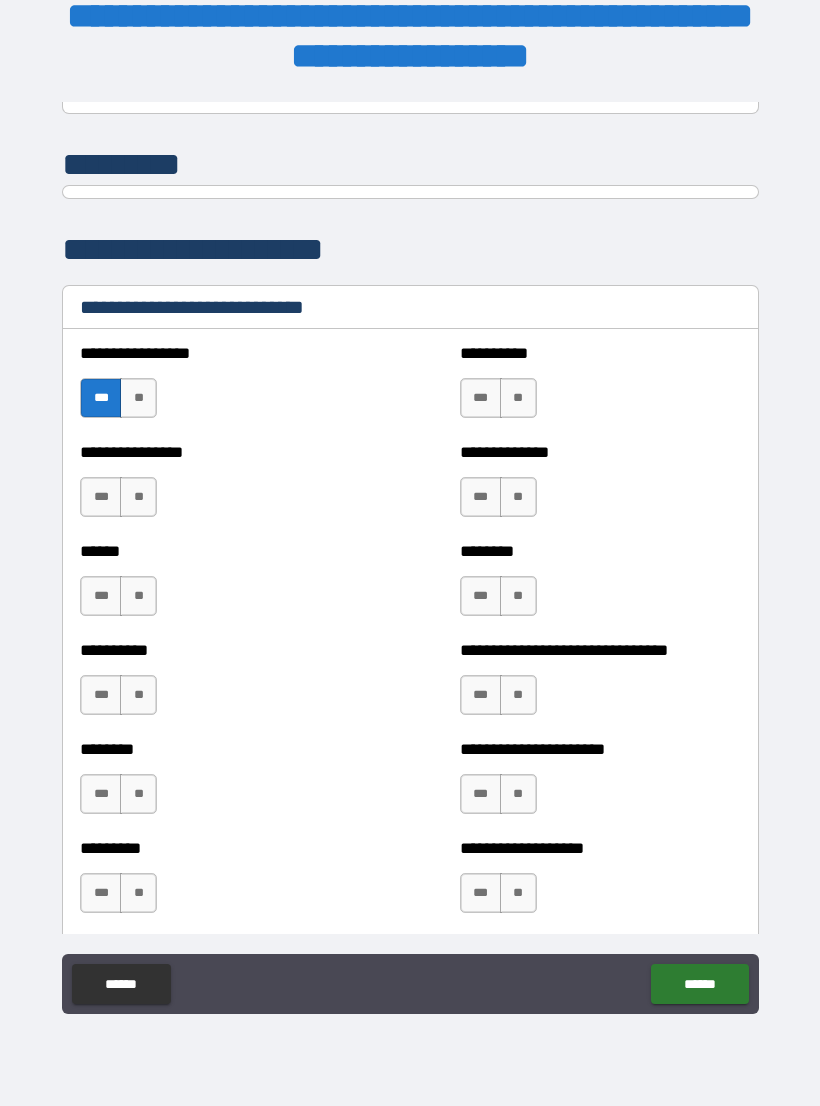 click on "**" at bounding box center (518, 398) 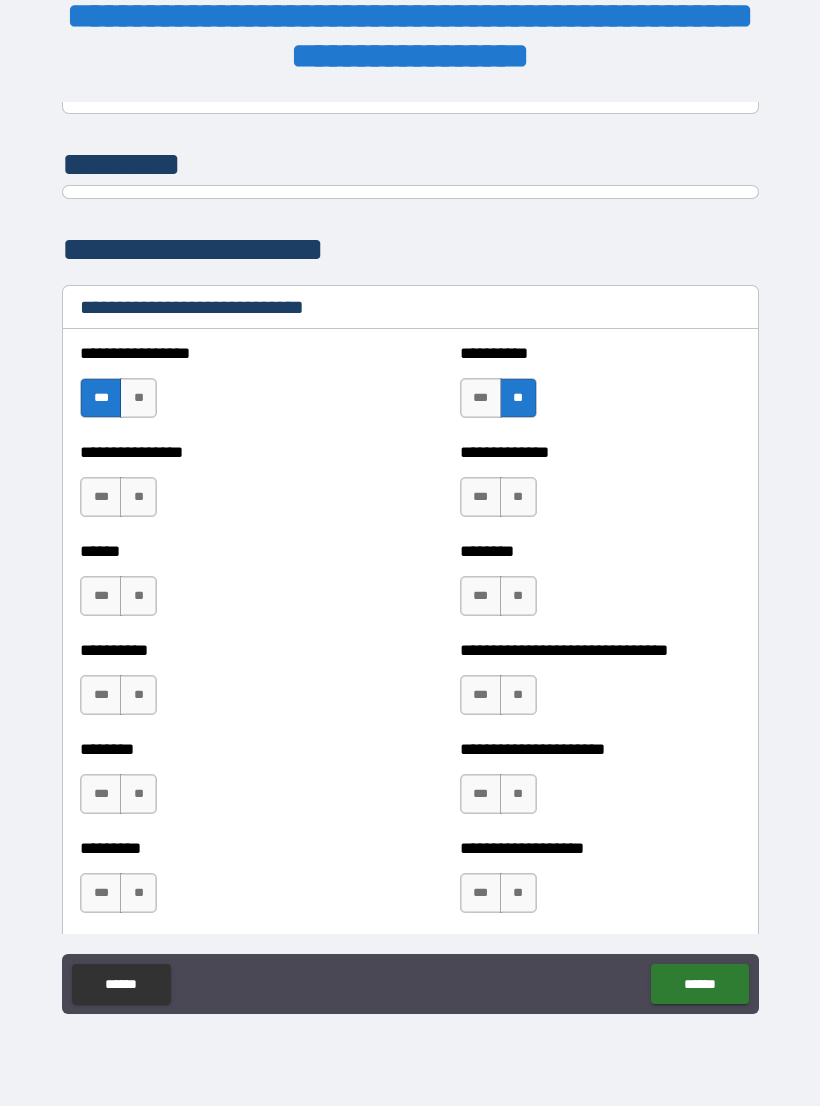 click on "**" at bounding box center [138, 497] 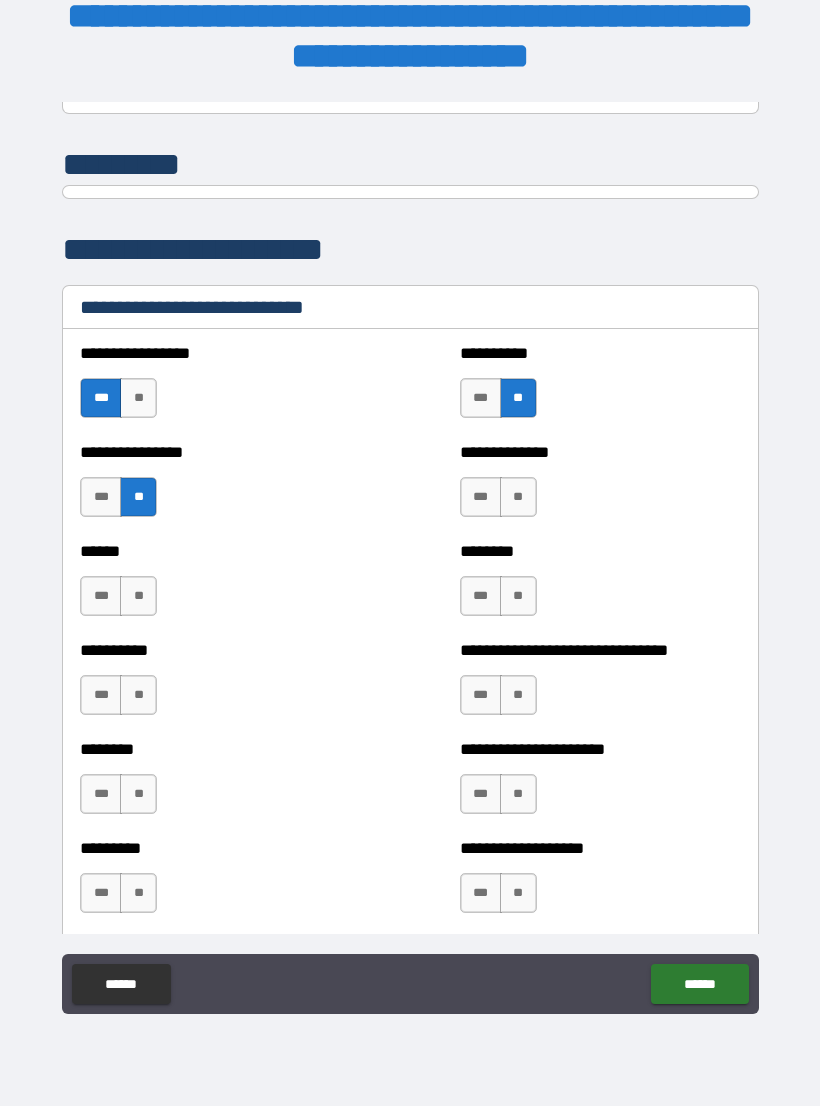 click on "***" at bounding box center (481, 497) 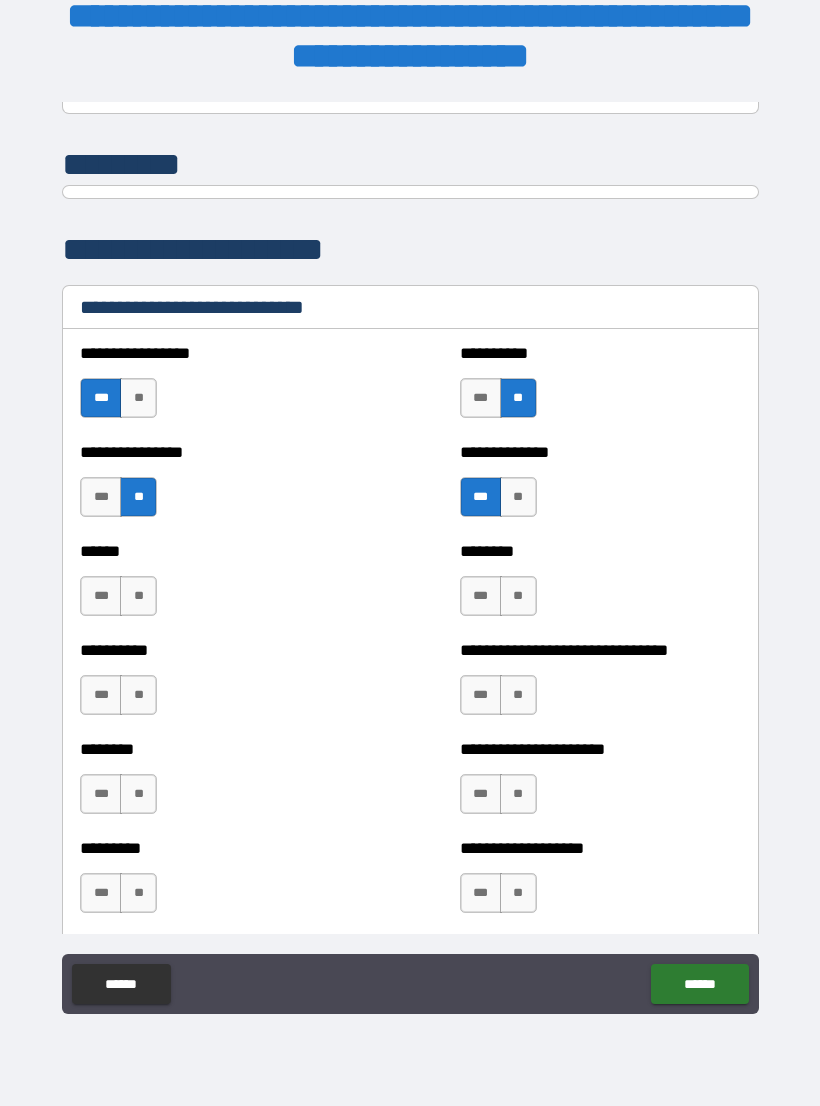 click on "**" at bounding box center [138, 596] 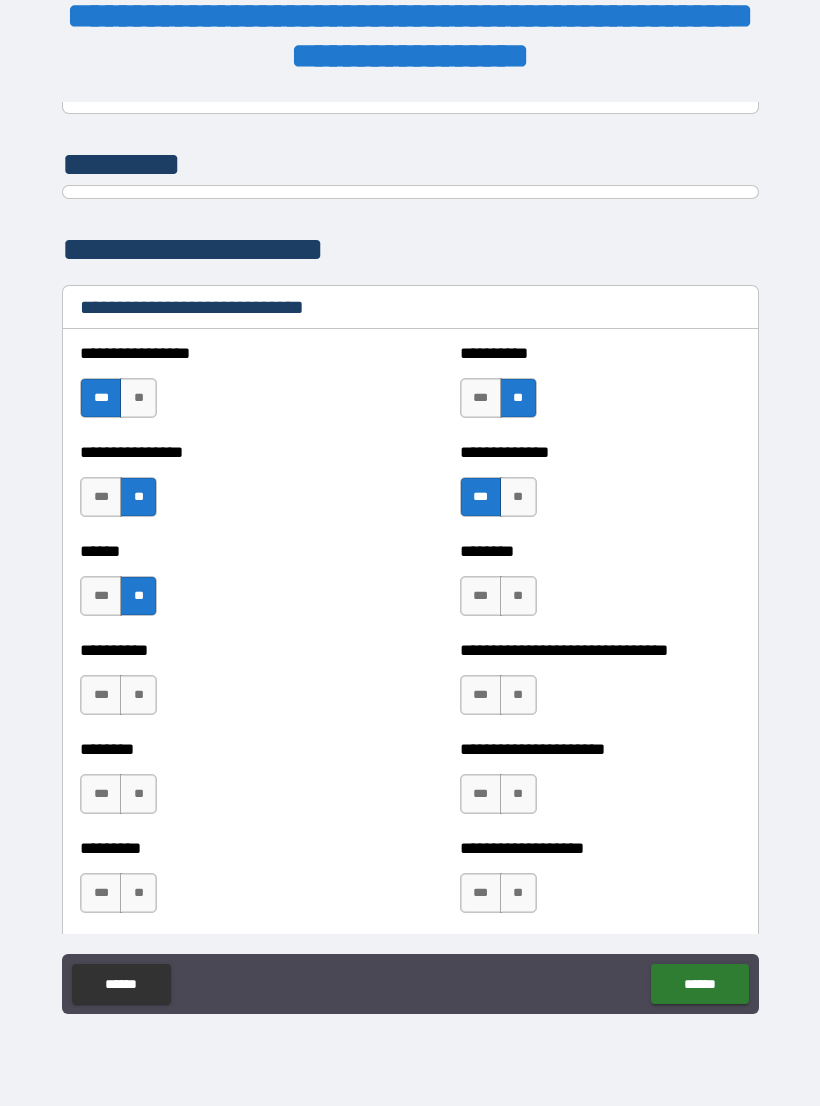 click on "**" at bounding box center [518, 596] 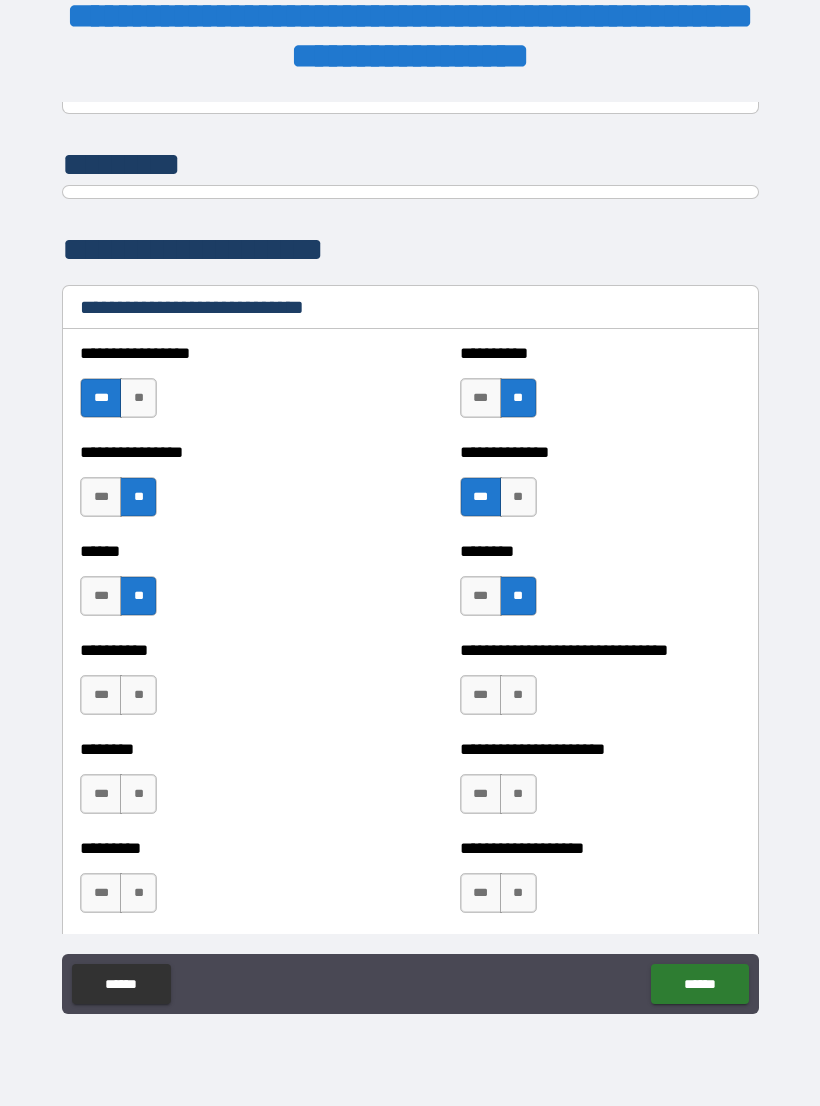click on "**" at bounding box center [138, 695] 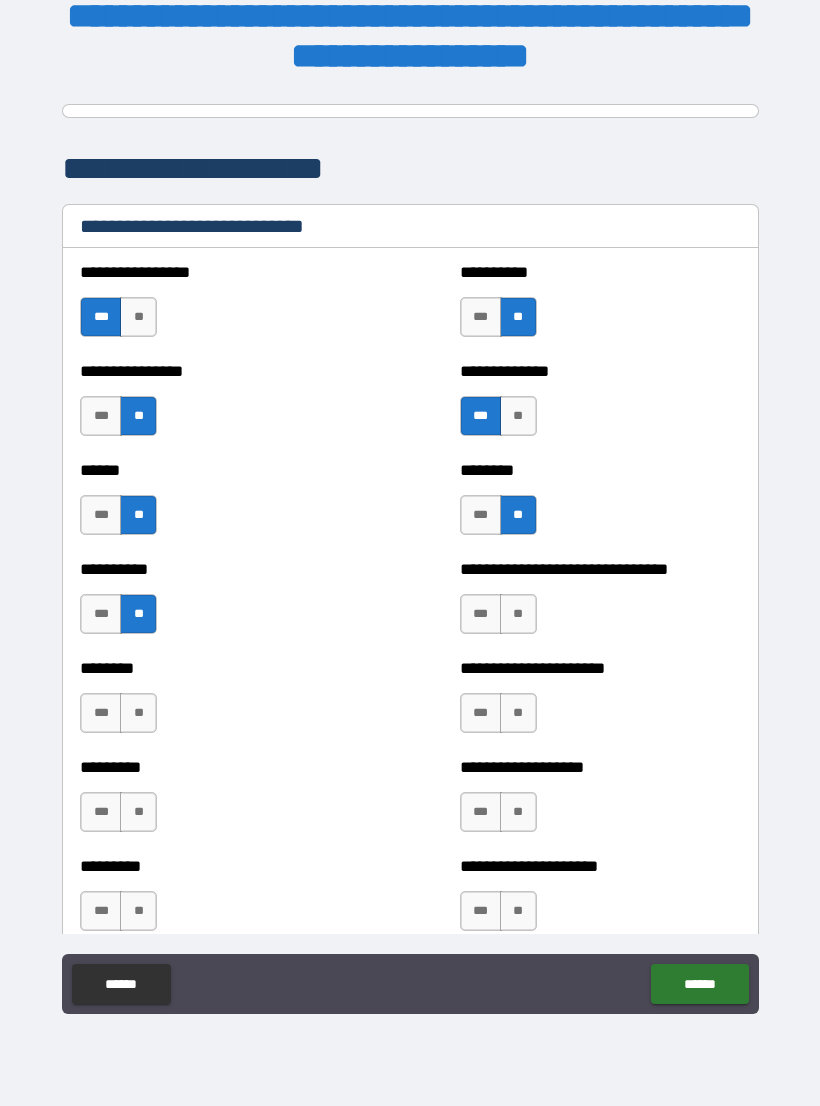 scroll, scrollTop: 6603, scrollLeft: 0, axis: vertical 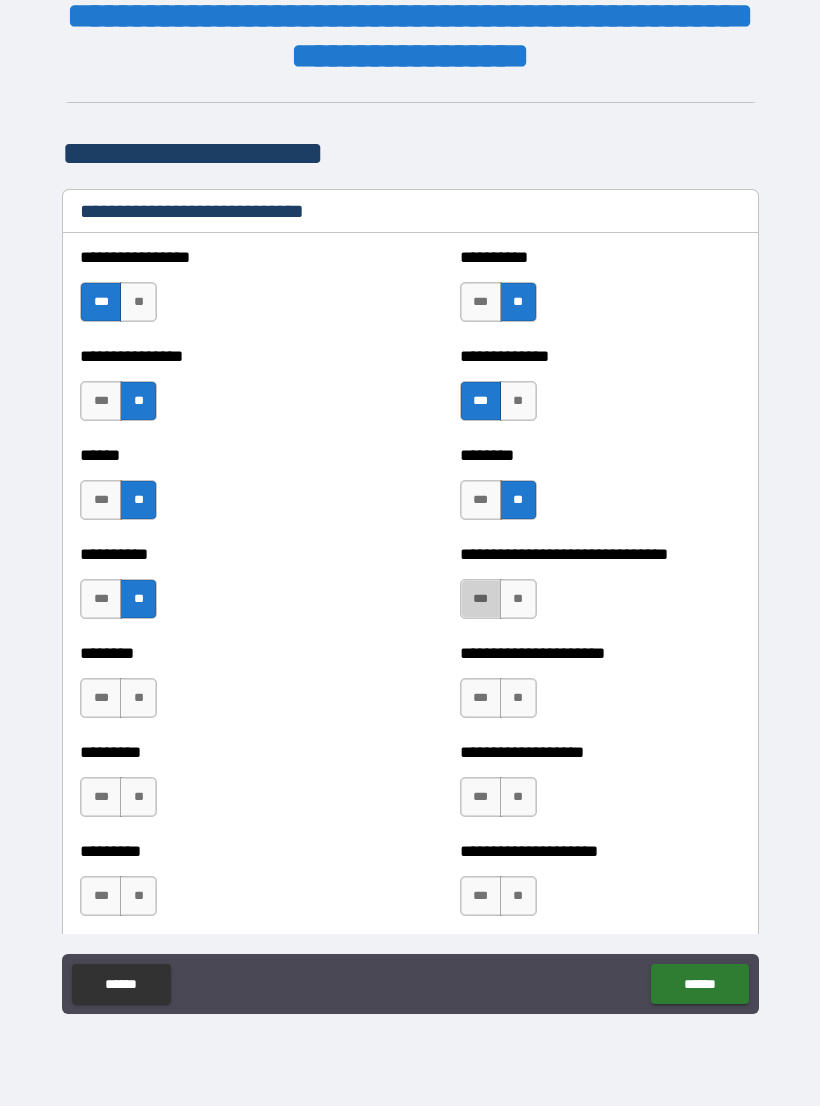 click on "***" at bounding box center [481, 599] 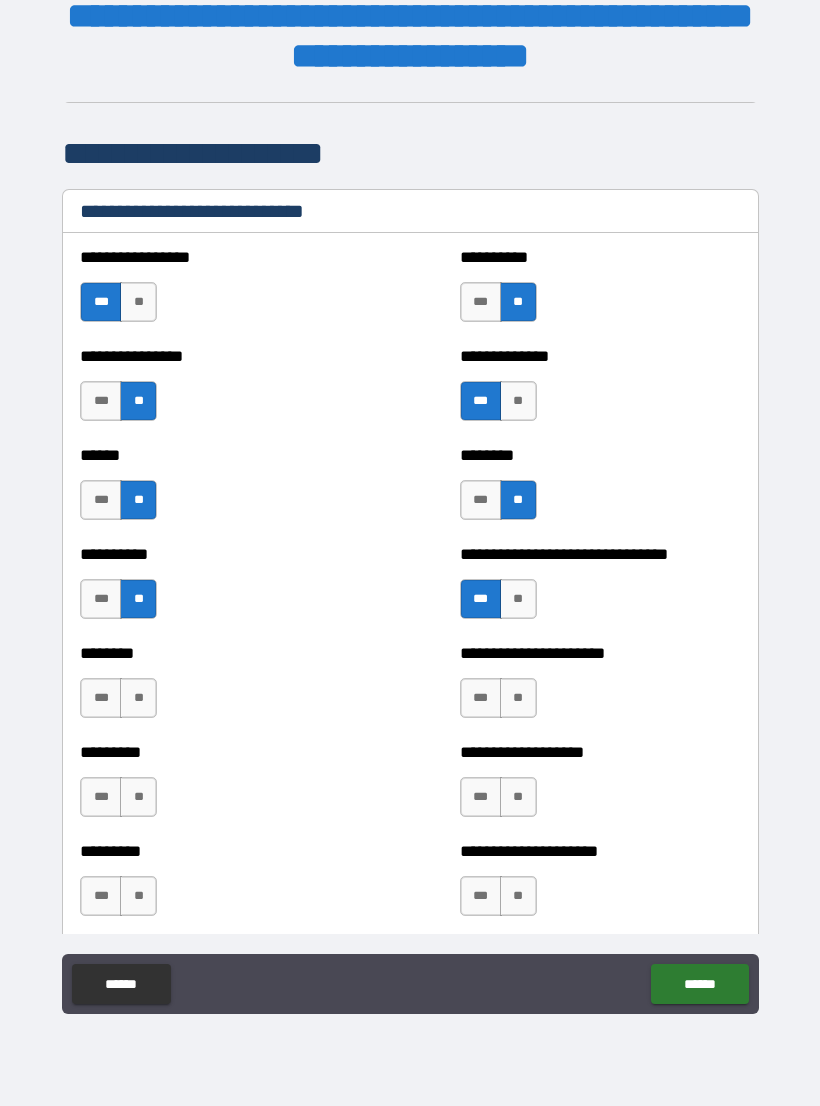 click on "********* *** **" at bounding box center [220, 787] 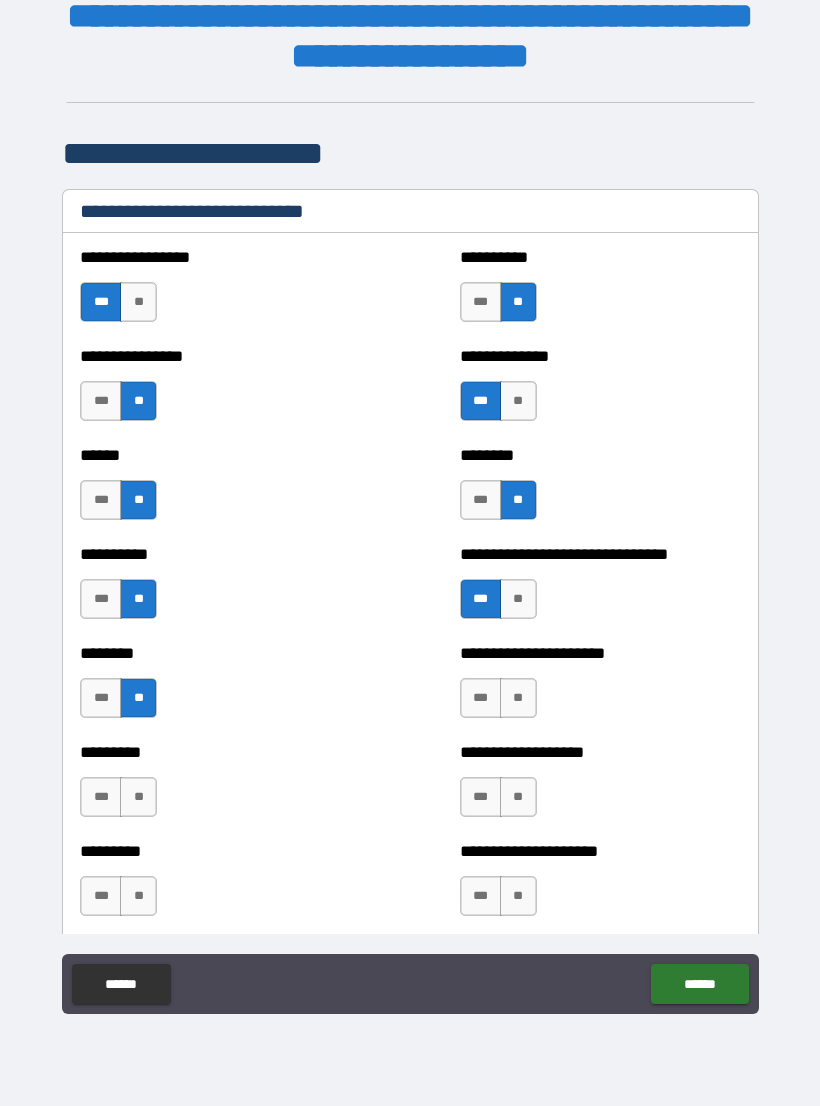 click on "***" at bounding box center (481, 698) 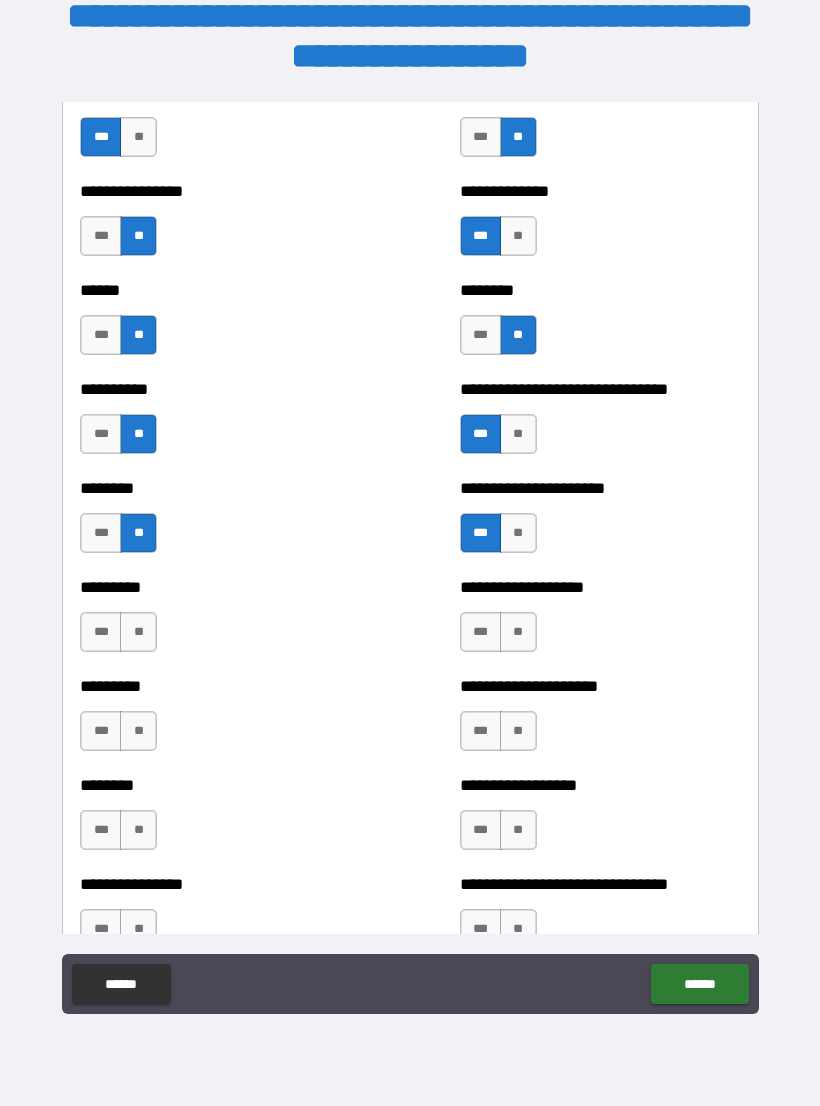 scroll, scrollTop: 6809, scrollLeft: 0, axis: vertical 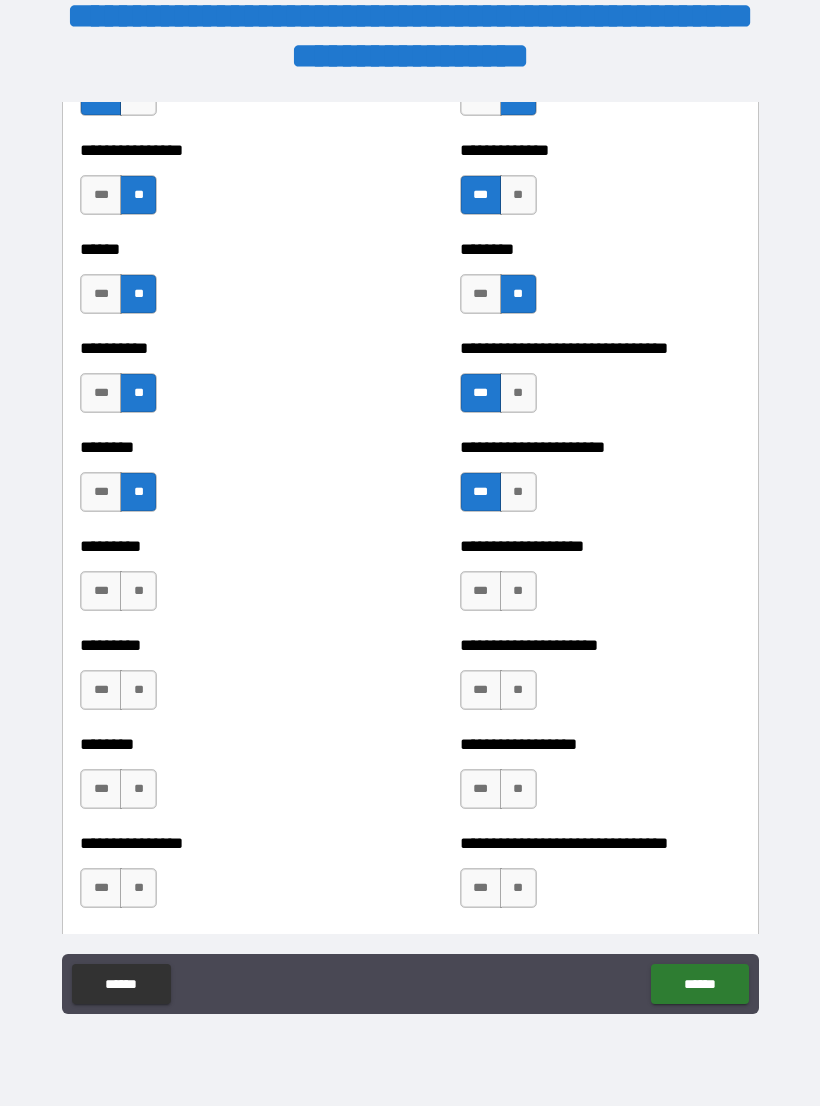 click on "**" at bounding box center (138, 591) 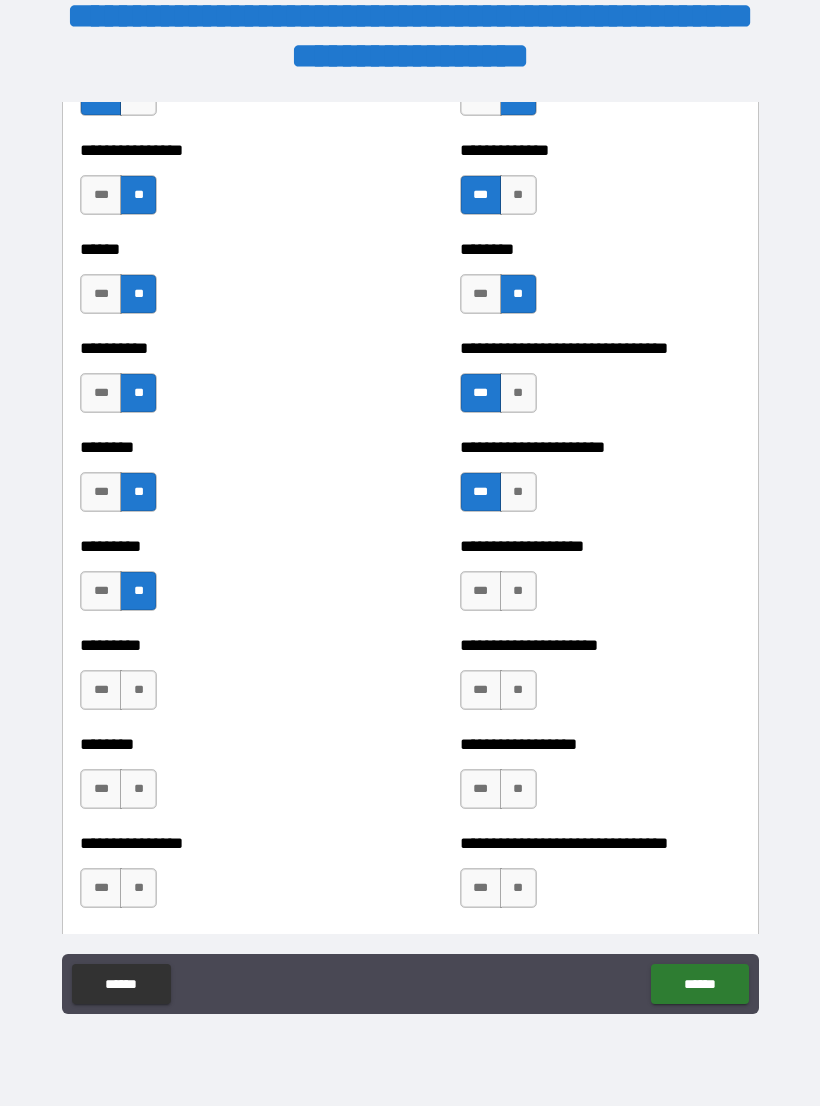 click on "***" at bounding box center (481, 591) 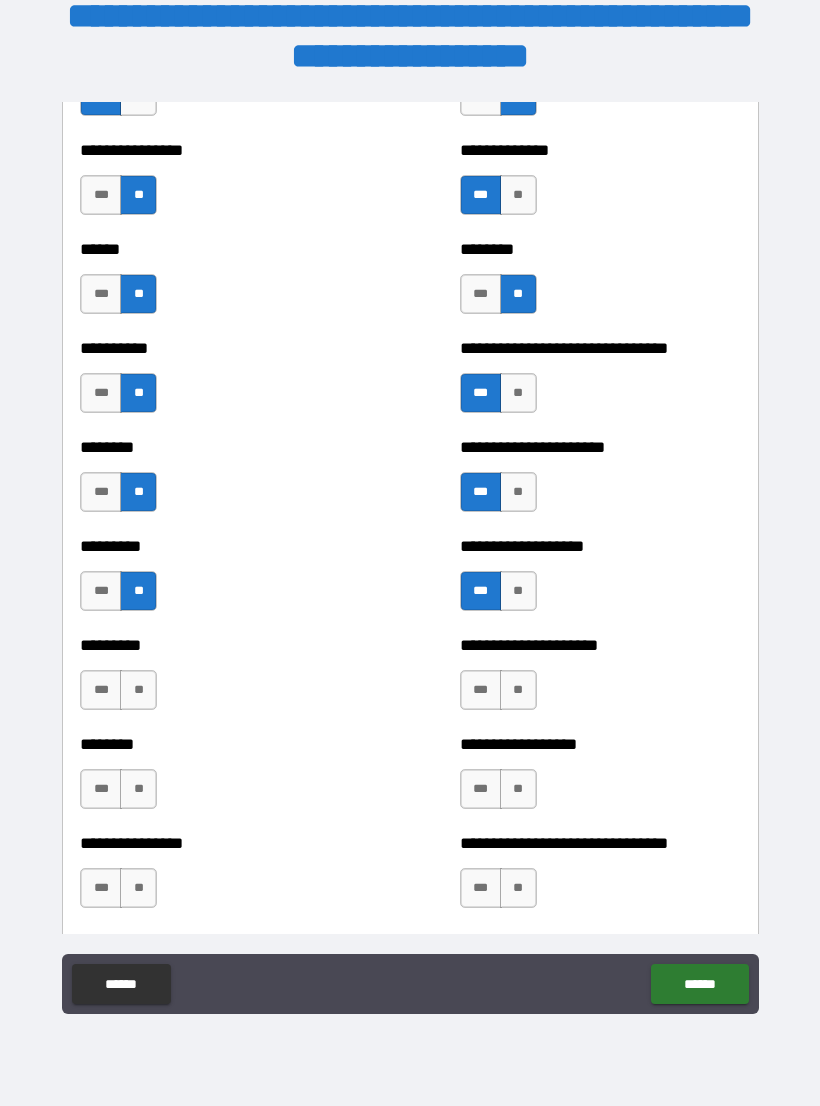 click on "***" at bounding box center (101, 690) 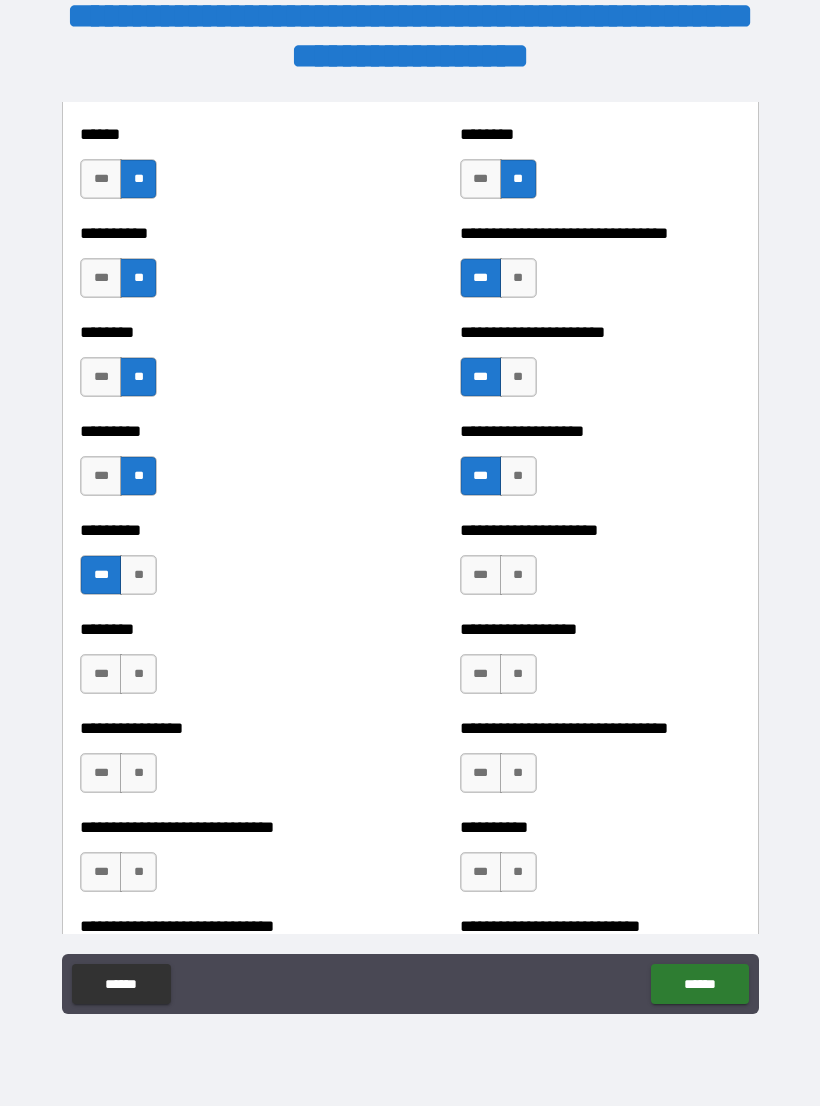 scroll, scrollTop: 6926, scrollLeft: 0, axis: vertical 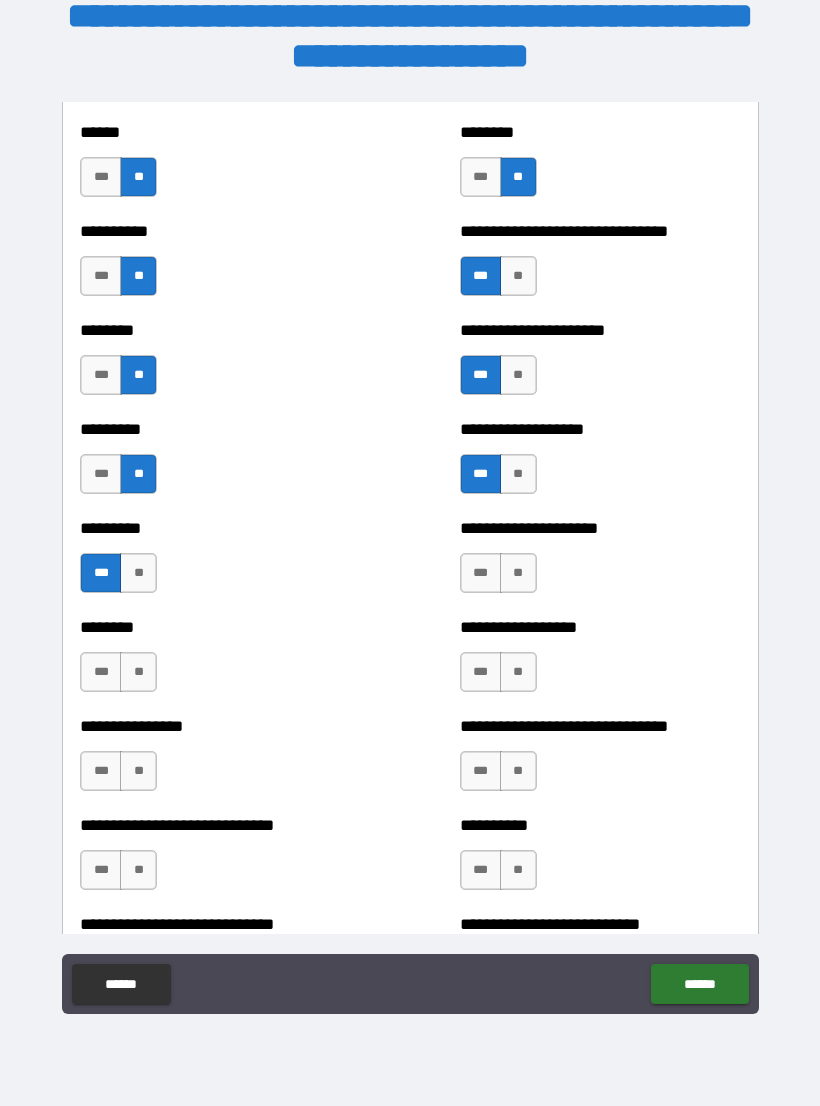 click on "**" at bounding box center (518, 573) 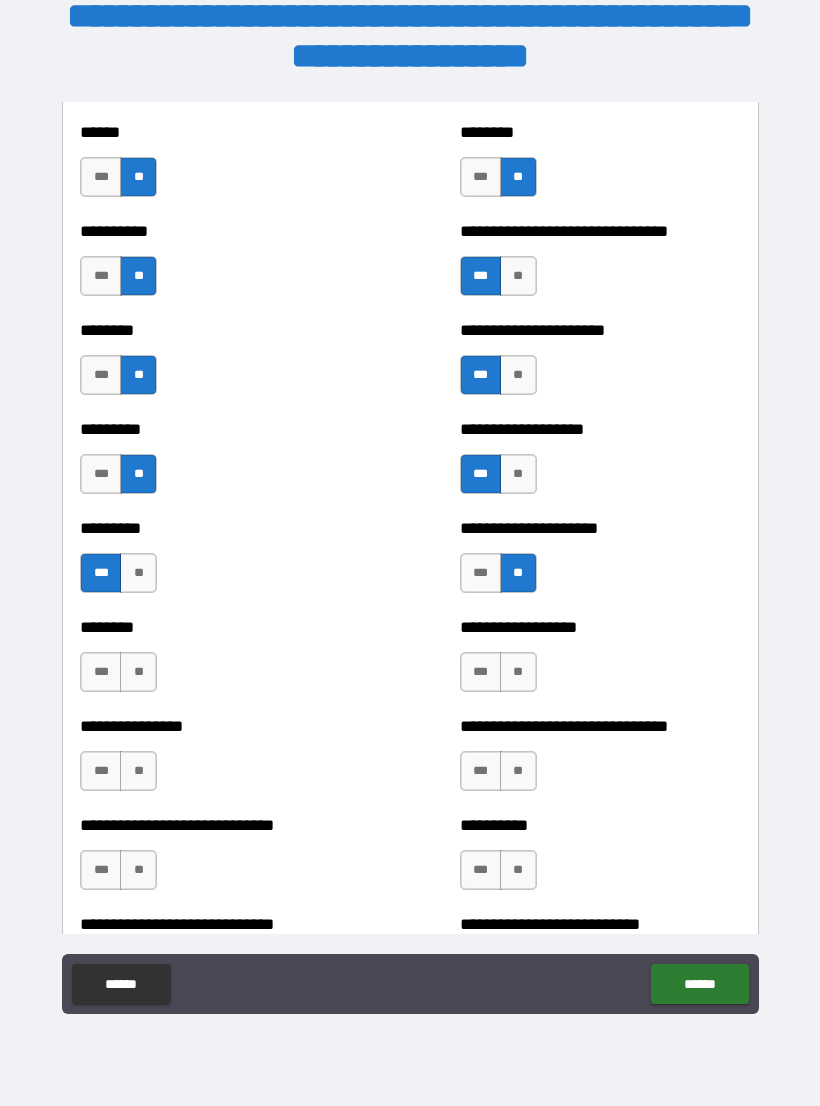 click on "**" at bounding box center [138, 672] 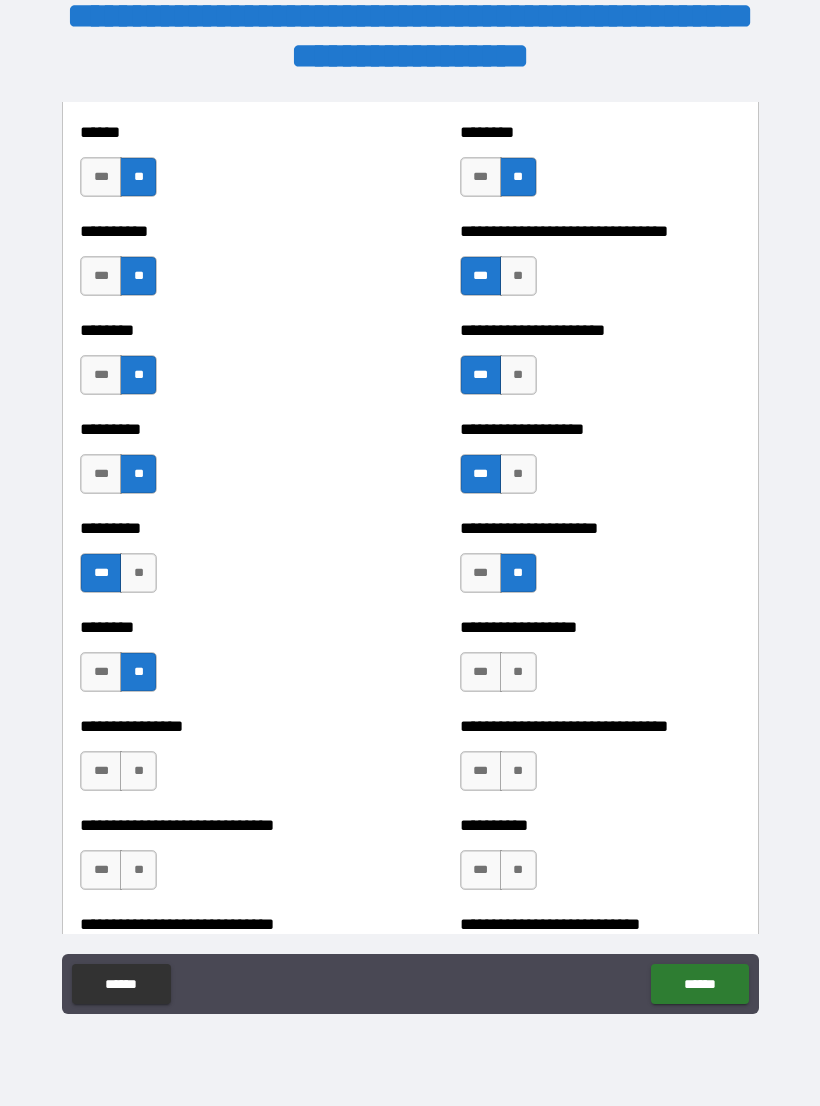click on "**" at bounding box center (518, 672) 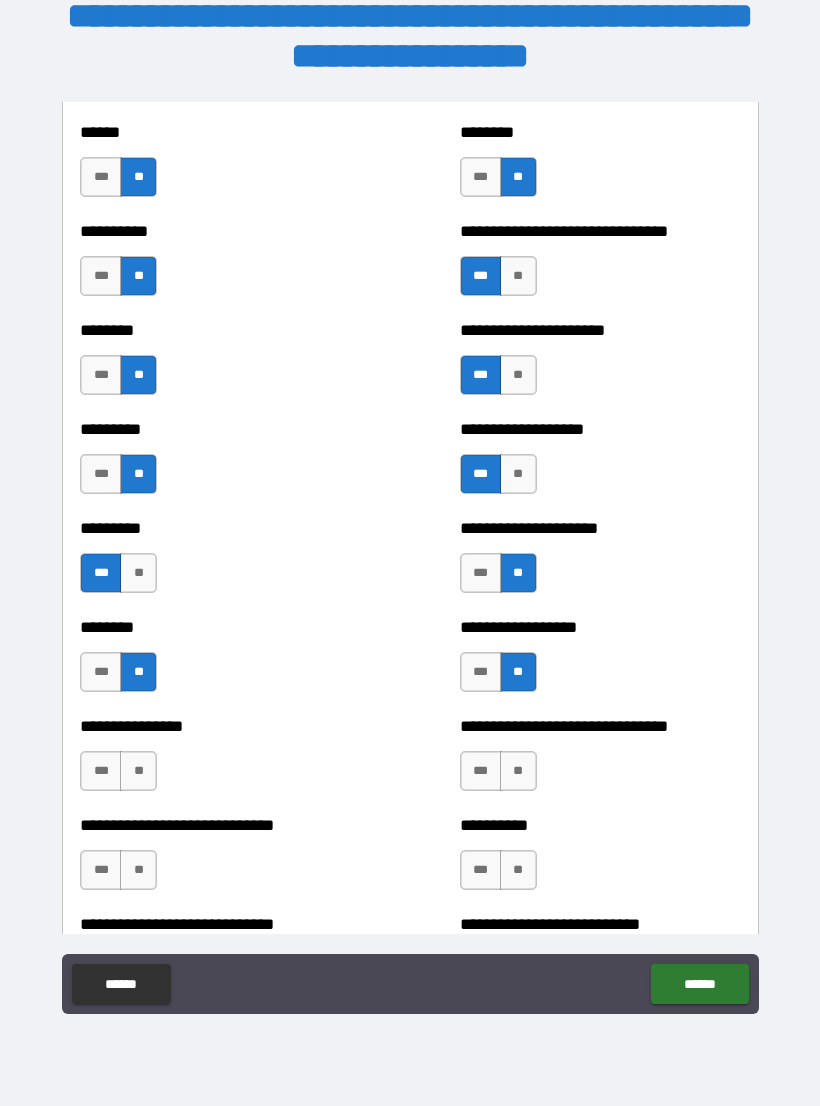 click on "**" at bounding box center [138, 771] 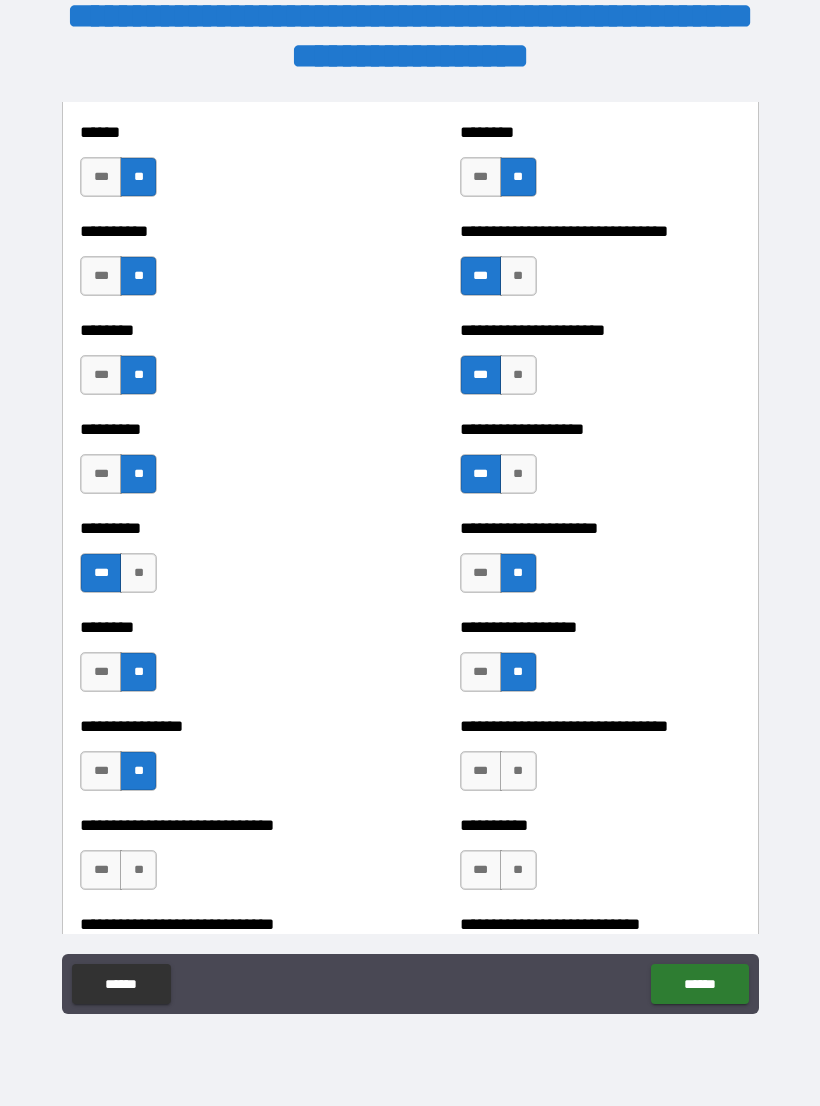 click on "***" at bounding box center [481, 771] 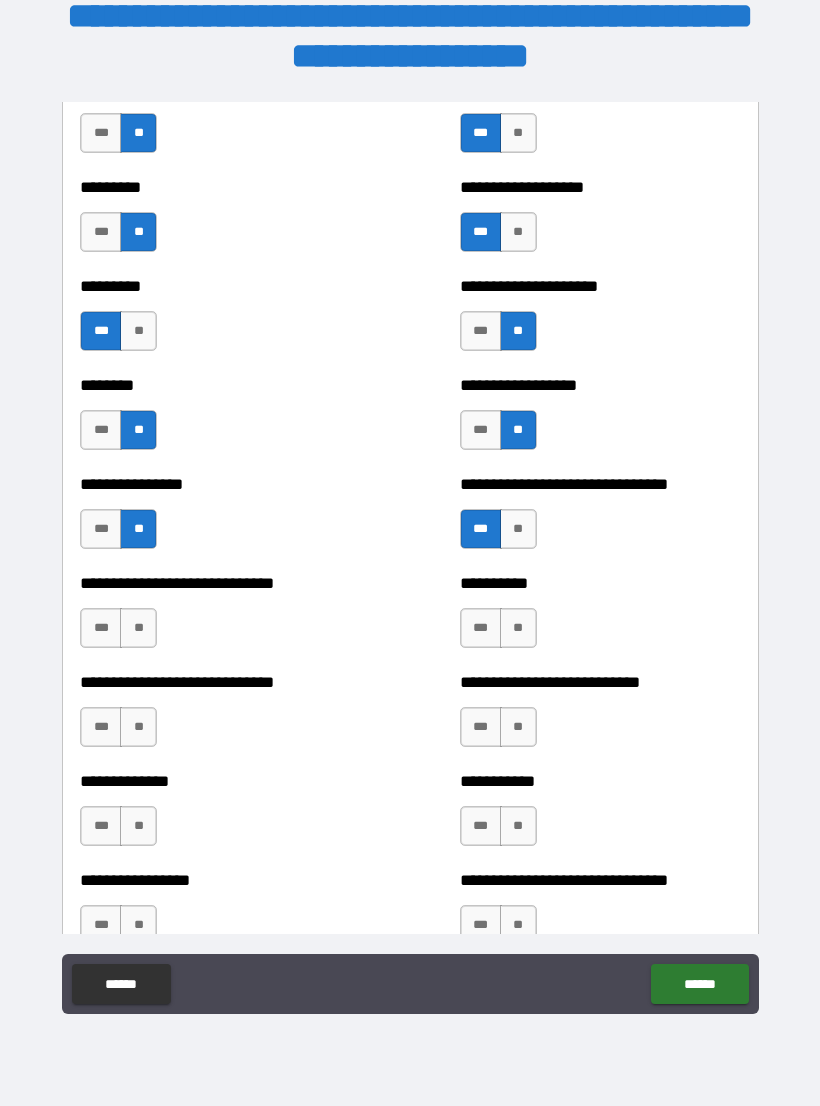 scroll, scrollTop: 7173, scrollLeft: 0, axis: vertical 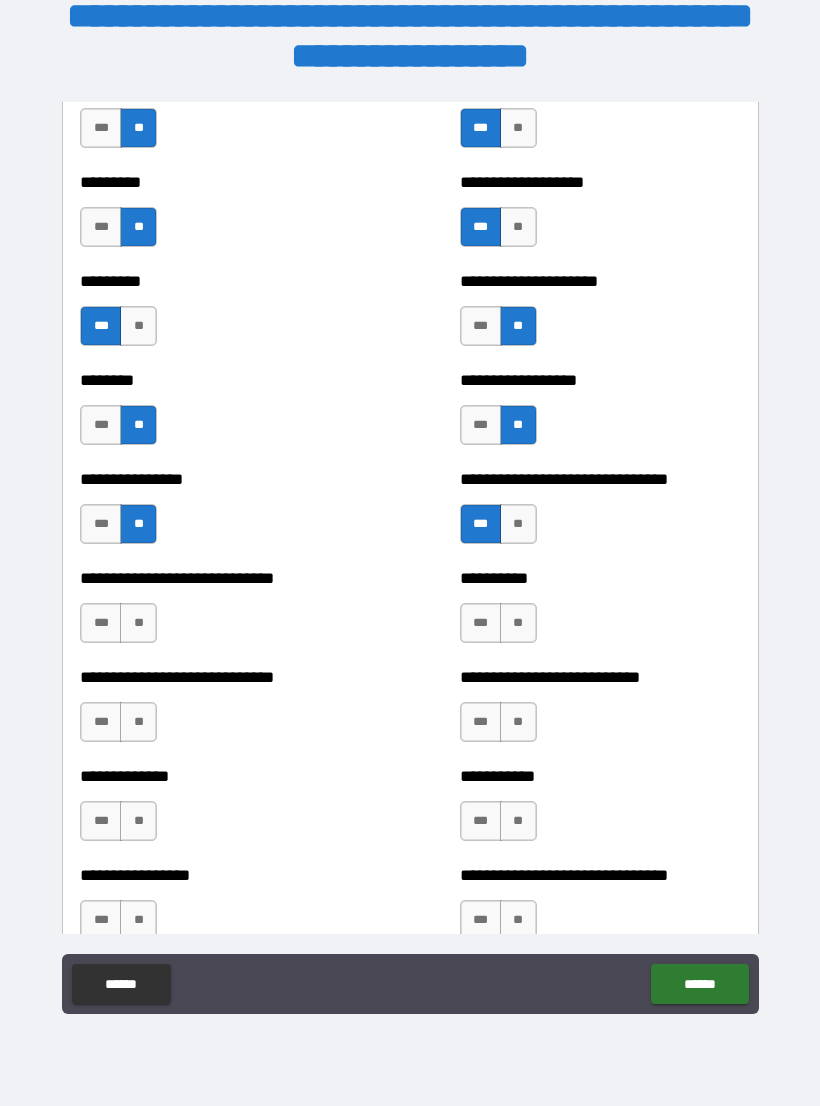 click on "***" at bounding box center (101, 623) 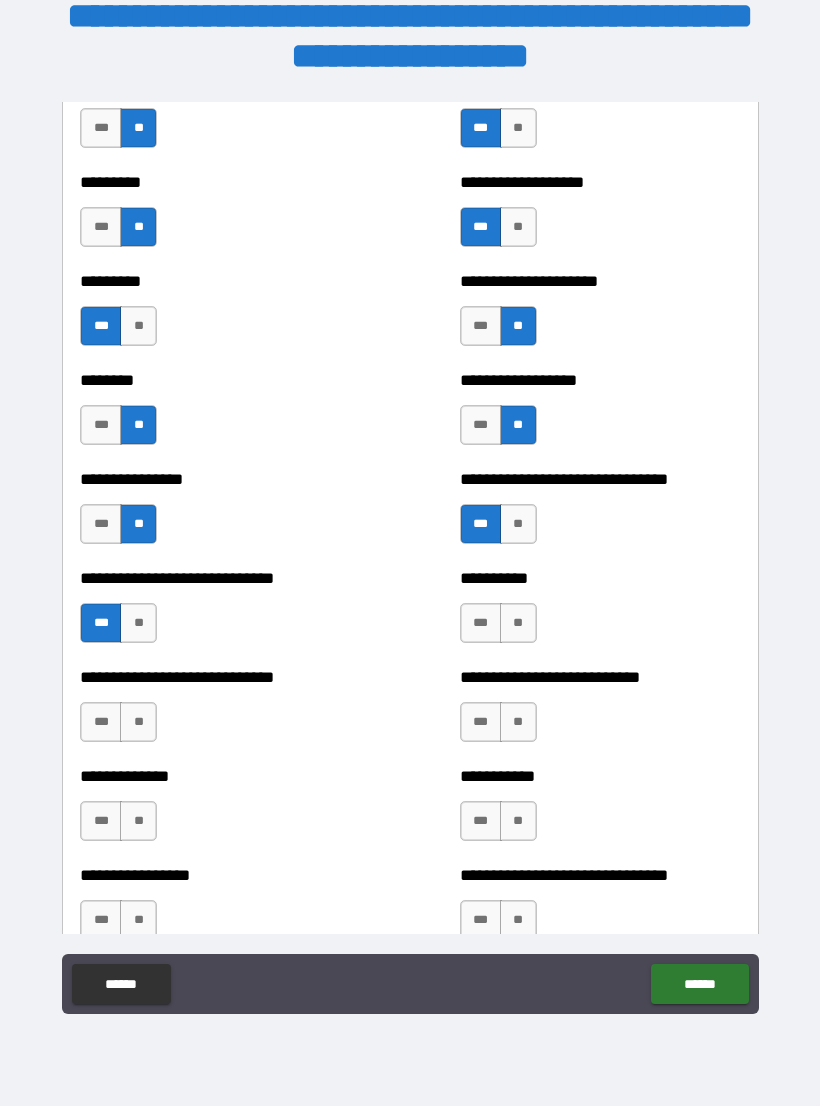 click on "**" at bounding box center [518, 623] 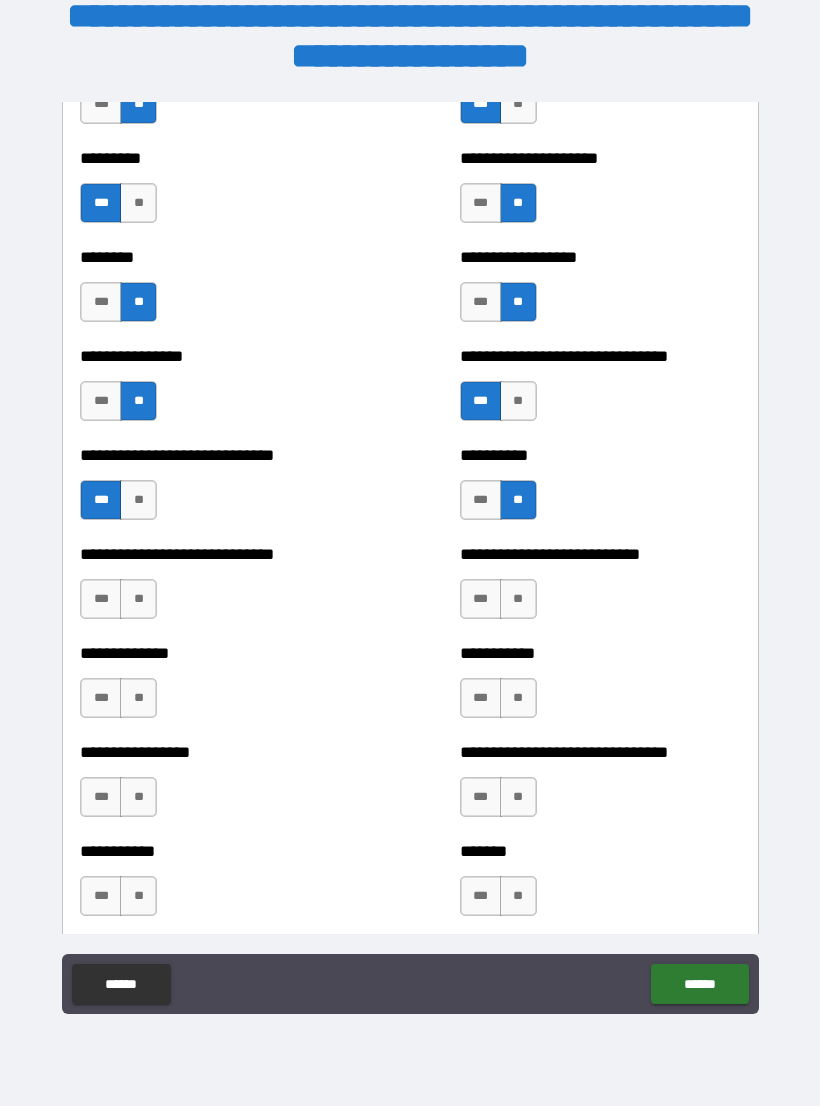 scroll, scrollTop: 7297, scrollLeft: 0, axis: vertical 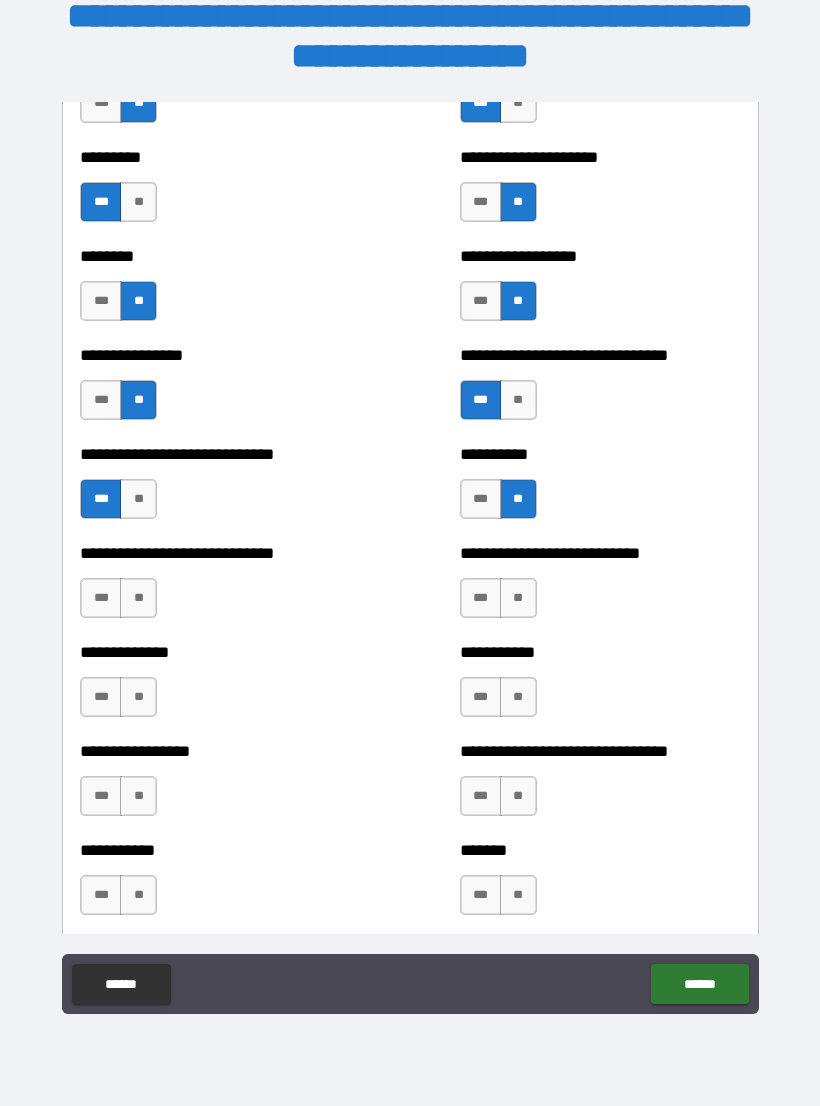 click on "**" at bounding box center [138, 598] 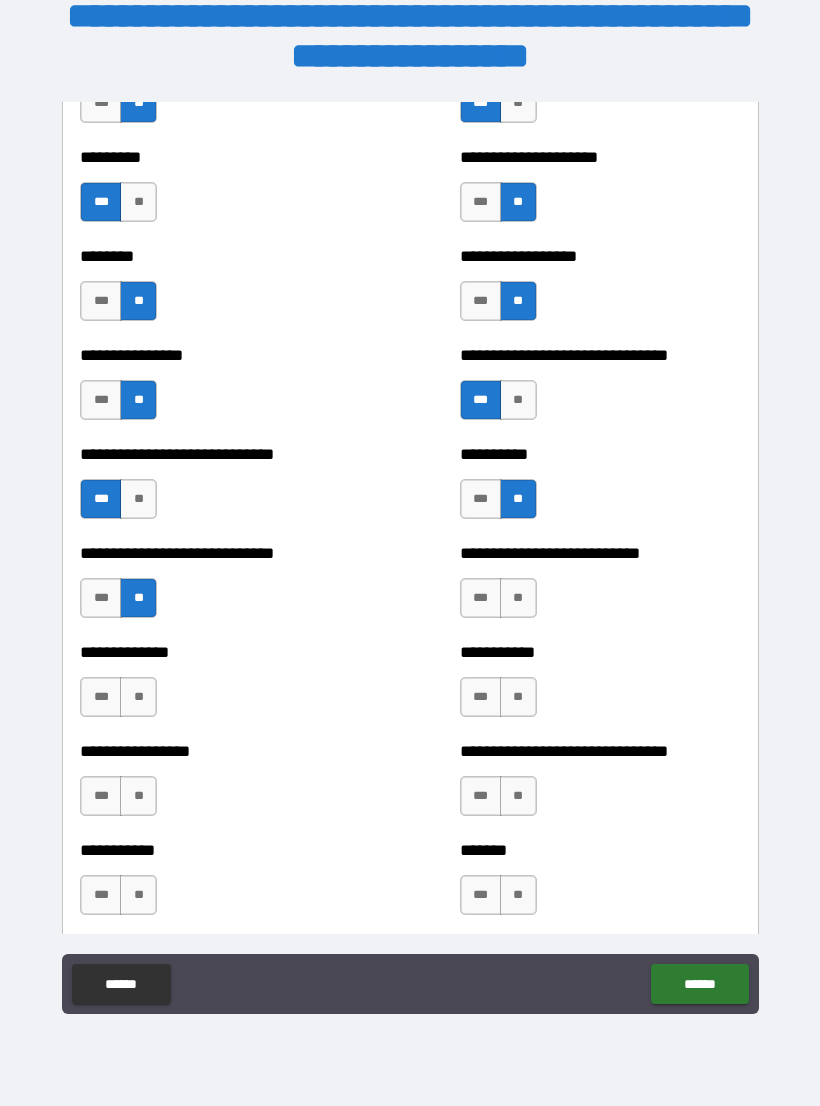 click on "**" at bounding box center [518, 598] 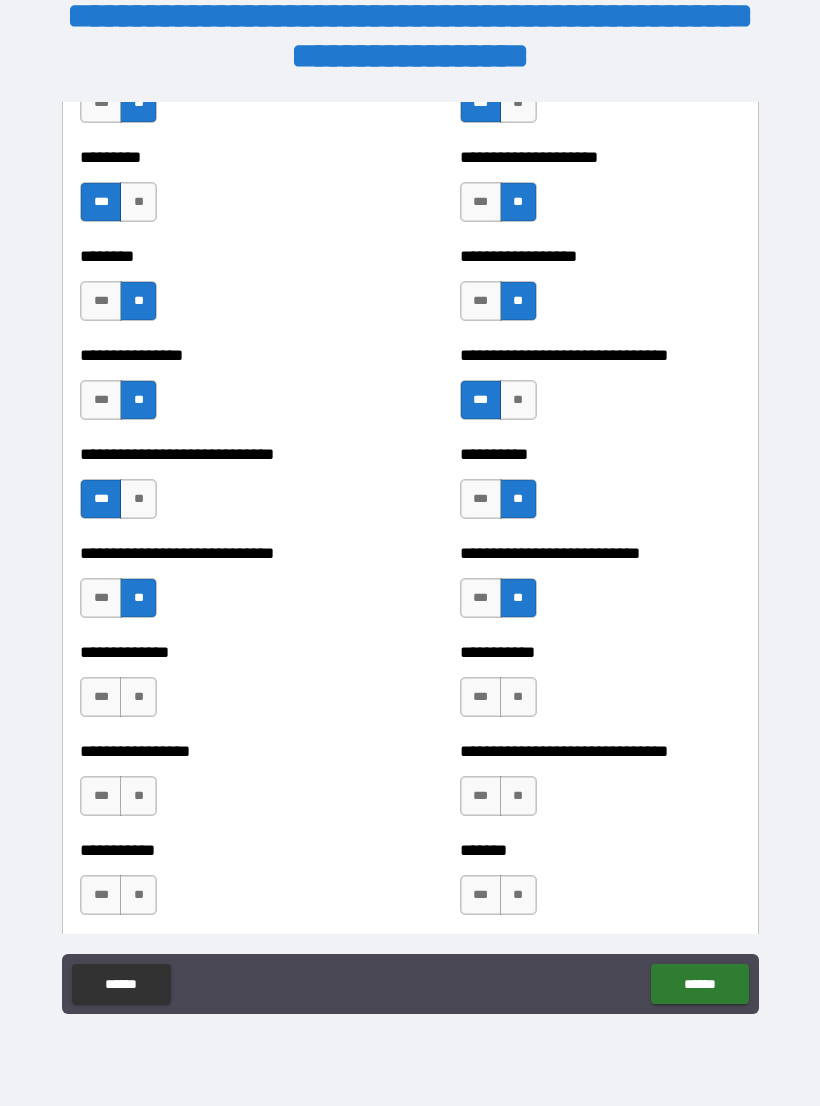 click on "***" at bounding box center [101, 697] 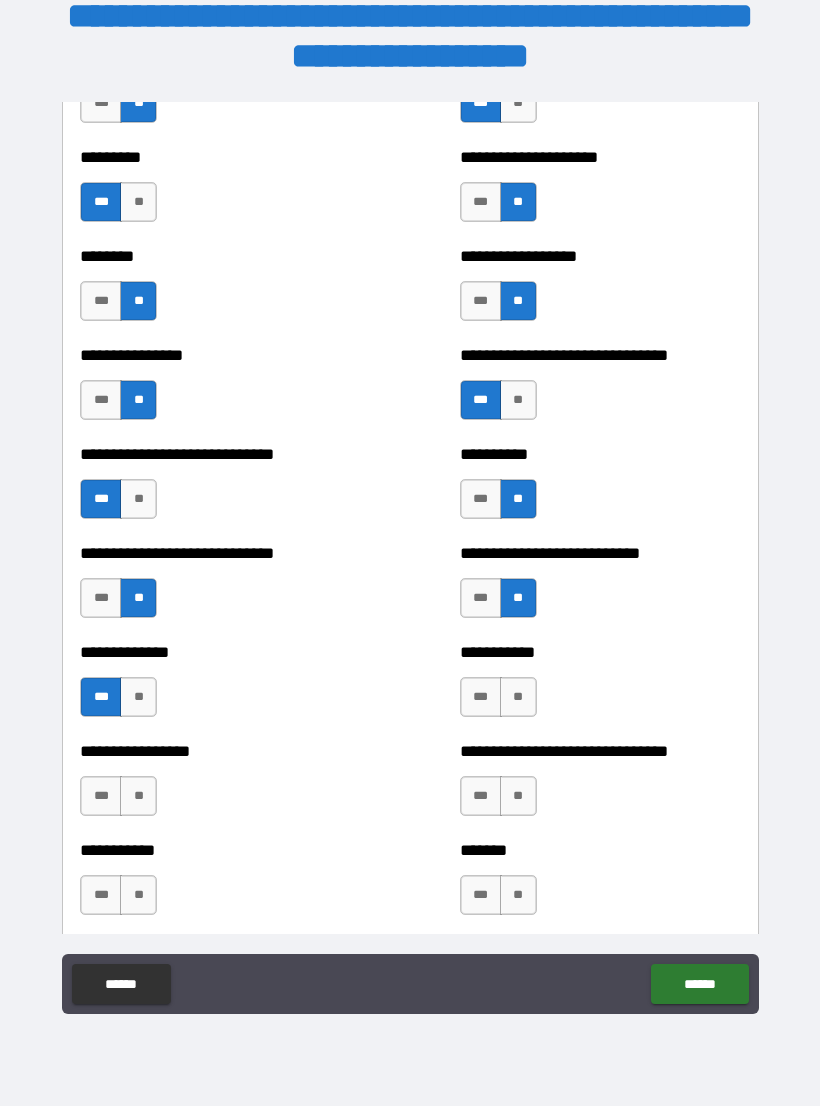 click on "***" at bounding box center [481, 697] 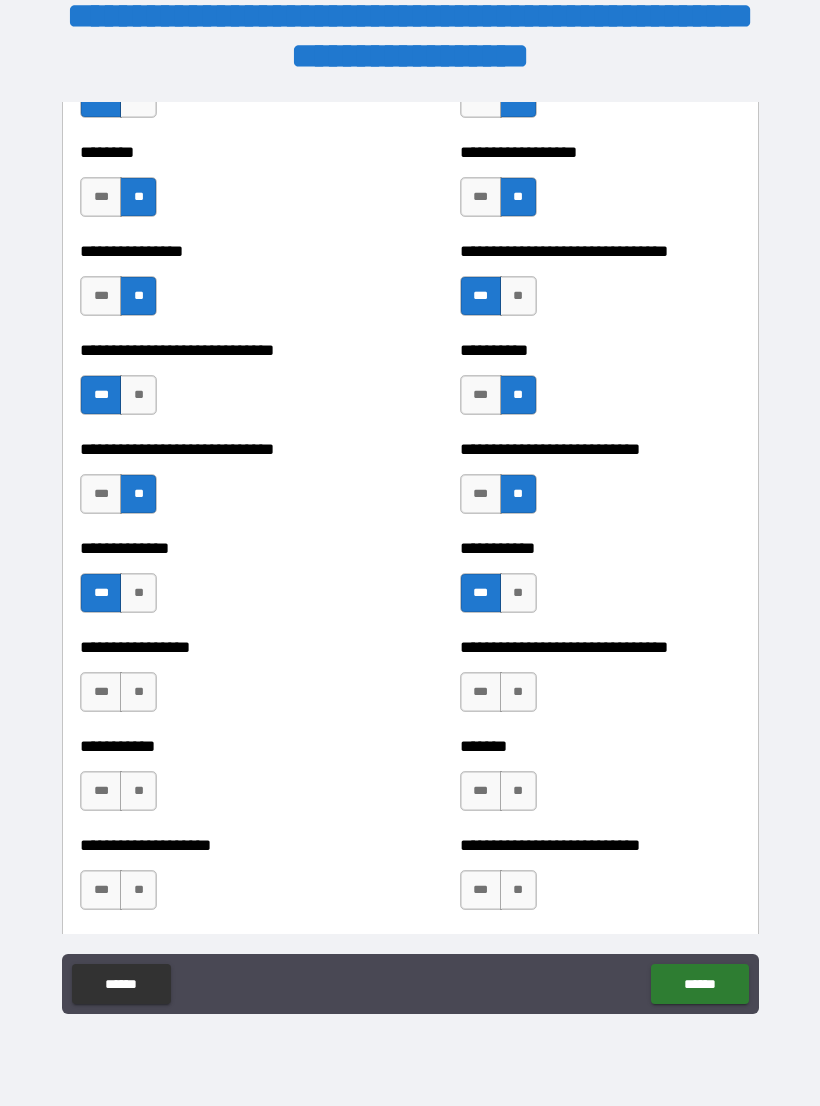 scroll, scrollTop: 7404, scrollLeft: 0, axis: vertical 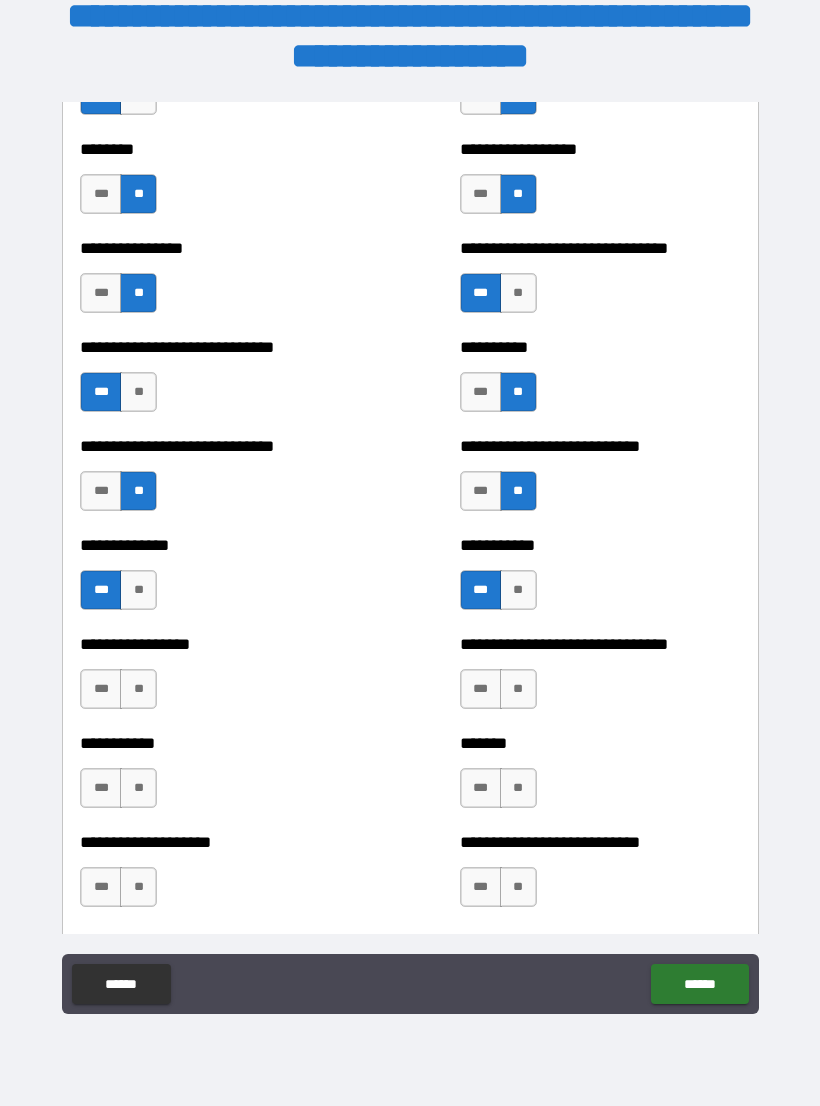 click on "***" at bounding box center (101, 689) 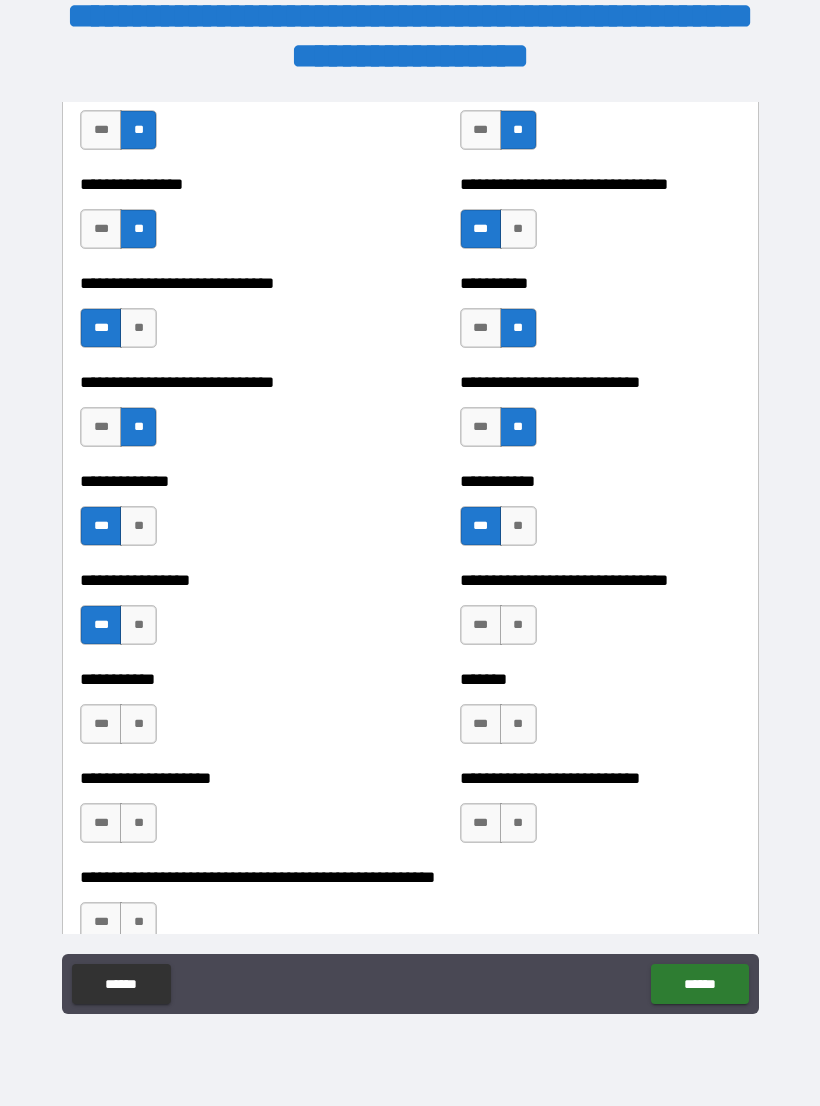 scroll, scrollTop: 7472, scrollLeft: 0, axis: vertical 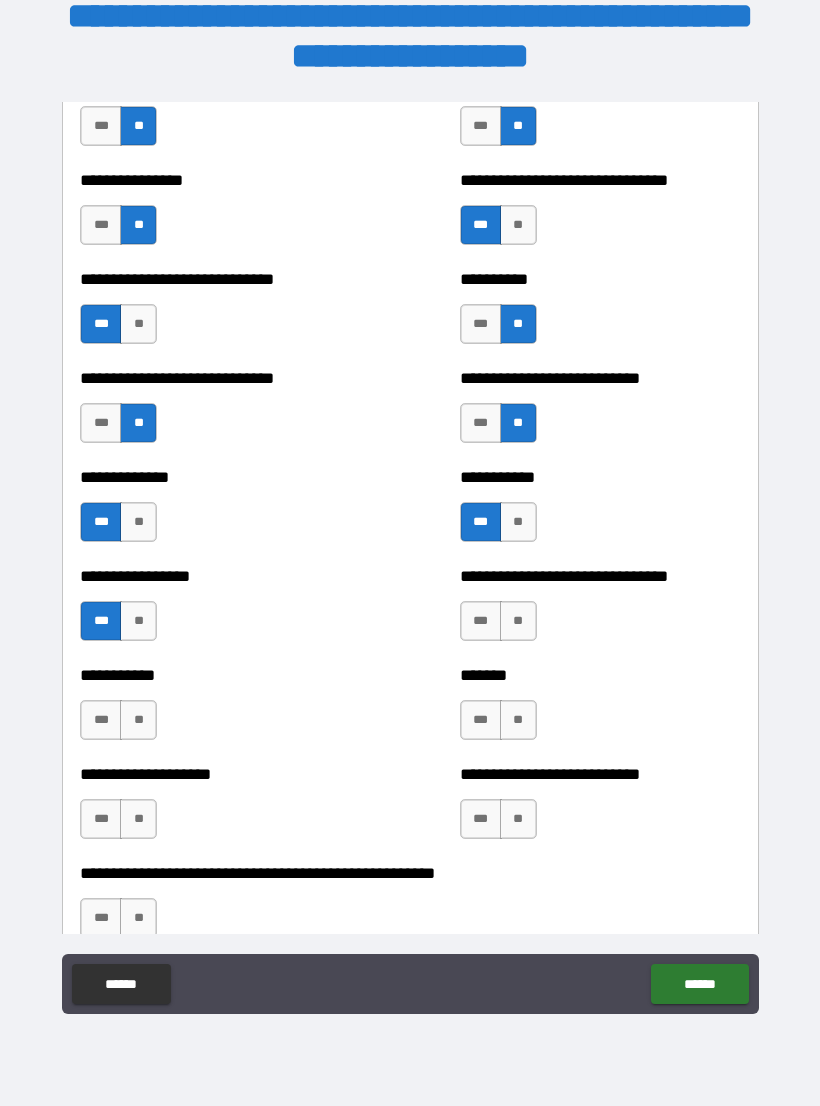 click on "**" at bounding box center [518, 621] 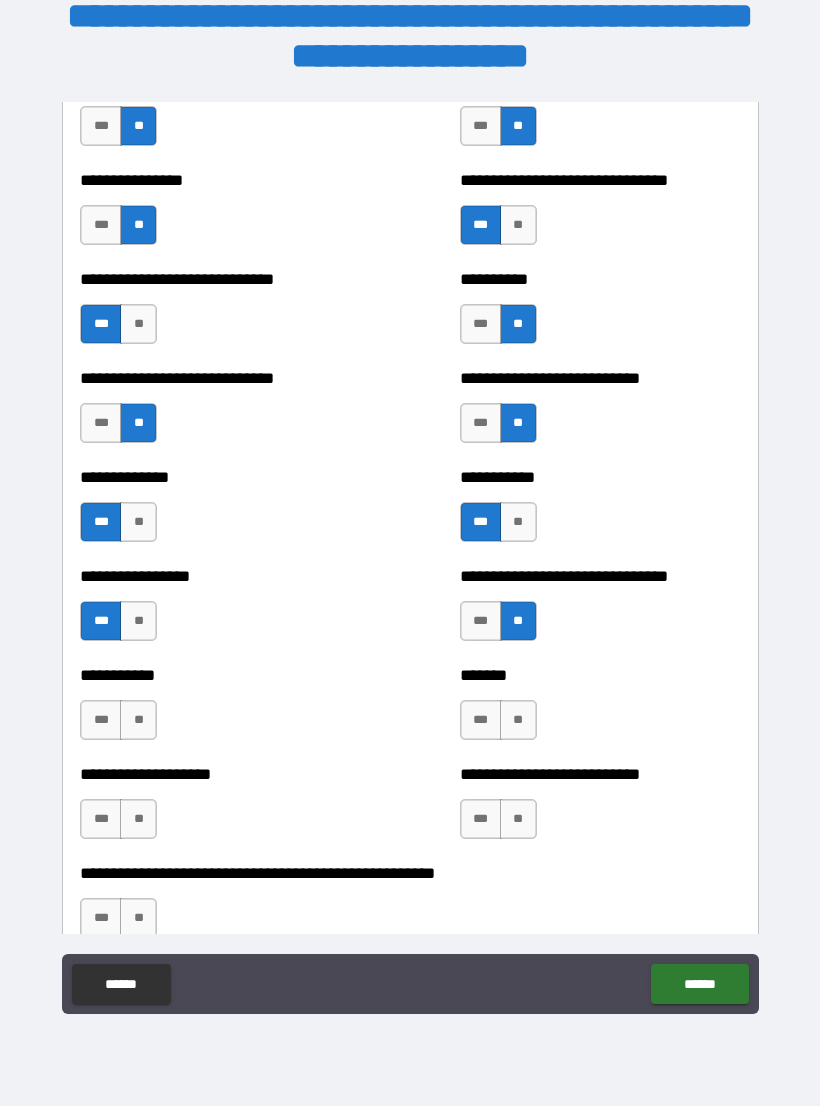 click on "**" at bounding box center [138, 720] 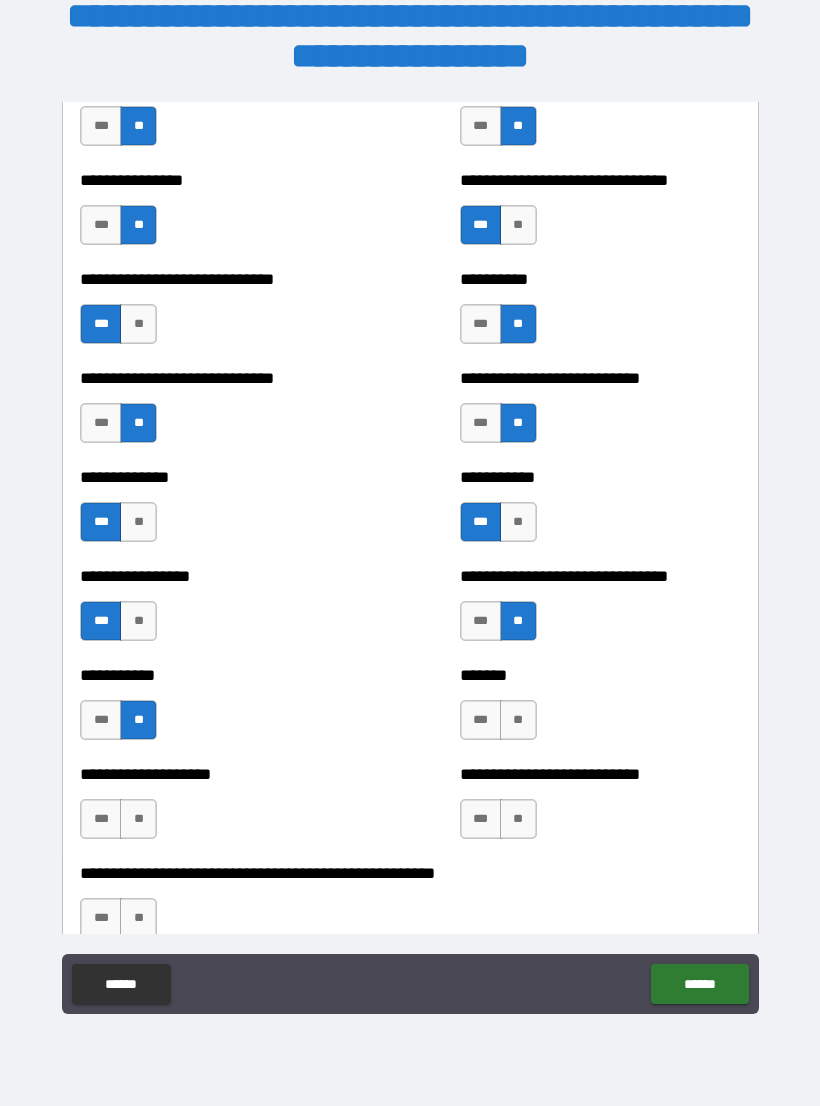 click on "***" at bounding box center (481, 720) 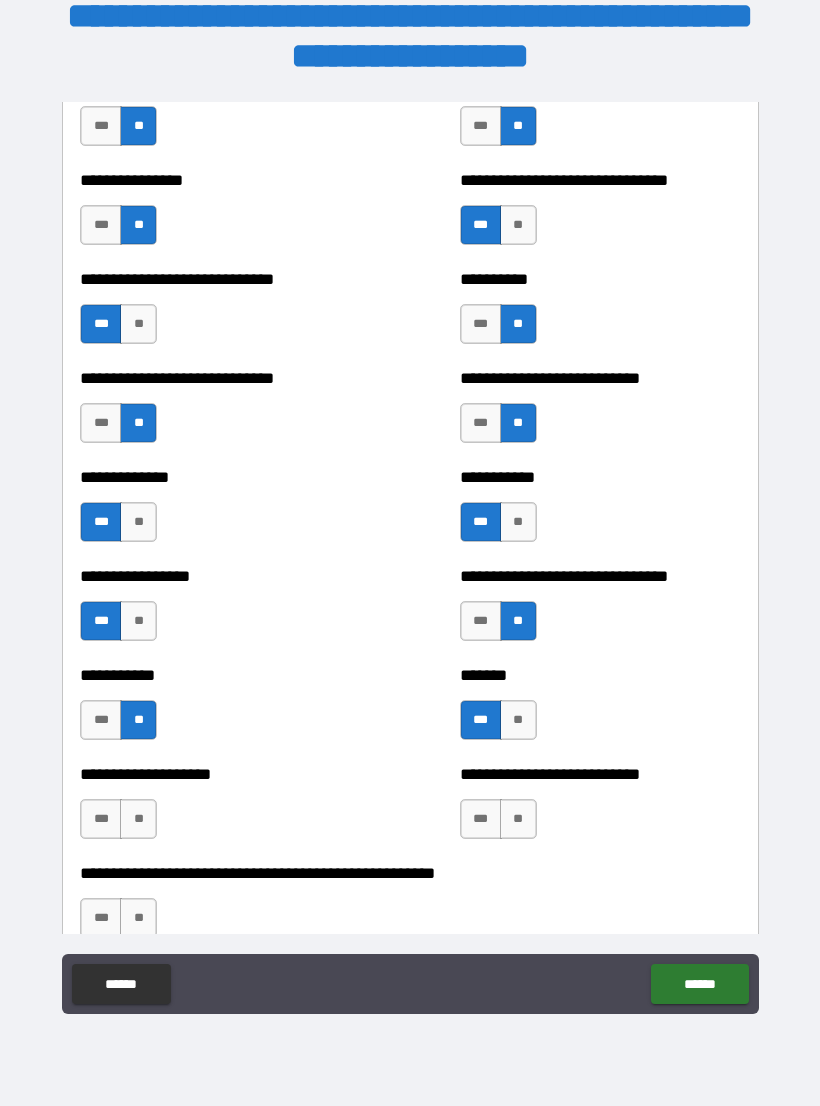 click on "**" at bounding box center (138, 819) 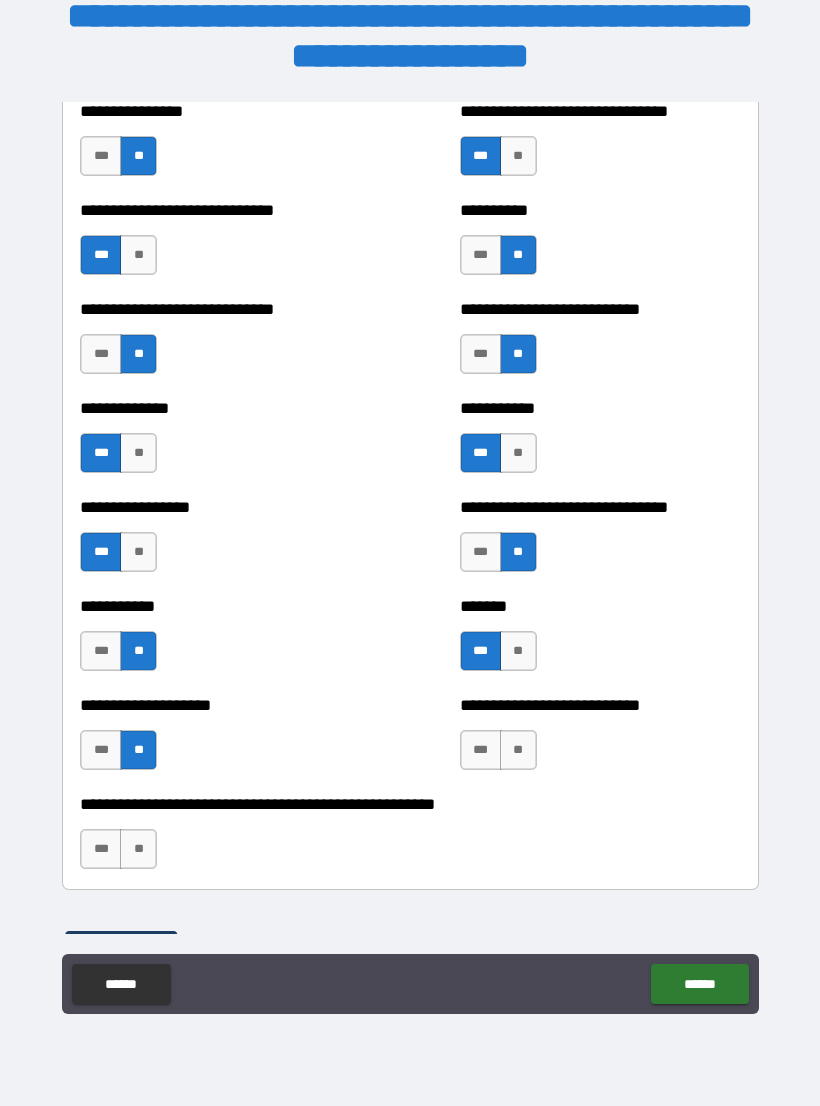 scroll, scrollTop: 7546, scrollLeft: 0, axis: vertical 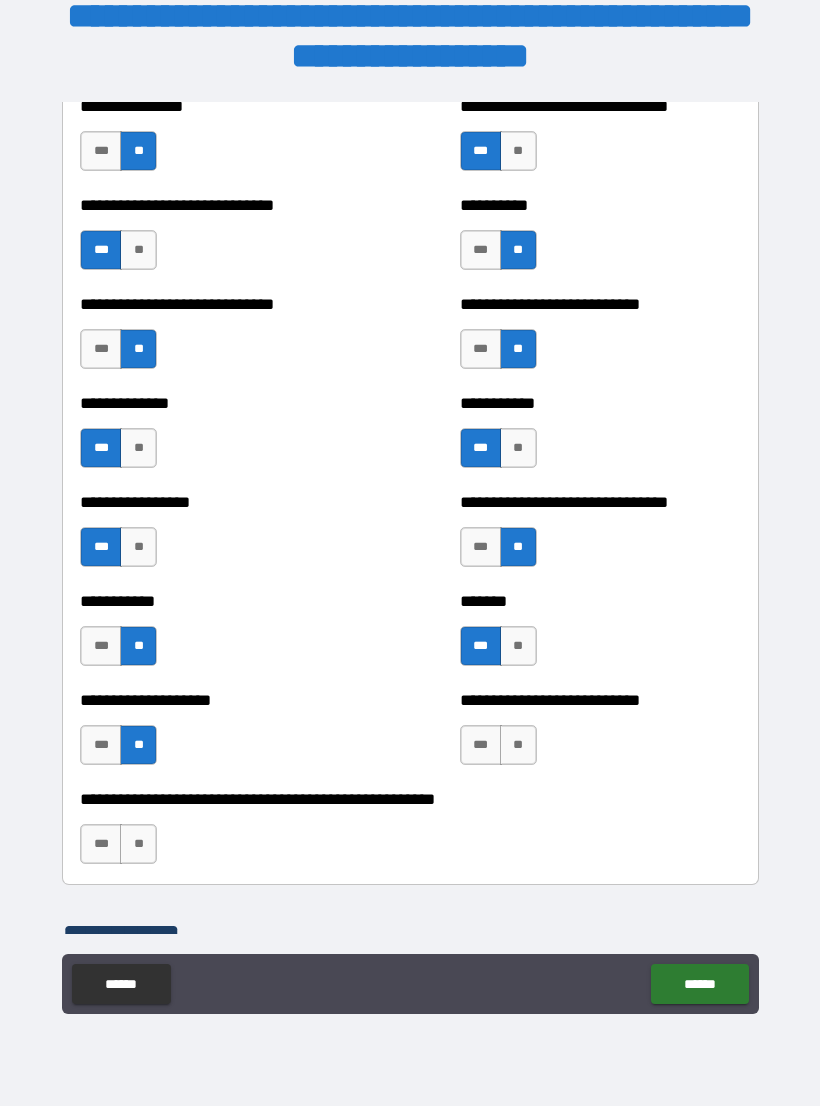 click on "**" at bounding box center [518, 745] 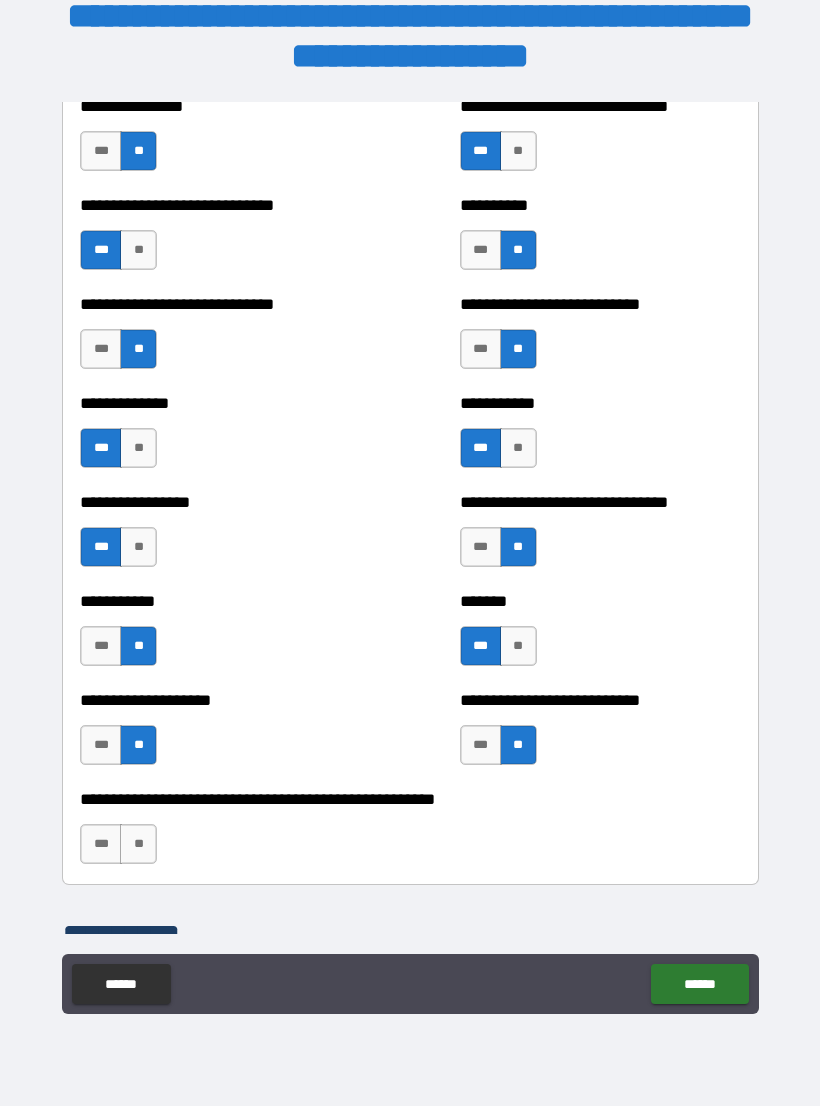 scroll, scrollTop: 7621, scrollLeft: 0, axis: vertical 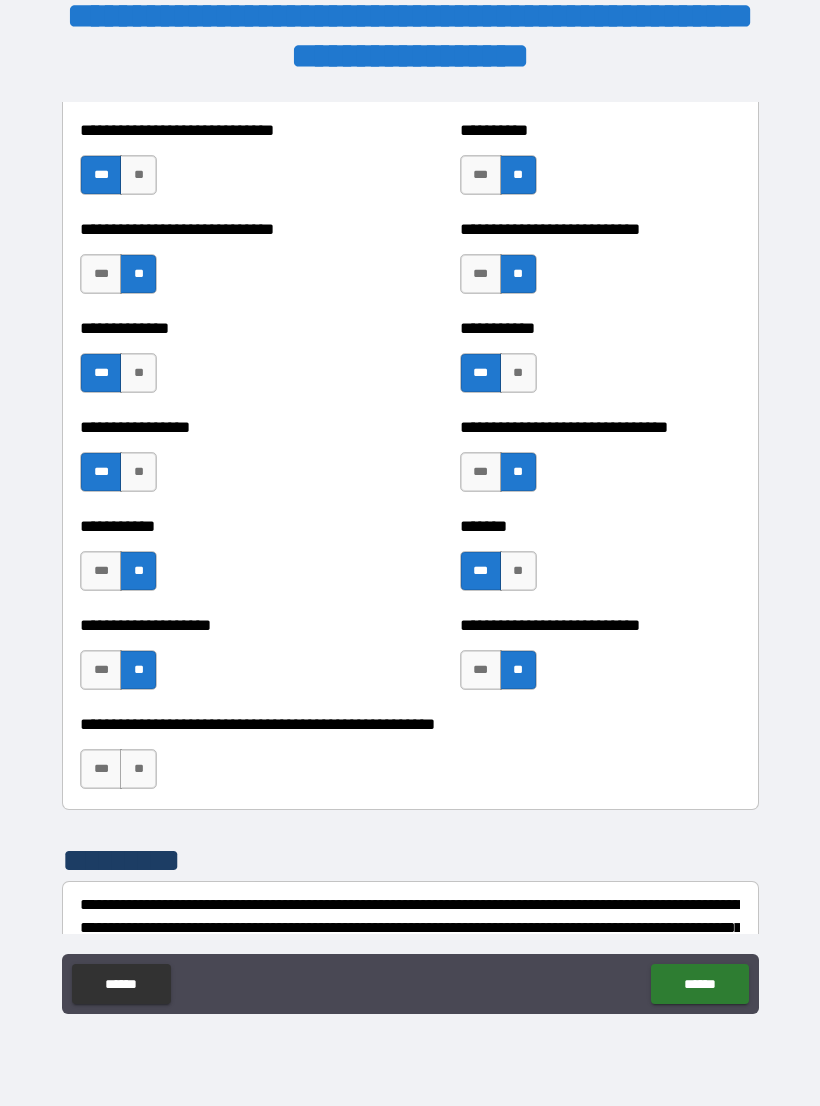 click on "**" at bounding box center (138, 769) 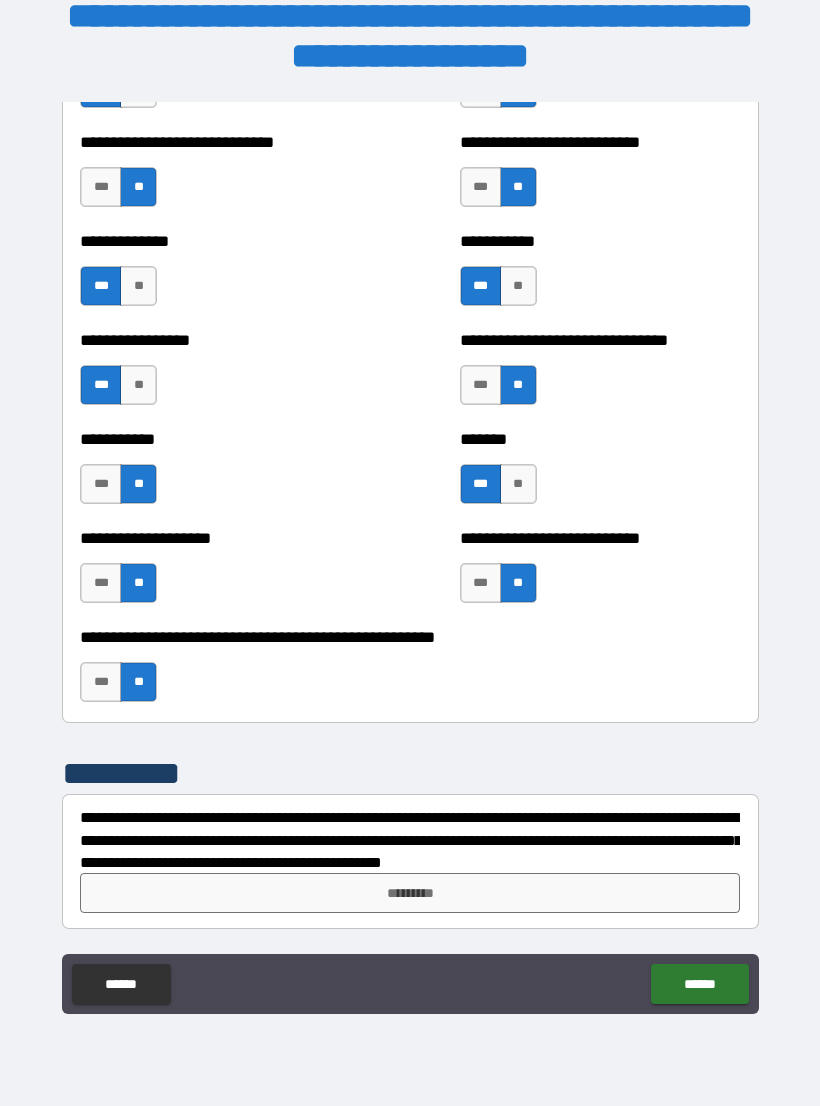 scroll, scrollTop: 7708, scrollLeft: 0, axis: vertical 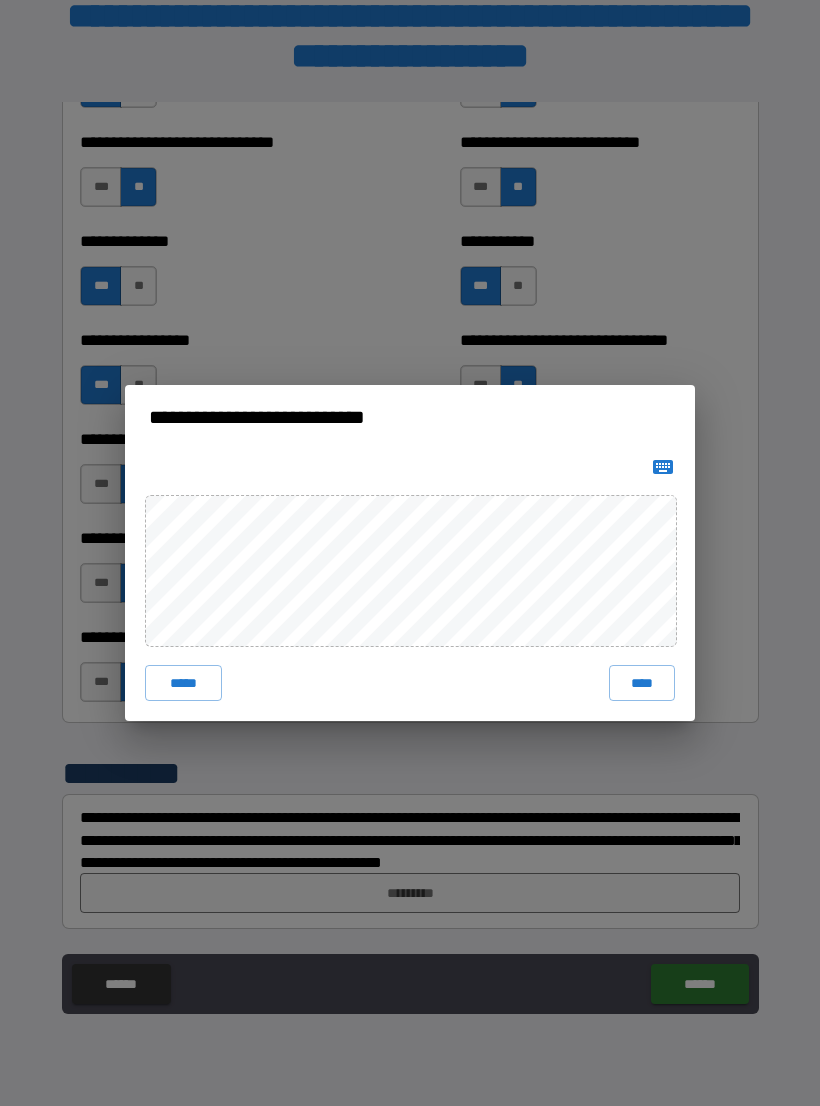 click 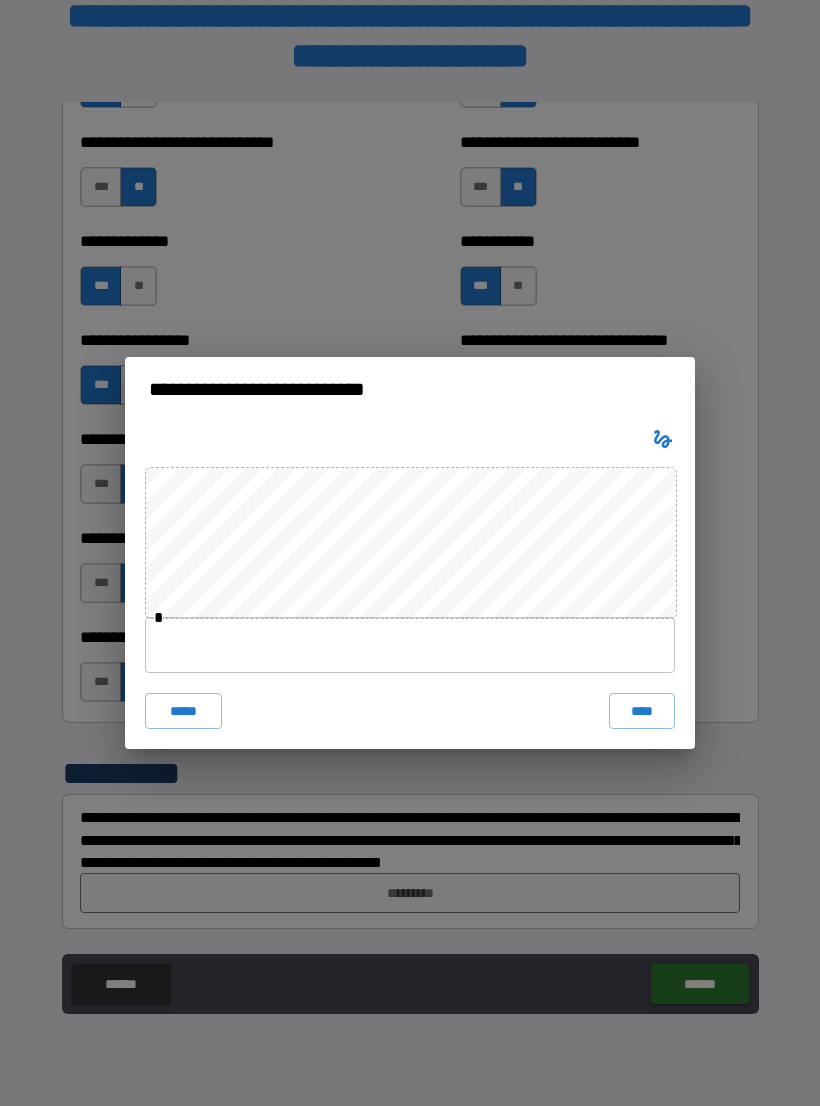 click at bounding box center (410, 645) 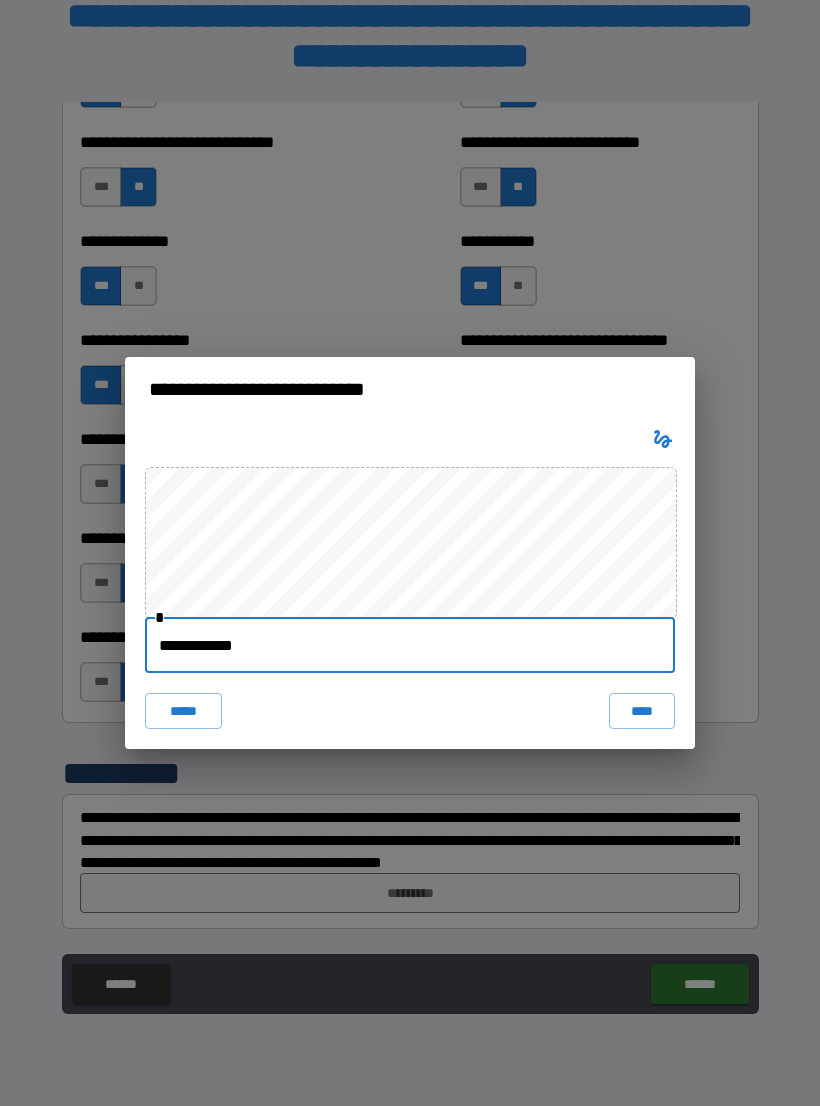 click on "****" at bounding box center [642, 711] 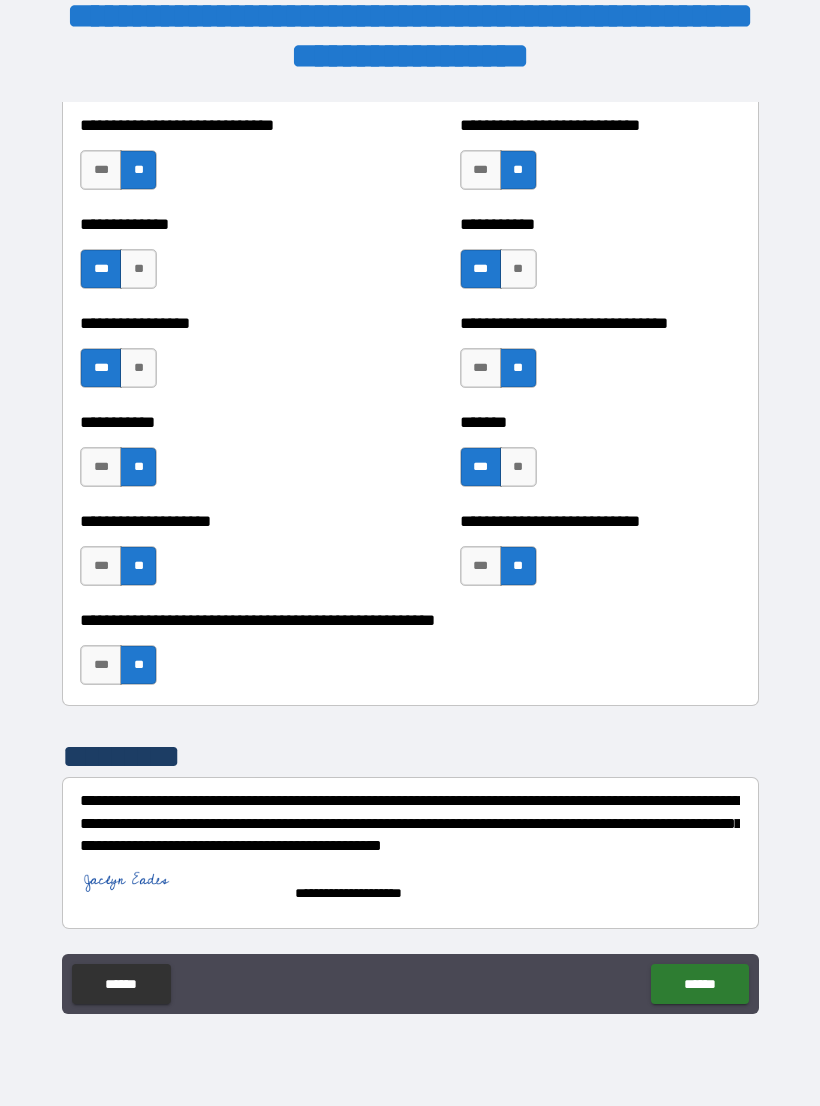 scroll, scrollTop: 7725, scrollLeft: 0, axis: vertical 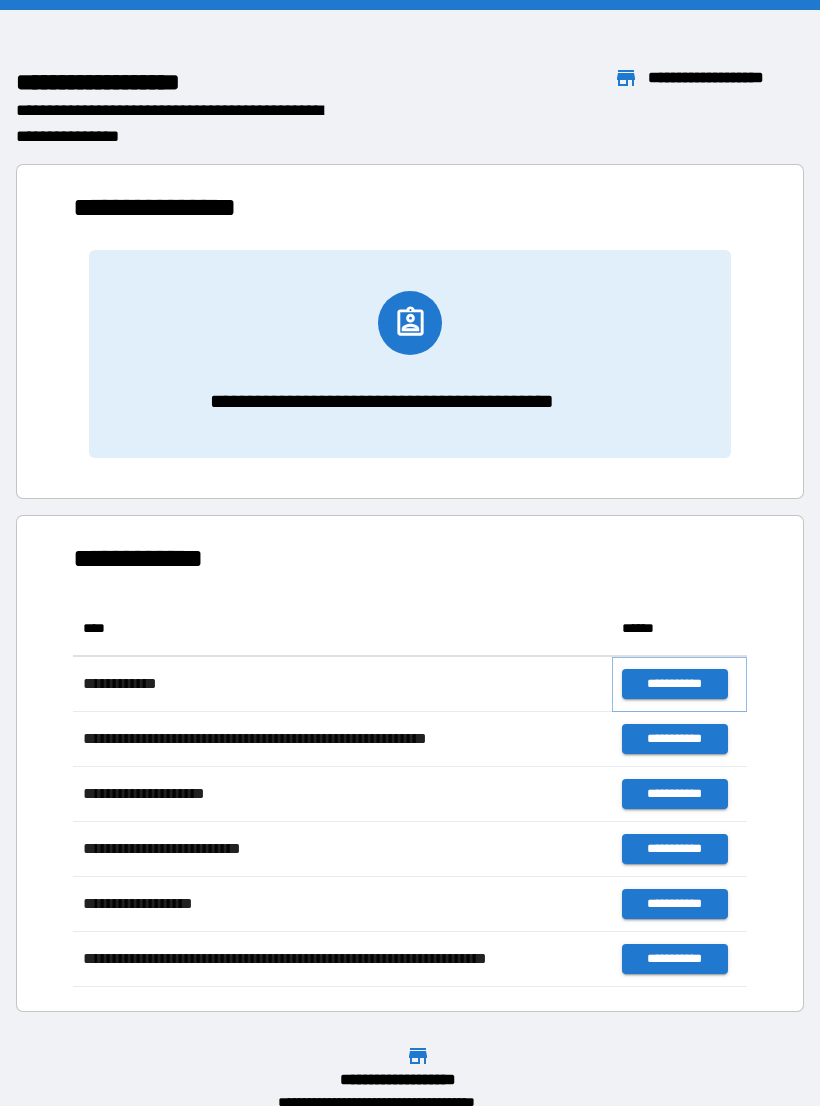 click on "**********" at bounding box center (674, 684) 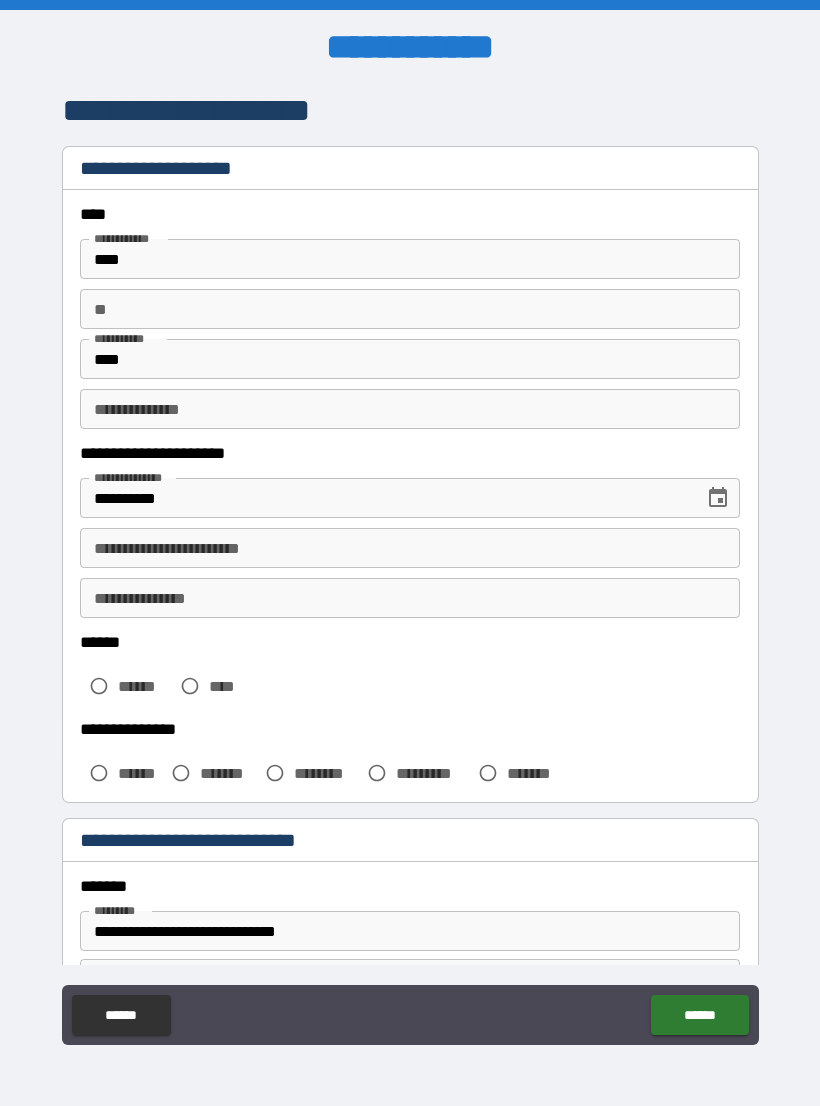 click on "**********" at bounding box center (410, 548) 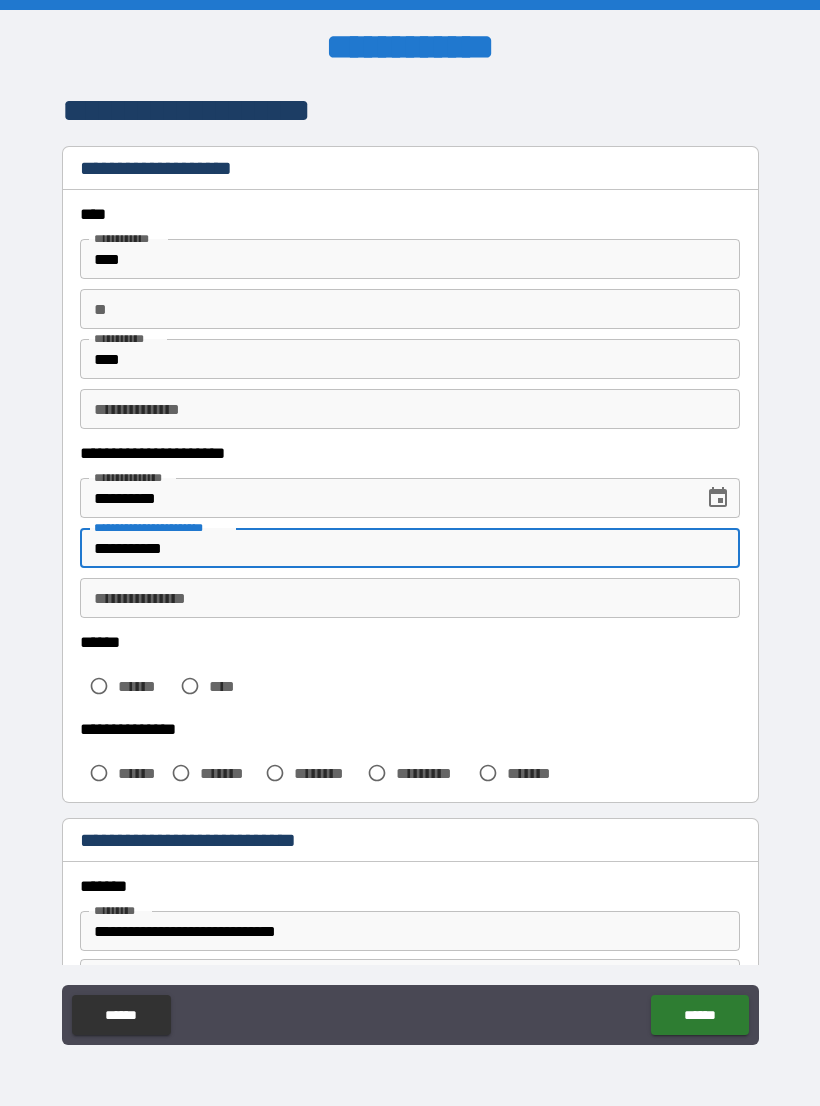 type on "**********" 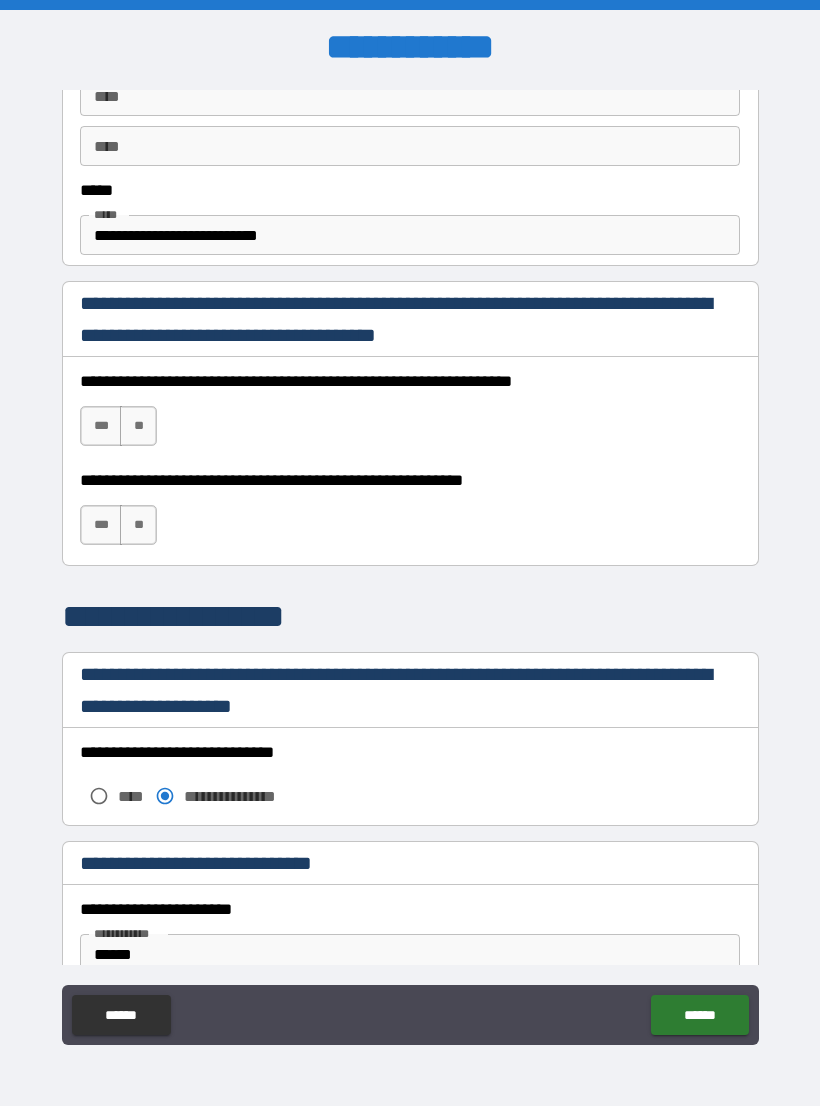 scroll, scrollTop: 1167, scrollLeft: 0, axis: vertical 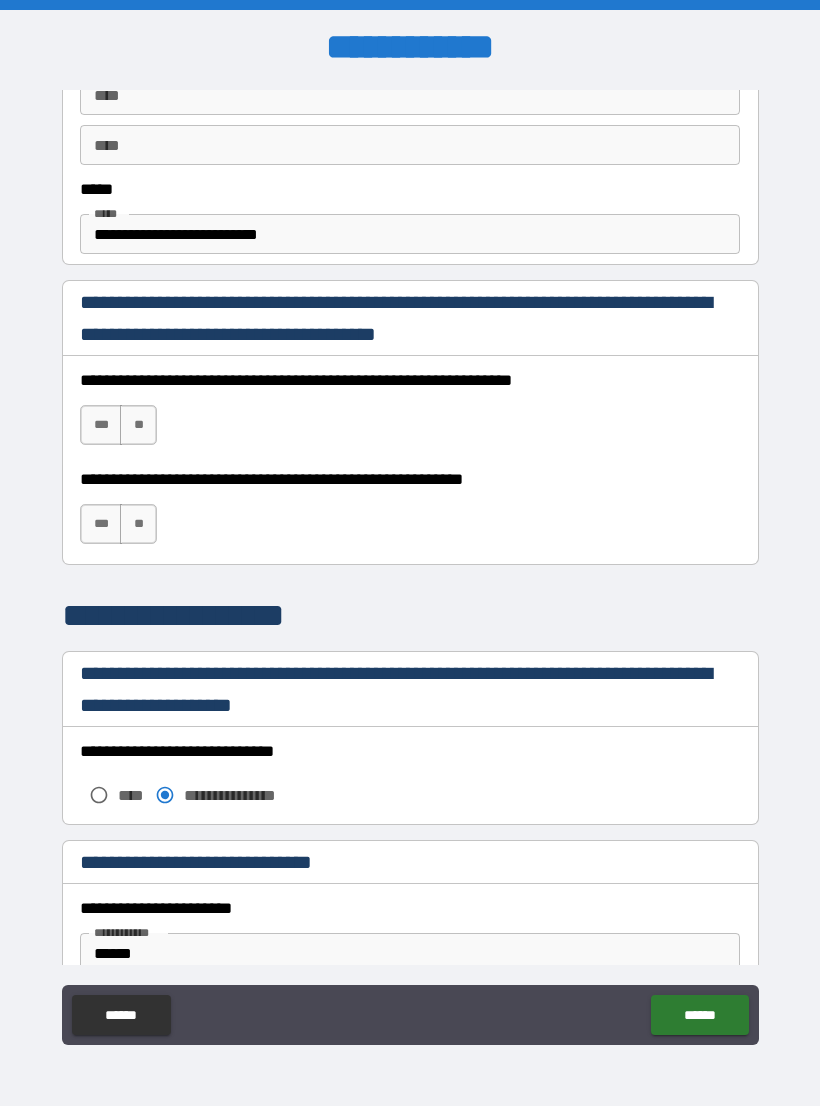 click on "***" at bounding box center (101, 425) 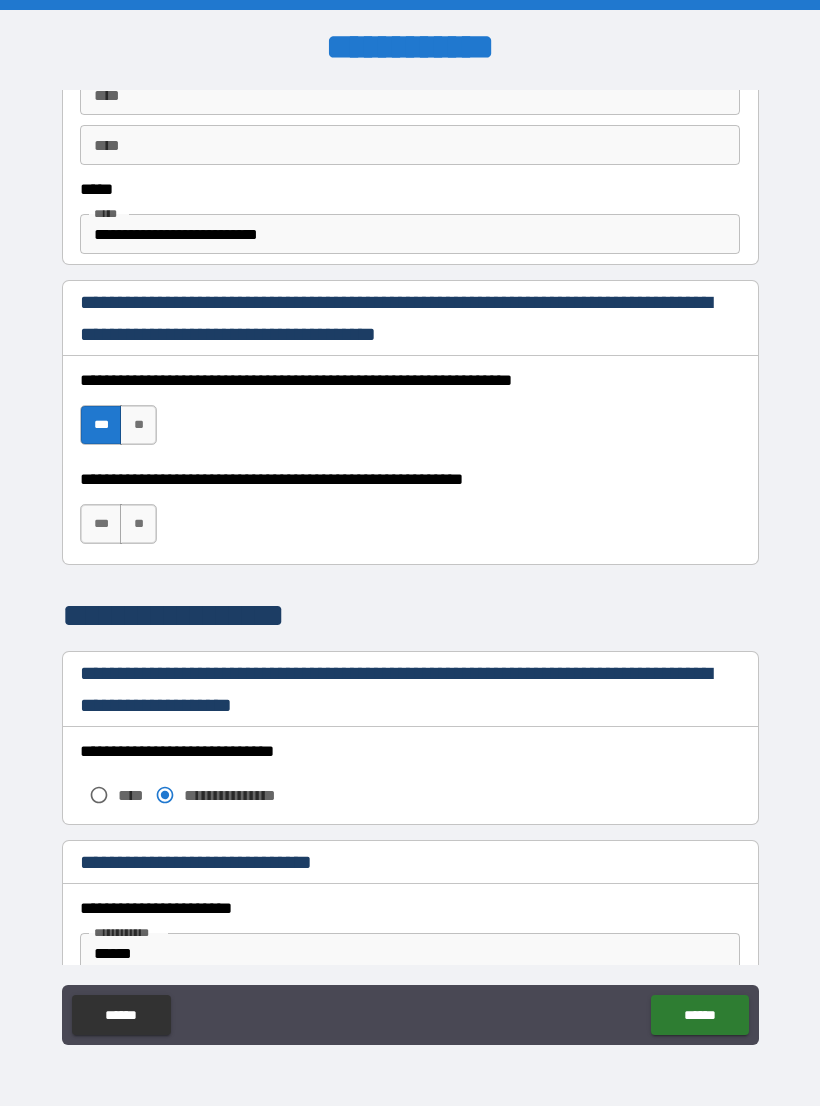 click on "***" at bounding box center [101, 524] 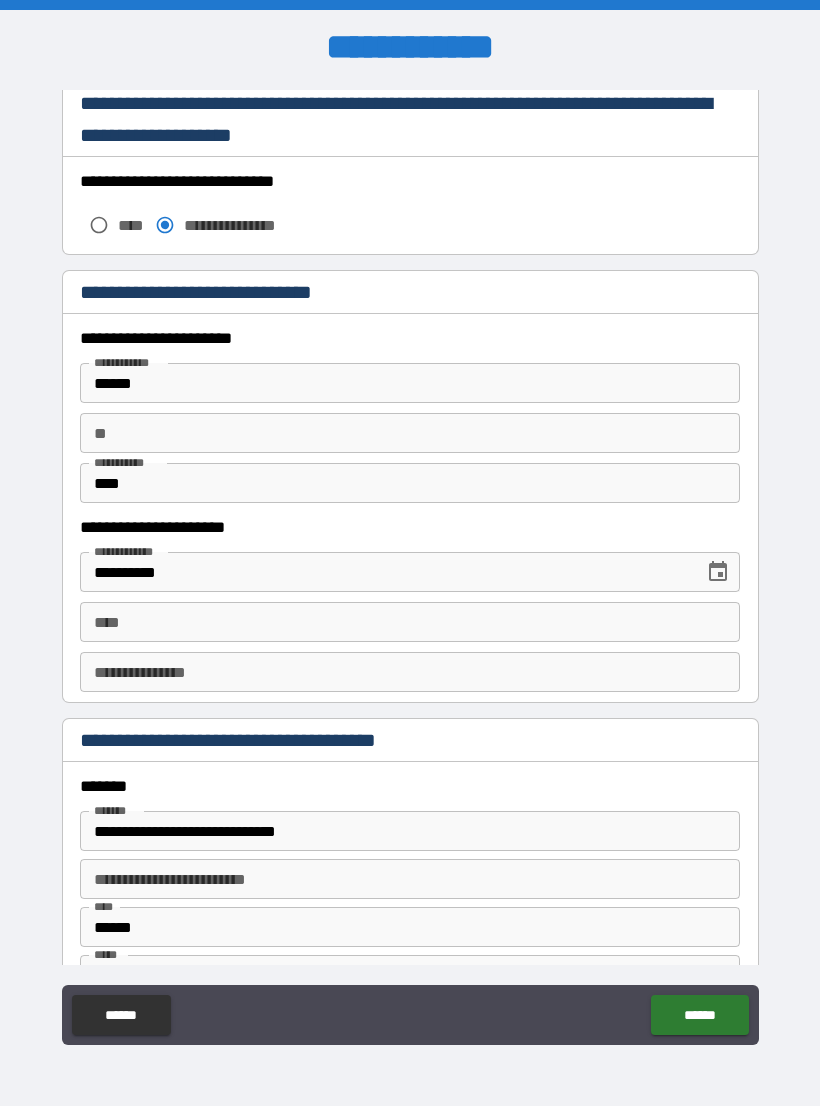 scroll, scrollTop: 1742, scrollLeft: 0, axis: vertical 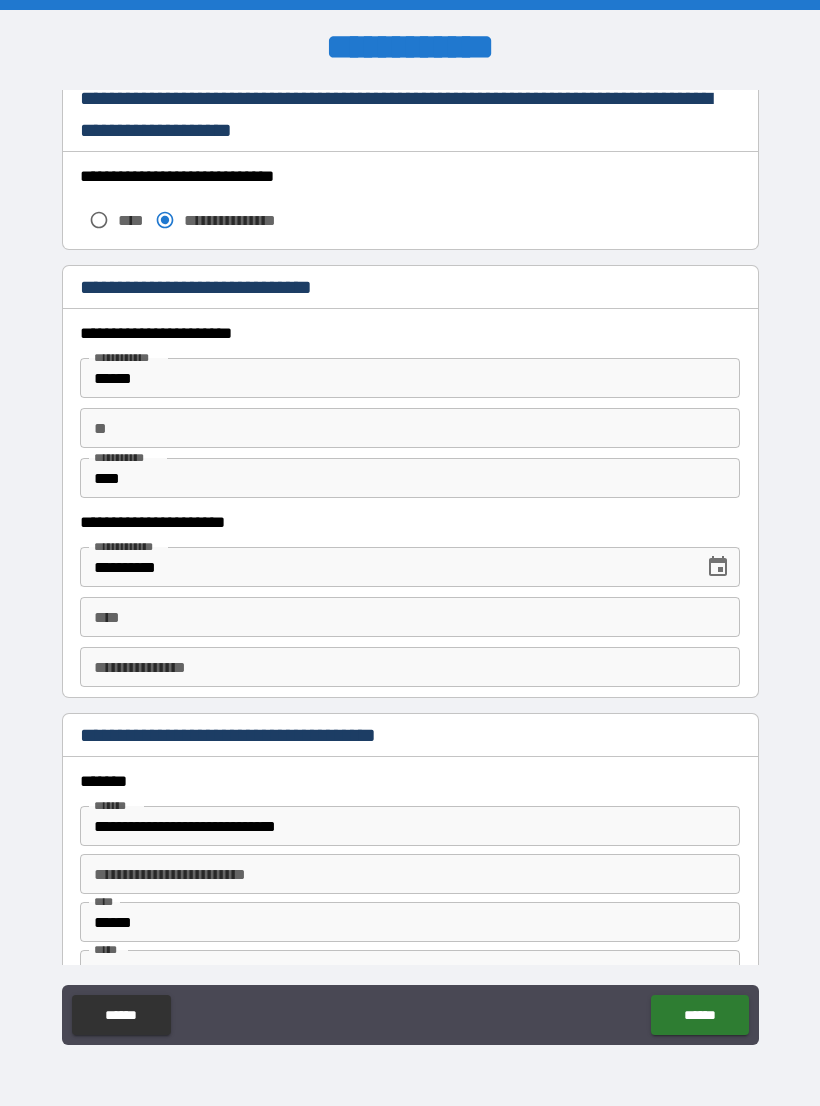 click on "****" at bounding box center [410, 617] 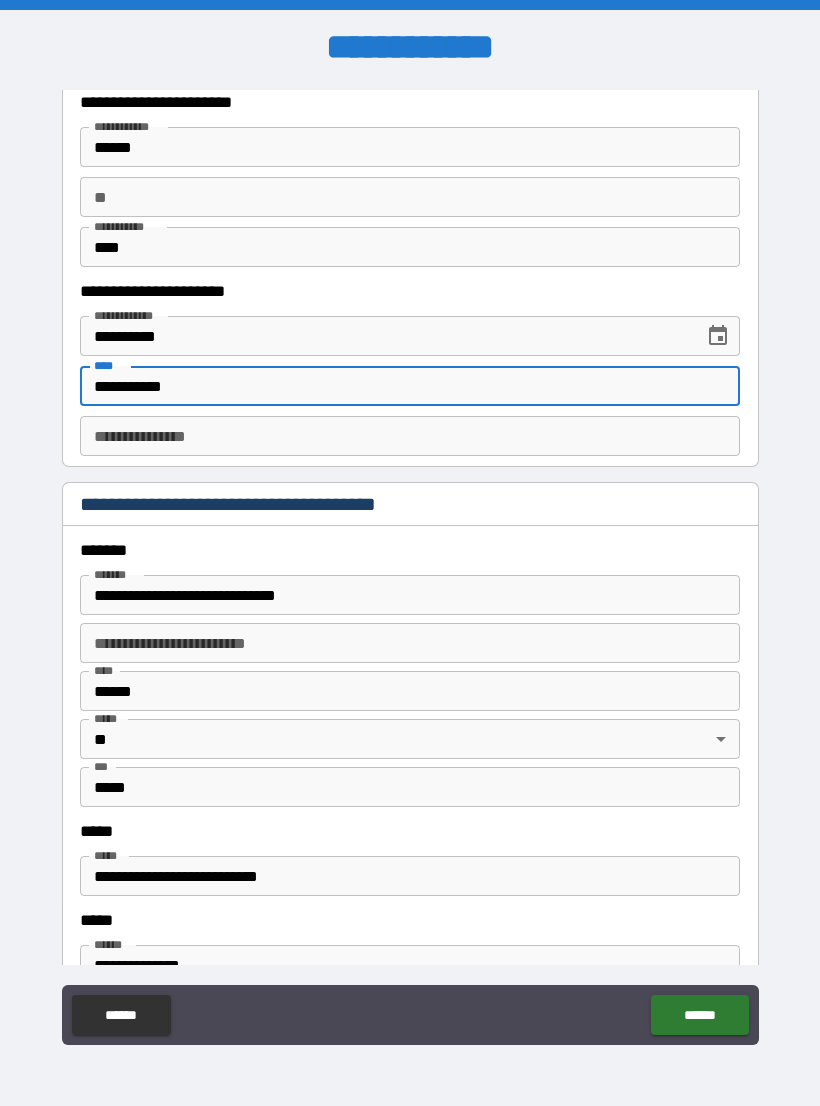 scroll, scrollTop: 1971, scrollLeft: 0, axis: vertical 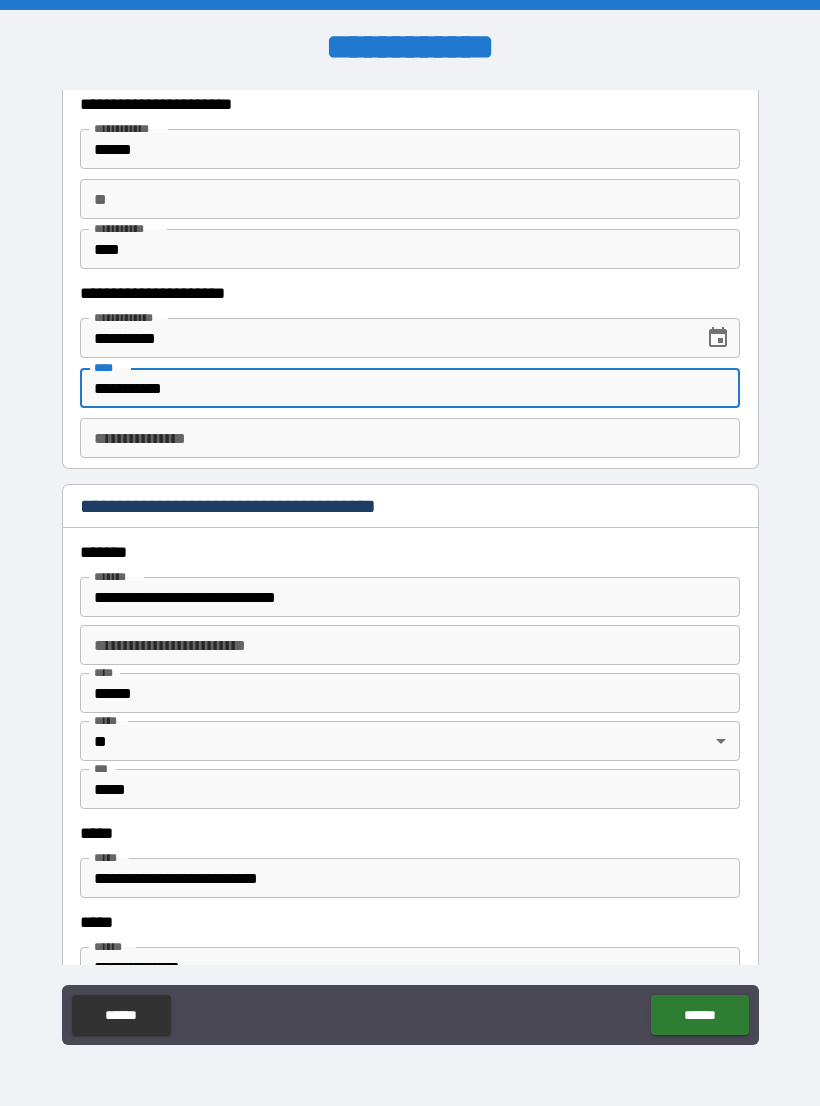 type on "**********" 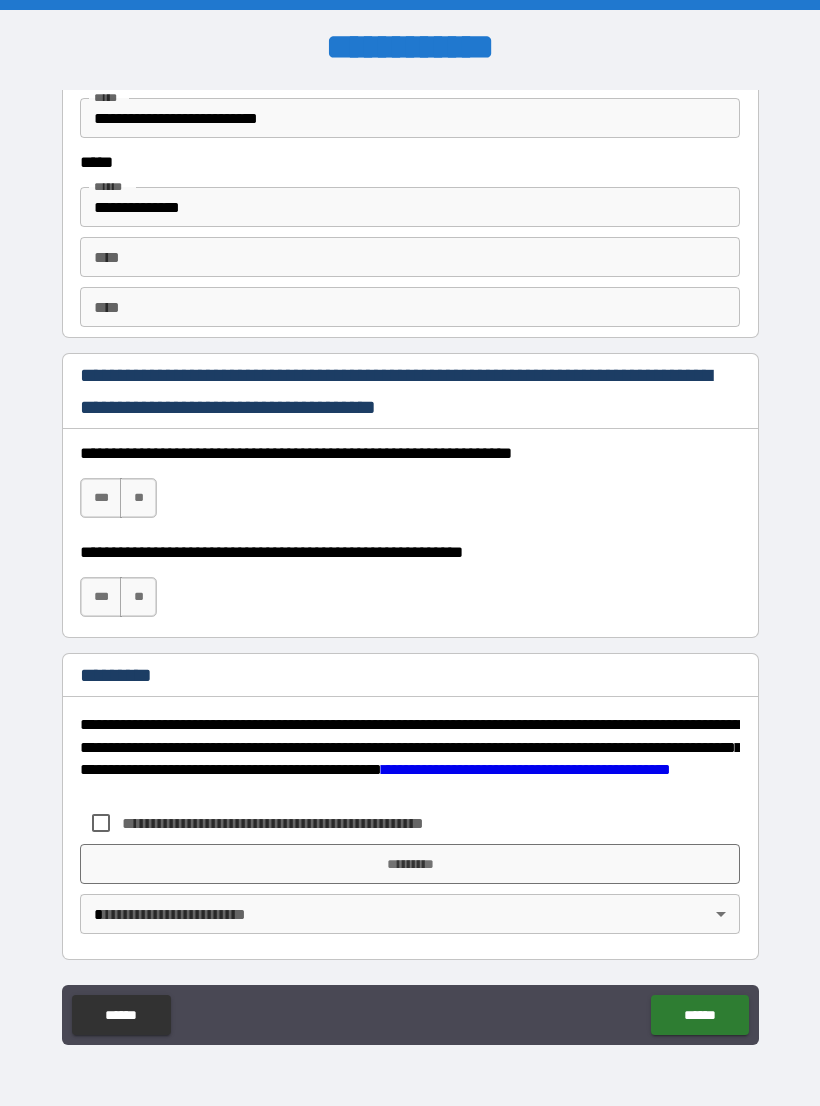 scroll, scrollTop: 2731, scrollLeft: 0, axis: vertical 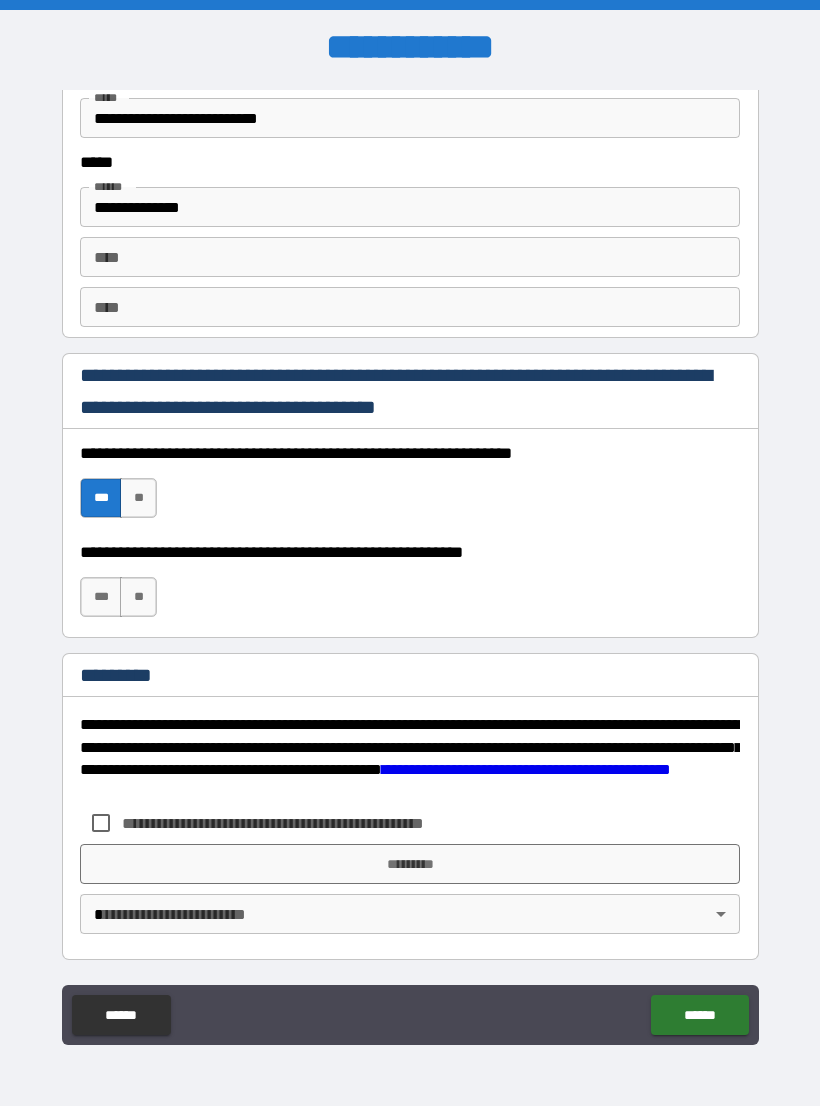 click on "***" at bounding box center [101, 597] 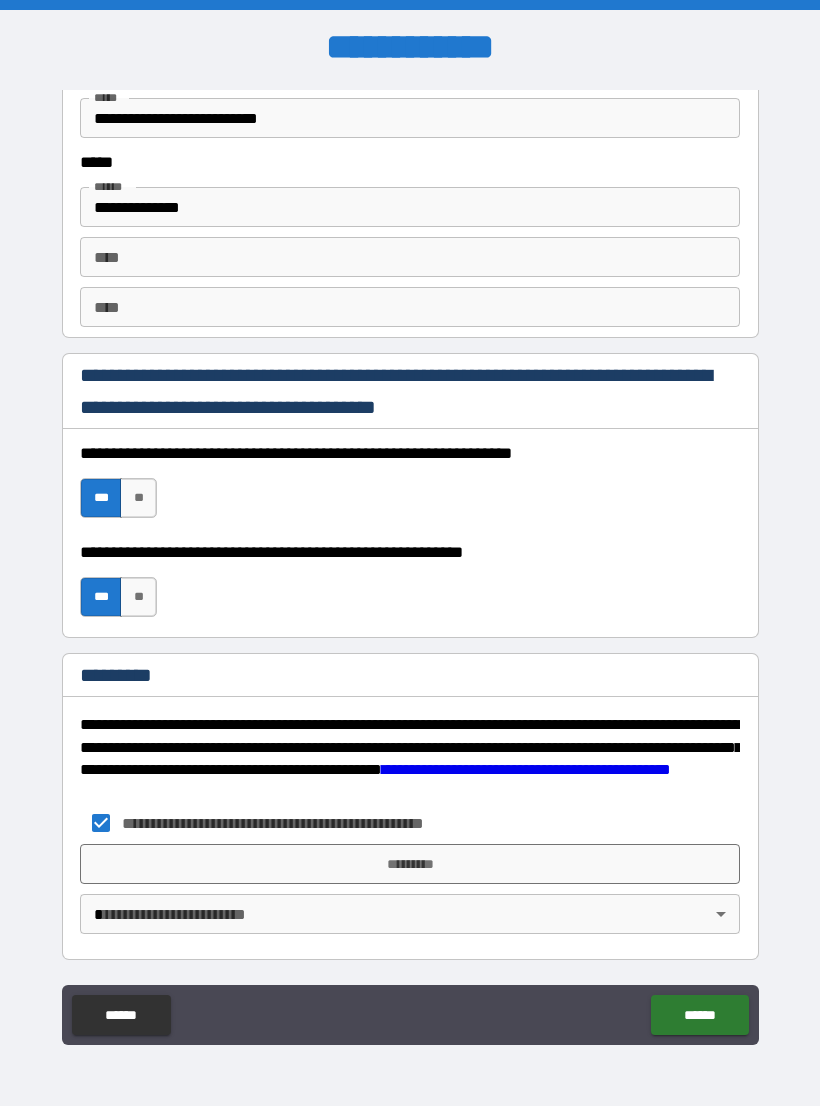 click on "*********" at bounding box center [410, 864] 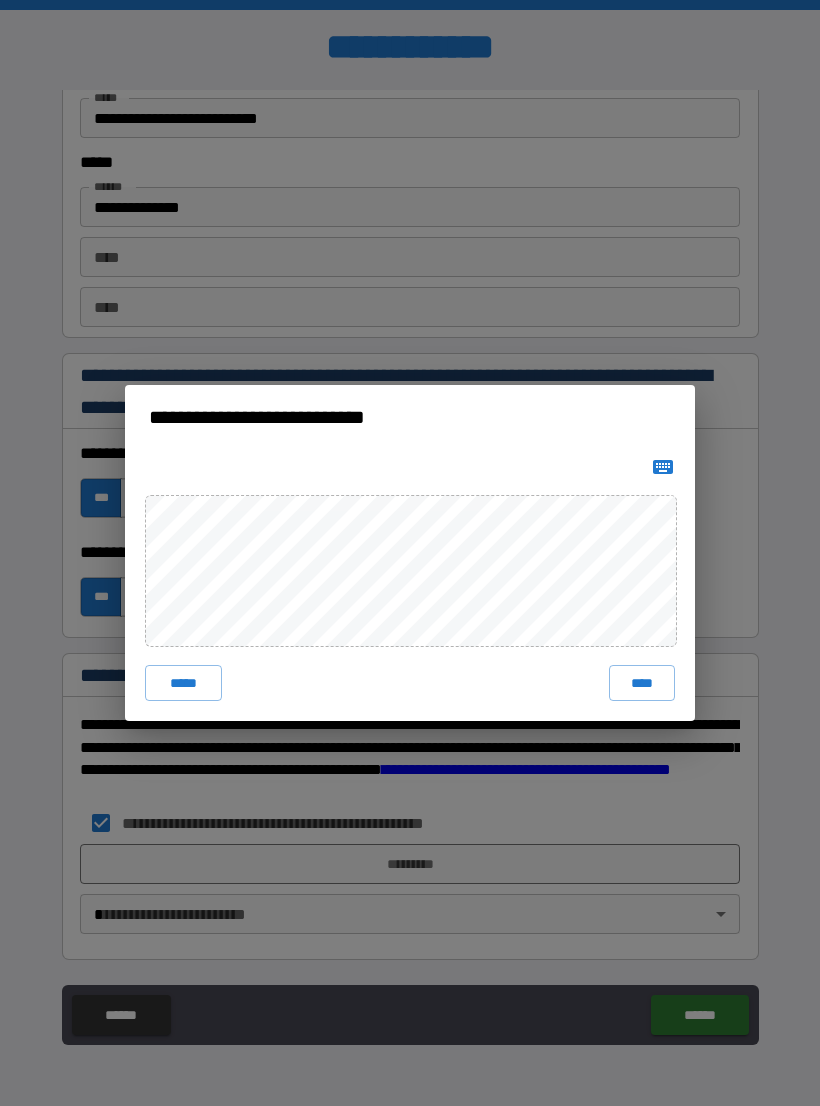 click on "****" at bounding box center (642, 683) 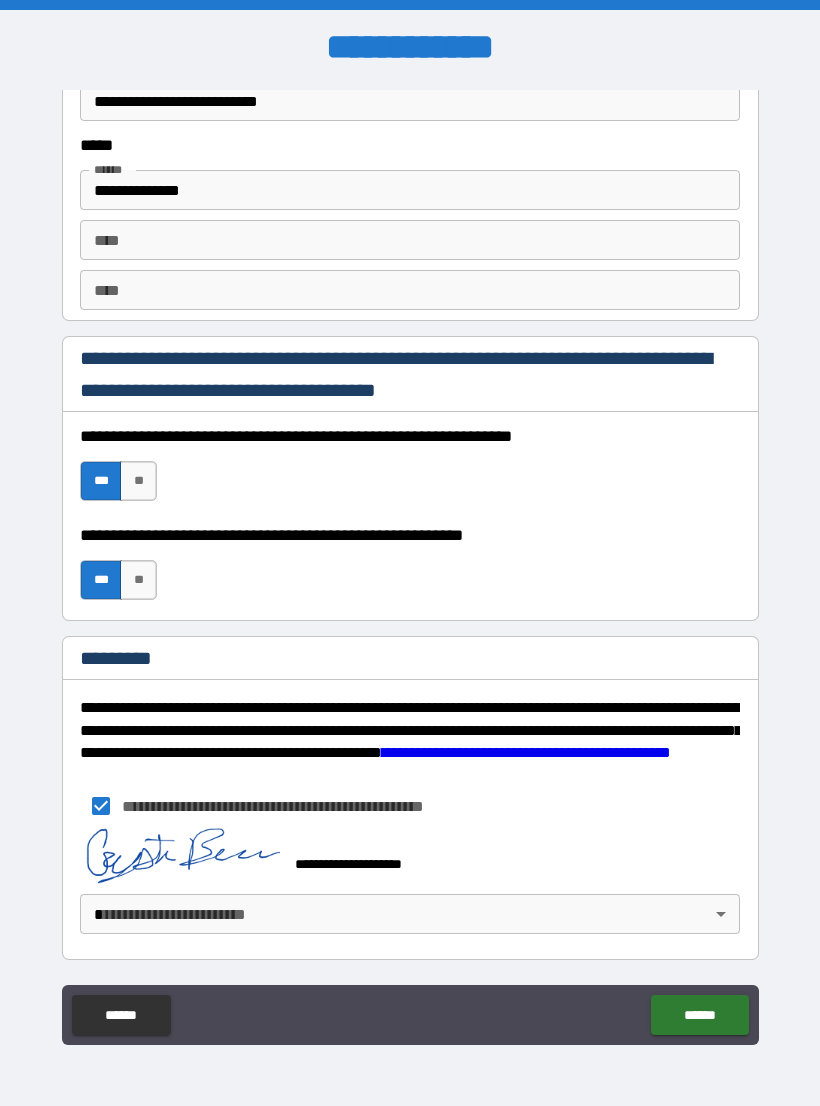 scroll, scrollTop: 2748, scrollLeft: 0, axis: vertical 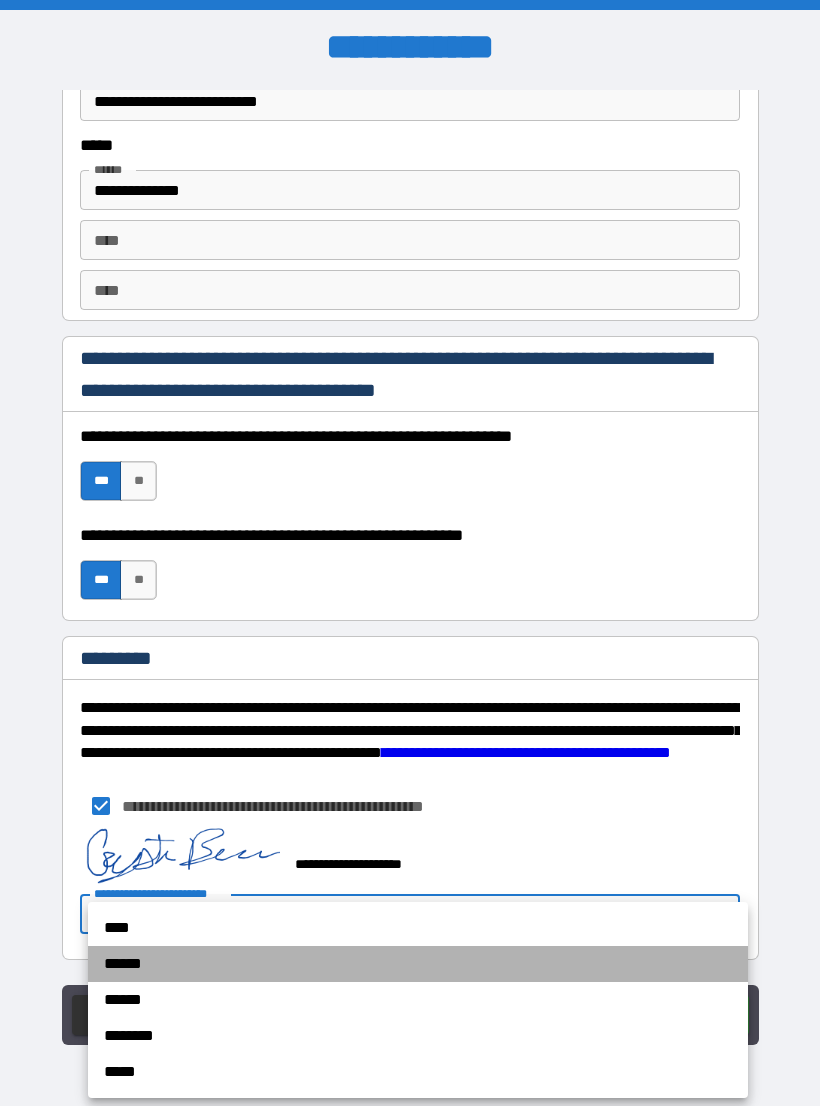 click on "******" at bounding box center (418, 964) 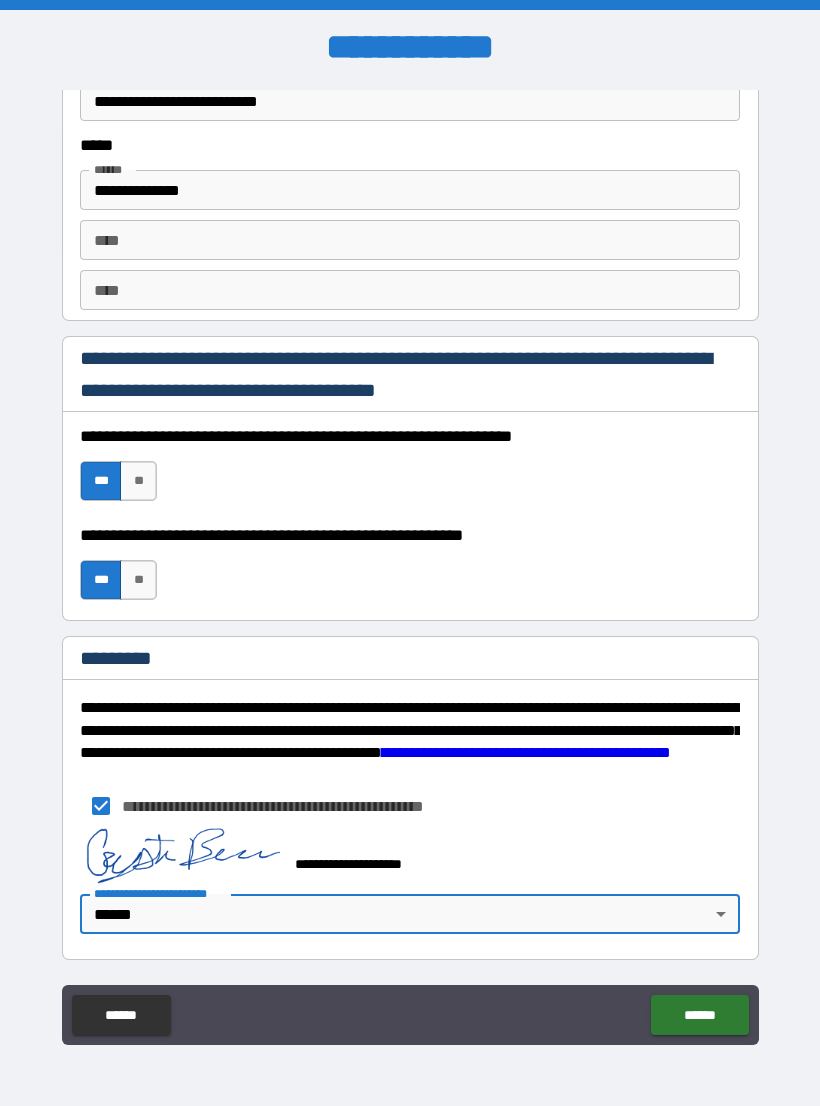click on "******" at bounding box center [699, 1015] 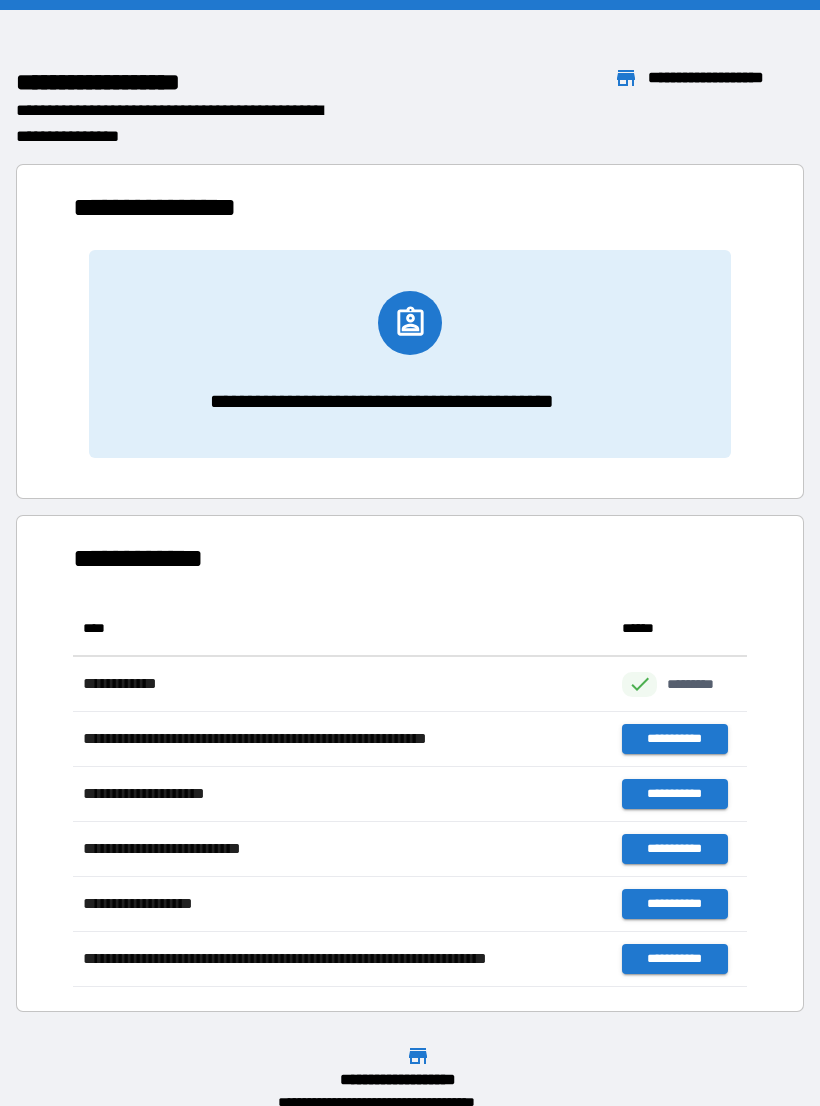 scroll, scrollTop: 386, scrollLeft: 674, axis: both 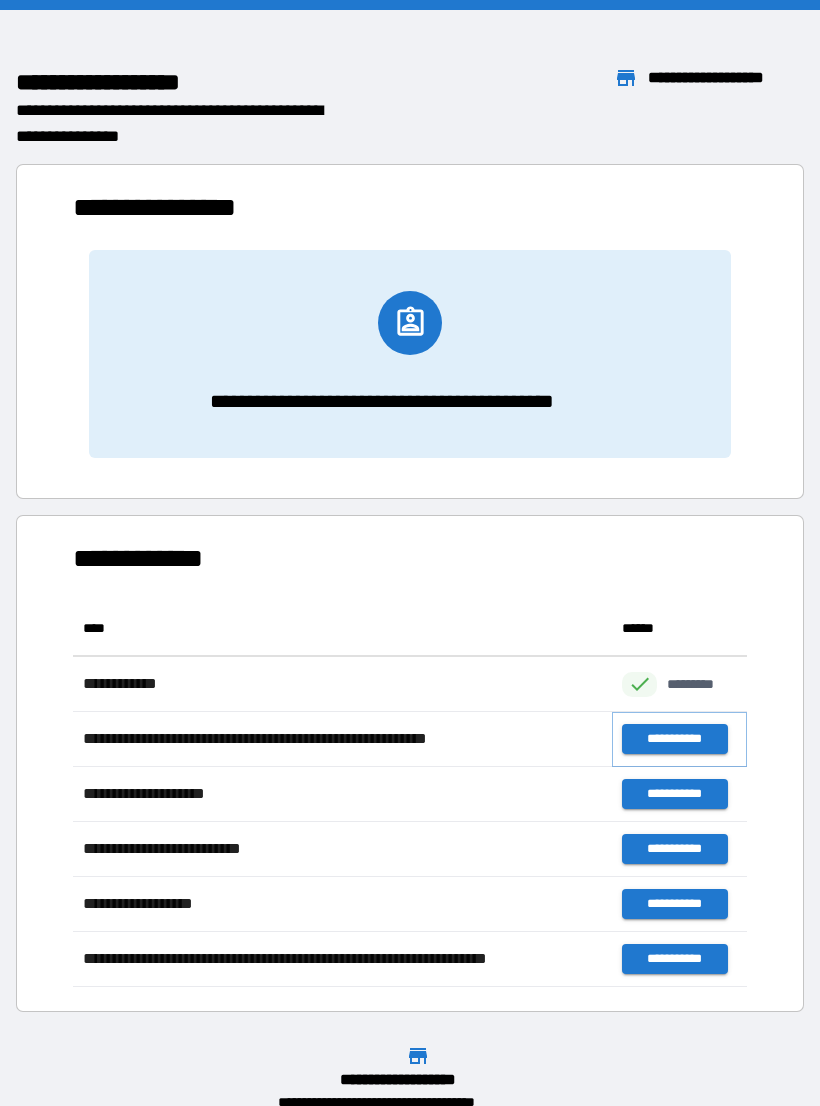 click on "**********" at bounding box center (674, 739) 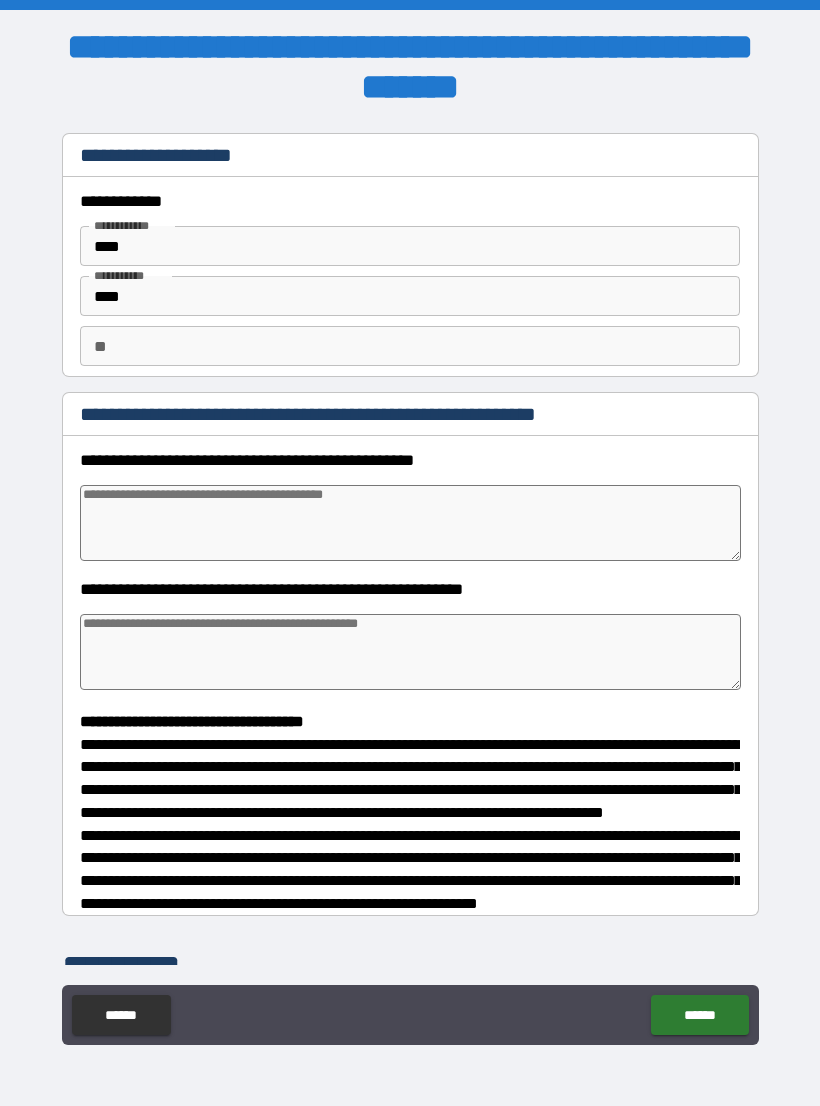 click at bounding box center [410, 523] 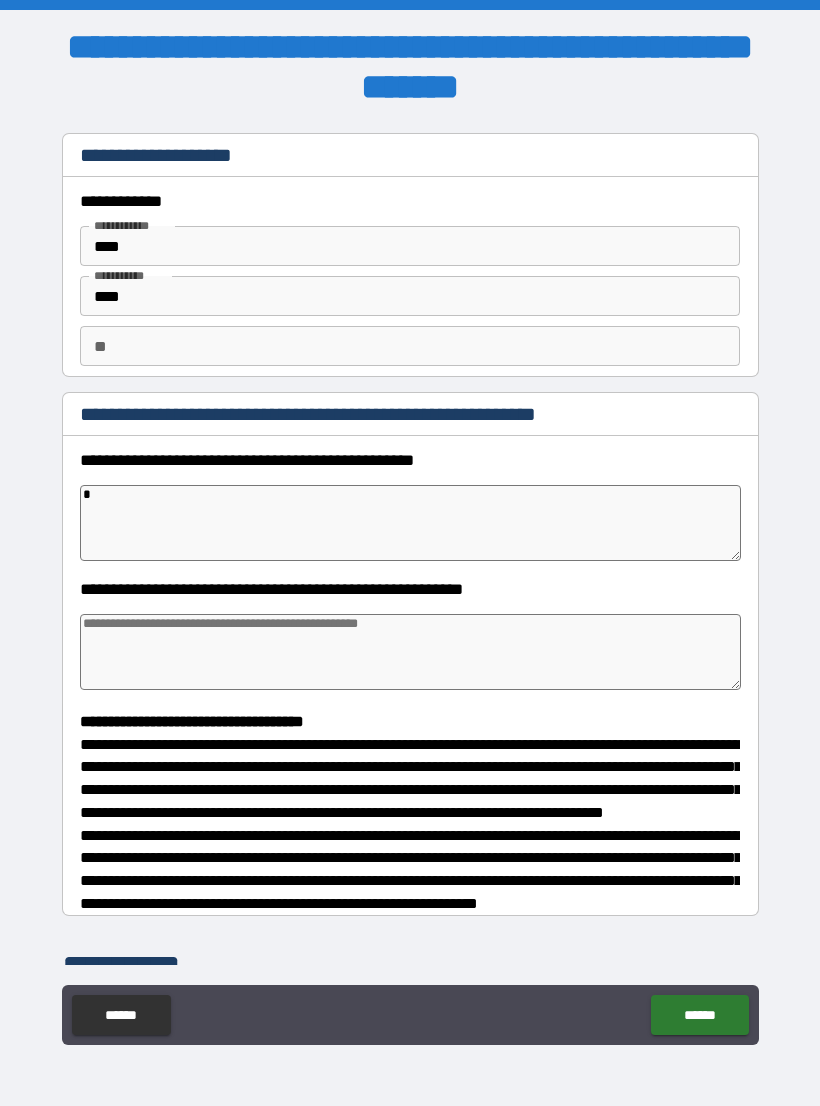 type on "*" 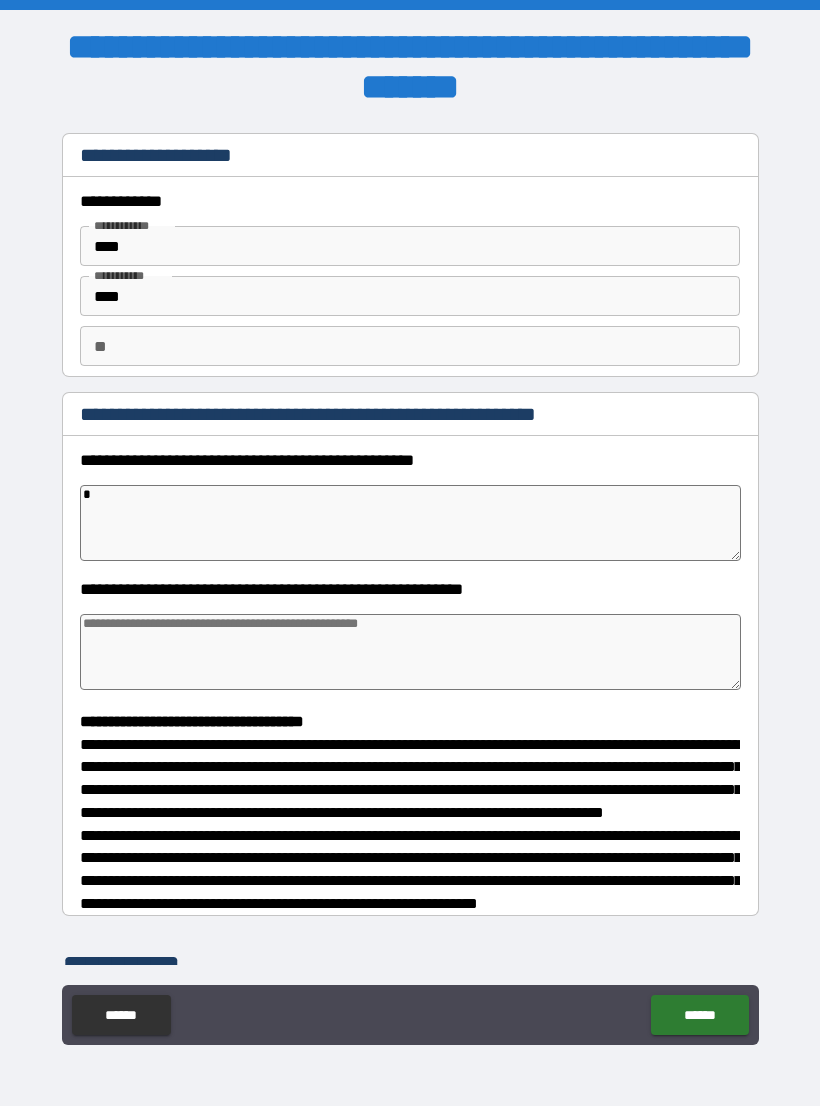 type on "*" 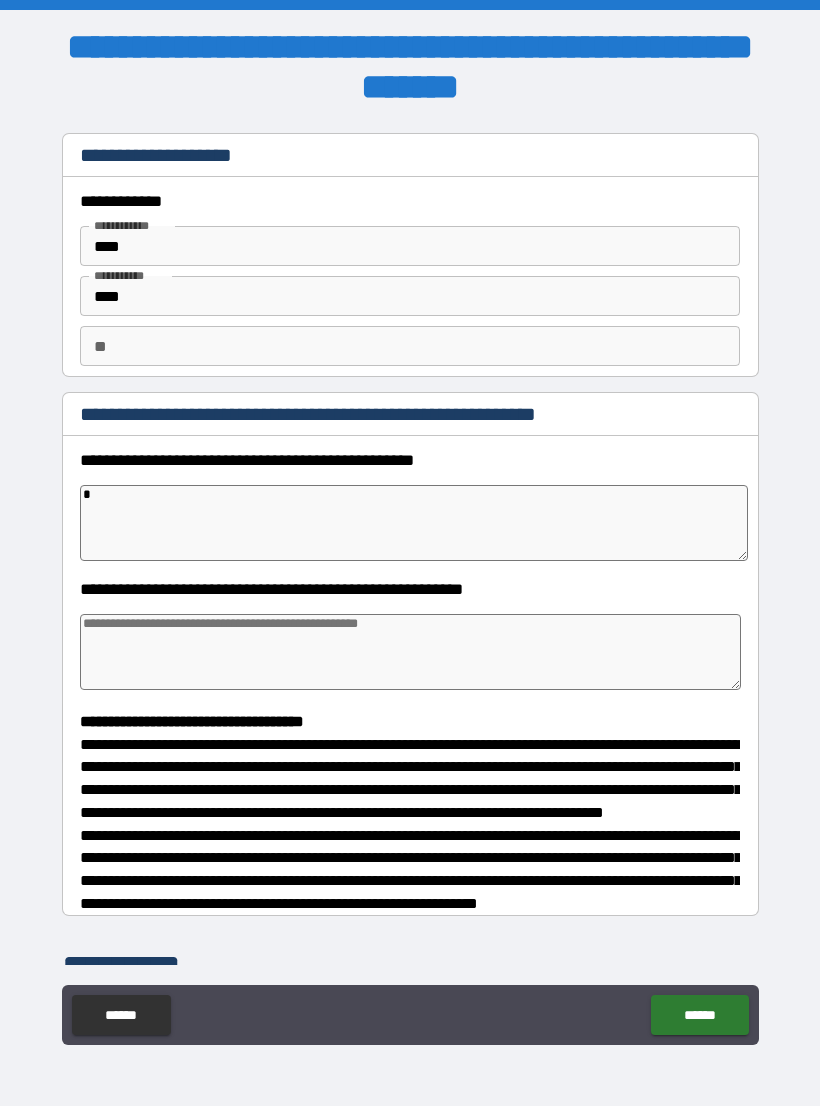 type on "*" 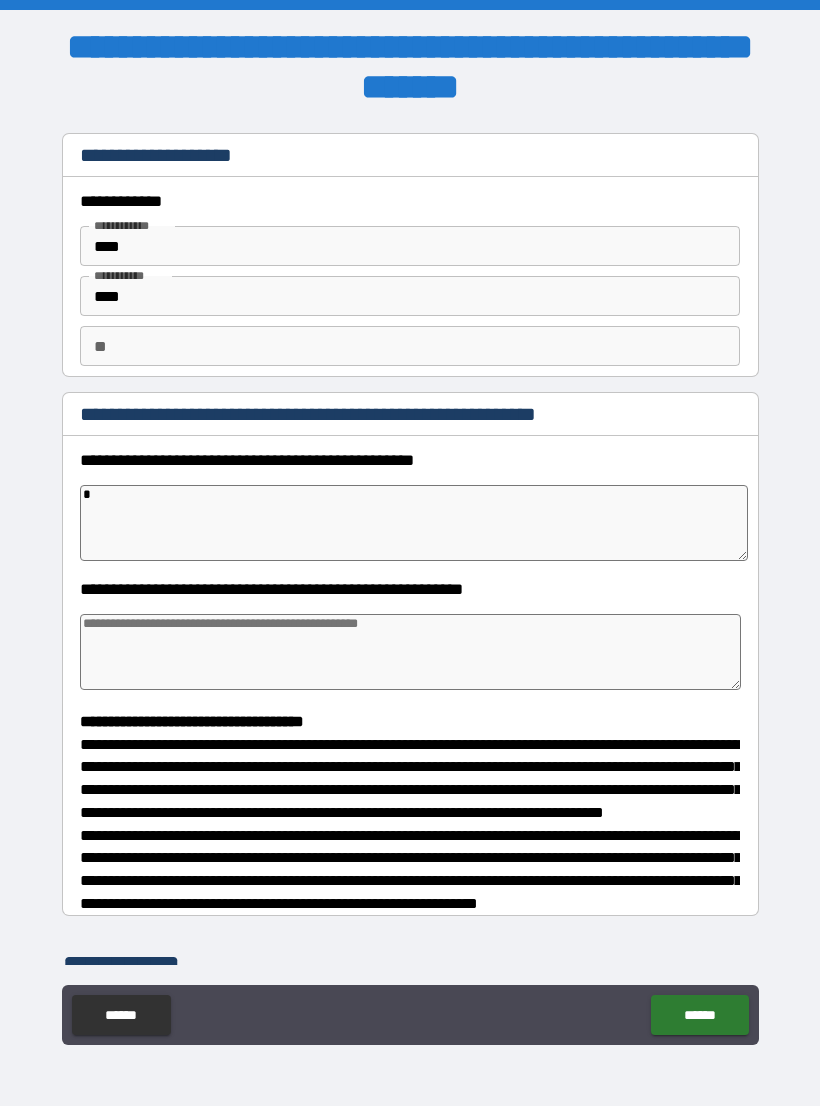 type on "*" 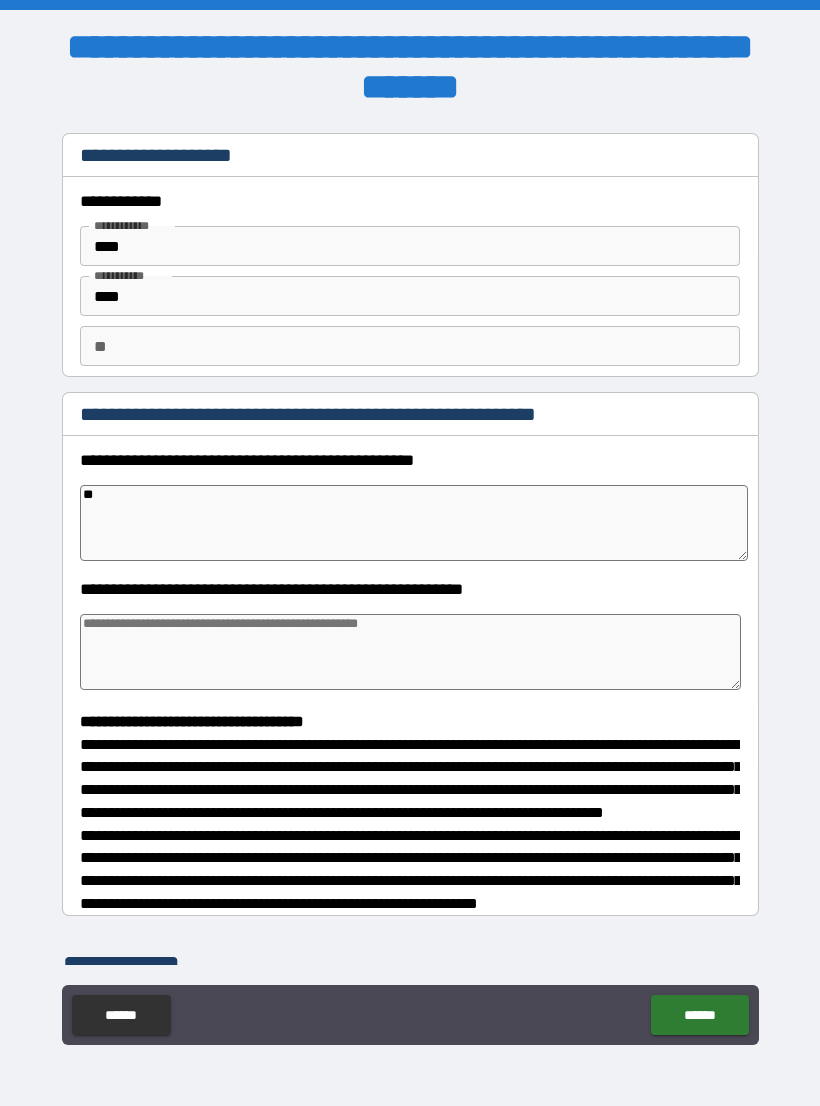 type on "*" 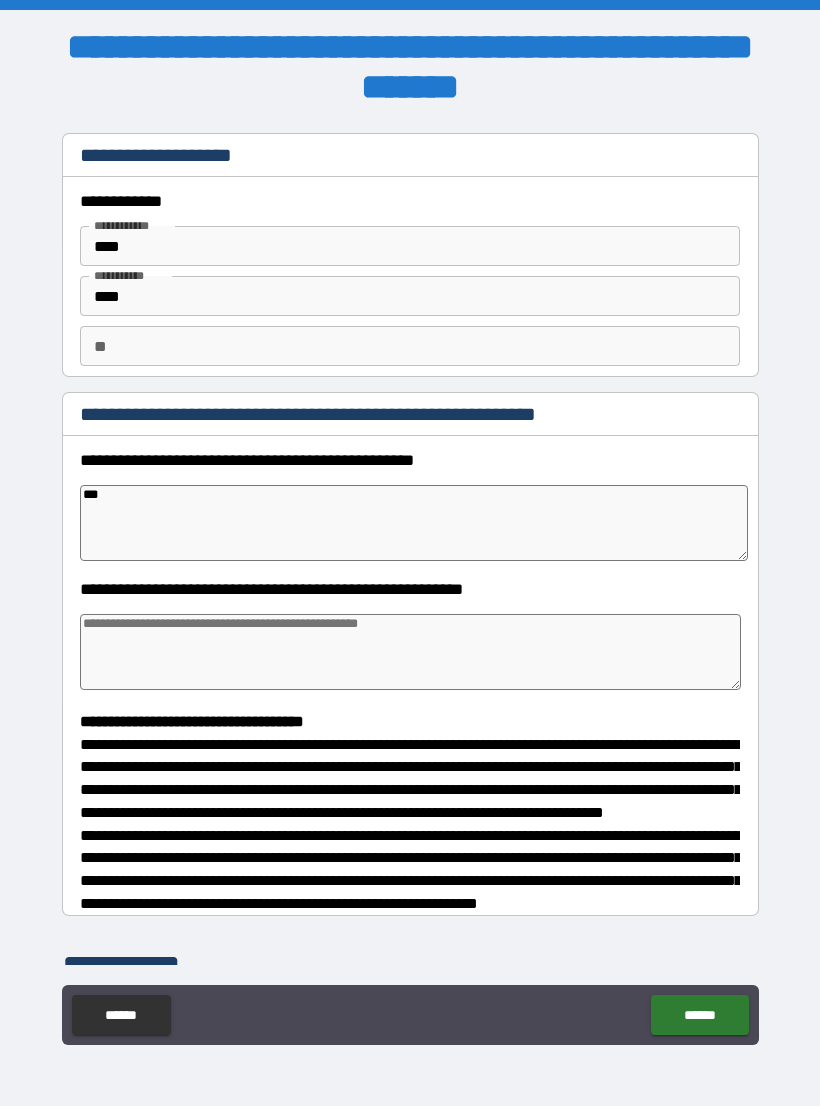 type on "*" 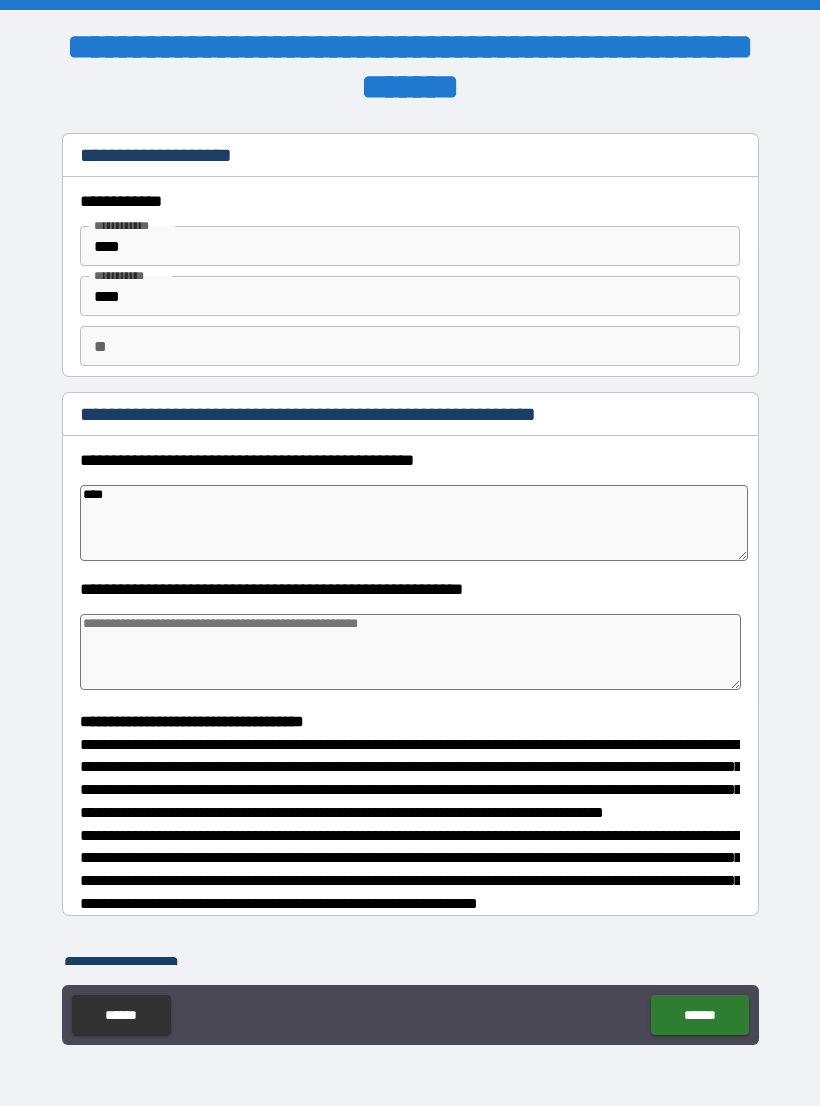 type on "*" 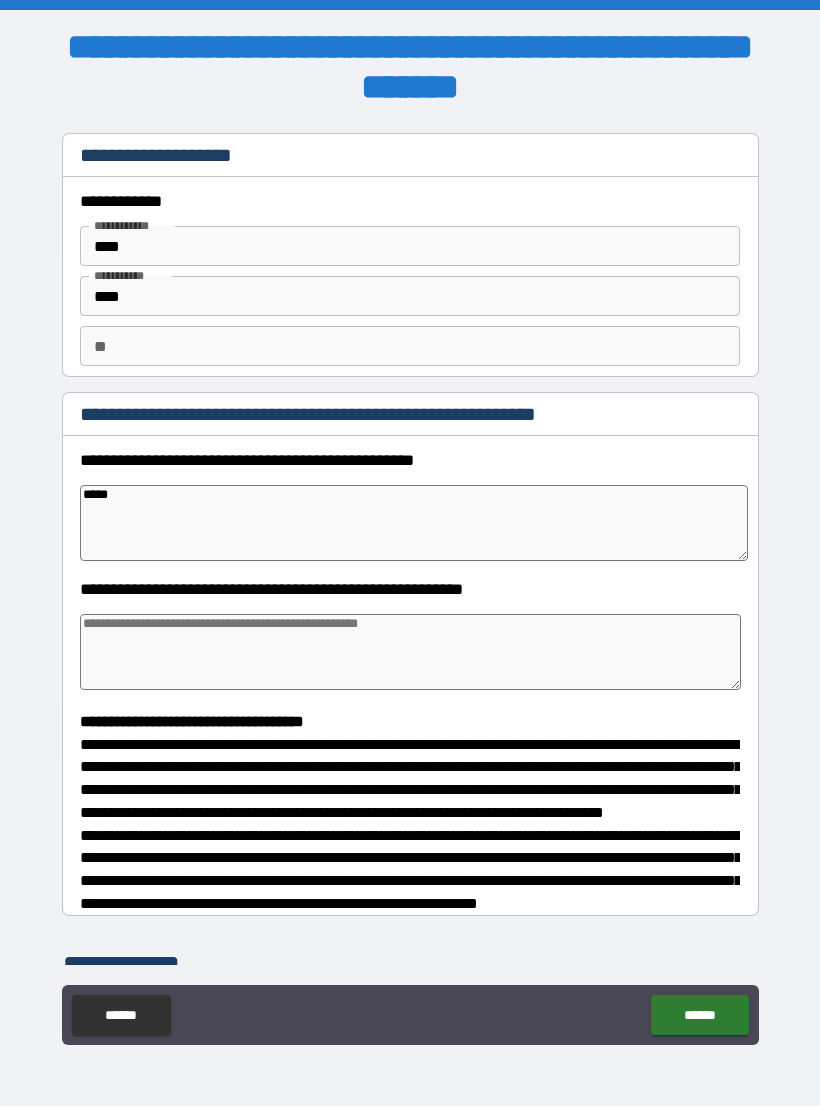 type on "******" 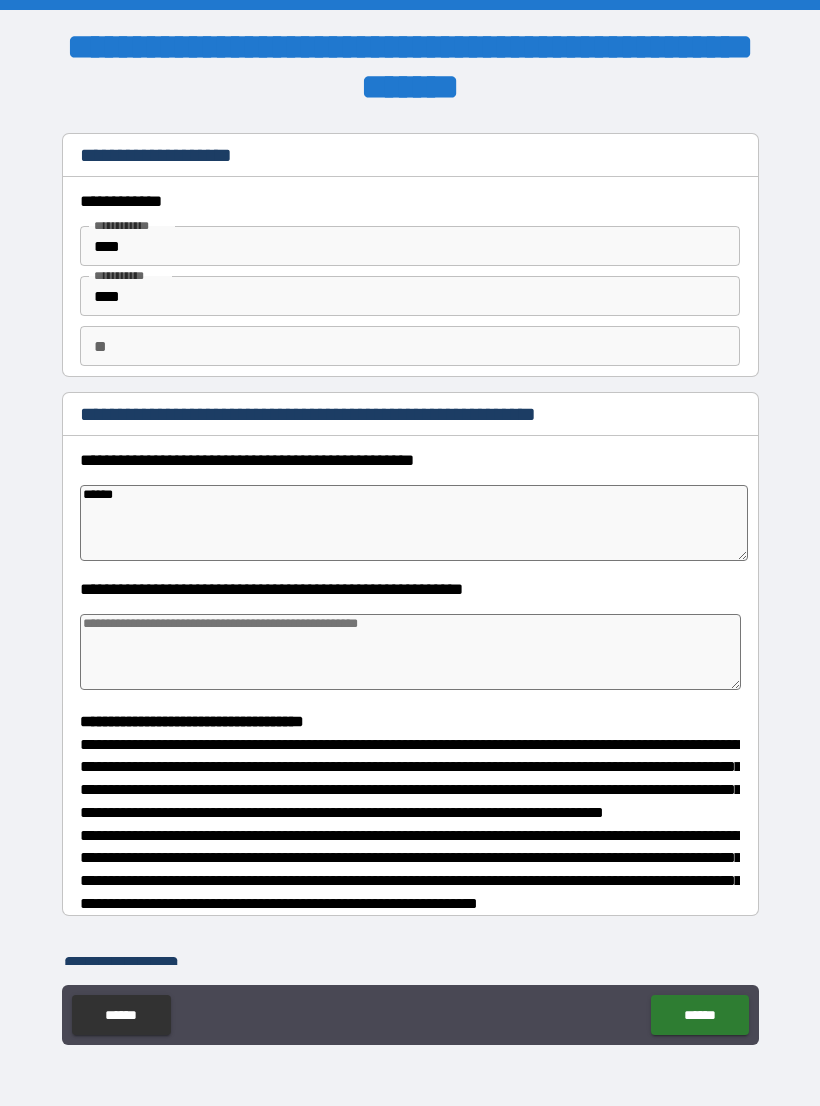 type on "*" 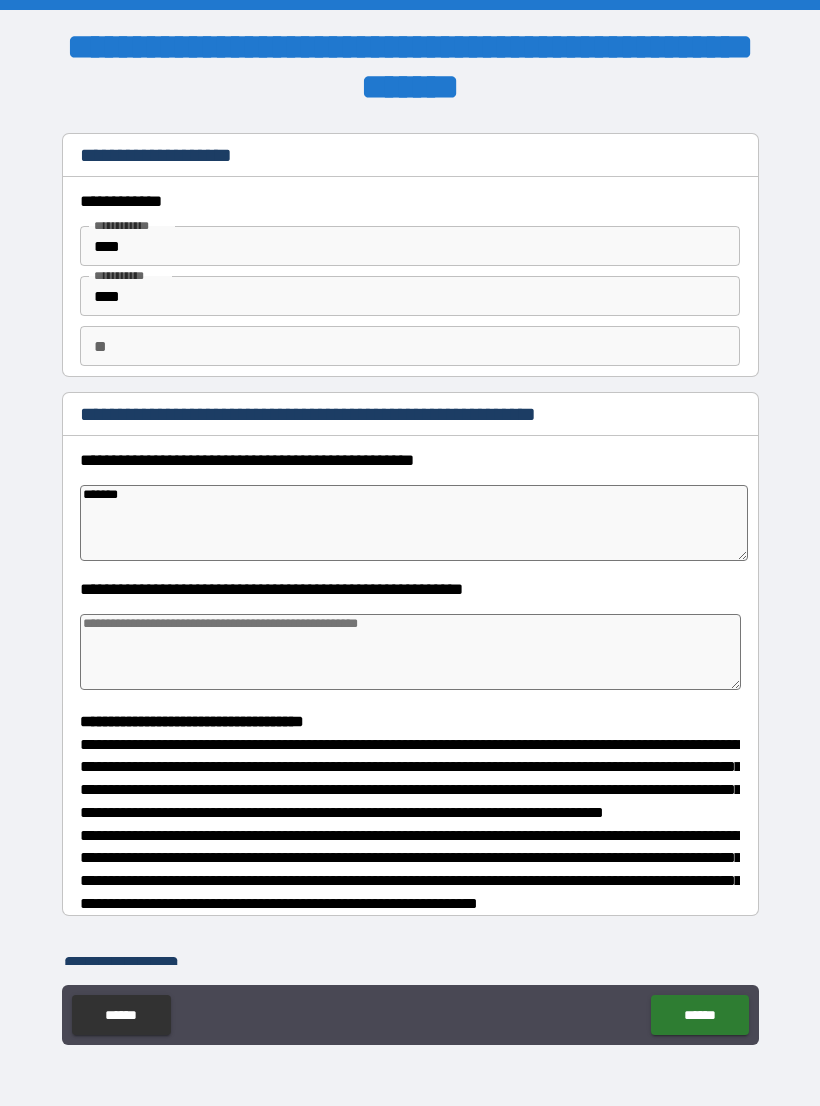 type on "*" 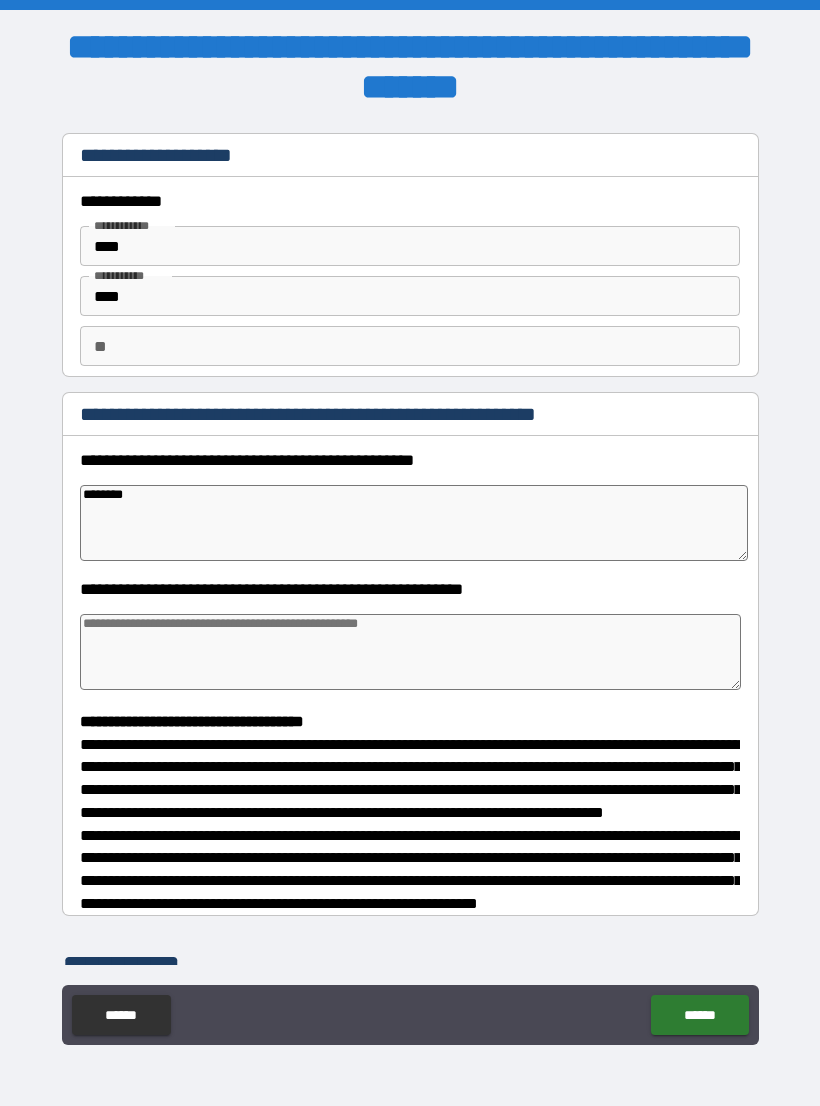 type on "*" 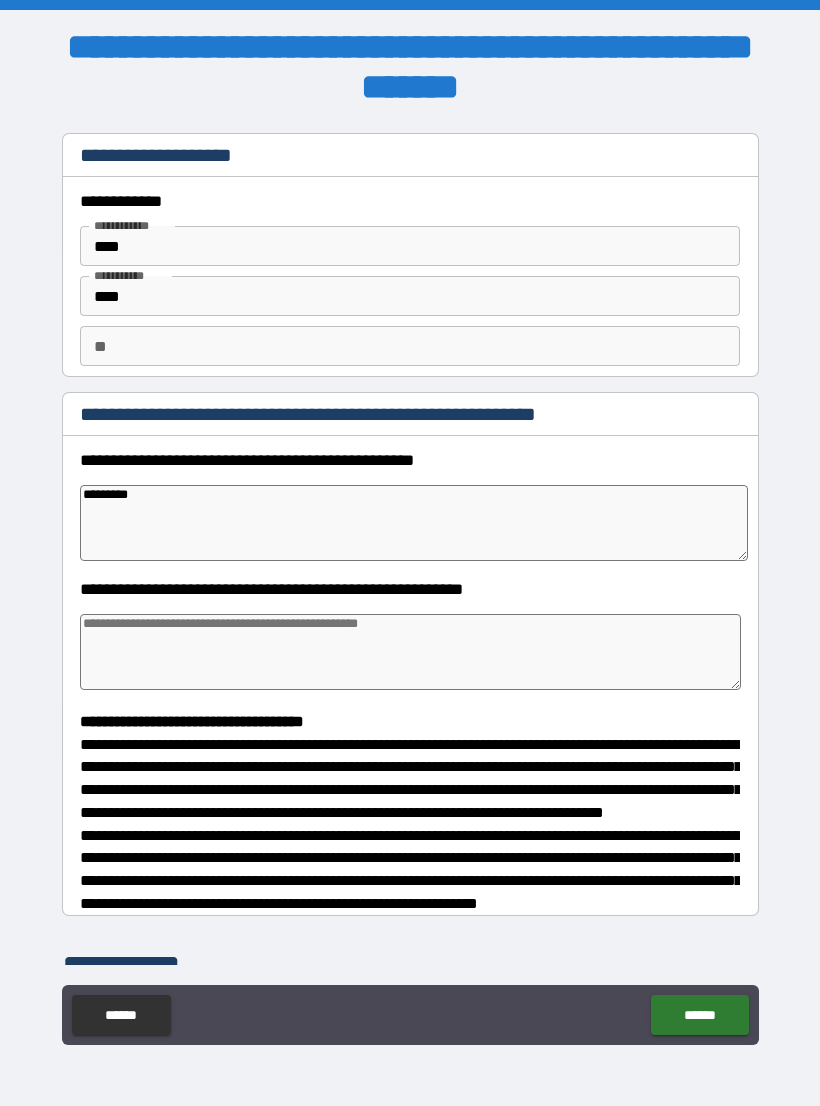 type on "*" 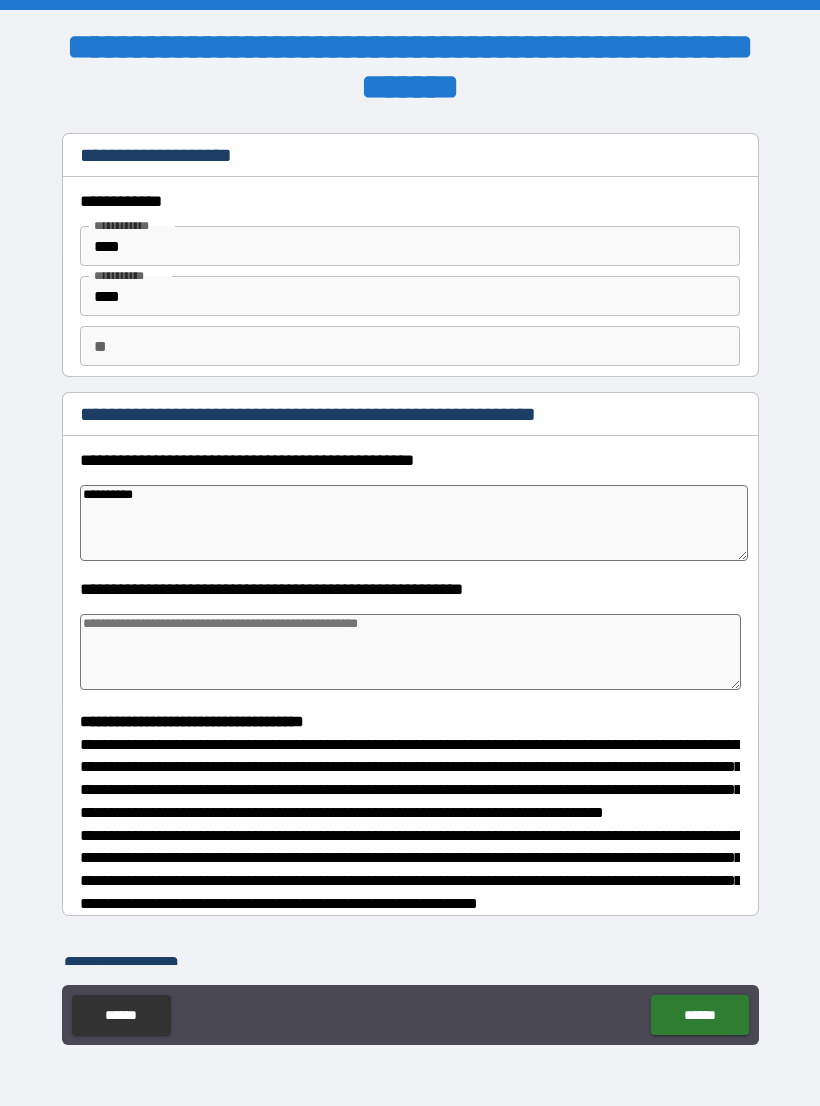 type on "*" 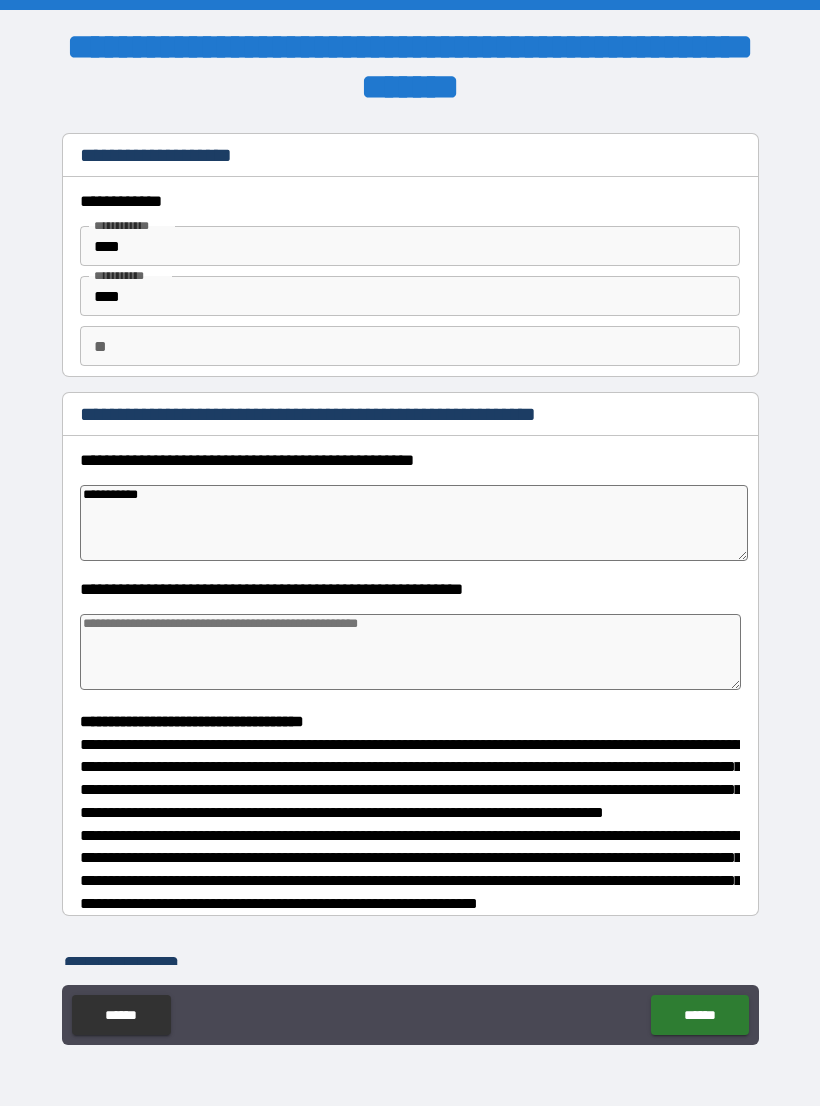 type on "*" 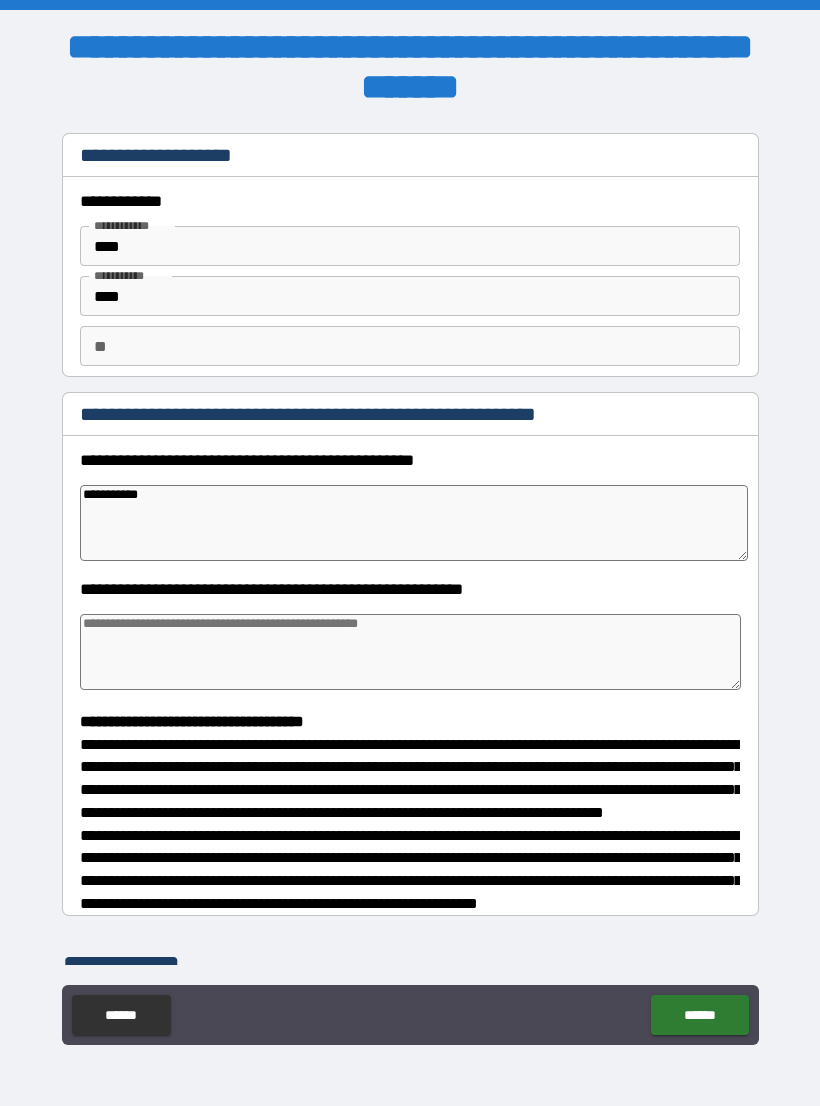 type on "**********" 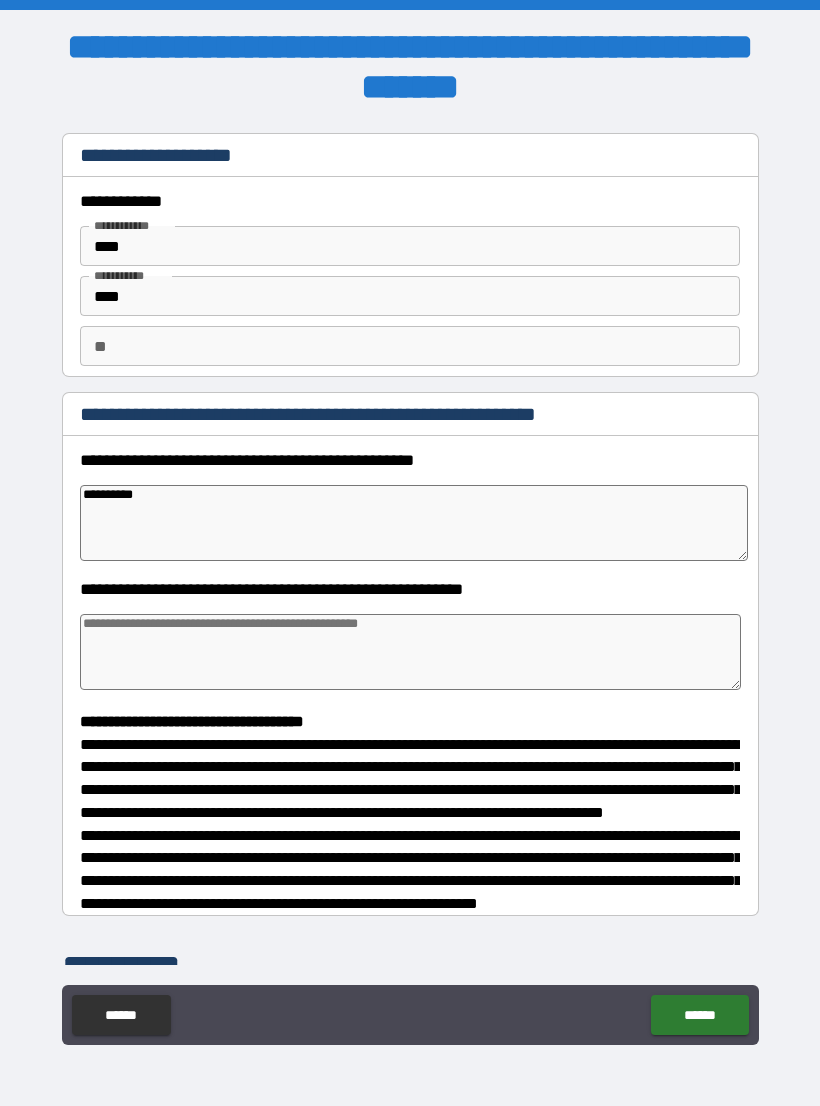 type on "*" 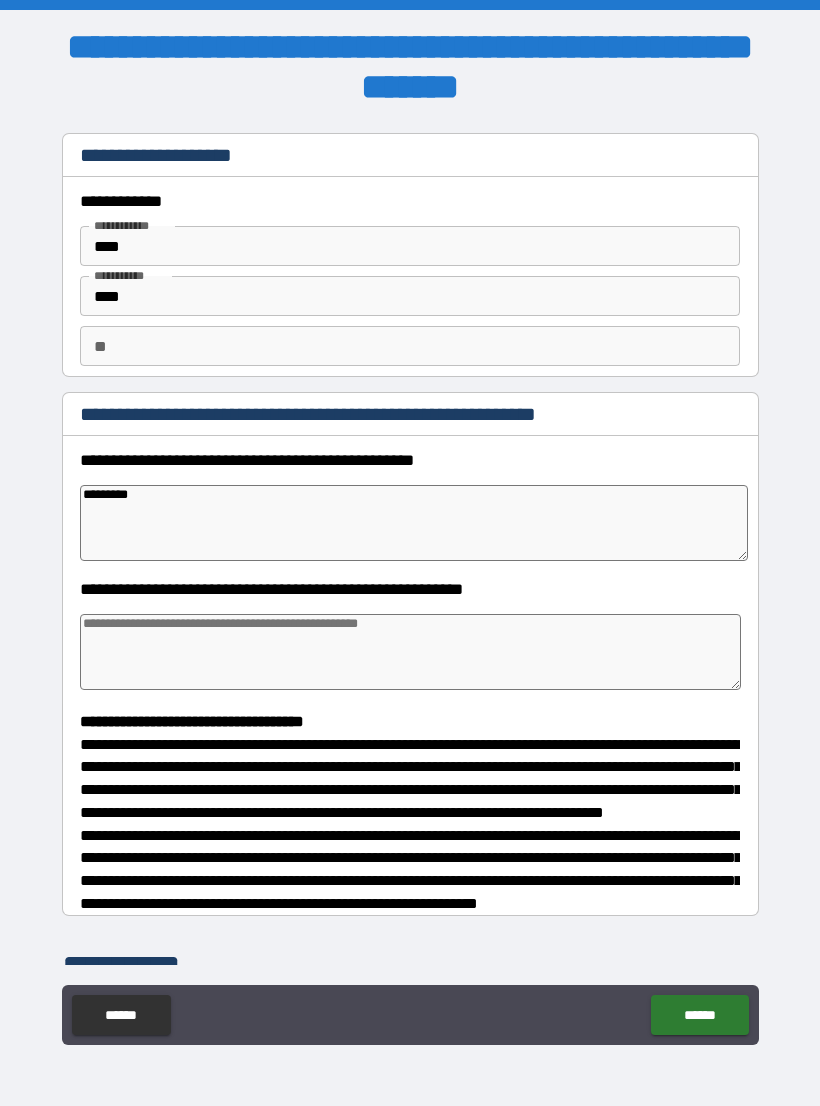type on "*" 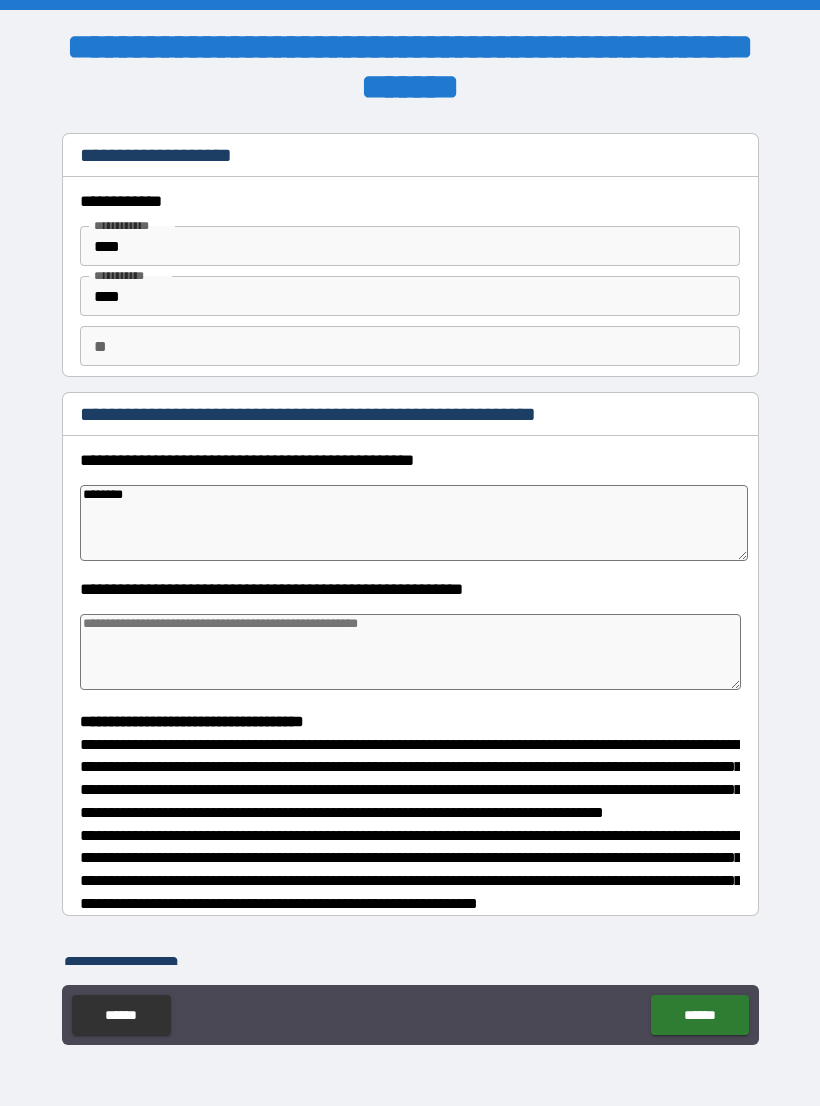 type on "******" 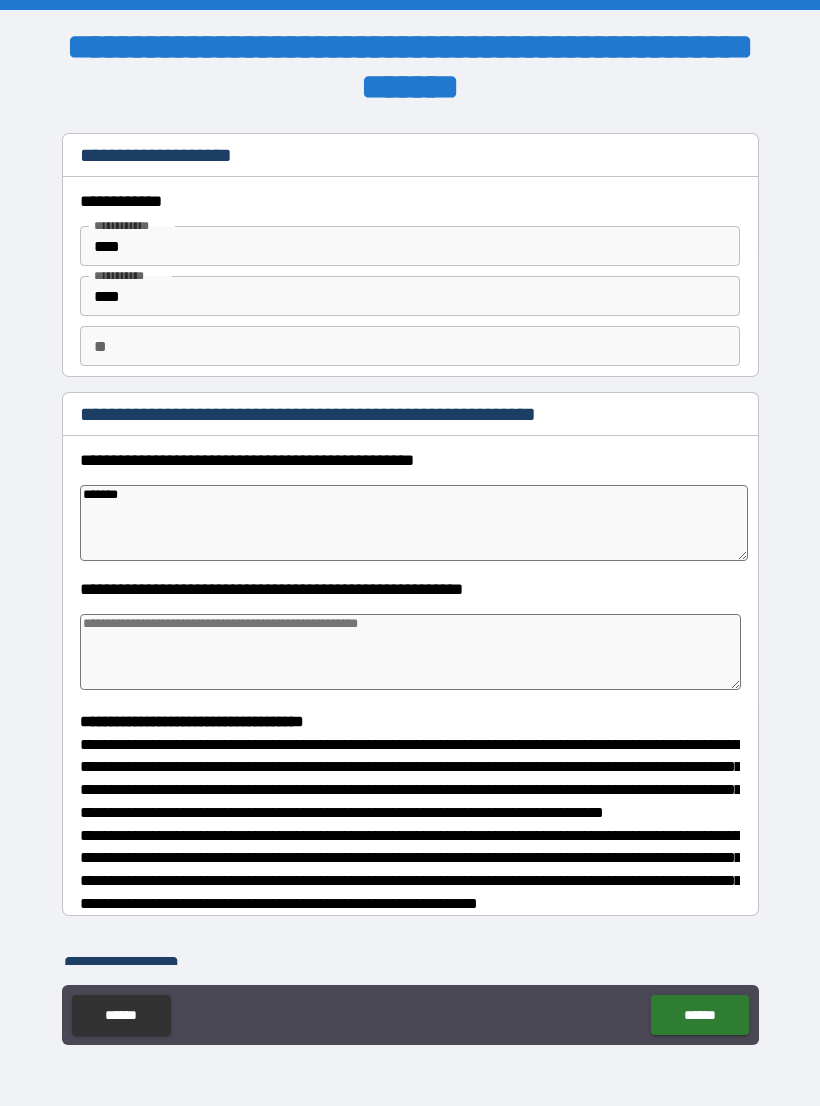 type on "*" 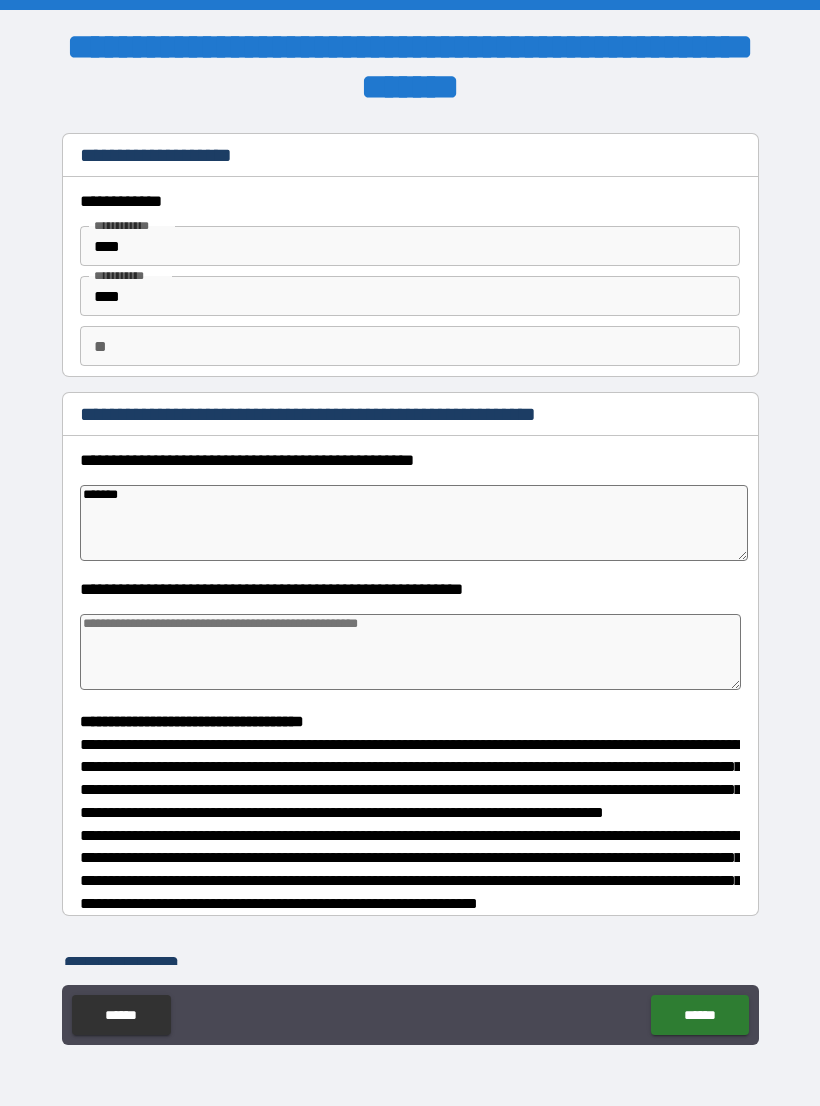 type on "********" 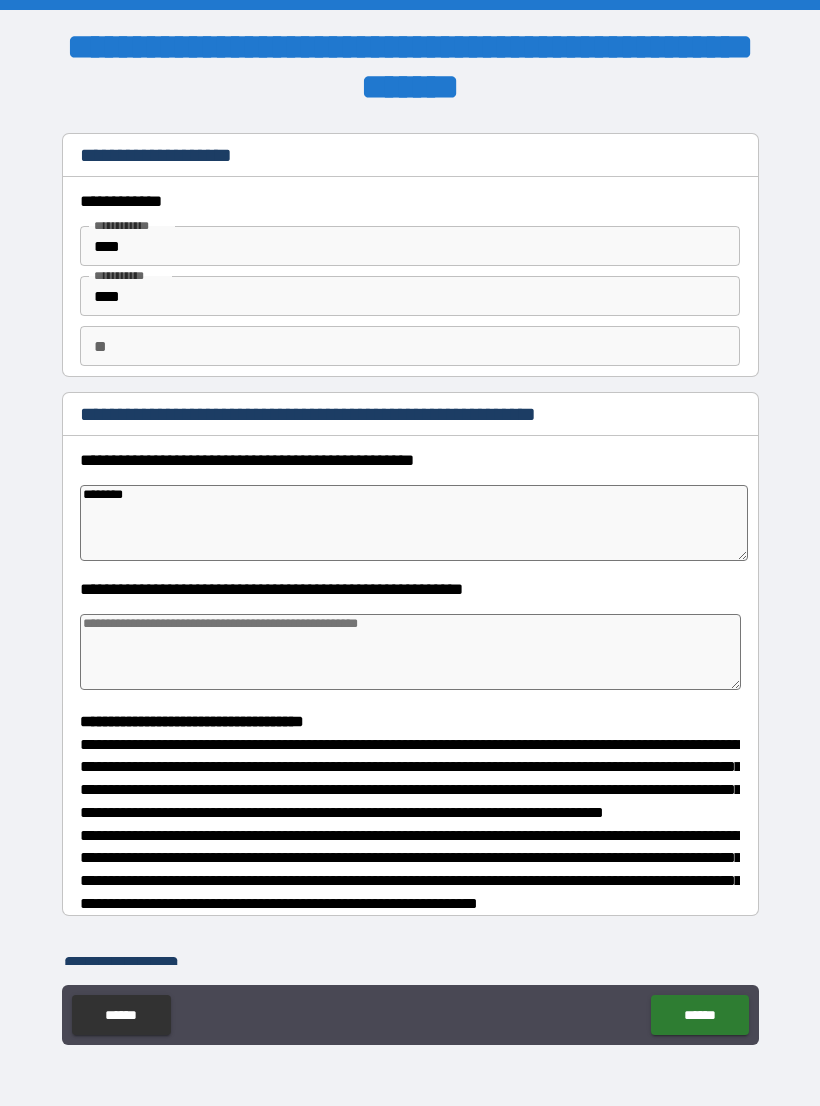 type on "*" 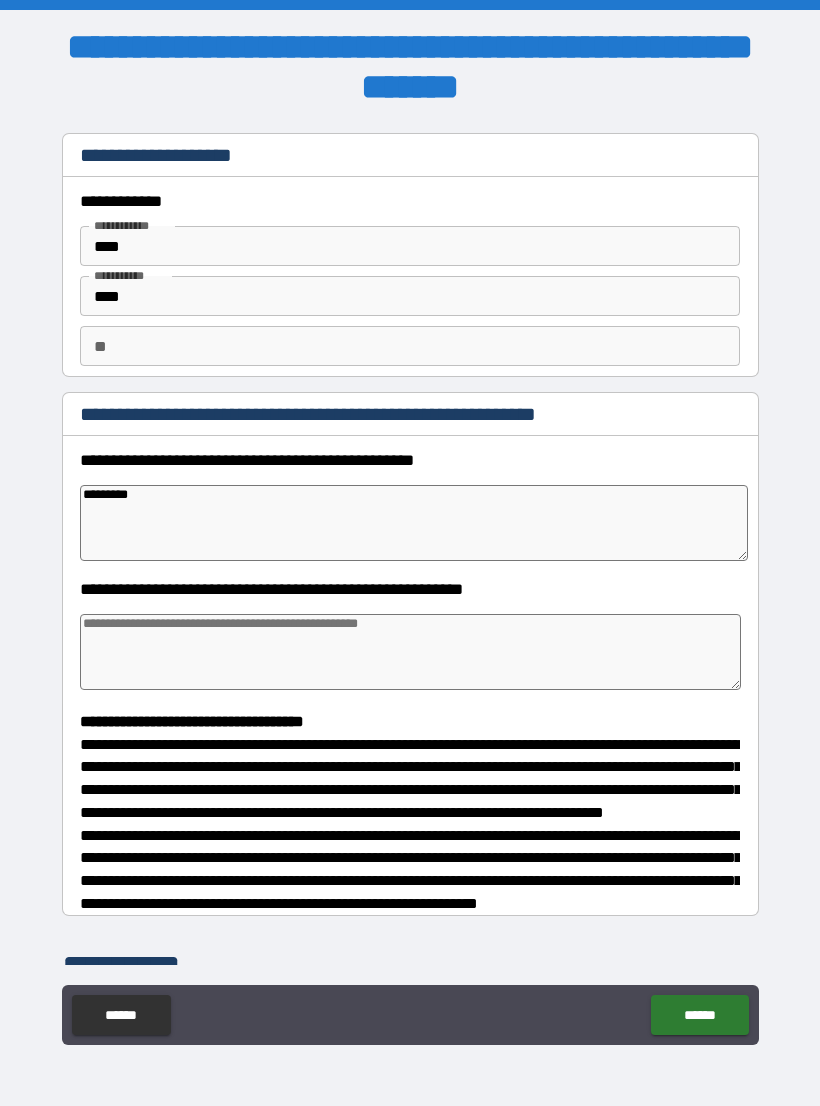 type on "*" 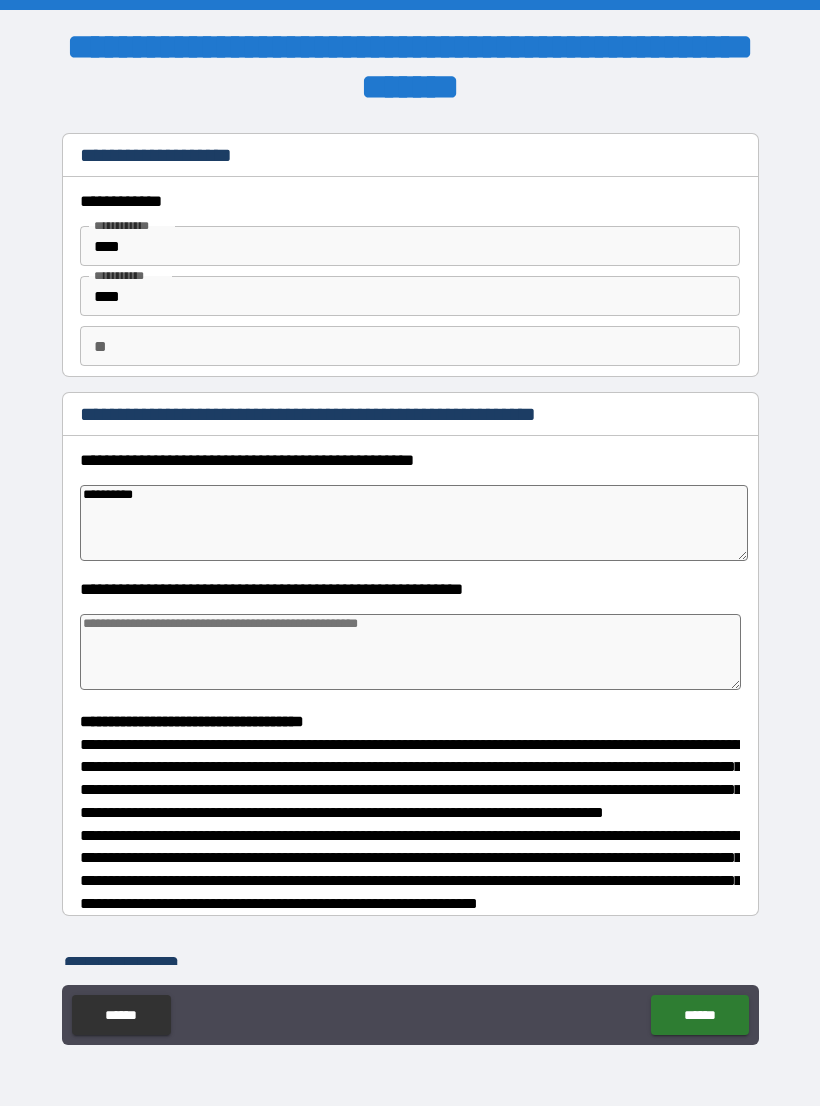 type on "*" 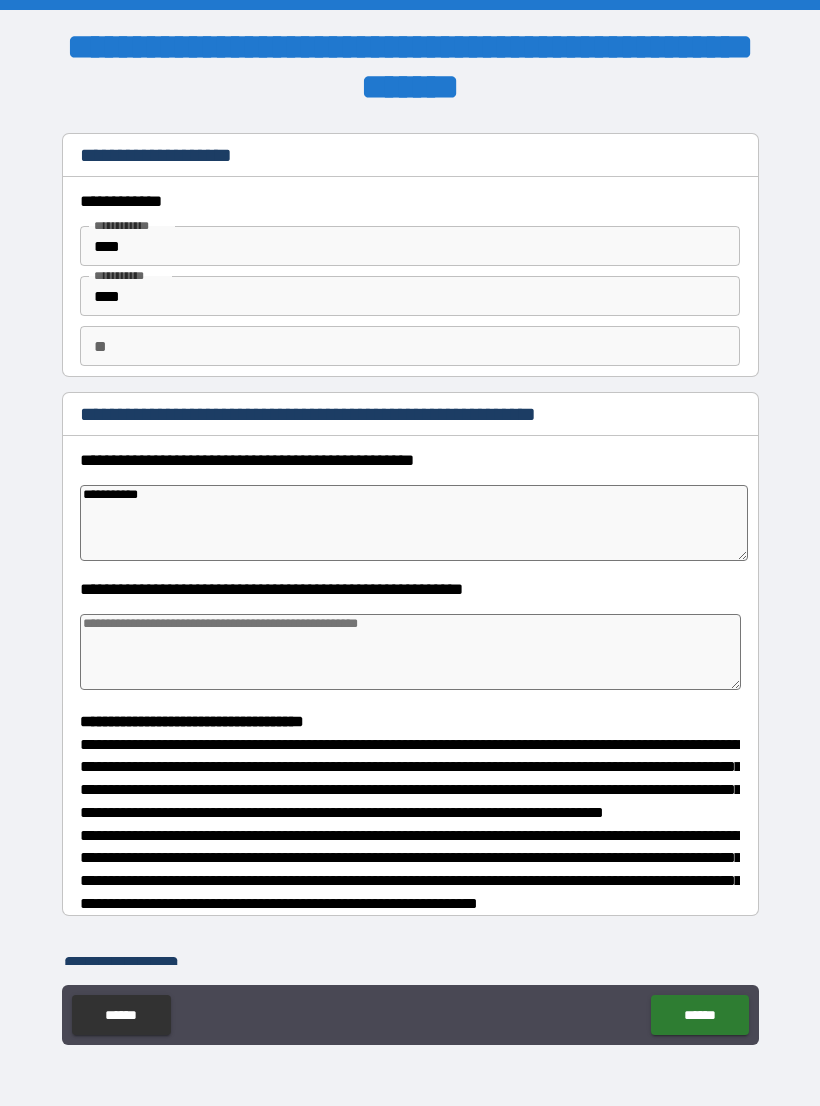 type on "*" 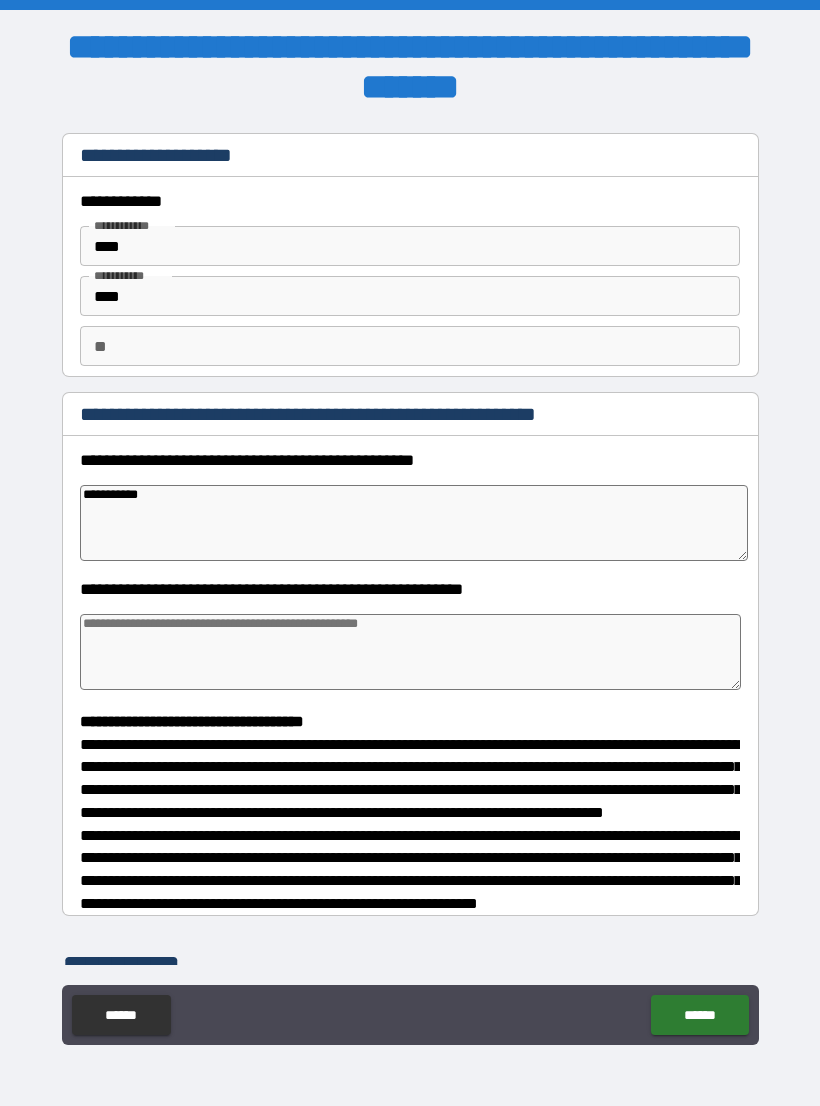 type on "**********" 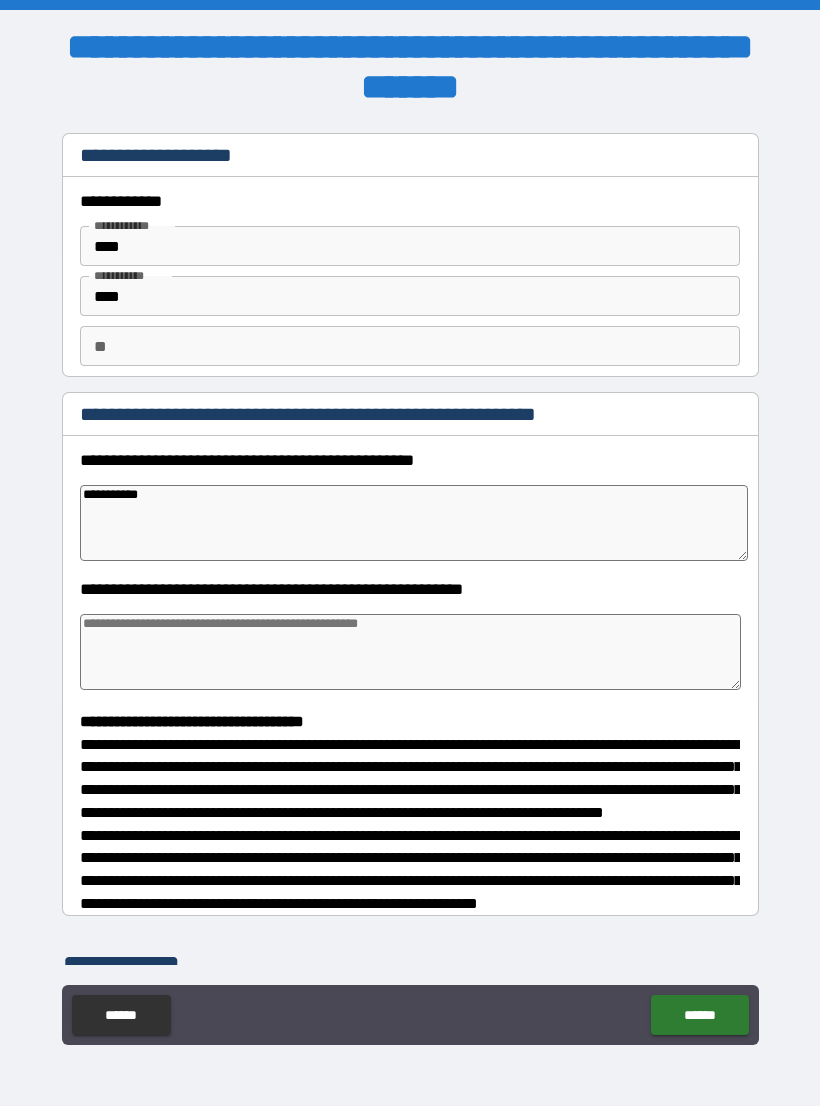 type on "*" 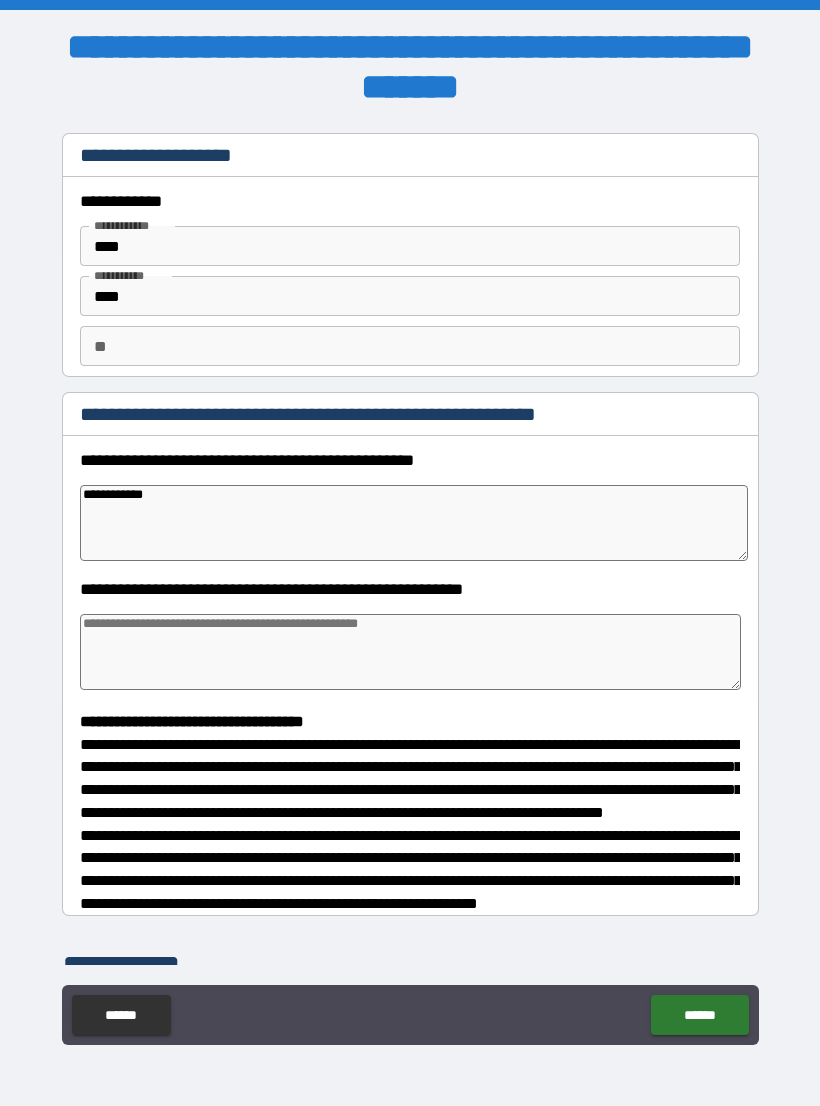 type on "*" 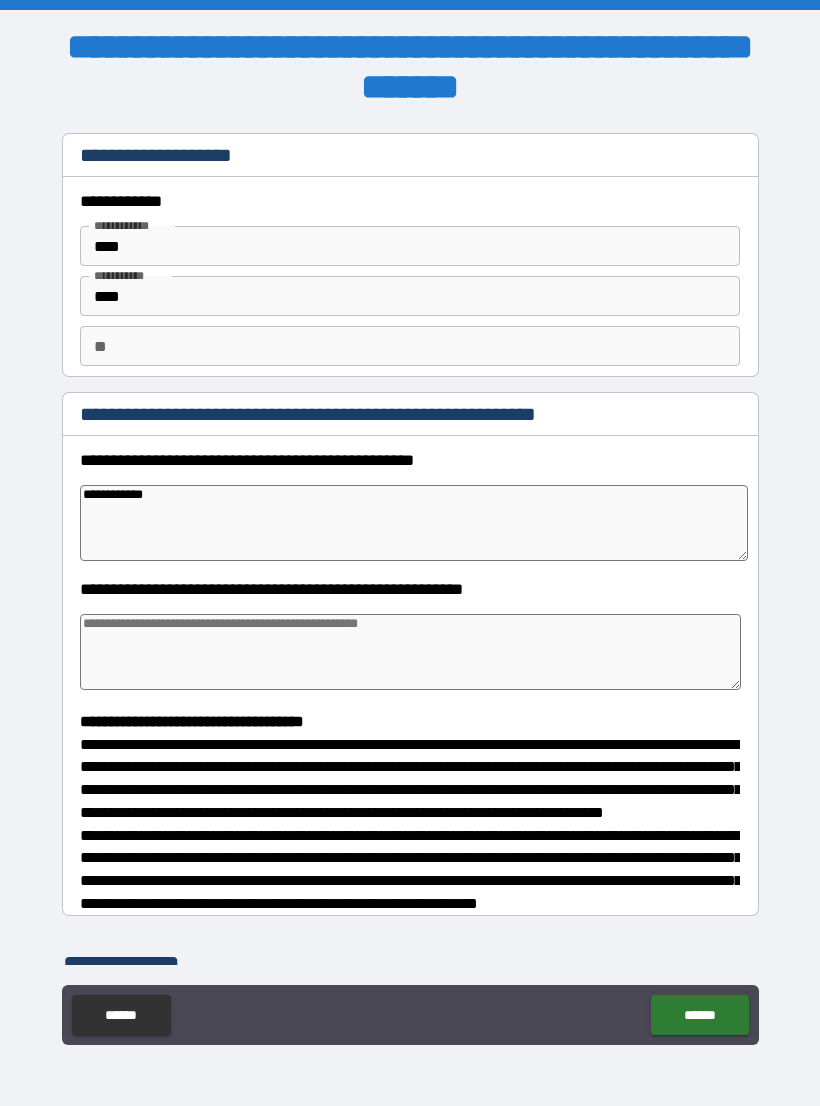 type on "**********" 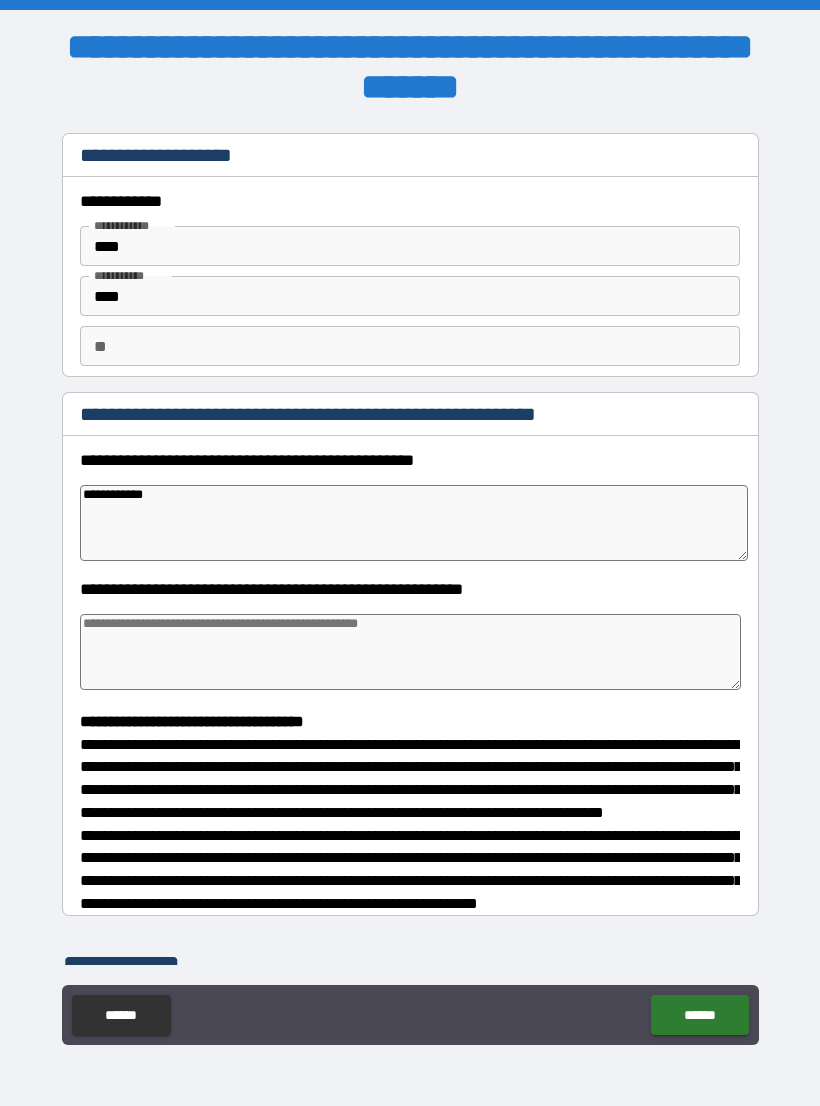 type on "*" 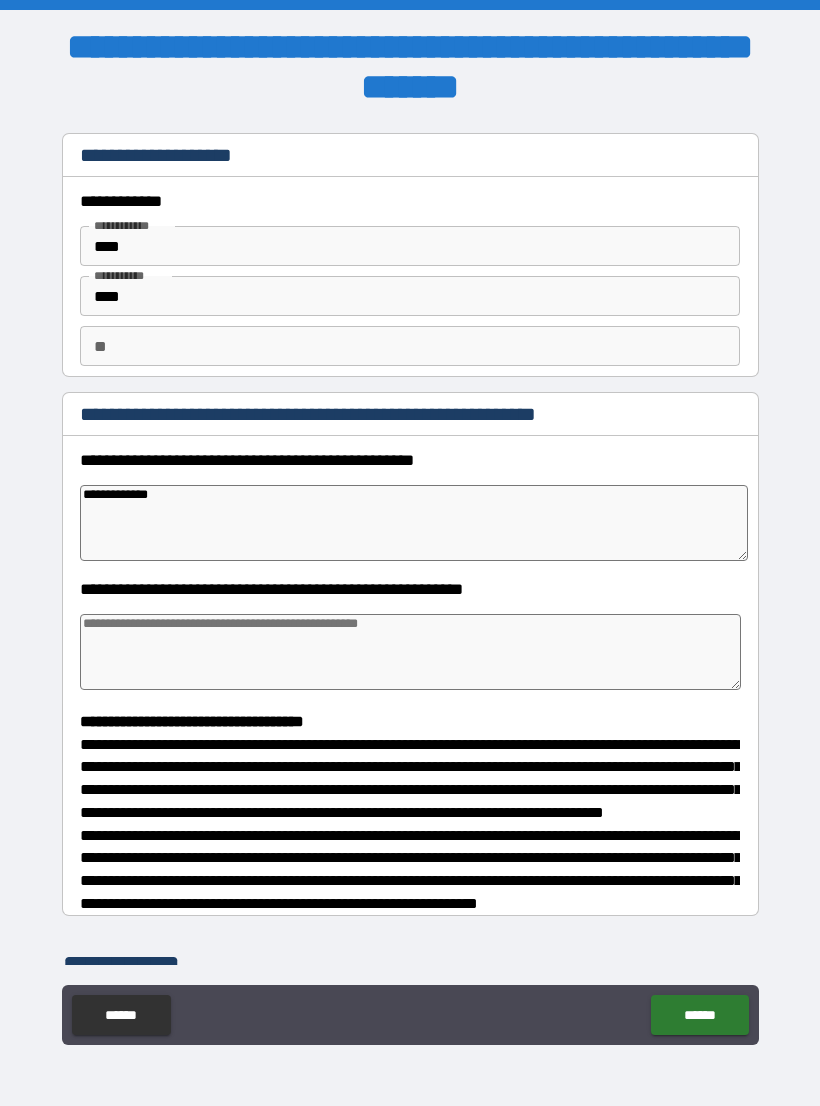 type on "*" 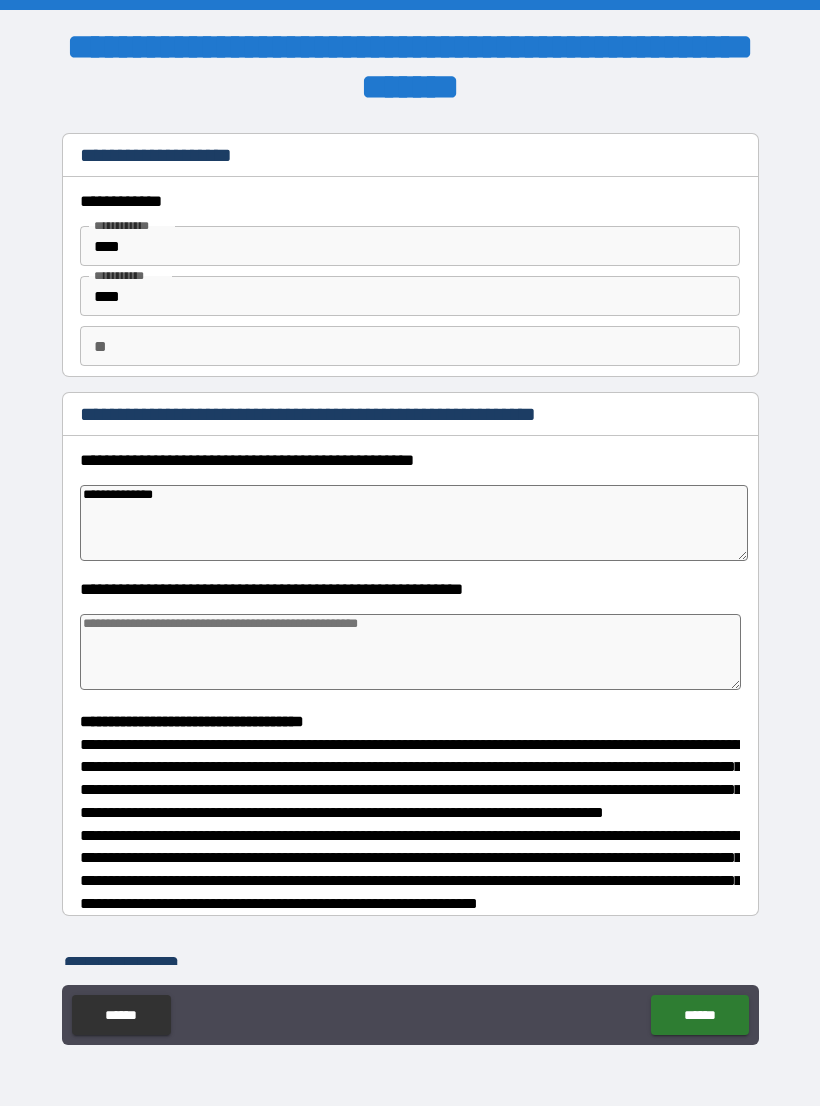 type on "*" 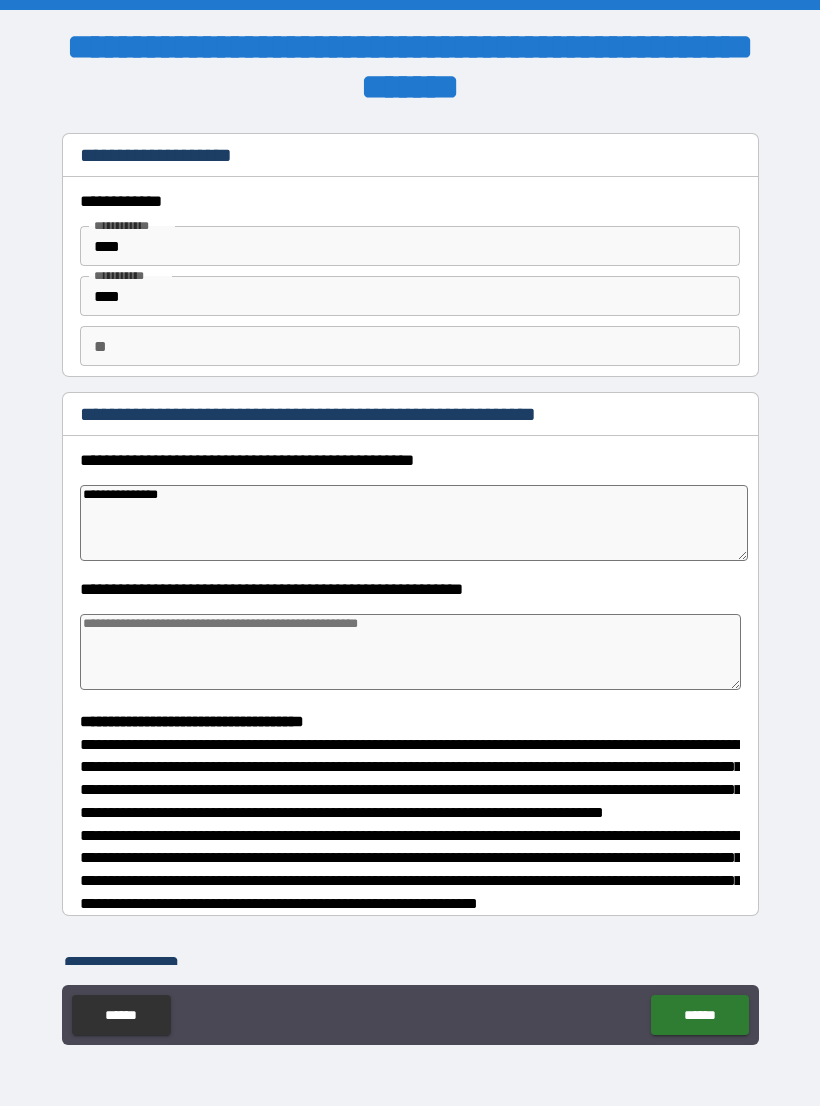 type on "*" 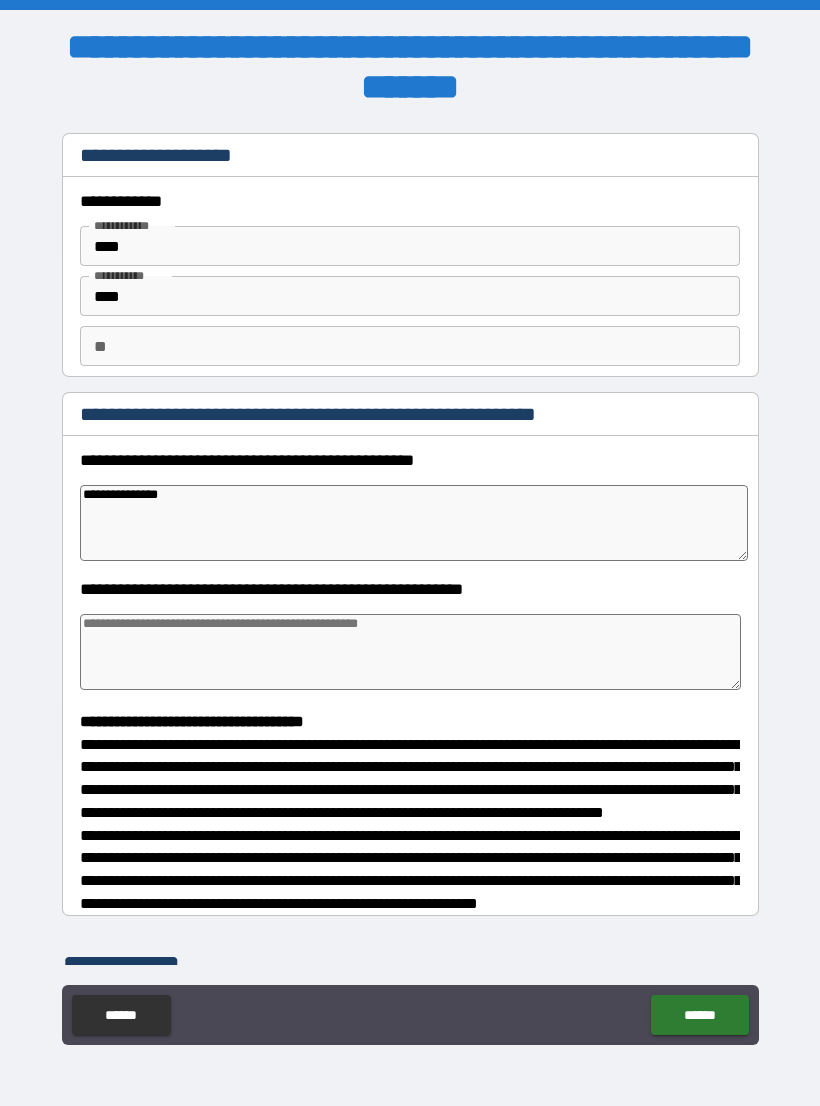 type on "**********" 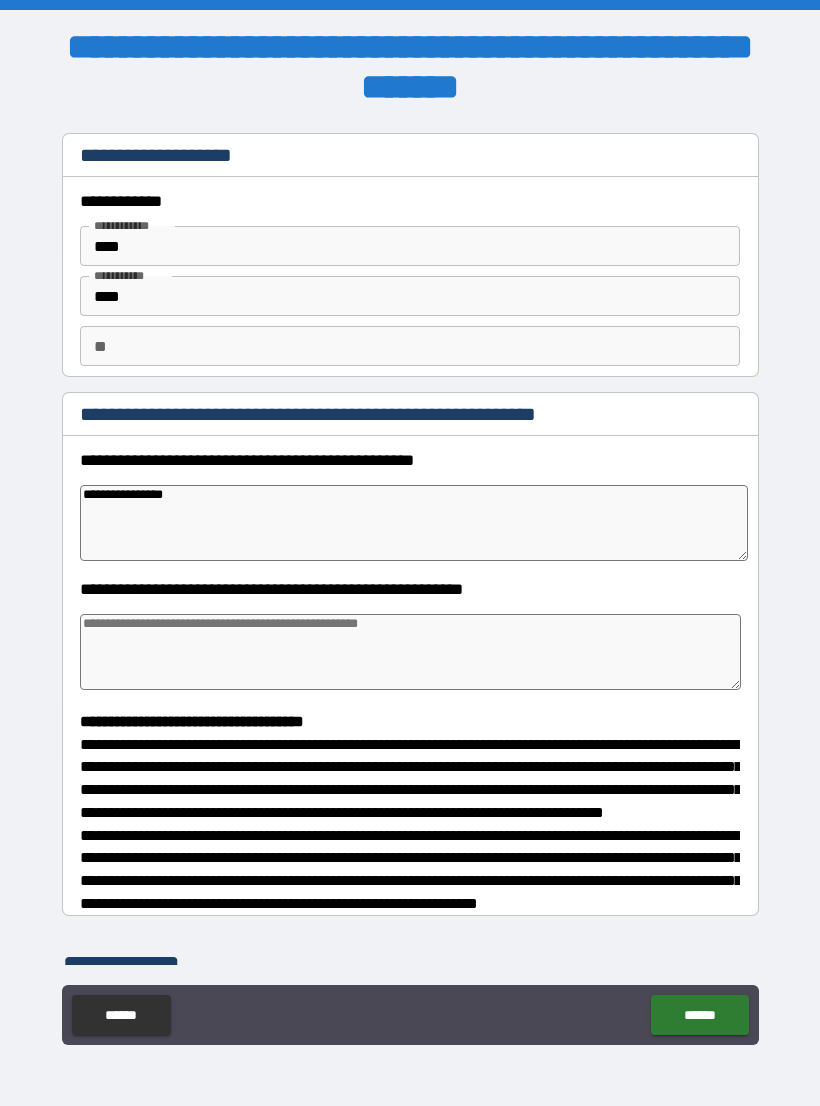 type on "*" 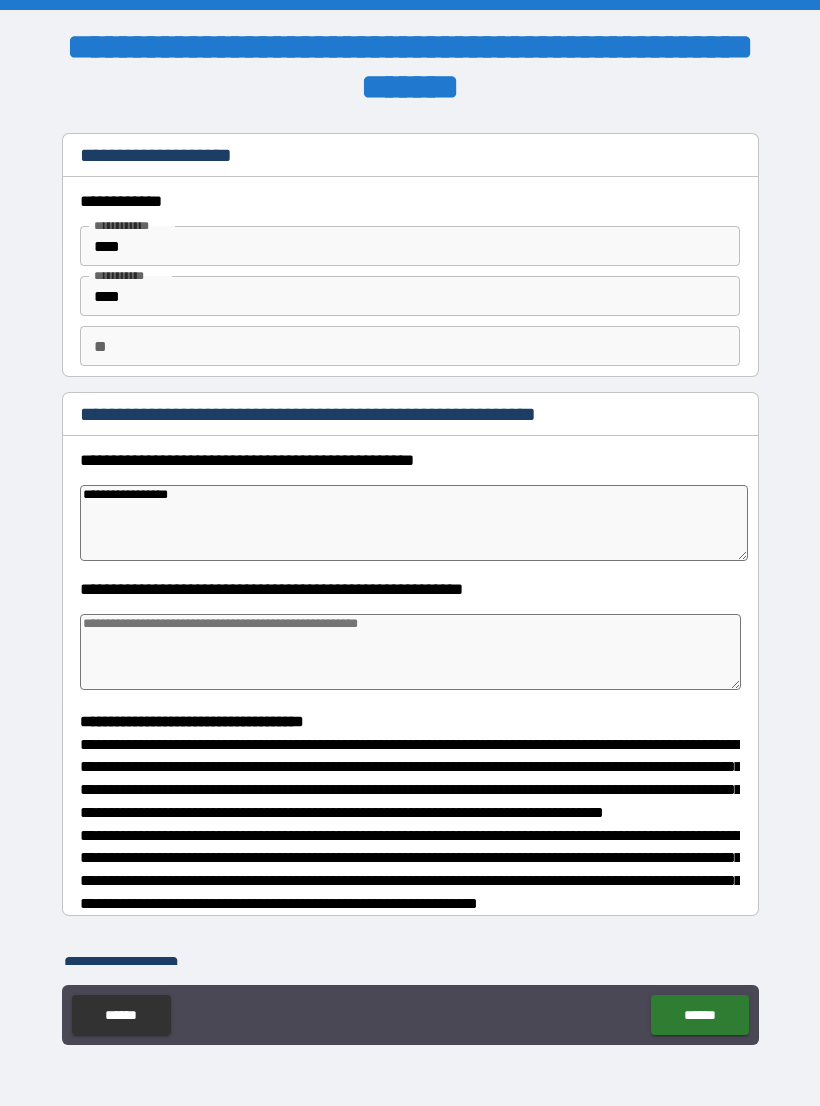 type on "*" 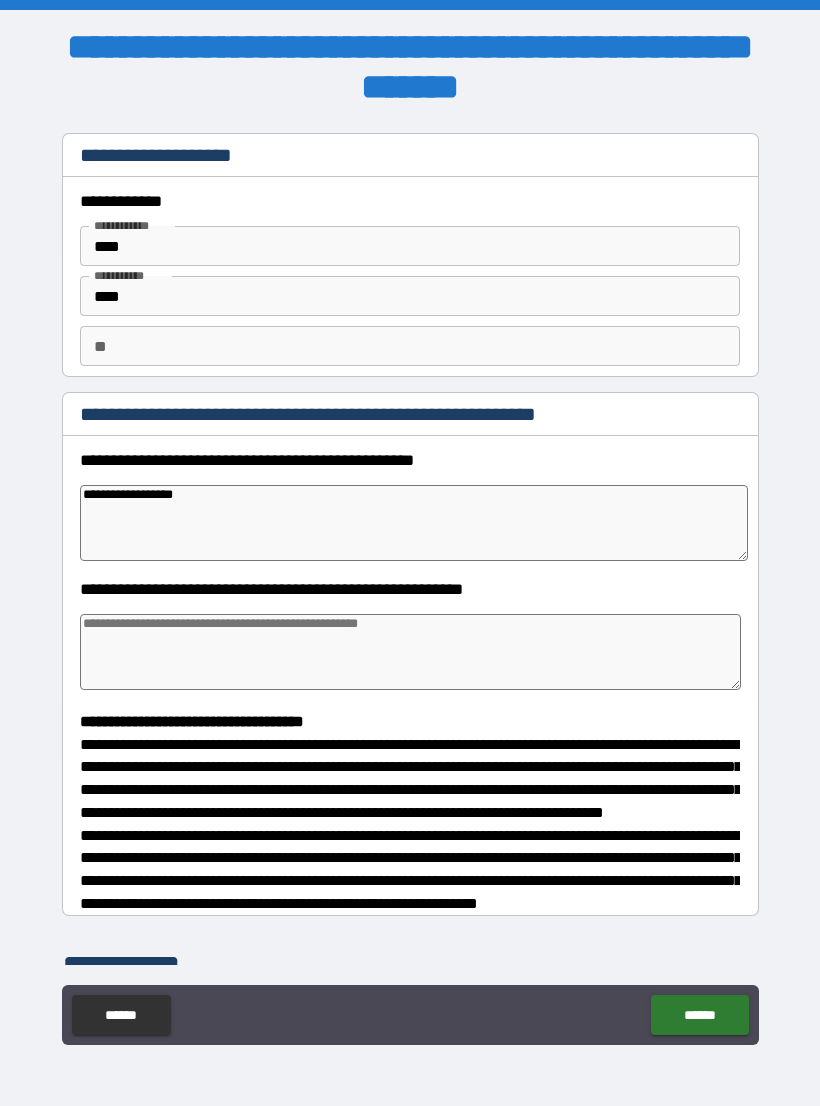 type on "*" 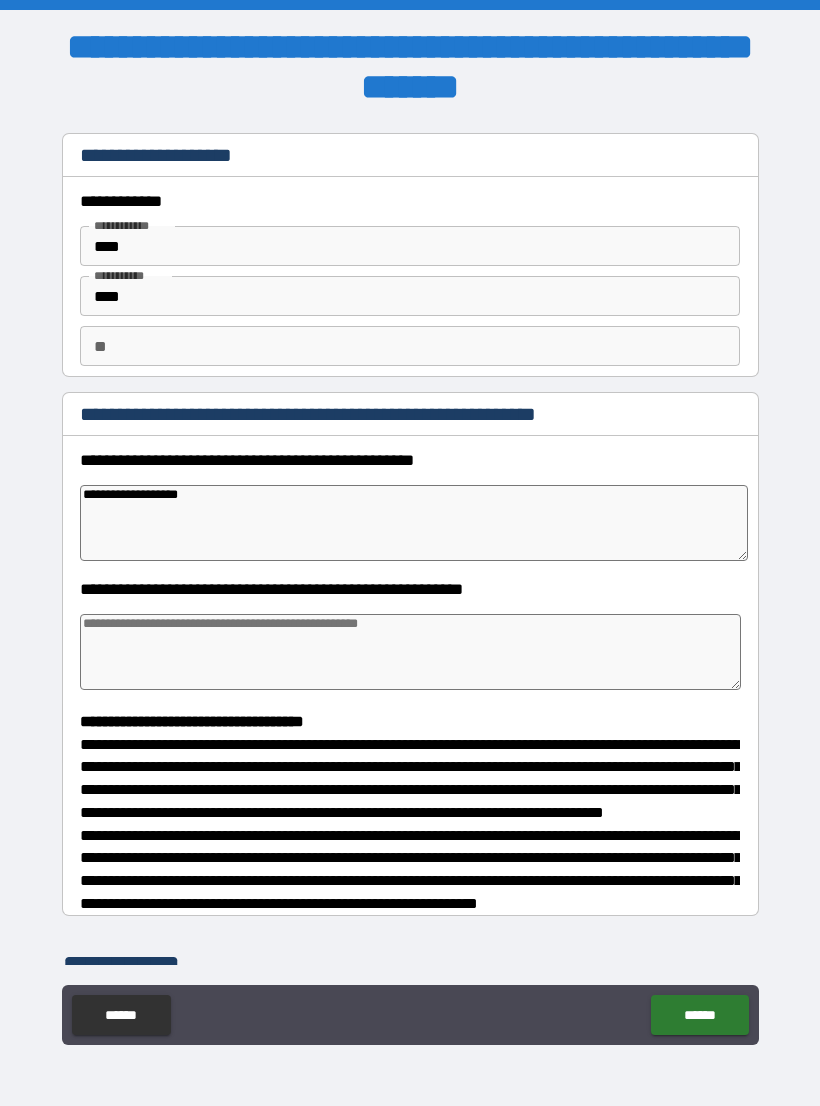 type on "*" 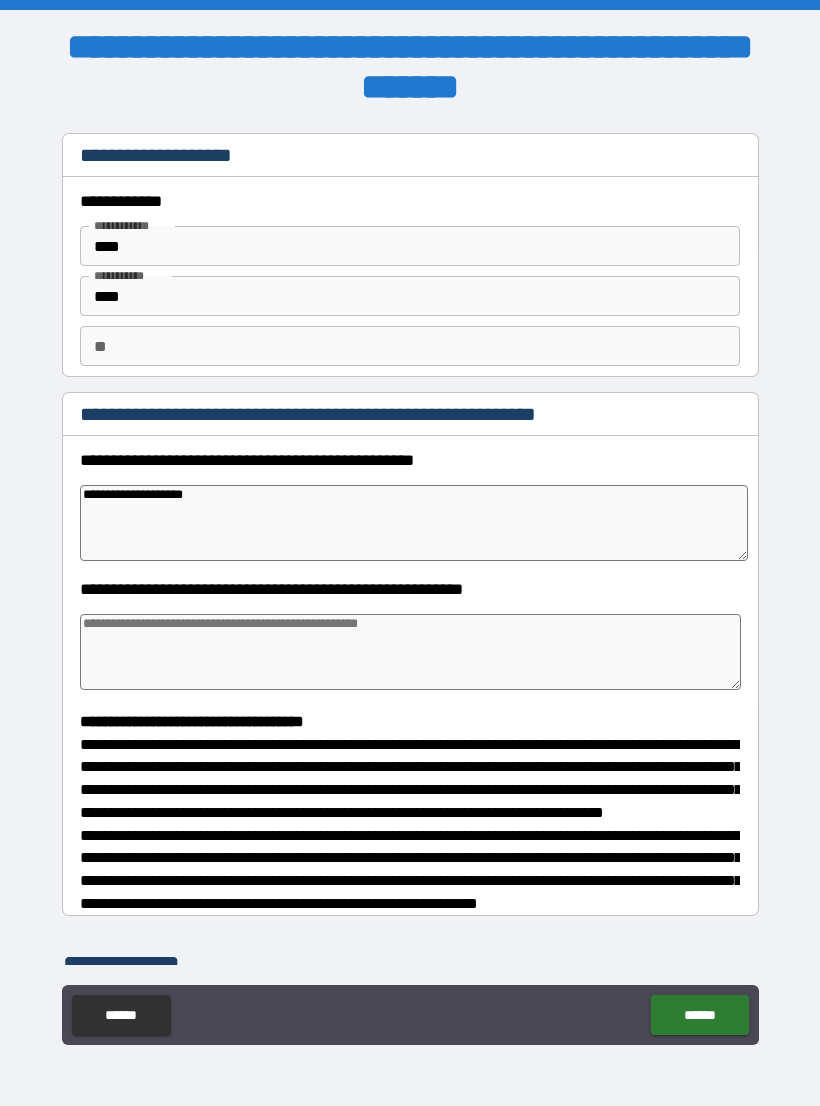 type on "*" 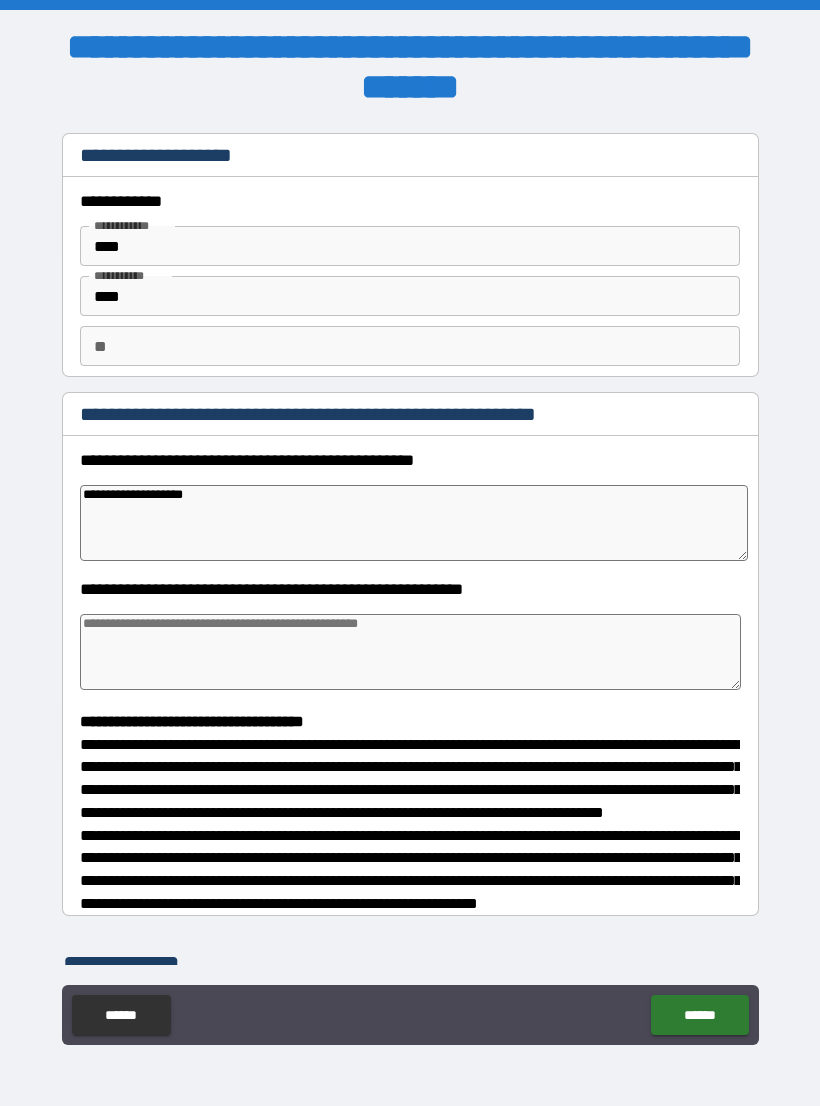 type on "**********" 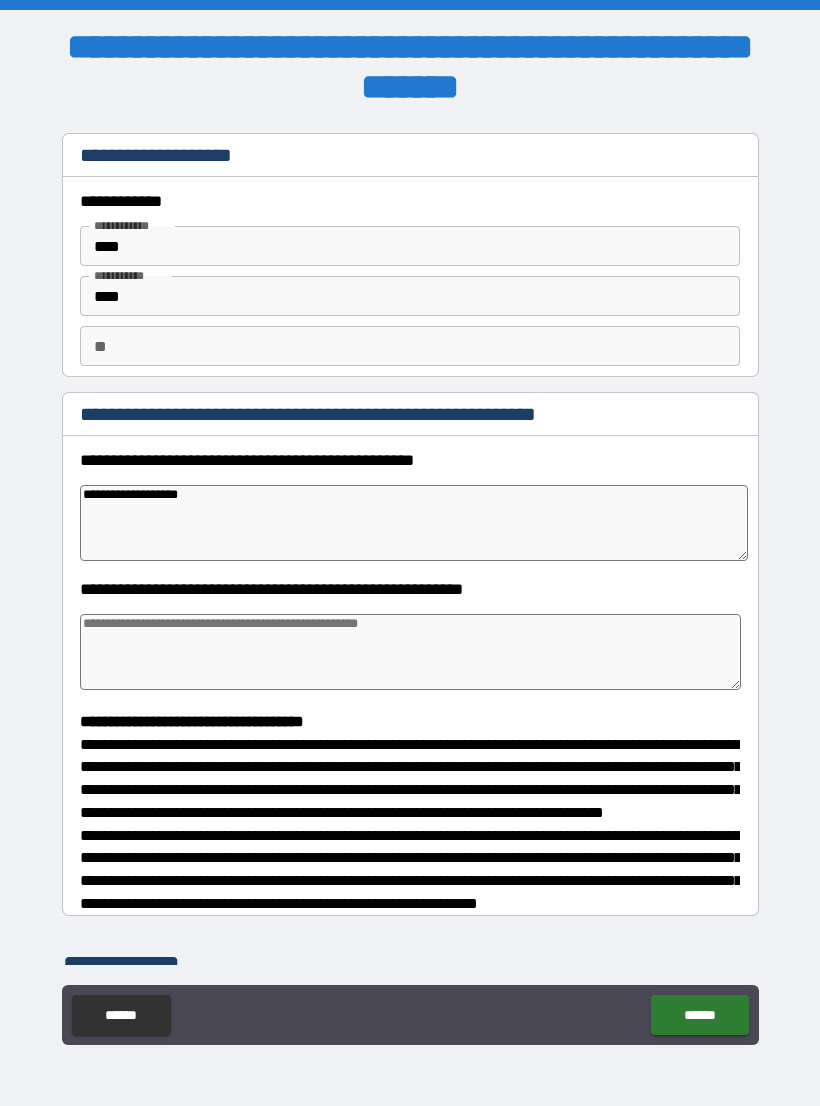 type on "*" 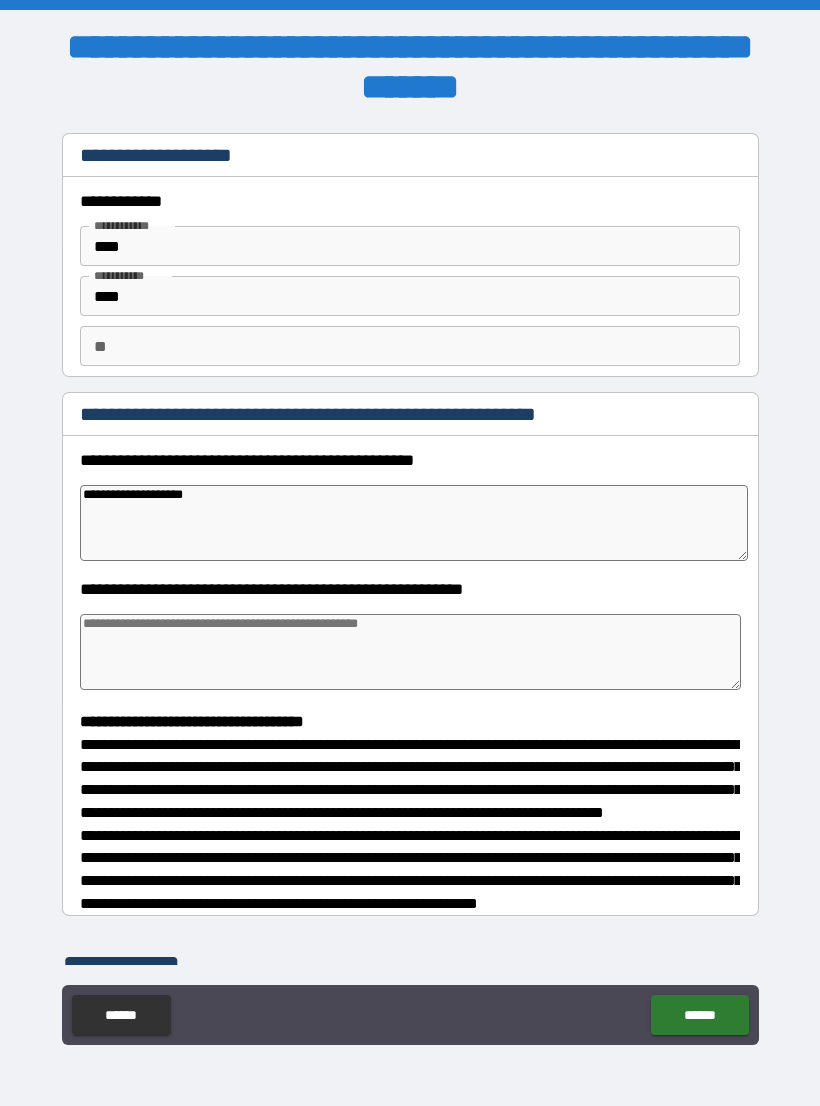 type on "*" 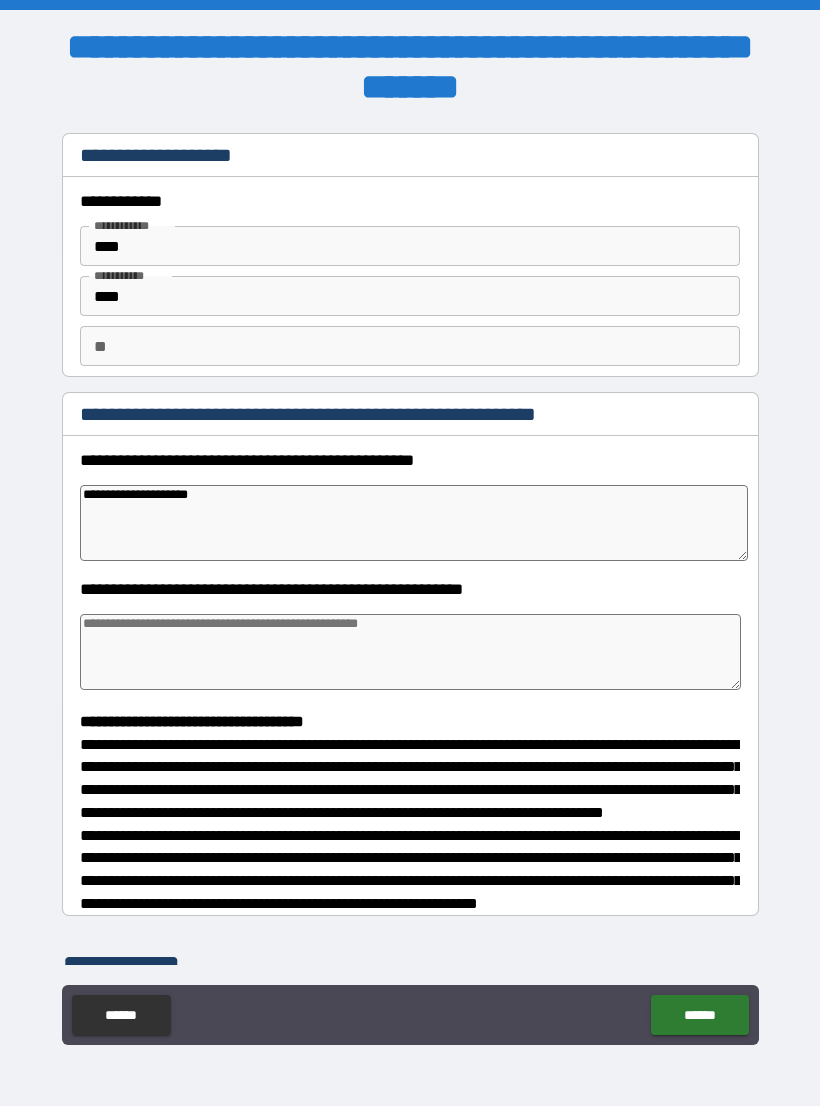type on "*" 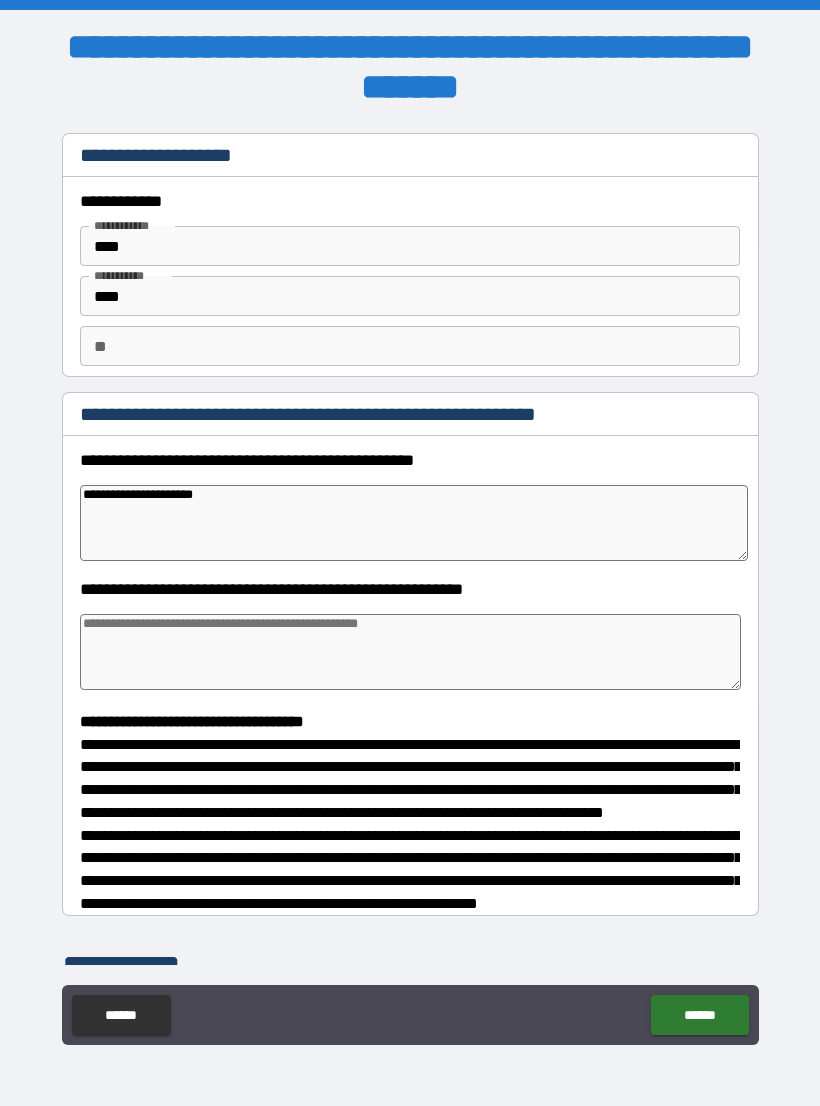type on "*" 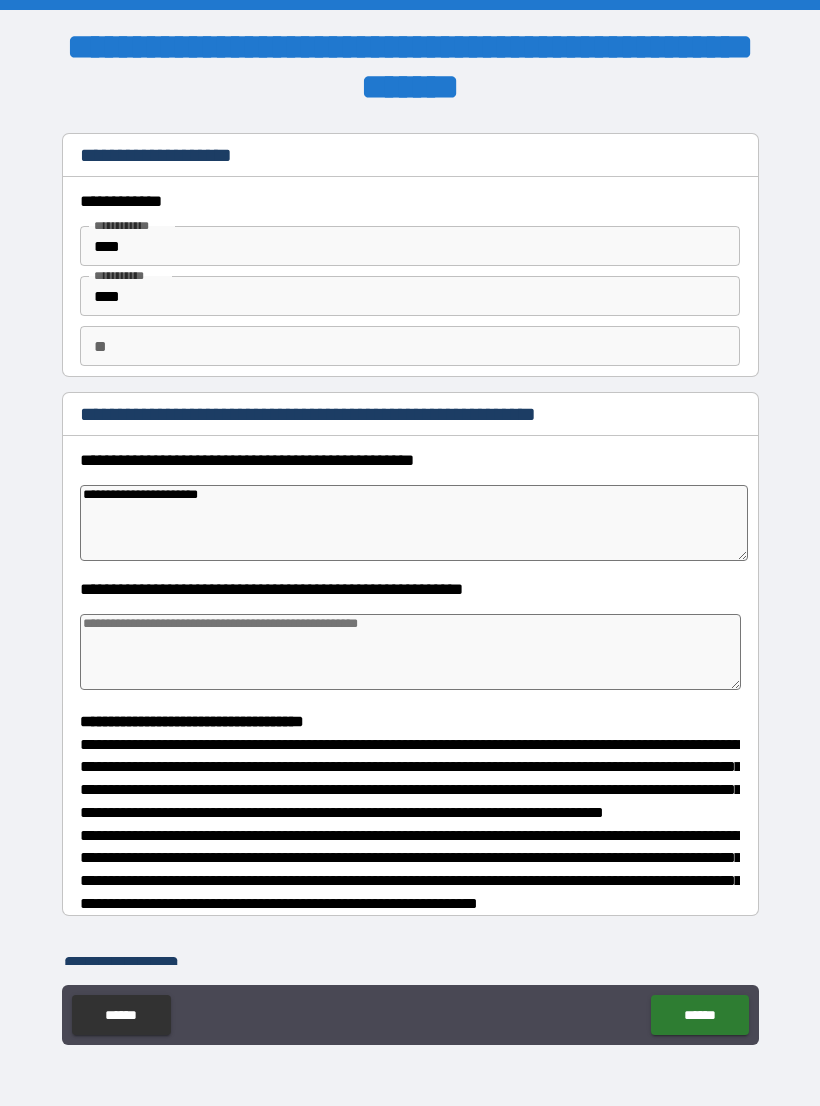 type on "*" 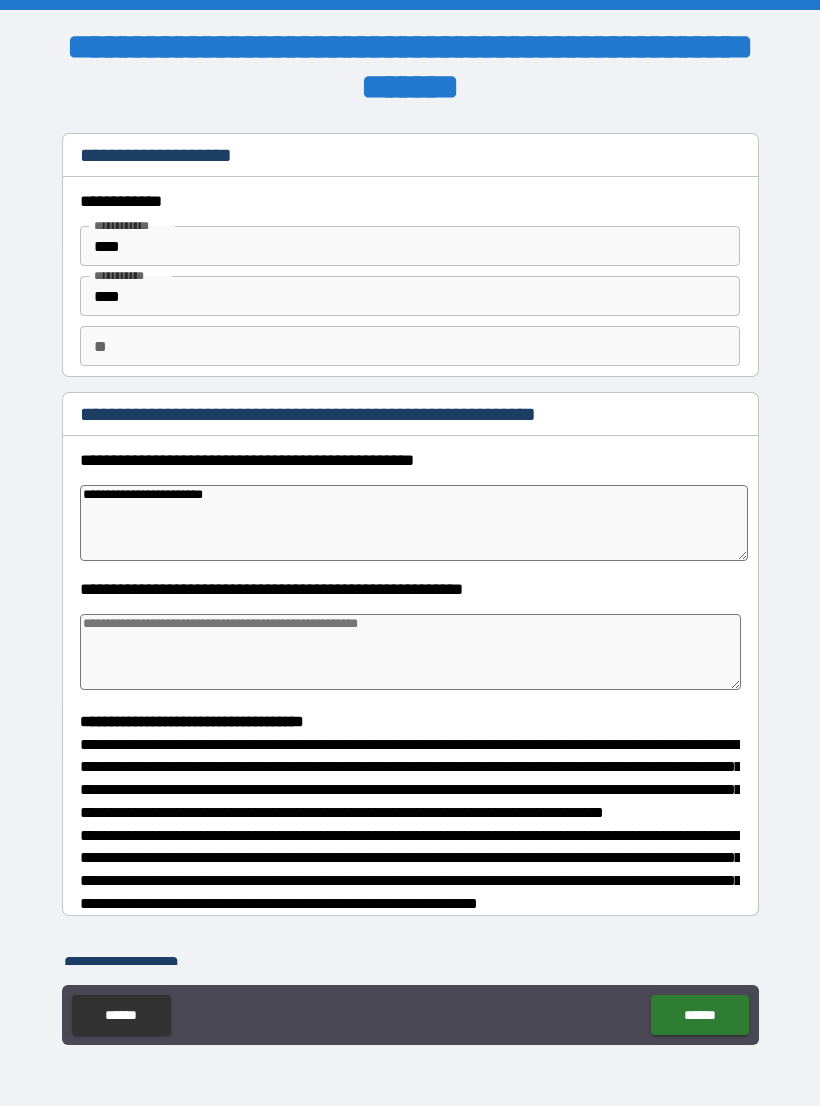 type on "*" 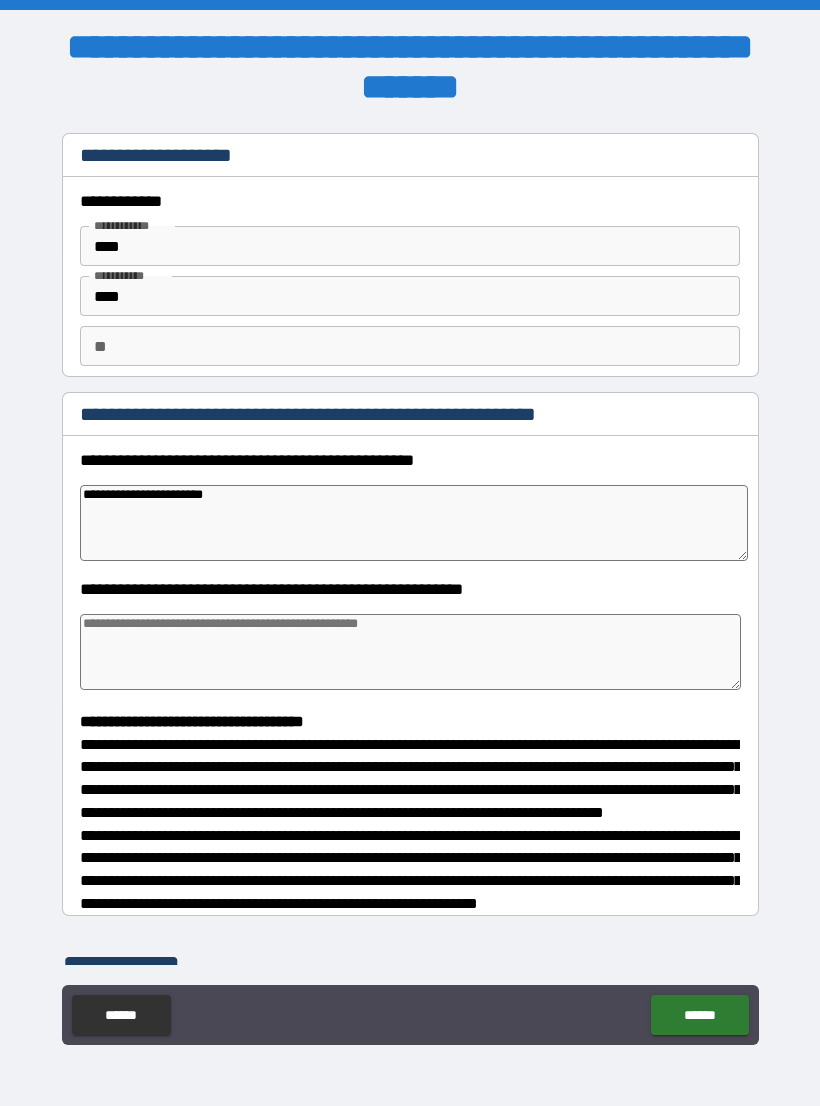 type on "**********" 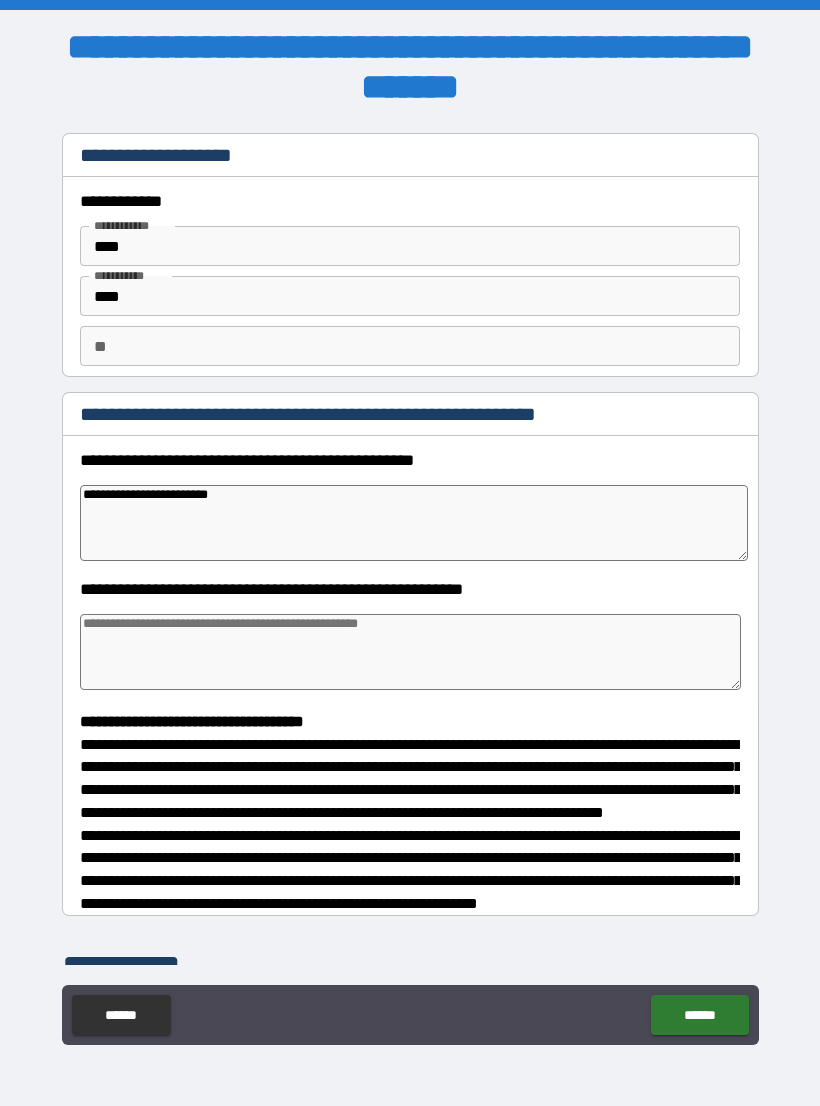 type on "*" 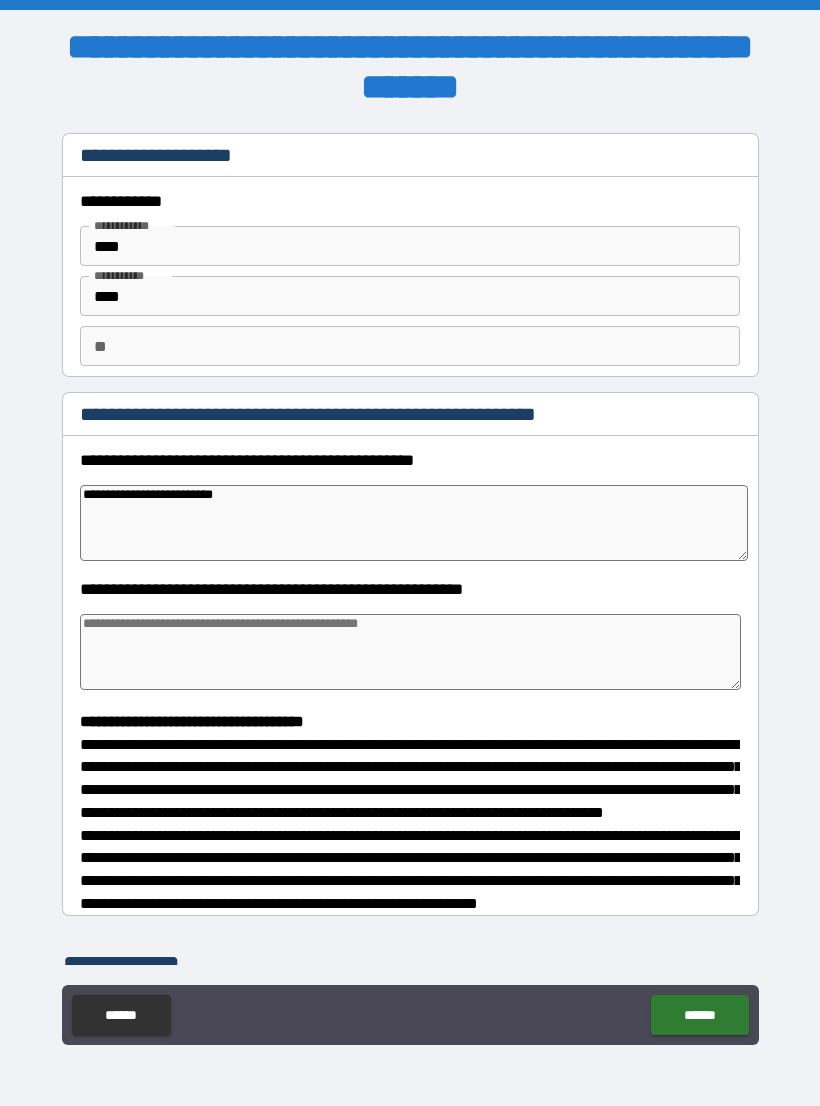 type on "*" 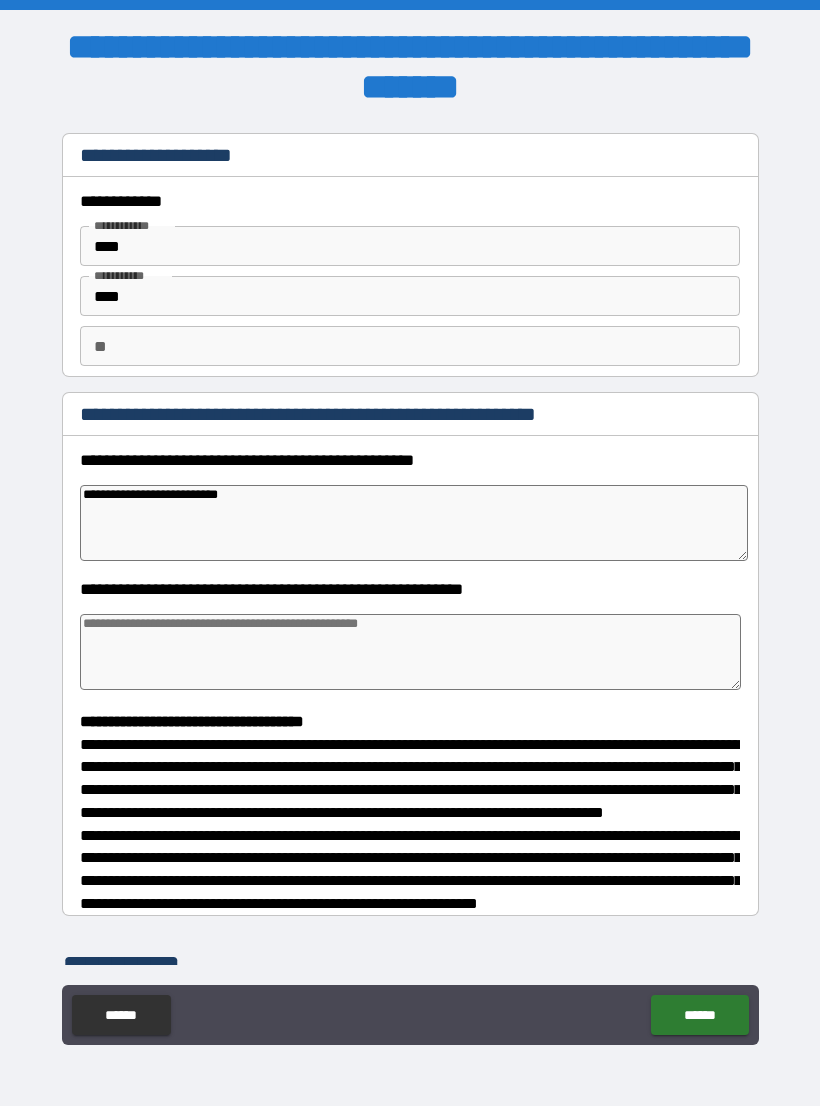 type on "*" 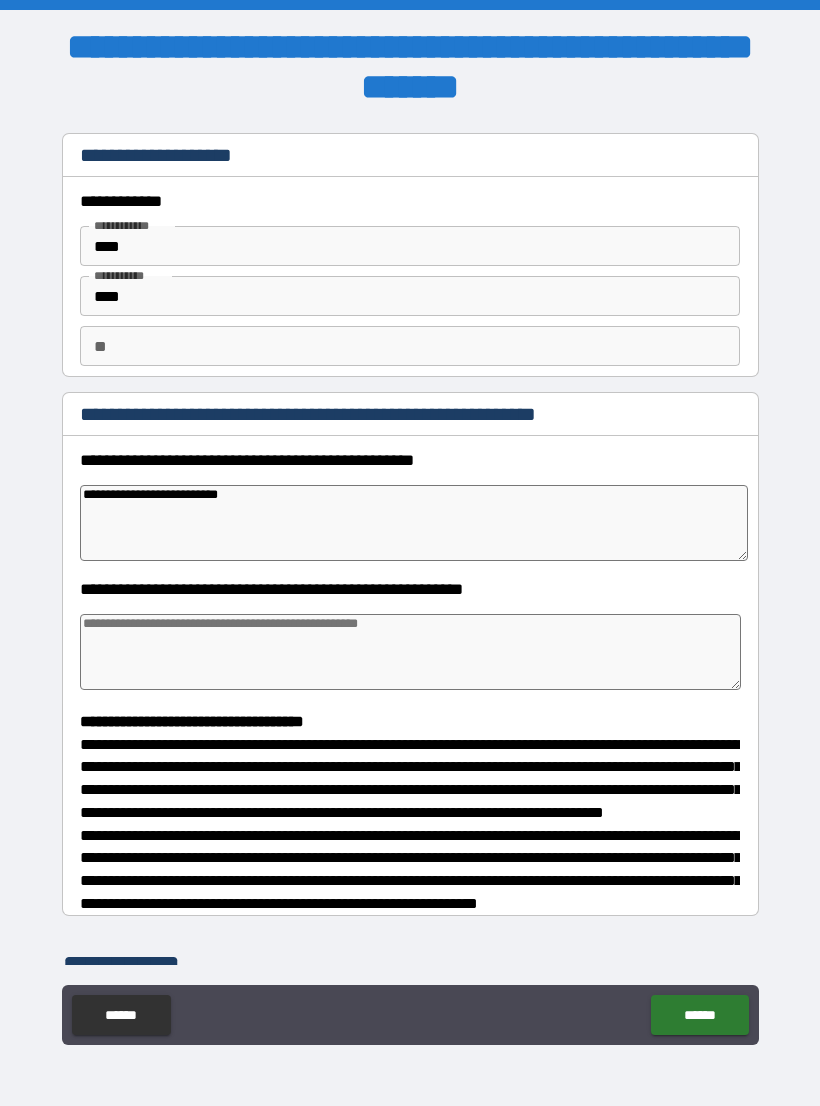 type on "**********" 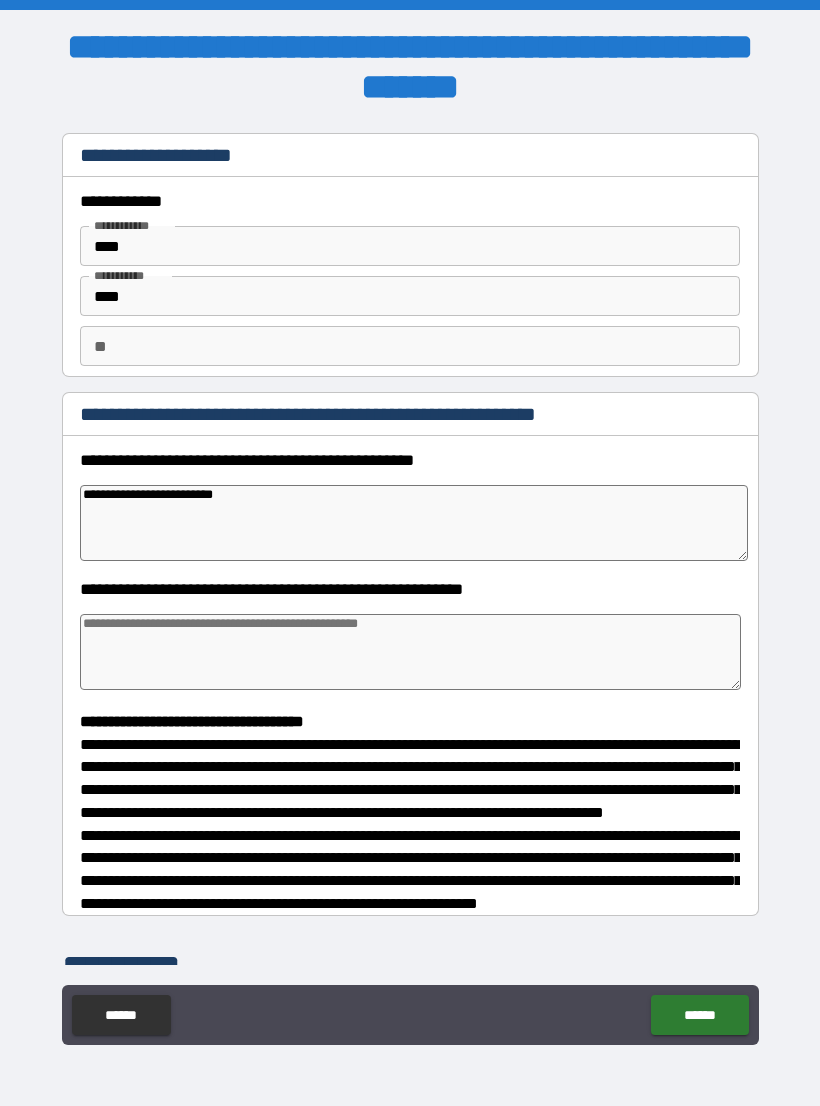 type on "*" 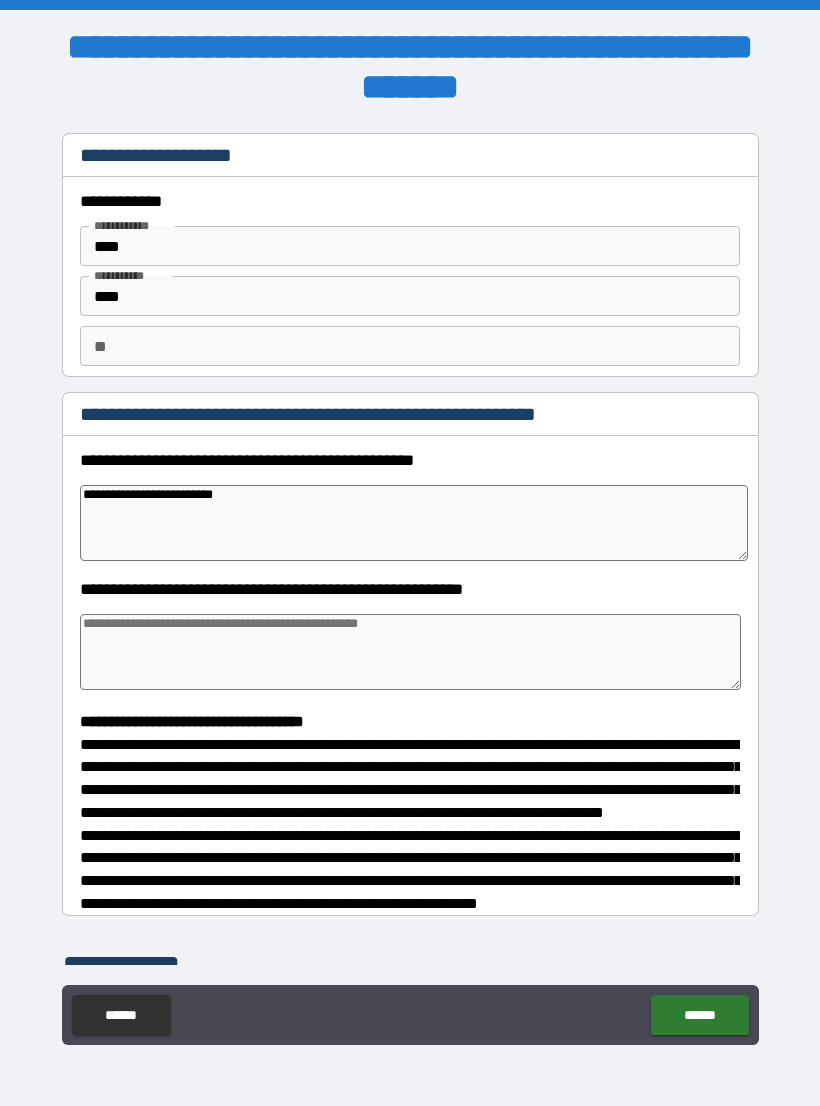 type on "**********" 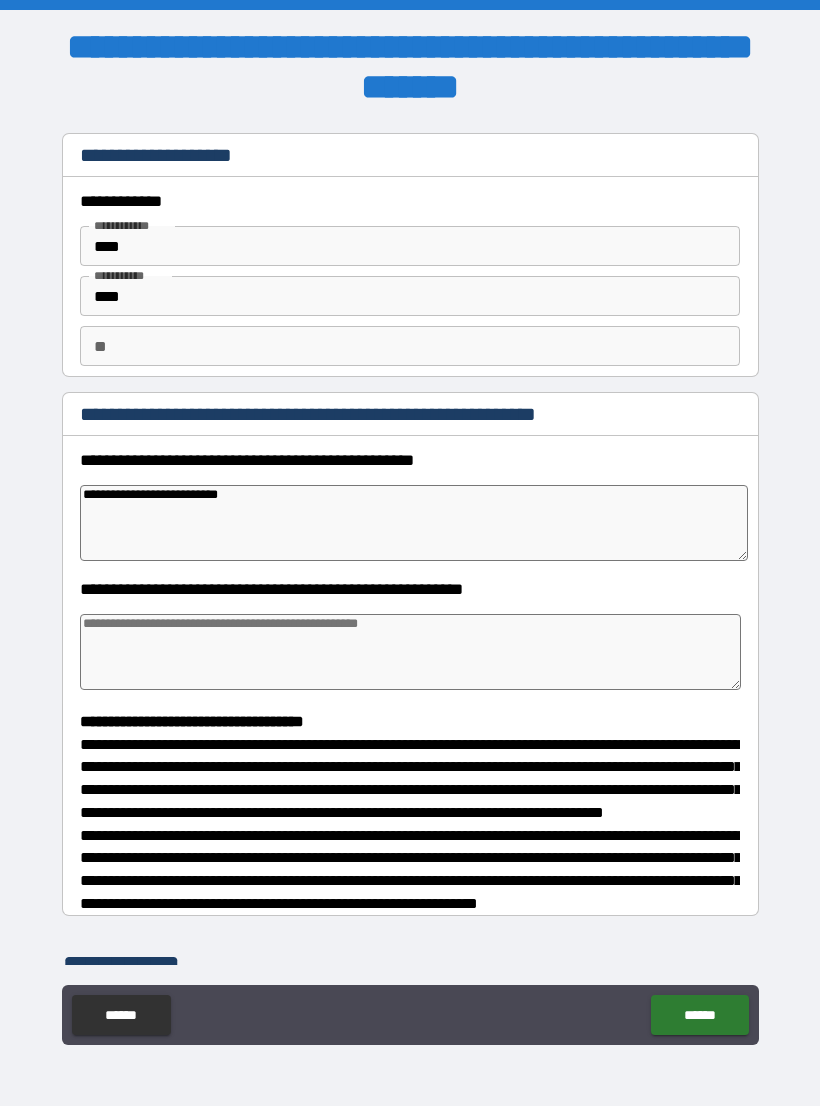 type on "*" 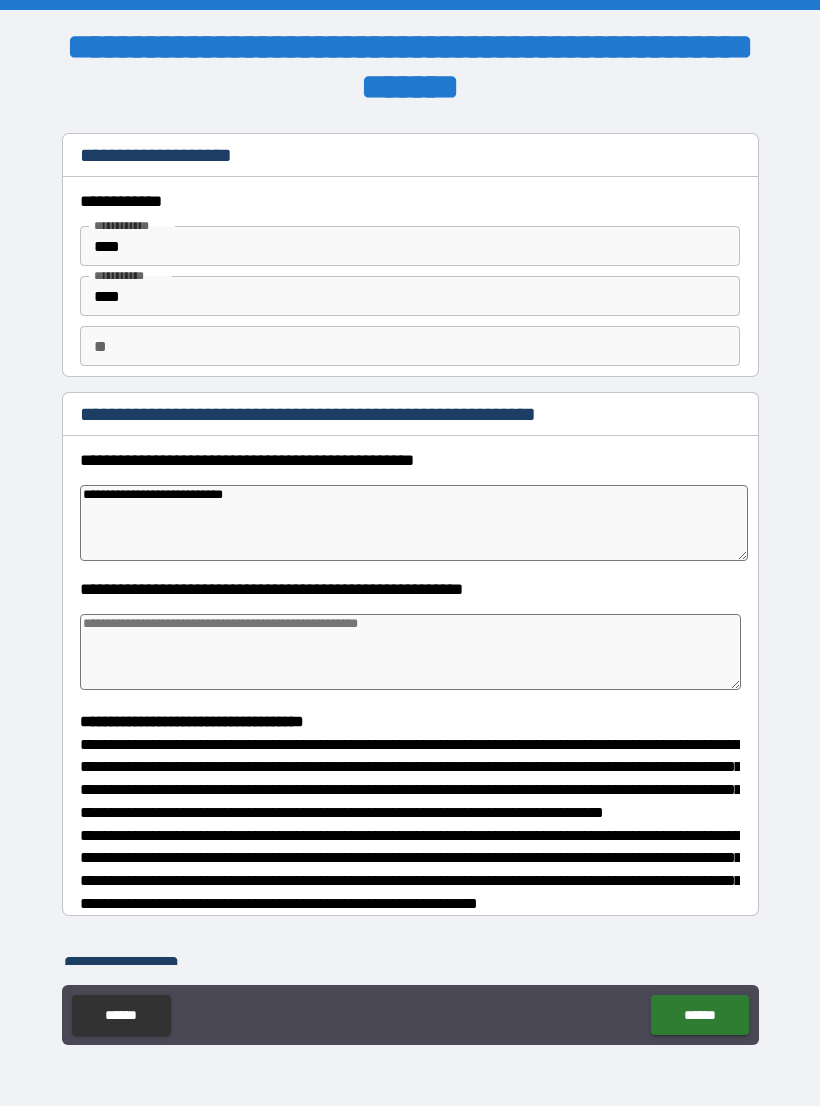 type on "*" 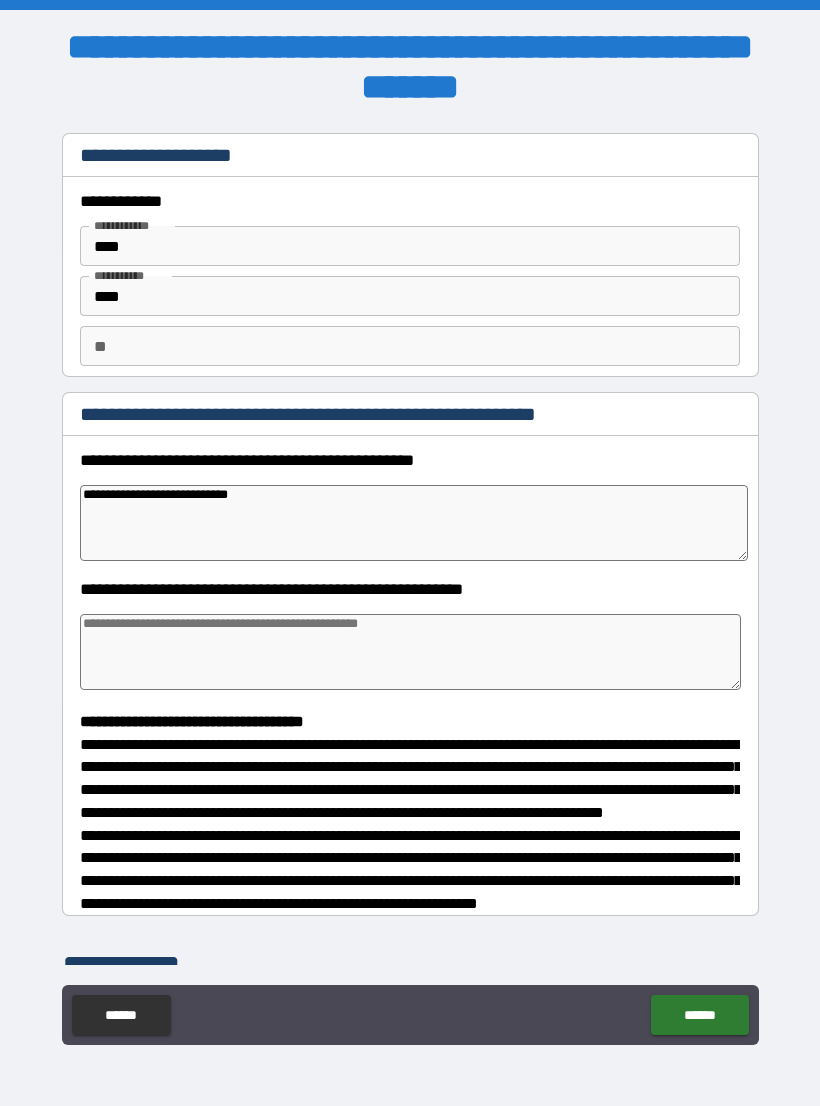 type on "*" 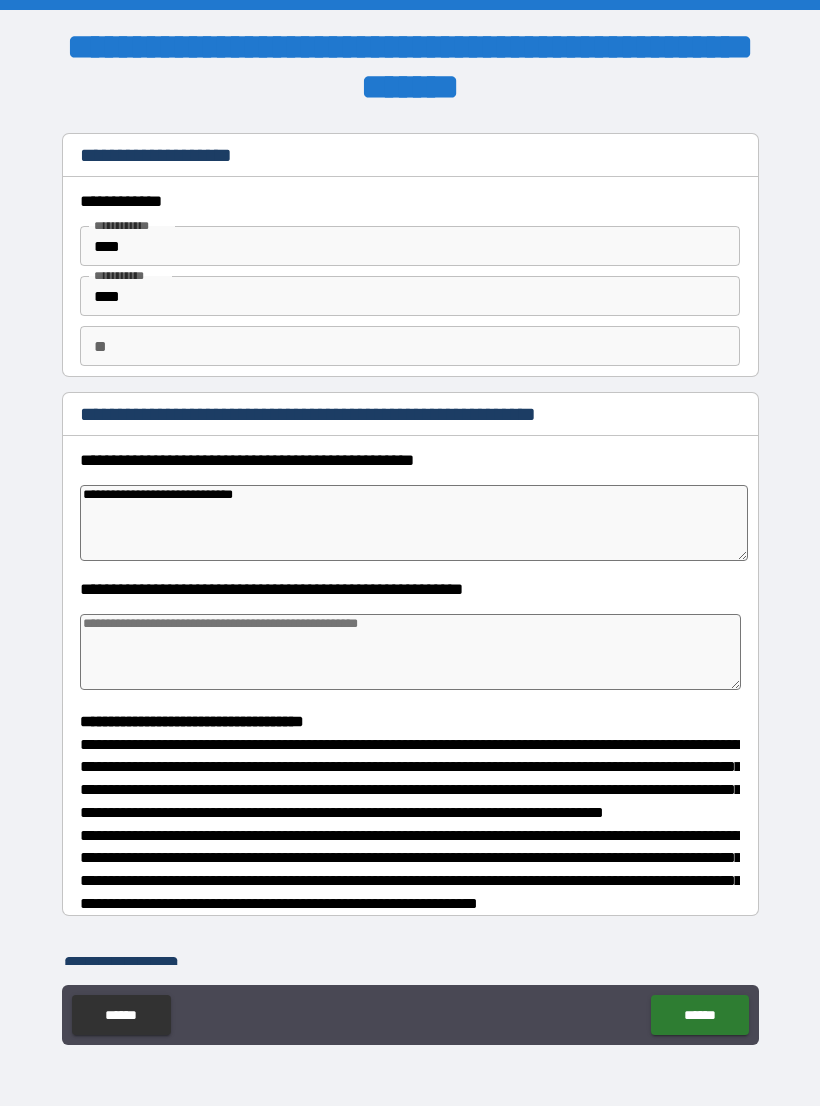type on "*" 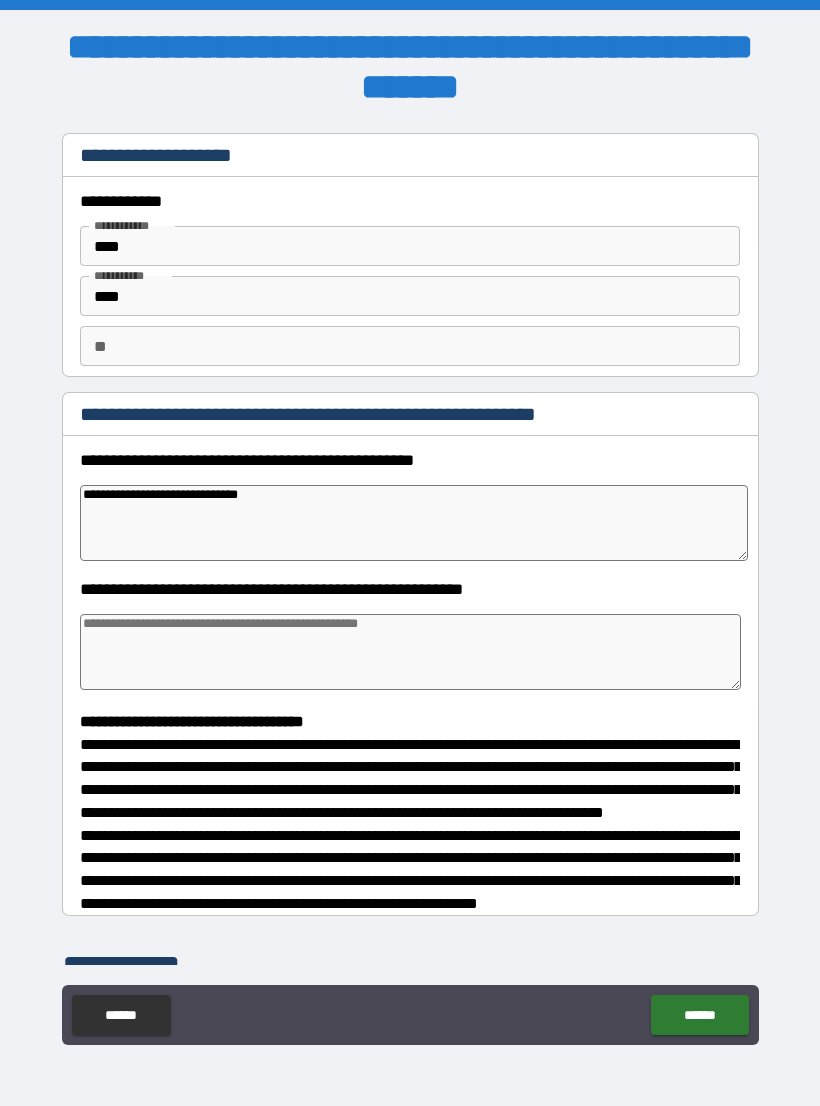 type on "*" 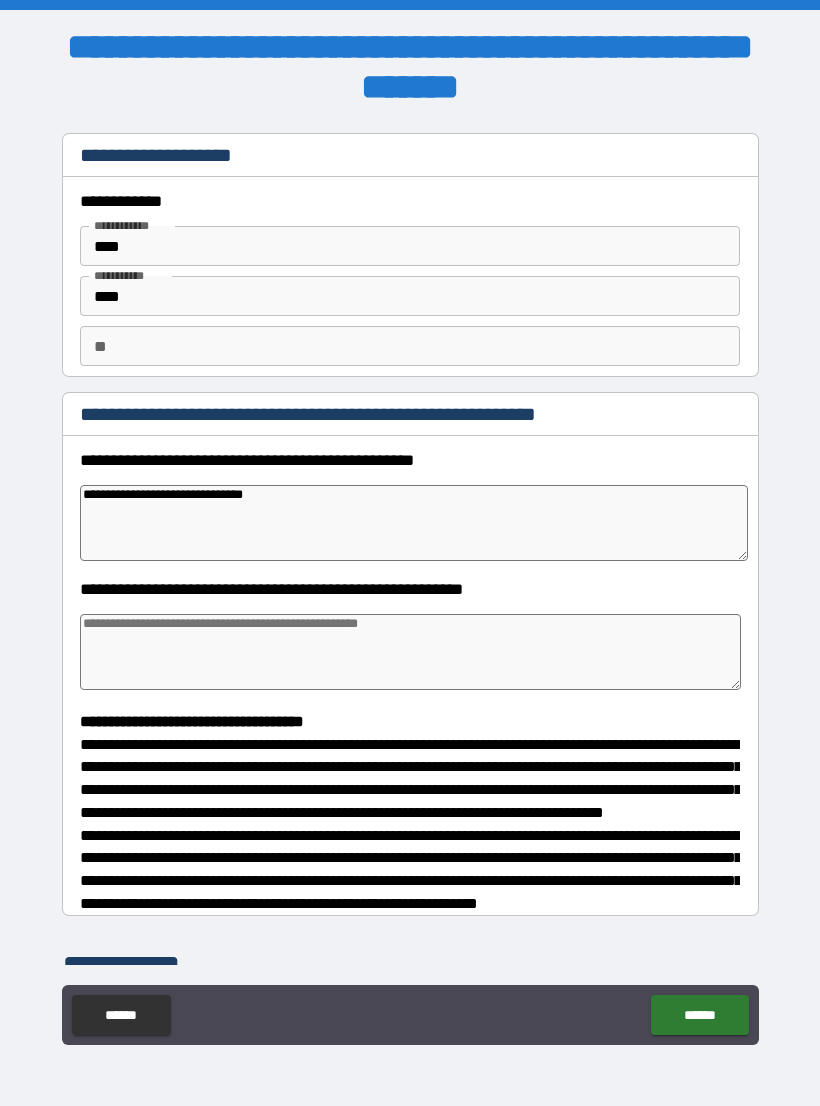 type 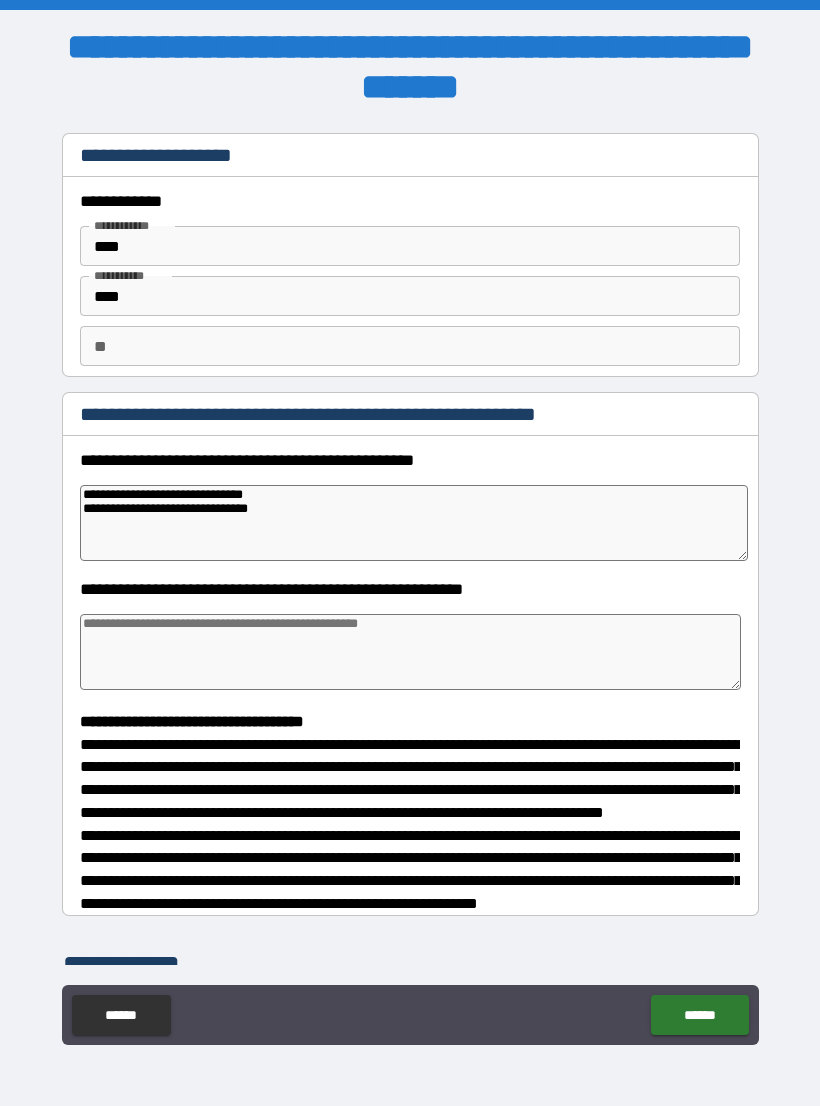 click at bounding box center (410, 652) 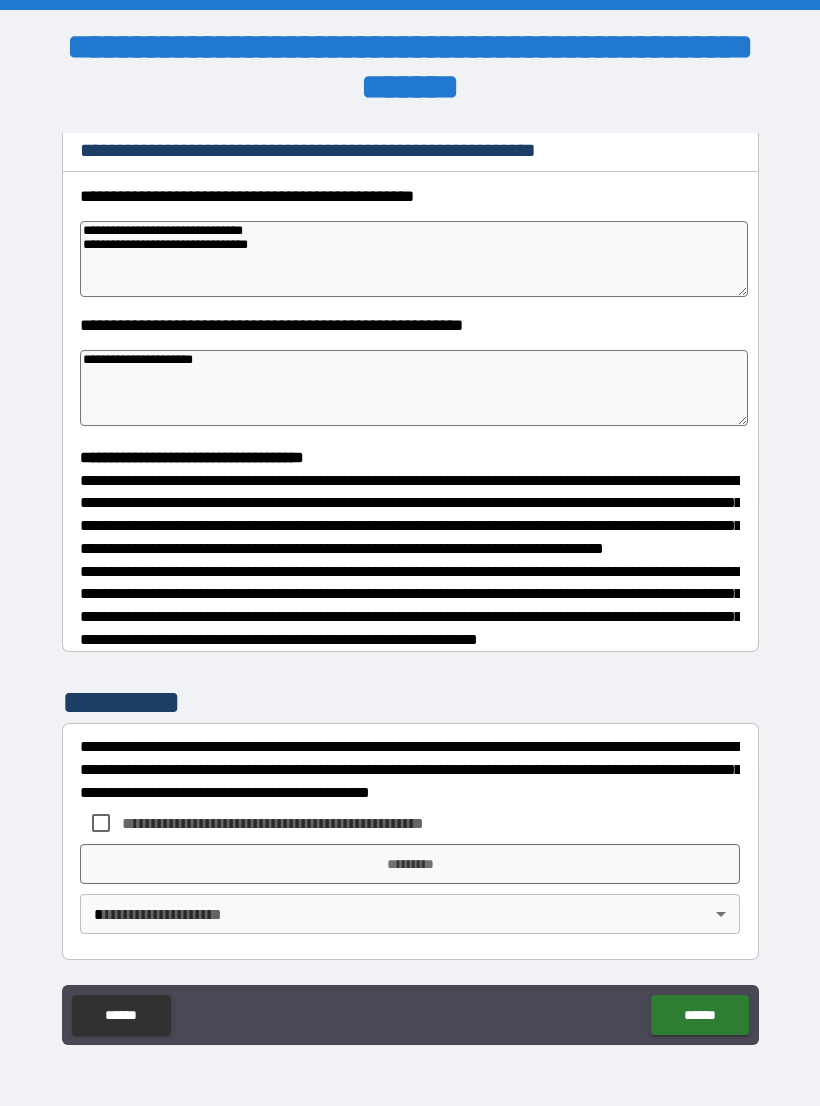 scroll, scrollTop: 302, scrollLeft: 0, axis: vertical 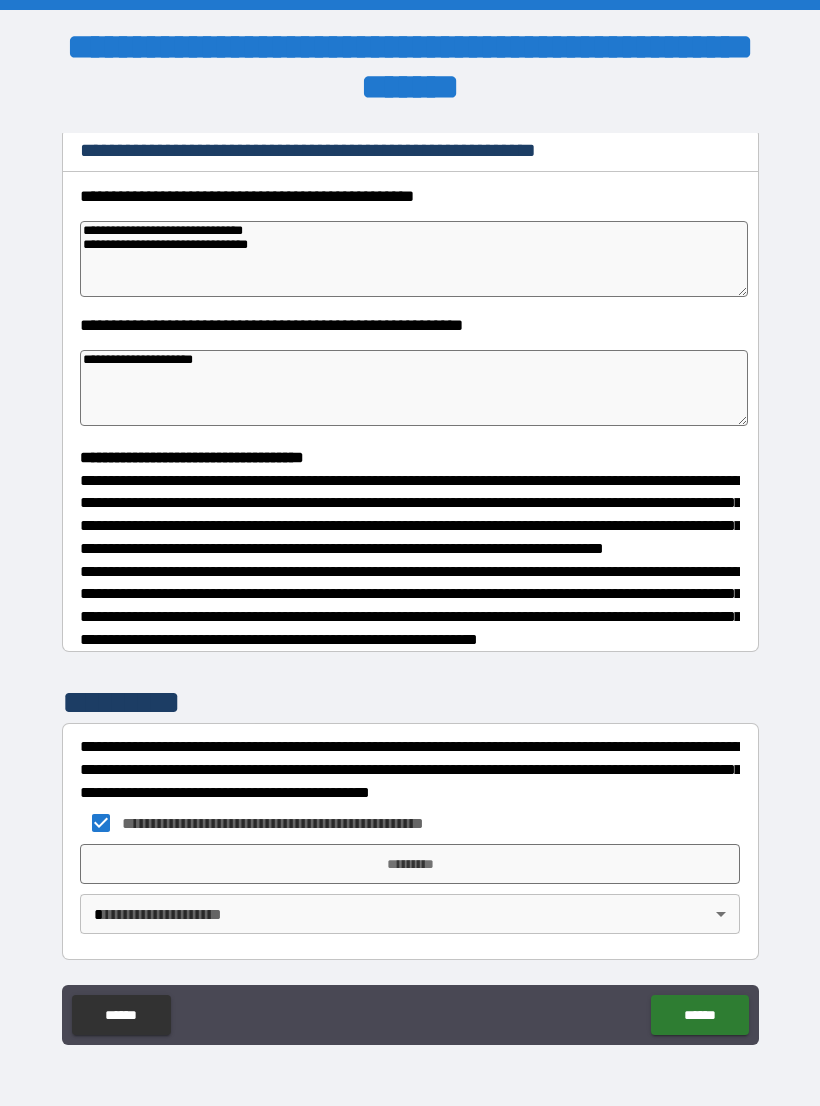 click on "*********" at bounding box center (410, 864) 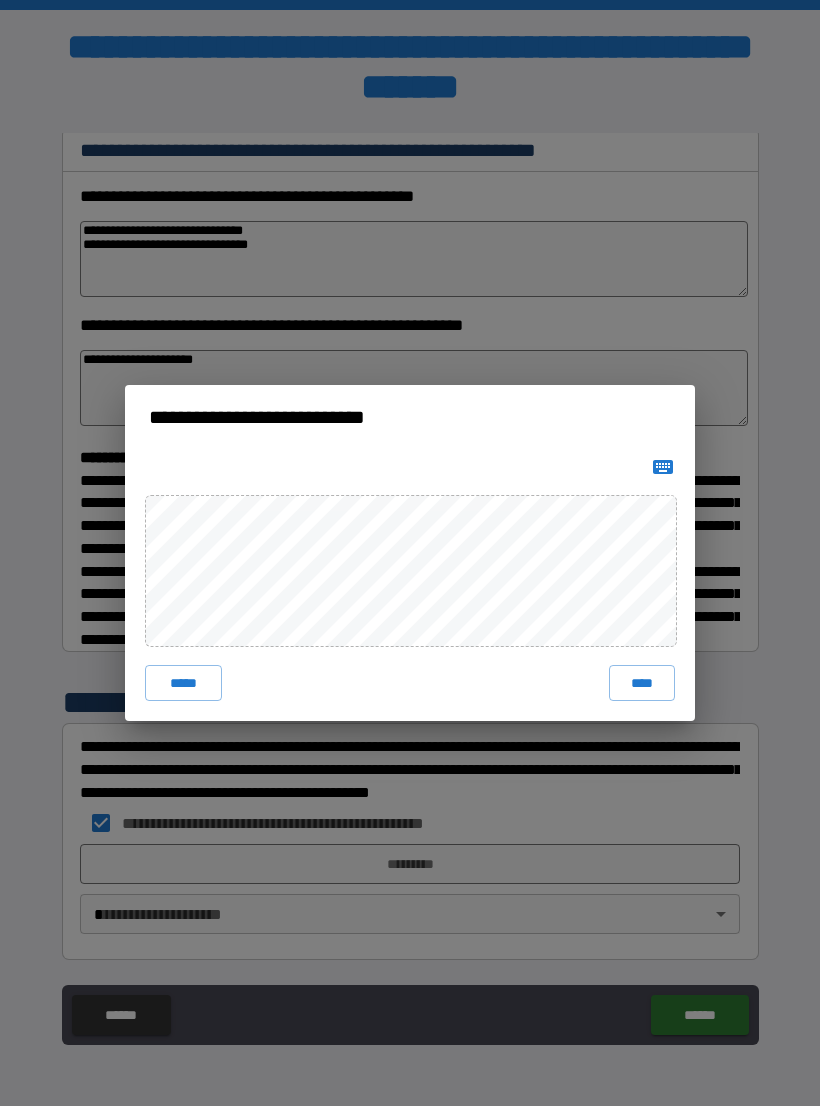 click on "****" at bounding box center [642, 683] 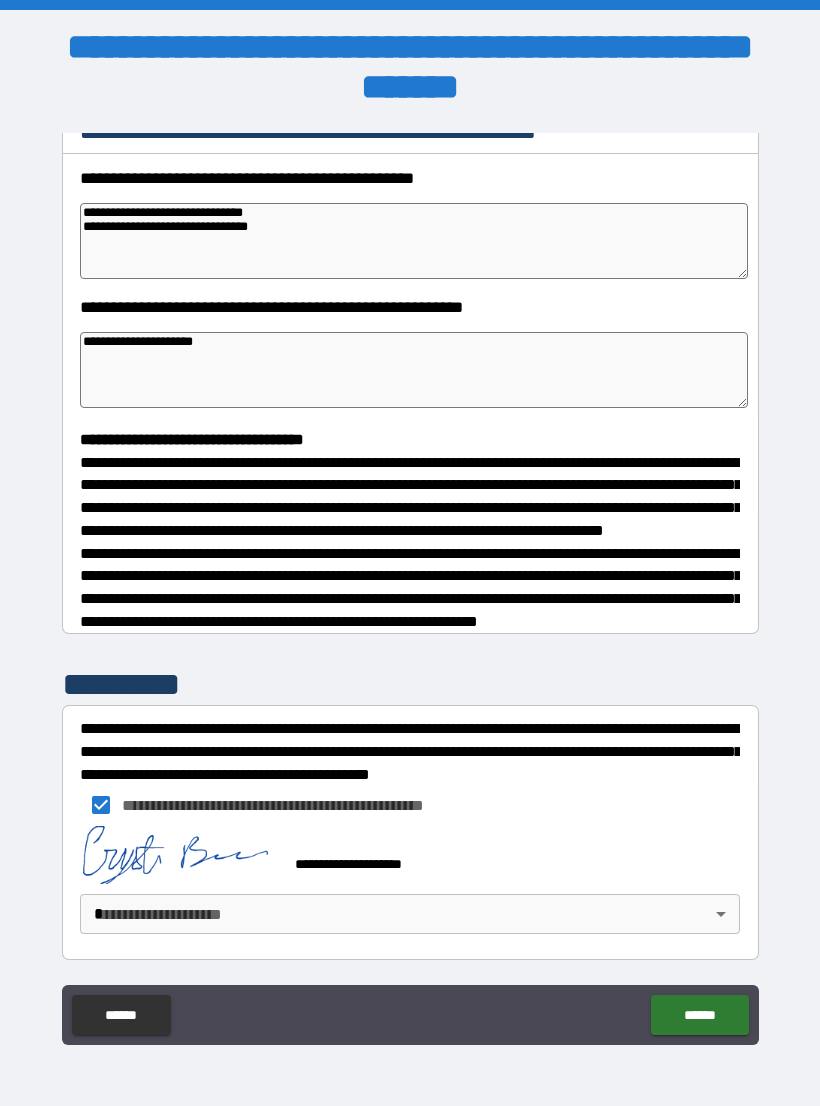 scroll, scrollTop: 292, scrollLeft: 0, axis: vertical 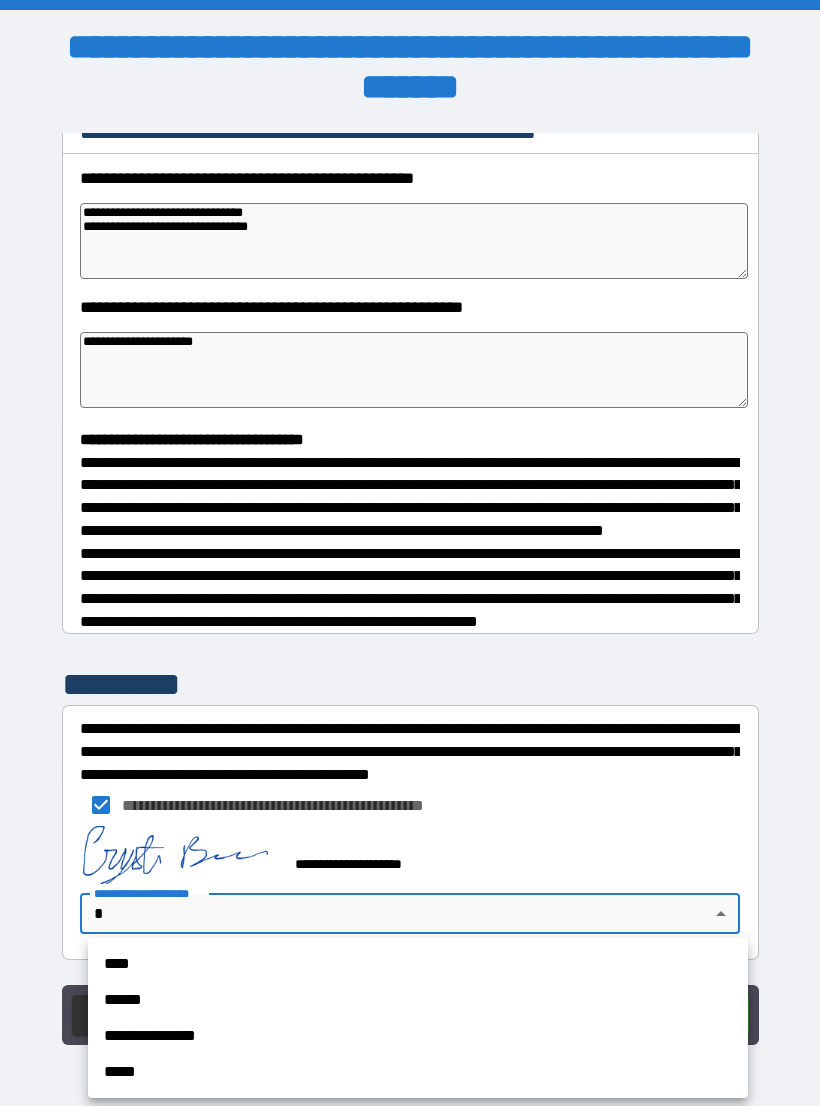 click on "******" at bounding box center (418, 1000) 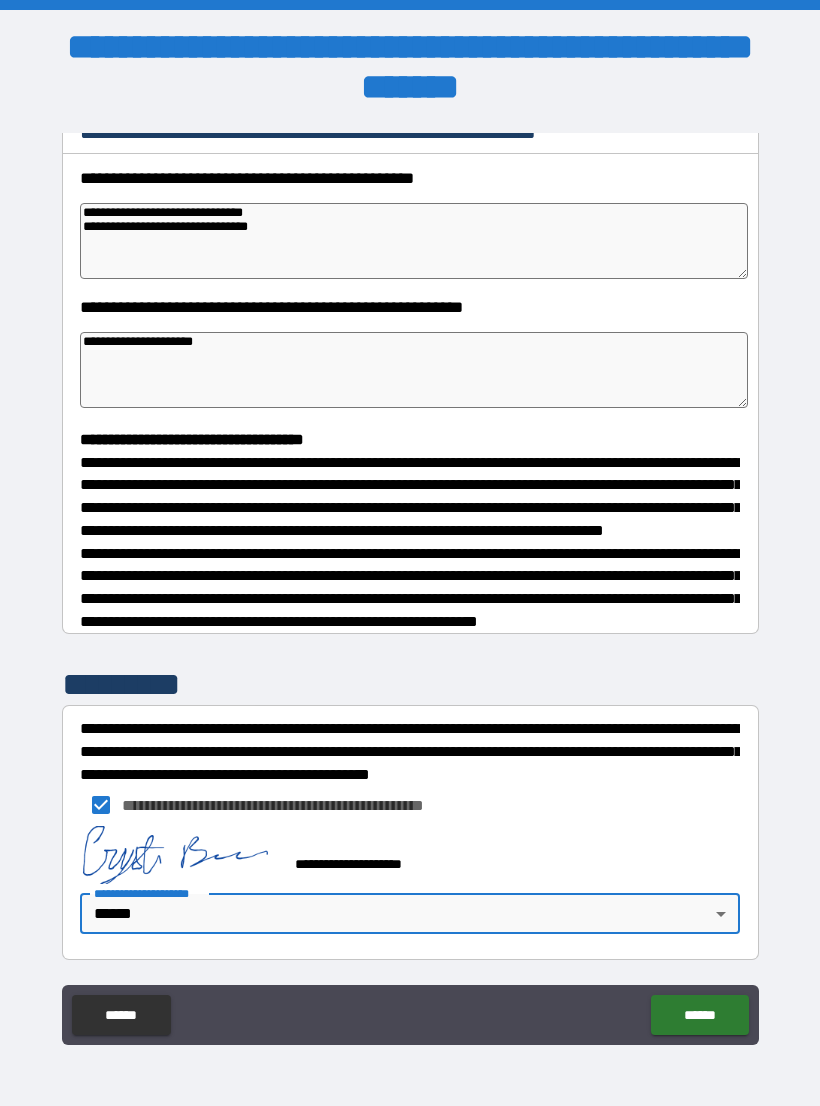 click on "**********" at bounding box center (410, 568) 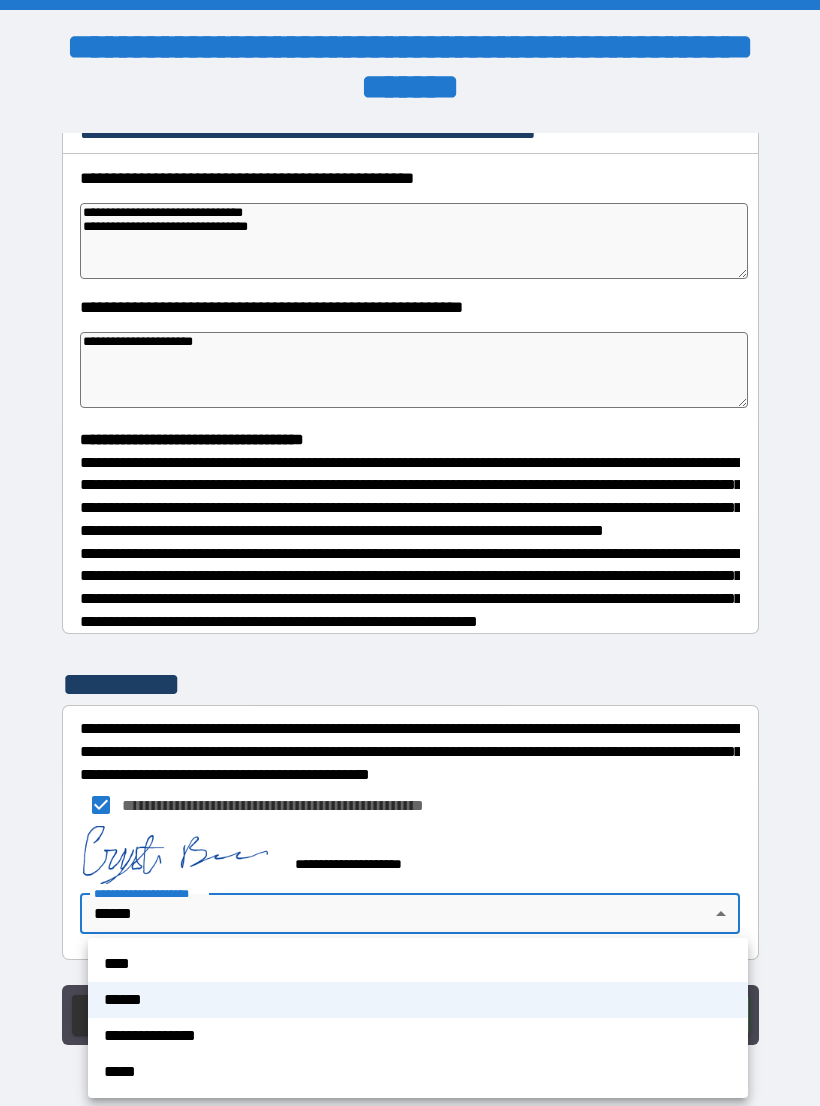 click on "**********" at bounding box center [418, 1036] 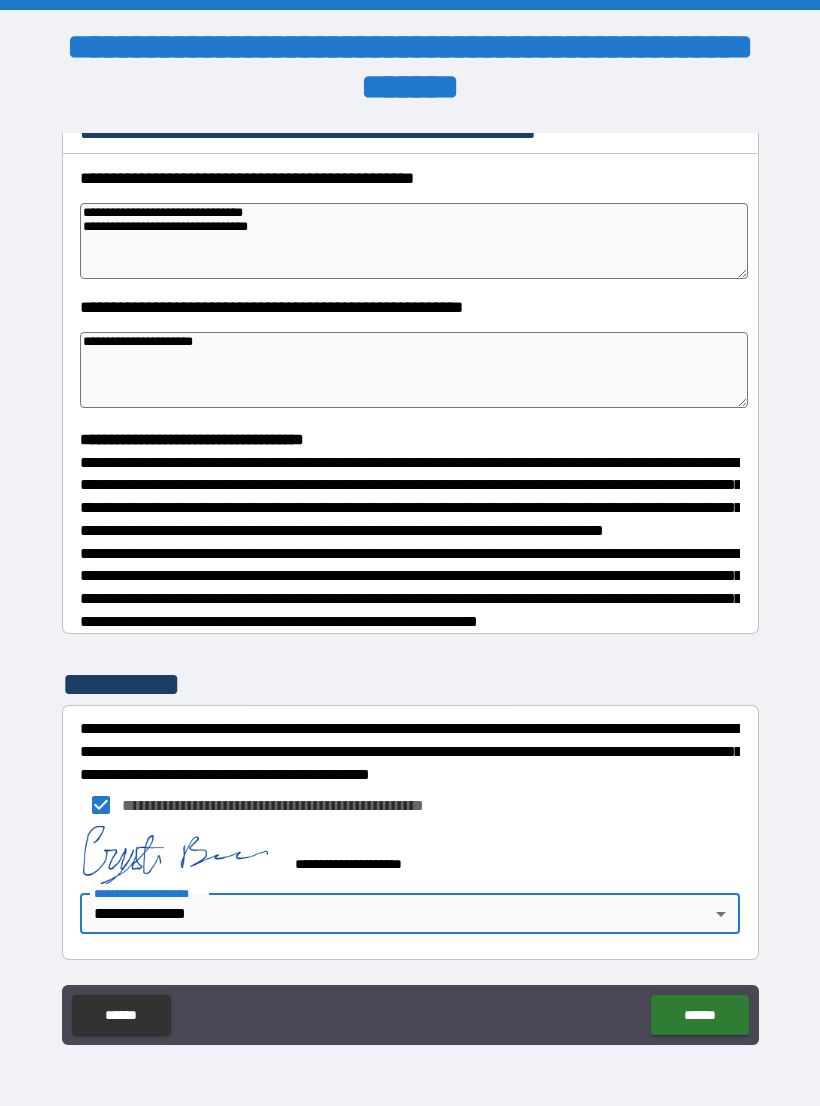 scroll, scrollTop: 319, scrollLeft: 0, axis: vertical 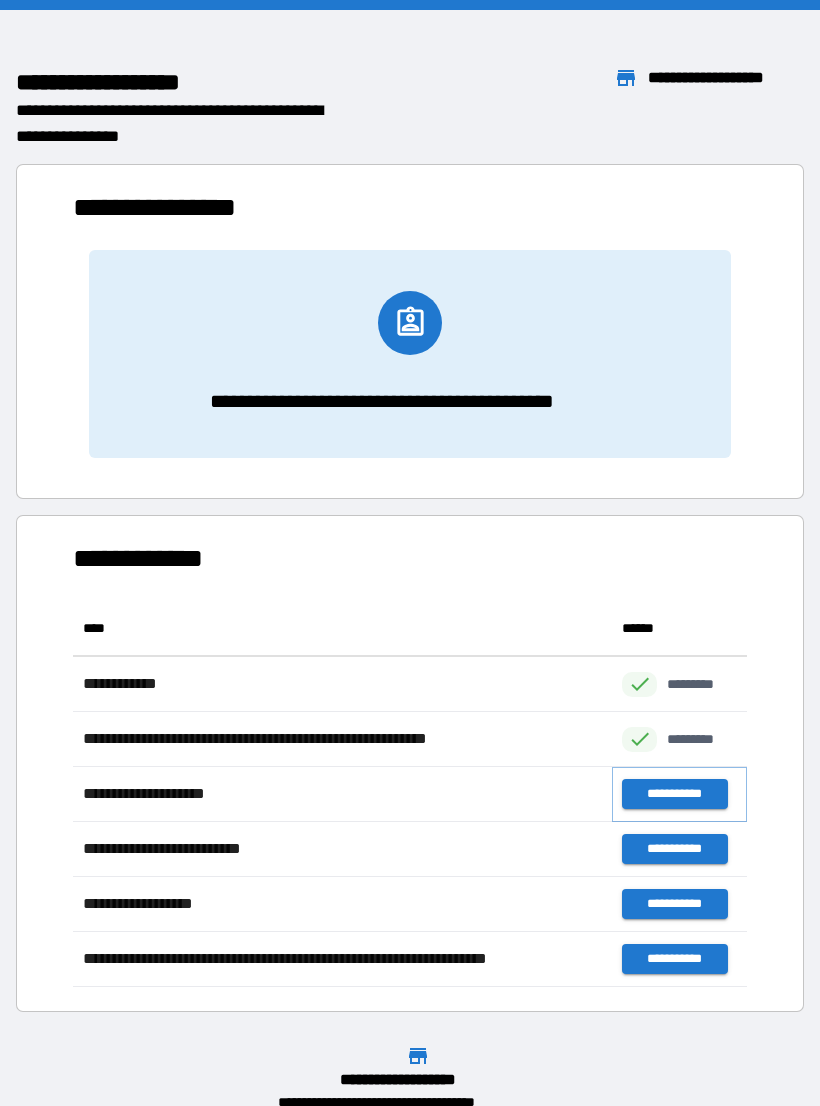 click on "**********" at bounding box center (674, 794) 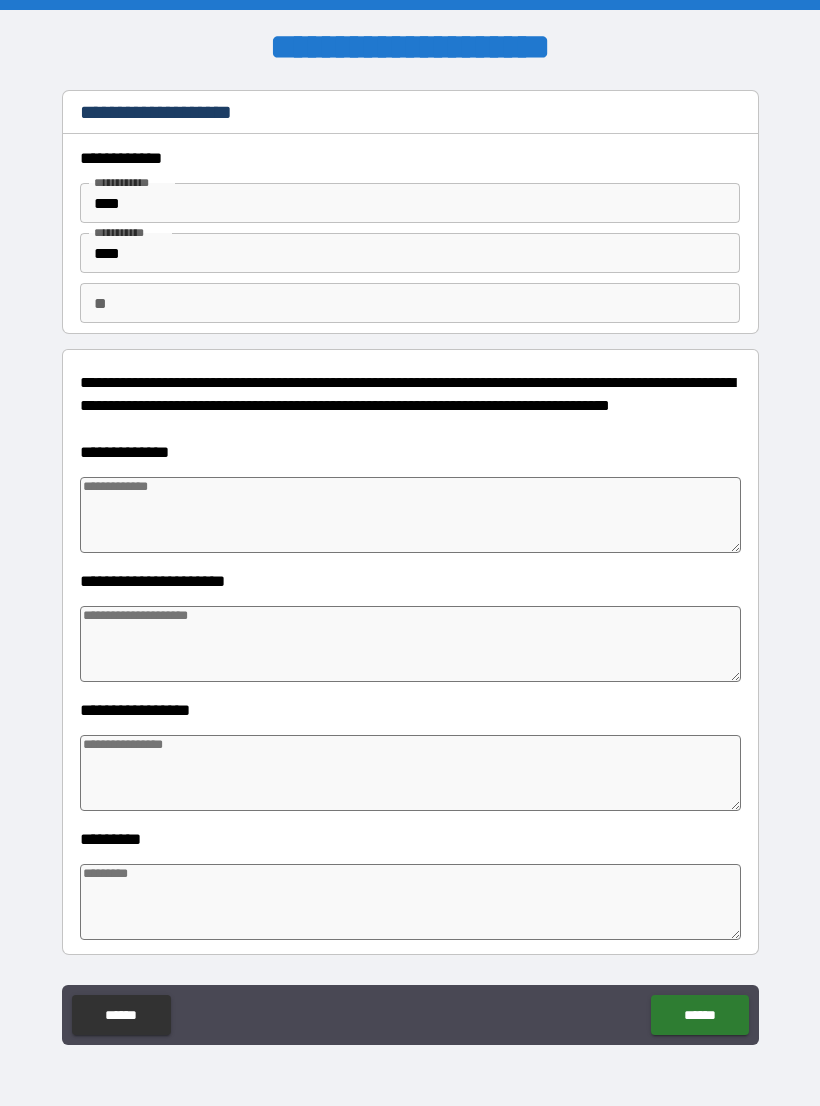 click at bounding box center (410, 515) 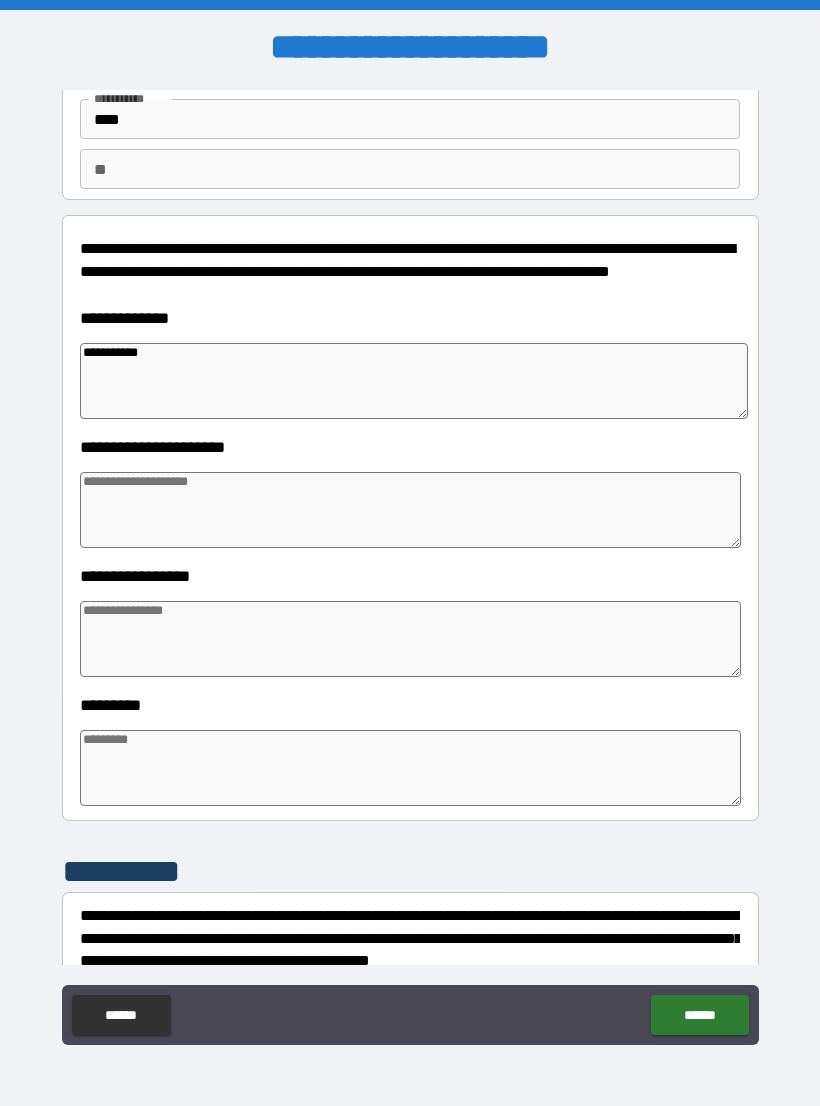 scroll, scrollTop: 145, scrollLeft: 0, axis: vertical 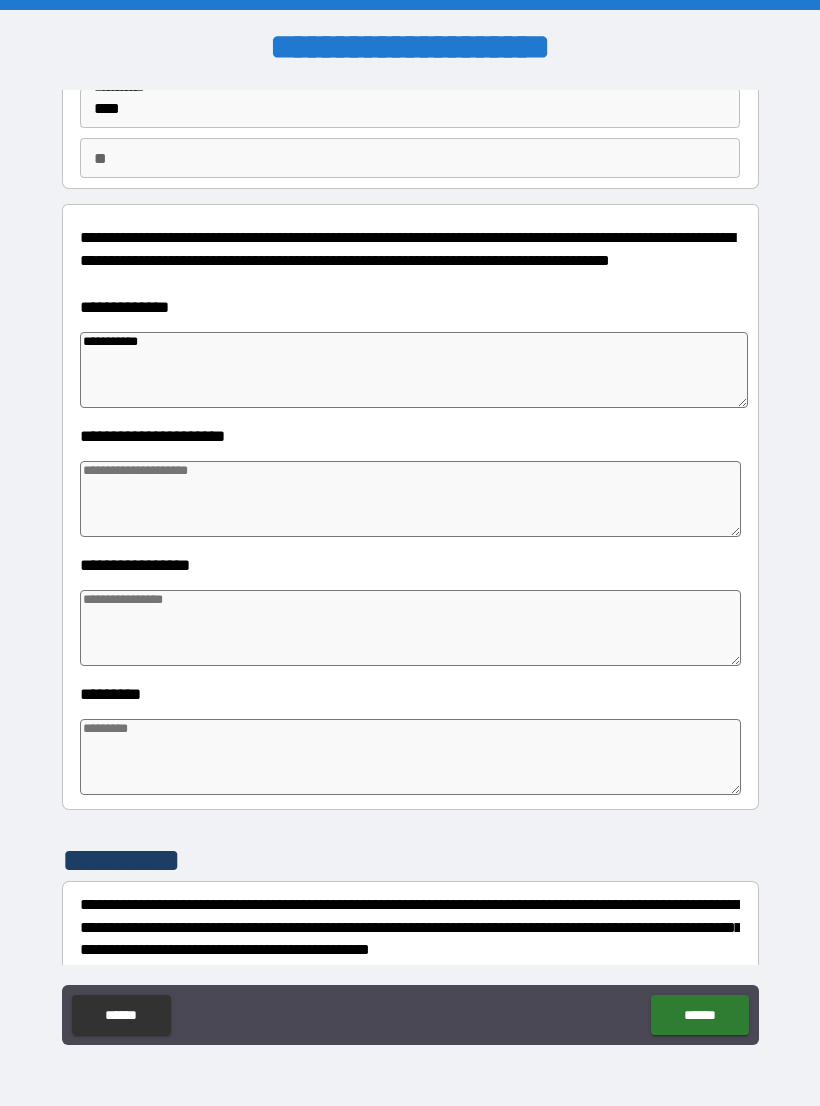 click at bounding box center (410, 499) 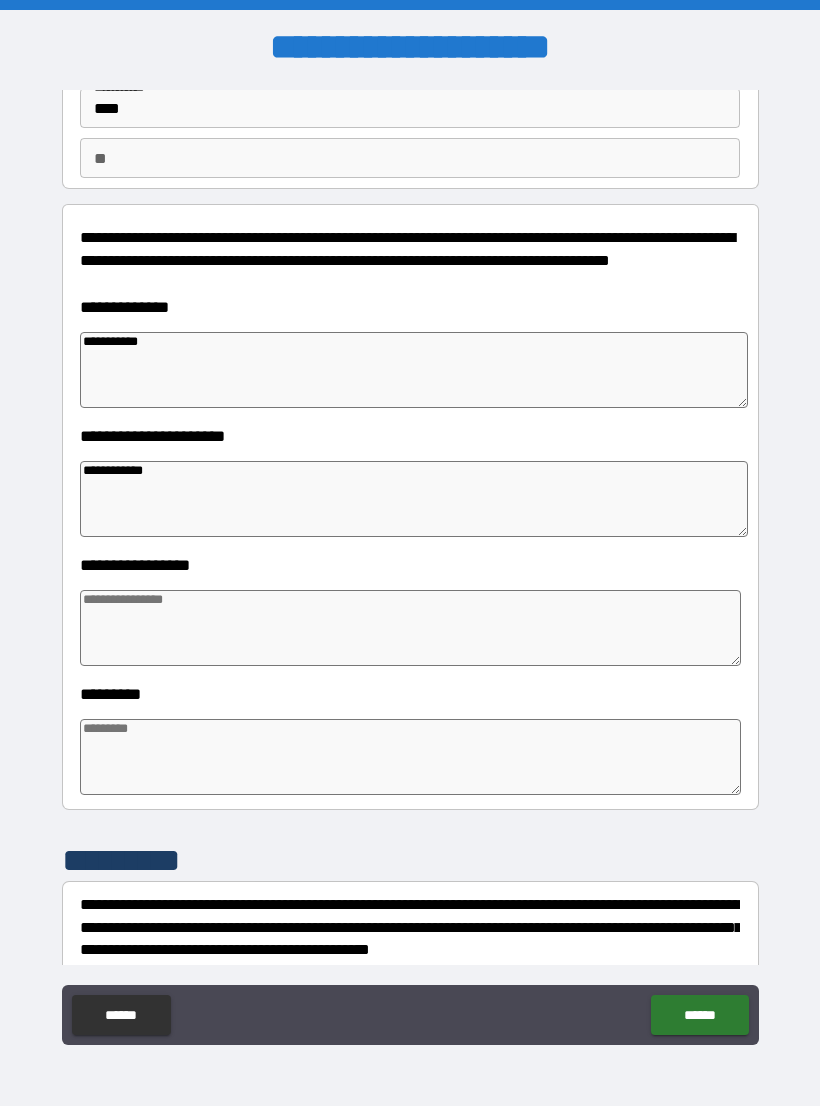 click at bounding box center [410, 628] 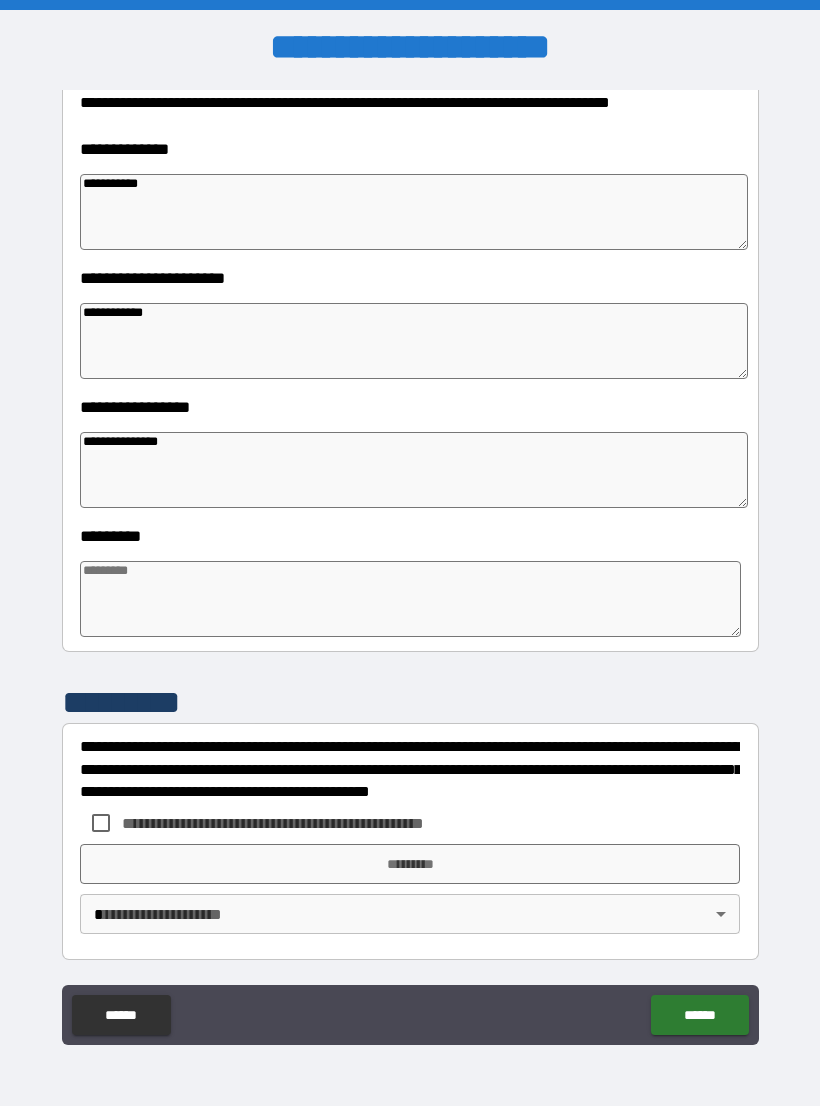scroll, scrollTop: 303, scrollLeft: 0, axis: vertical 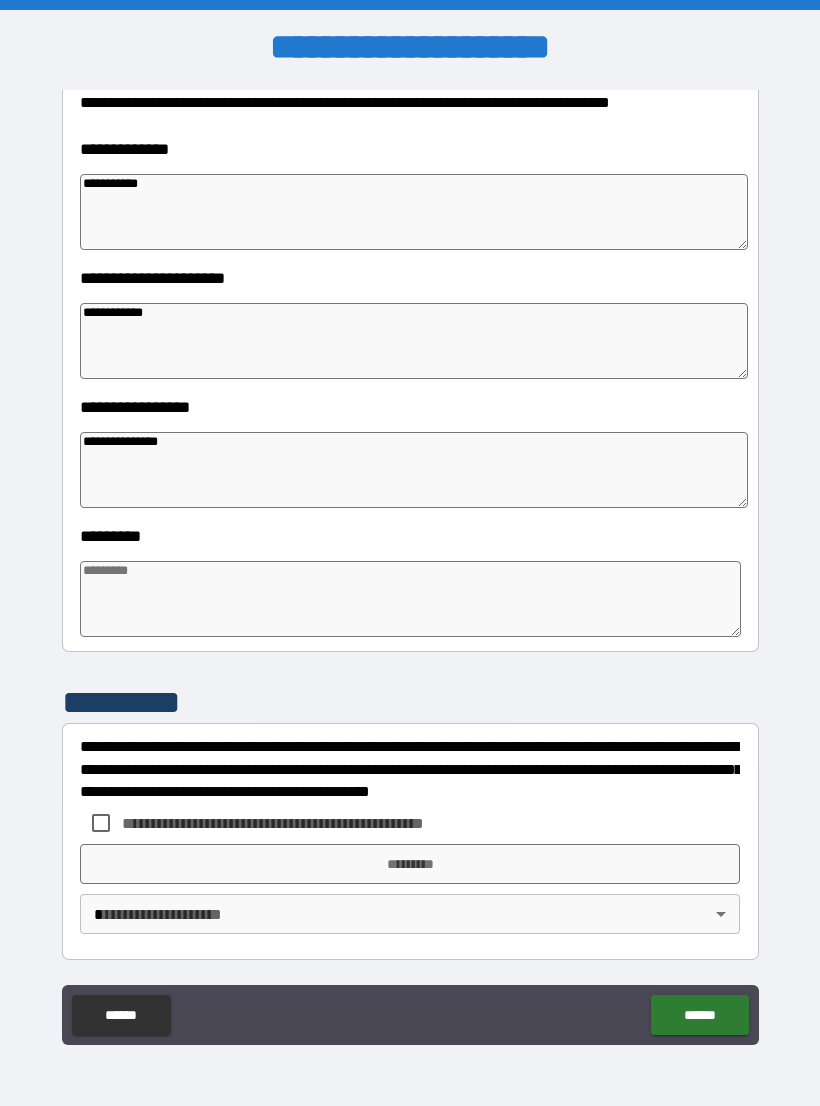 click at bounding box center (410, 599) 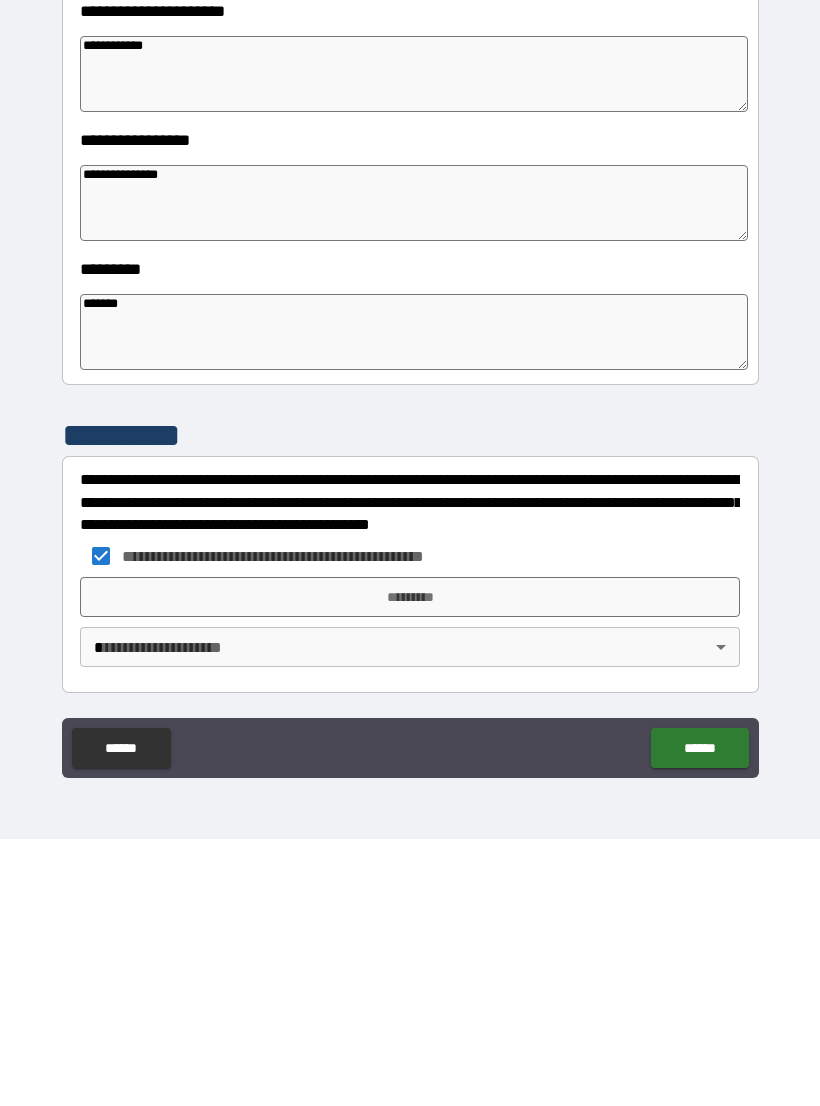 scroll, scrollTop: 31, scrollLeft: 0, axis: vertical 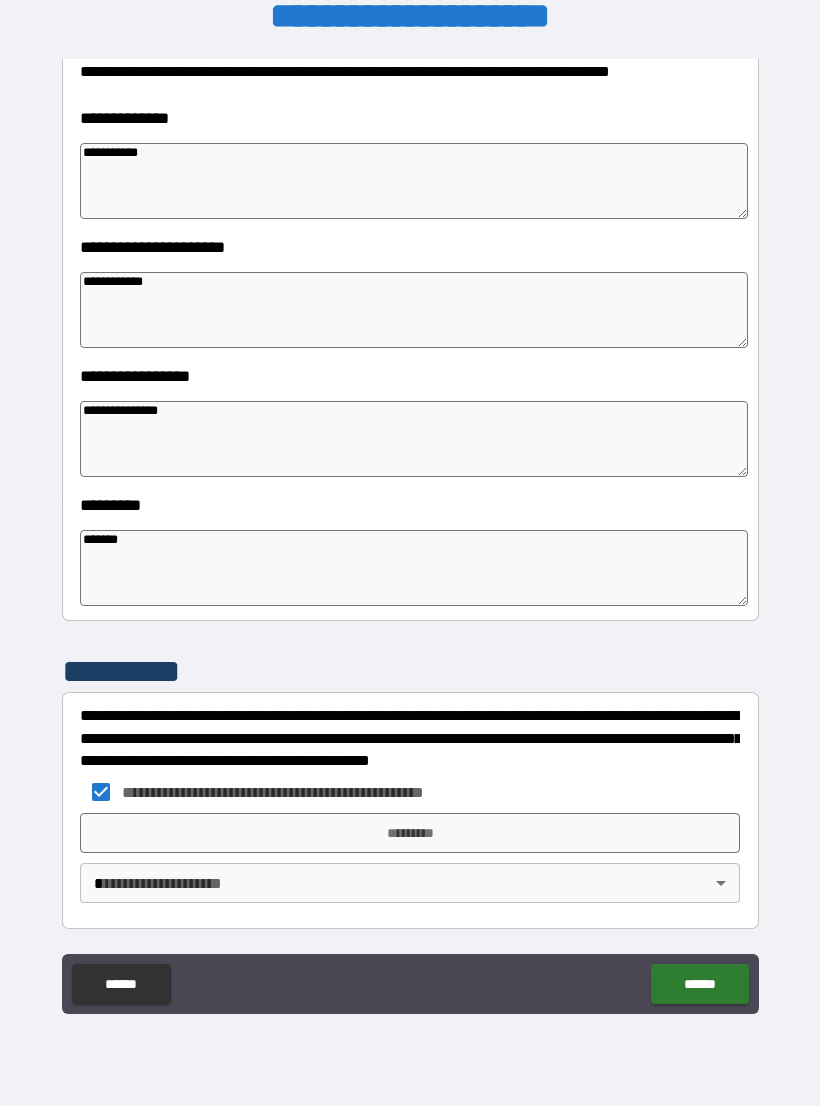 click on "*********" at bounding box center (410, 833) 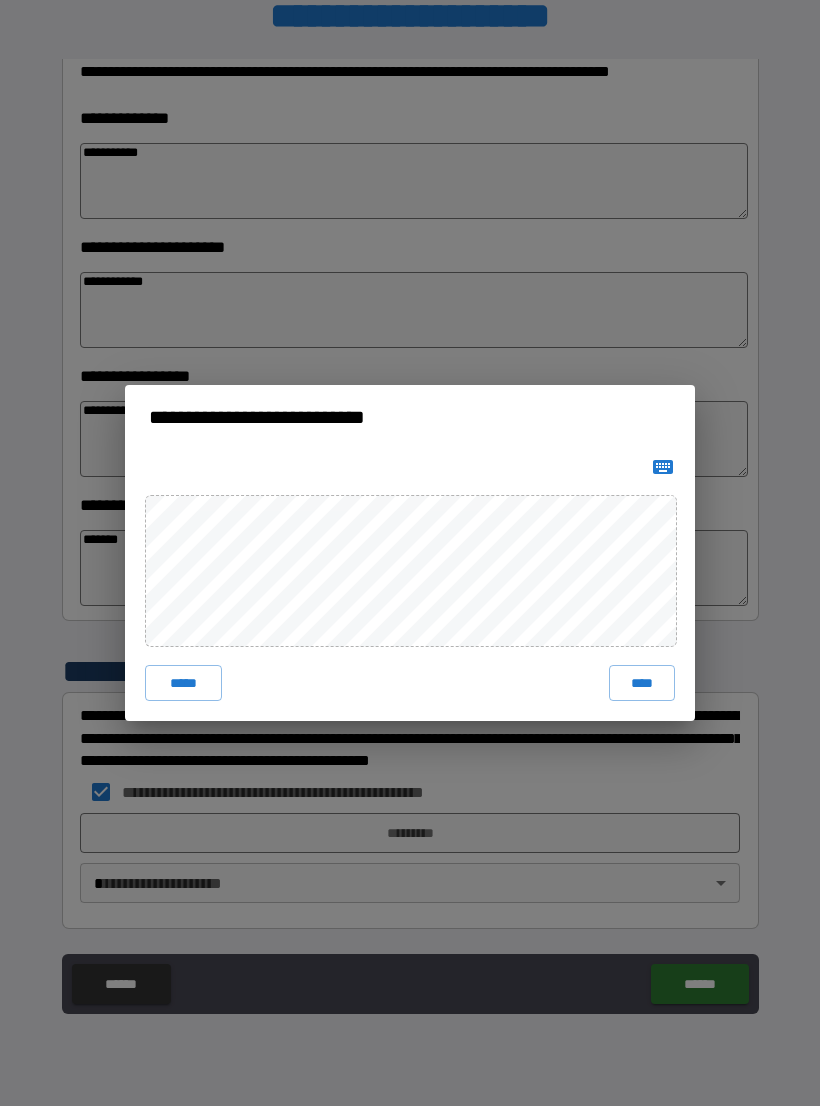 click on "****" at bounding box center [642, 683] 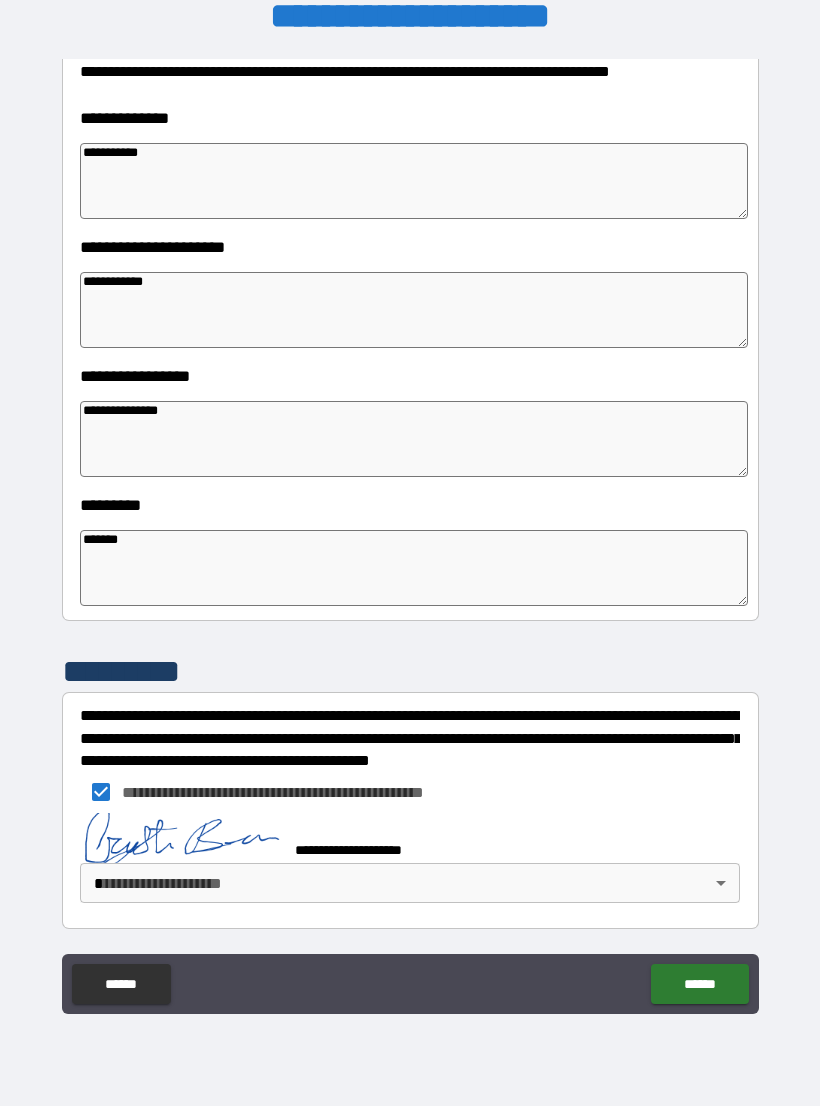 scroll, scrollTop: 293, scrollLeft: 0, axis: vertical 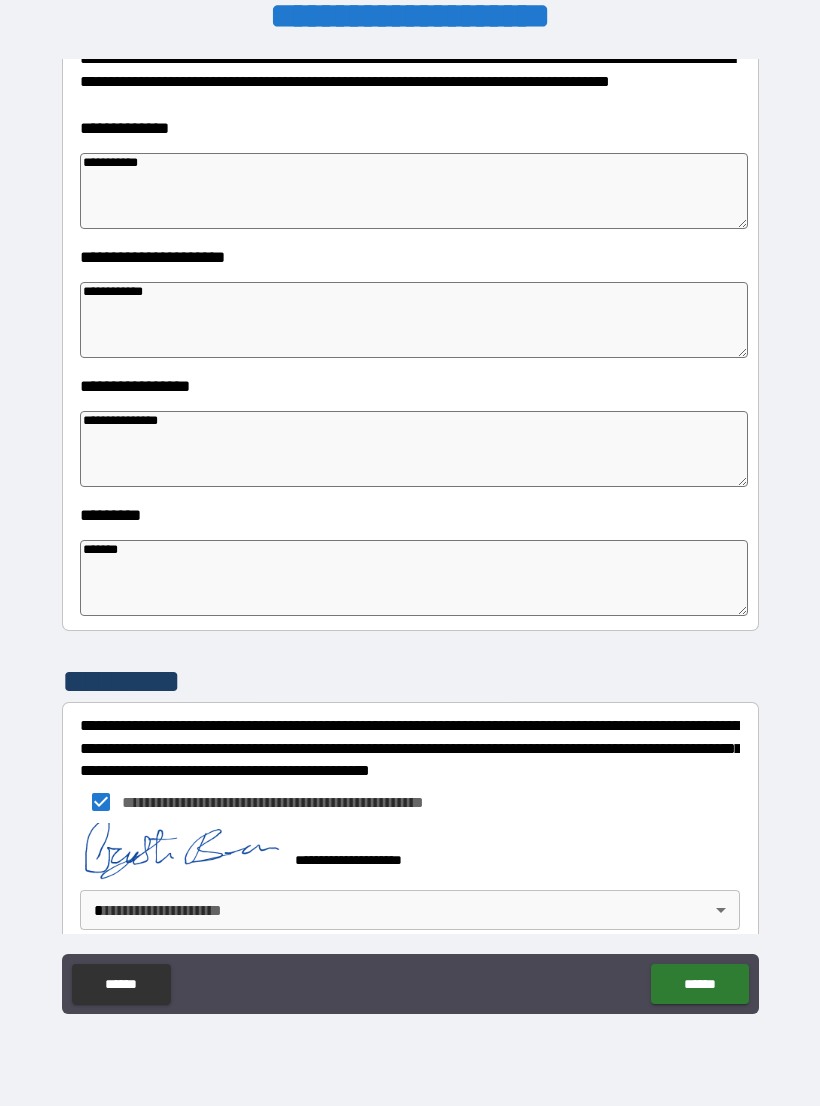 click on "**********" at bounding box center (410, 537) 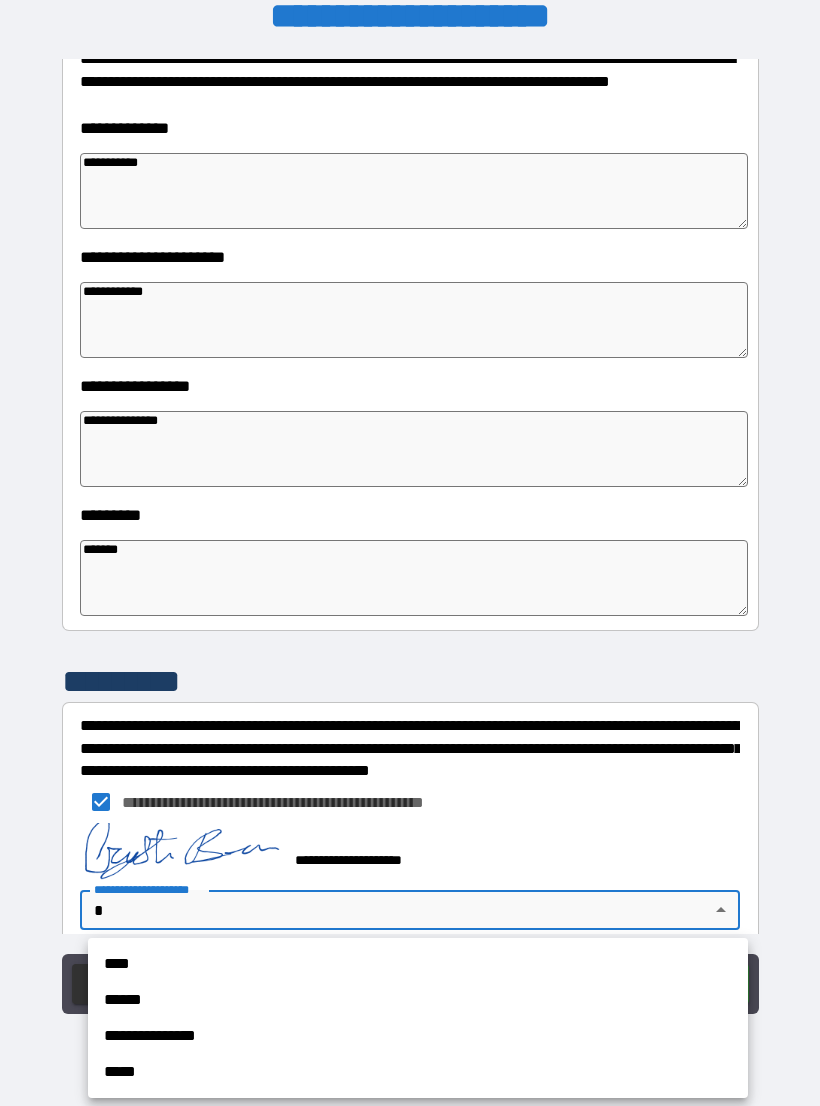 click on "**********" at bounding box center (418, 1036) 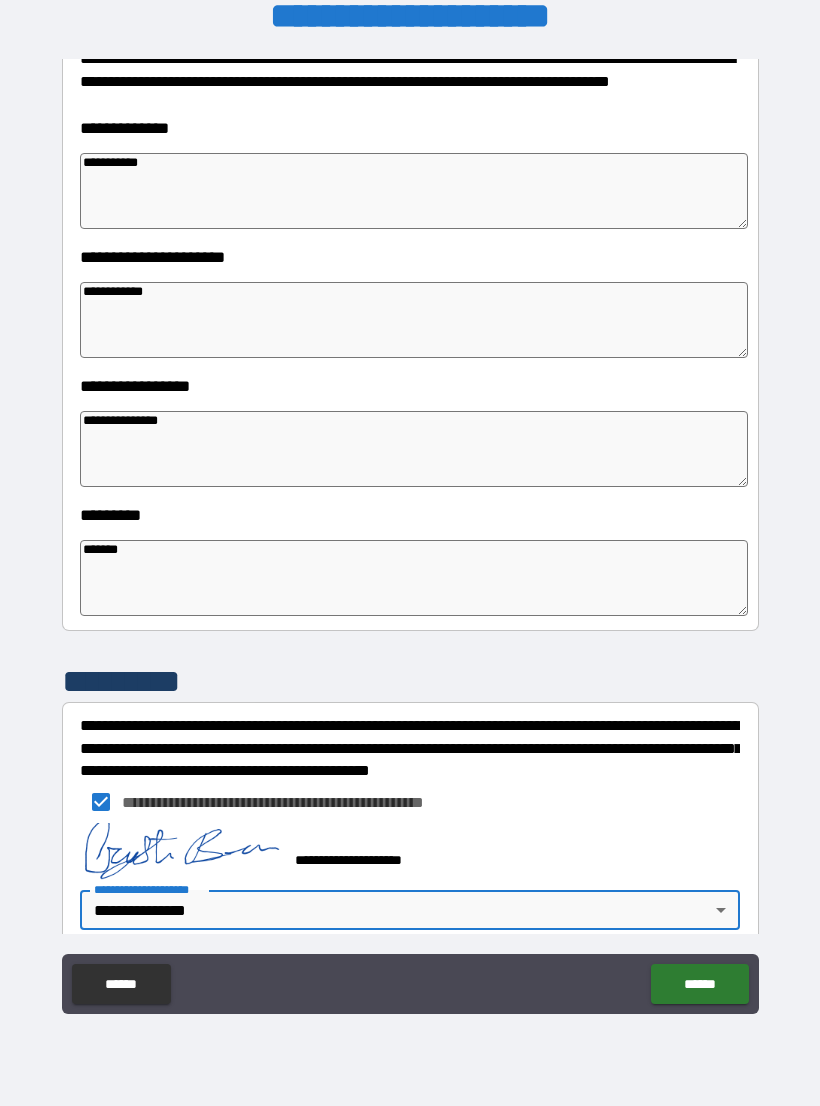 click on "******" at bounding box center [699, 984] 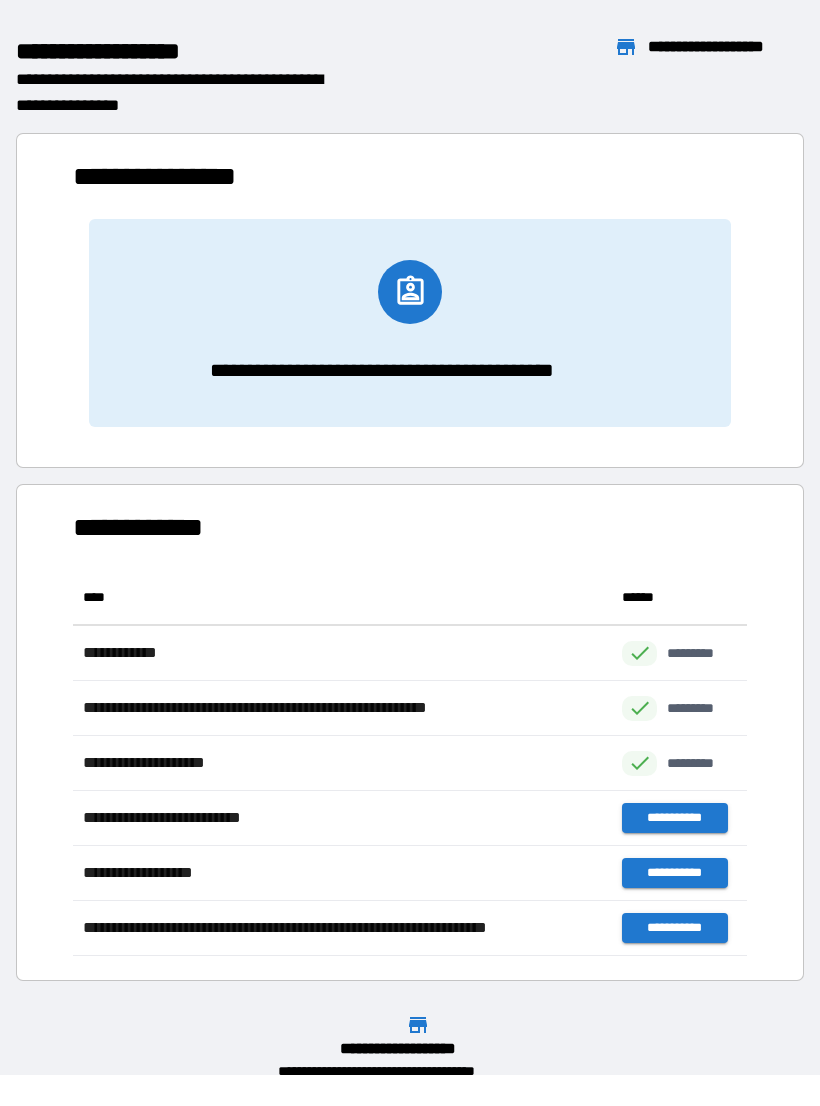 scroll, scrollTop: 1, scrollLeft: 1, axis: both 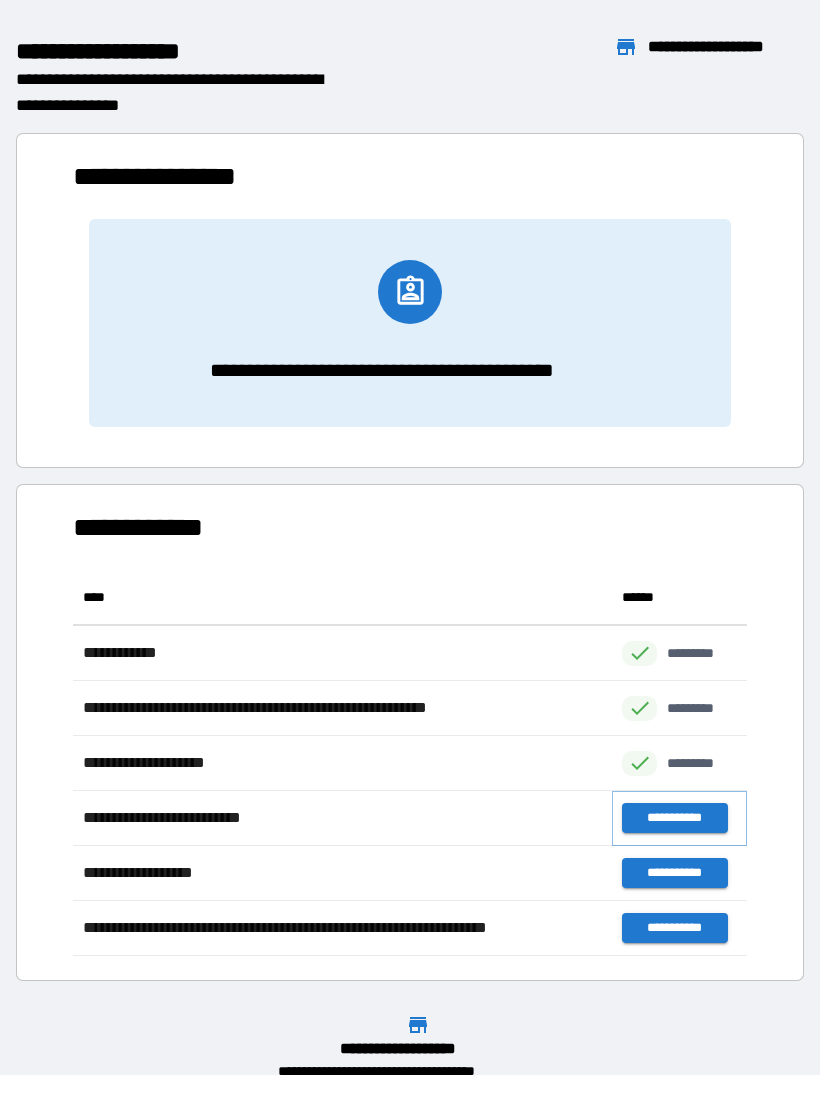 click on "**********" at bounding box center [674, 818] 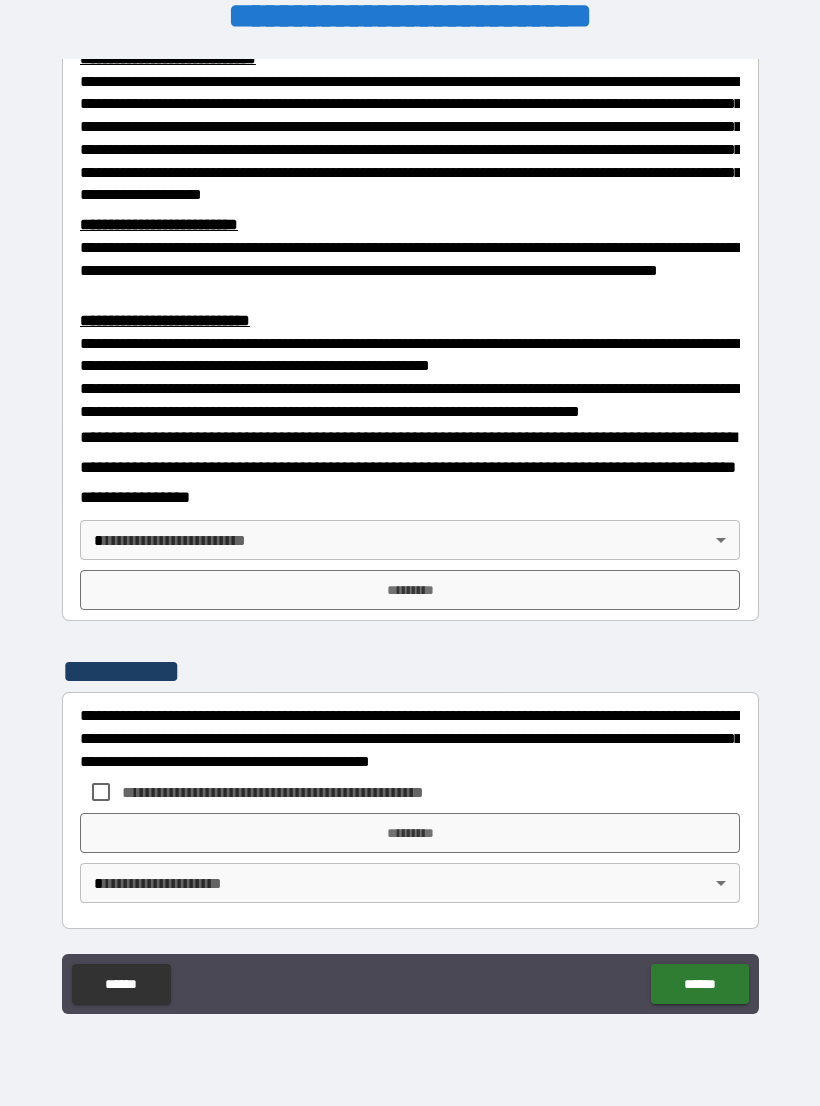 scroll, scrollTop: 549, scrollLeft: 0, axis: vertical 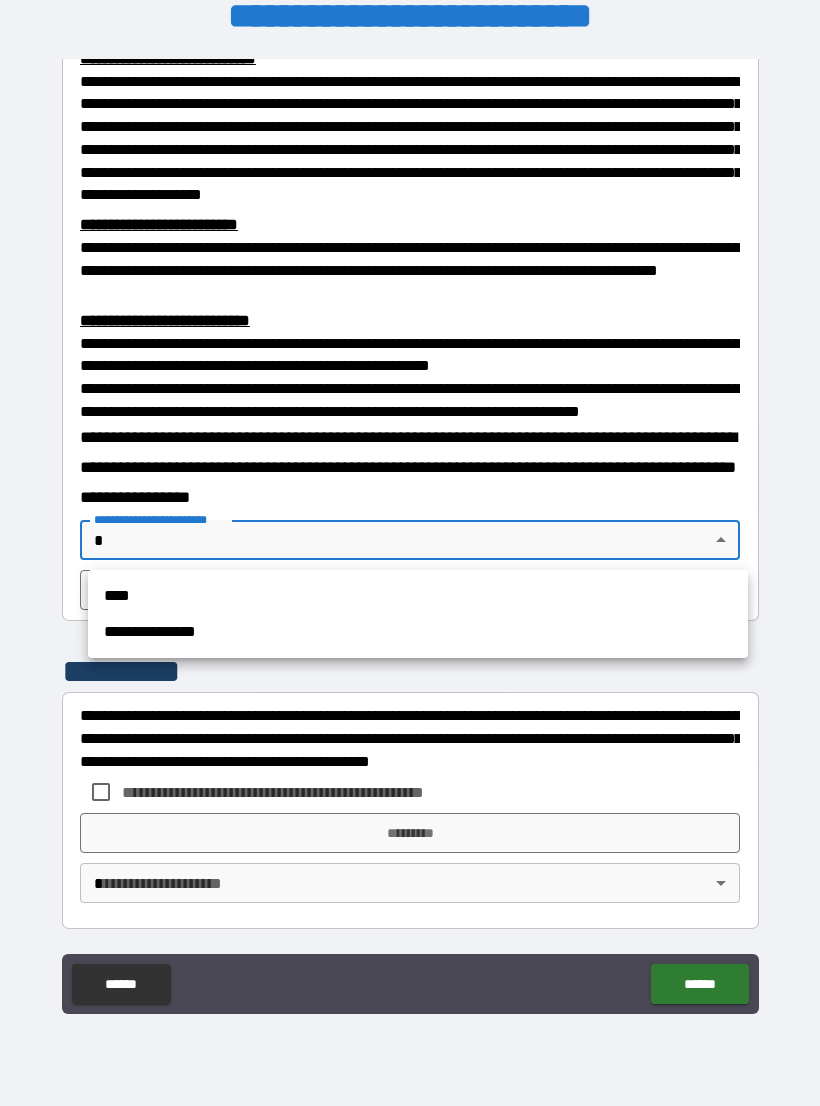click on "**********" at bounding box center (418, 632) 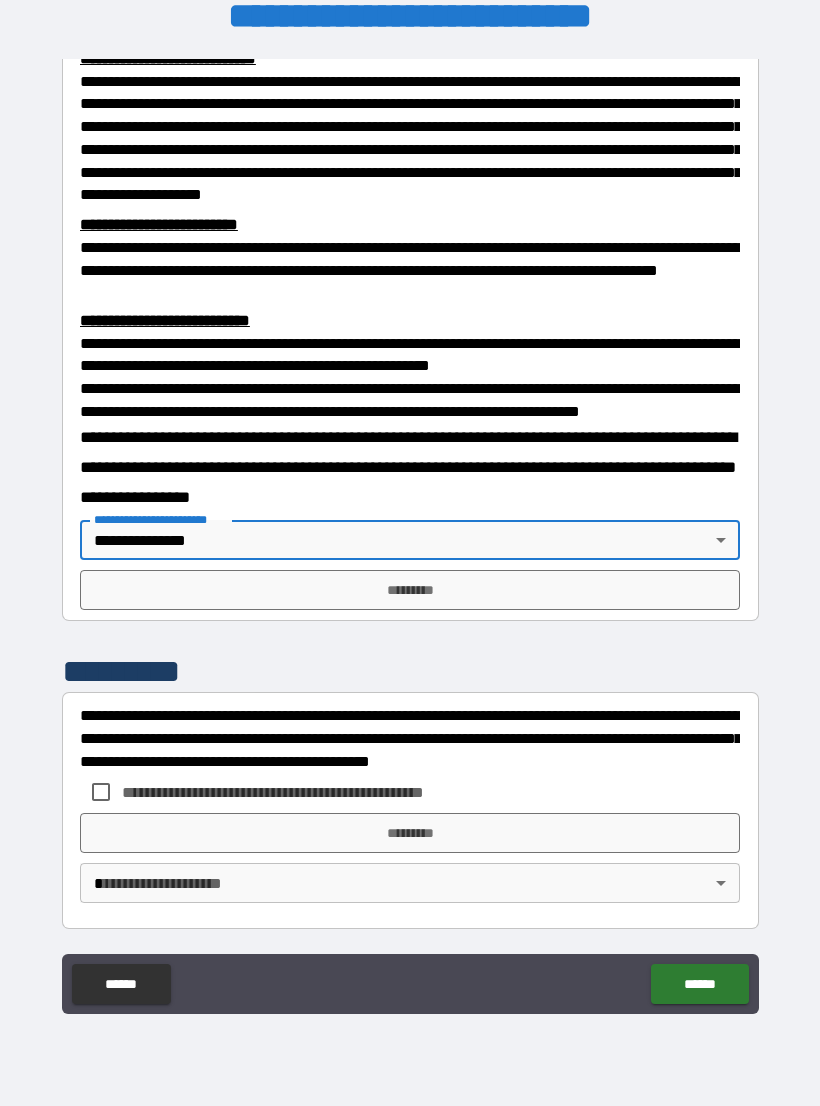 click on "*********" at bounding box center (410, 590) 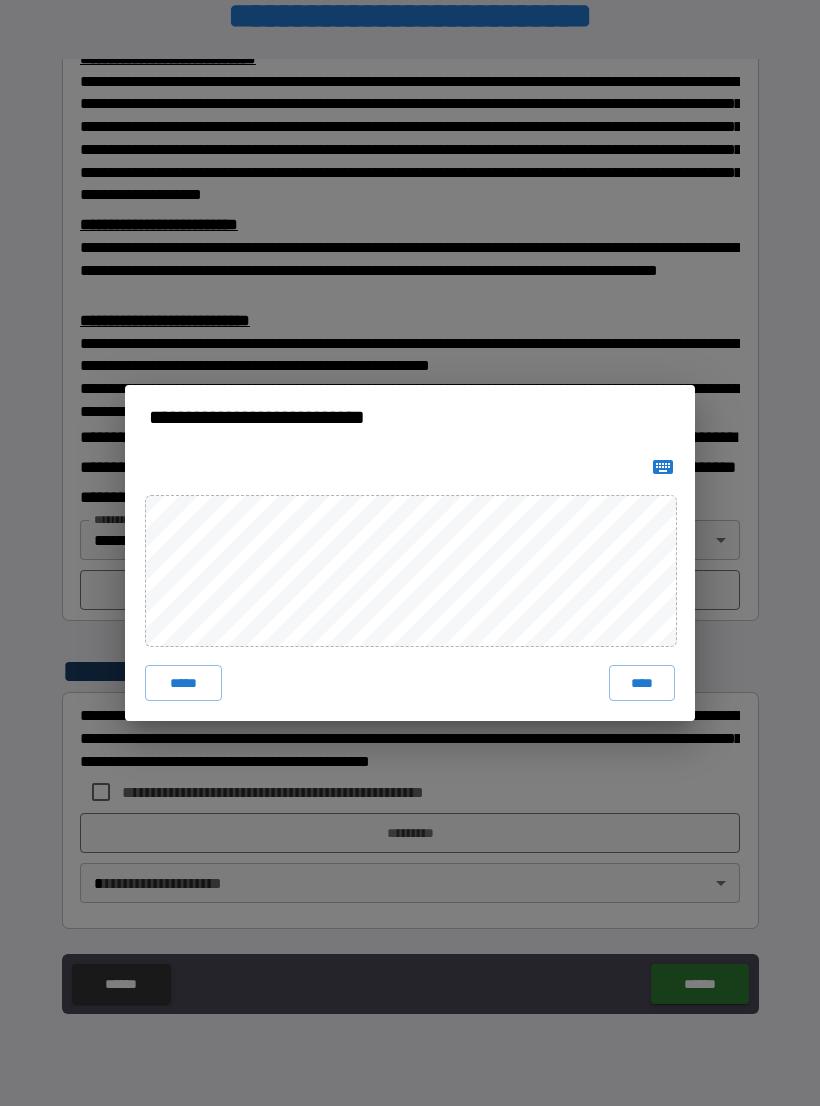 click on "****" at bounding box center (642, 683) 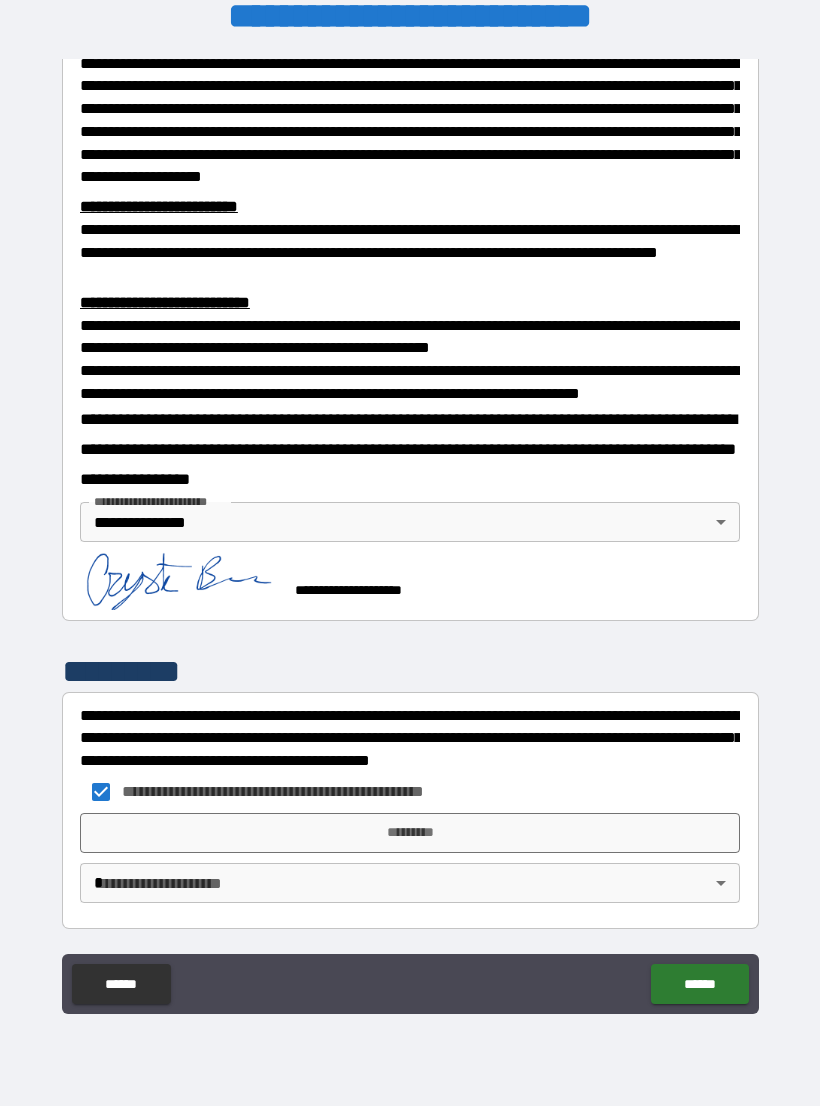 click on "*********" at bounding box center (410, 833) 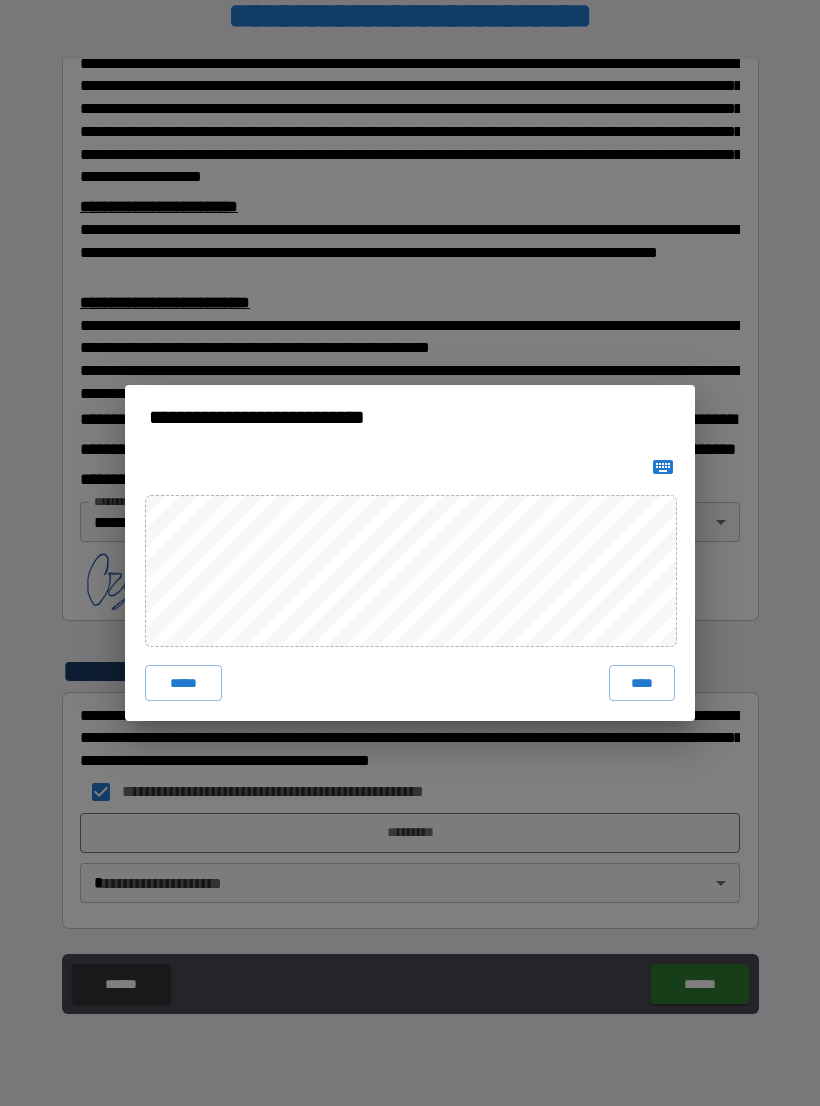 click on "****" at bounding box center (642, 683) 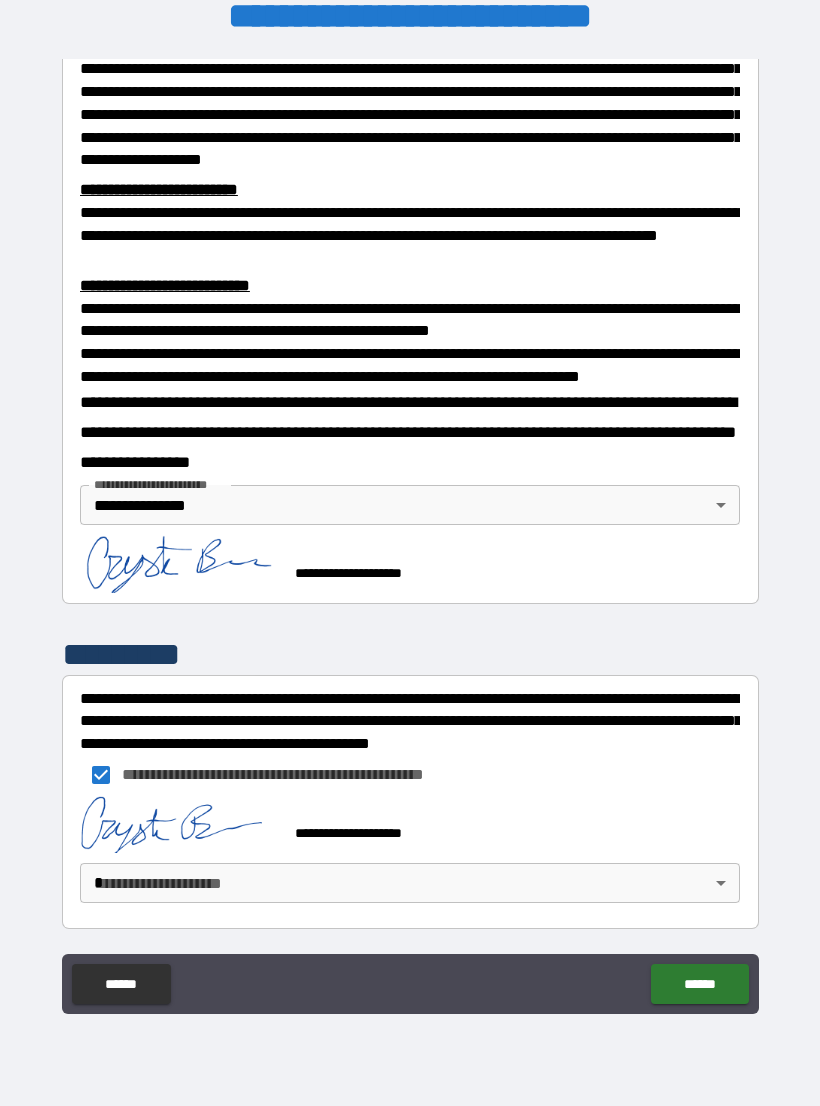 scroll, scrollTop: 583, scrollLeft: 0, axis: vertical 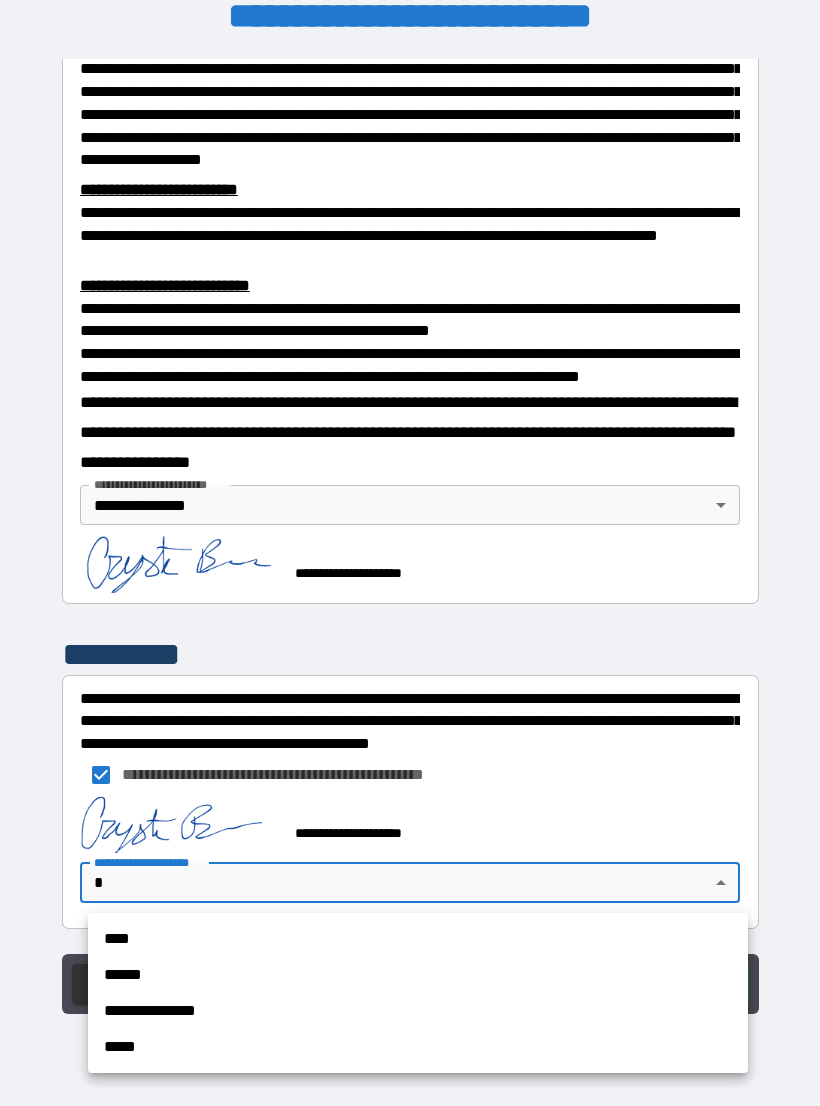 click on "**********" at bounding box center (418, 1011) 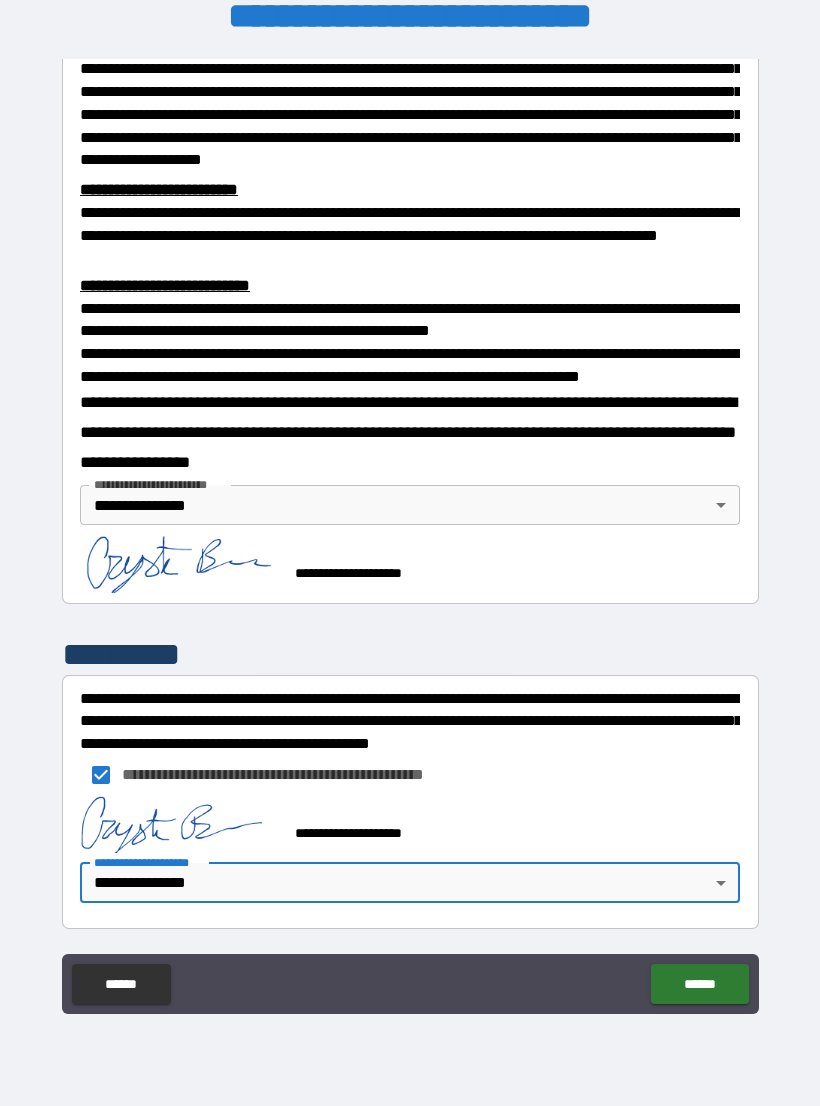 click on "******" at bounding box center [699, 984] 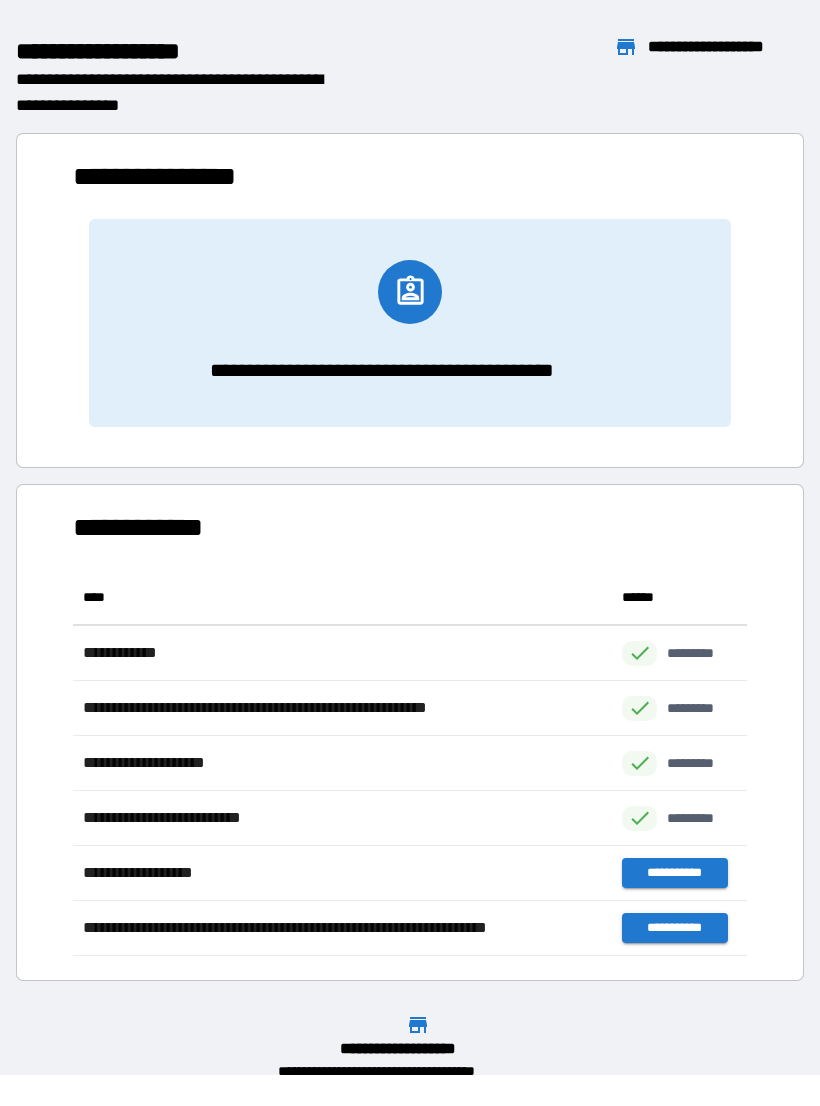 scroll, scrollTop: 1, scrollLeft: 1, axis: both 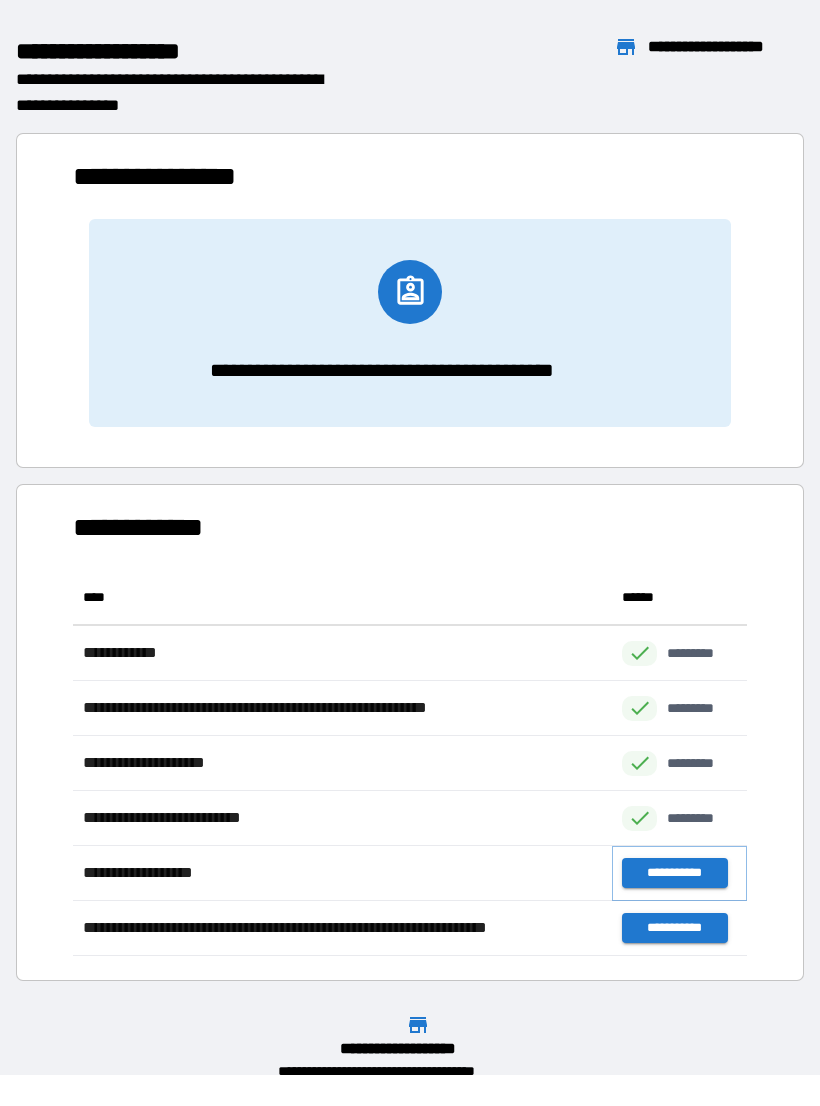 click on "**********" at bounding box center [674, 873] 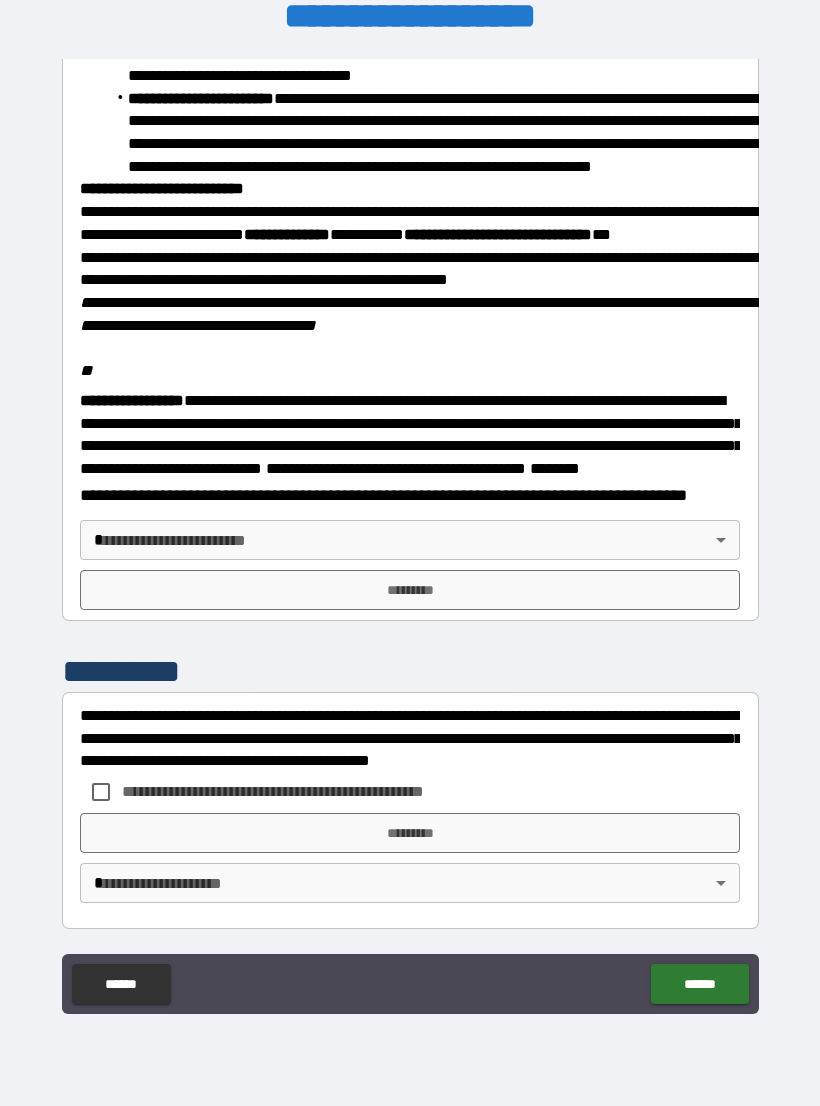 scroll, scrollTop: 2234, scrollLeft: 0, axis: vertical 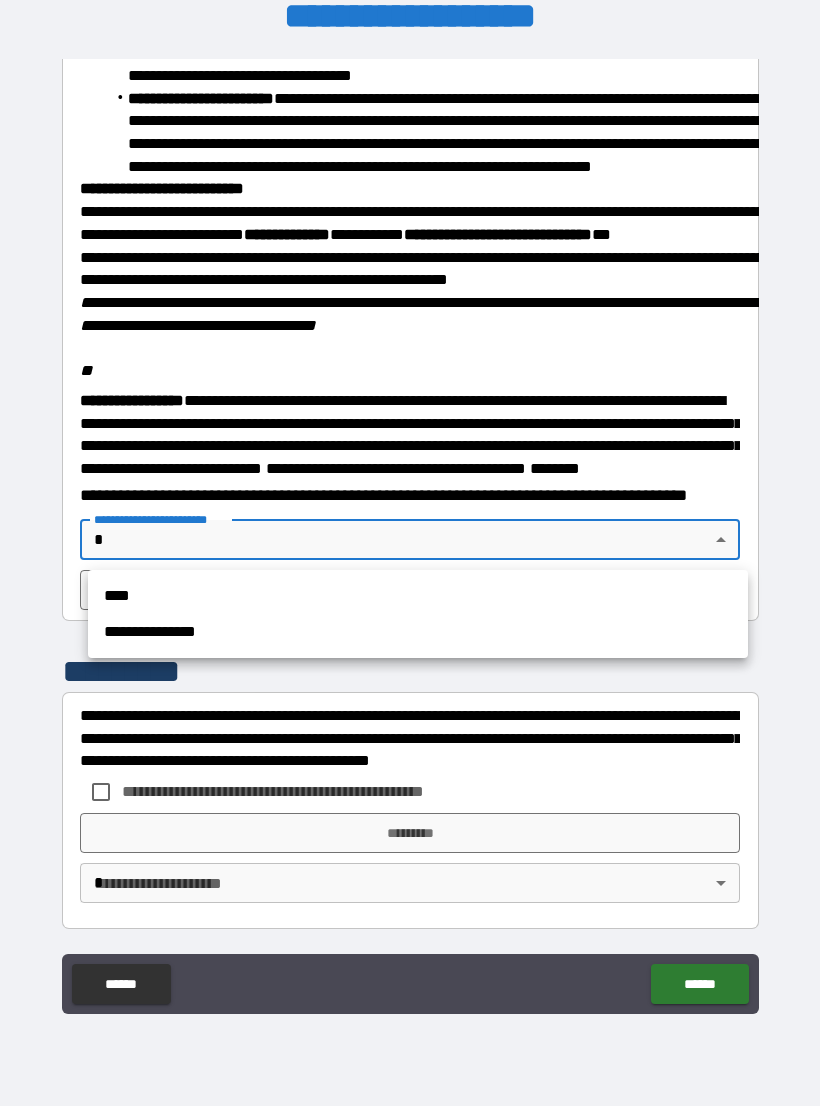 click on "**********" at bounding box center [418, 632] 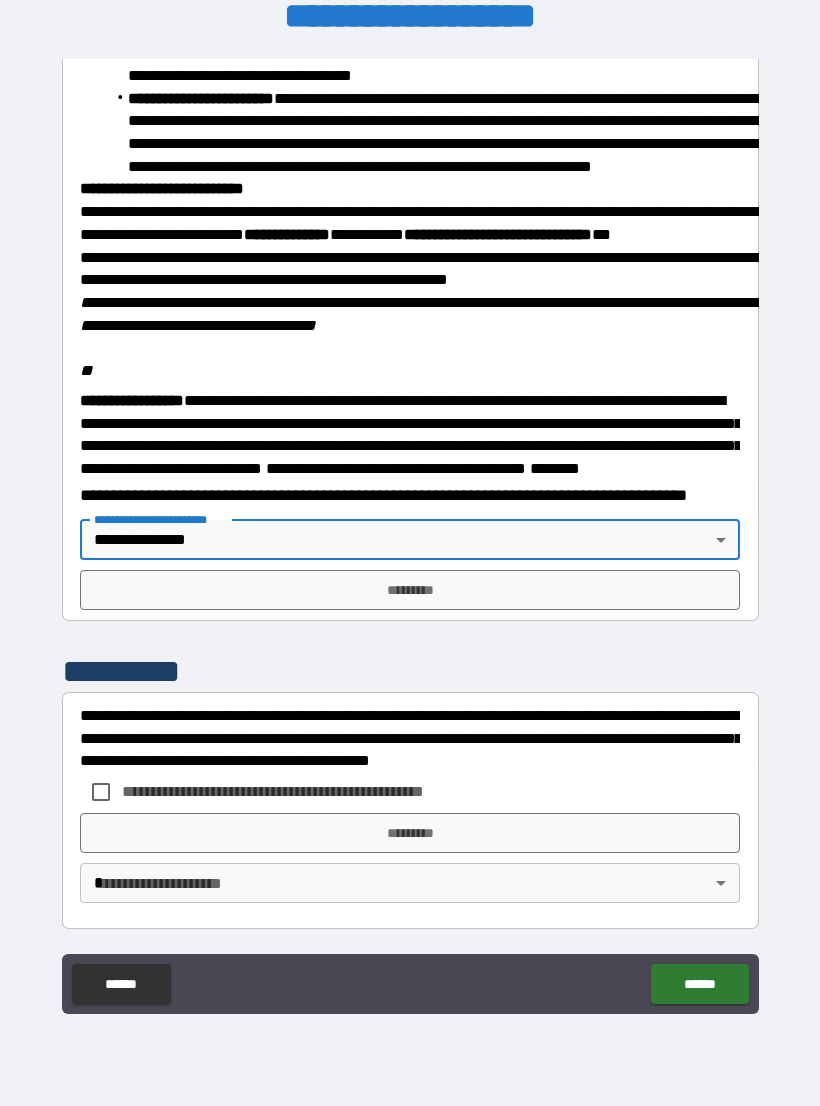 click on "*********" at bounding box center (410, 590) 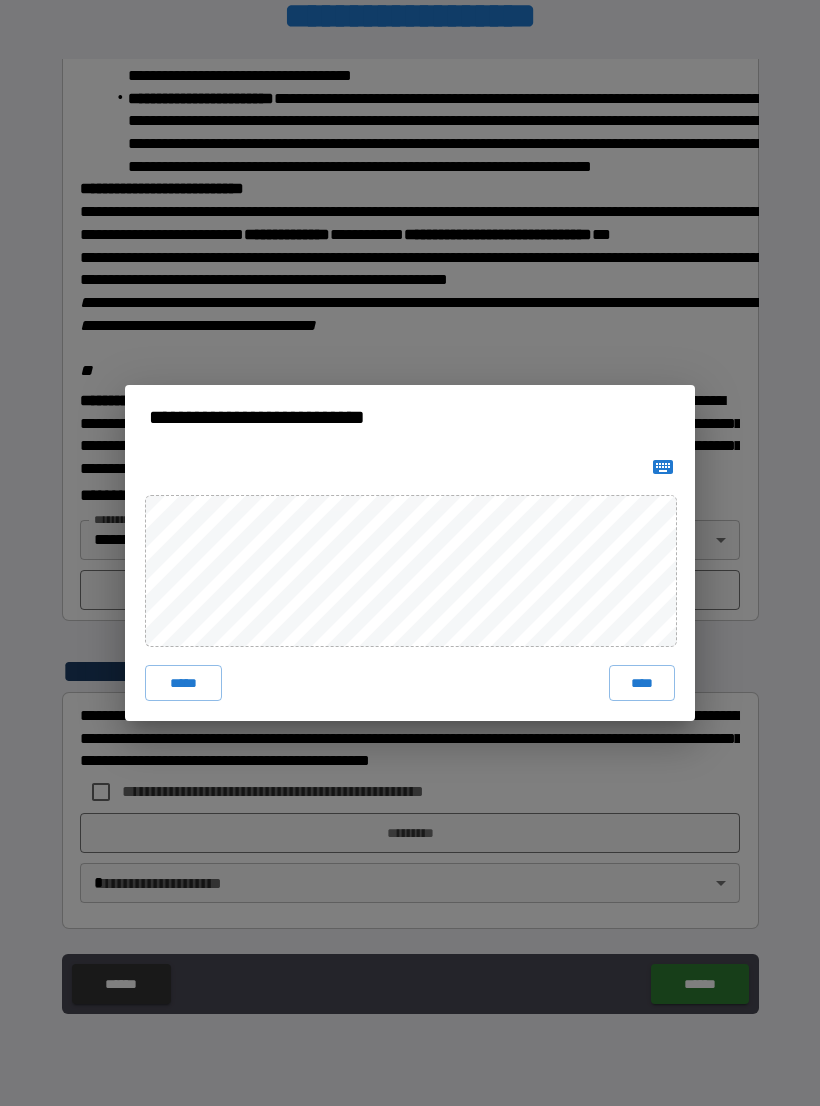 click on "****" at bounding box center [642, 683] 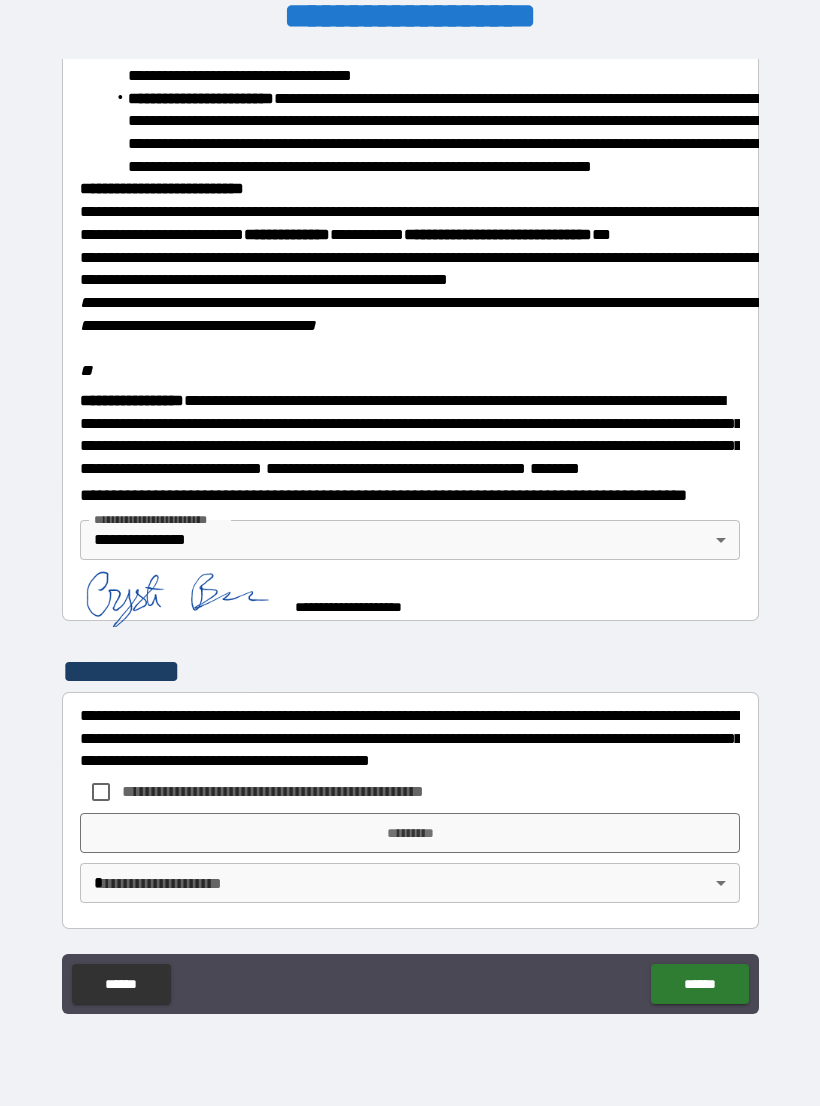 scroll, scrollTop: 2224, scrollLeft: 0, axis: vertical 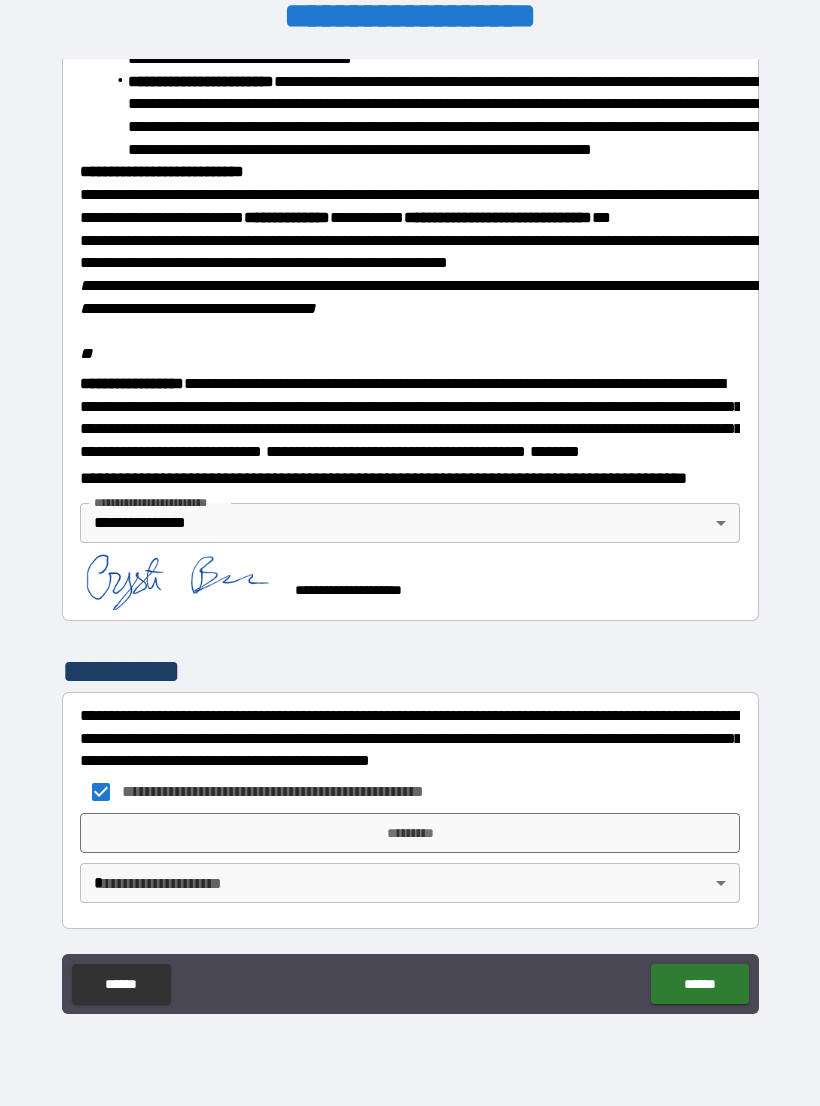 click on "*********" at bounding box center [410, 833] 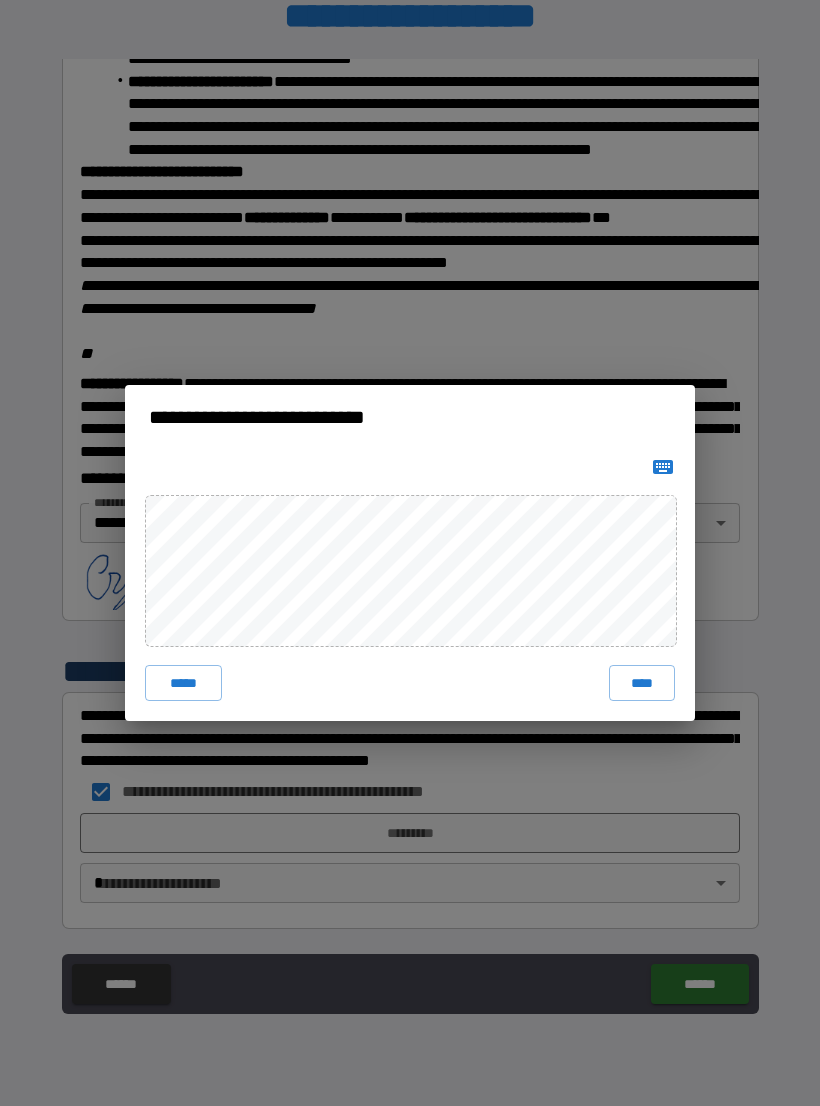 click on "****" at bounding box center (642, 683) 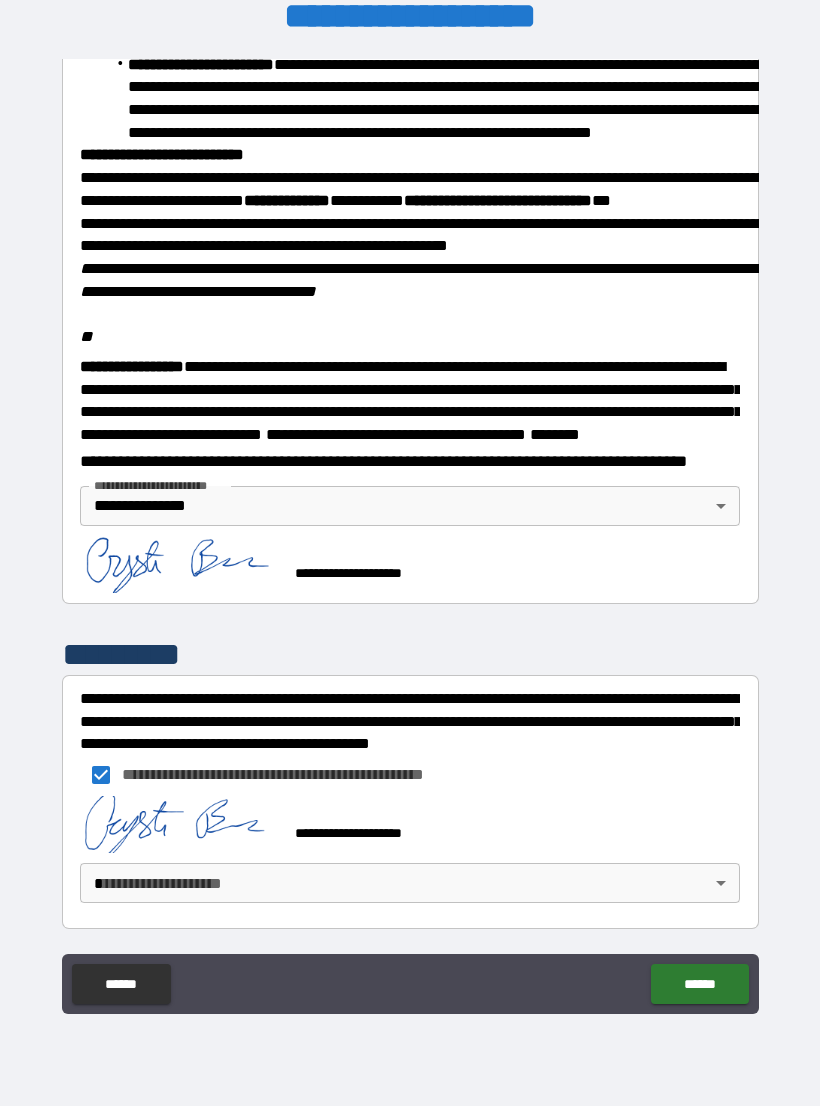 scroll, scrollTop: 2268, scrollLeft: 0, axis: vertical 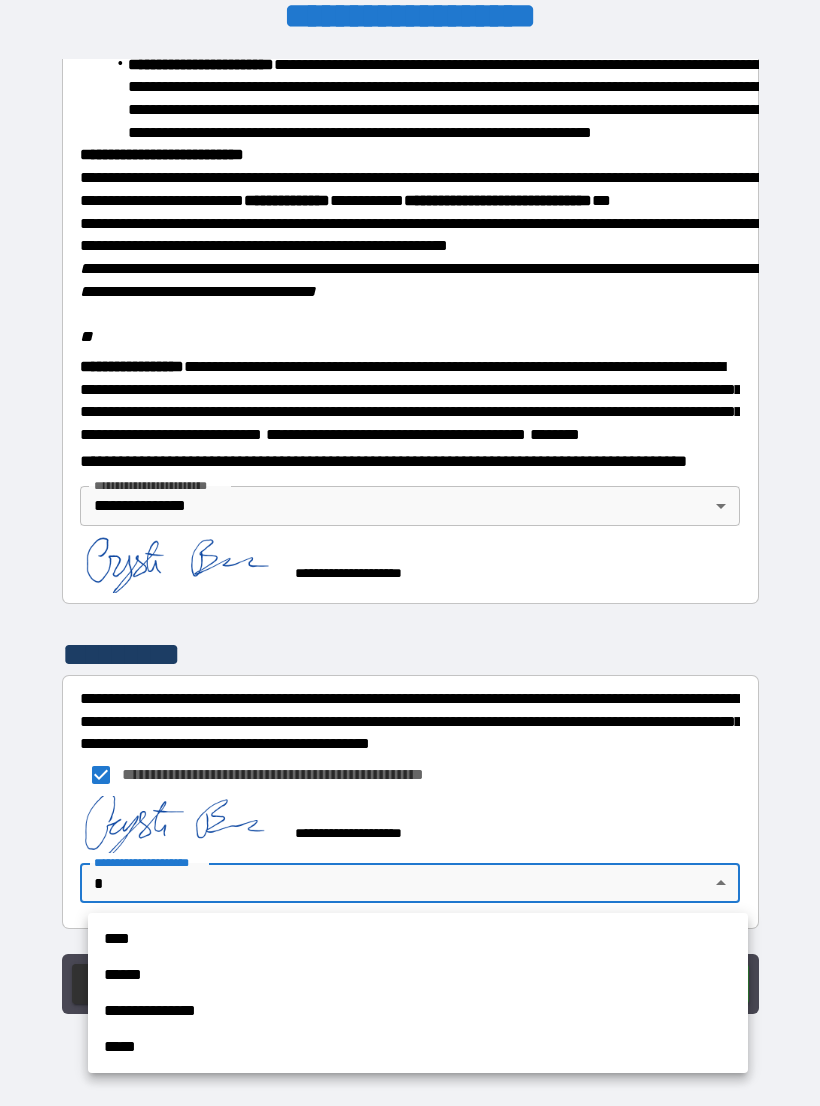 click on "**********" at bounding box center (418, 1011) 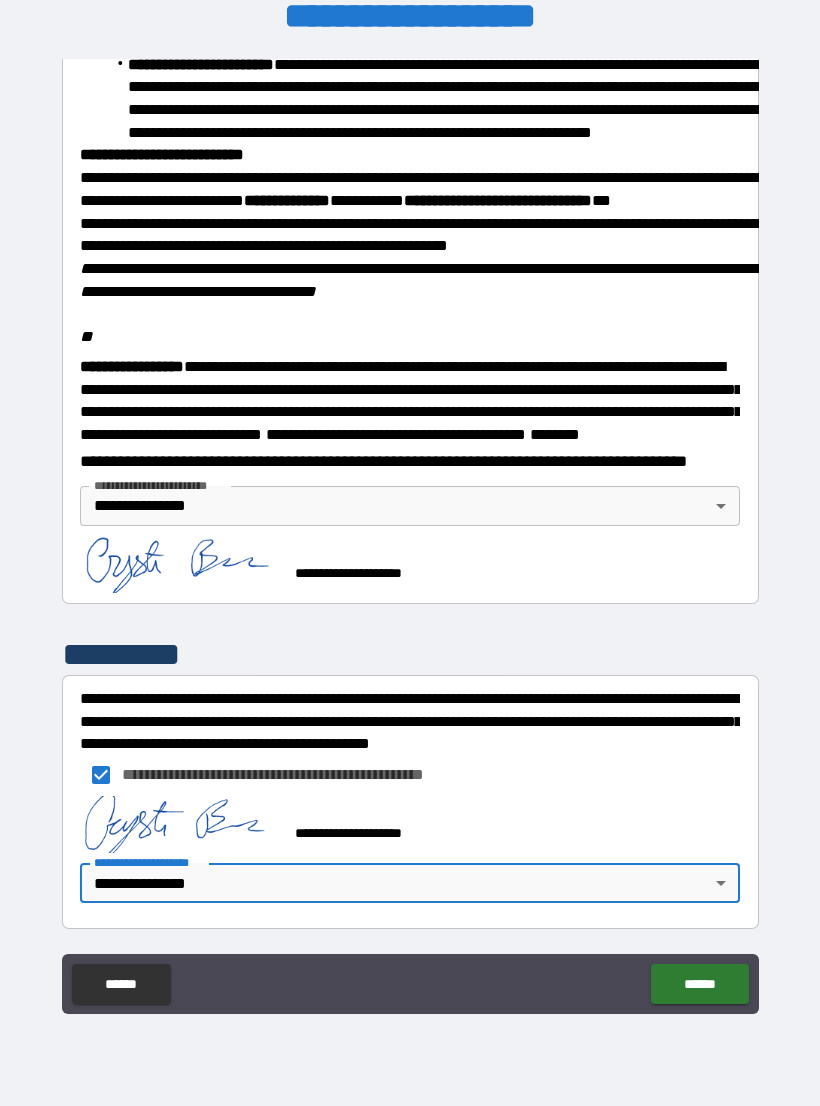 click on "******" at bounding box center (699, 984) 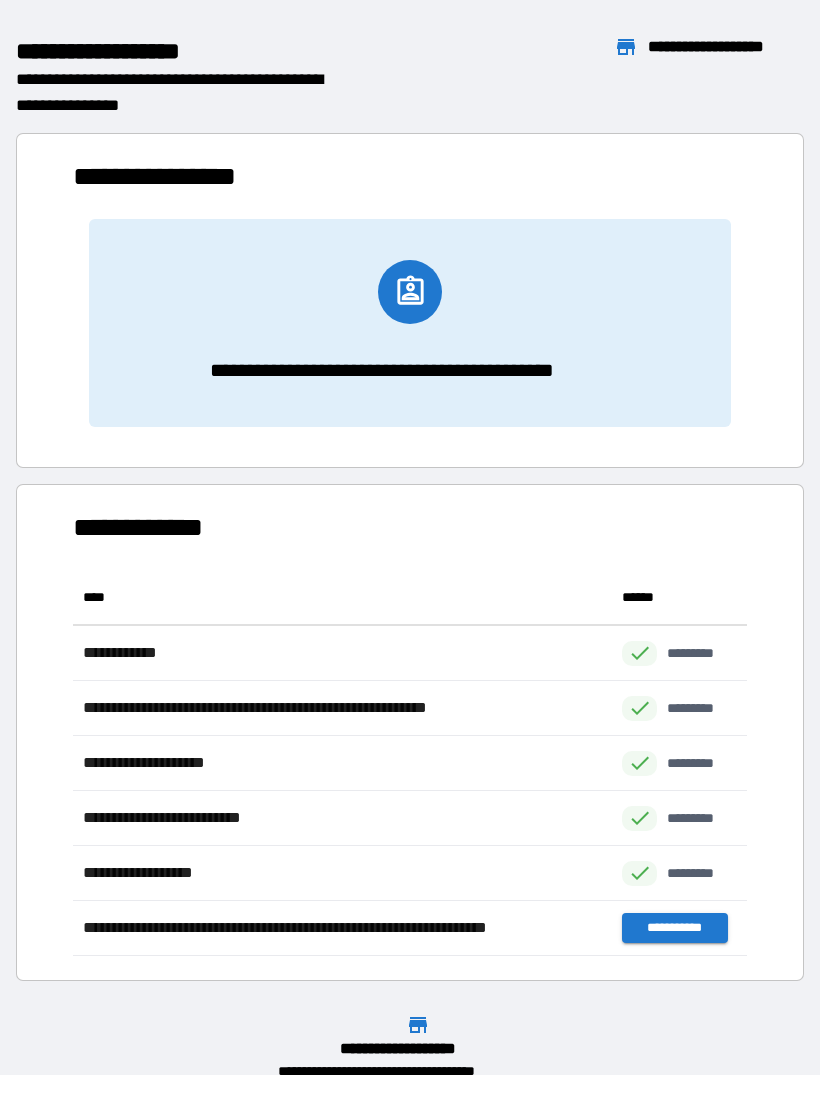 scroll, scrollTop: 1, scrollLeft: 1, axis: both 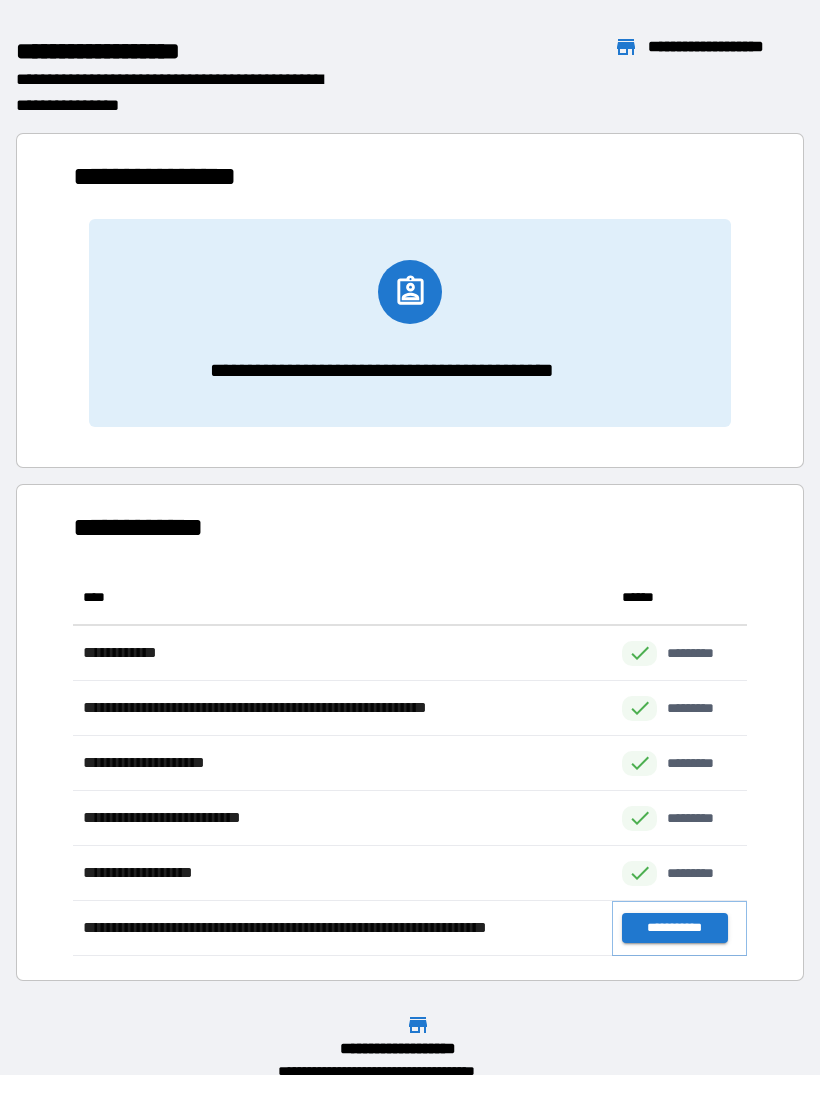 click on "**********" at bounding box center (674, 928) 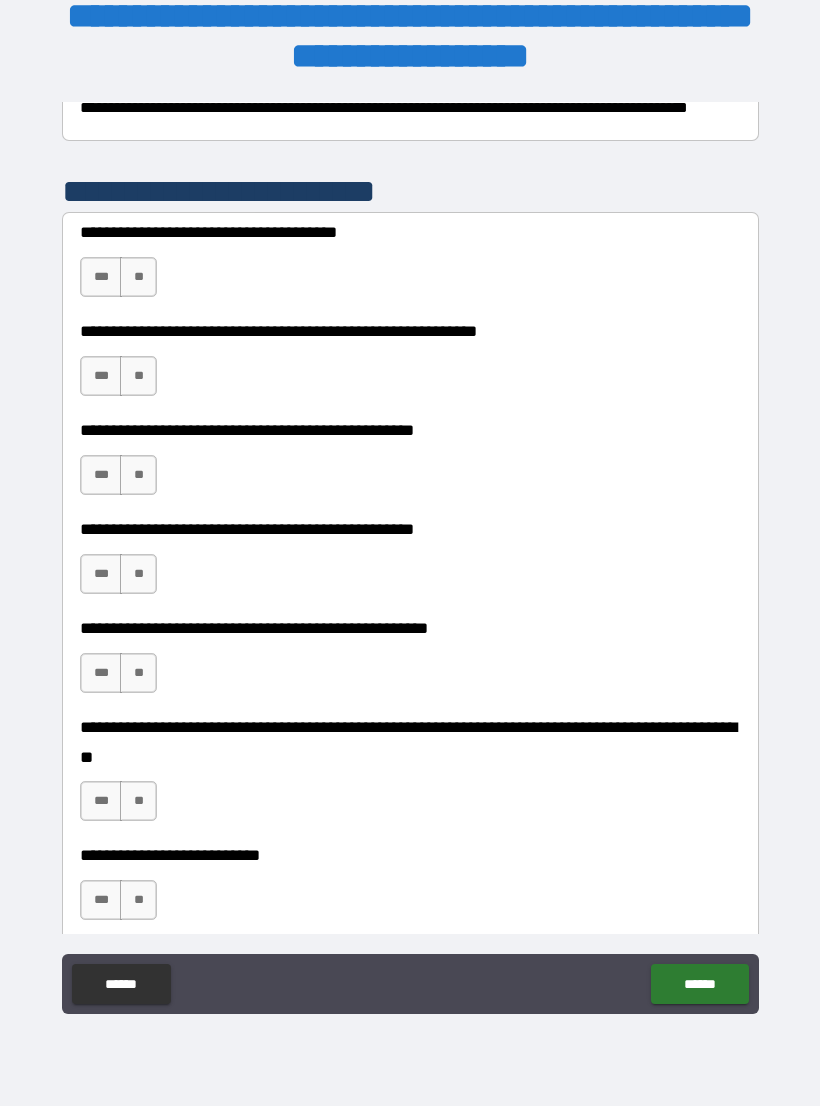 scroll, scrollTop: 381, scrollLeft: 0, axis: vertical 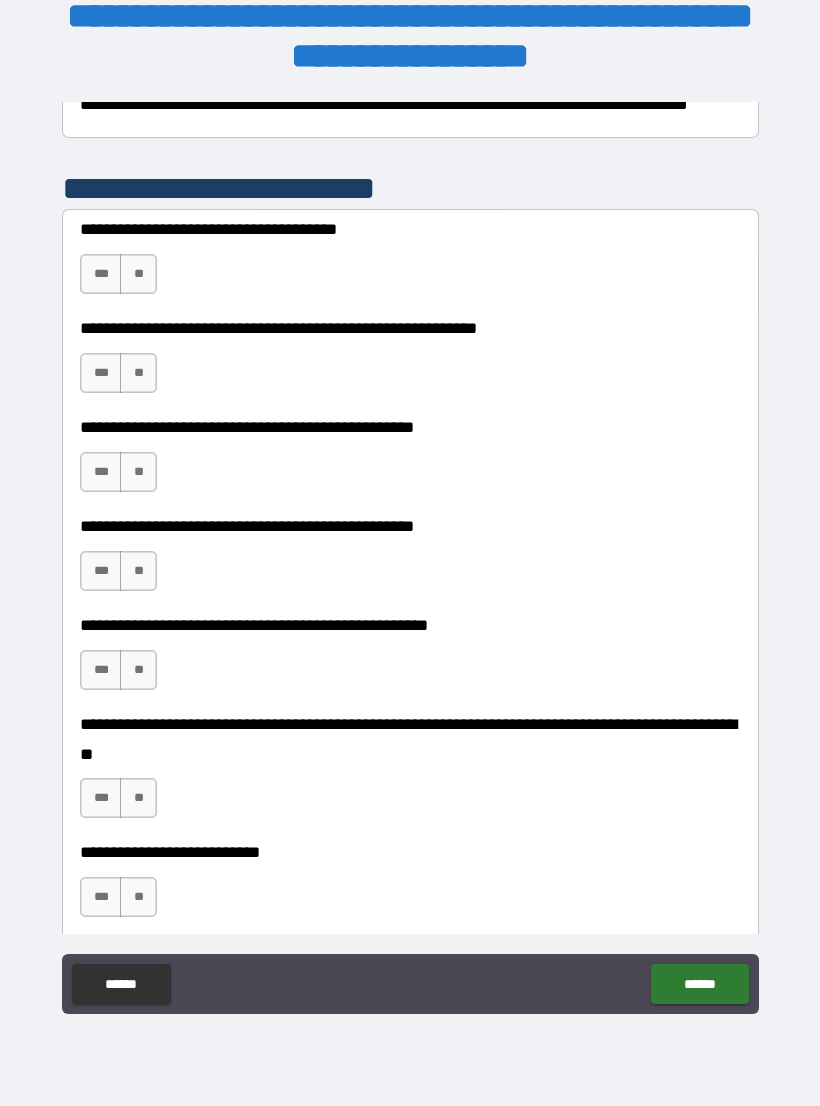 click on "***" at bounding box center (101, 274) 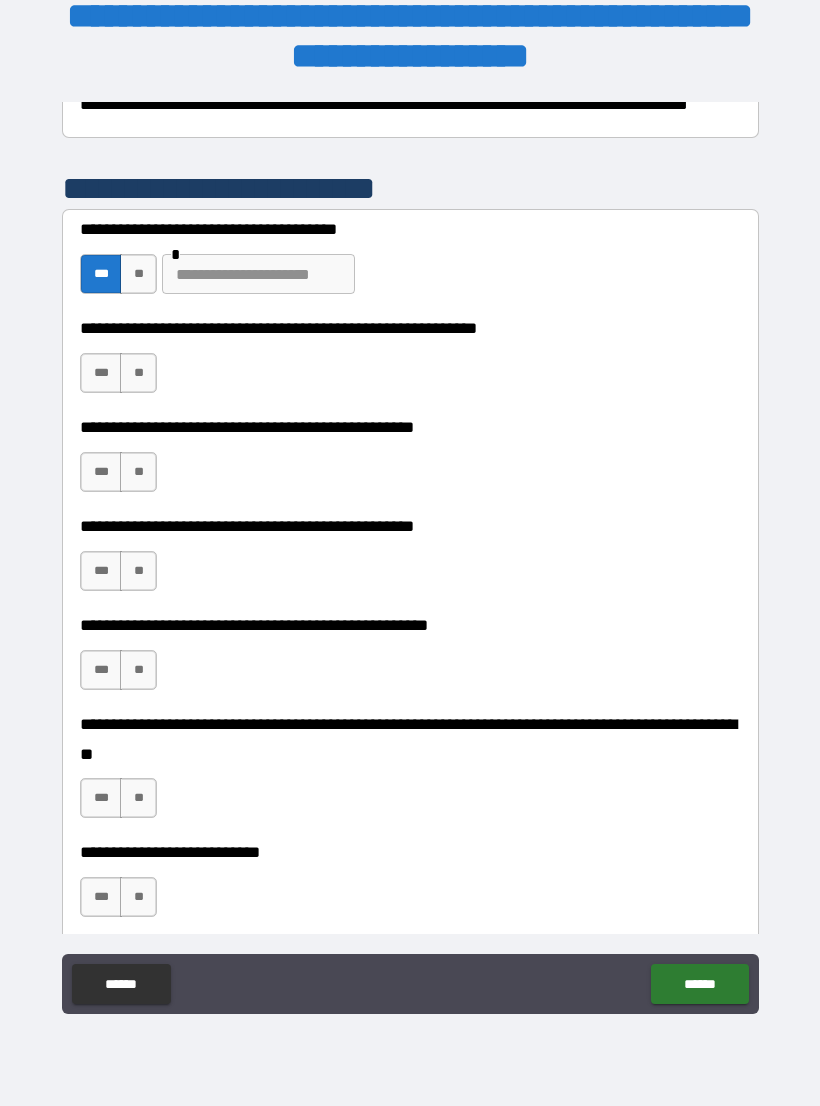 click on "**" at bounding box center [138, 274] 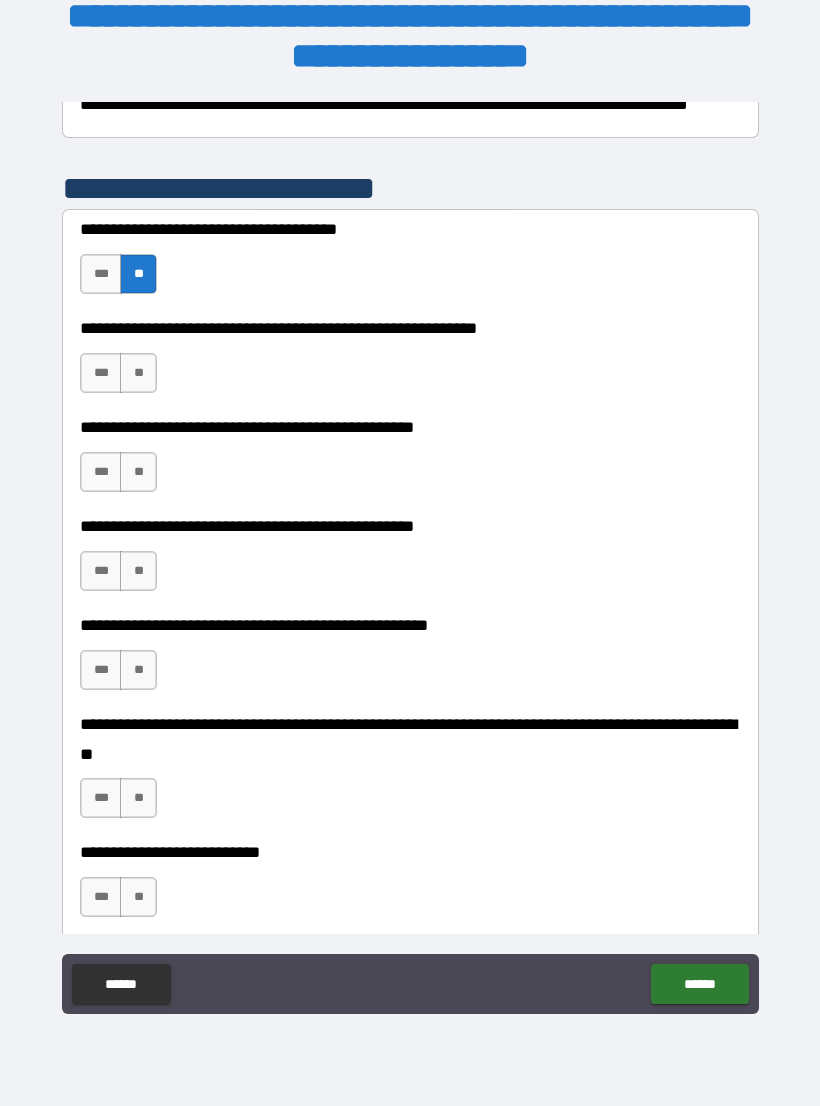 click on "***" at bounding box center (101, 373) 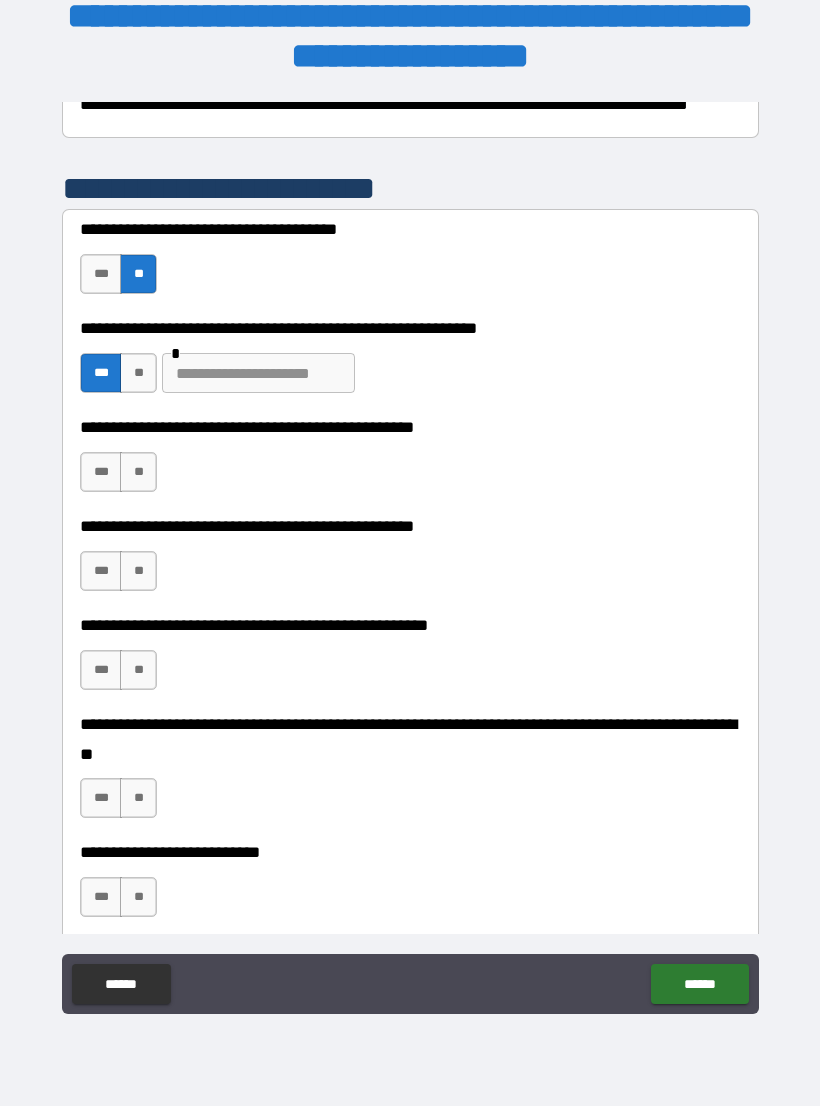 click at bounding box center (258, 373) 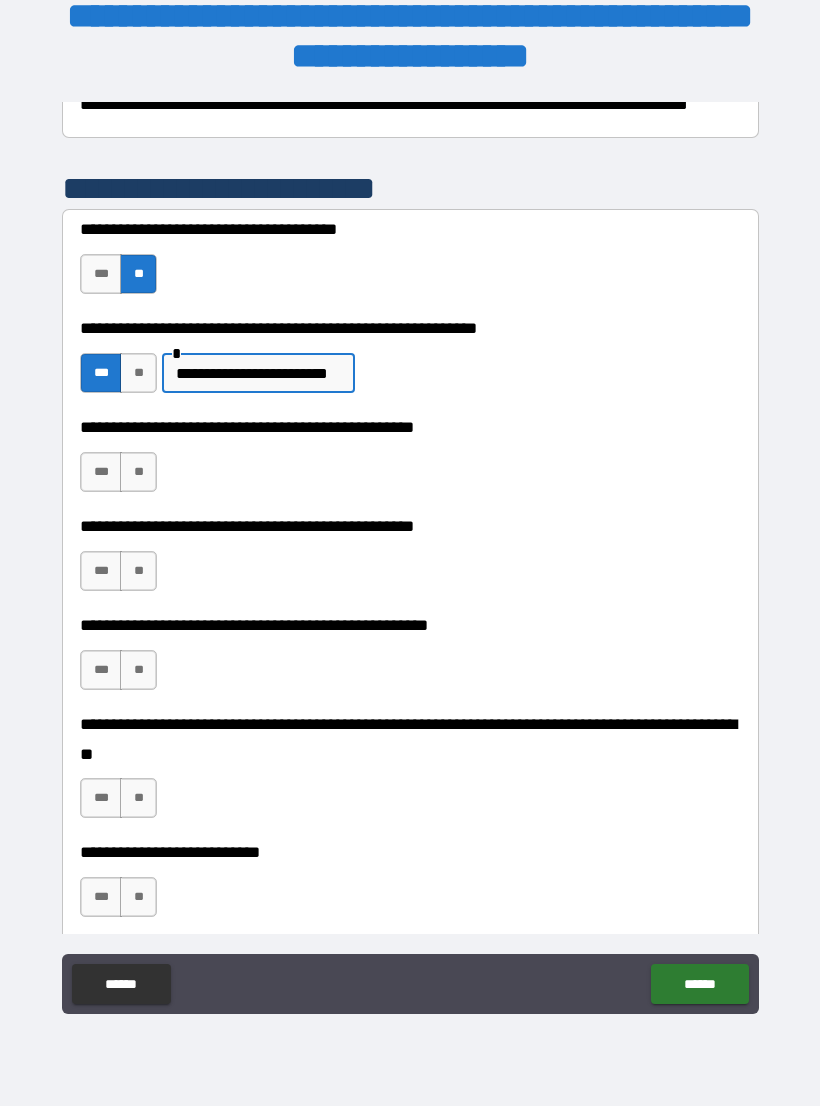 click on "**" at bounding box center (138, 472) 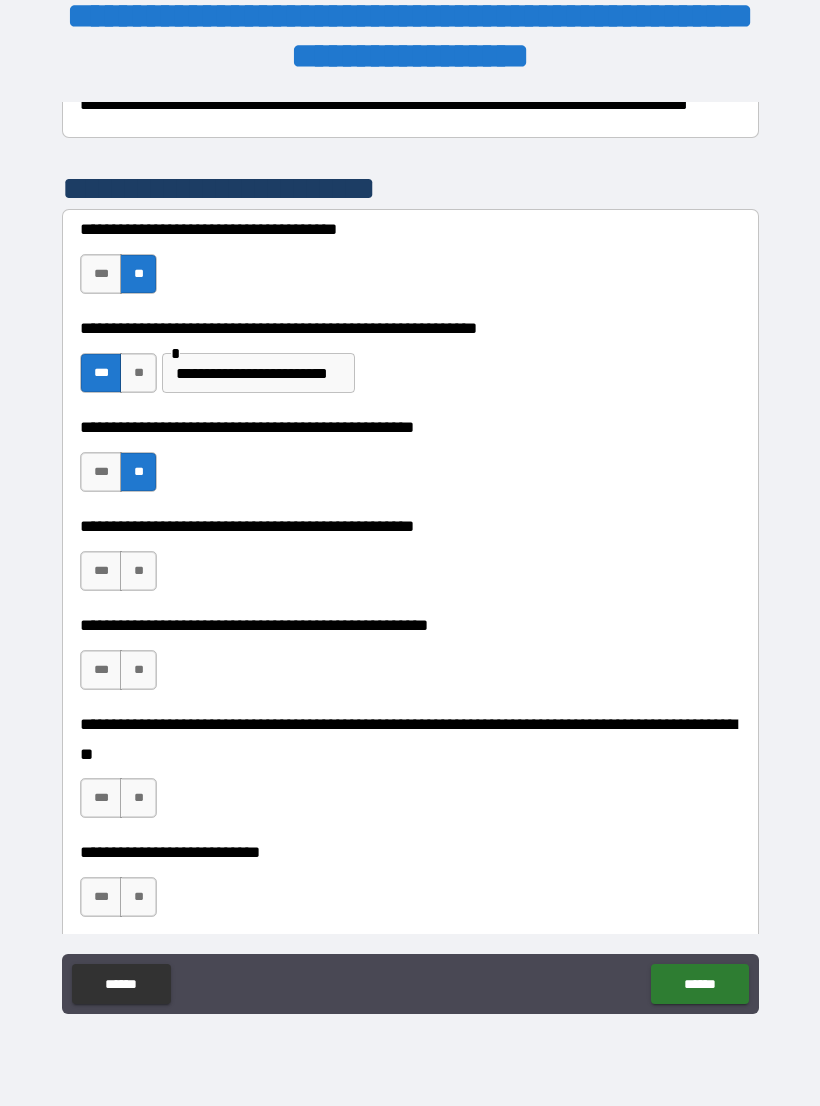 click on "**" at bounding box center (138, 571) 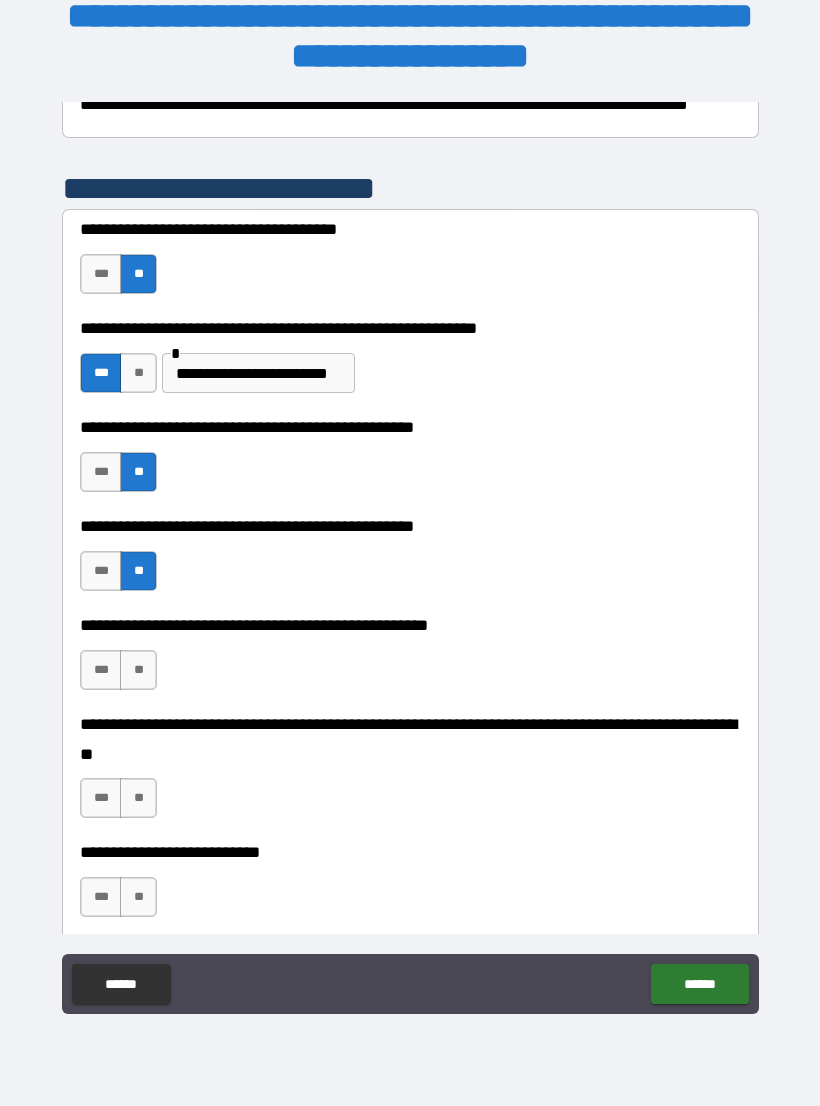 click on "**" at bounding box center (138, 670) 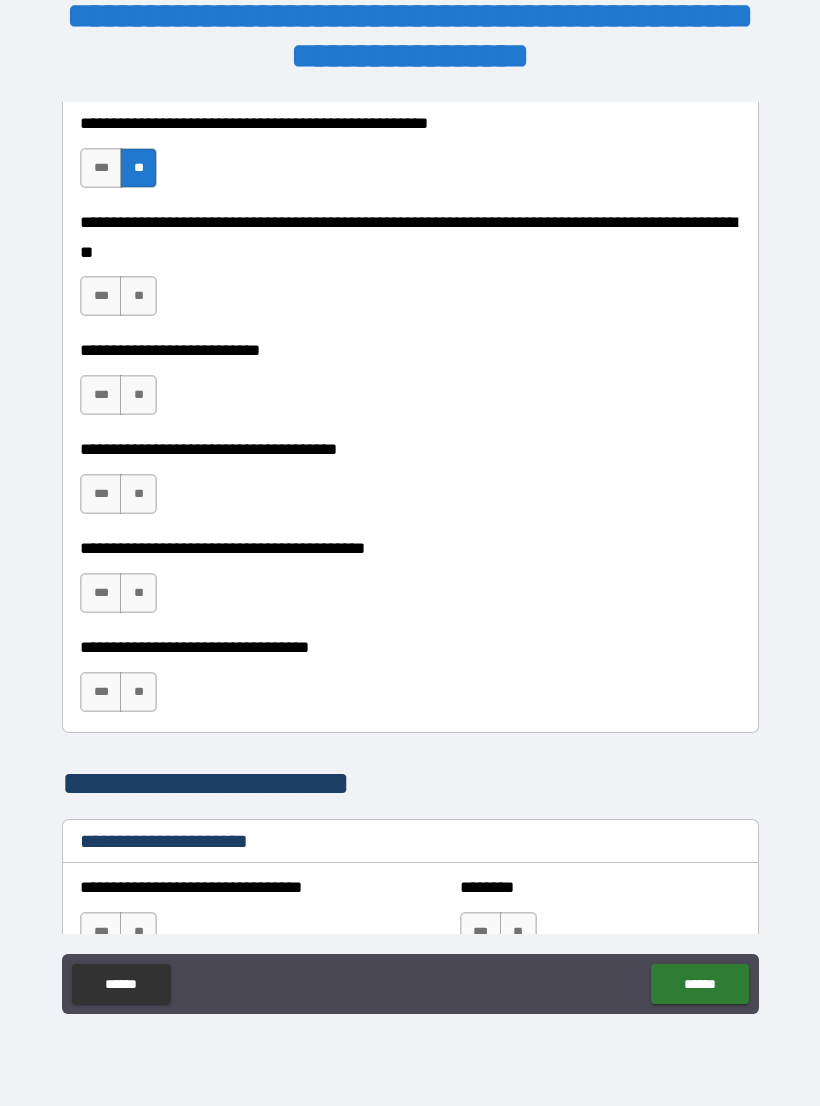 scroll, scrollTop: 885, scrollLeft: 0, axis: vertical 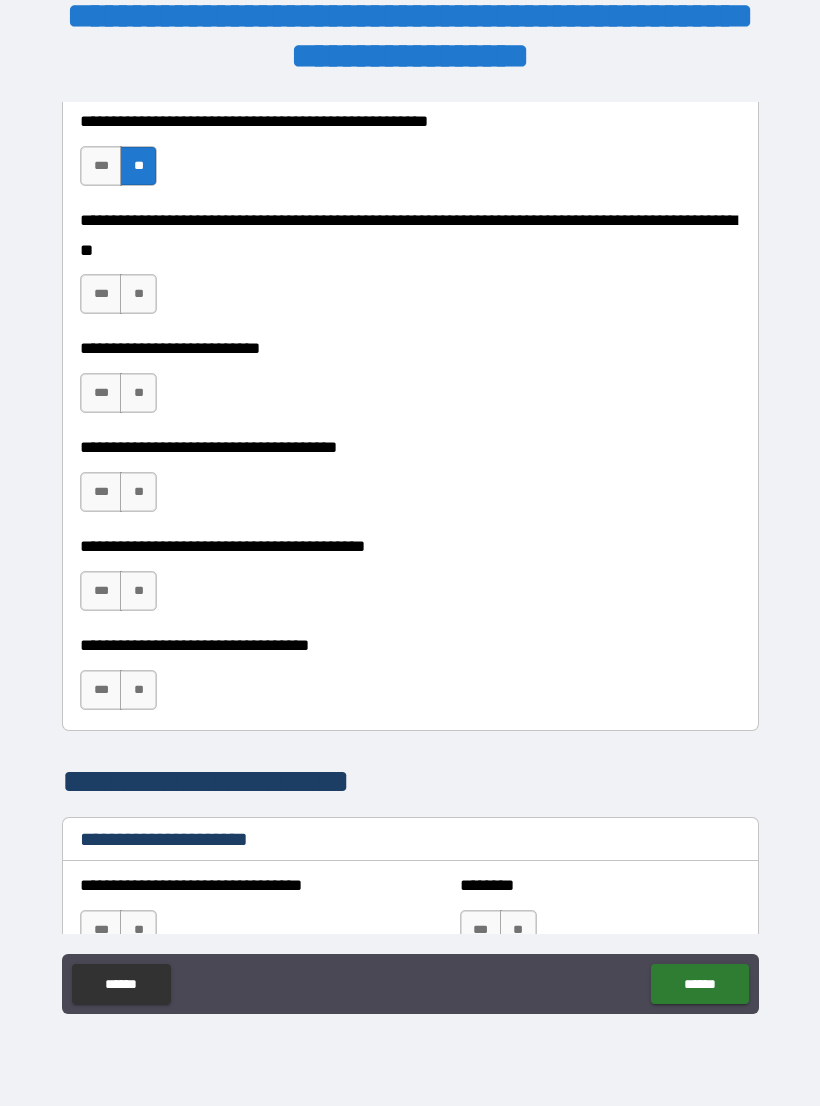 click on "**" at bounding box center (138, 294) 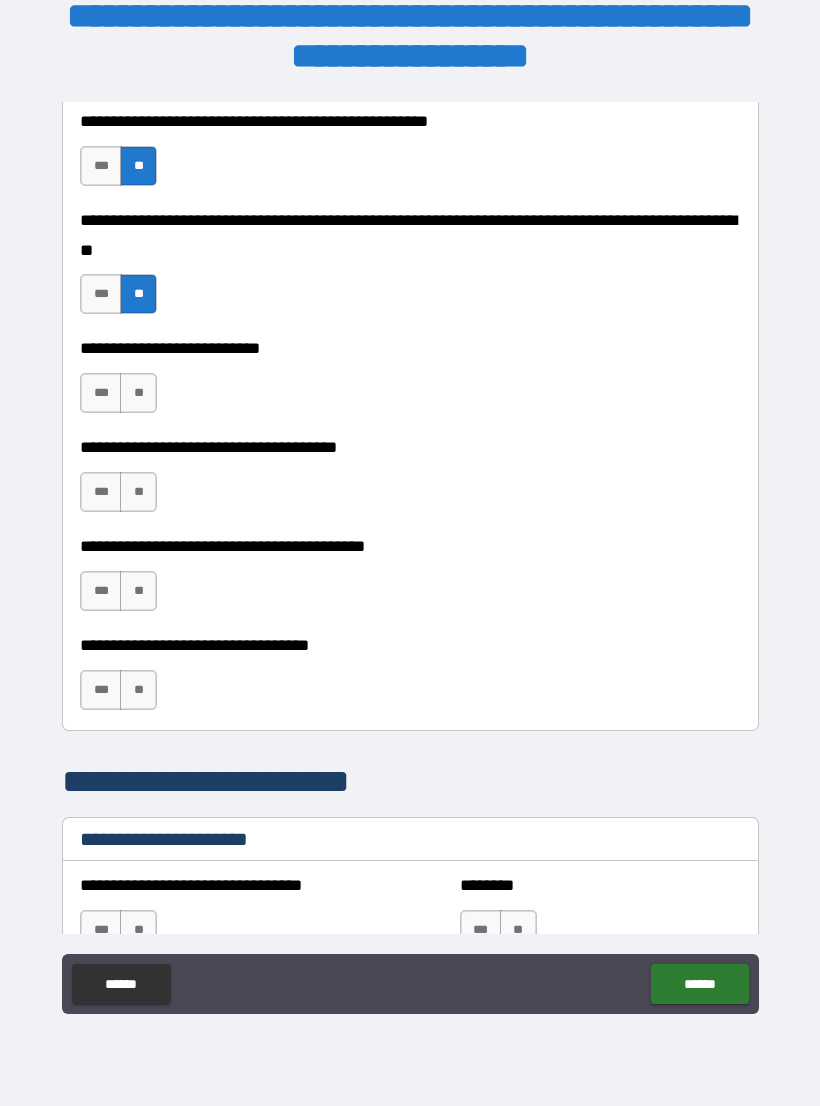 click on "**" at bounding box center [138, 393] 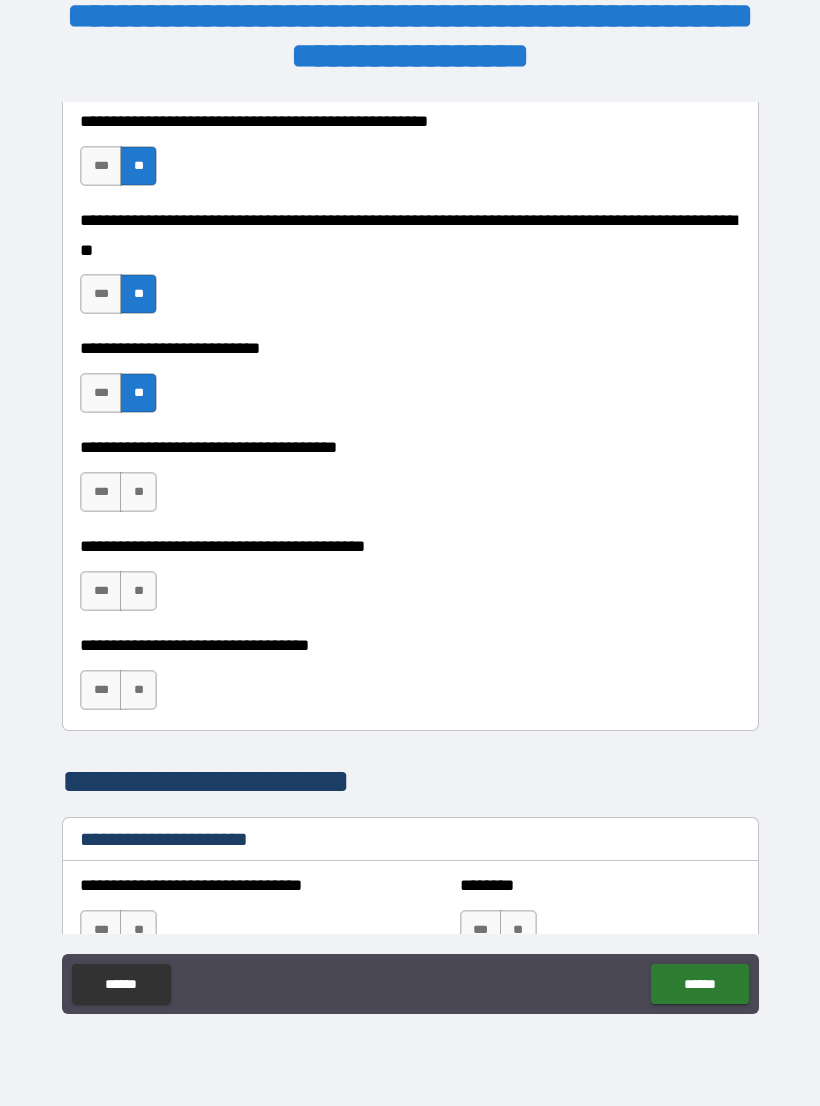 click on "**" at bounding box center (138, 492) 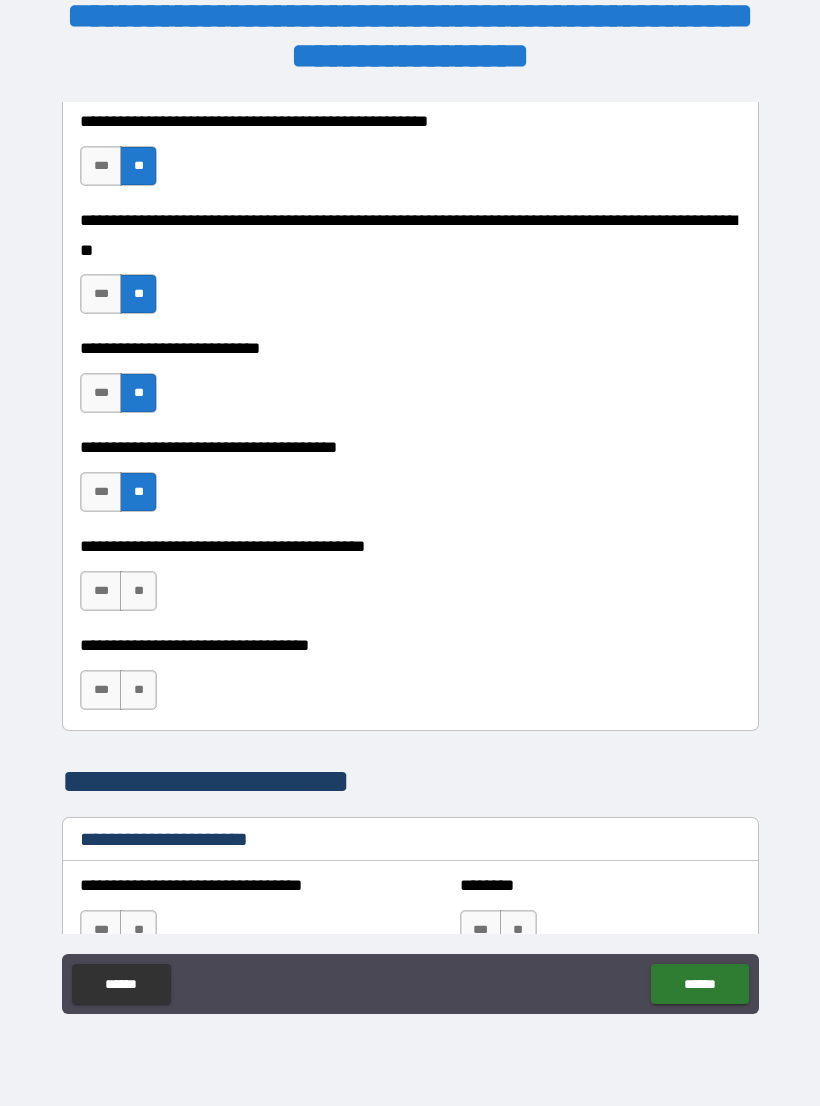 click on "**" at bounding box center (138, 591) 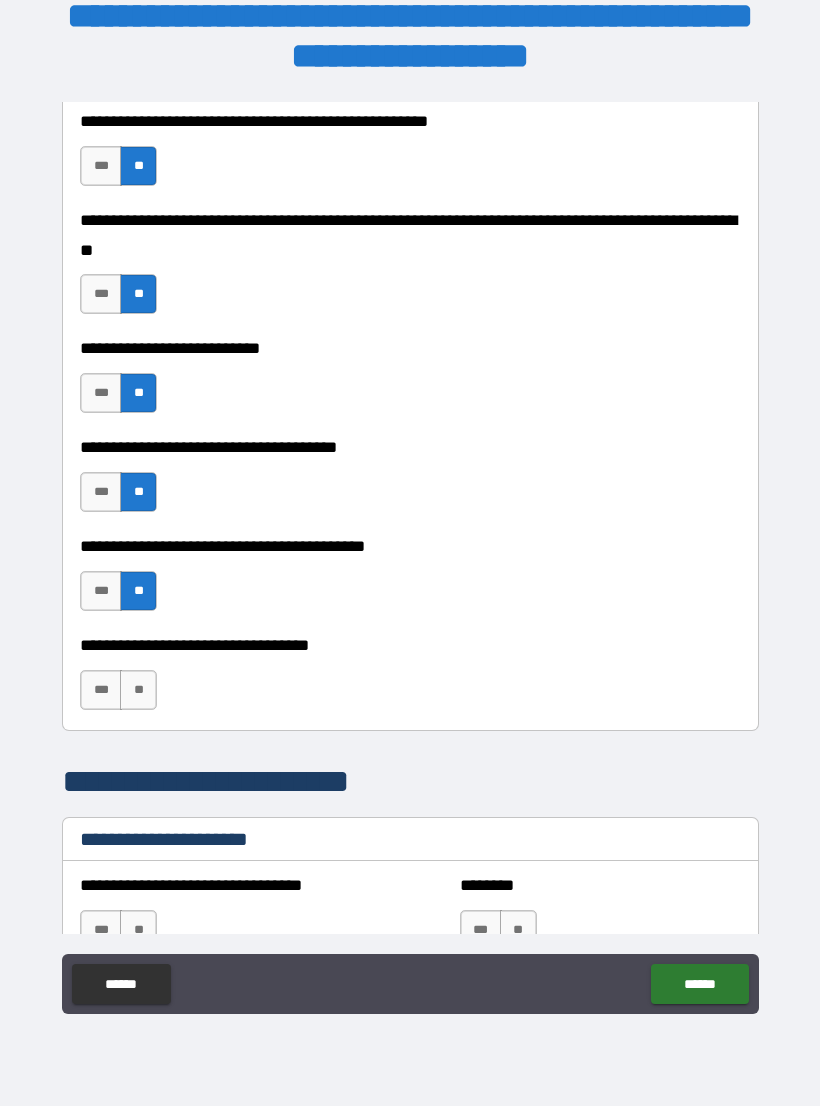 click on "**" at bounding box center [138, 690] 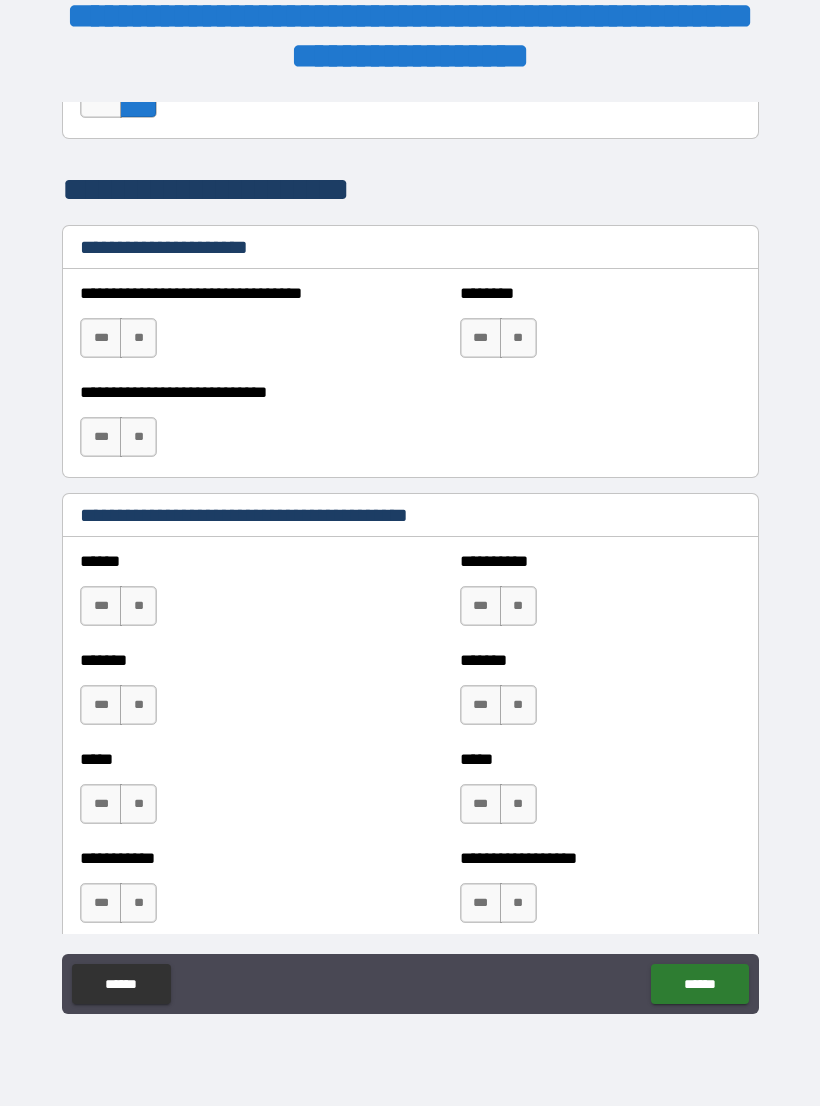 scroll, scrollTop: 1522, scrollLeft: 0, axis: vertical 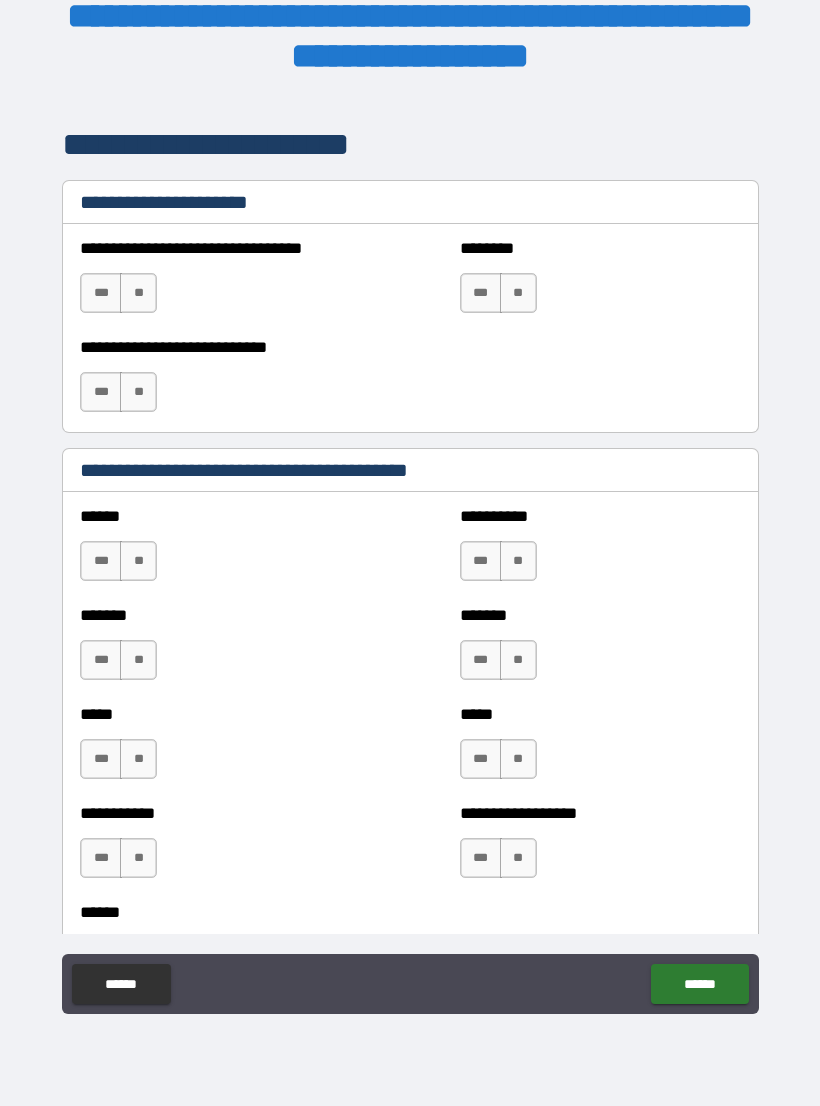 click on "**" at bounding box center [138, 293] 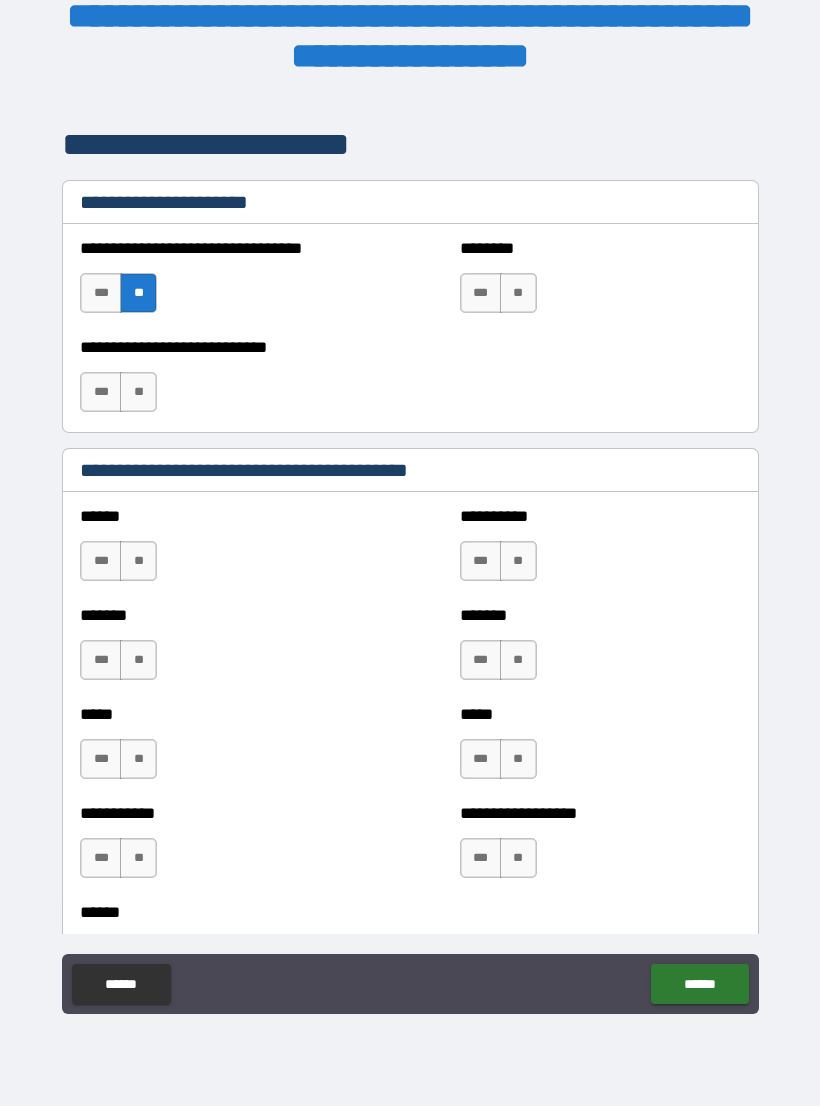click on "**" at bounding box center [138, 392] 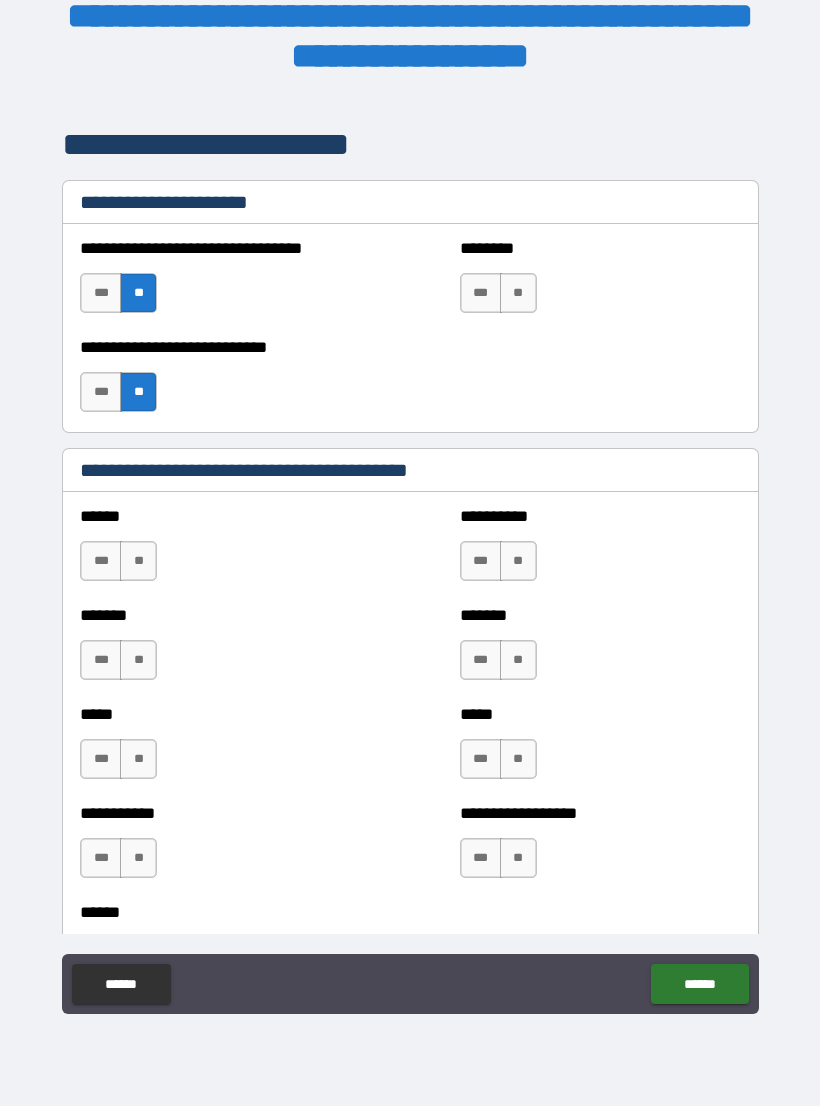 click on "**" at bounding box center [518, 293] 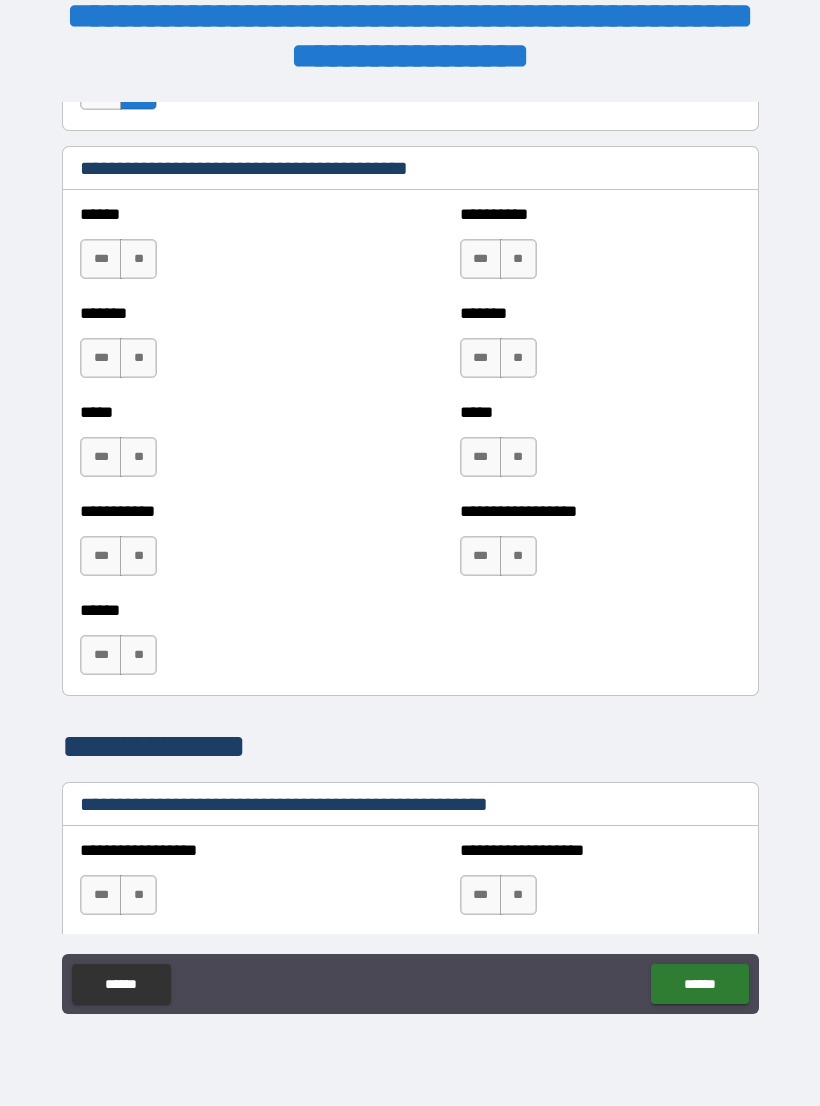 scroll, scrollTop: 1825, scrollLeft: 0, axis: vertical 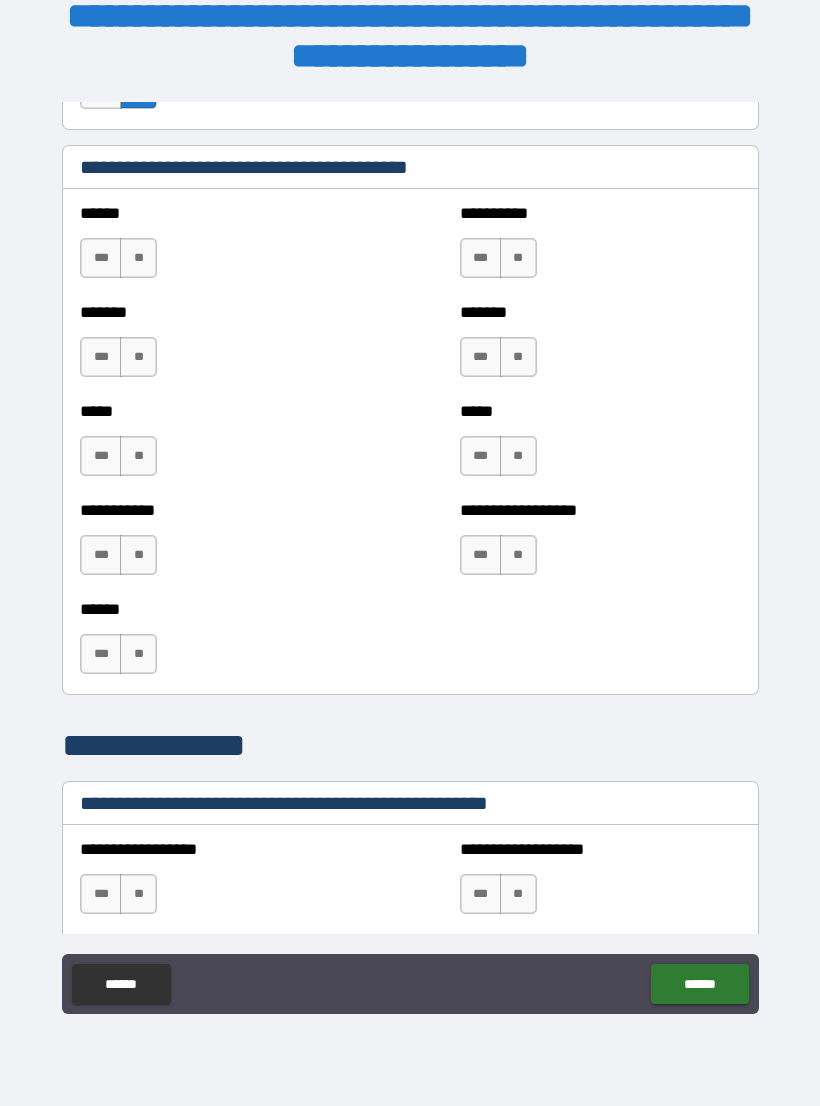 click on "**" at bounding box center [138, 258] 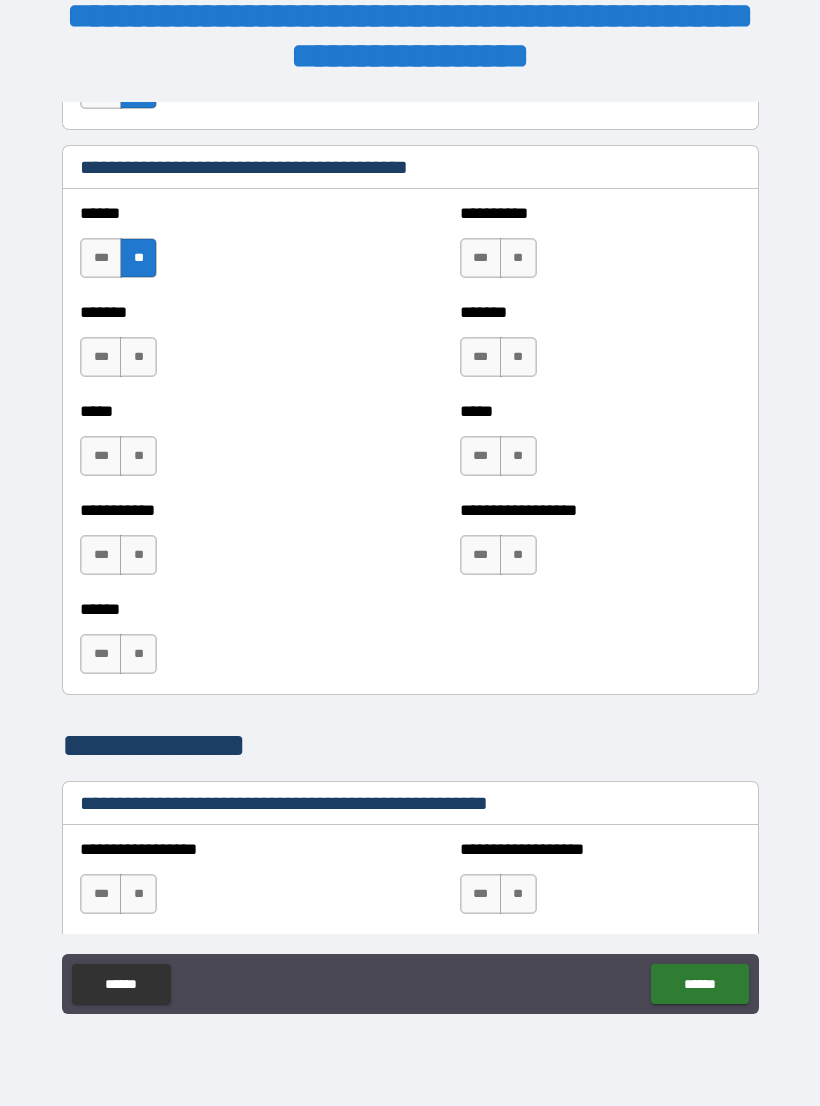 click on "**" at bounding box center [138, 357] 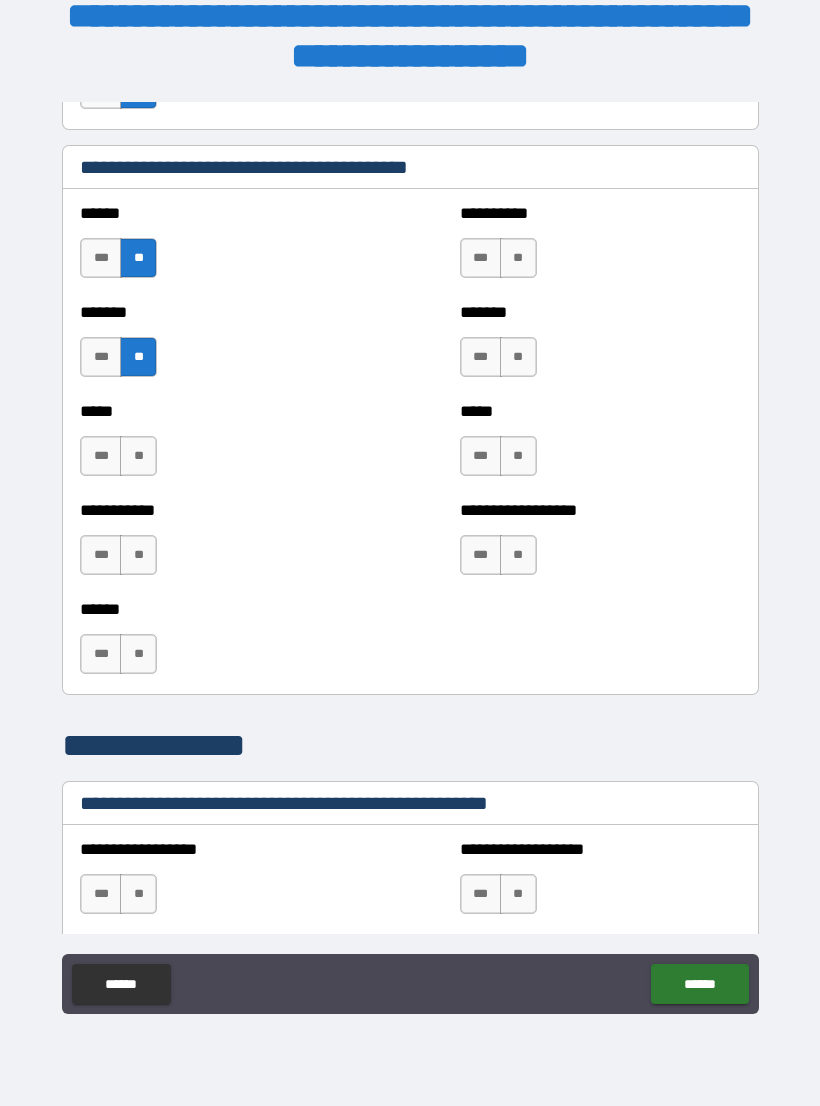 click on "**" at bounding box center (138, 456) 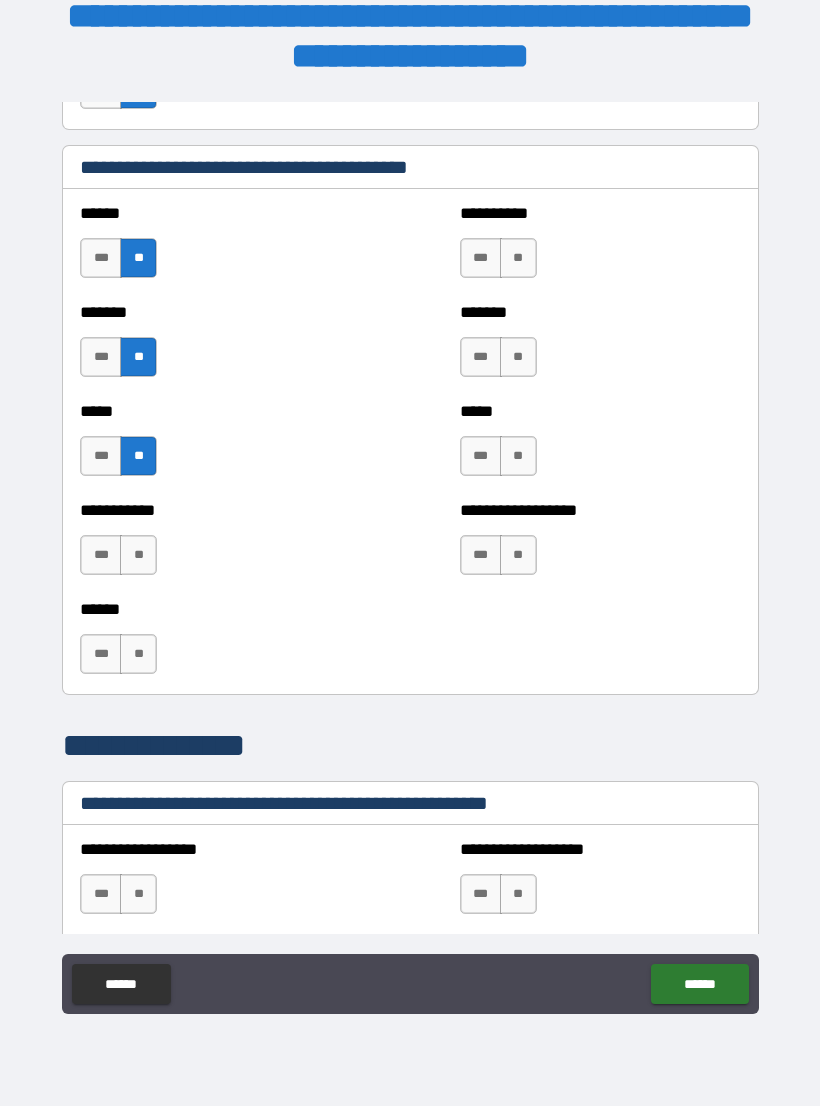 click on "**" at bounding box center (138, 555) 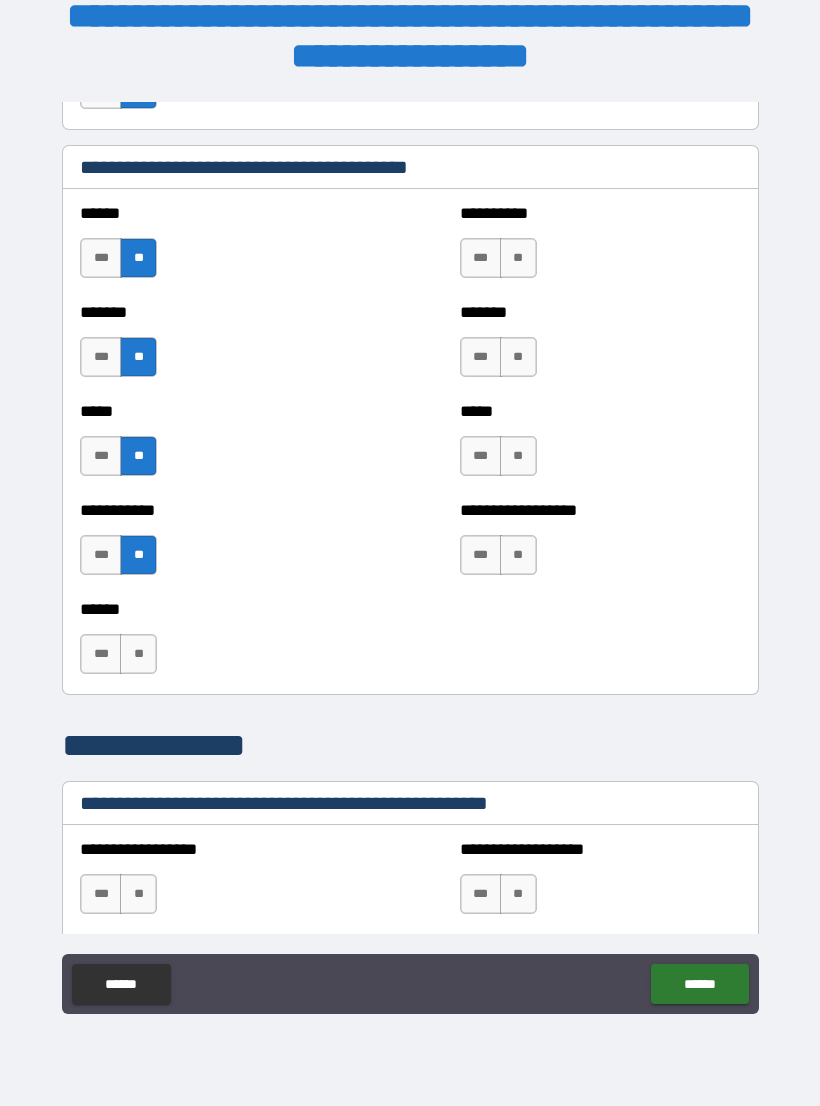 click on "**" at bounding box center (138, 654) 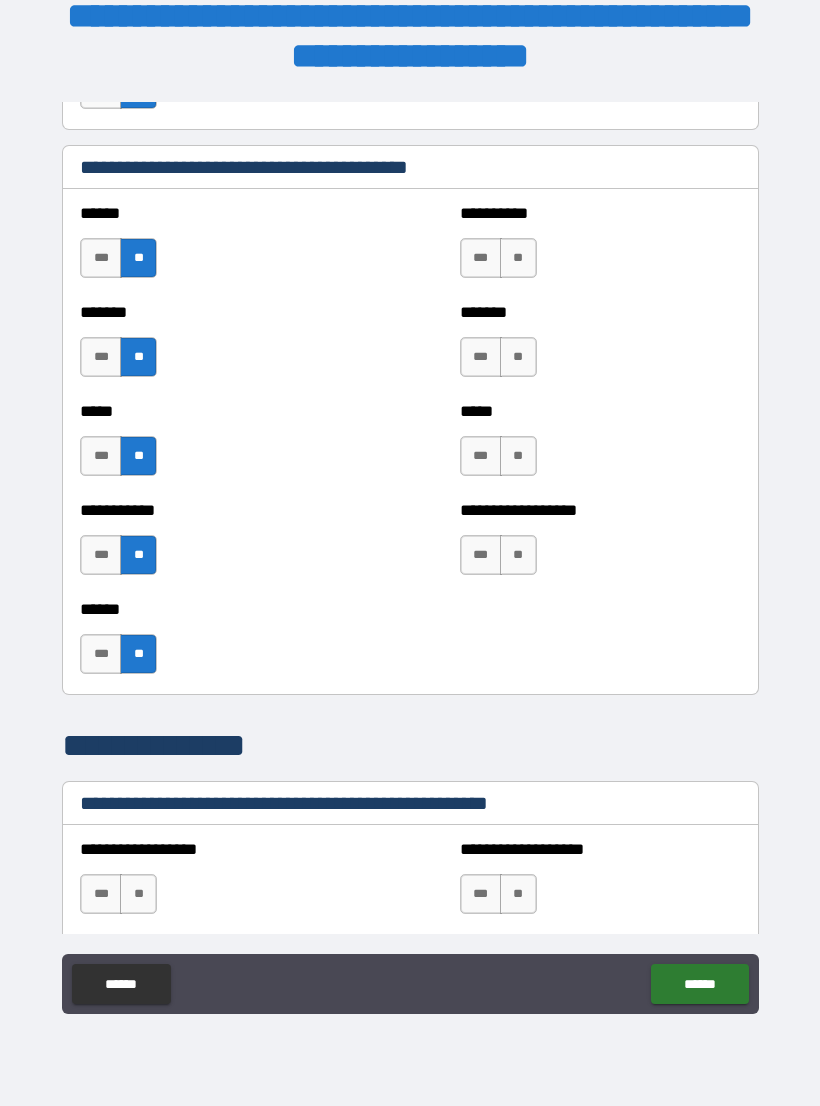click on "**" at bounding box center [518, 258] 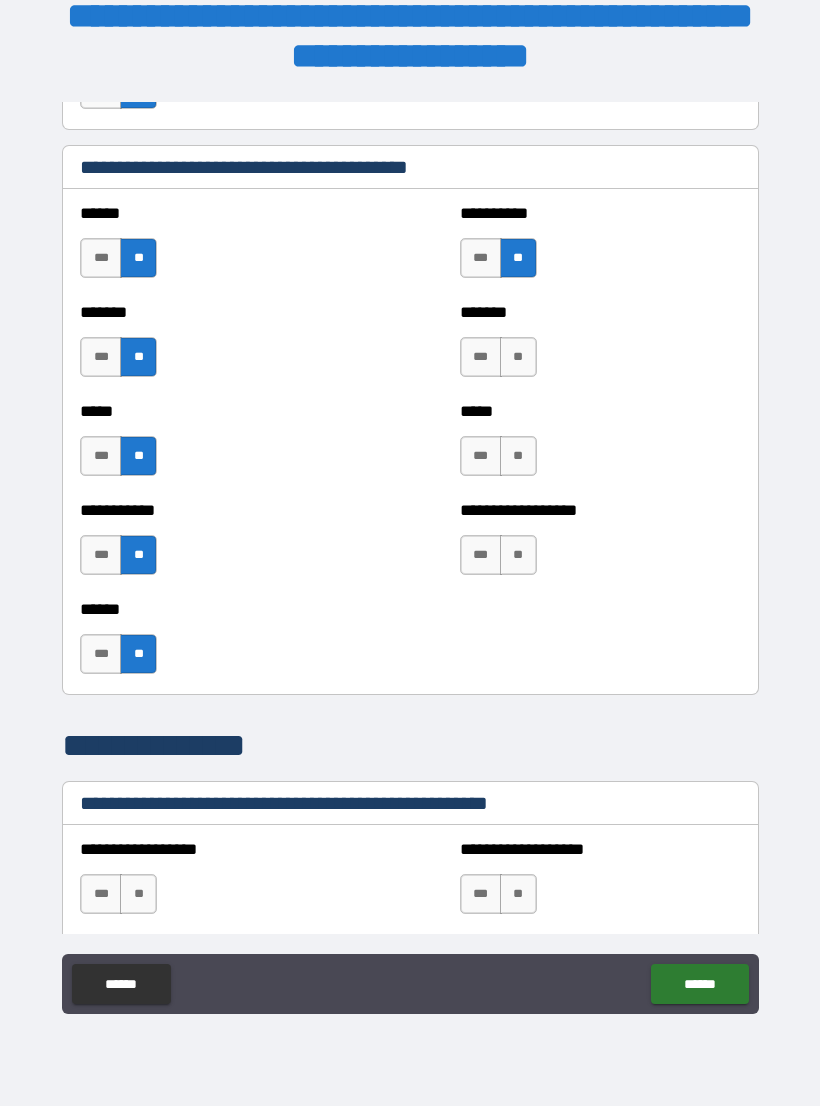 click on "**" at bounding box center [518, 357] 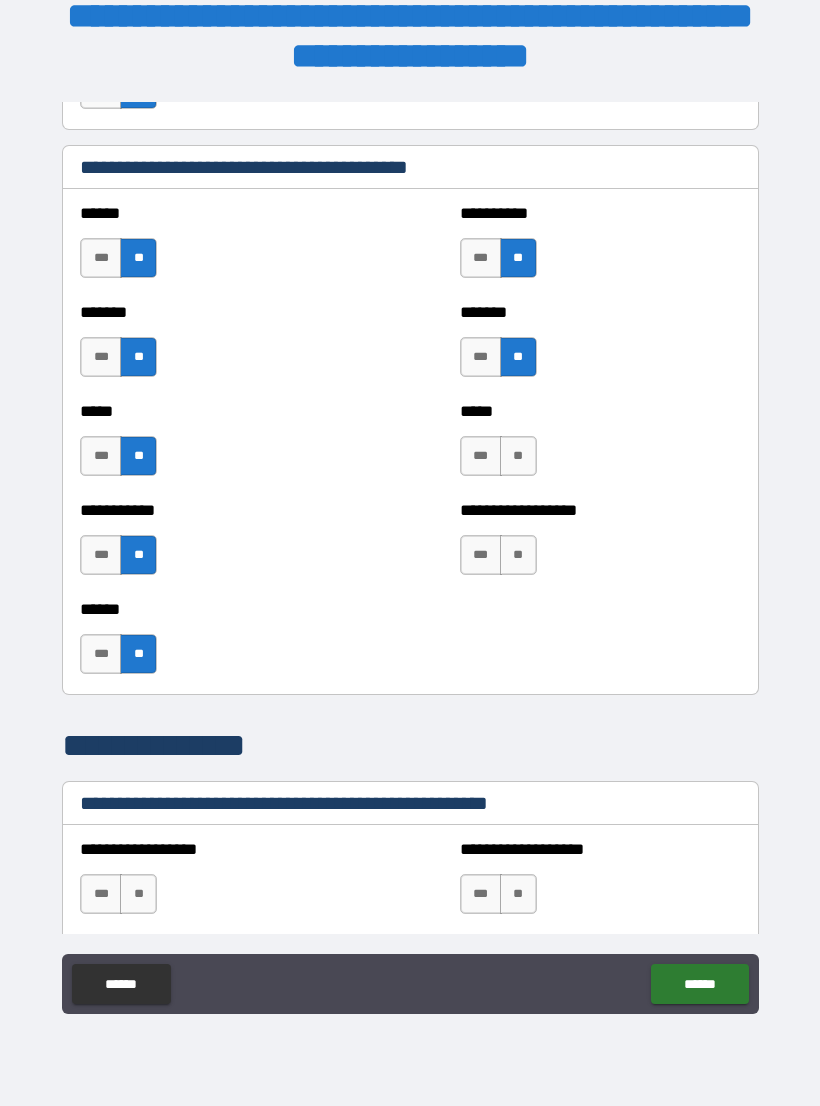 click on "**" at bounding box center (518, 456) 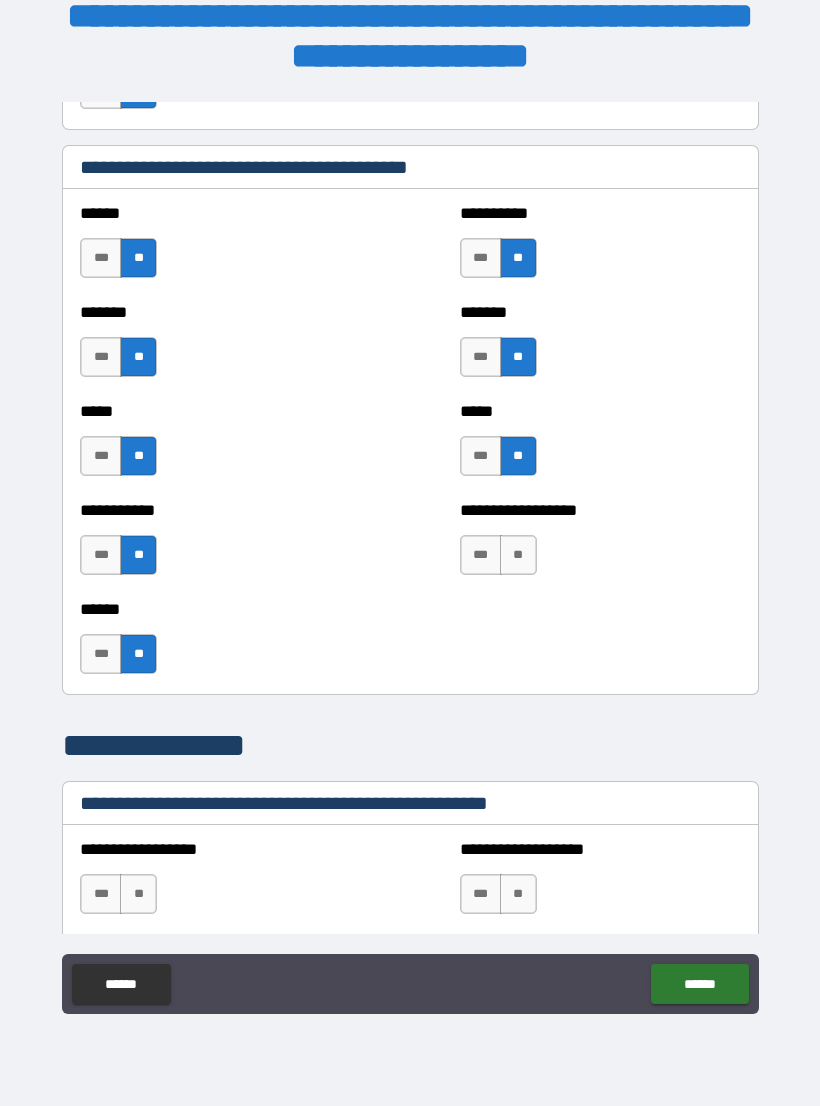 click on "**" at bounding box center [518, 555] 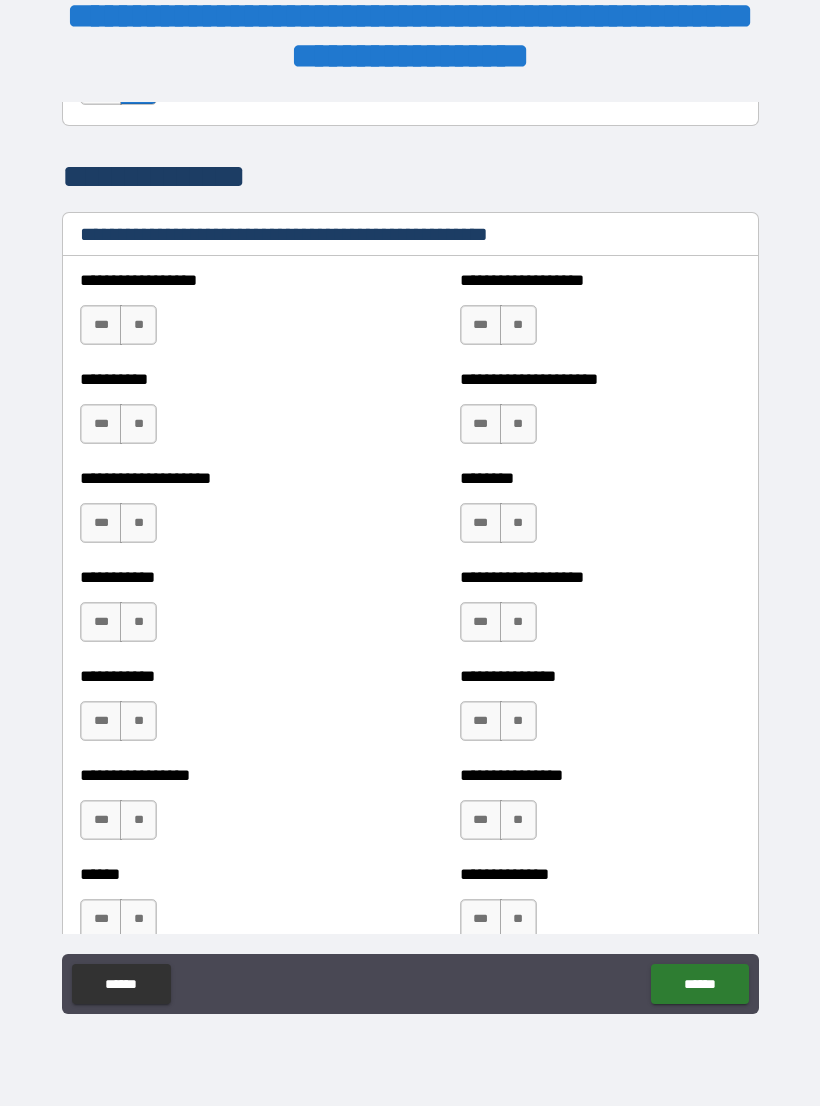 scroll, scrollTop: 2395, scrollLeft: 0, axis: vertical 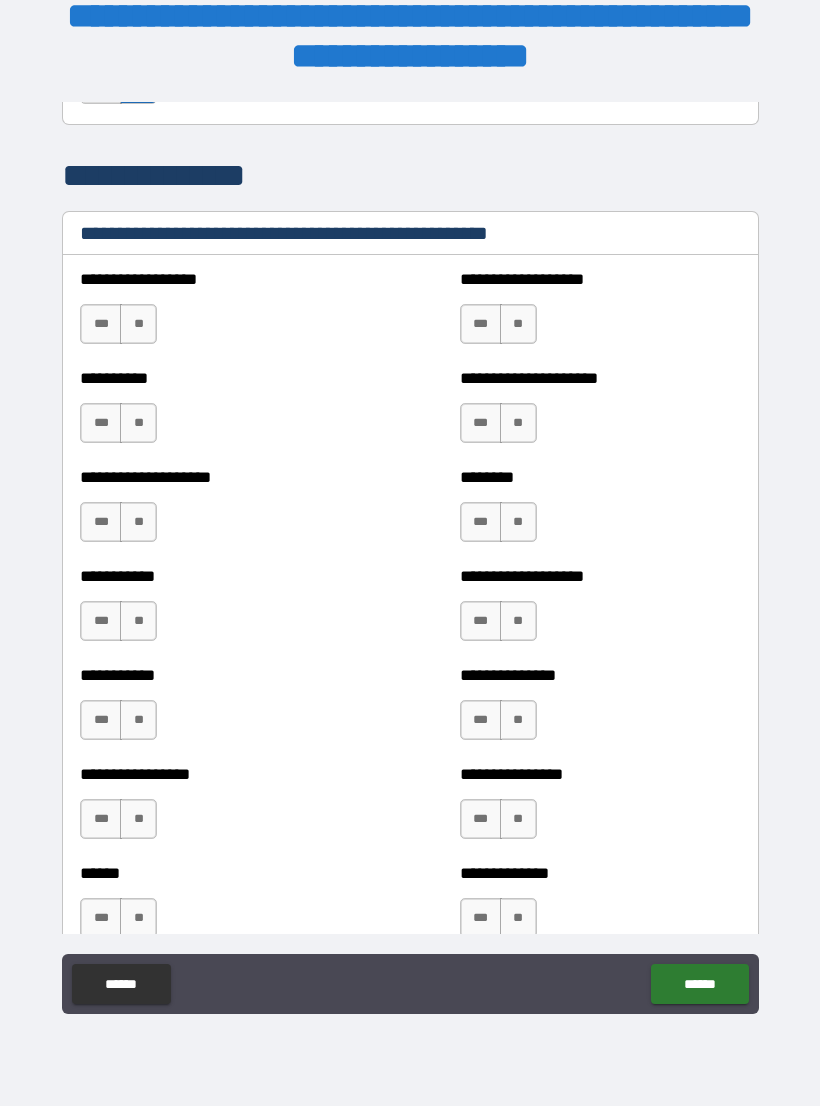 click on "**" at bounding box center [138, 324] 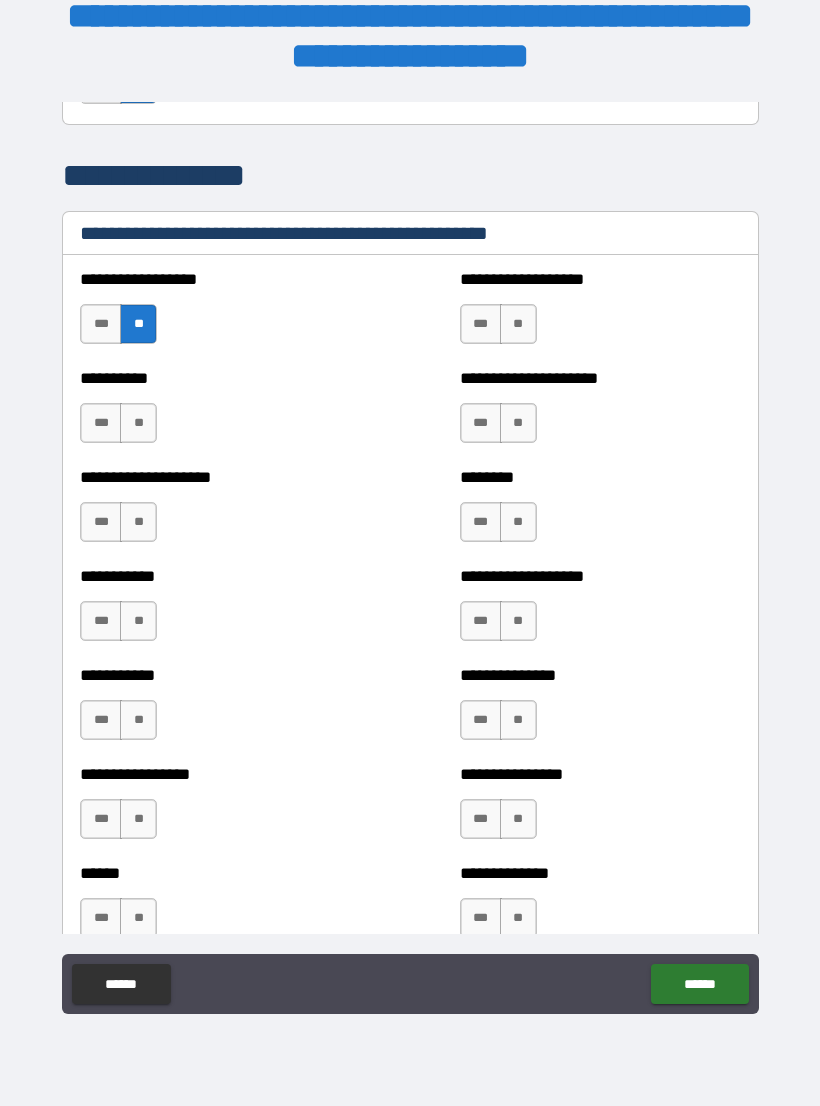 click on "**" at bounding box center [518, 324] 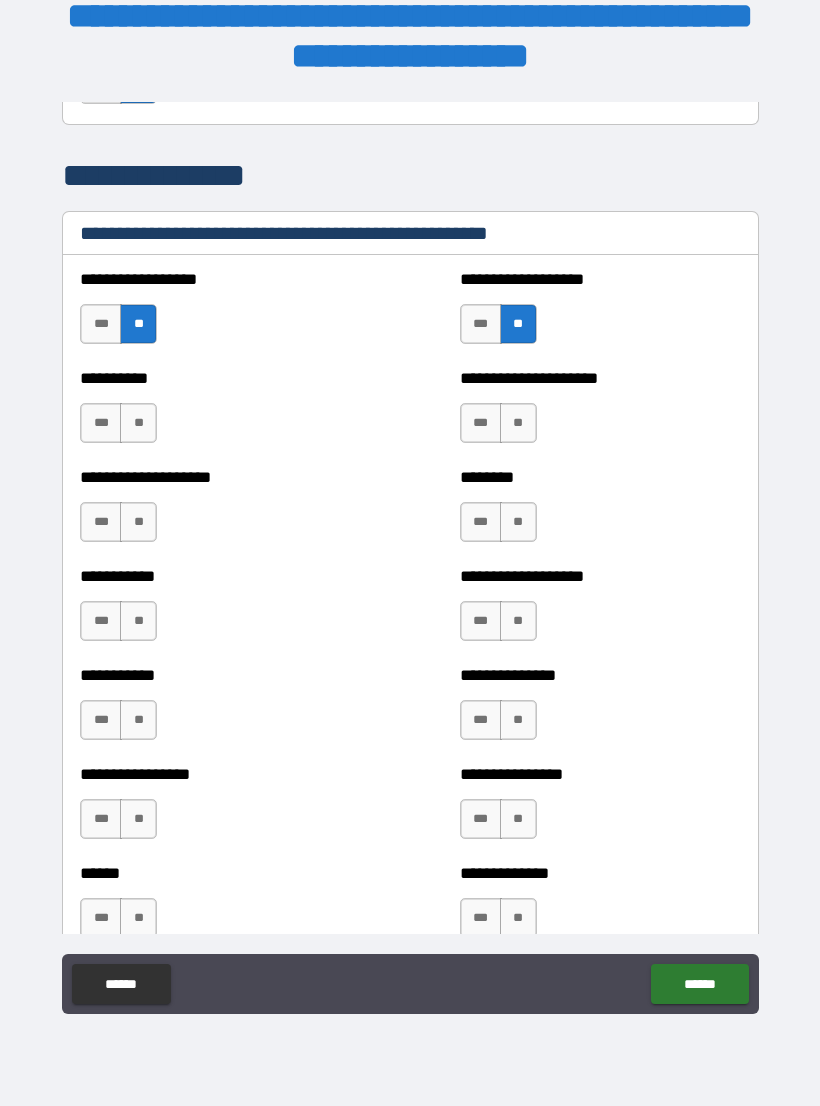 click on "**" at bounding box center [518, 423] 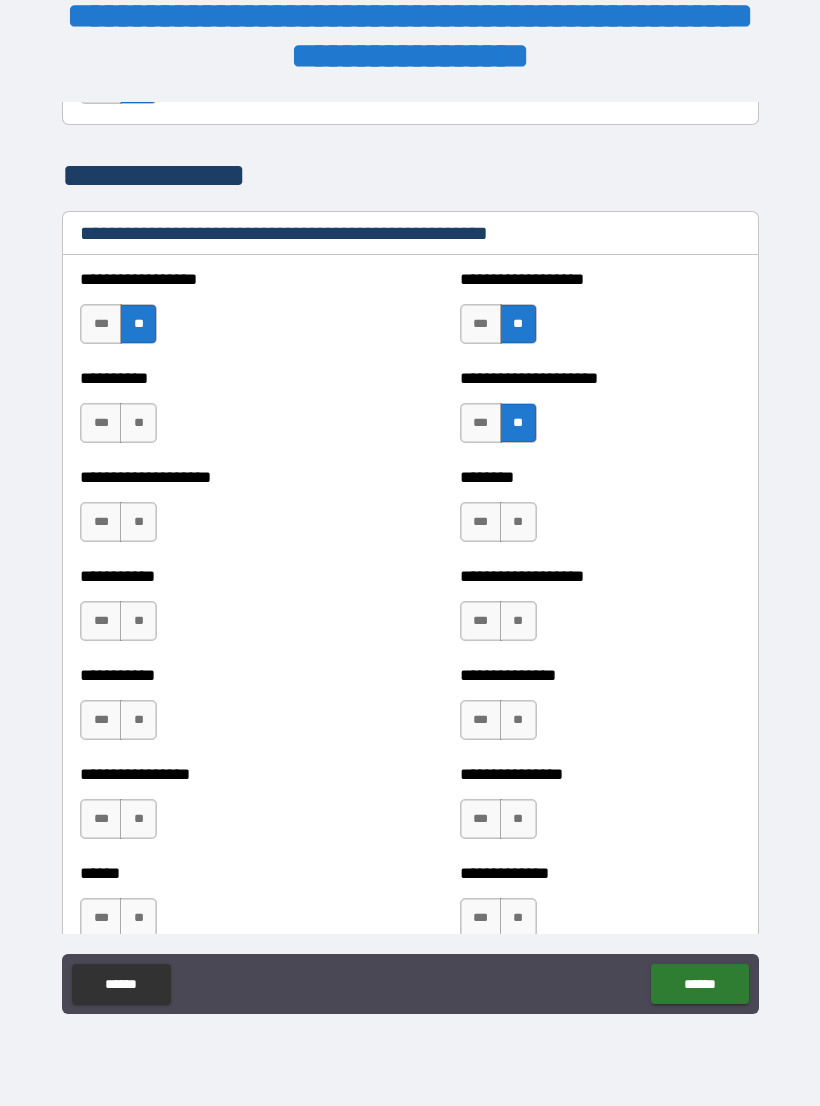 click on "**" at bounding box center [138, 423] 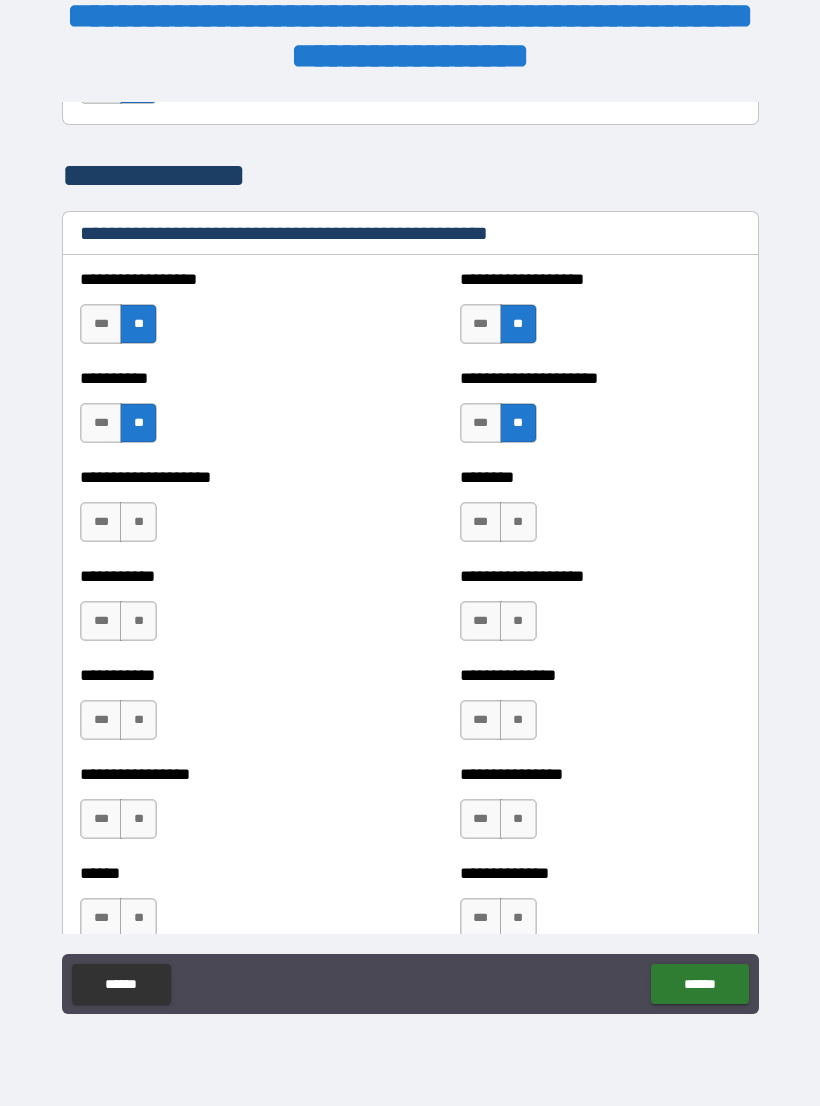 click on "**" at bounding box center (138, 522) 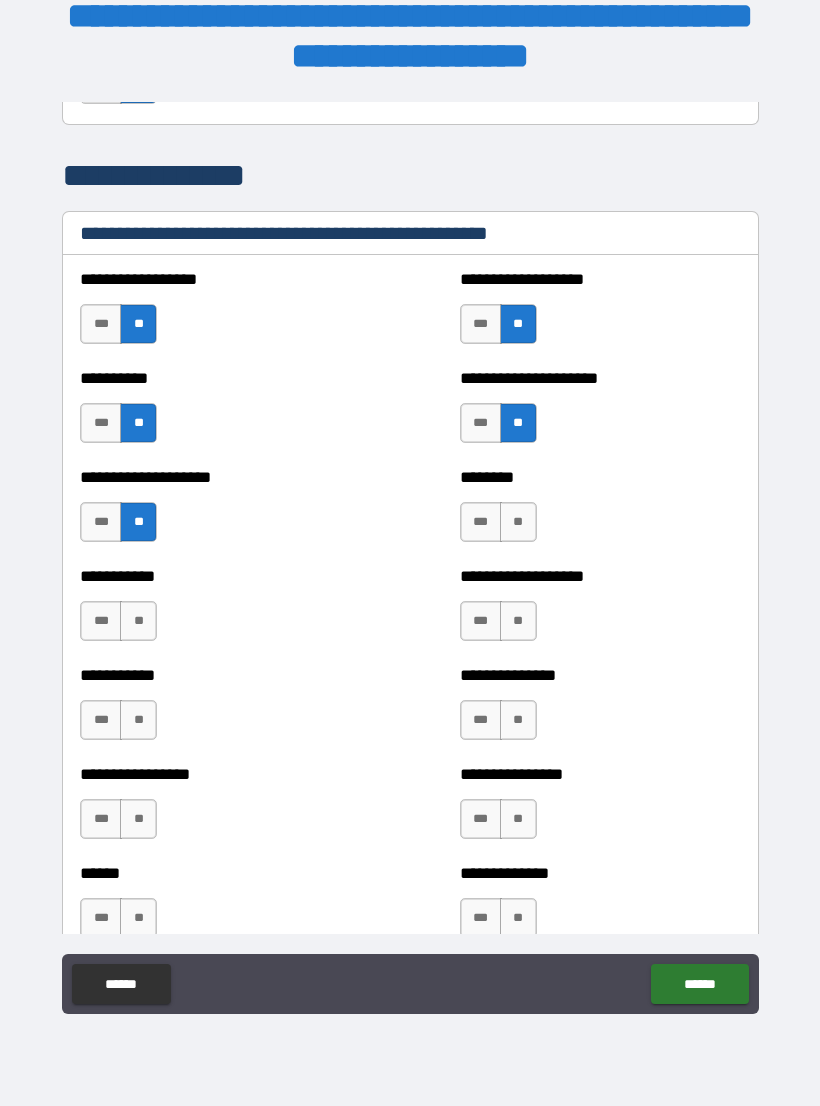 click on "**" at bounding box center [518, 522] 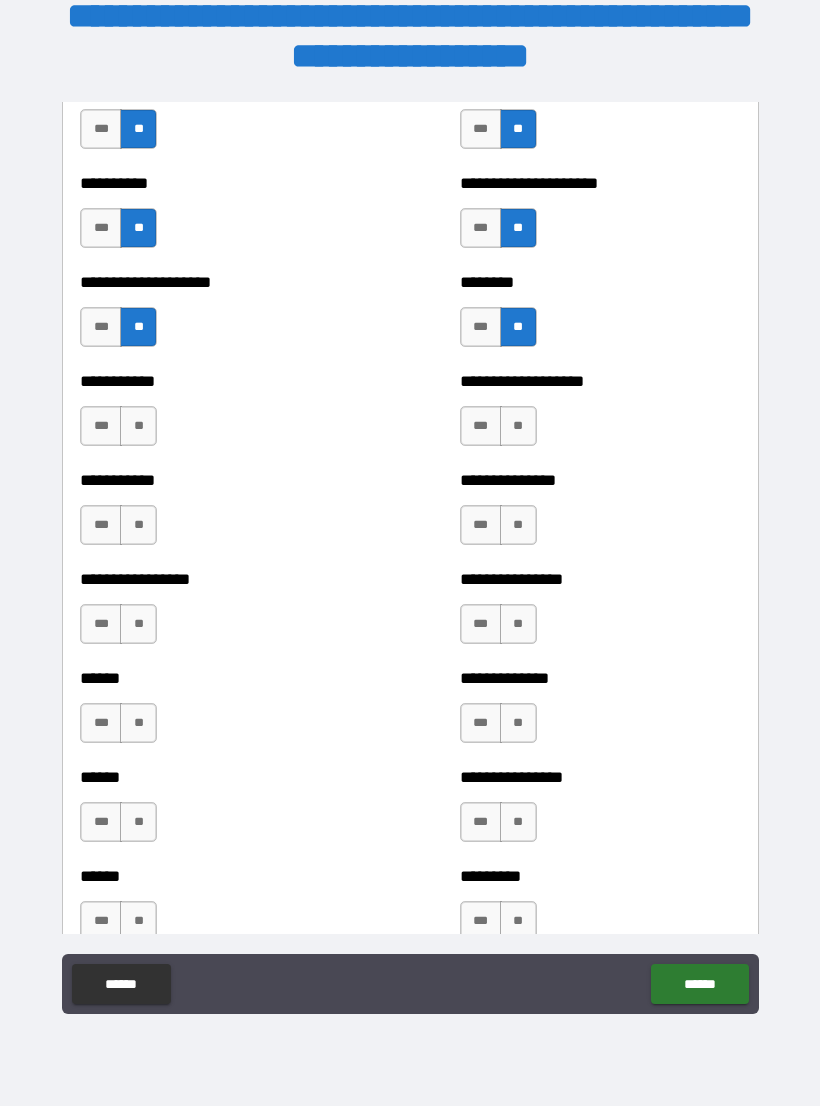 scroll, scrollTop: 2592, scrollLeft: 0, axis: vertical 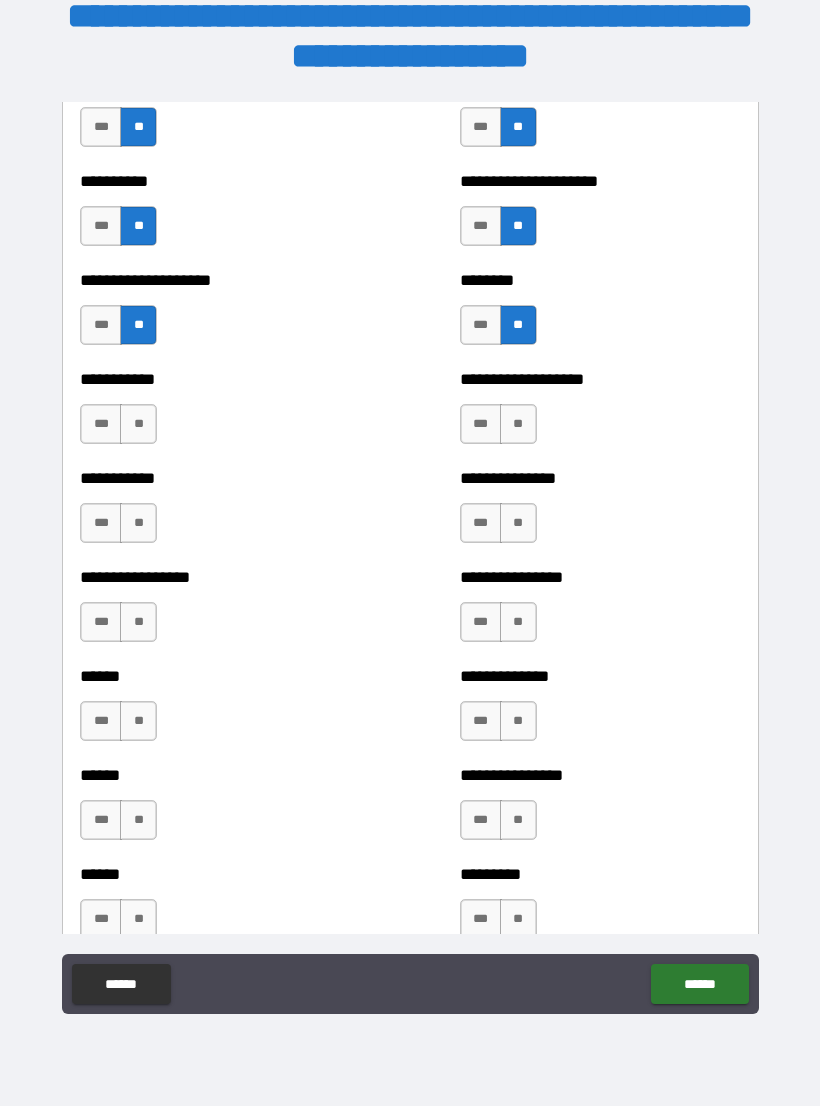click on "**" at bounding box center (138, 424) 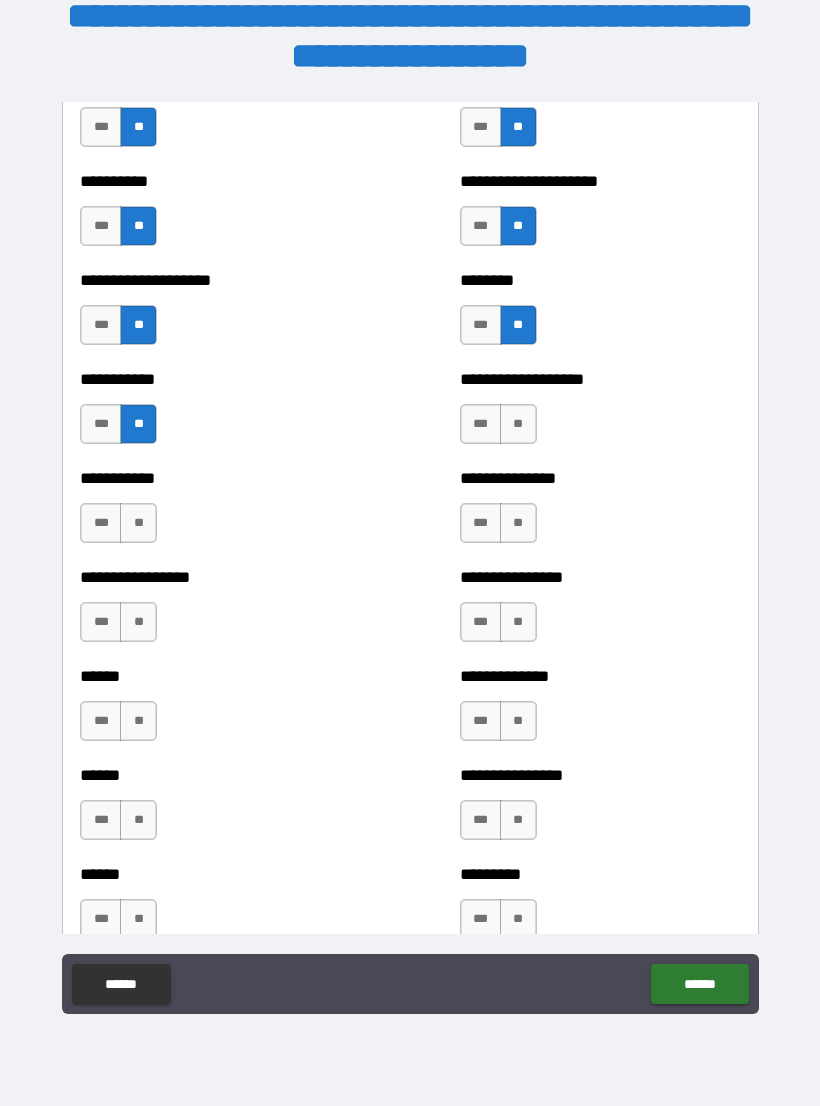 click on "**" at bounding box center [518, 424] 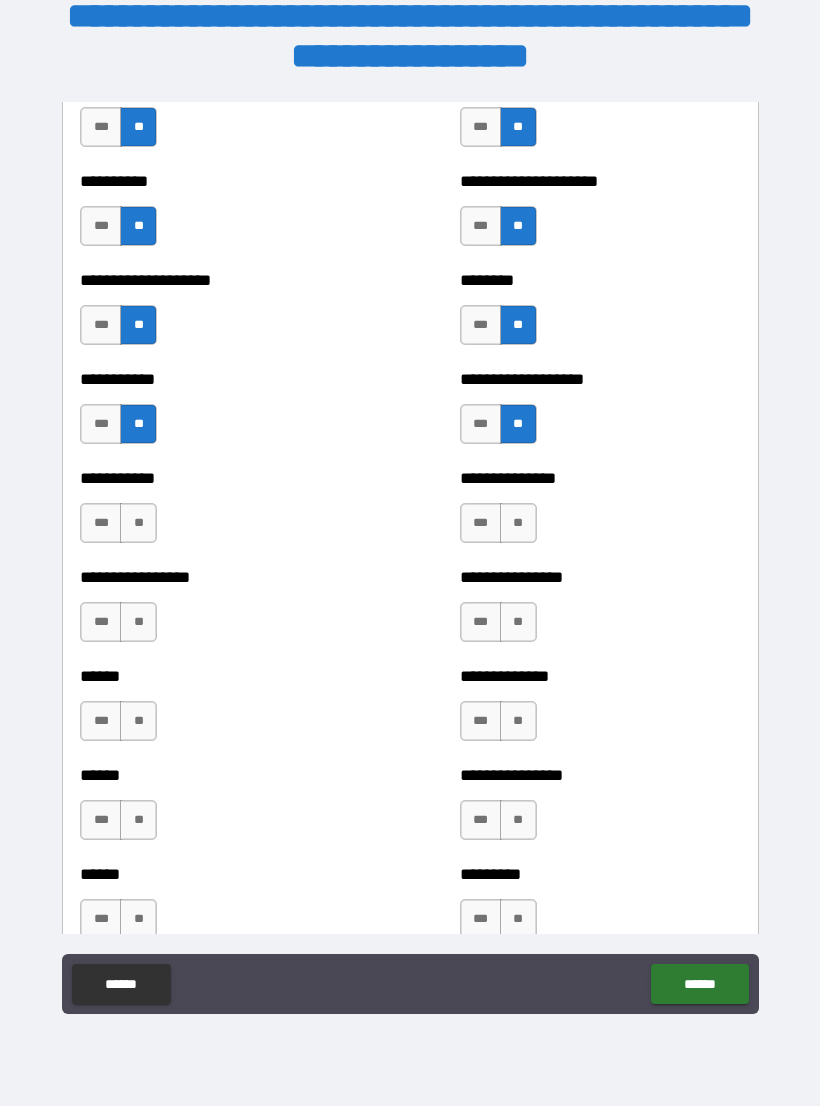 click on "**" at bounding box center [518, 523] 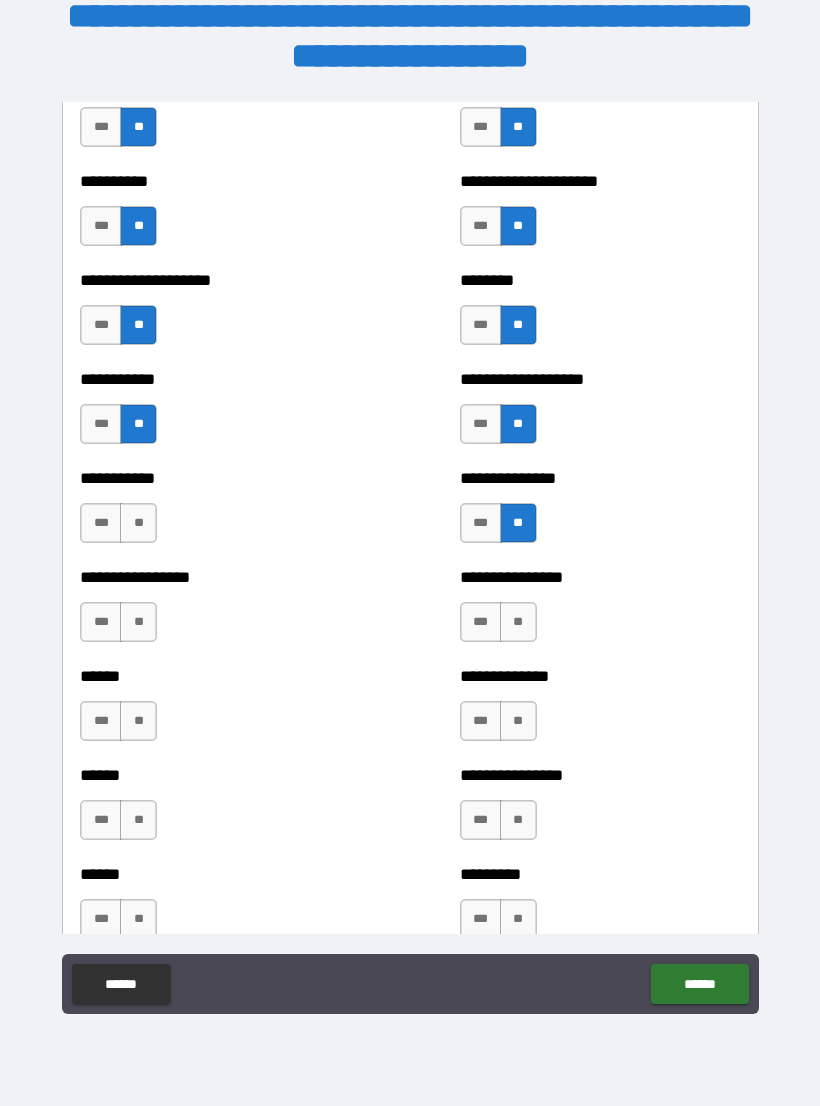 click on "**" at bounding box center (138, 523) 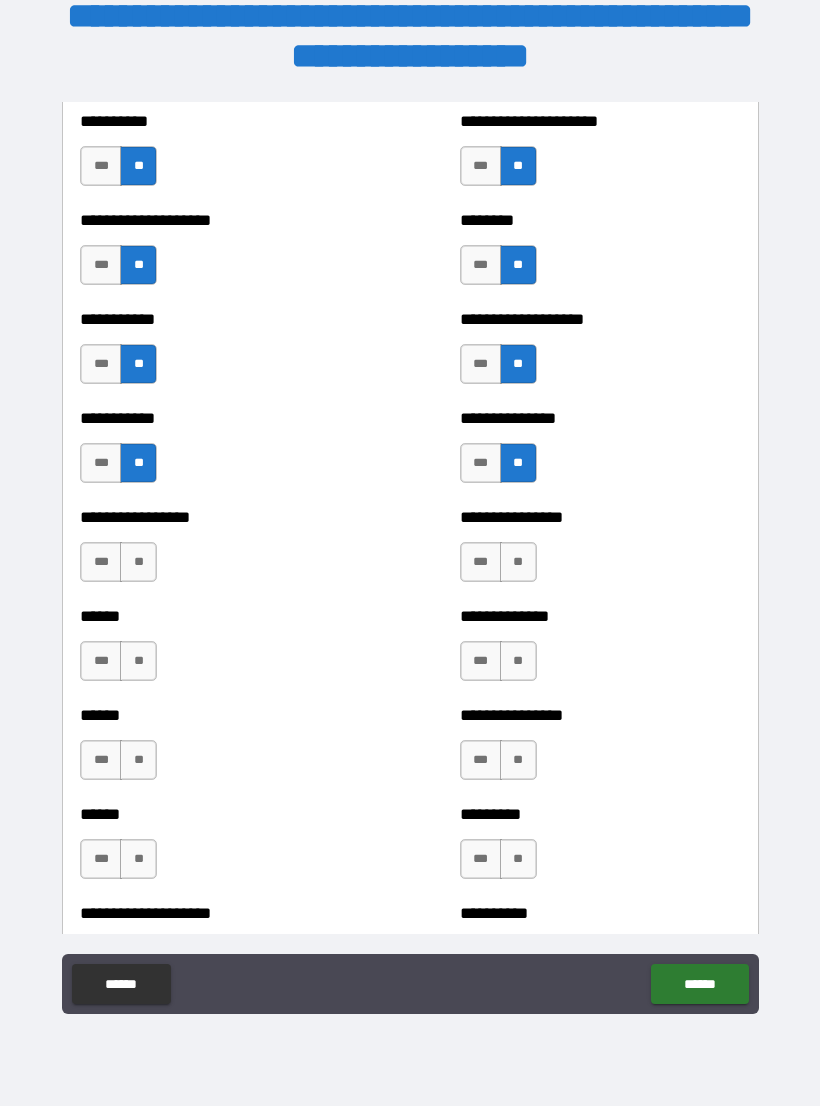 scroll, scrollTop: 2744, scrollLeft: 0, axis: vertical 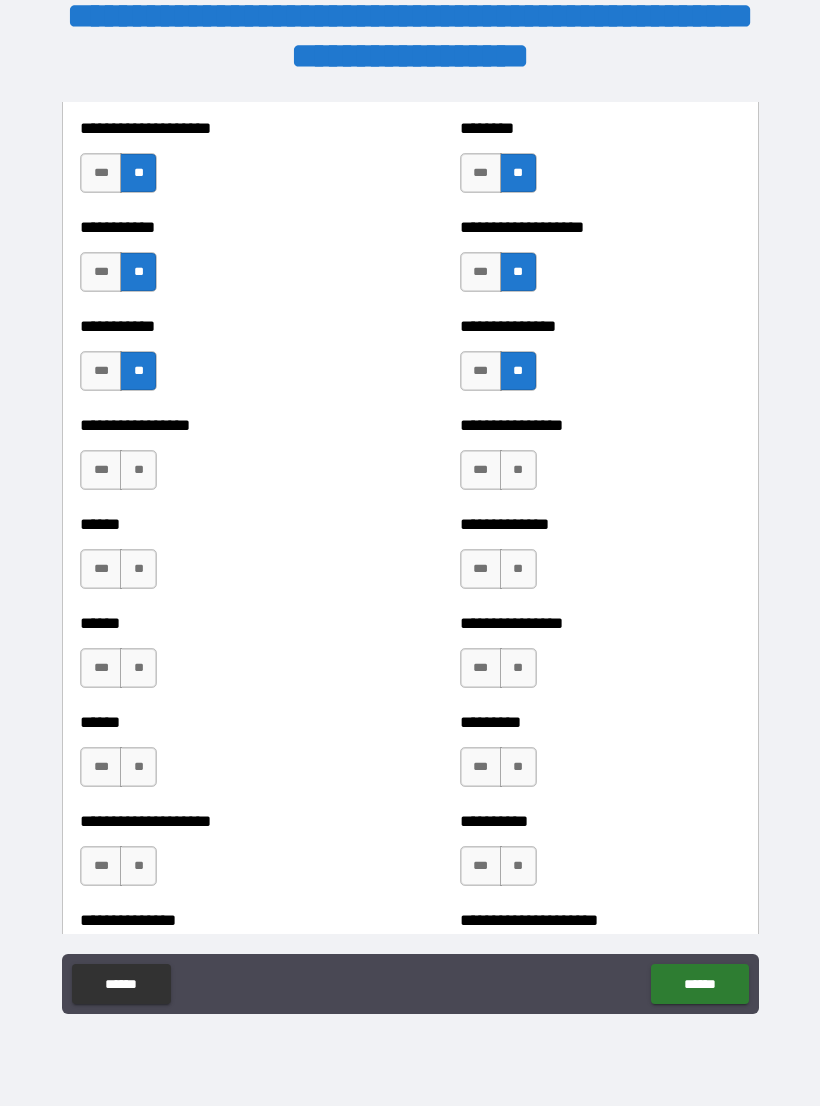 click on "**" at bounding box center [138, 470] 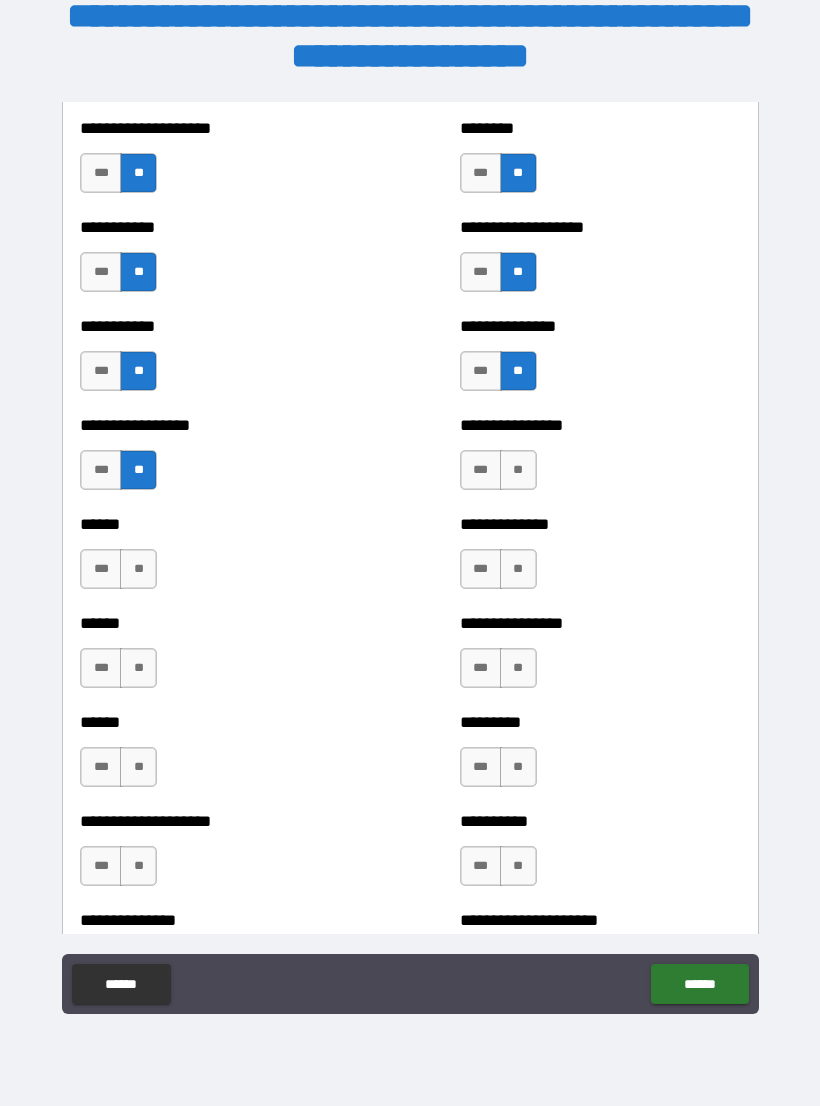 click on "**" at bounding box center [518, 470] 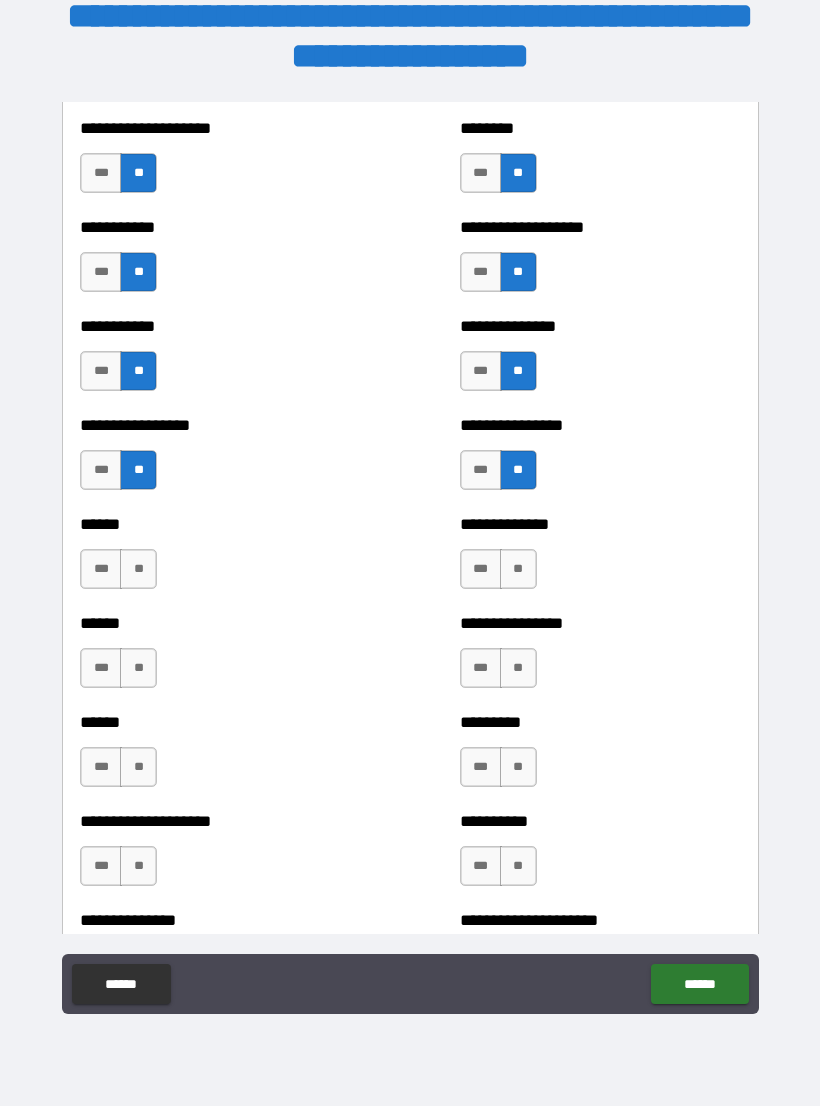 click on "**" at bounding box center [518, 569] 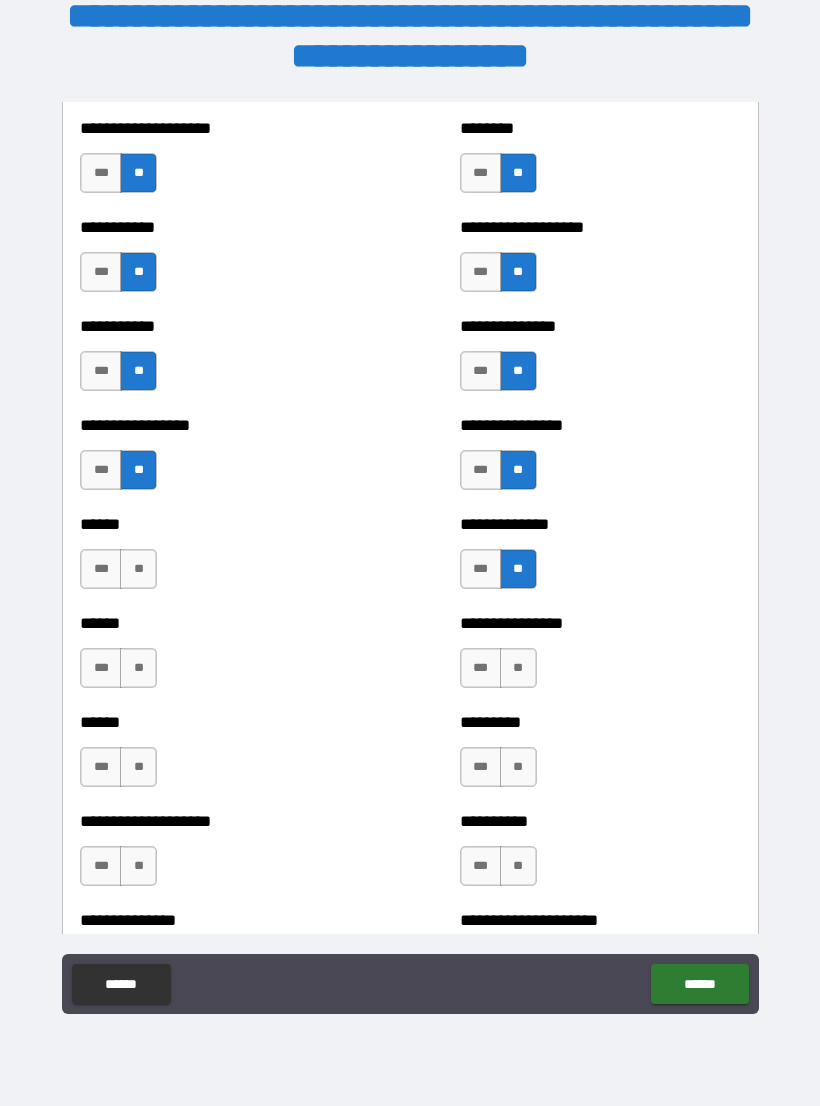 click on "**" at bounding box center (138, 569) 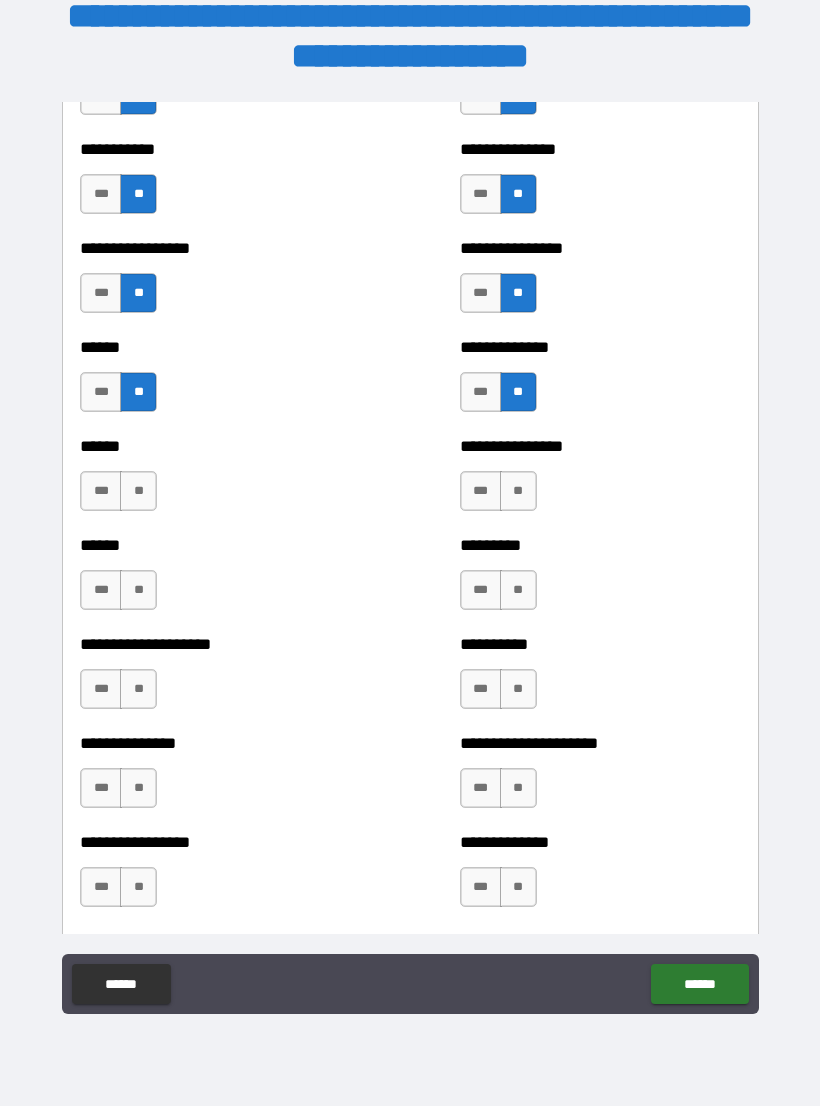 scroll, scrollTop: 2940, scrollLeft: 0, axis: vertical 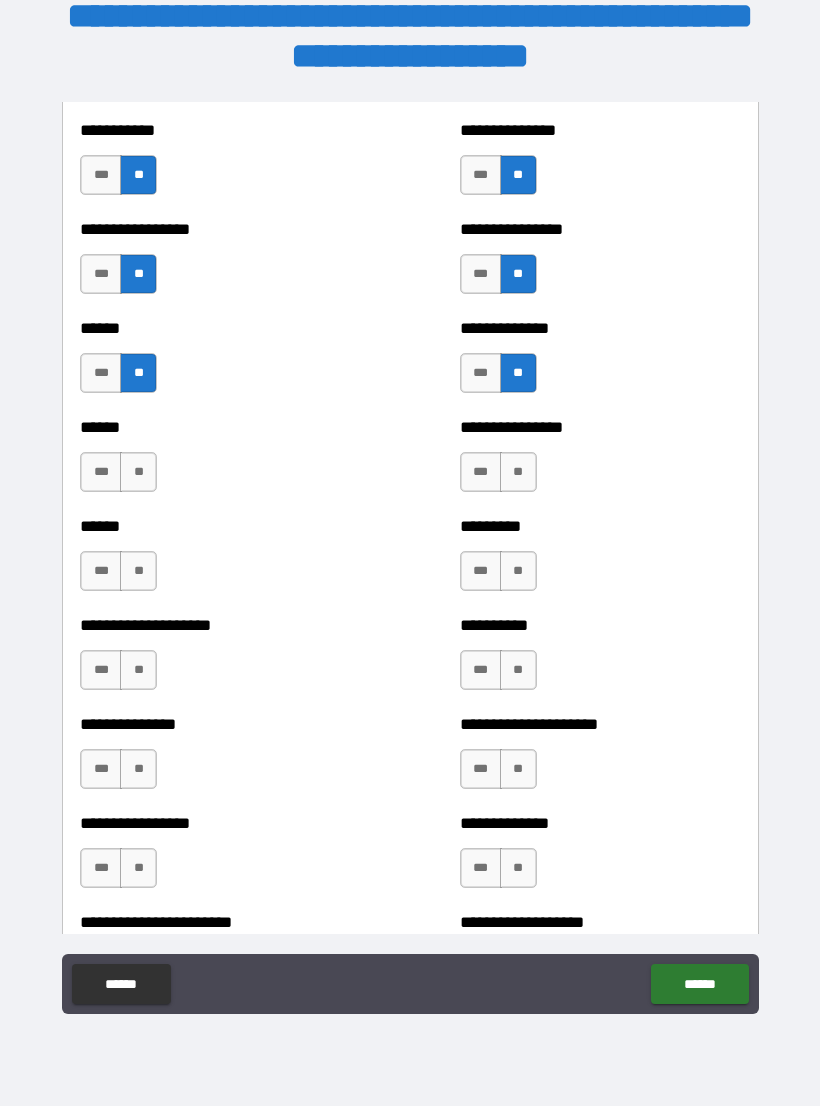 click on "**" at bounding box center (138, 472) 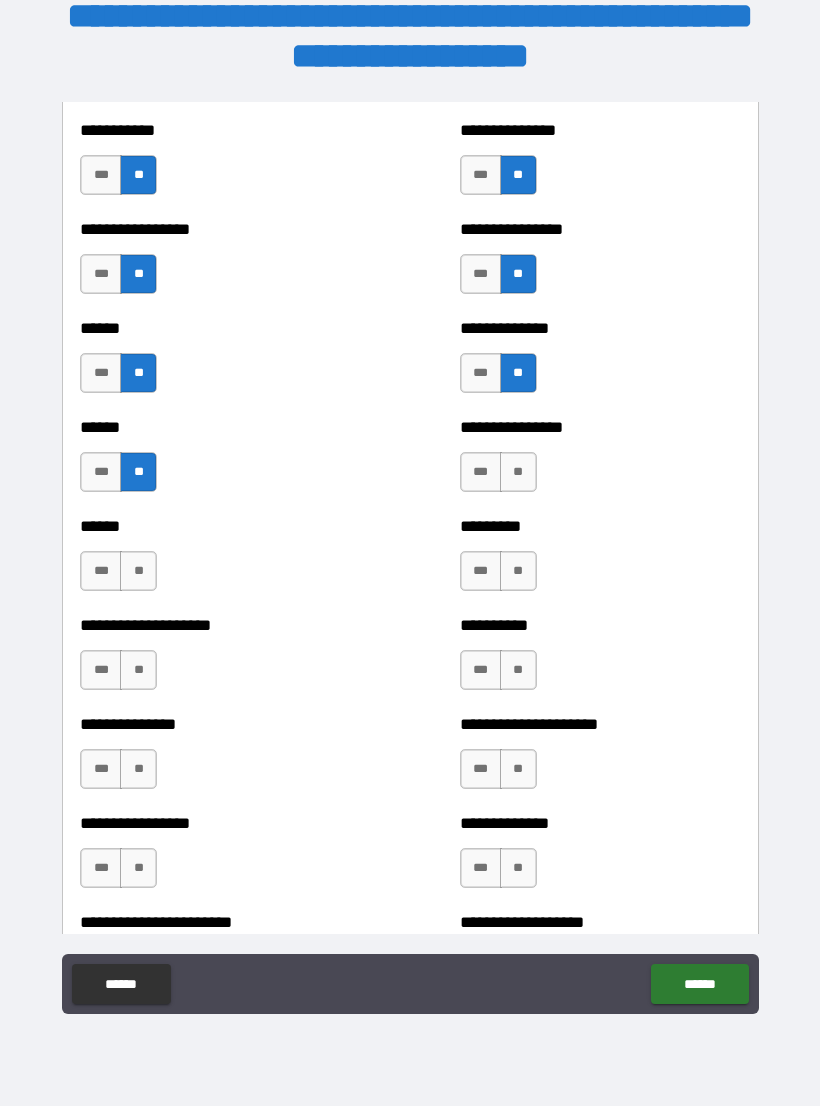 click on "**" at bounding box center [518, 472] 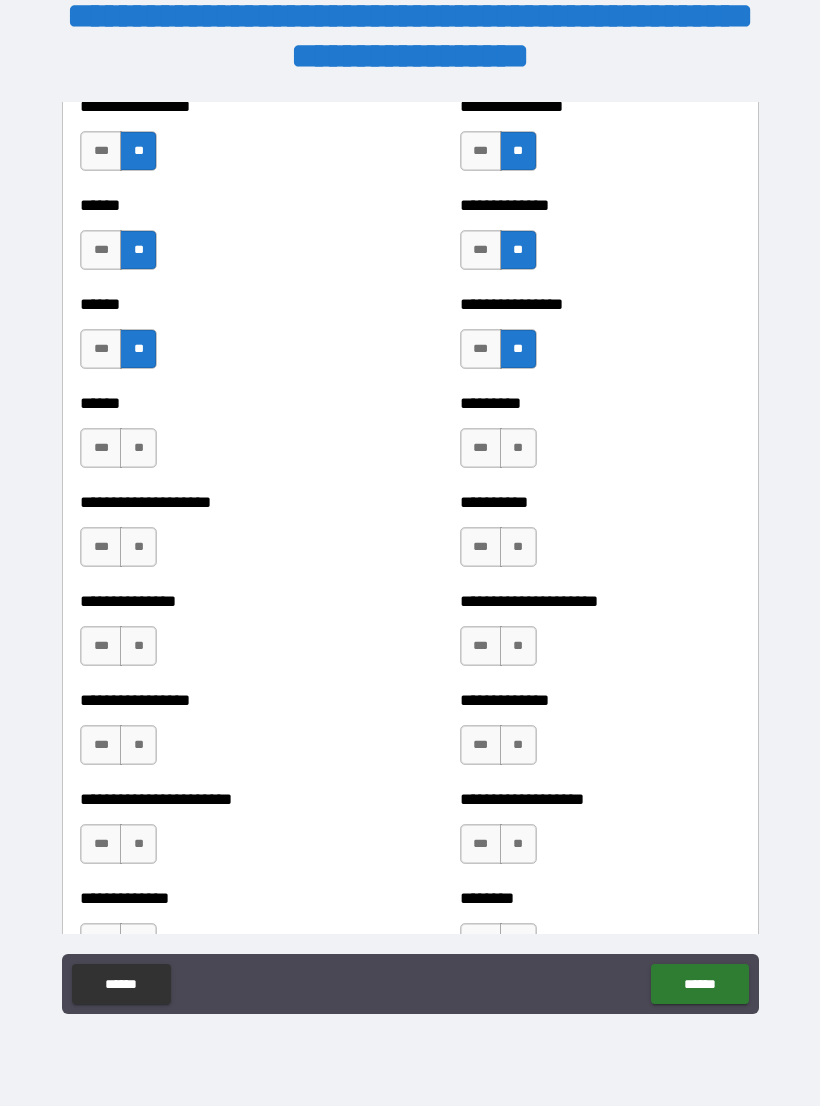 scroll, scrollTop: 3064, scrollLeft: 0, axis: vertical 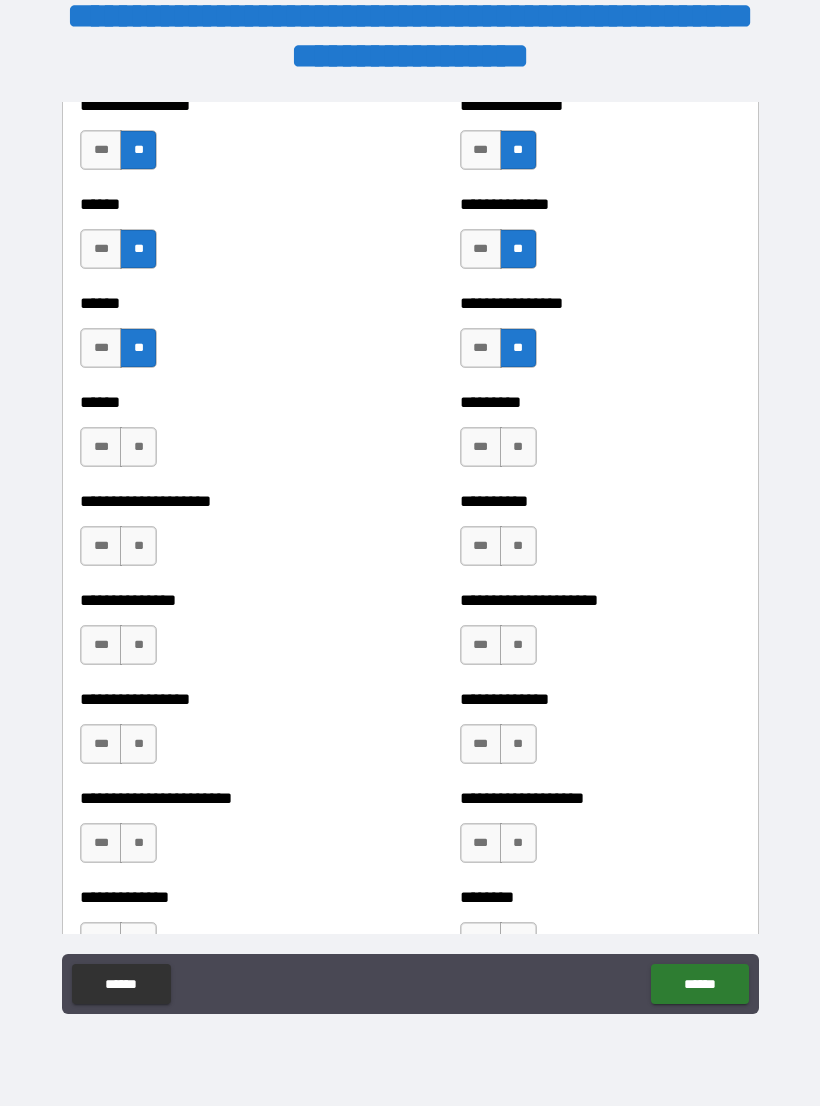 click on "**" at bounding box center (138, 447) 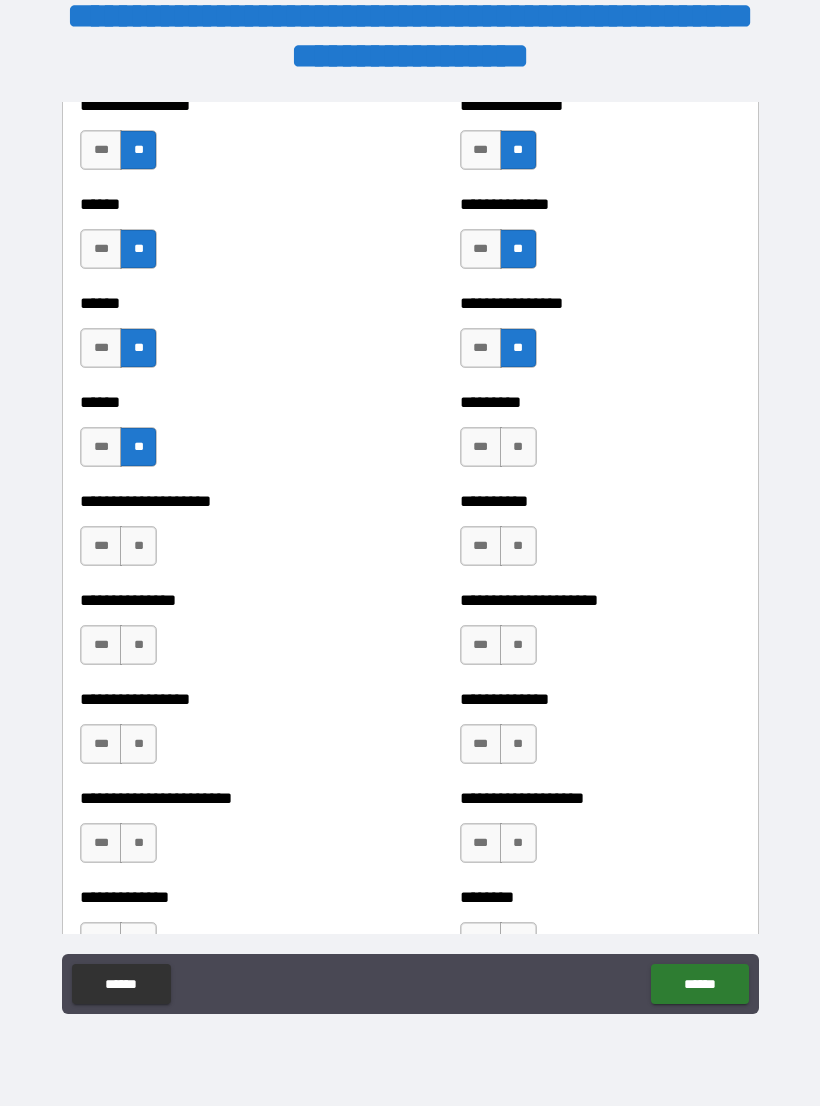 click on "**" at bounding box center (518, 447) 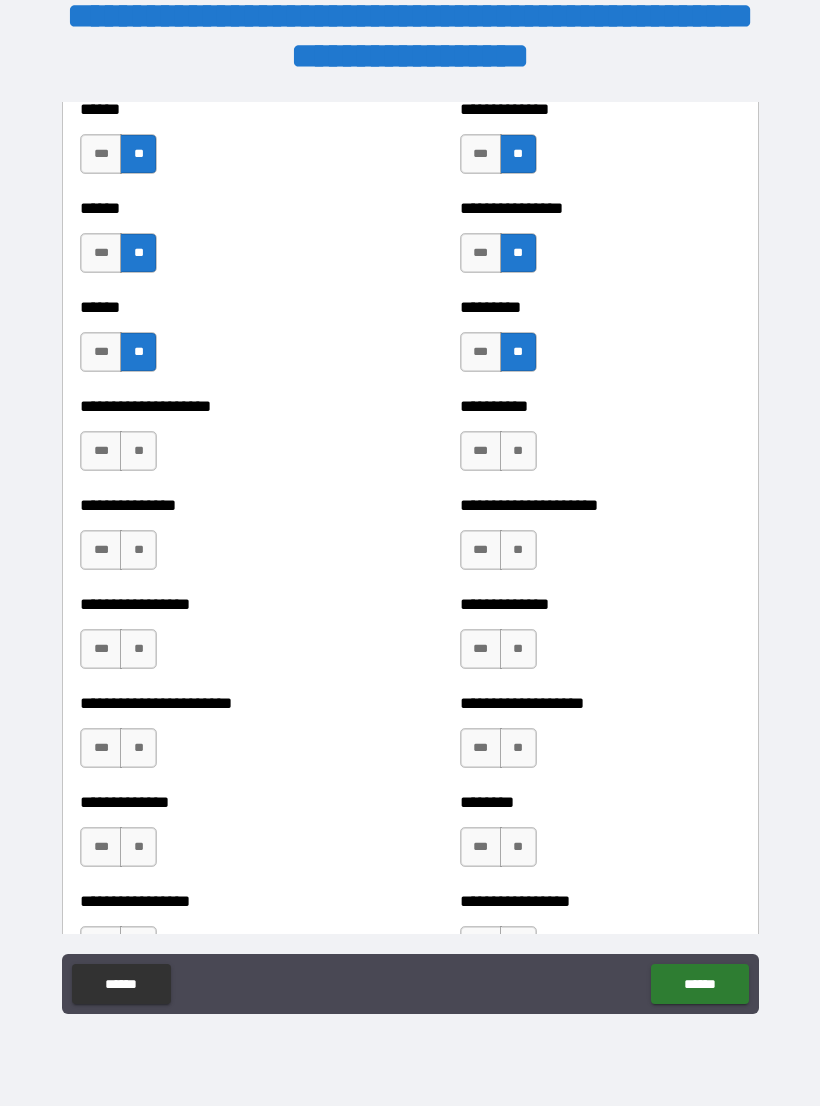 scroll, scrollTop: 3161, scrollLeft: 0, axis: vertical 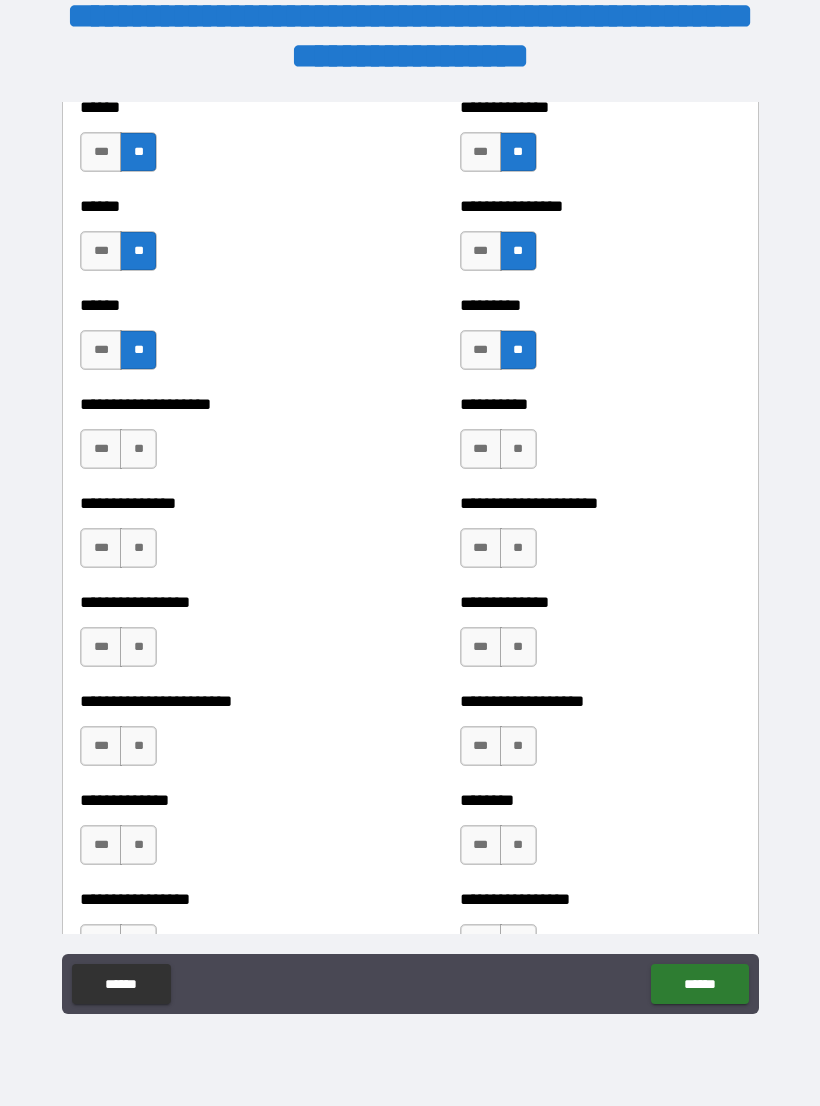 click on "**" at bounding box center (138, 449) 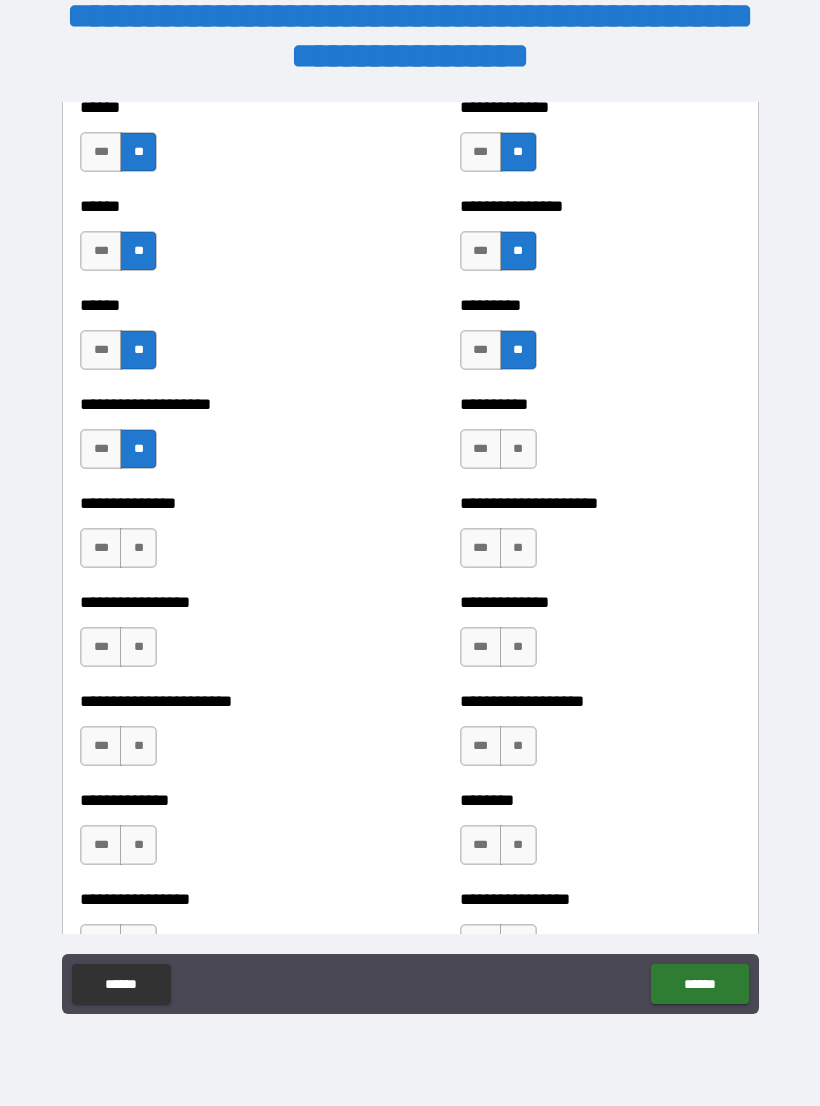 click on "**" at bounding box center (518, 449) 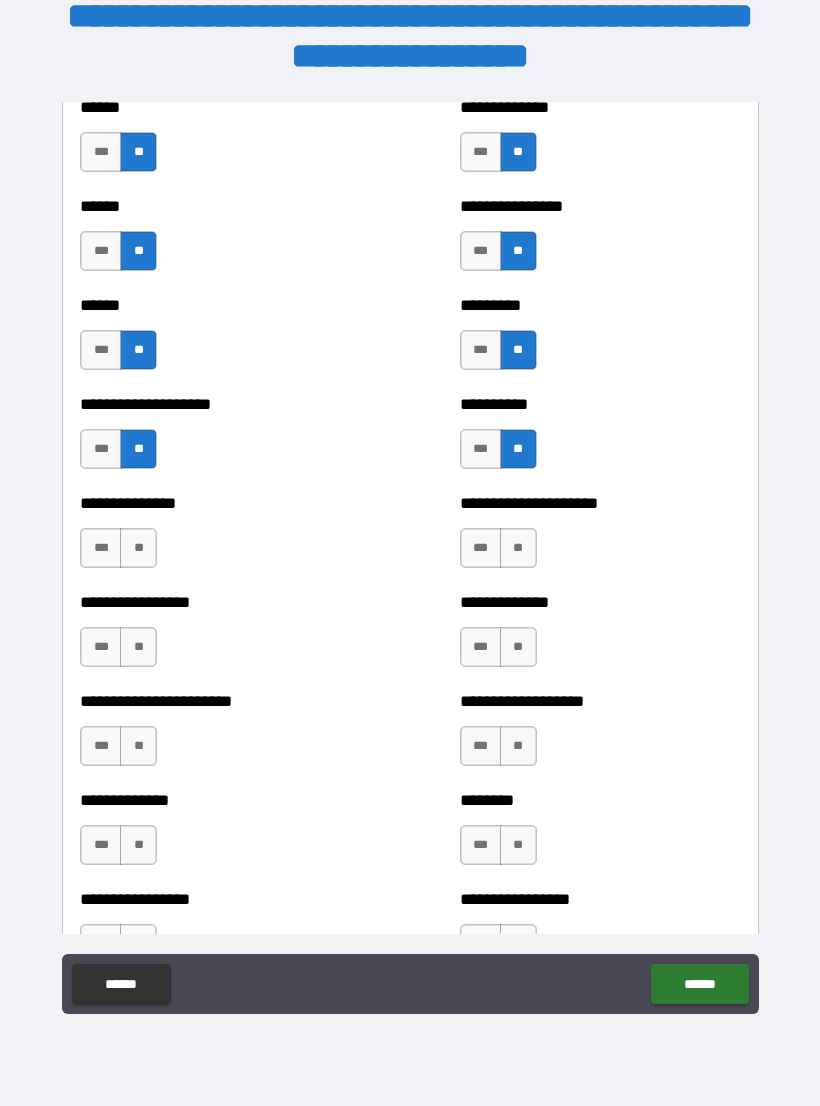click on "**" at bounding box center (518, 548) 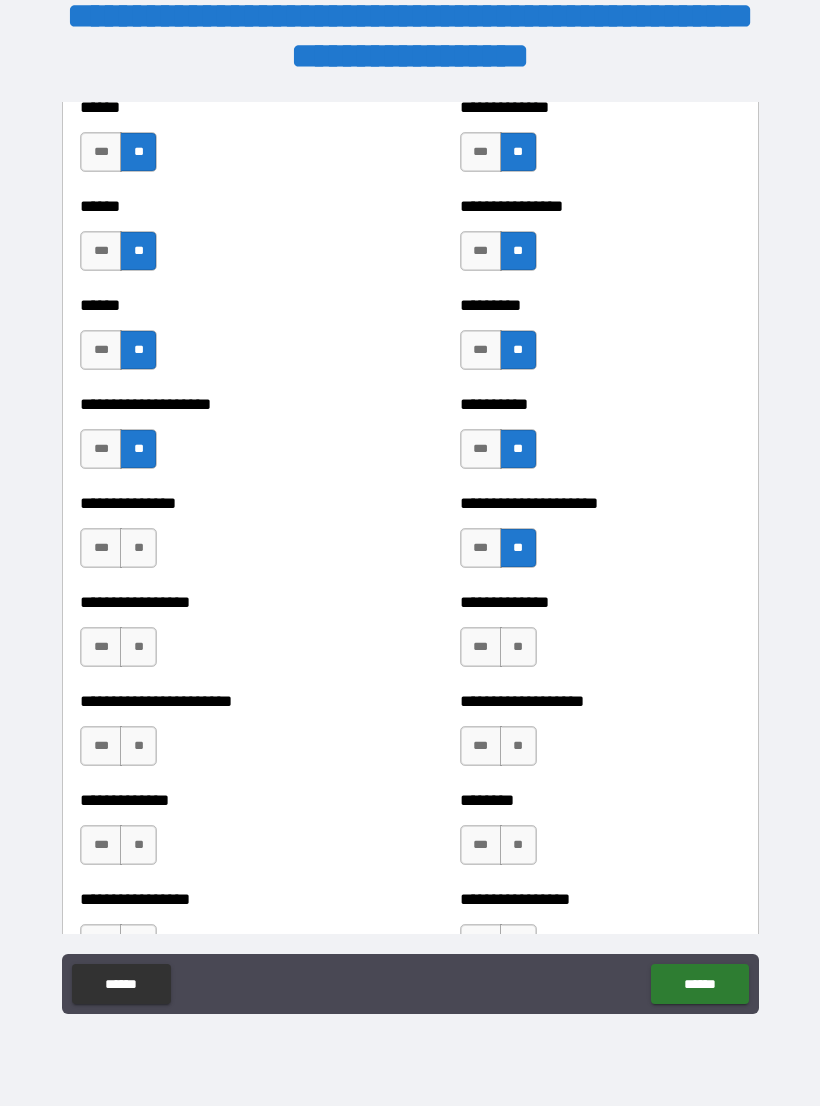 click on "**" at bounding box center [138, 548] 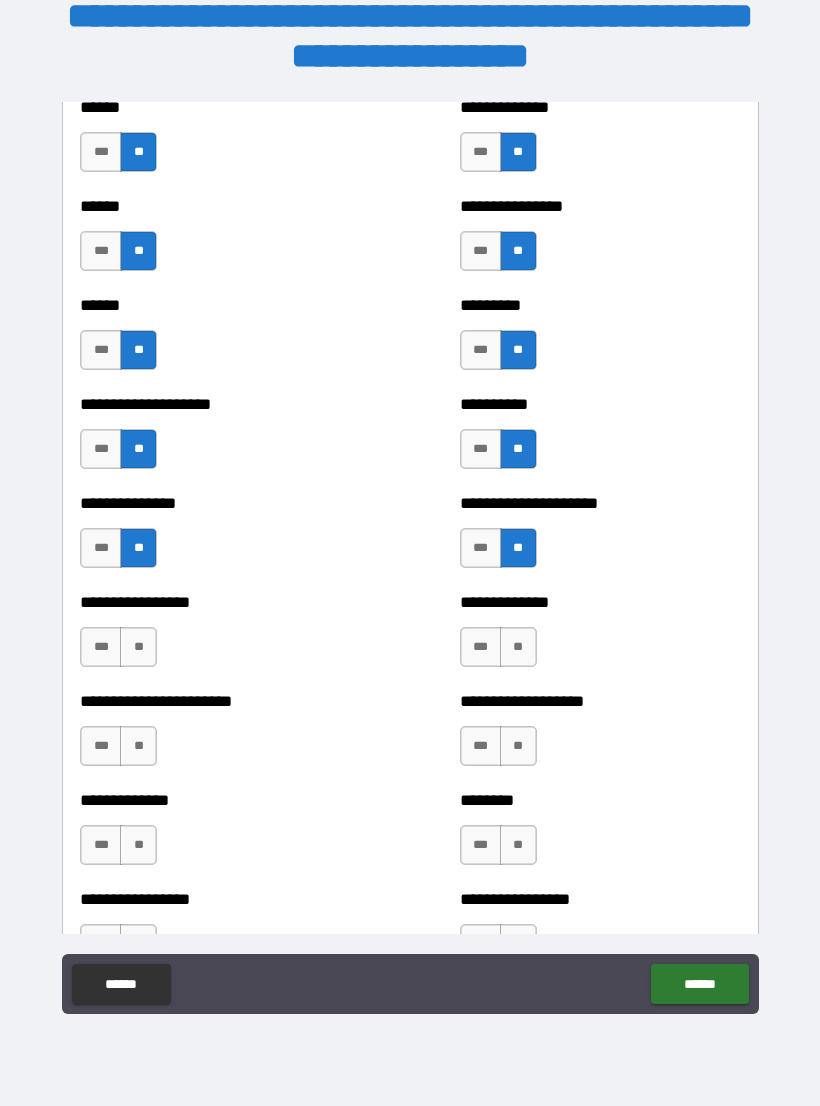 click on "**" at bounding box center [138, 647] 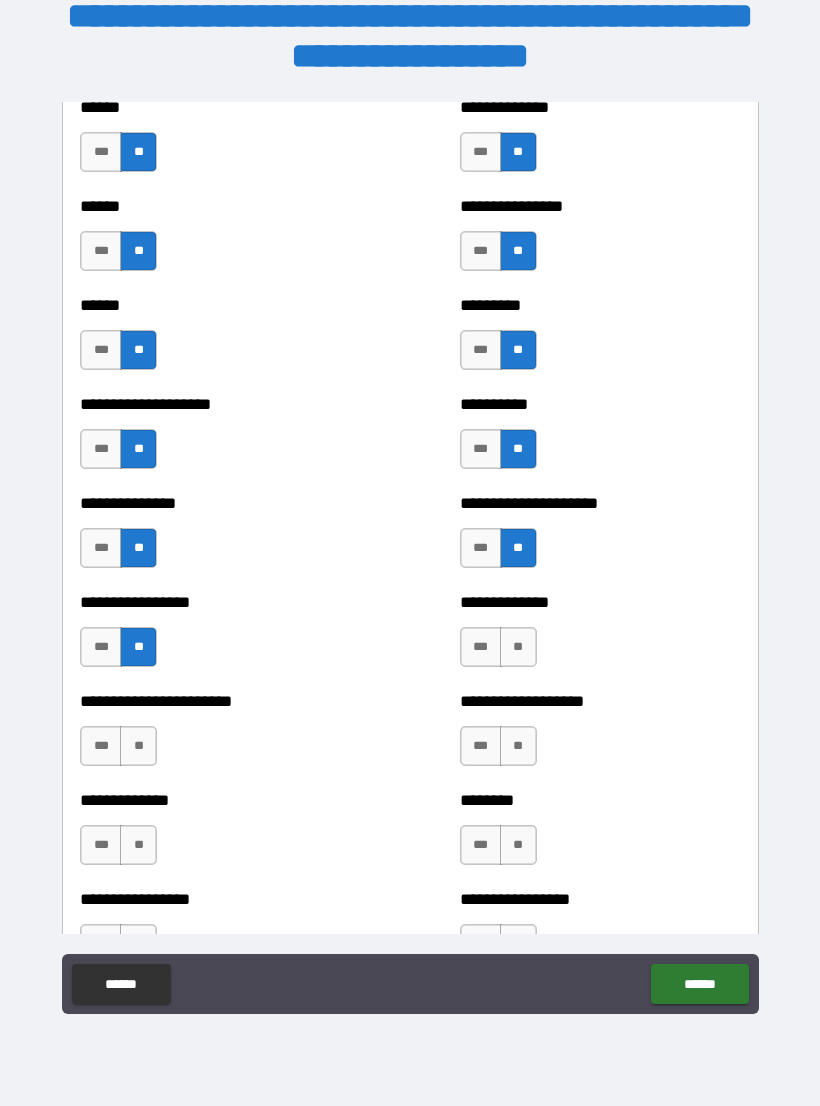 click on "**" at bounding box center [518, 647] 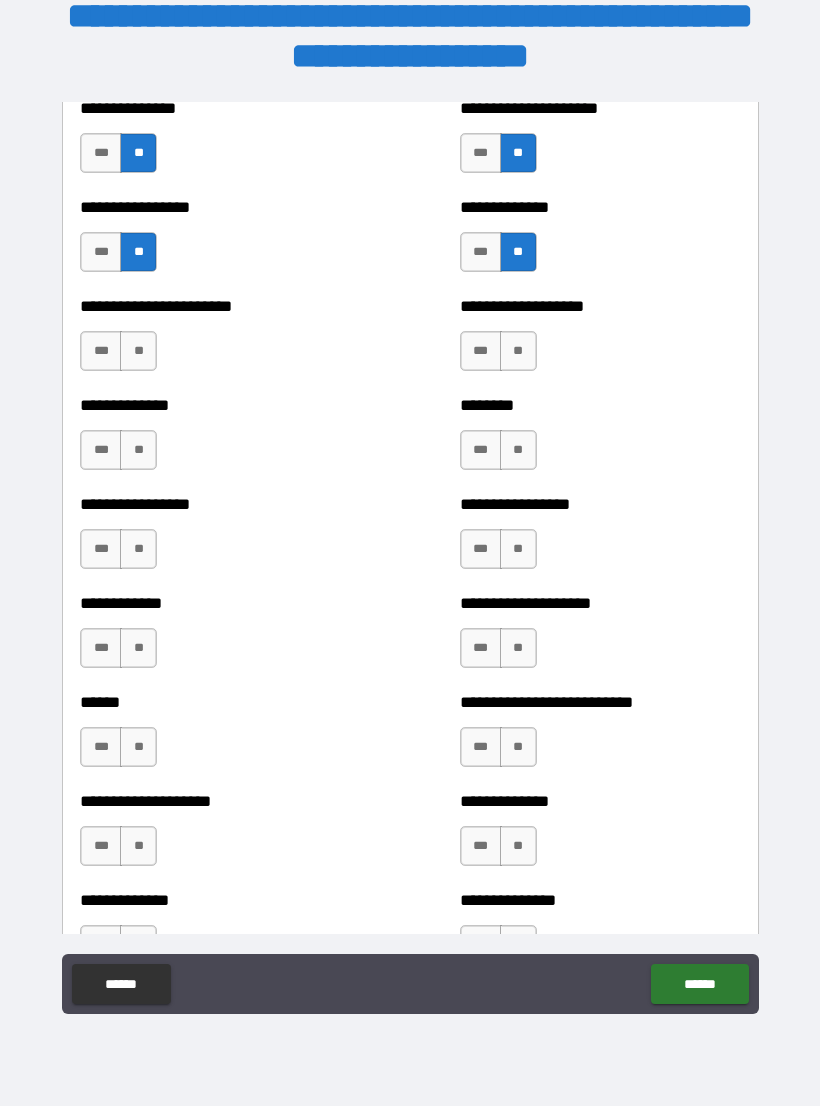 scroll, scrollTop: 3583, scrollLeft: 0, axis: vertical 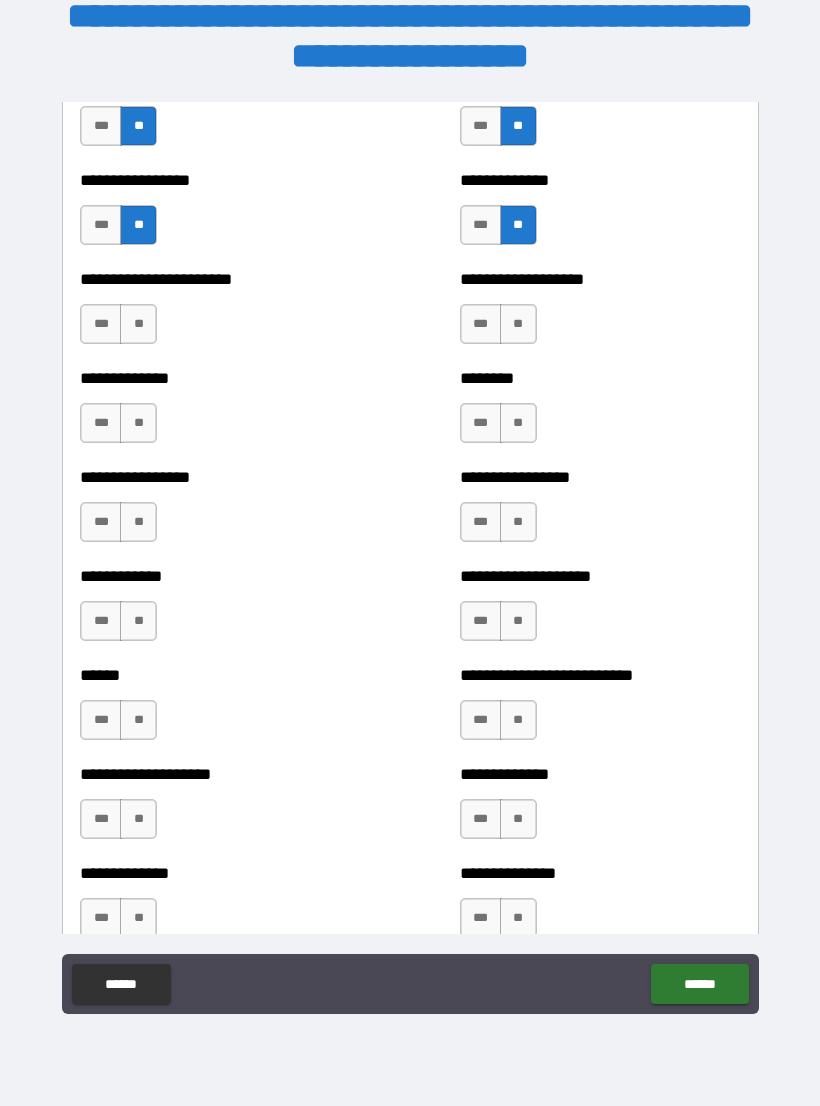 click on "**" at bounding box center [138, 324] 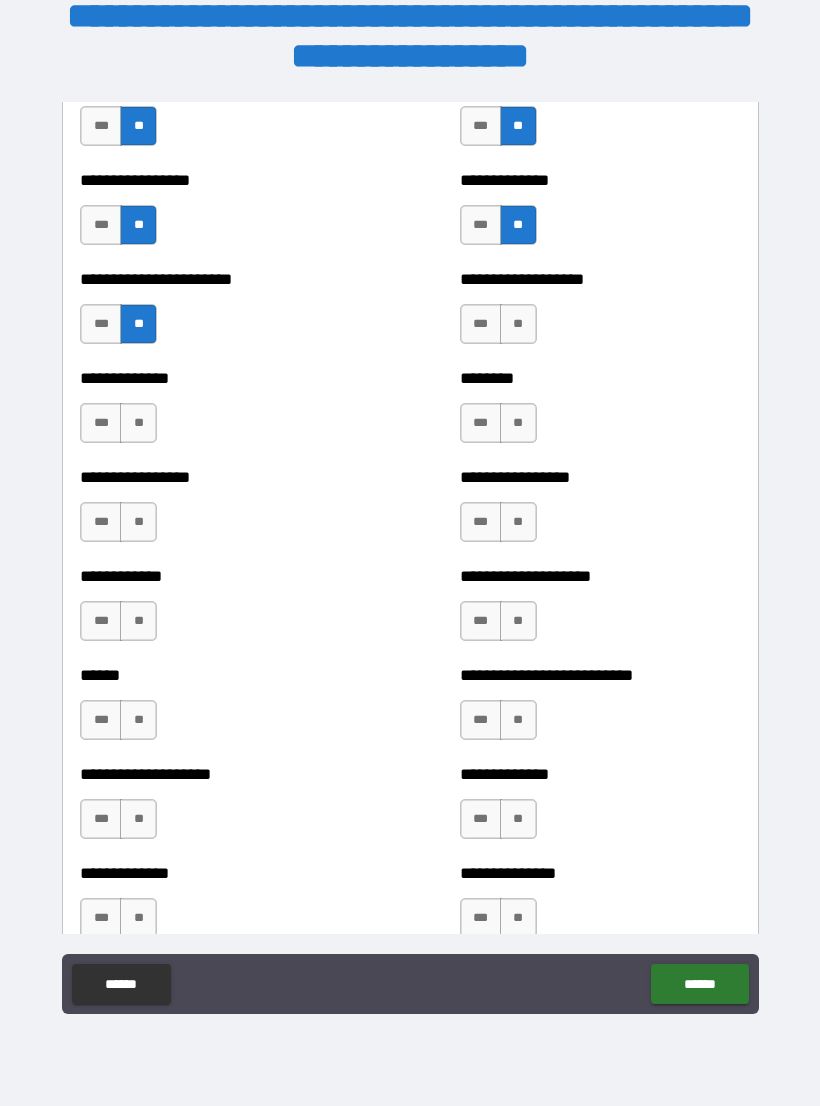 click on "**" at bounding box center [518, 324] 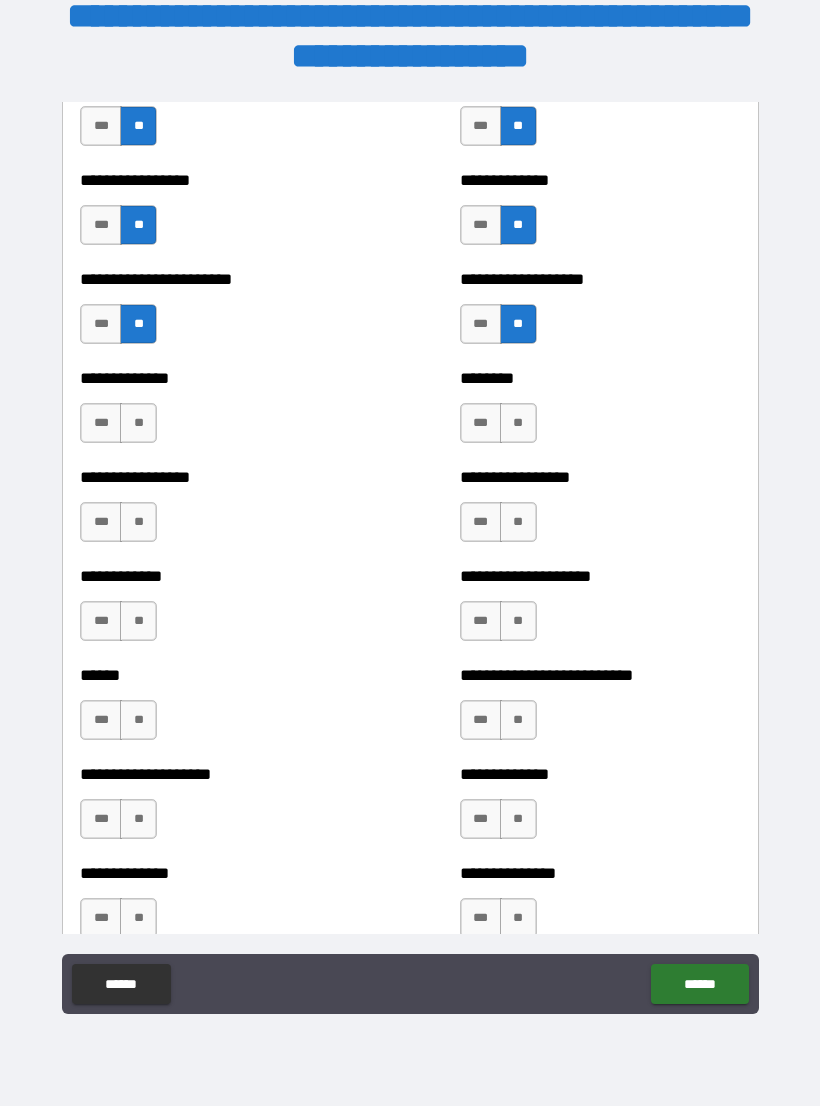 click on "**" at bounding box center (518, 423) 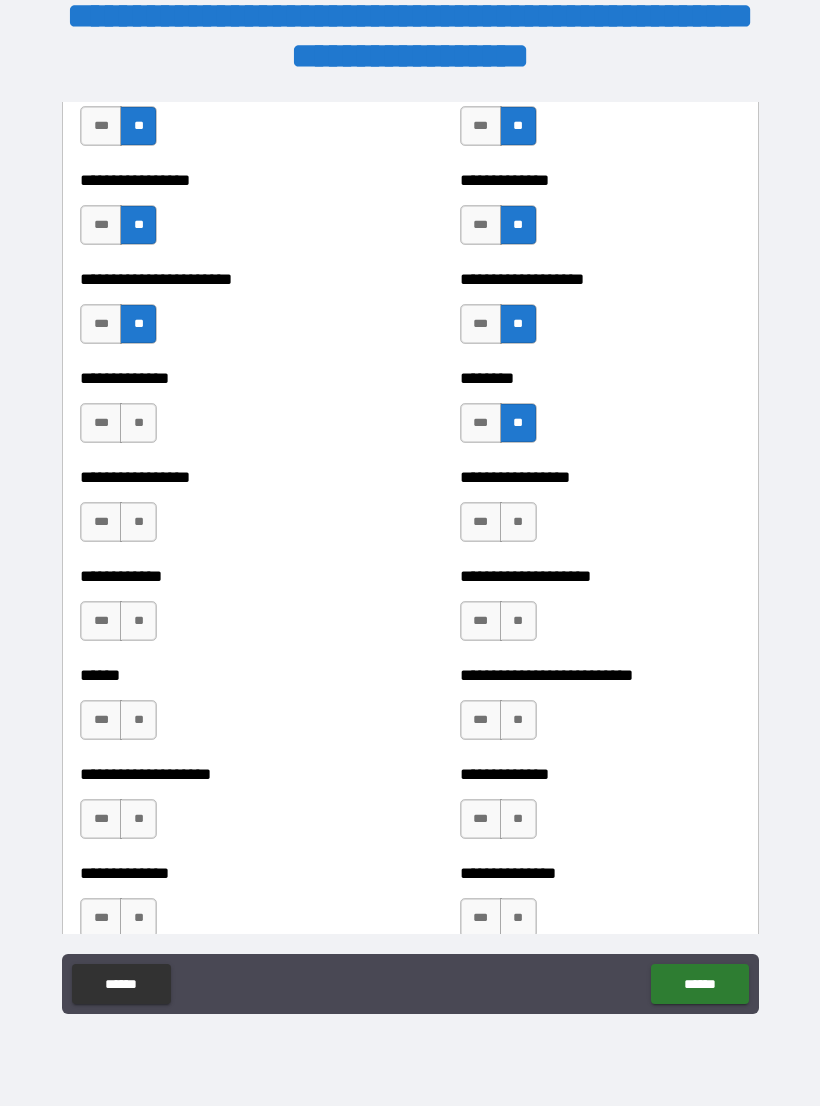 click on "**" at bounding box center [138, 423] 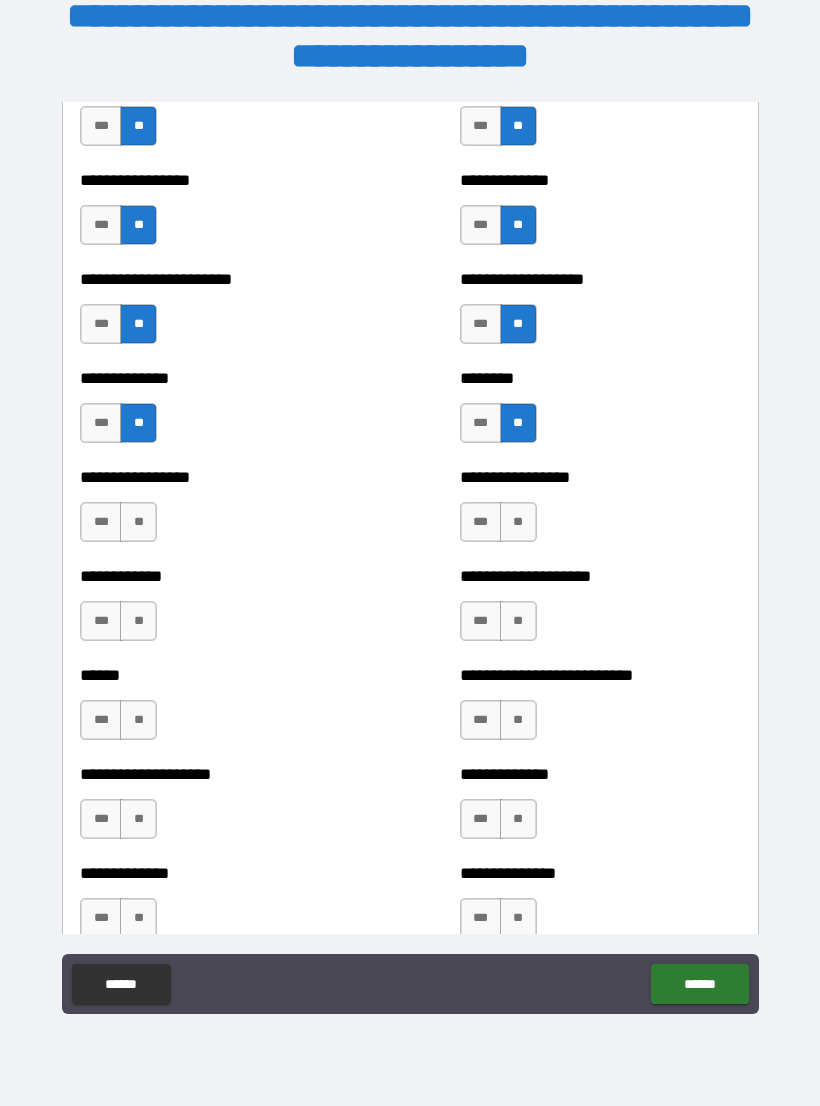 click on "**" at bounding box center (138, 522) 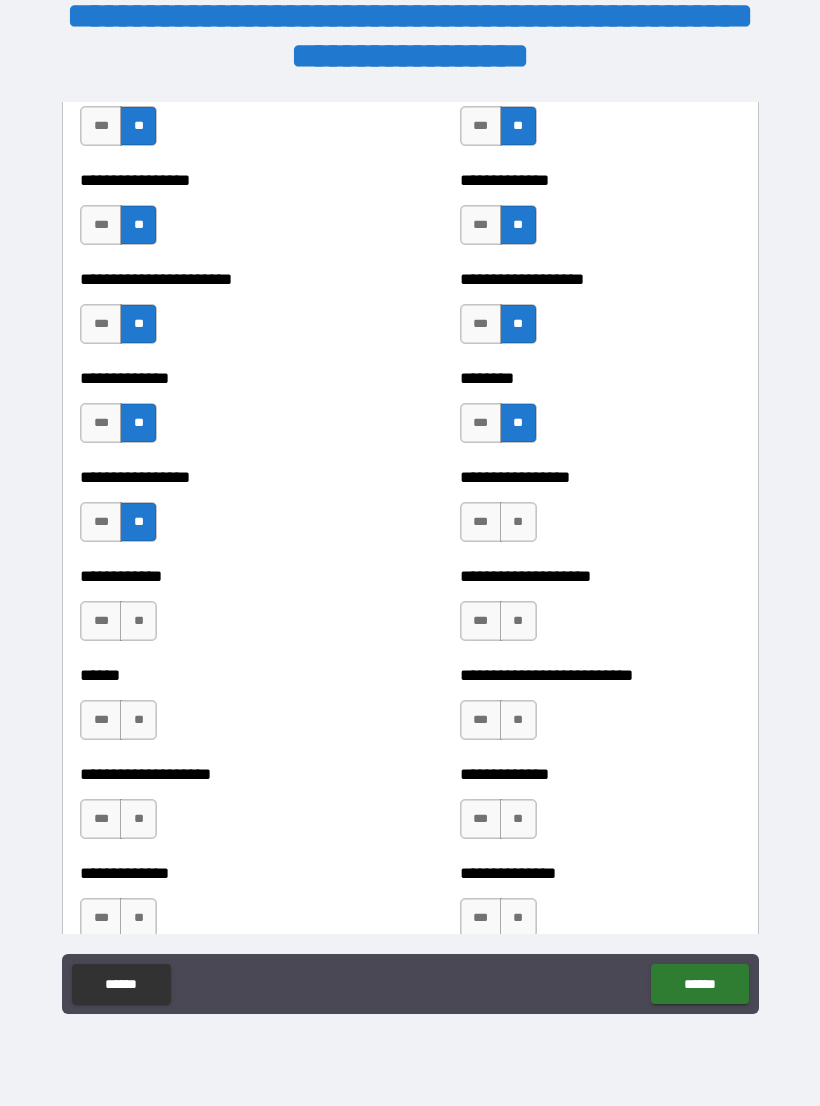 click on "**" at bounding box center (518, 522) 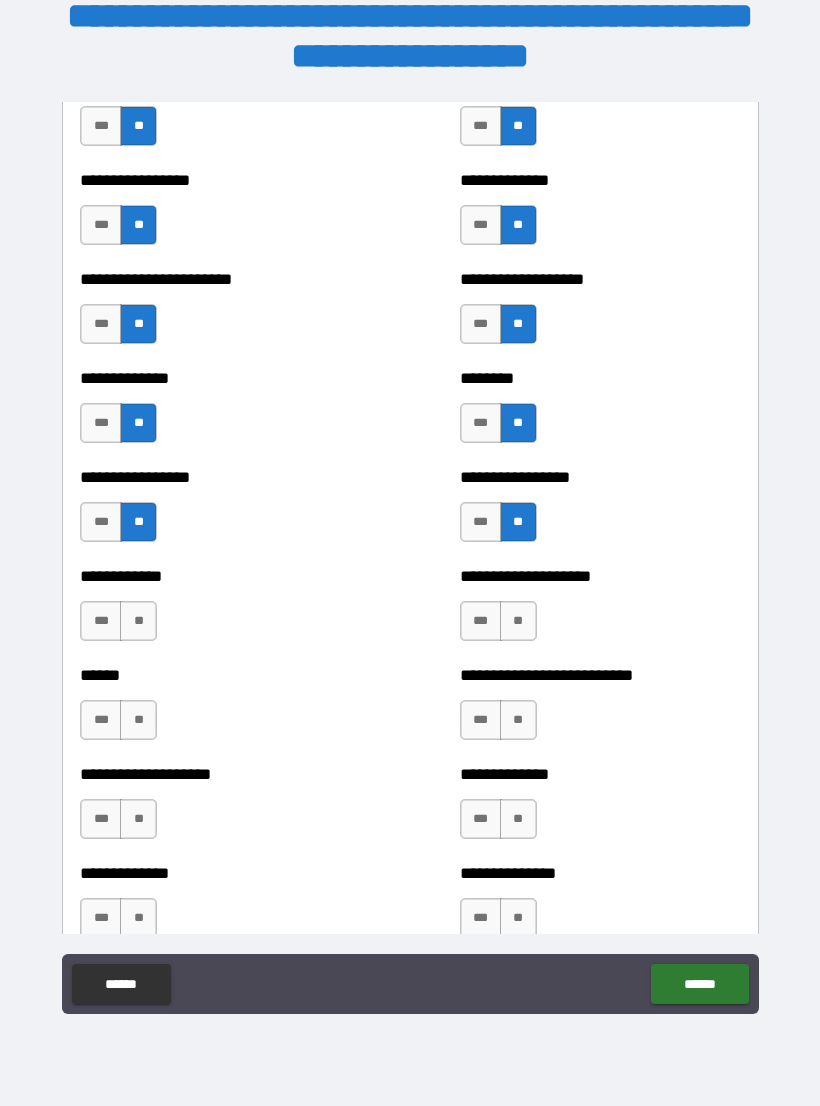 click on "**" at bounding box center [518, 621] 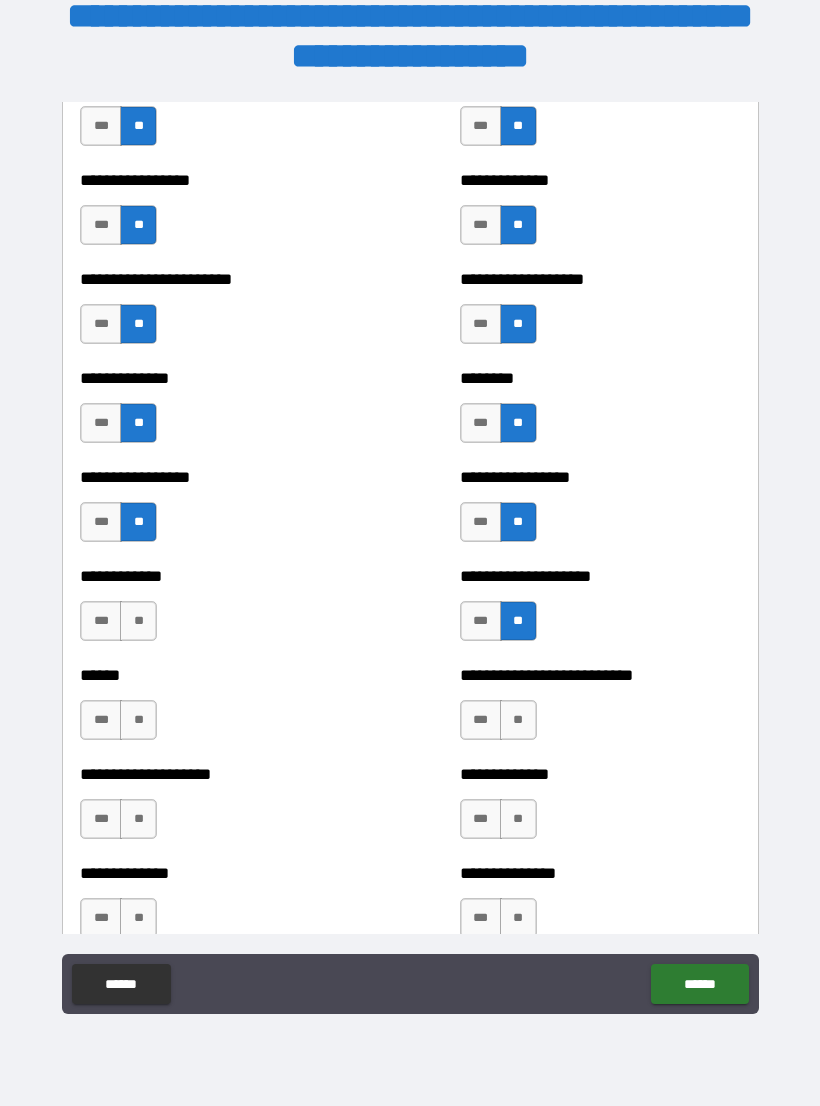 click on "**" at bounding box center [138, 621] 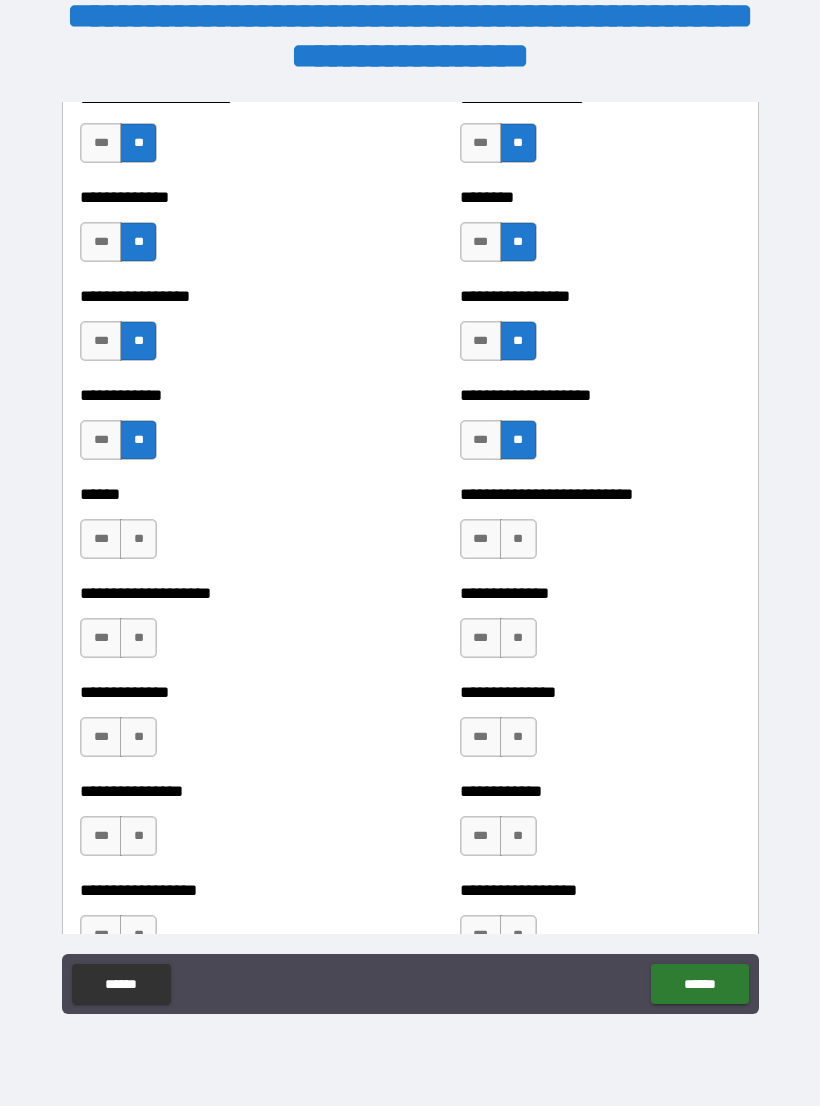 scroll, scrollTop: 3766, scrollLeft: 0, axis: vertical 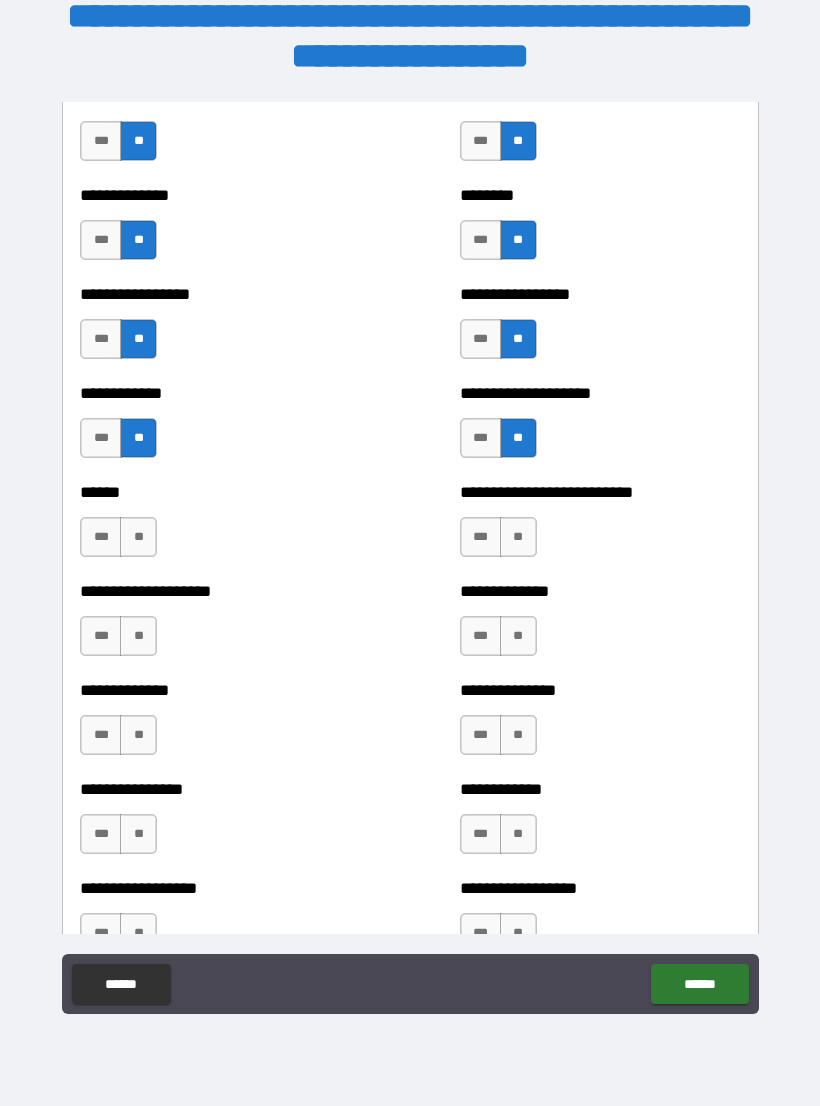 click on "**" at bounding box center (138, 537) 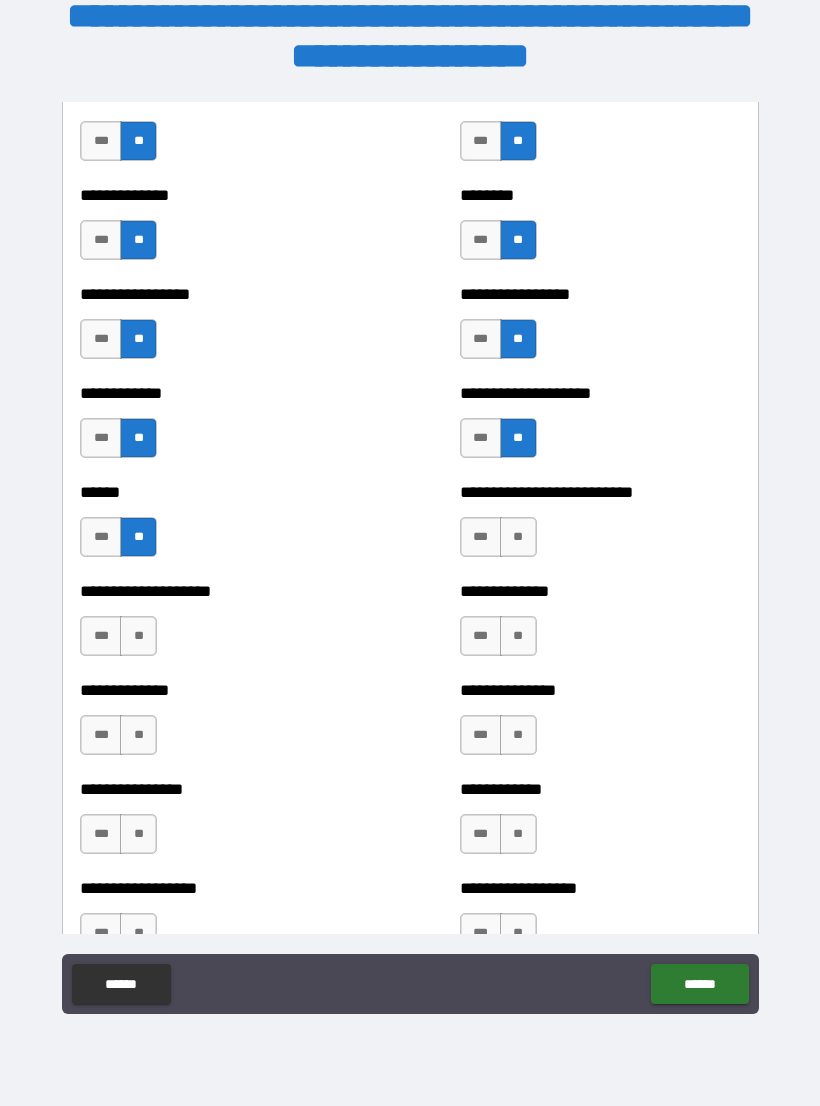 click on "**" at bounding box center [518, 537] 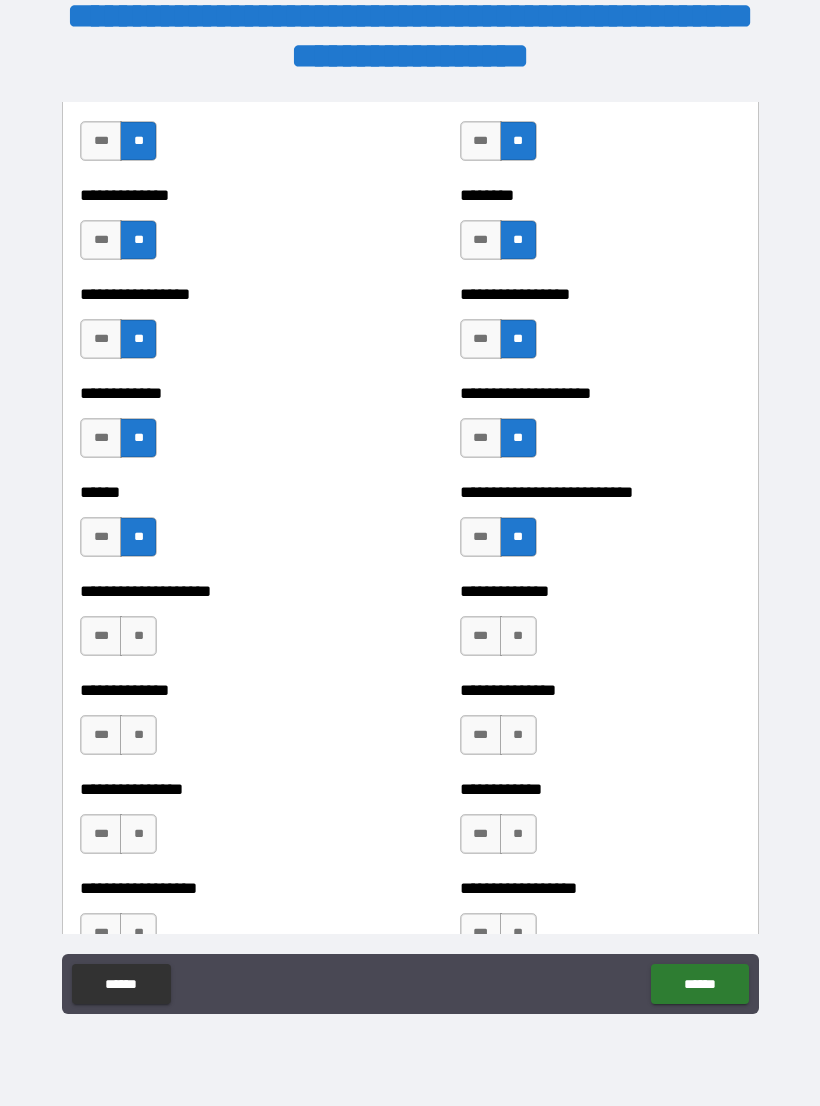 click on "**" at bounding box center [518, 636] 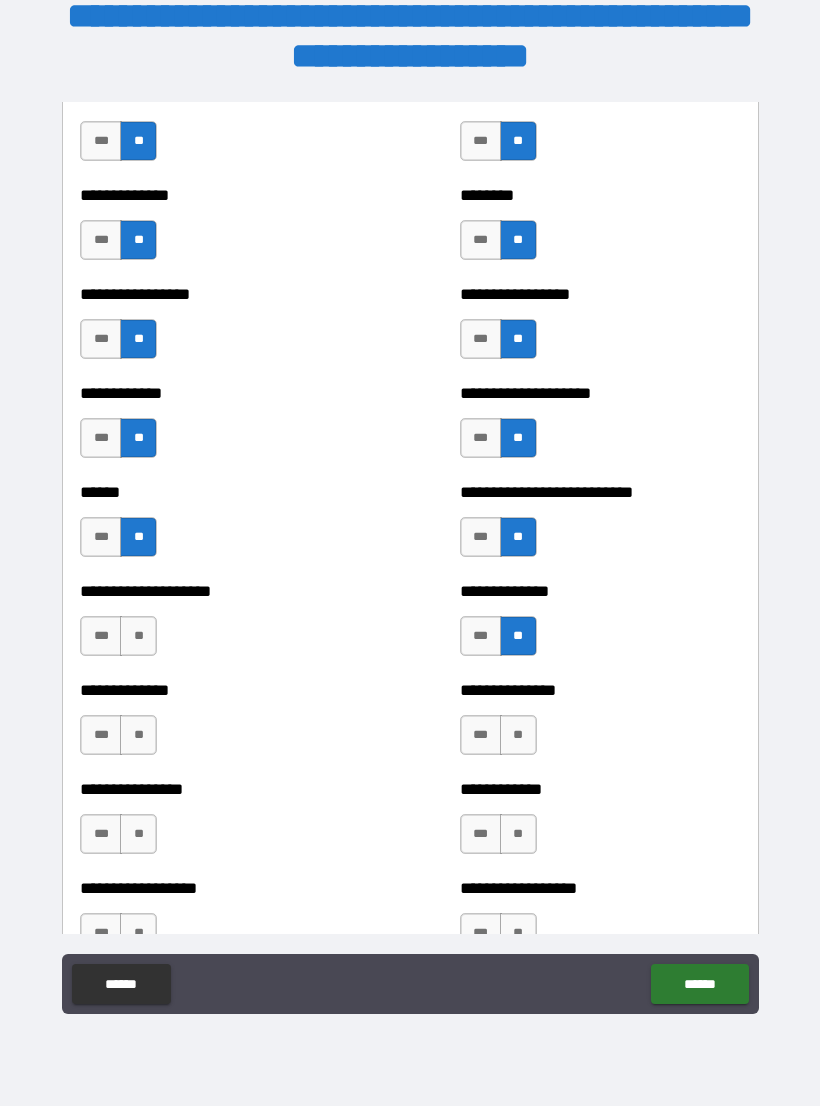 click on "**" at bounding box center [138, 636] 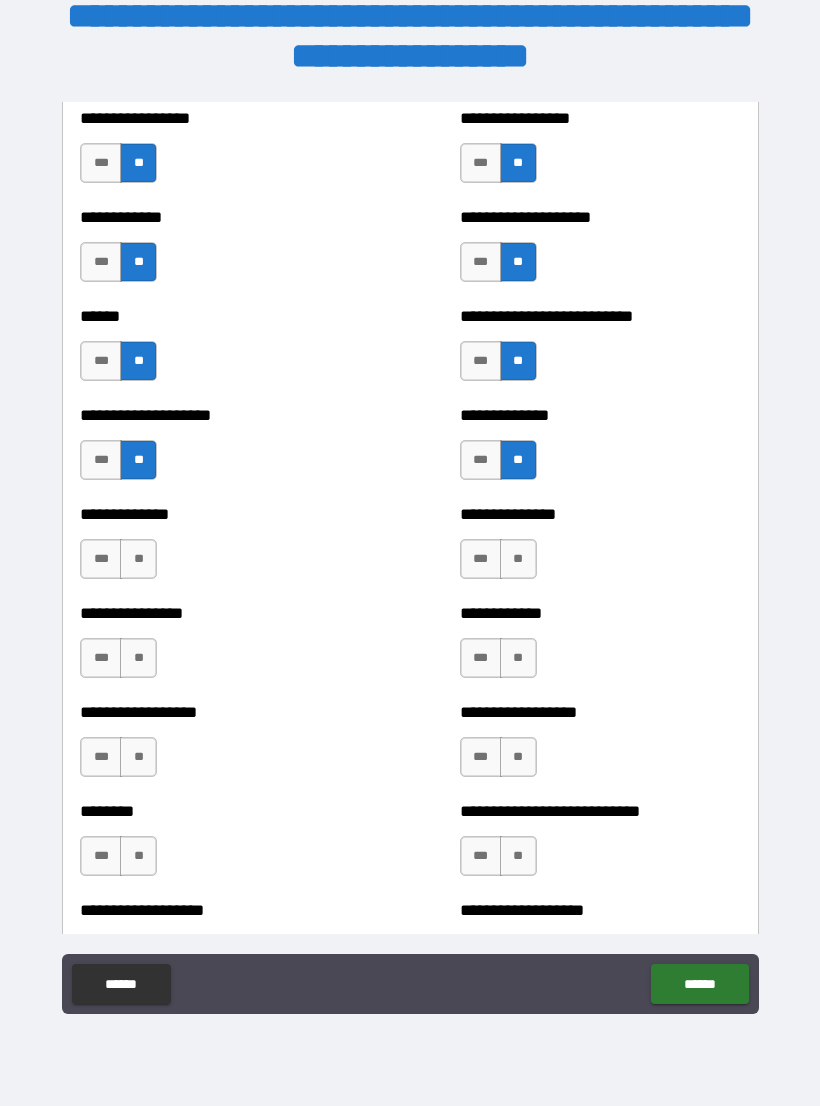 scroll, scrollTop: 3944, scrollLeft: 0, axis: vertical 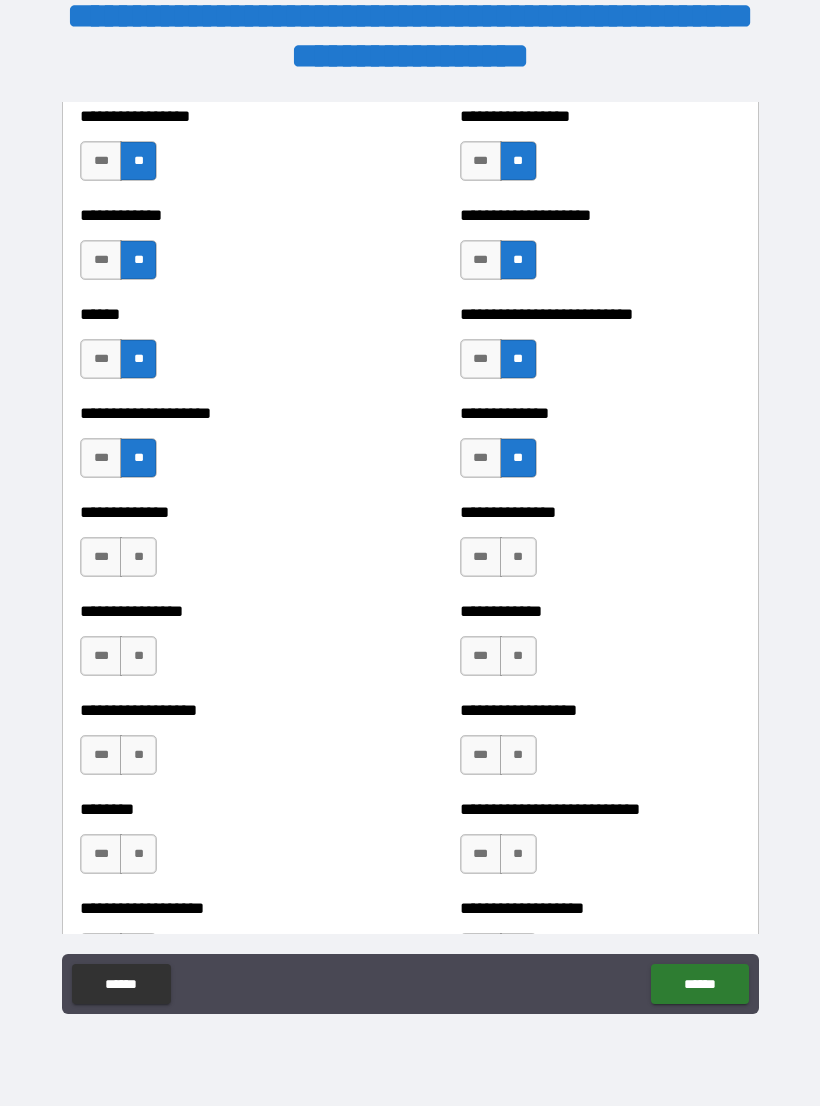 click on "**" at bounding box center (138, 557) 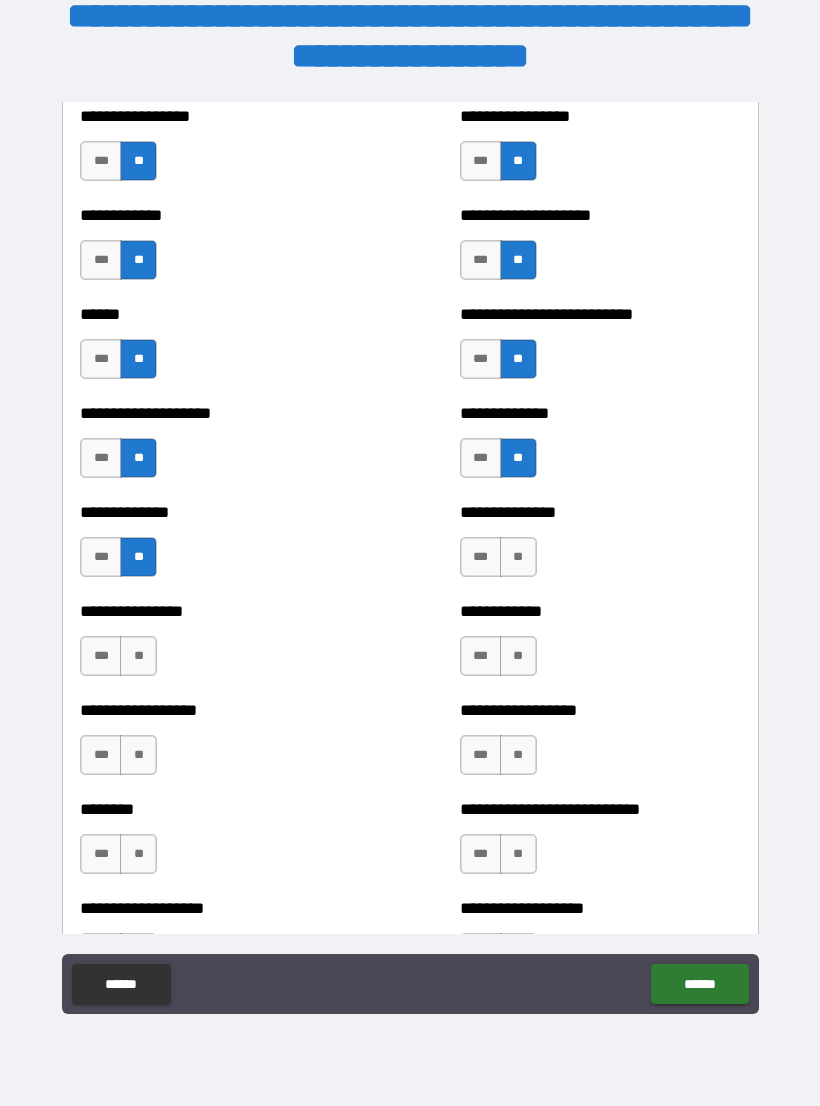 click on "**" at bounding box center [518, 557] 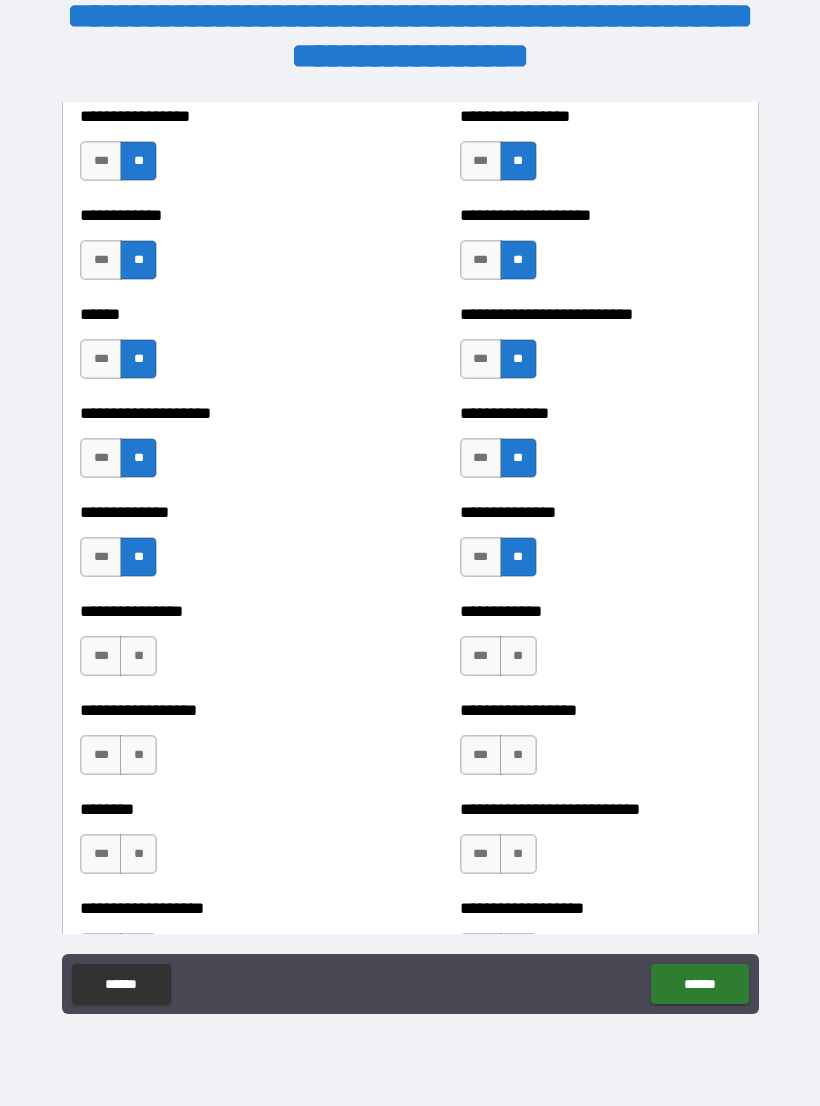 click on "**" at bounding box center (518, 656) 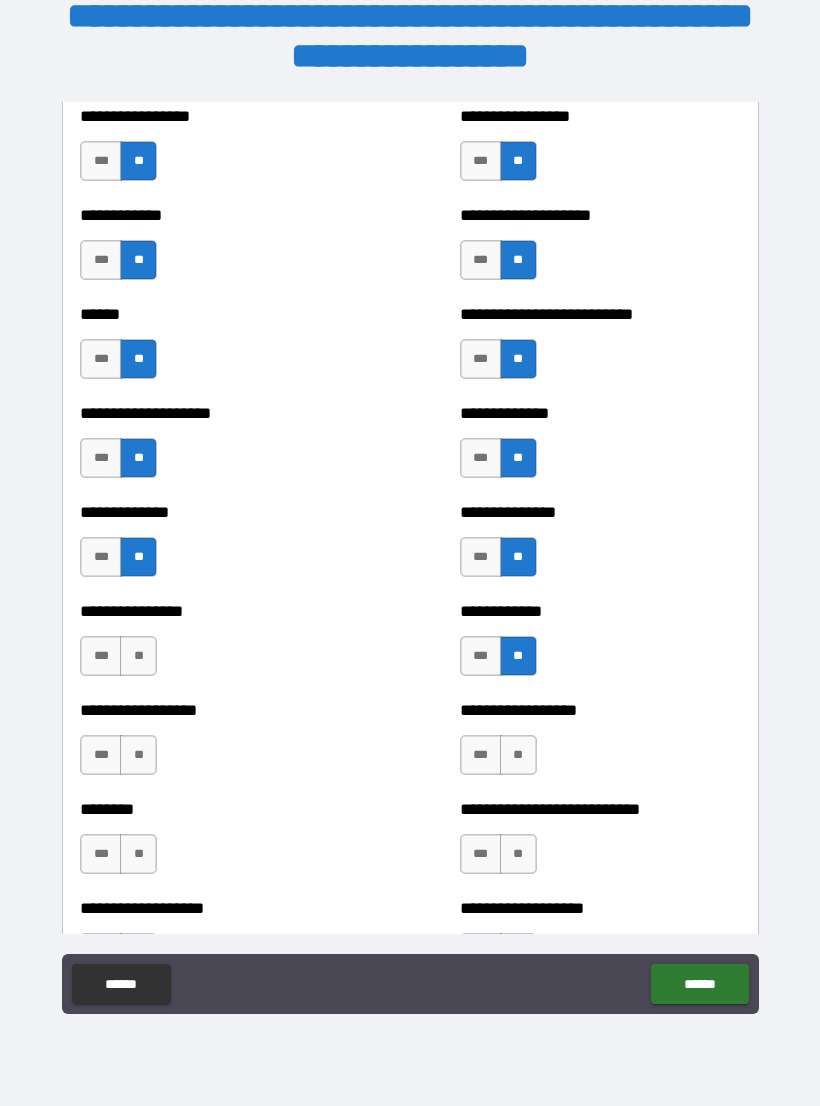 click on "**" at bounding box center (138, 656) 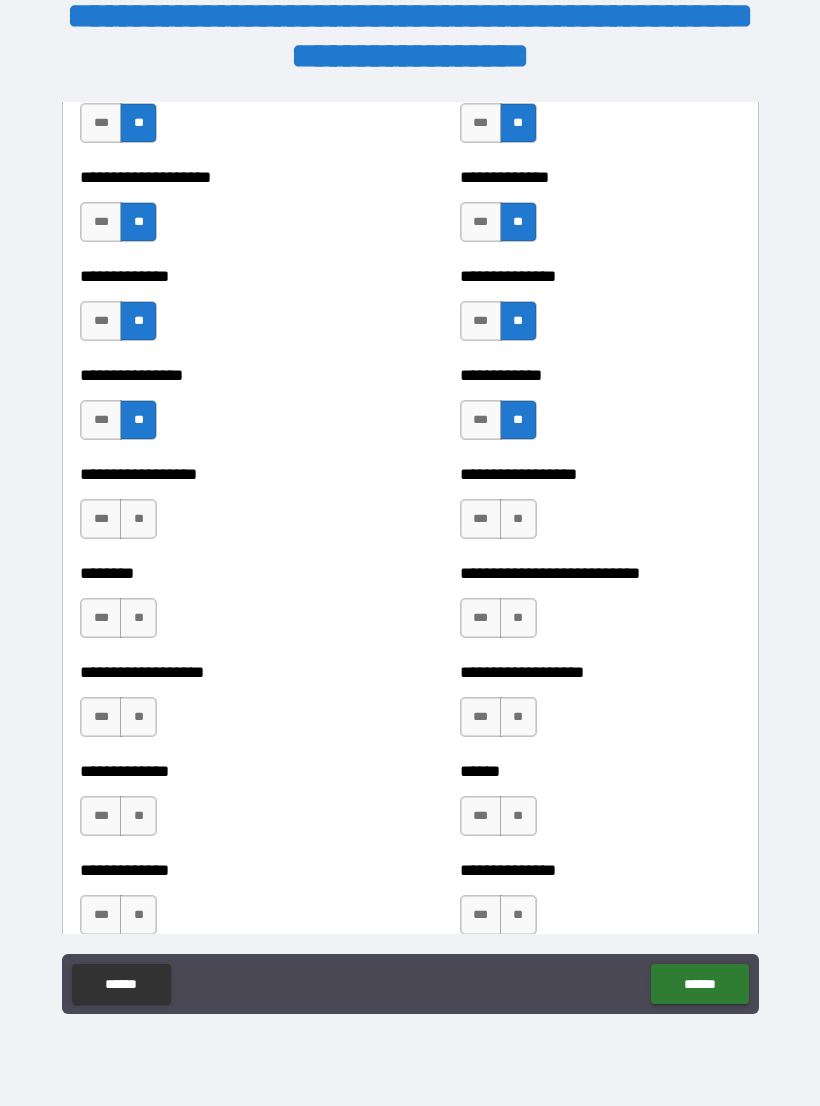 scroll, scrollTop: 4183, scrollLeft: 0, axis: vertical 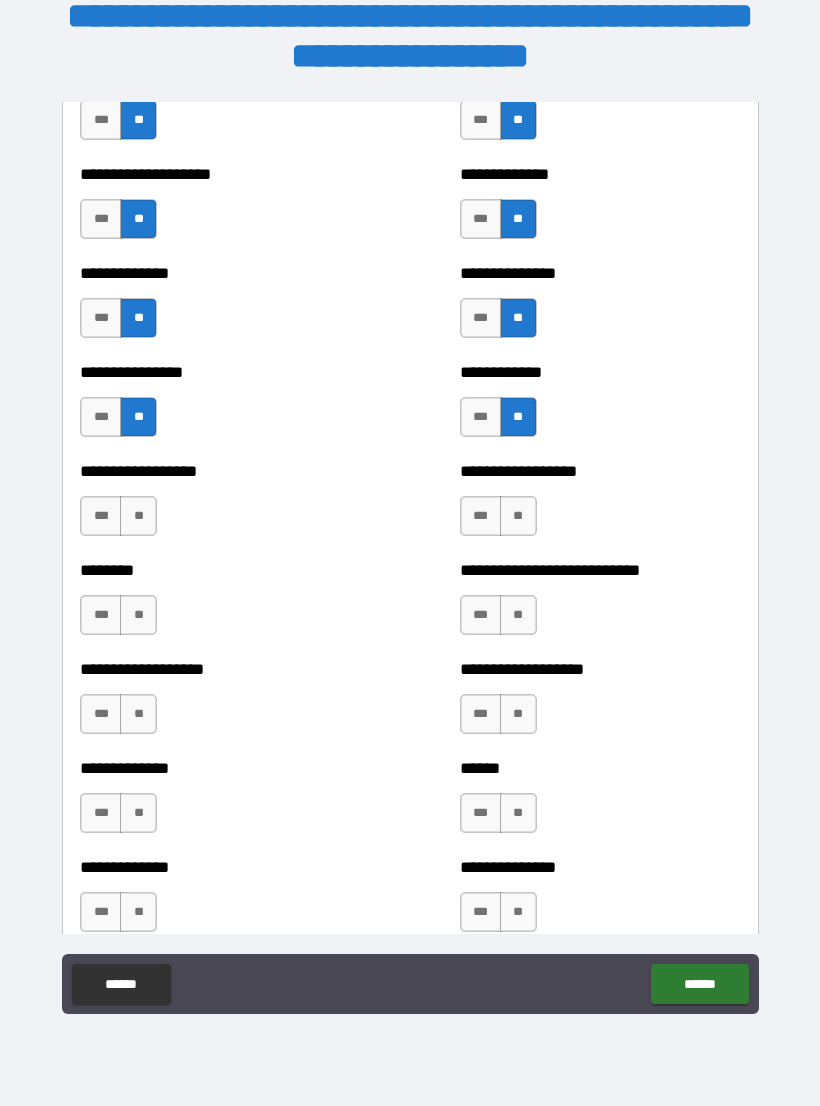 click on "**" at bounding box center (138, 516) 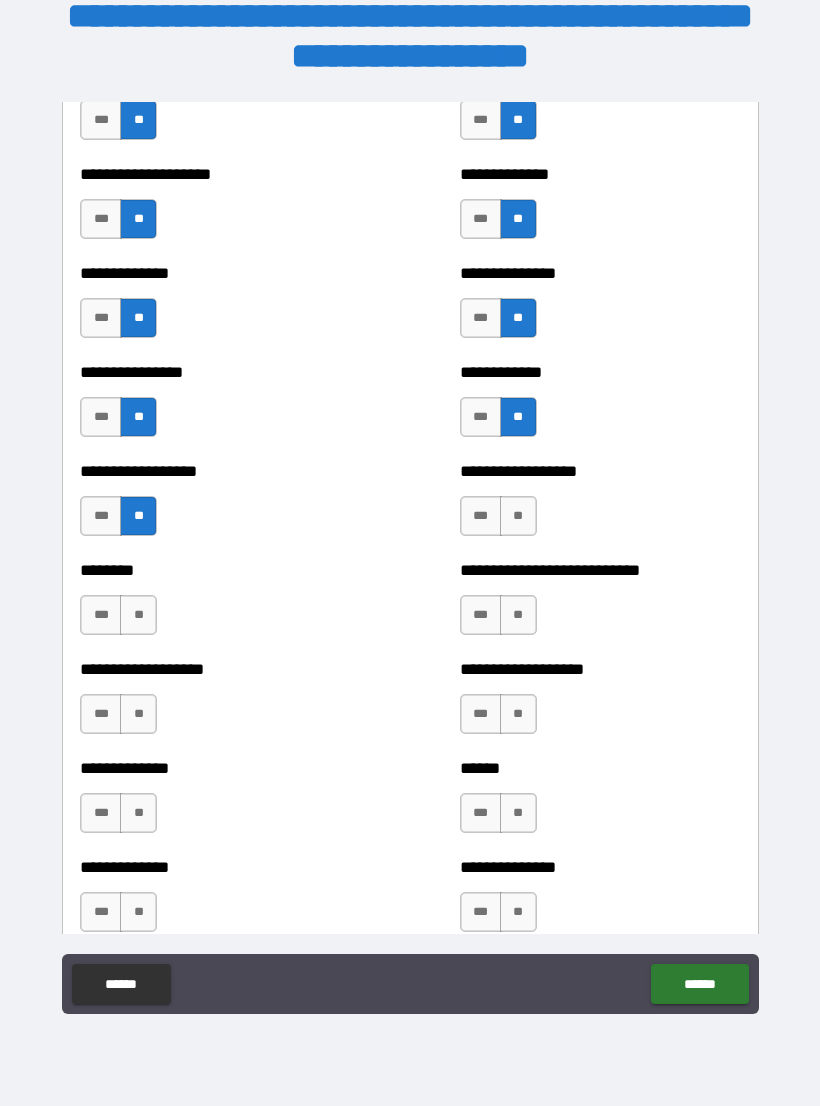 click on "*** **" at bounding box center [501, 521] 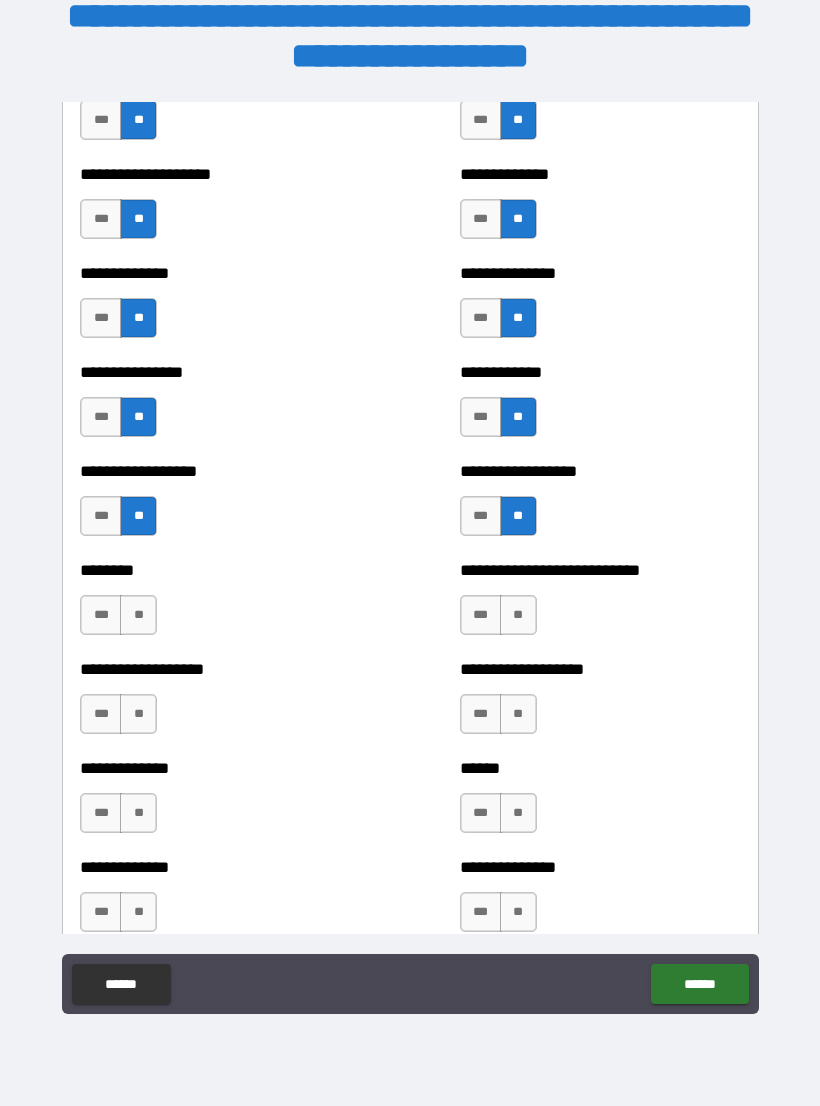 click on "**" at bounding box center [518, 615] 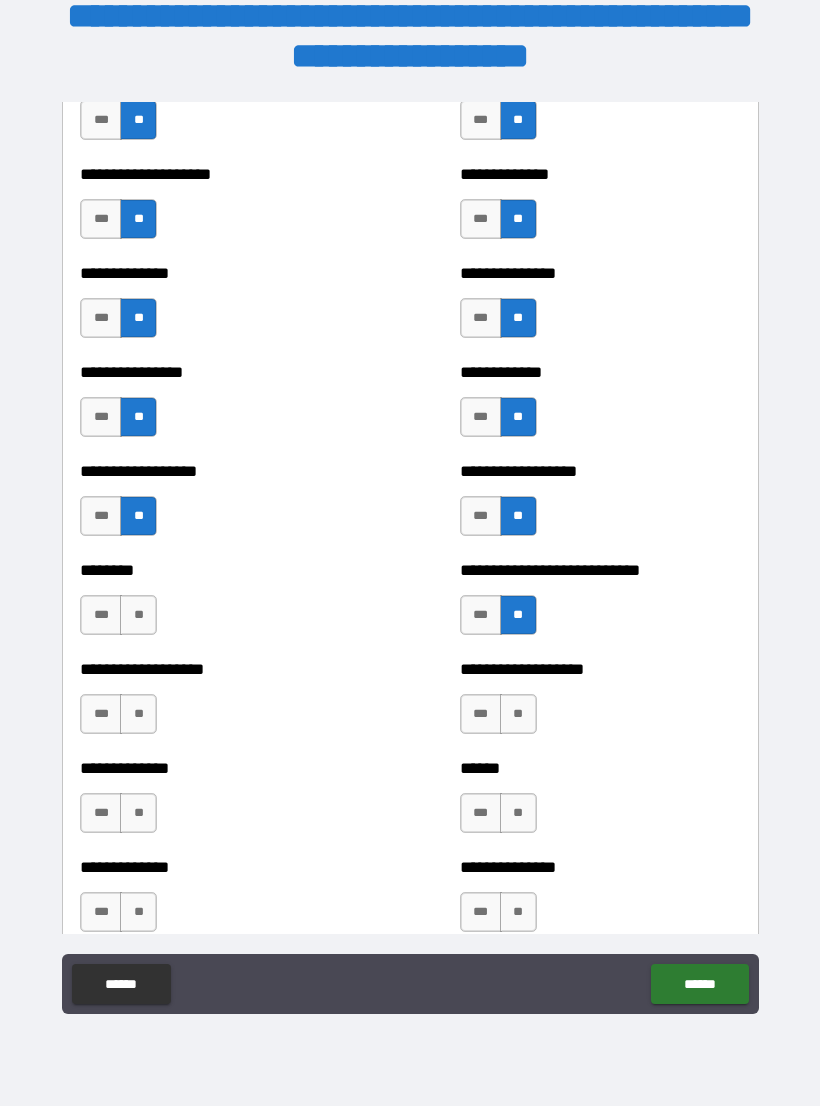 click on "**" at bounding box center [518, 714] 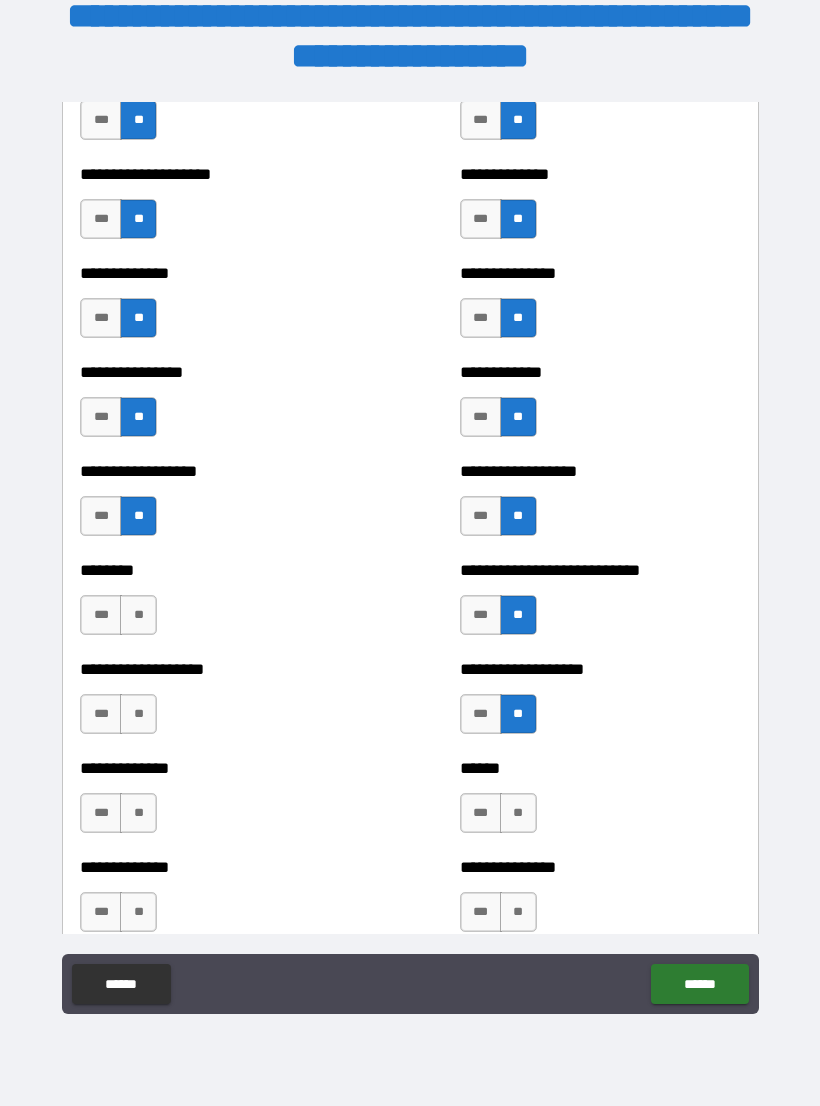 click on "**" at bounding box center [138, 615] 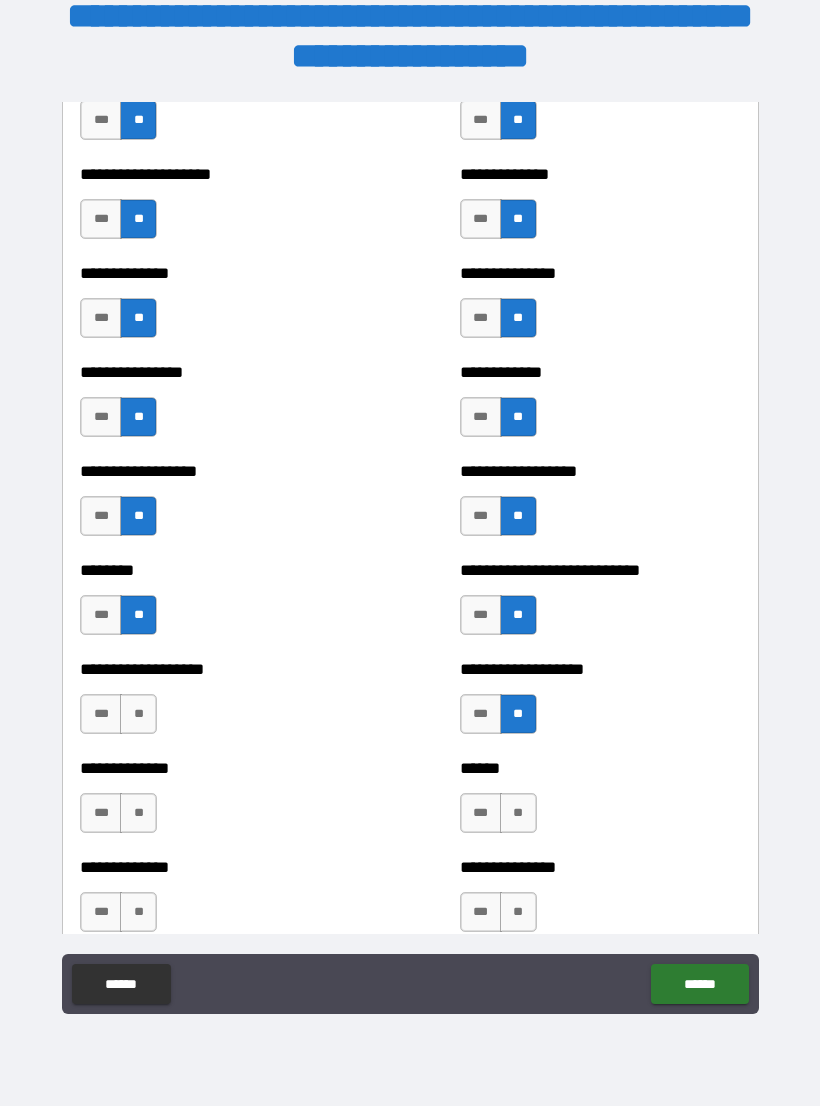 click on "**********" at bounding box center (220, 704) 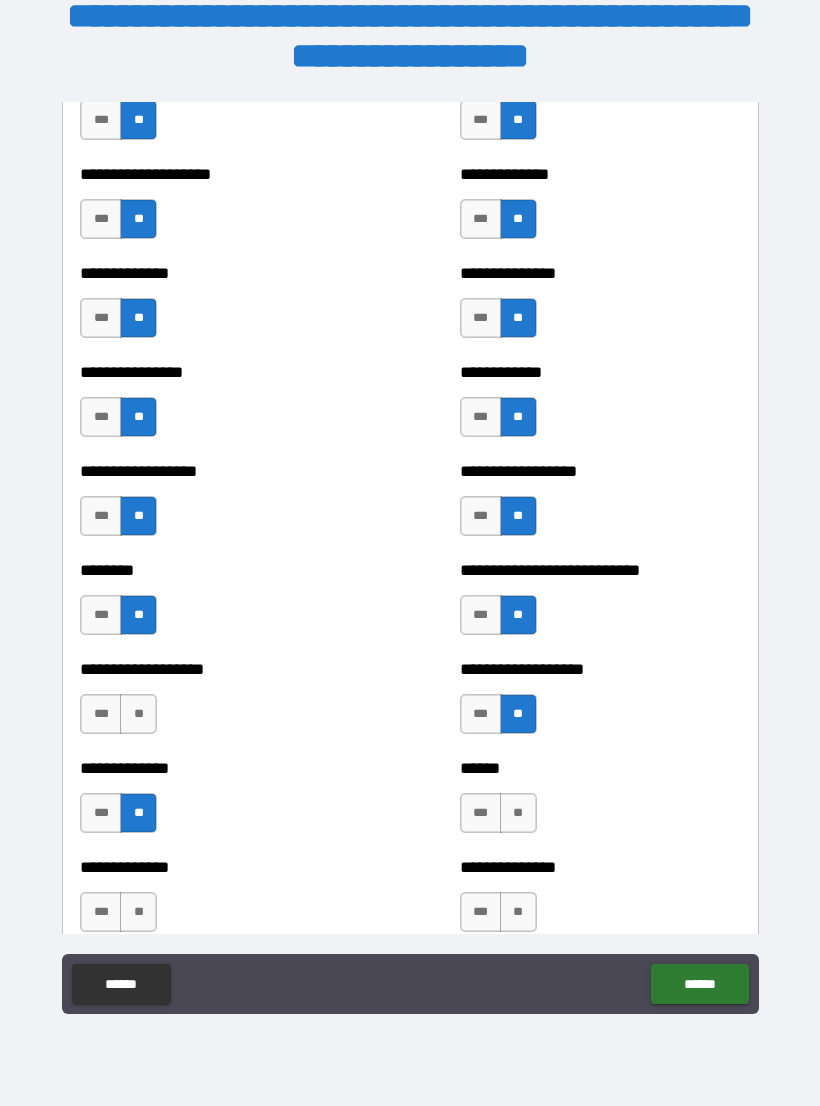 click on "**" at bounding box center (138, 714) 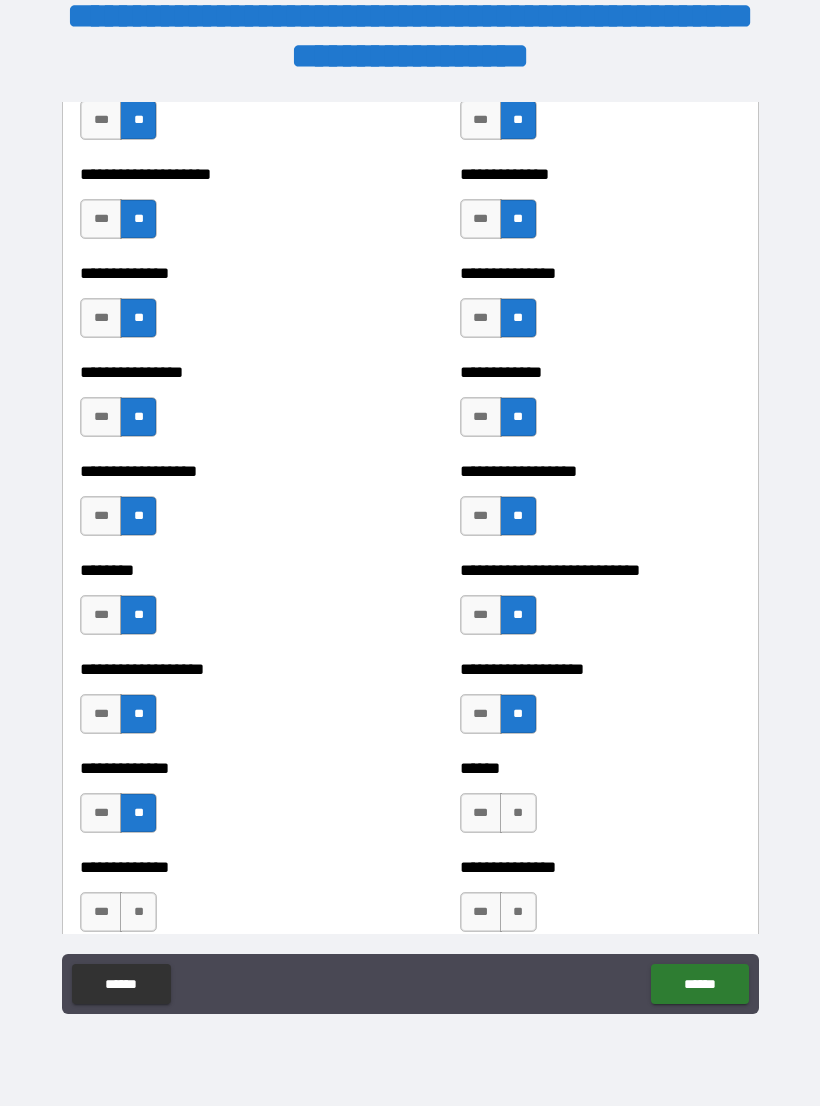click on "**" at bounding box center (518, 813) 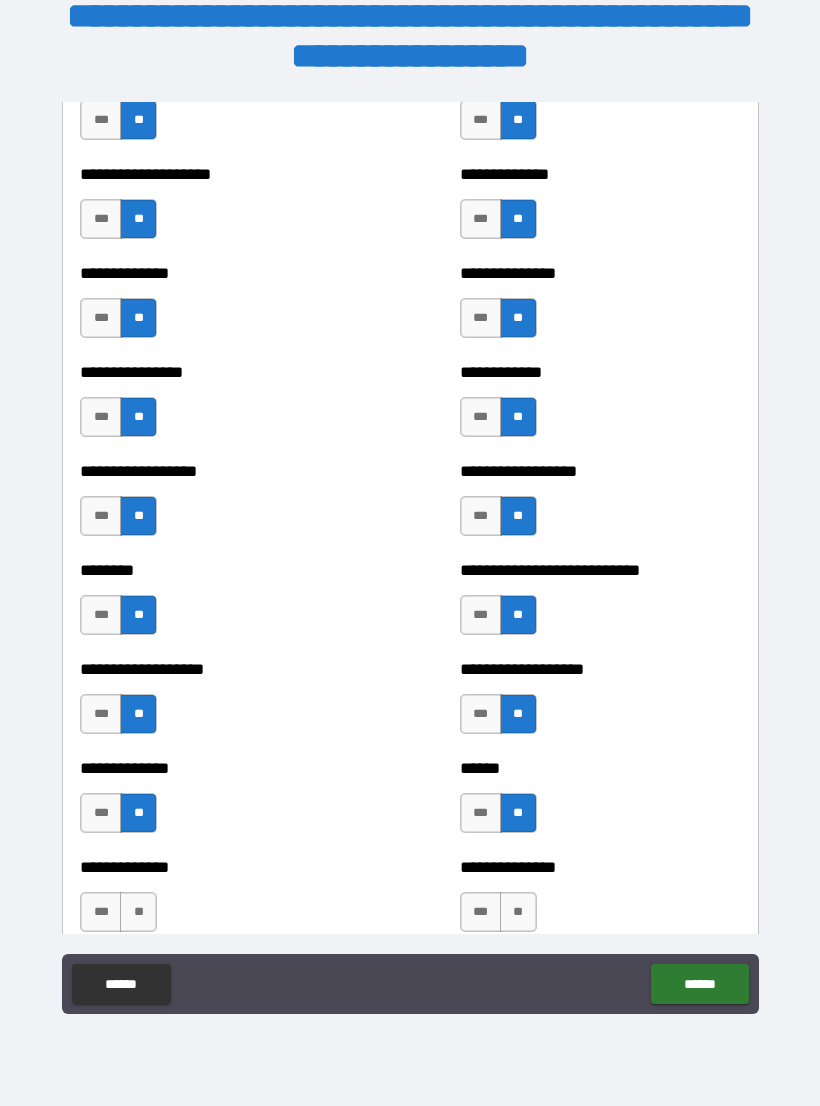 click on "**" at bounding box center [518, 912] 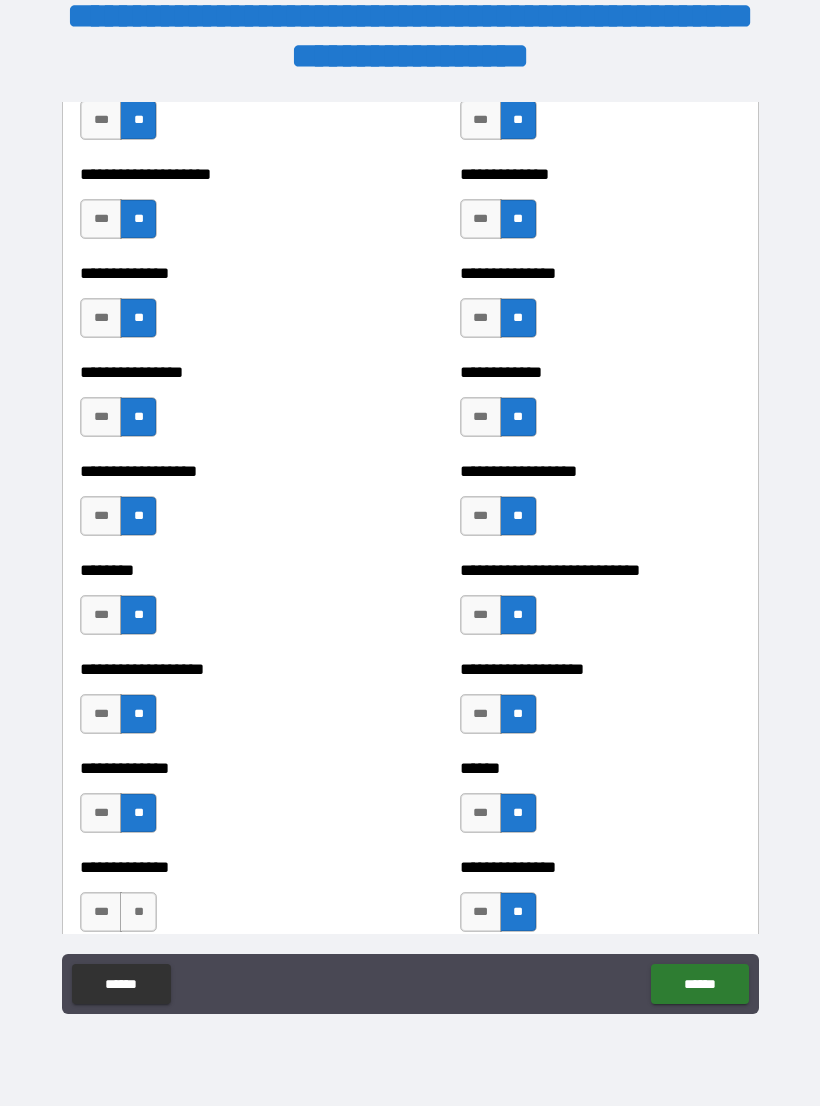 click on "**" at bounding box center (138, 912) 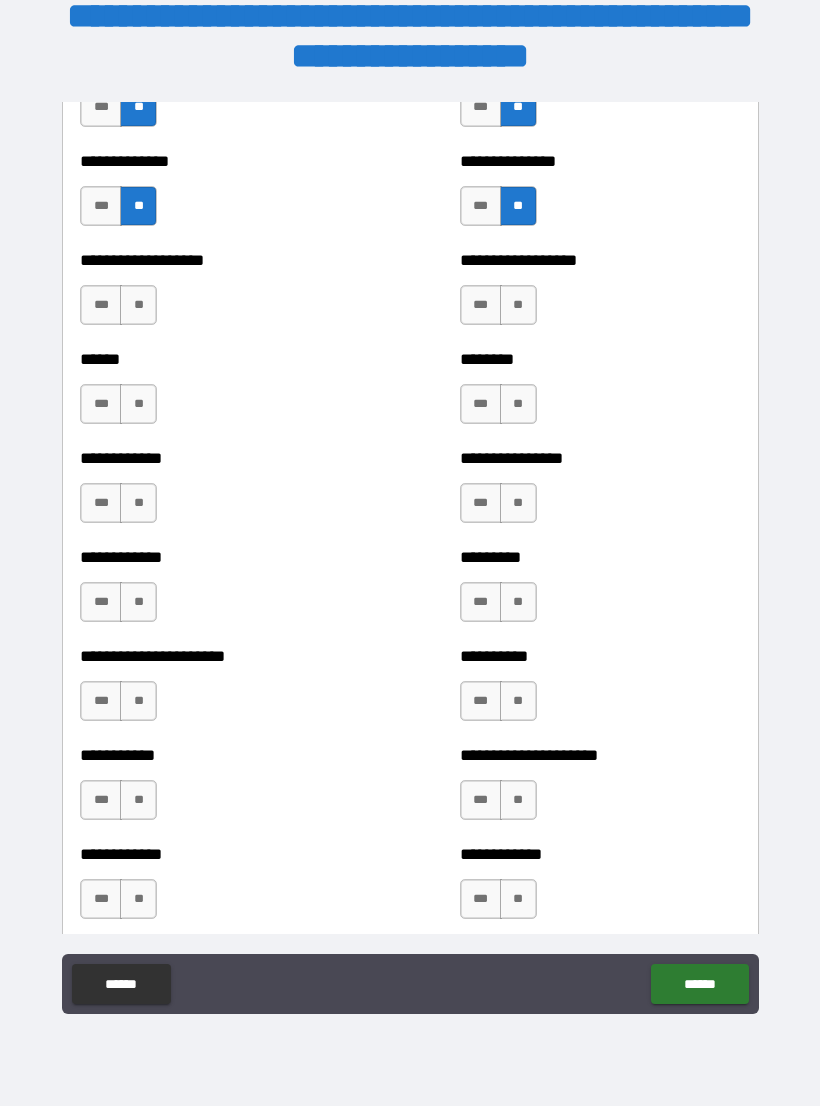 scroll, scrollTop: 4908, scrollLeft: 0, axis: vertical 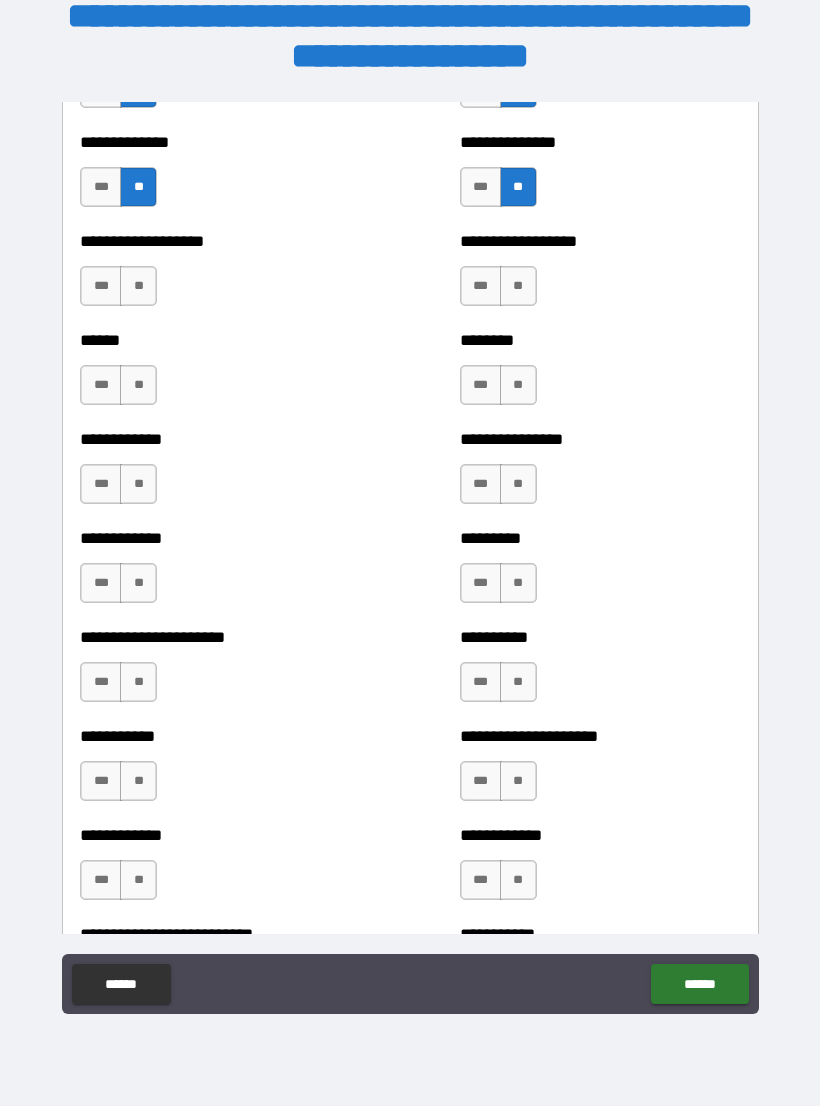 click on "**" at bounding box center [138, 286] 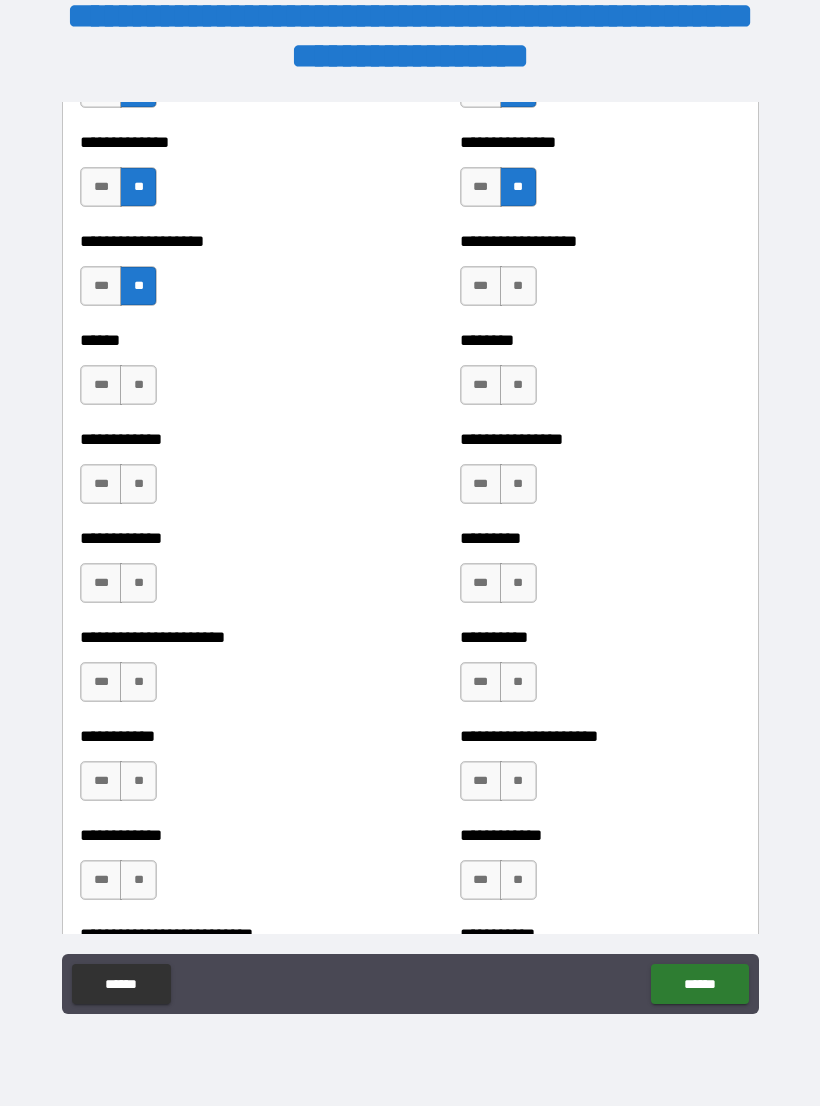 click on "**" at bounding box center (138, 385) 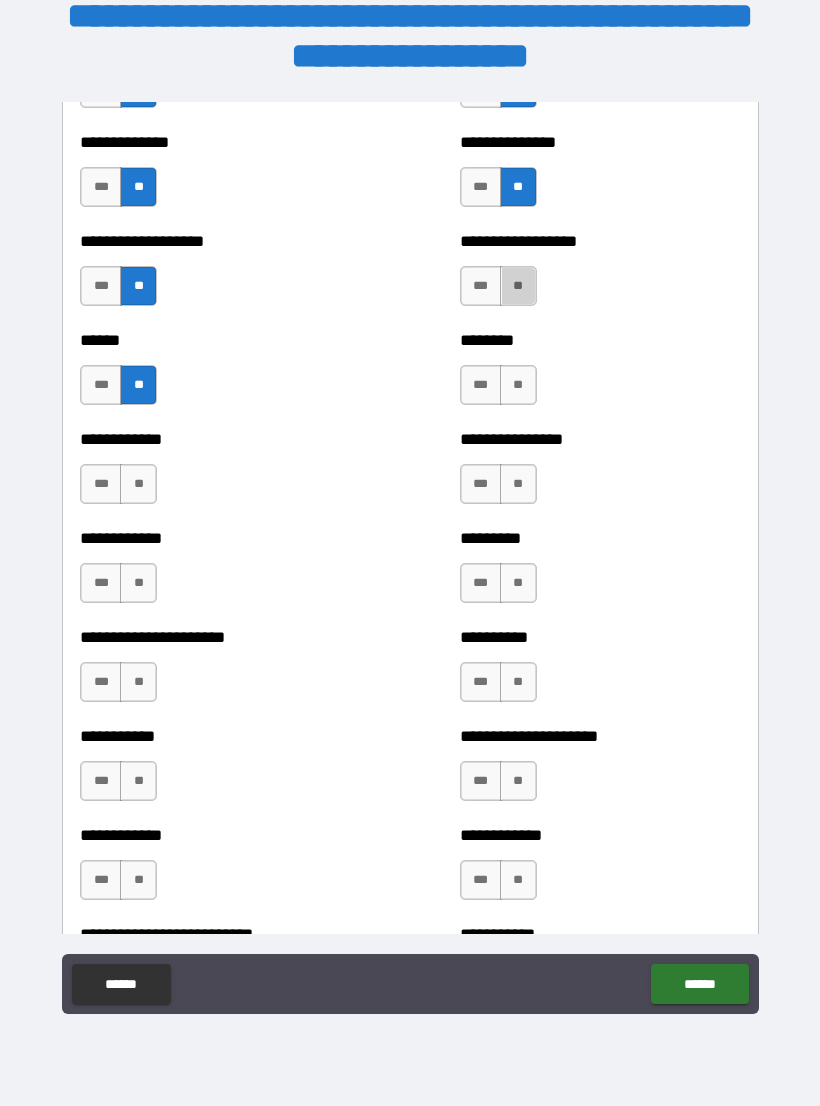 click on "**" at bounding box center [518, 286] 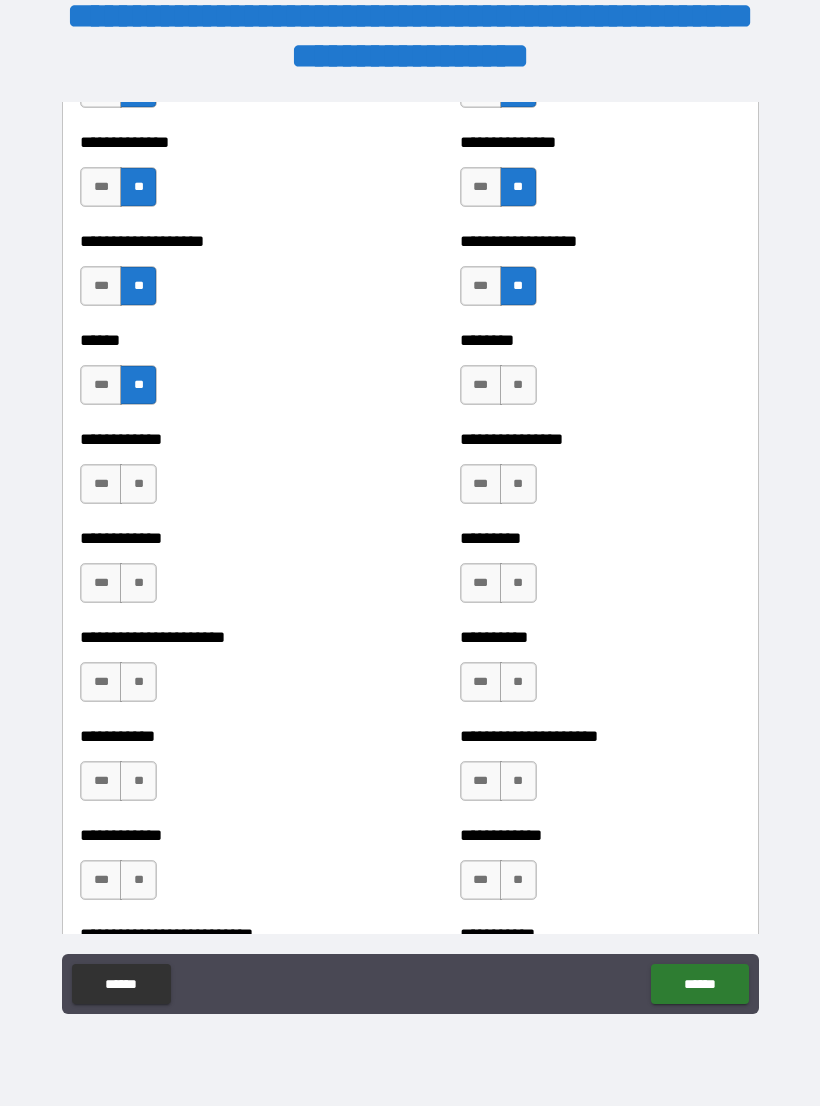 click on "**" at bounding box center [518, 385] 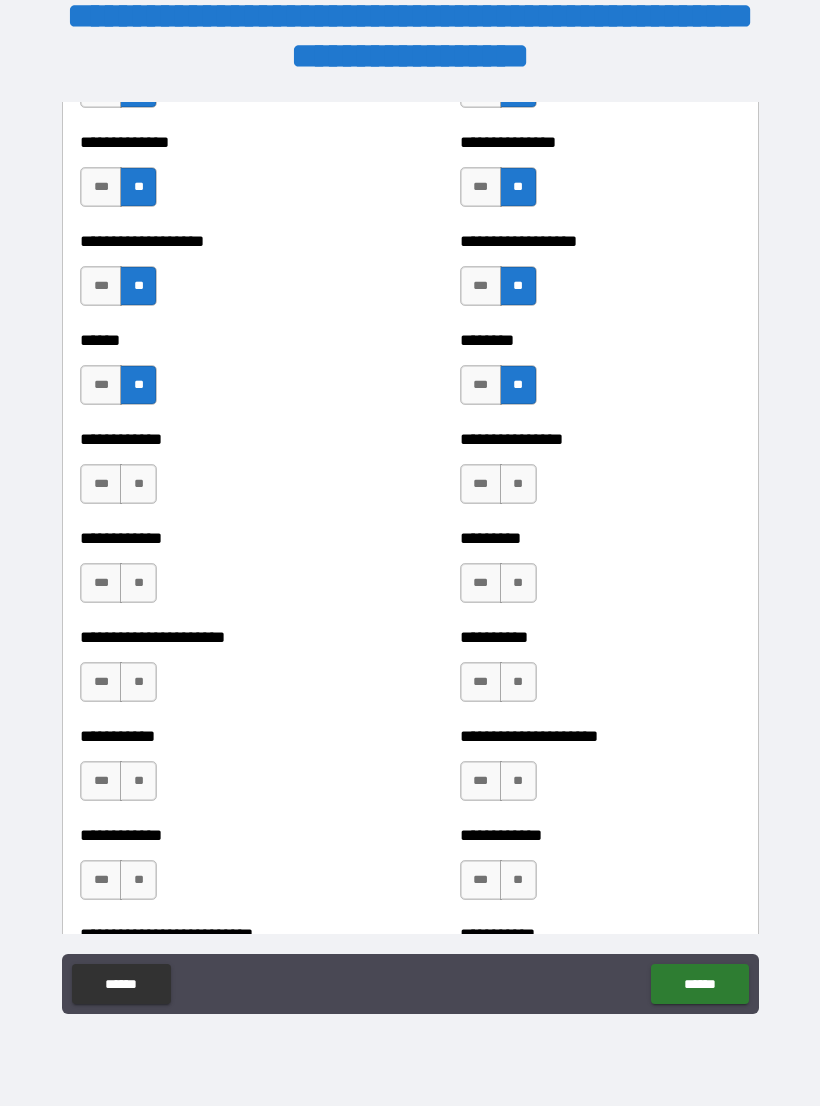 click on "**********" at bounding box center [600, 474] 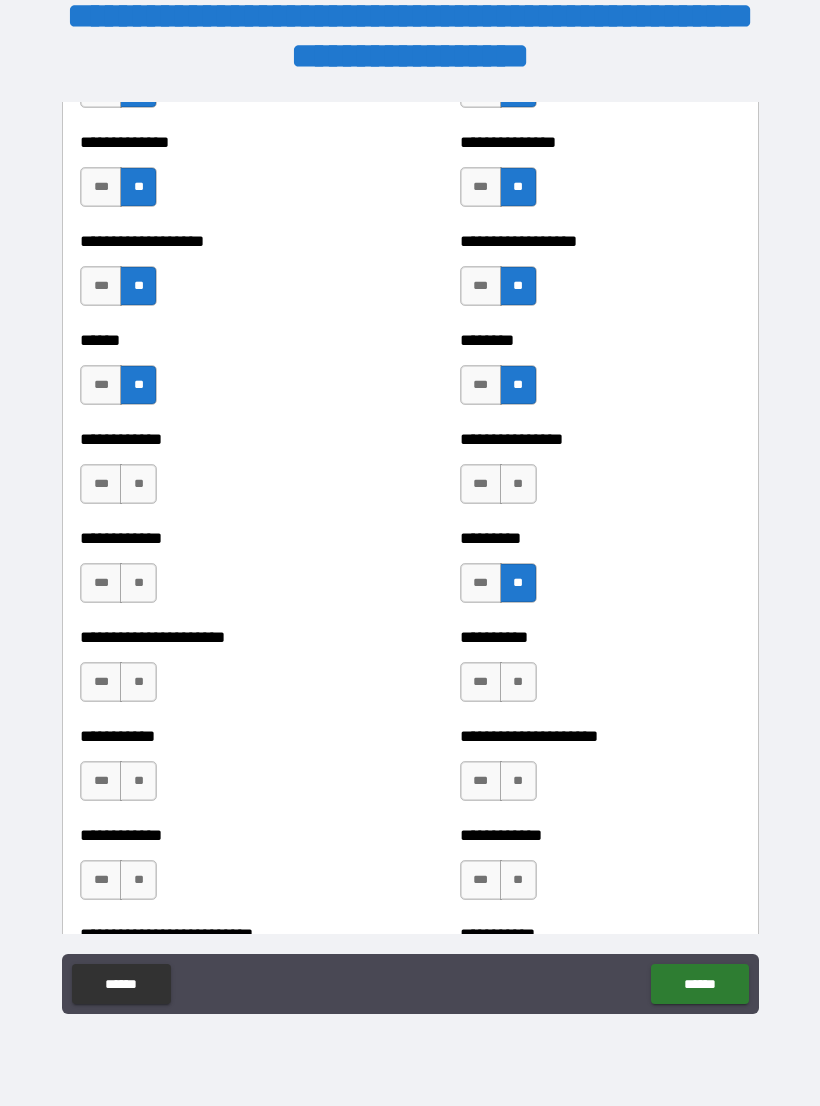 click on "**" at bounding box center [518, 484] 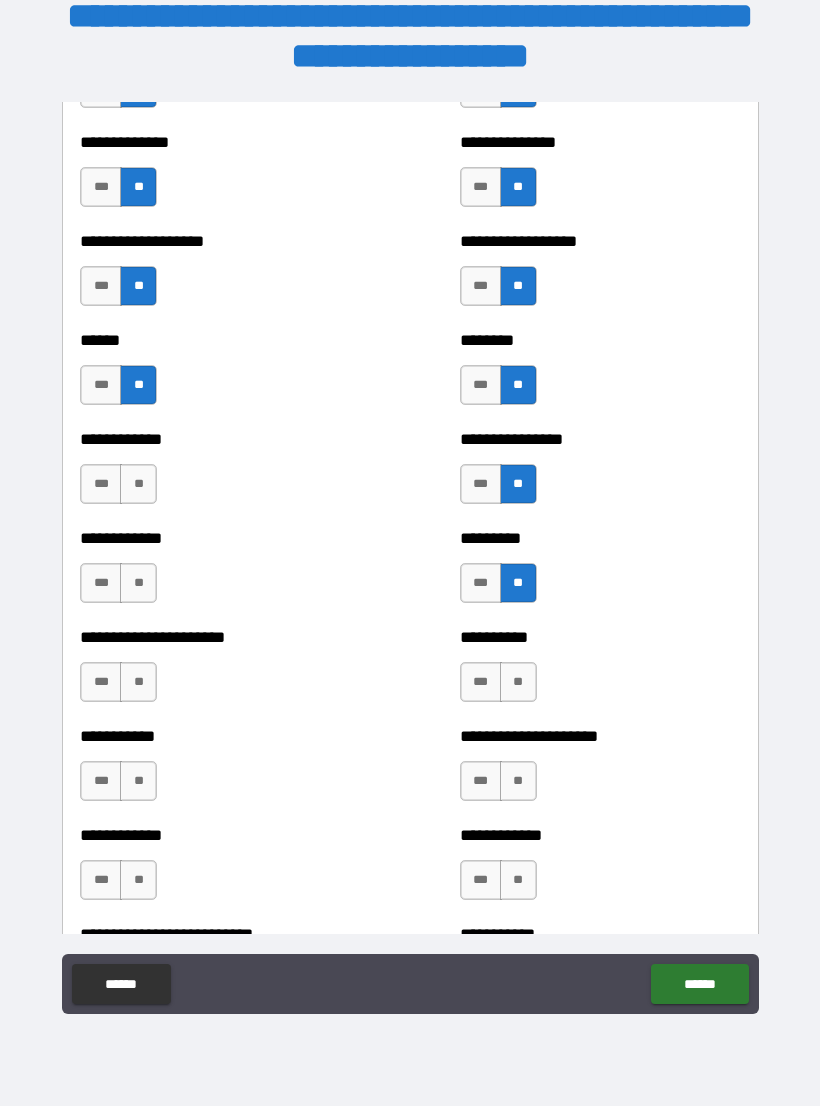 click on "**" at bounding box center [518, 682] 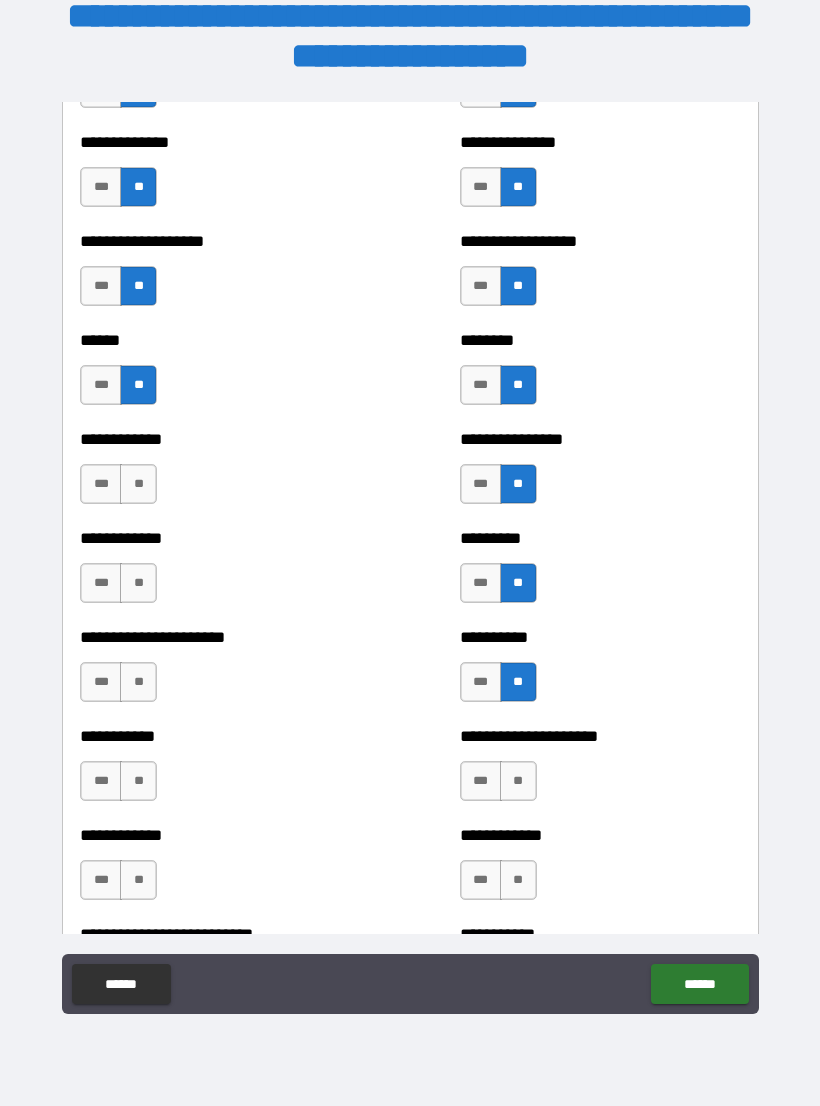 click on "**" at bounding box center [518, 781] 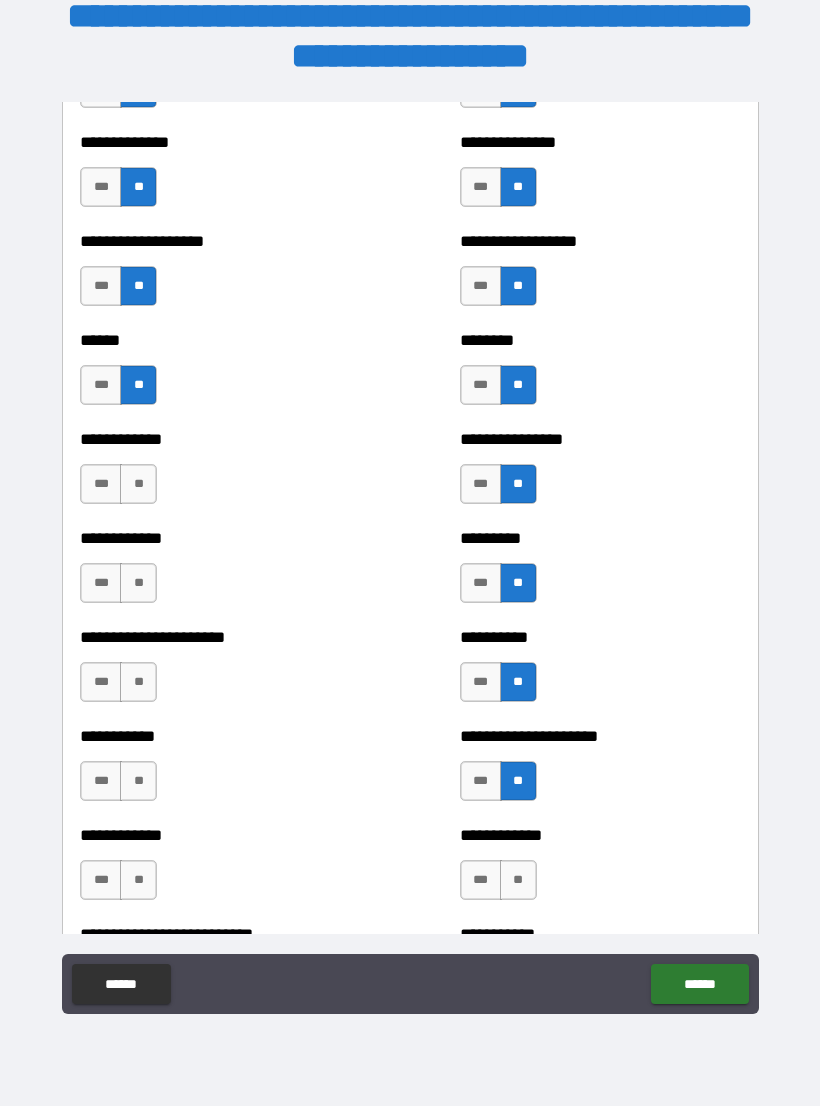 click on "**" at bounding box center [518, 880] 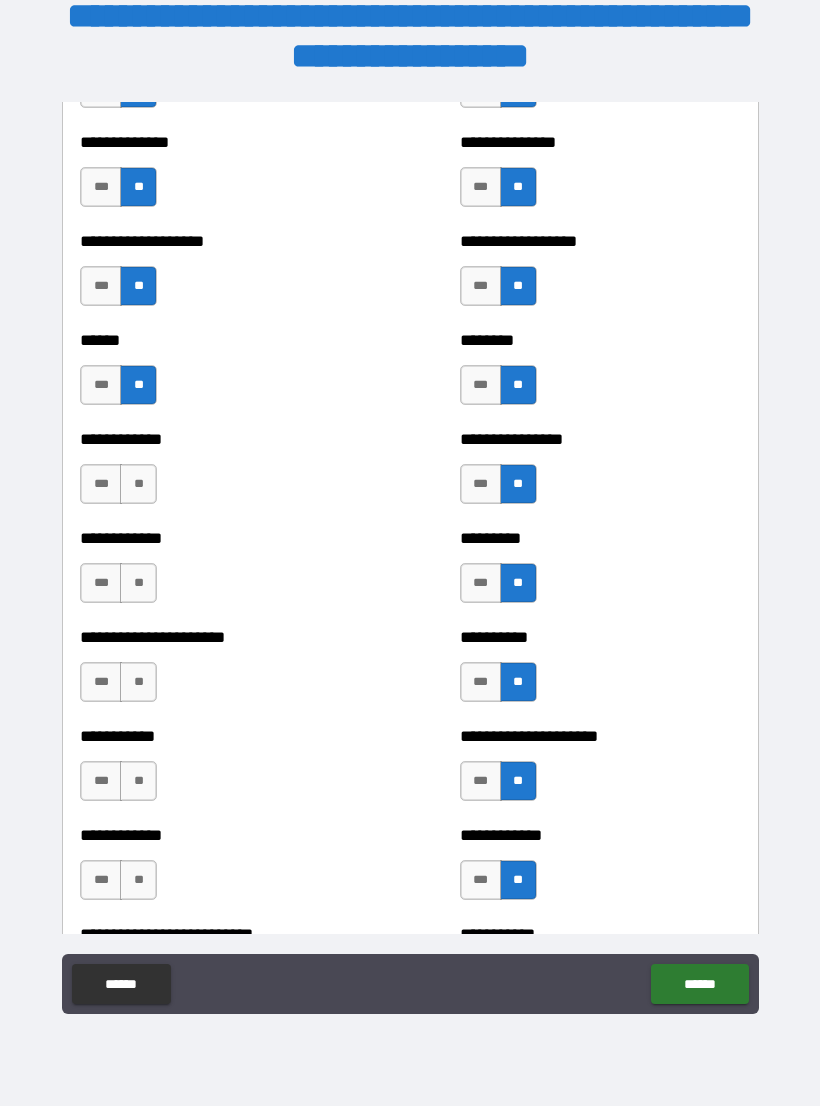 click on "**" at bounding box center (138, 880) 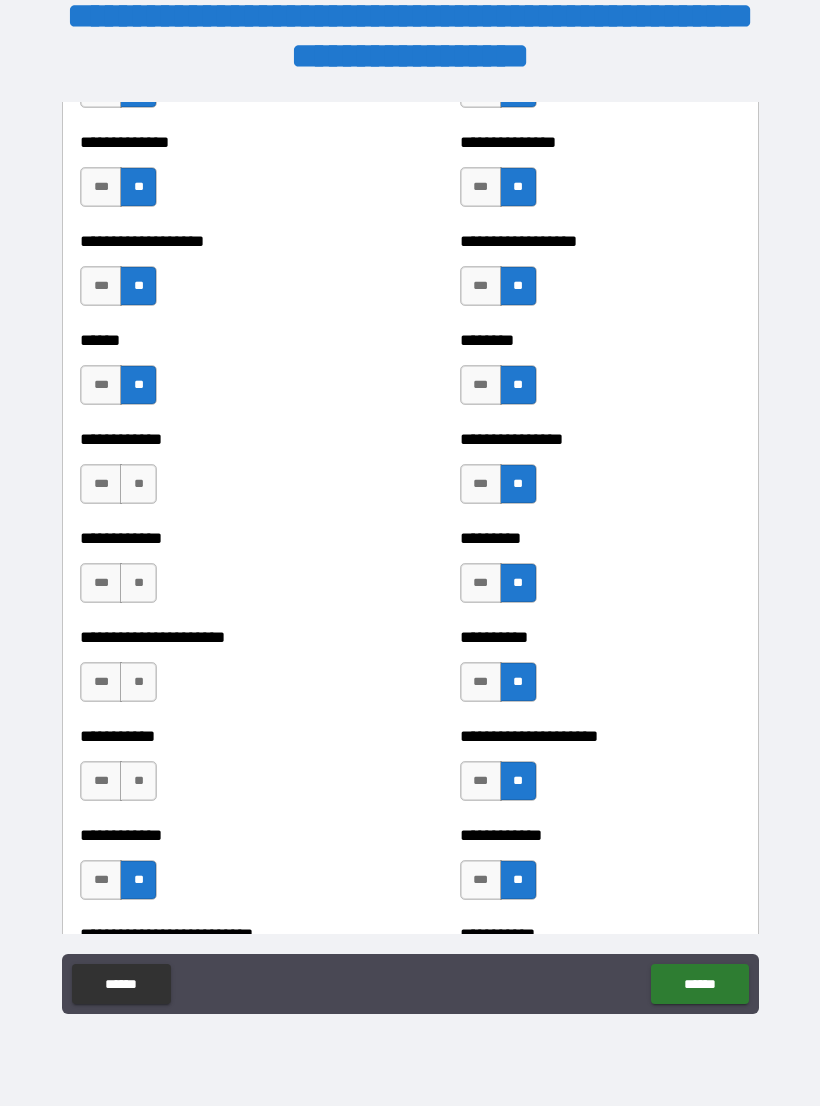 click on "**" at bounding box center [138, 781] 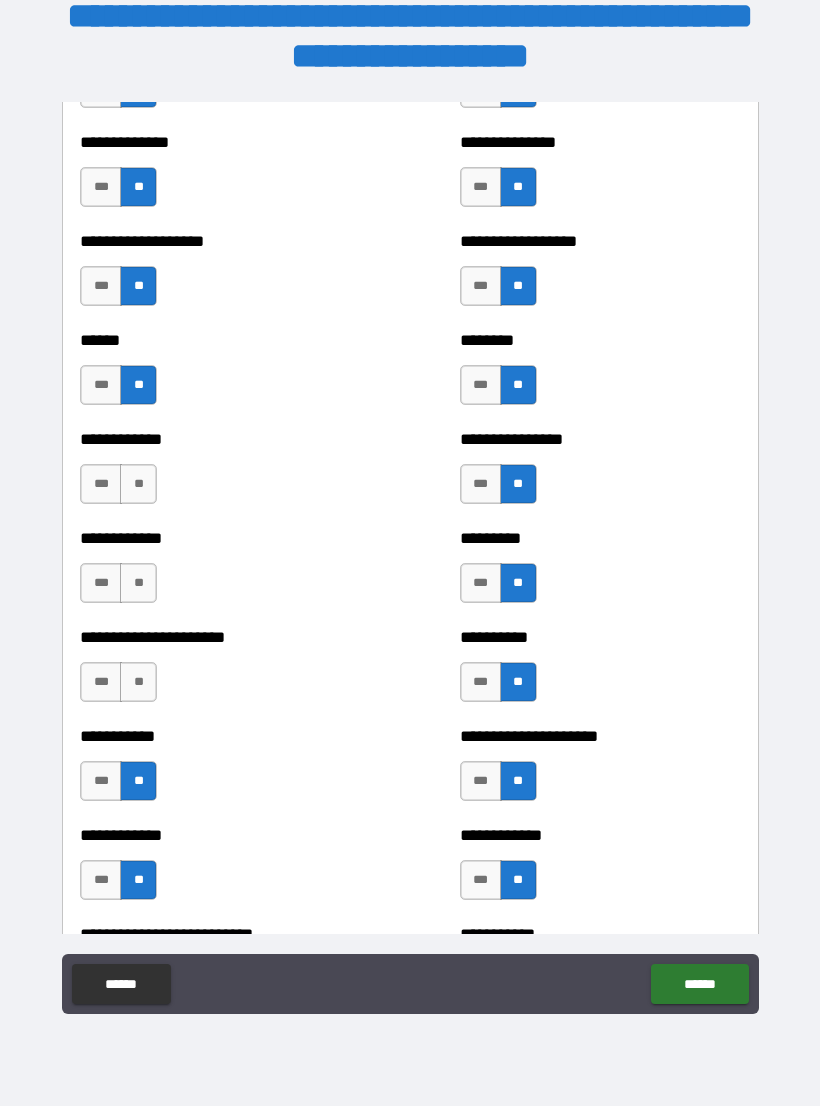click on "**" at bounding box center (138, 682) 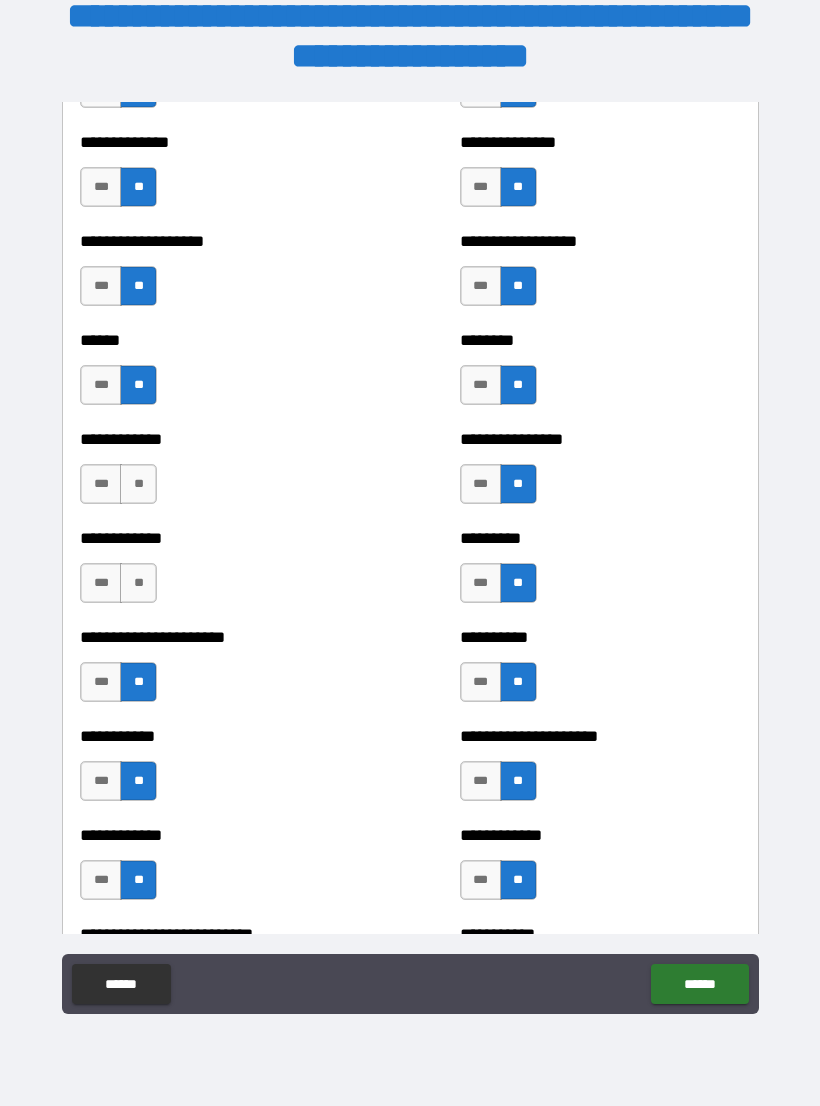 click on "**" at bounding box center (138, 583) 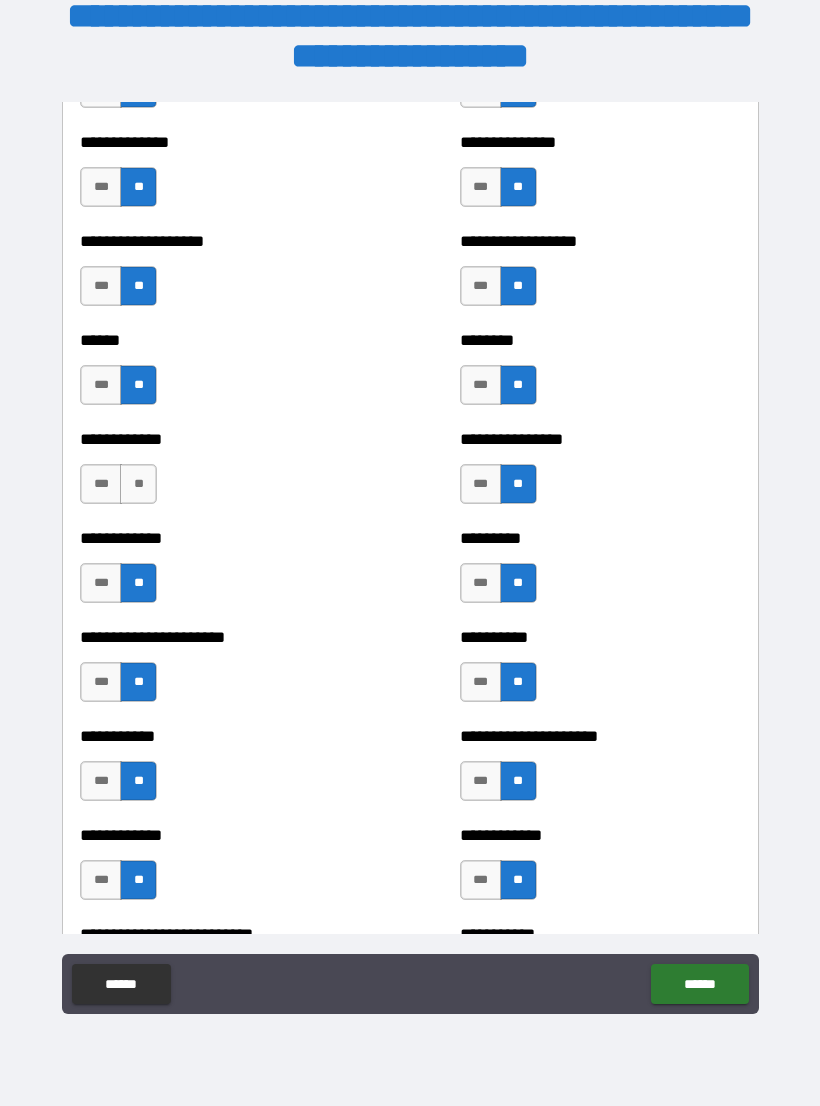 click on "**" at bounding box center (138, 484) 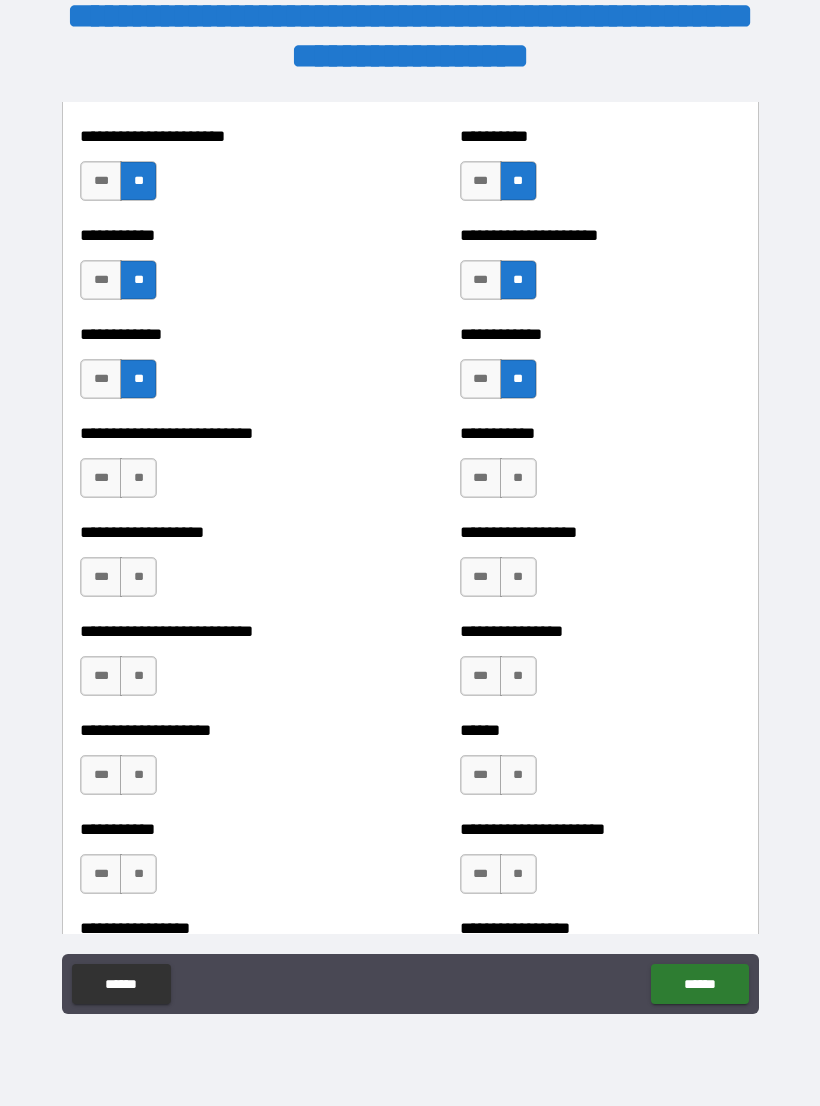 scroll, scrollTop: 5455, scrollLeft: 0, axis: vertical 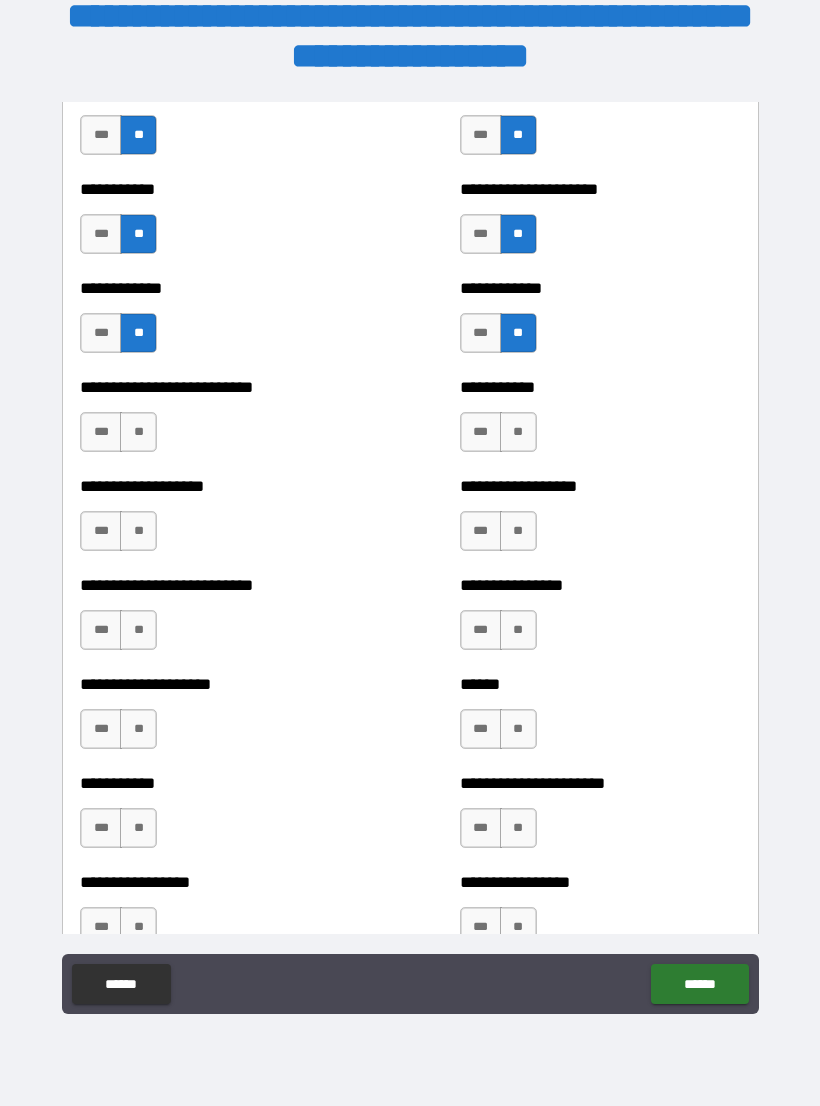 click on "**" at bounding box center (138, 432) 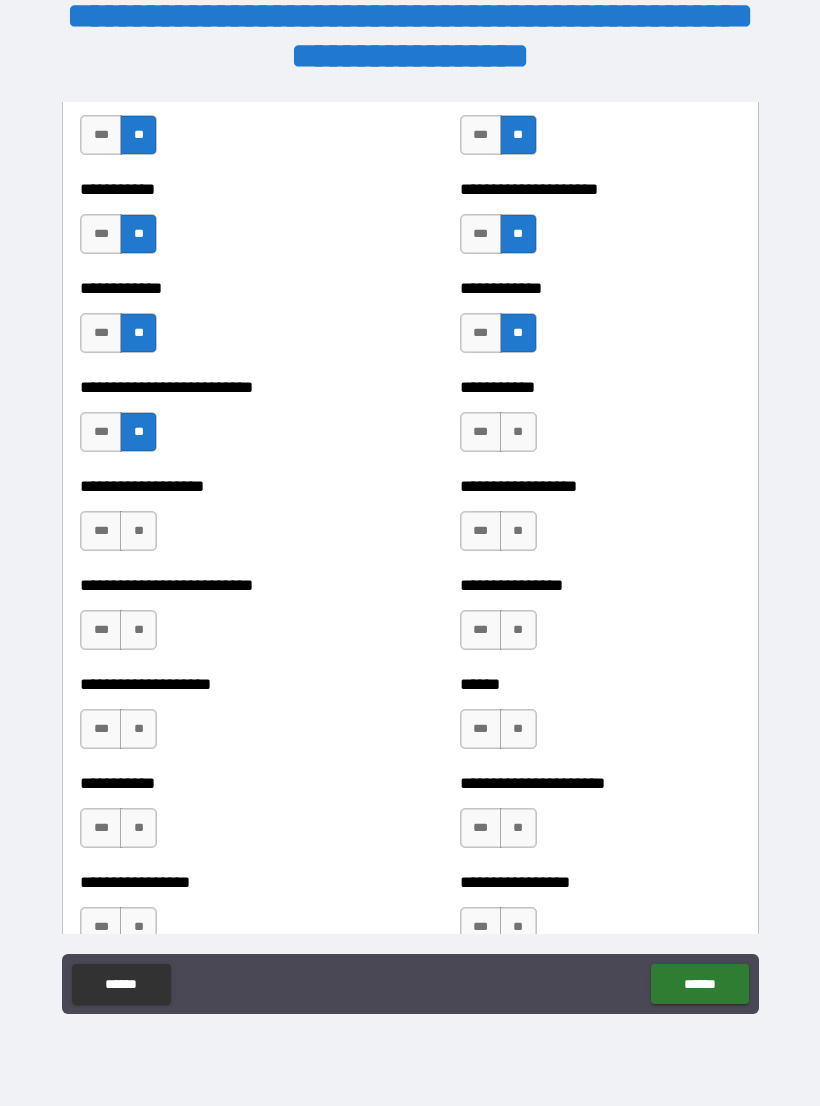 click on "**" at bounding box center [518, 432] 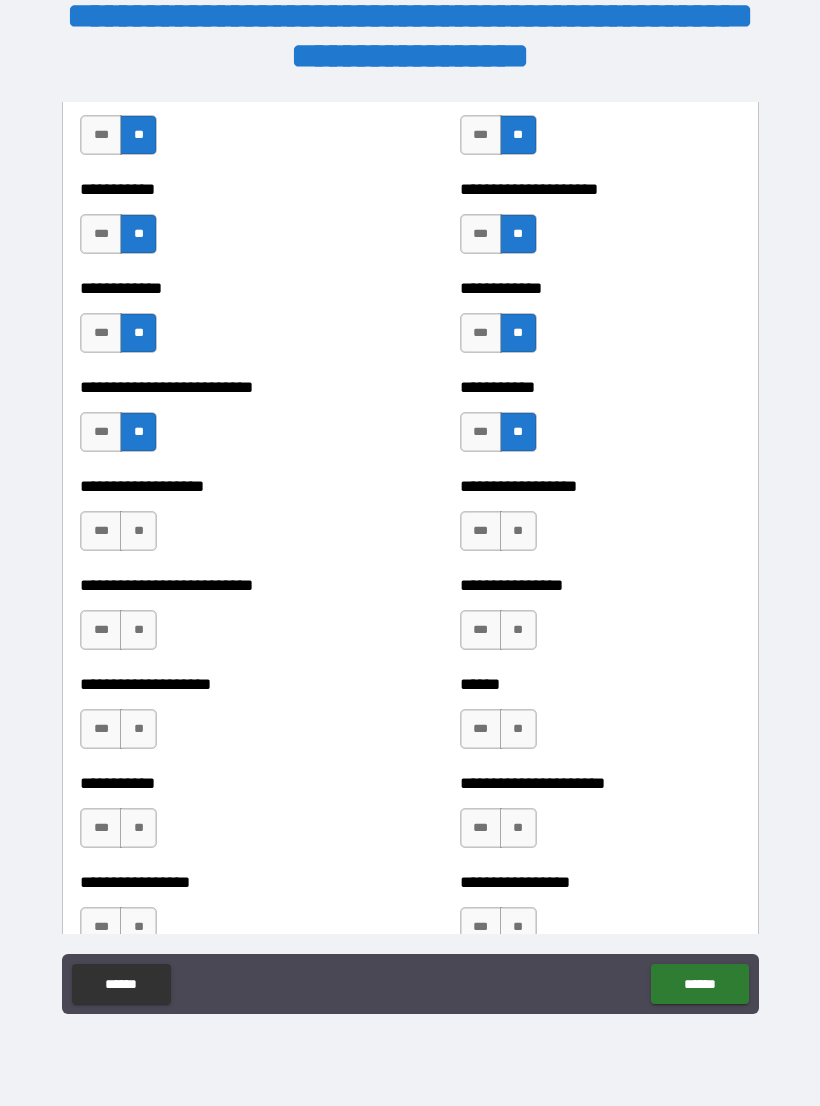 click on "**" at bounding box center (518, 531) 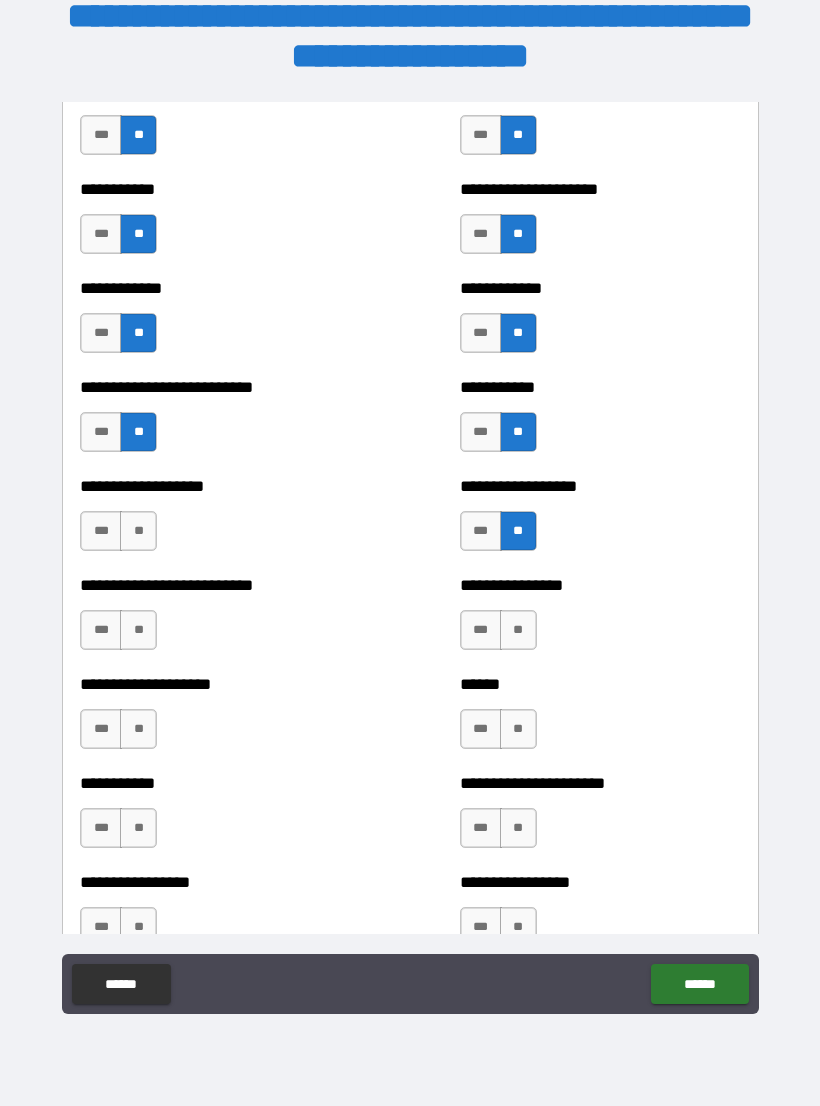 click on "**" at bounding box center (138, 531) 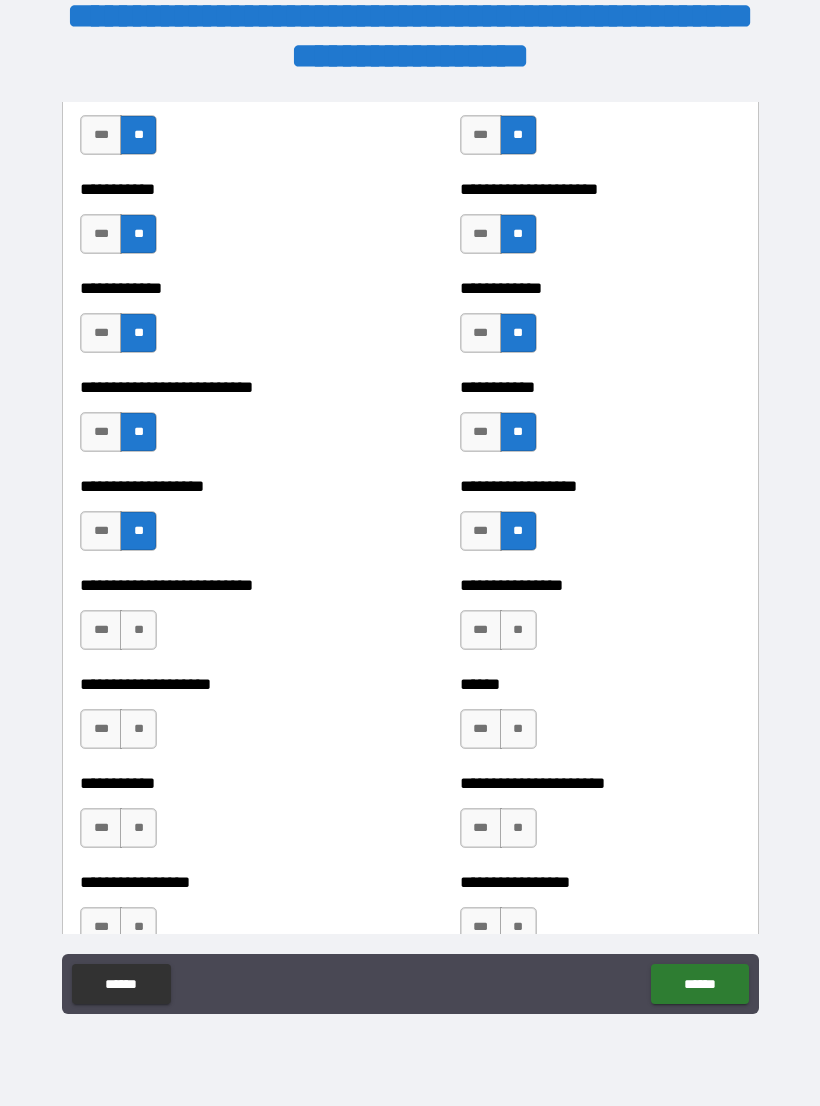 click on "**" at bounding box center [138, 630] 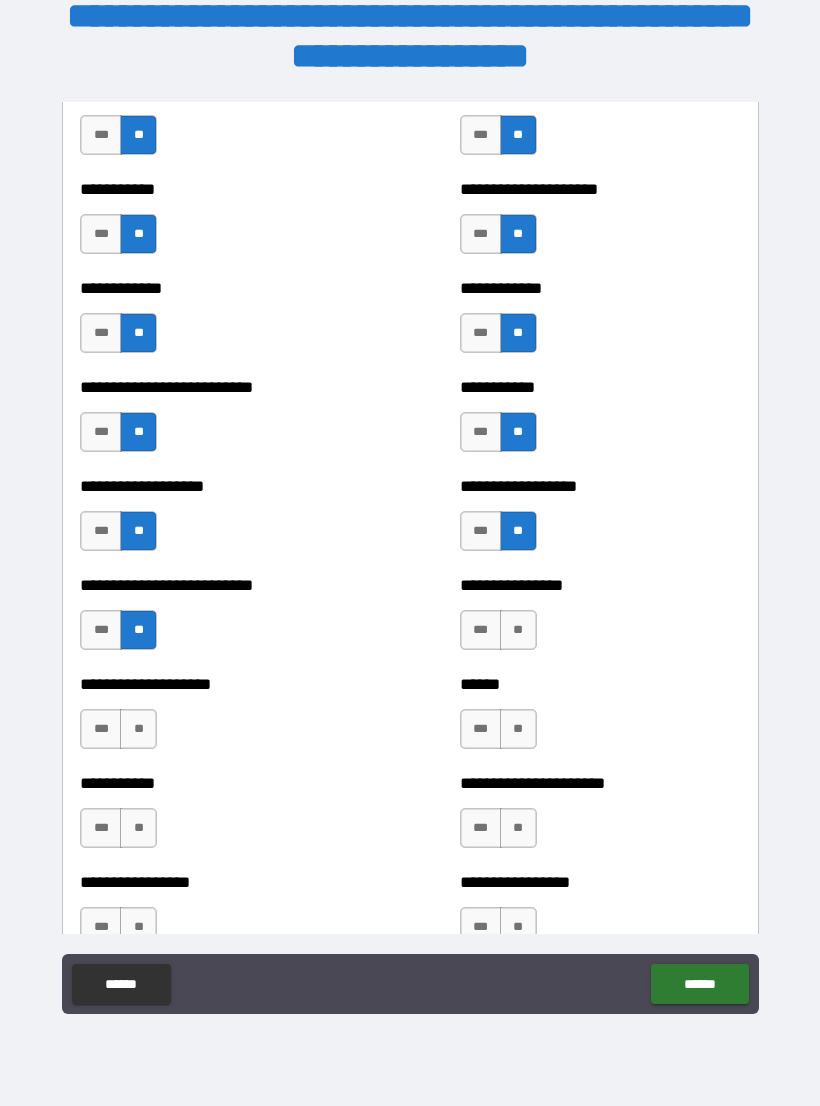 click on "**" at bounding box center (518, 630) 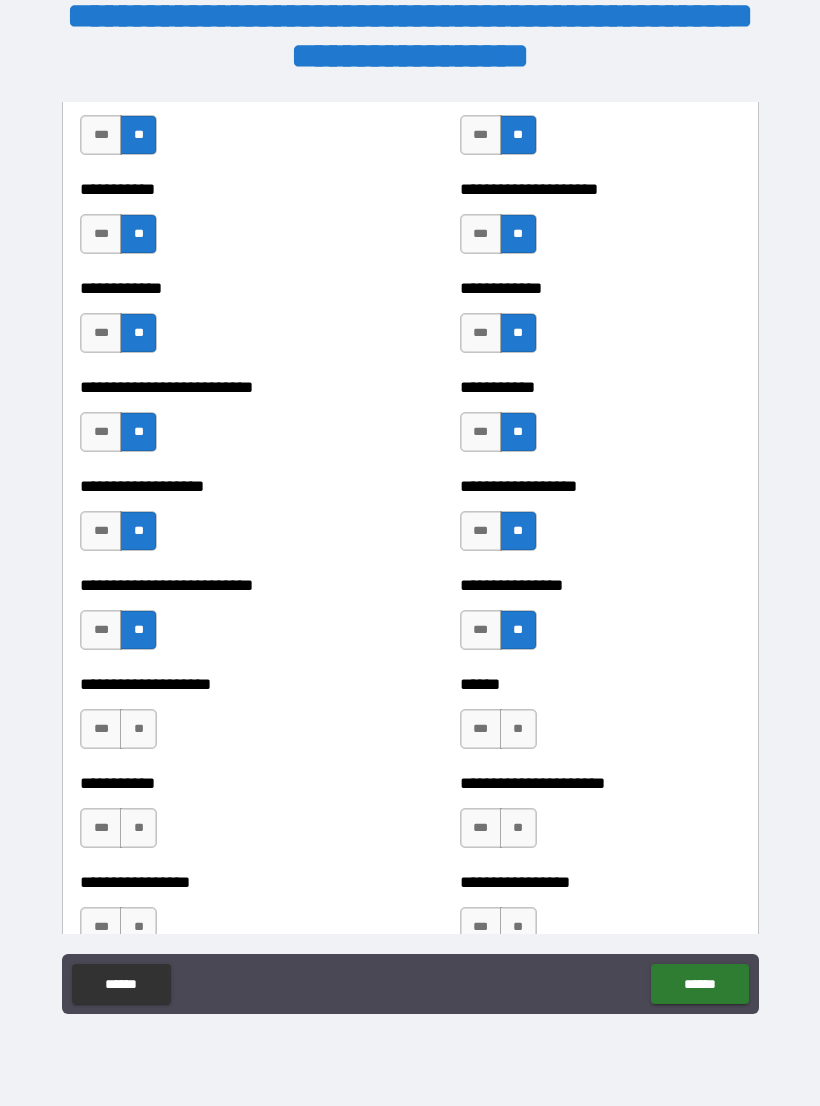 click on "**" at bounding box center (518, 729) 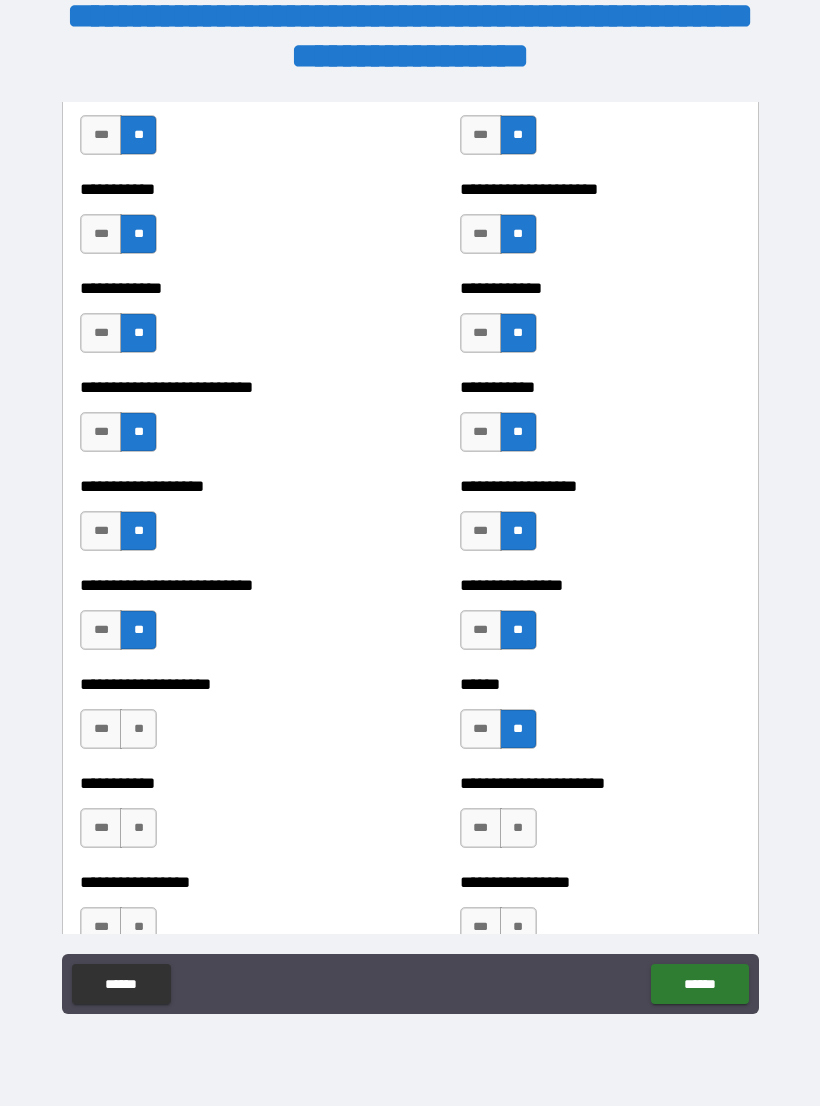 click on "**" at bounding box center (138, 729) 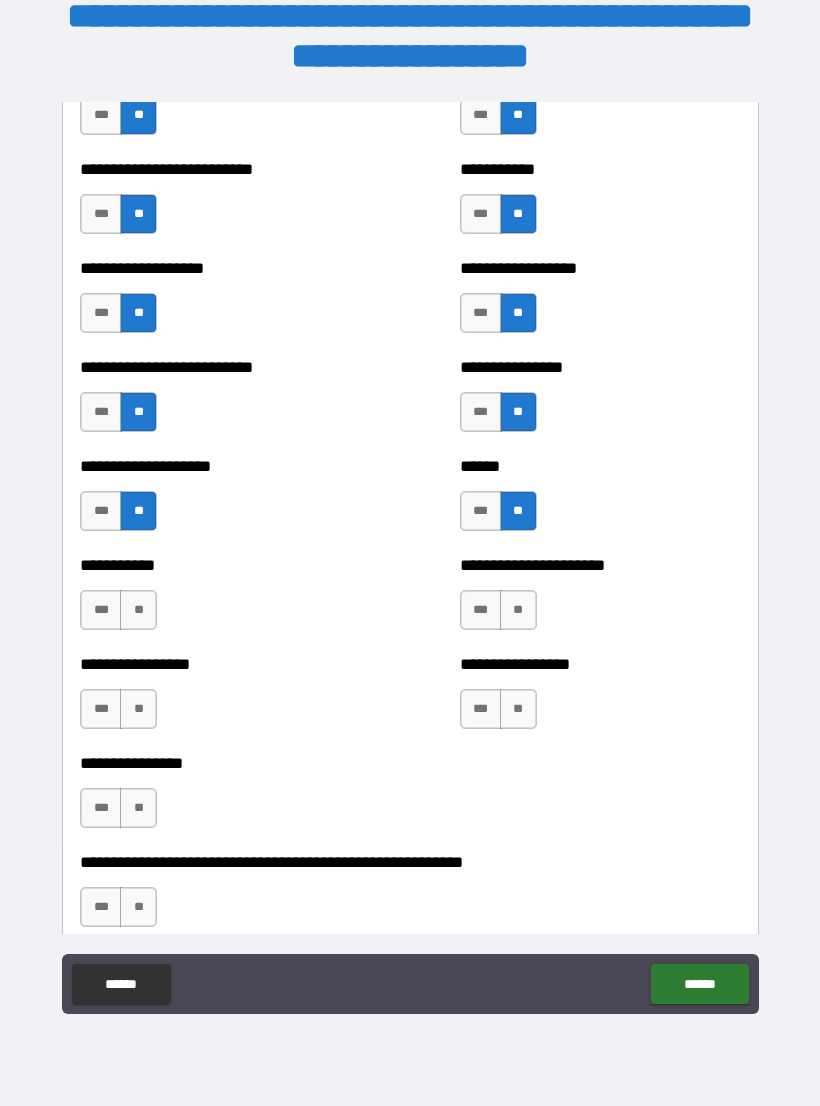 scroll, scrollTop: 5742, scrollLeft: 0, axis: vertical 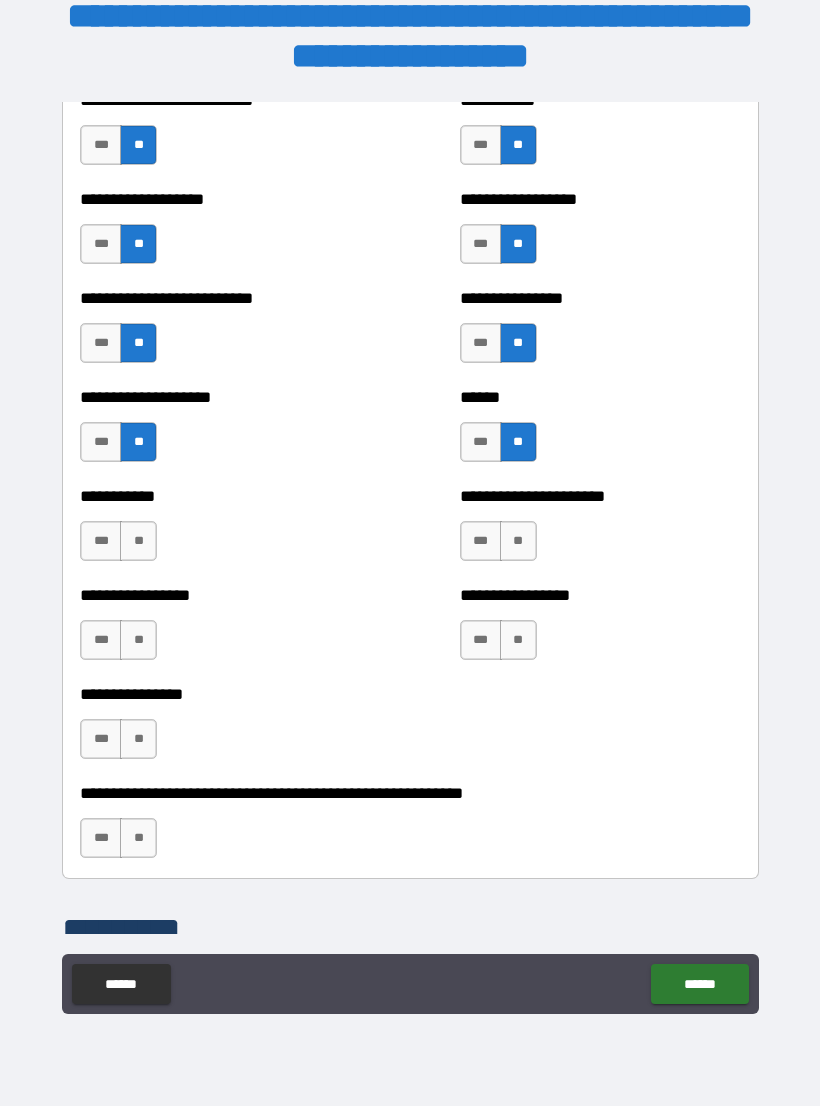 click on "**" at bounding box center (138, 541) 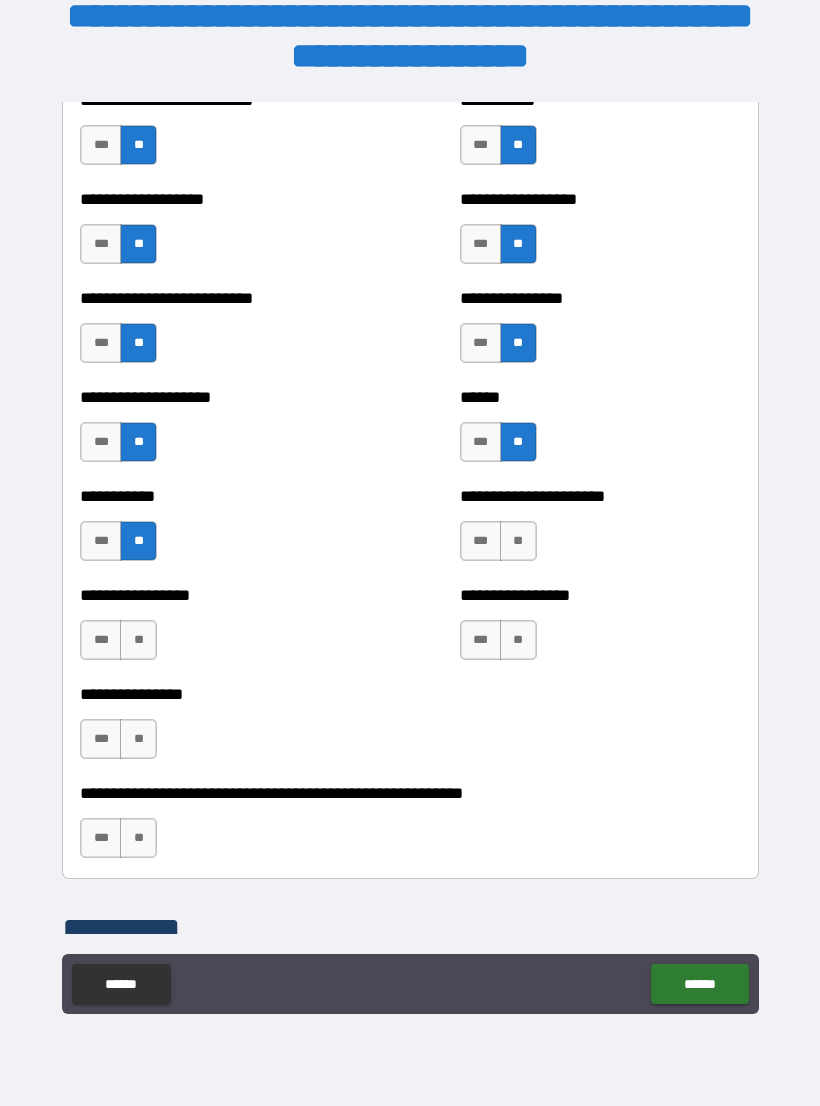 click on "**" at bounding box center (518, 541) 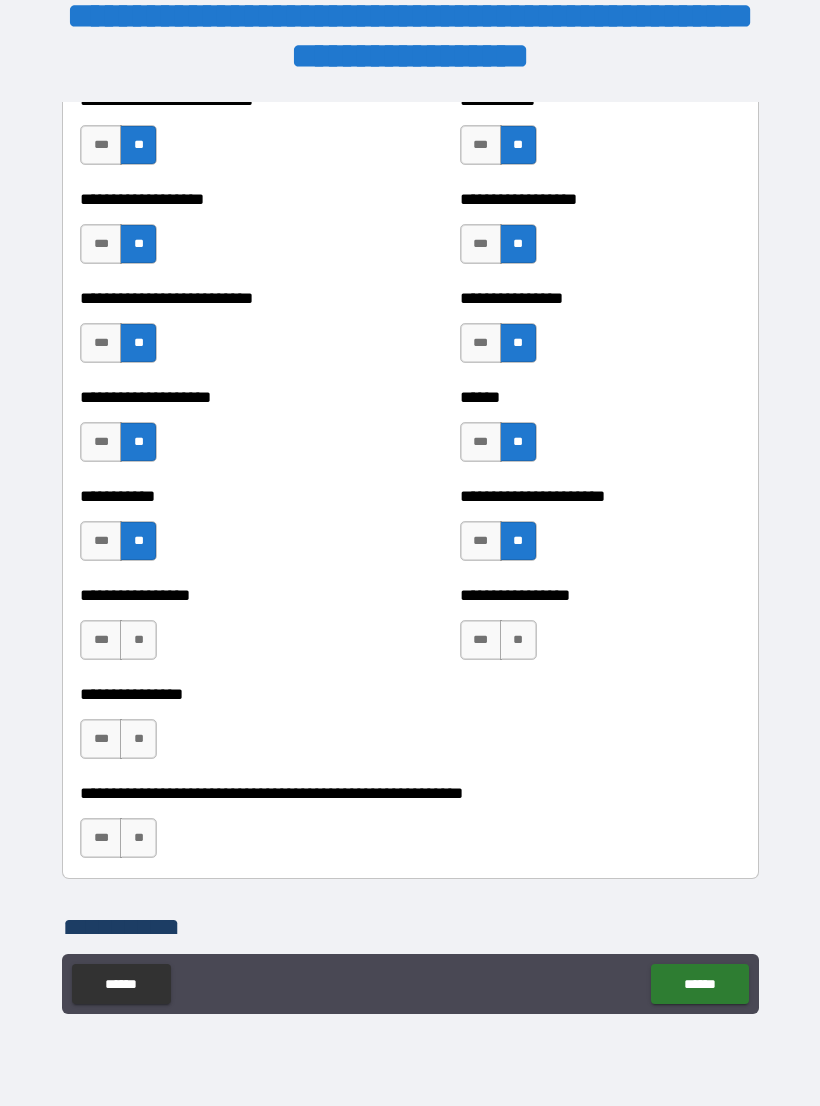 click on "**" at bounding box center [518, 640] 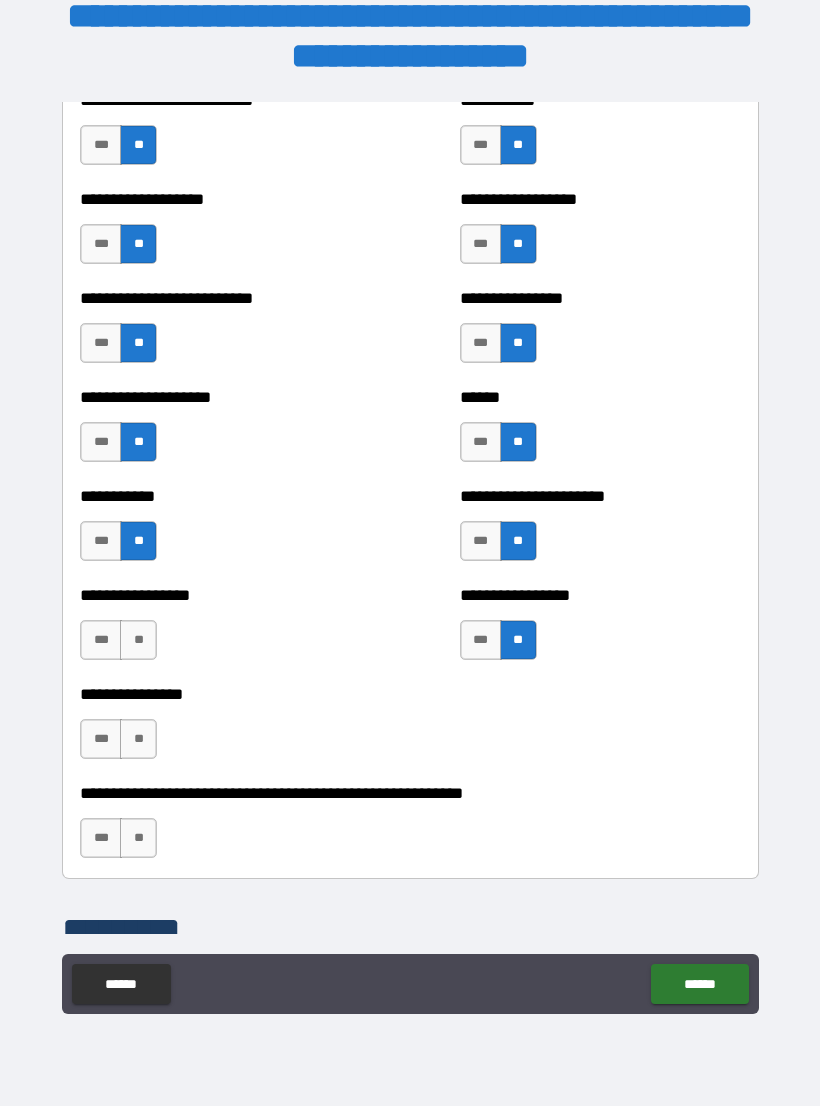 click on "**" at bounding box center (138, 640) 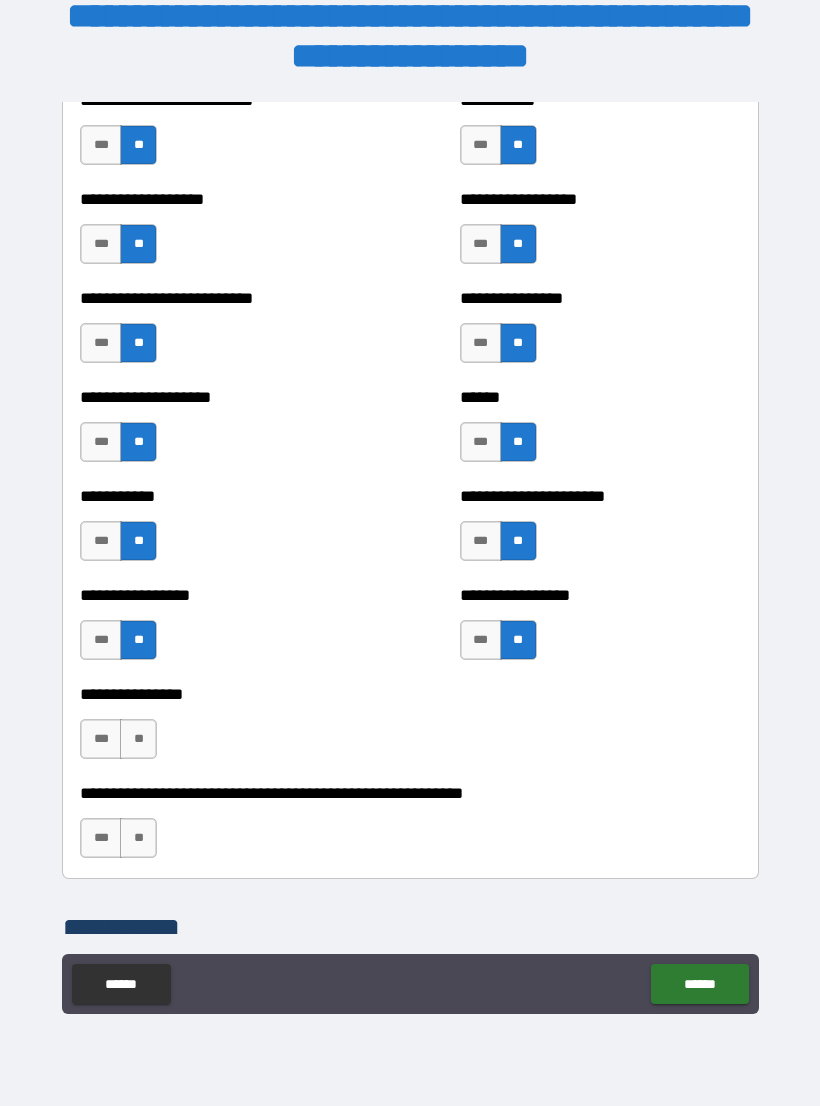 click on "**" at bounding box center (138, 739) 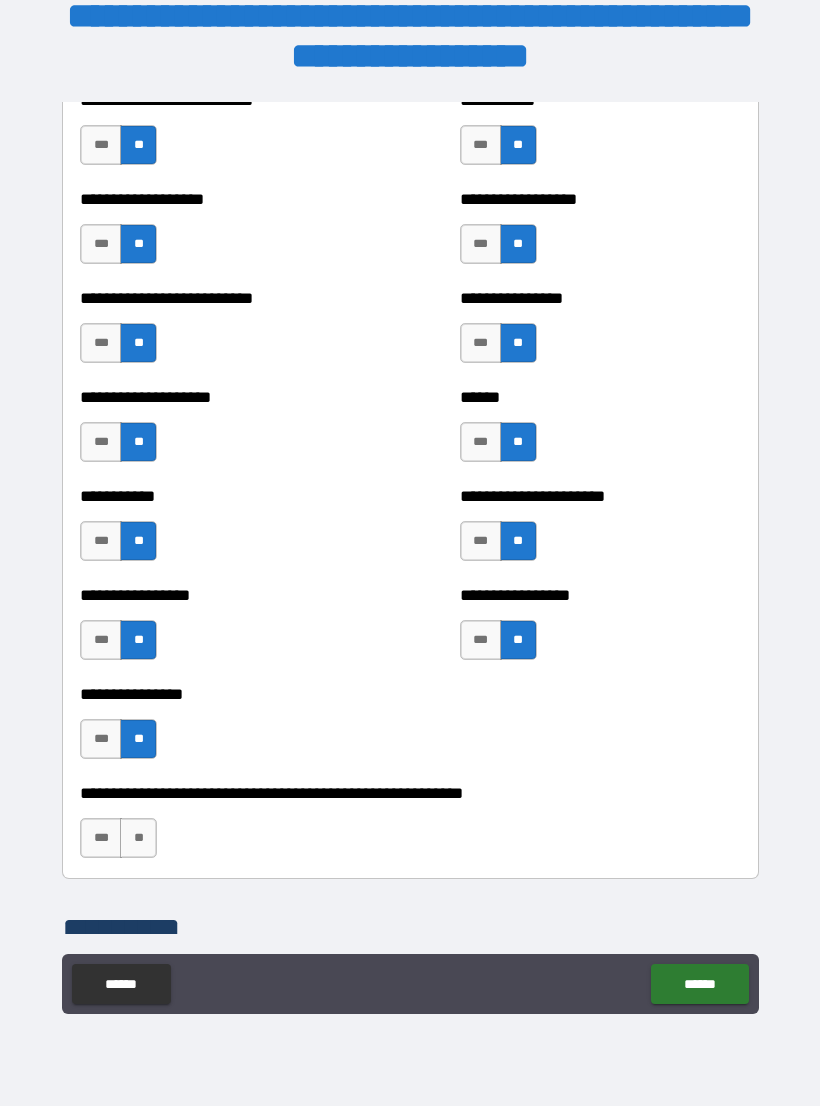 click on "**" at bounding box center (138, 838) 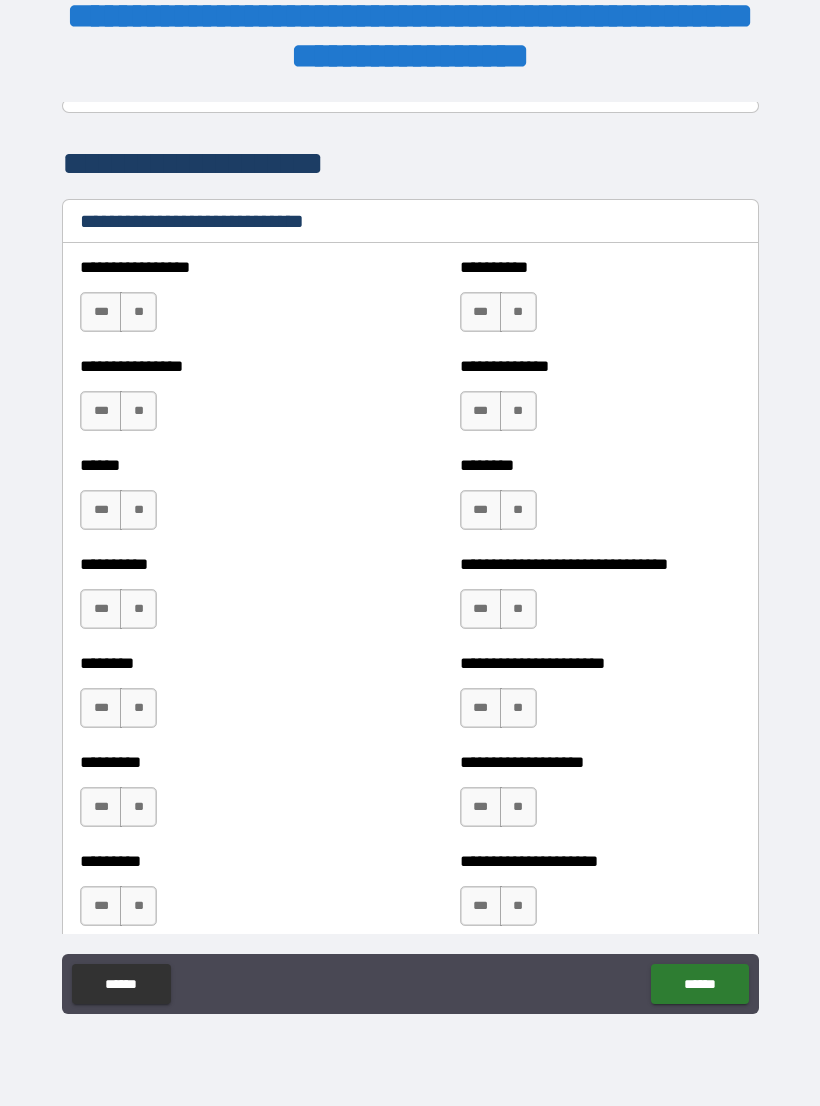 scroll, scrollTop: 6610, scrollLeft: 0, axis: vertical 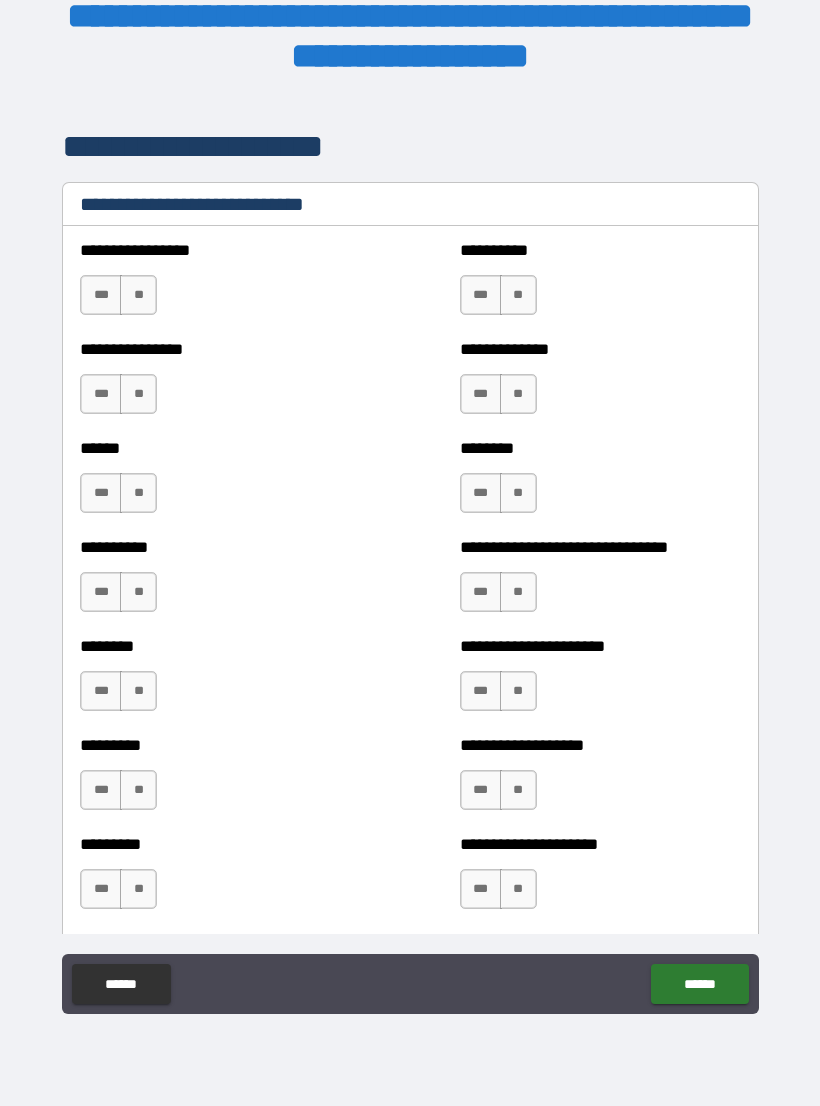 click on "**" at bounding box center (518, 295) 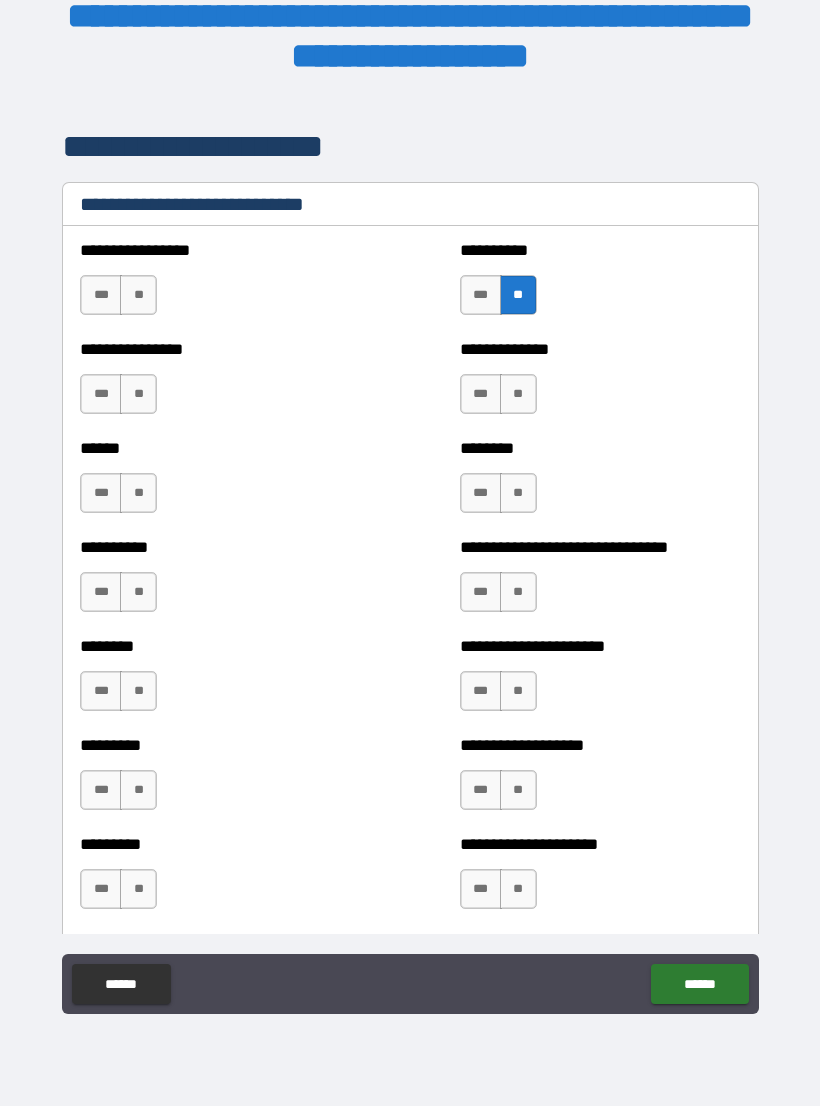 click on "***" at bounding box center [481, 394] 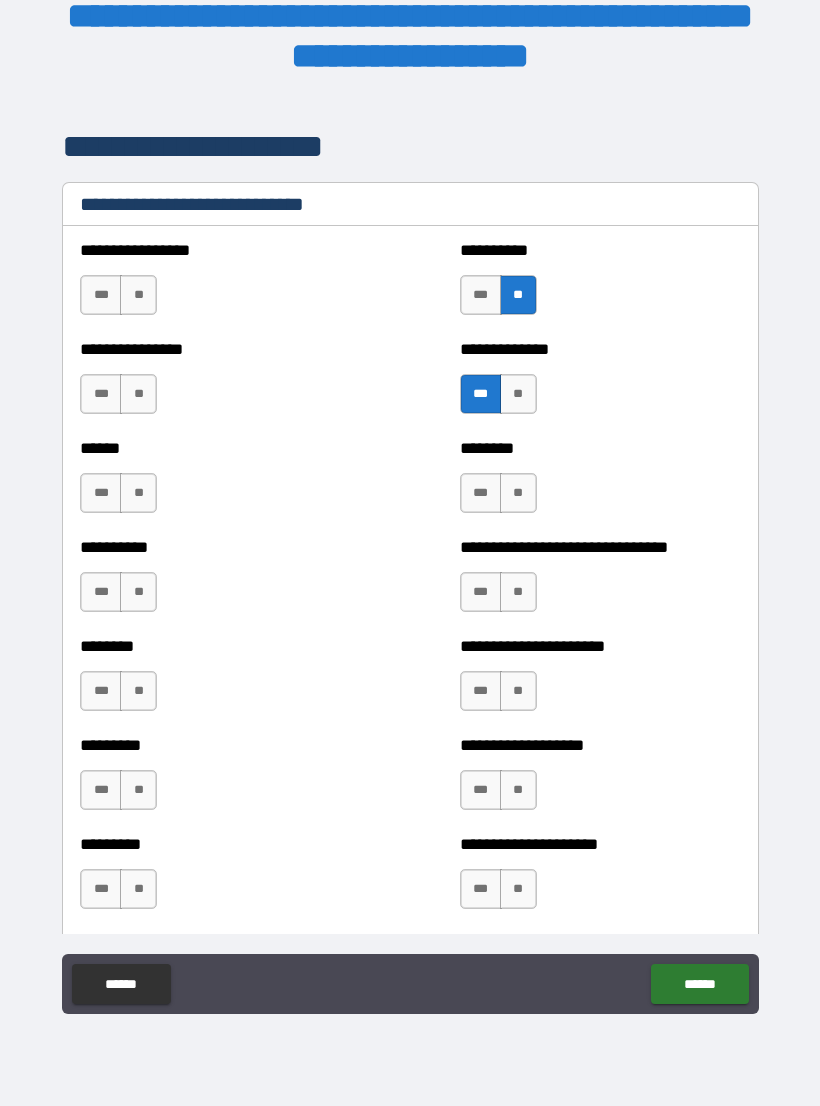 click on "***" at bounding box center [101, 394] 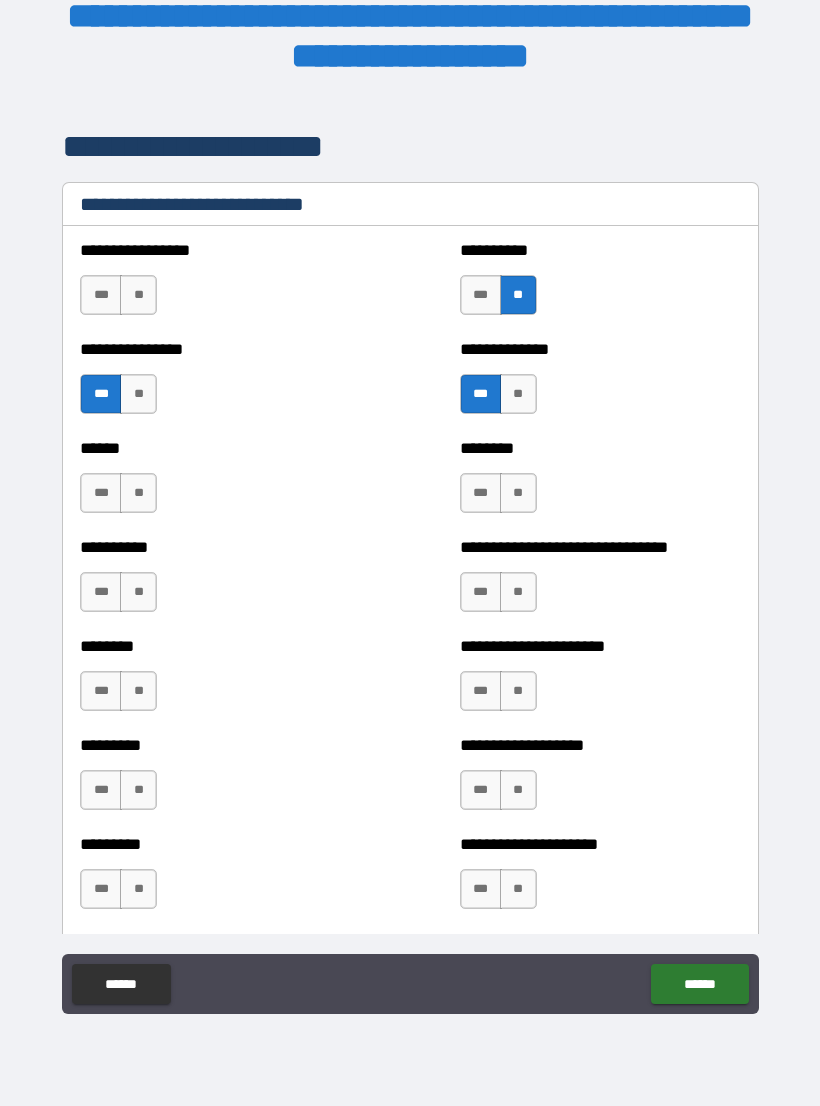 click on "**" at bounding box center [138, 295] 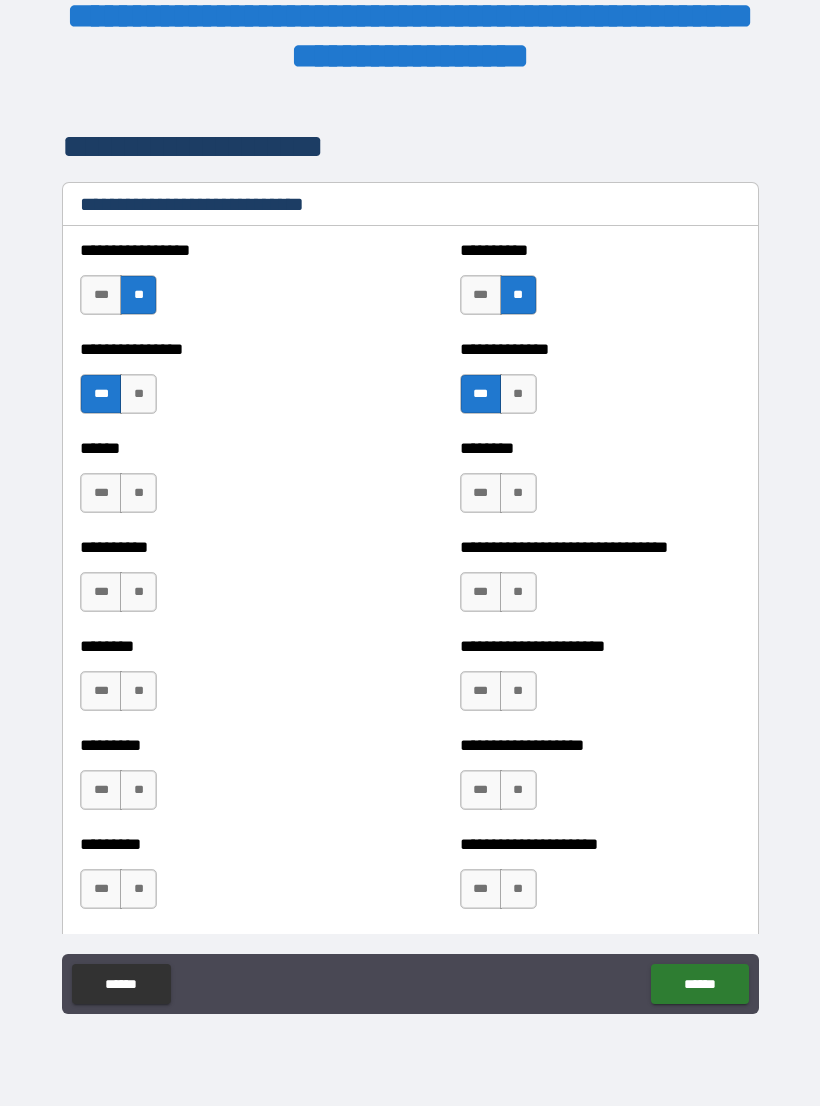 click on "**" at bounding box center (138, 493) 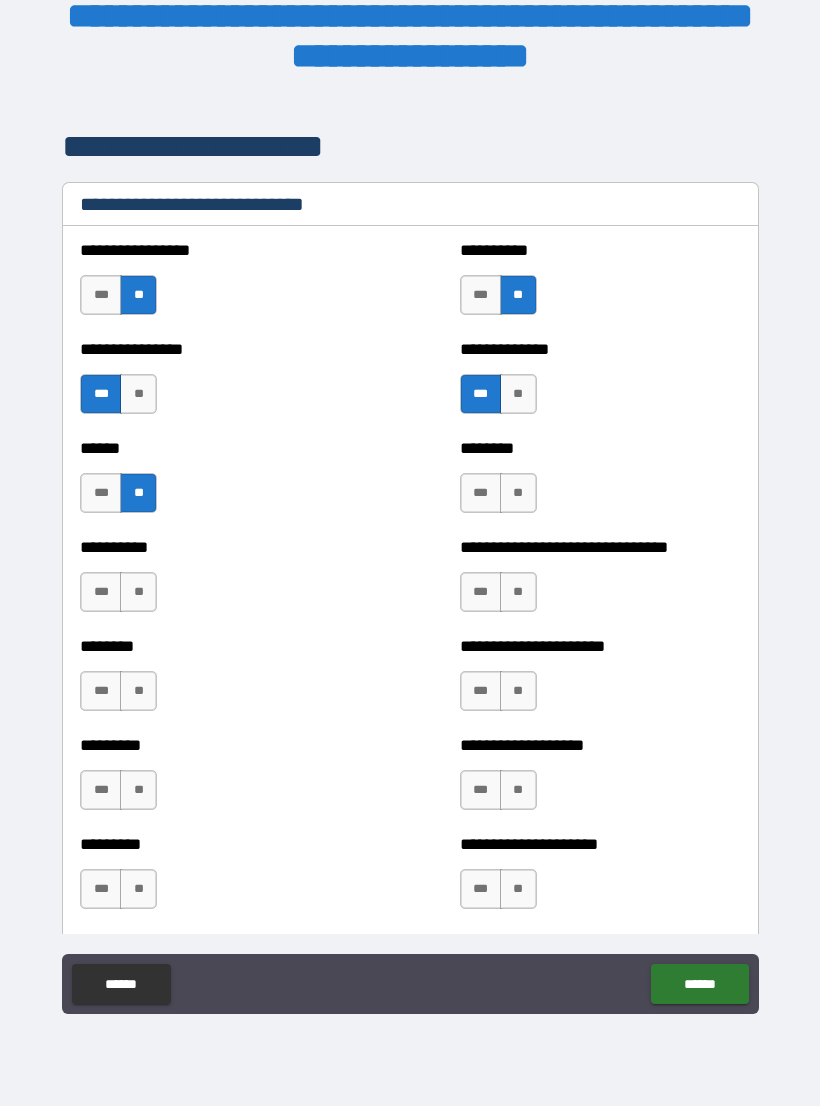 click on "***" at bounding box center (481, 790) 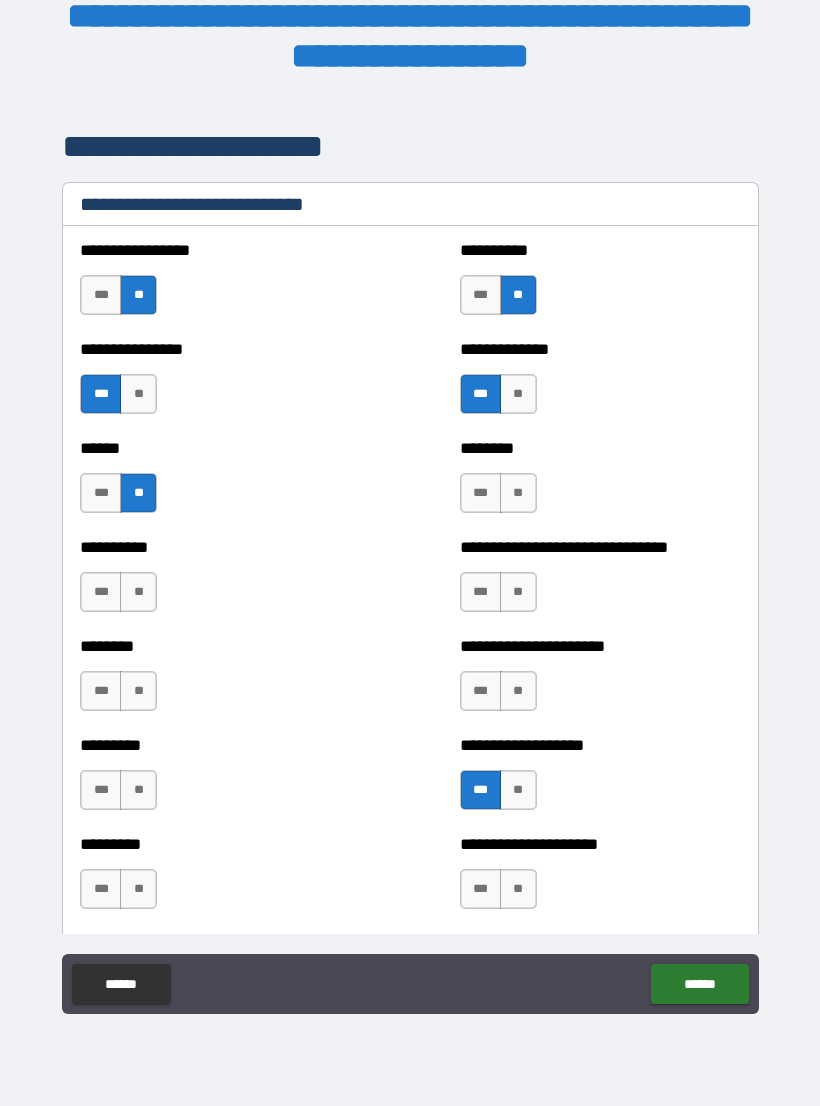click on "**" at bounding box center [138, 889] 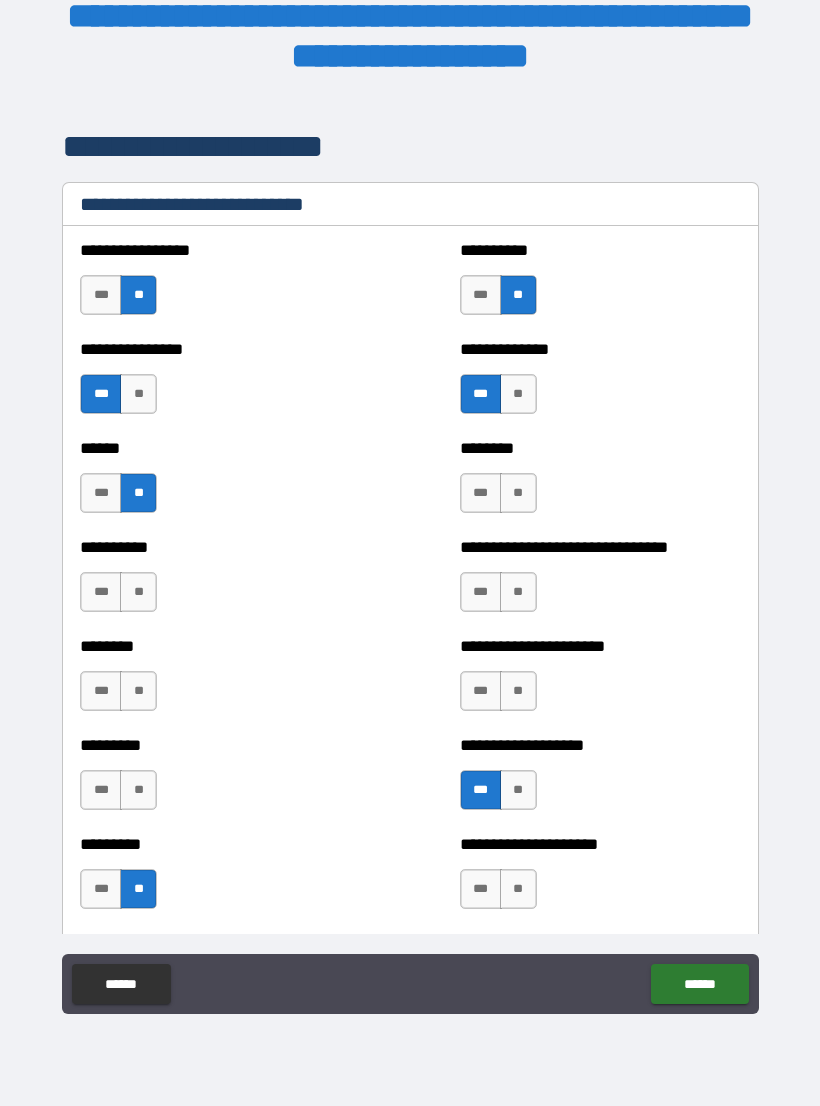 click on "**" at bounding box center [138, 790] 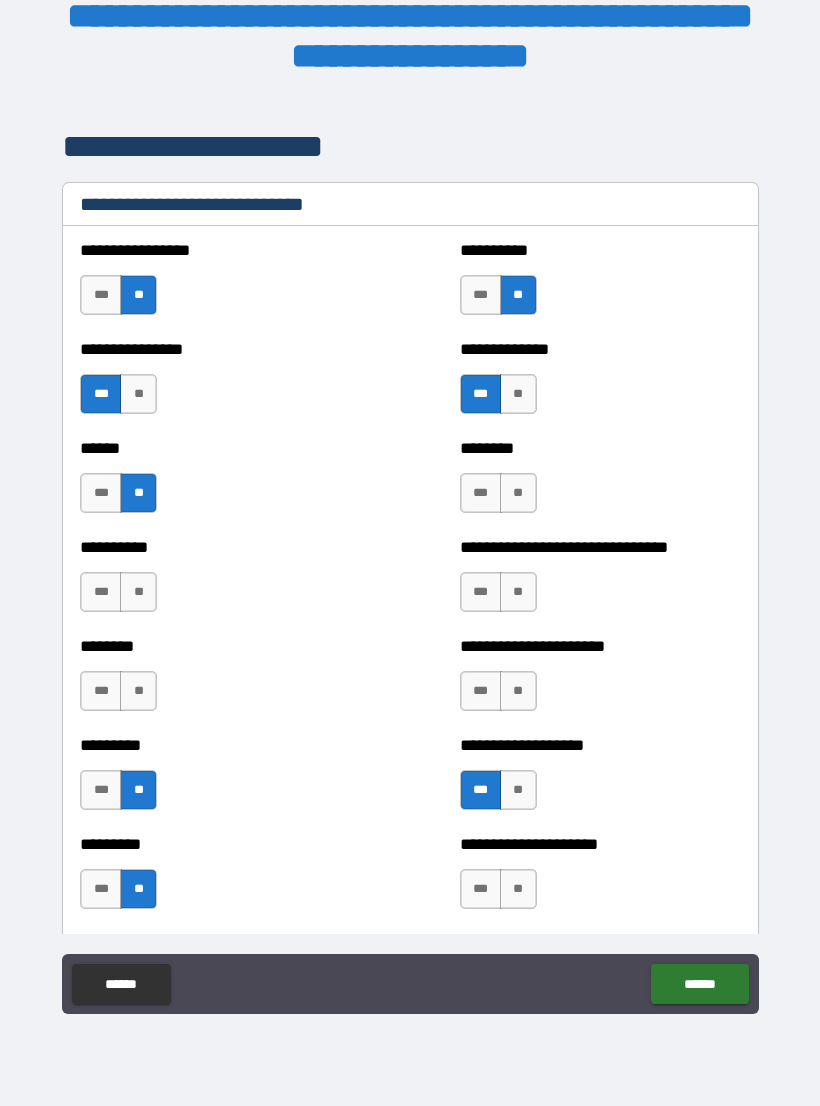 click on "**" at bounding box center (138, 691) 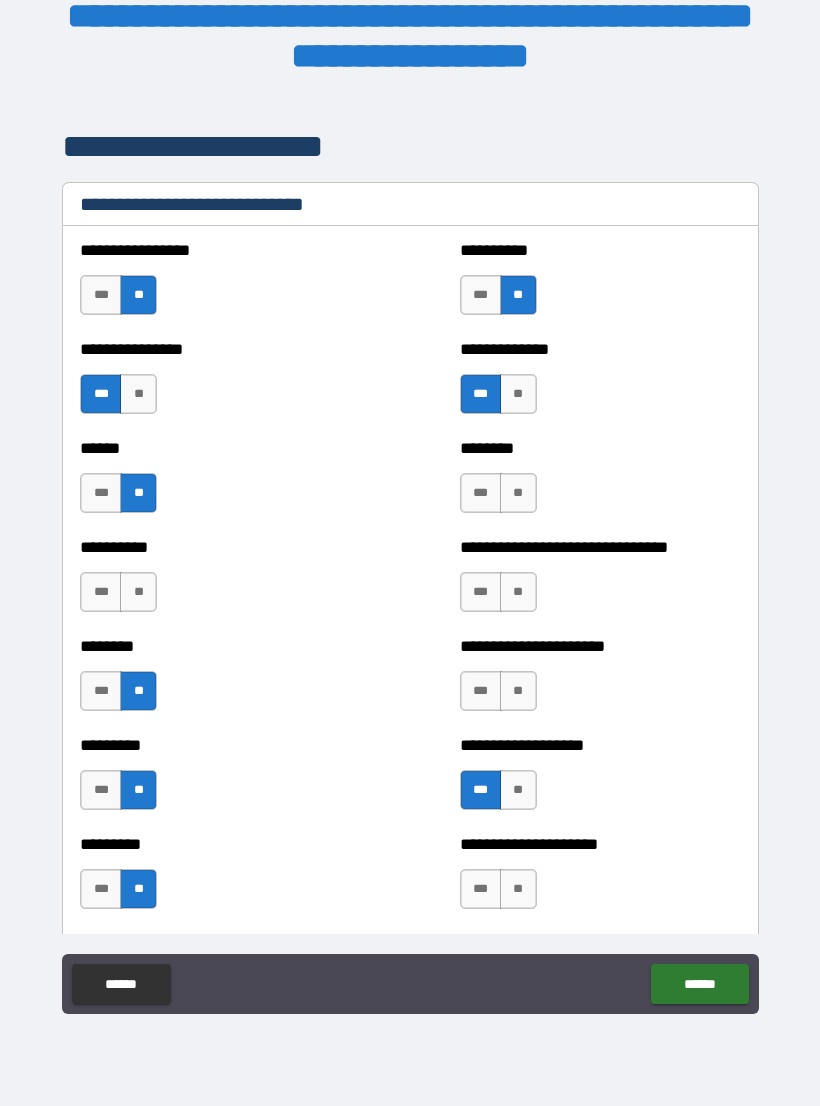 click on "**" at bounding box center (138, 592) 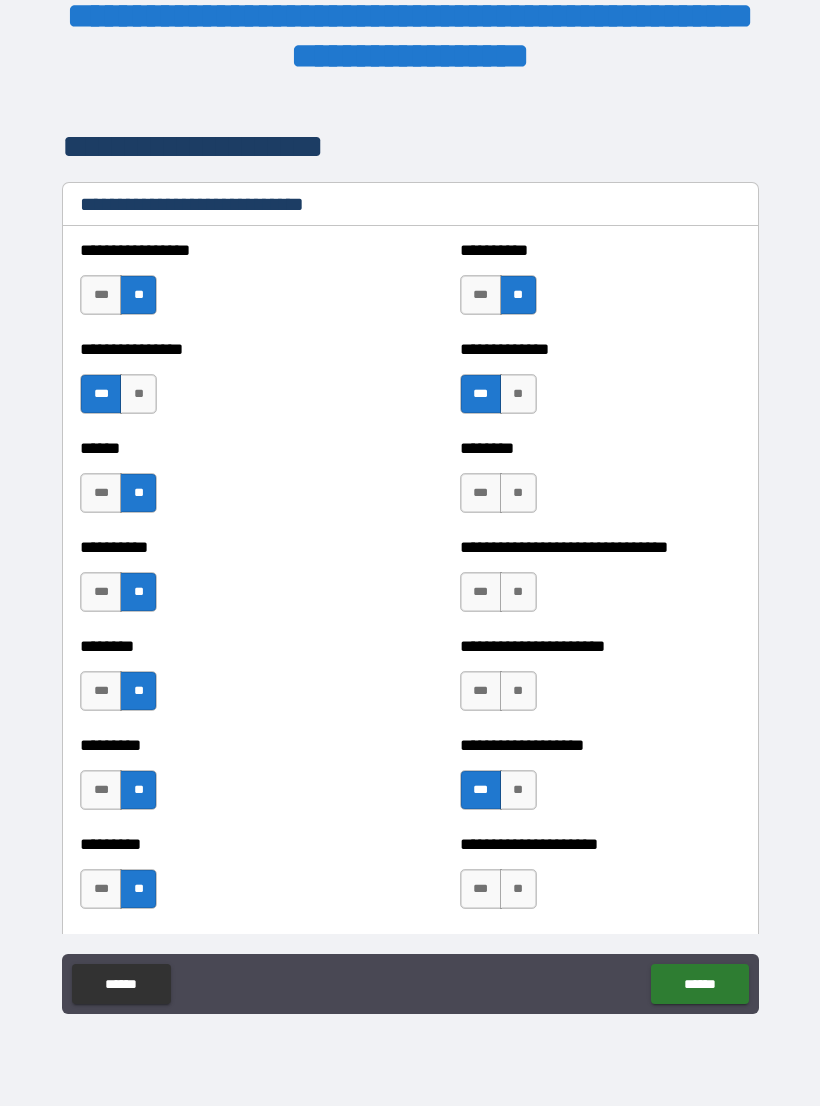 click on "***" at bounding box center (101, 493) 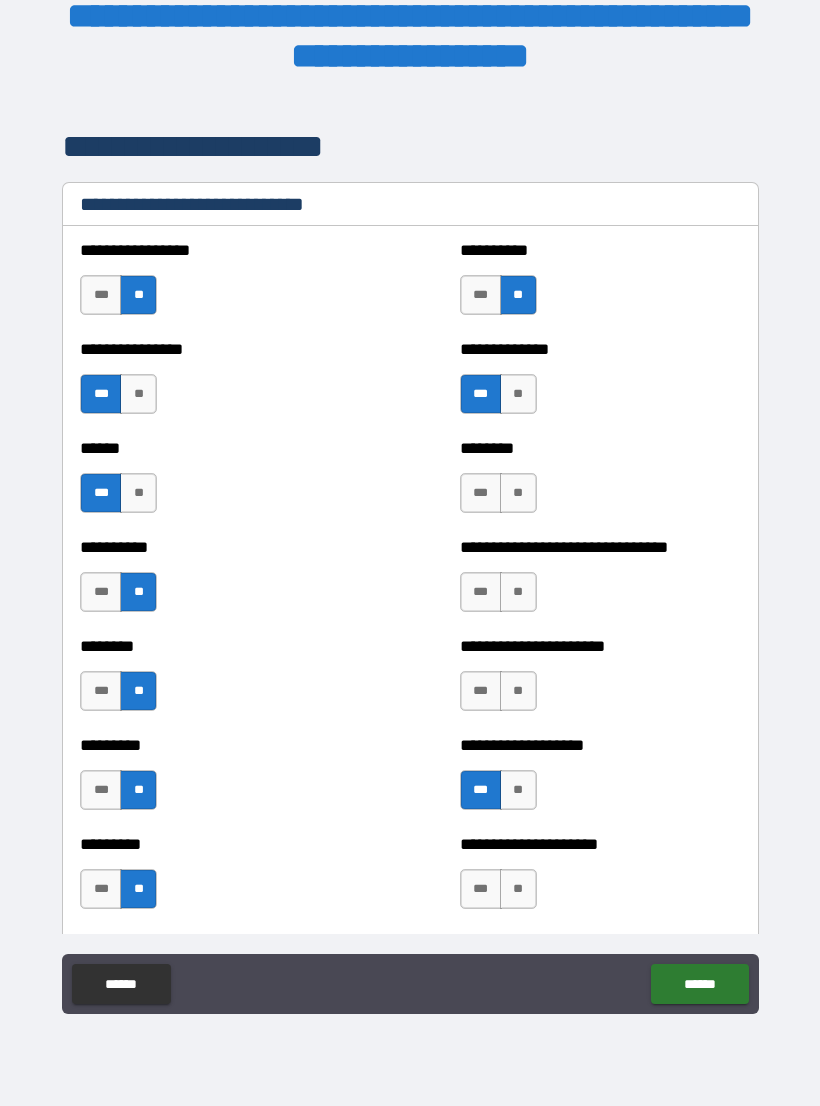 click on "**" at bounding box center (518, 493) 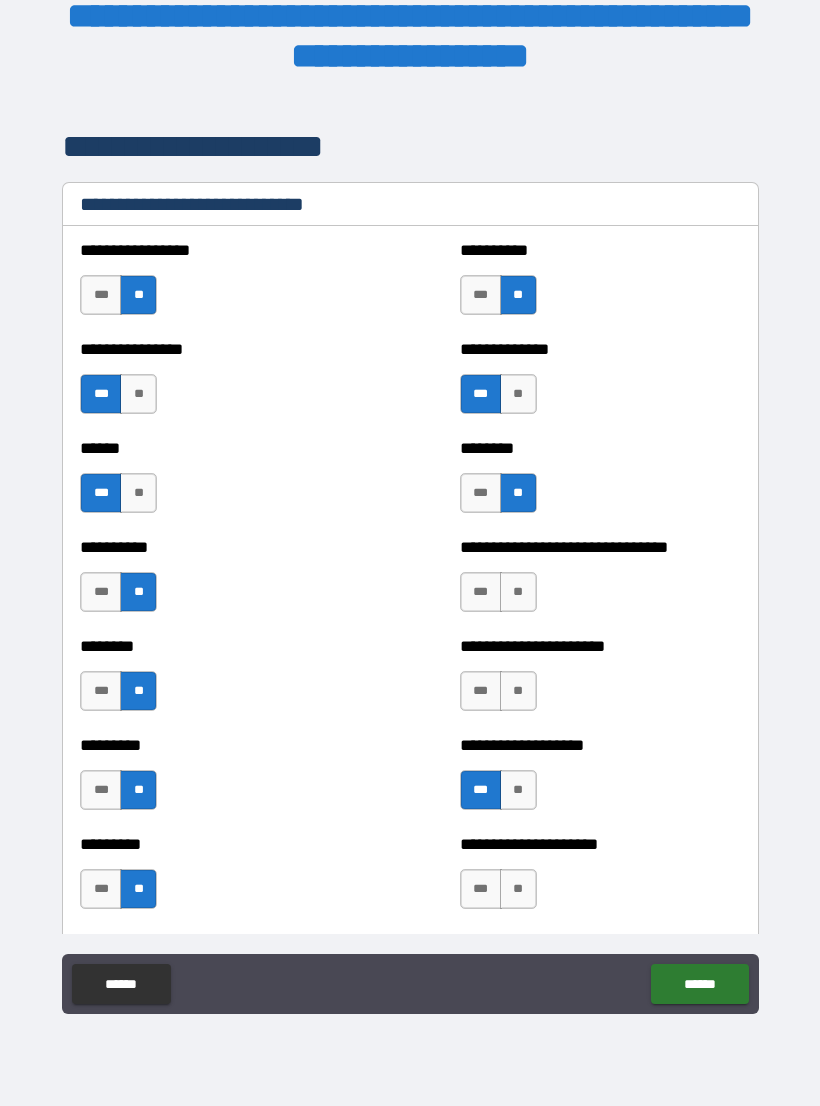 click on "**" at bounding box center [518, 691] 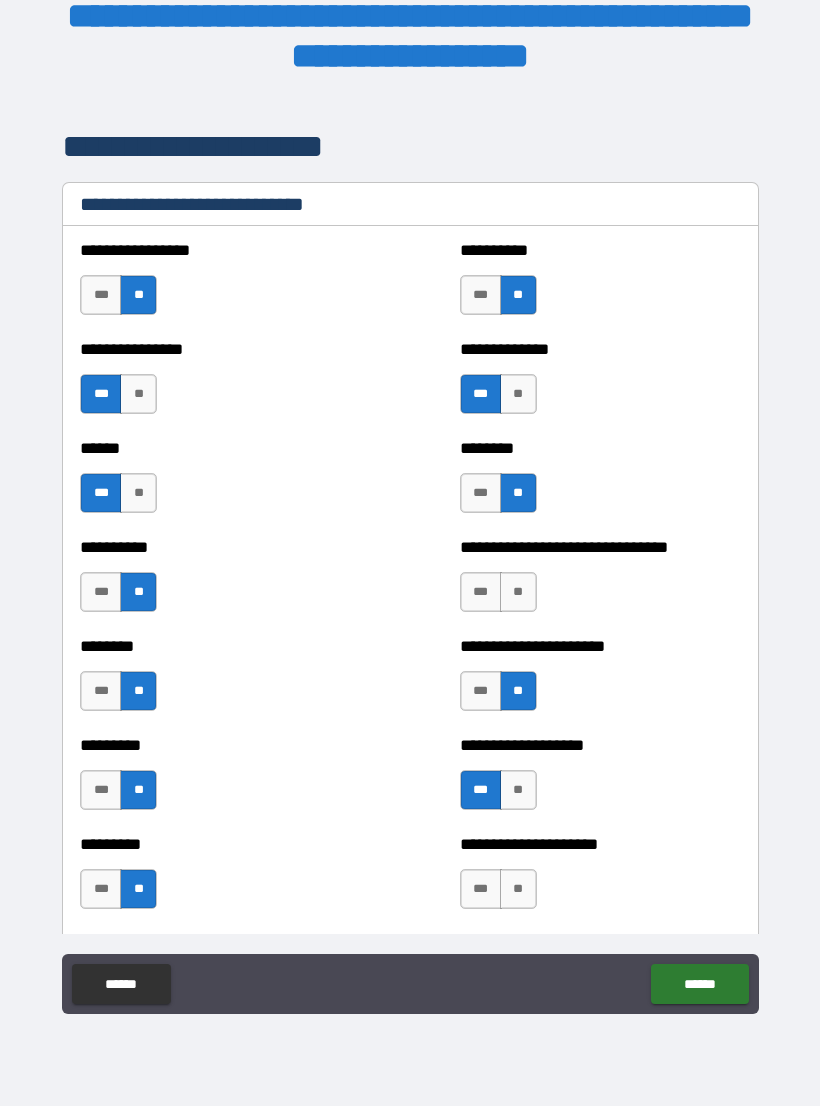 click on "**" at bounding box center (518, 889) 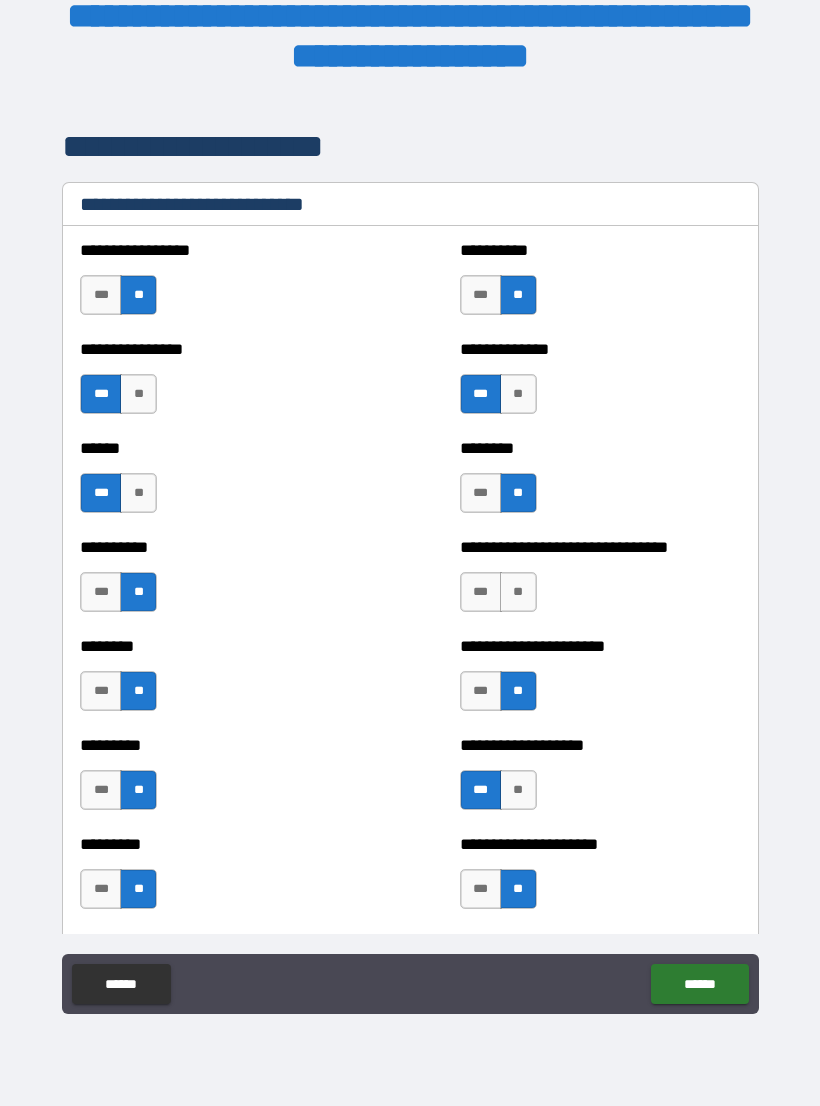 click on "**" at bounding box center (518, 592) 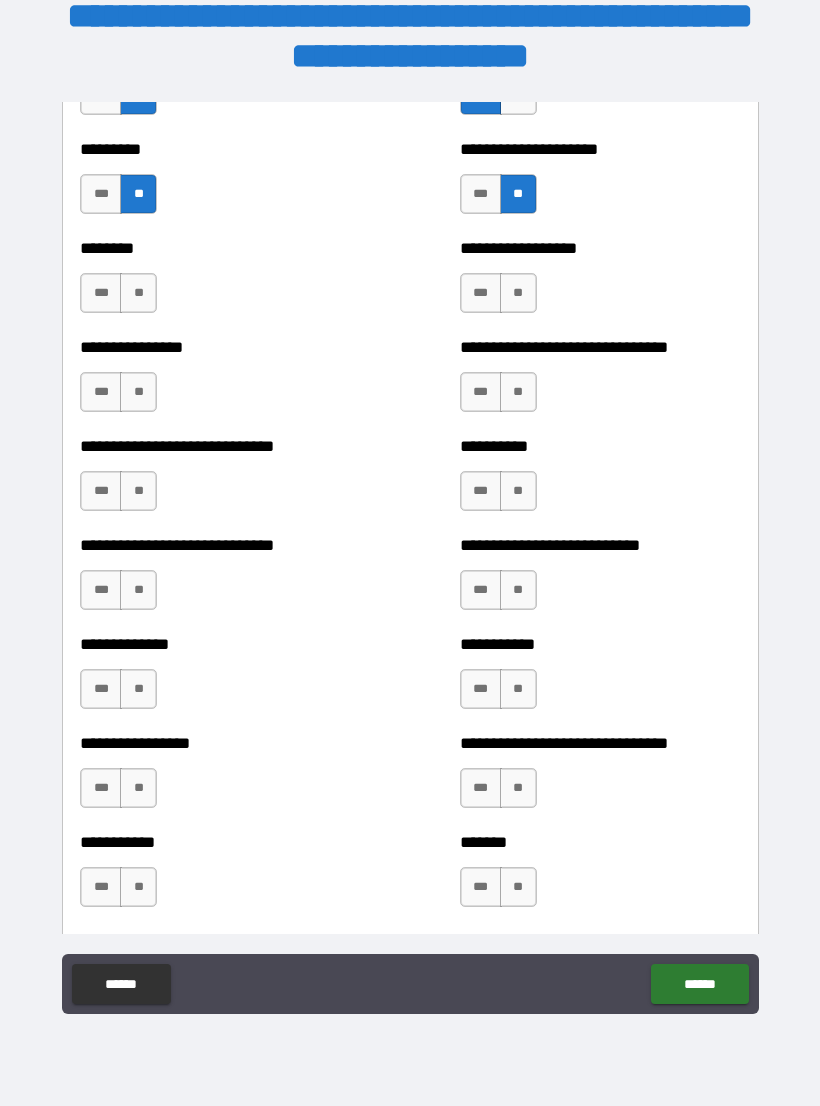 scroll, scrollTop: 7314, scrollLeft: 0, axis: vertical 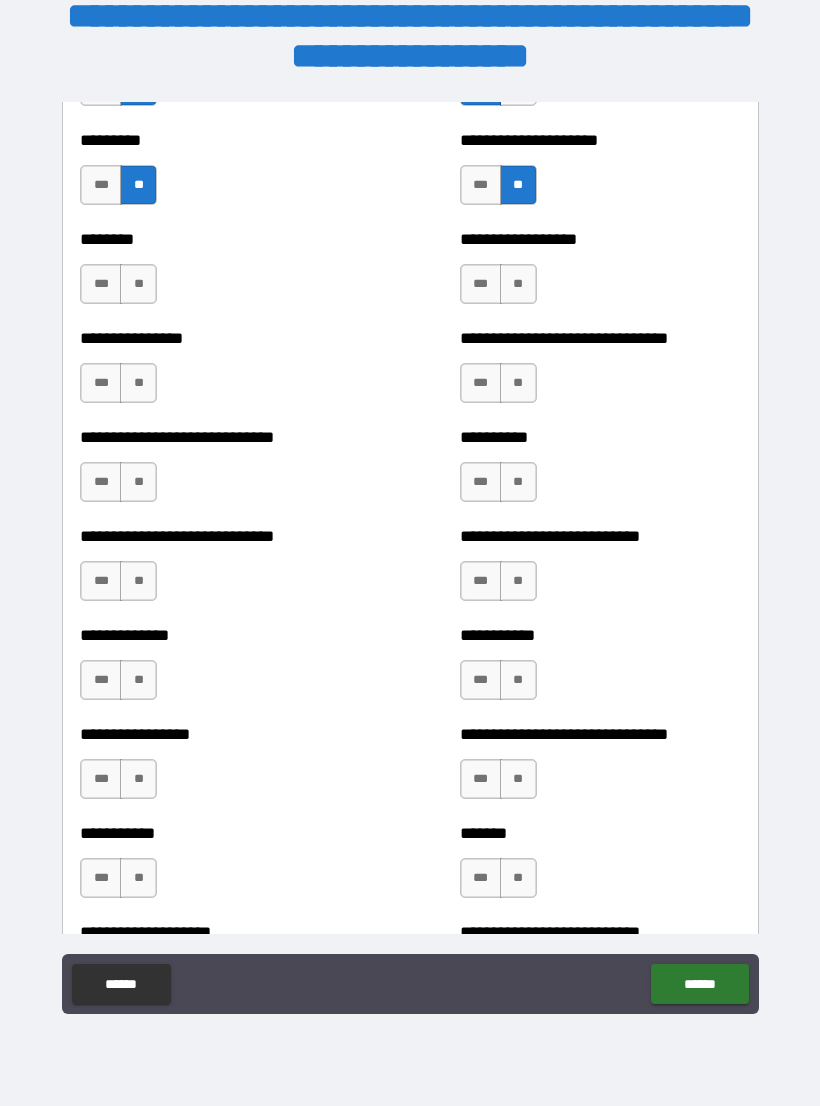 click on "***" at bounding box center [101, 383] 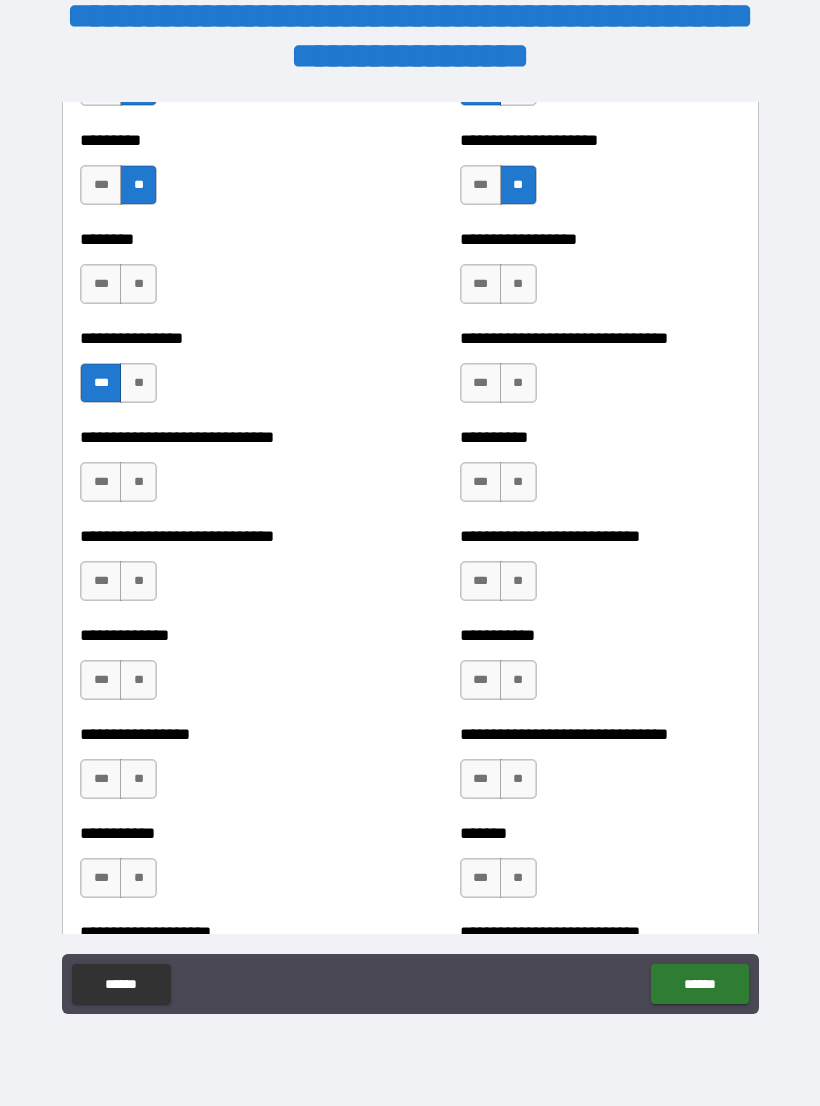 click on "**" at bounding box center (138, 482) 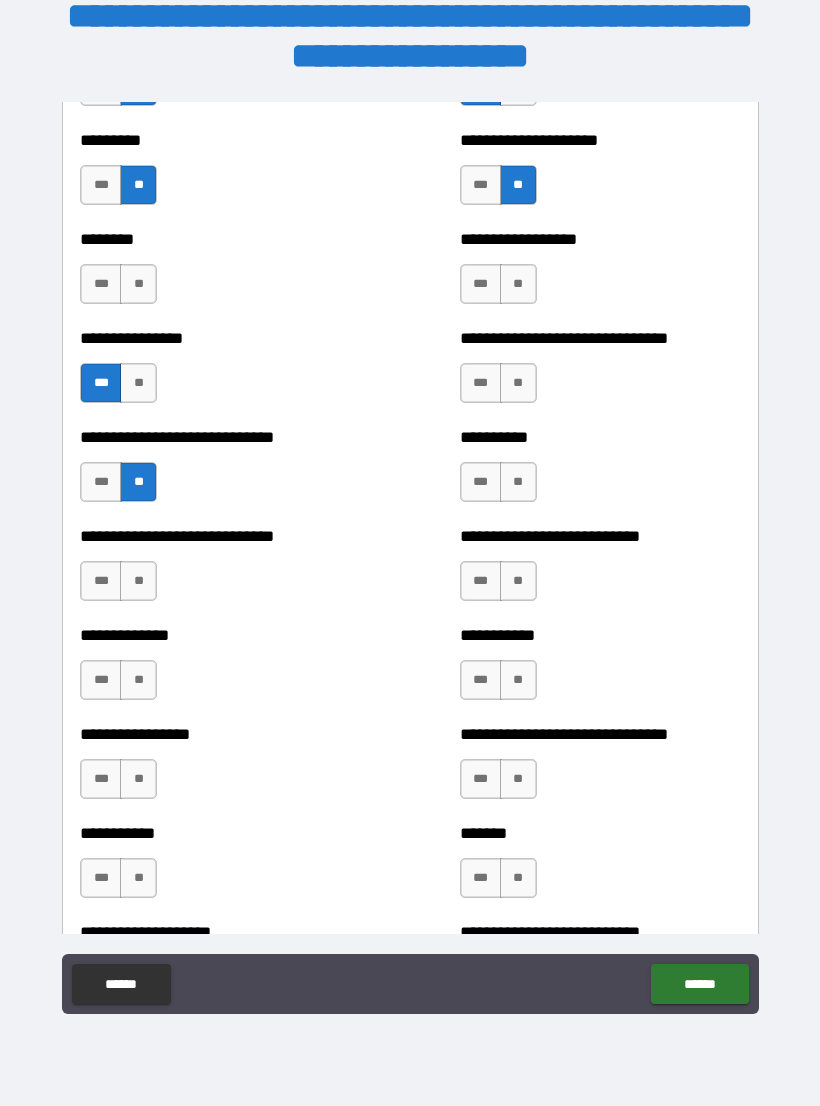 click on "**" at bounding box center [518, 482] 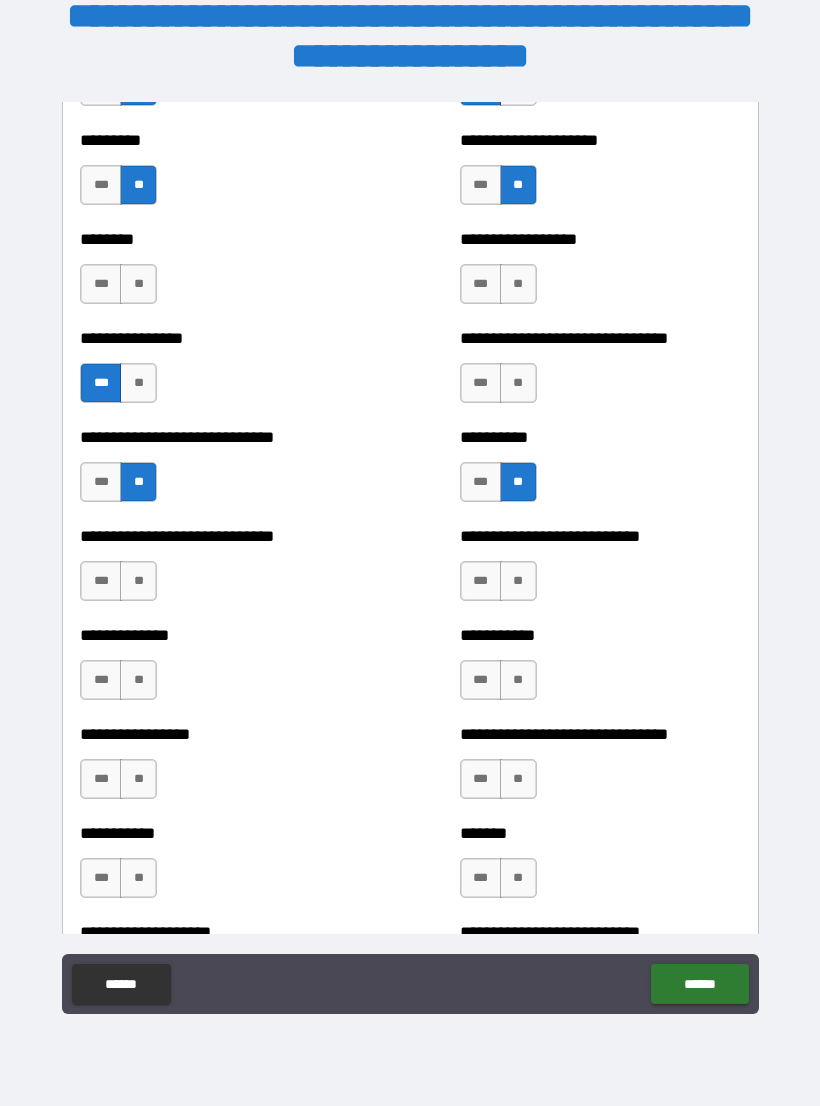 click on "**" at bounding box center [518, 383] 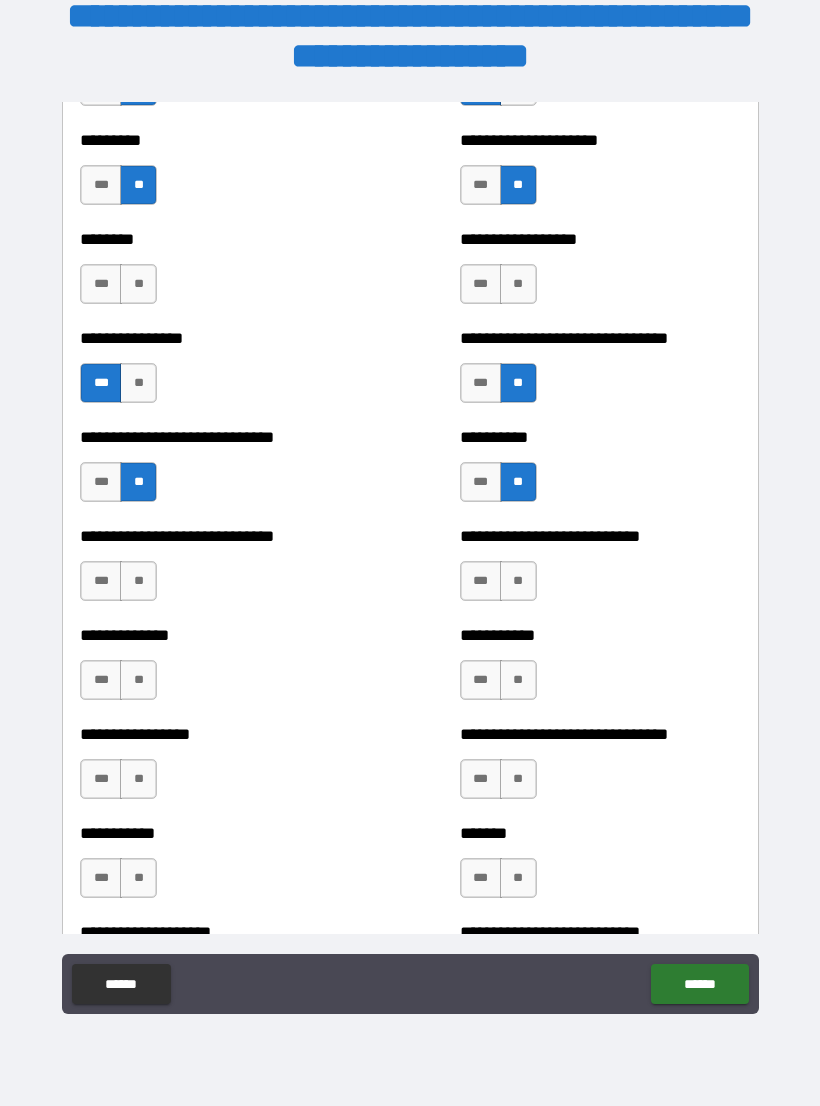 click on "***" at bounding box center [481, 284] 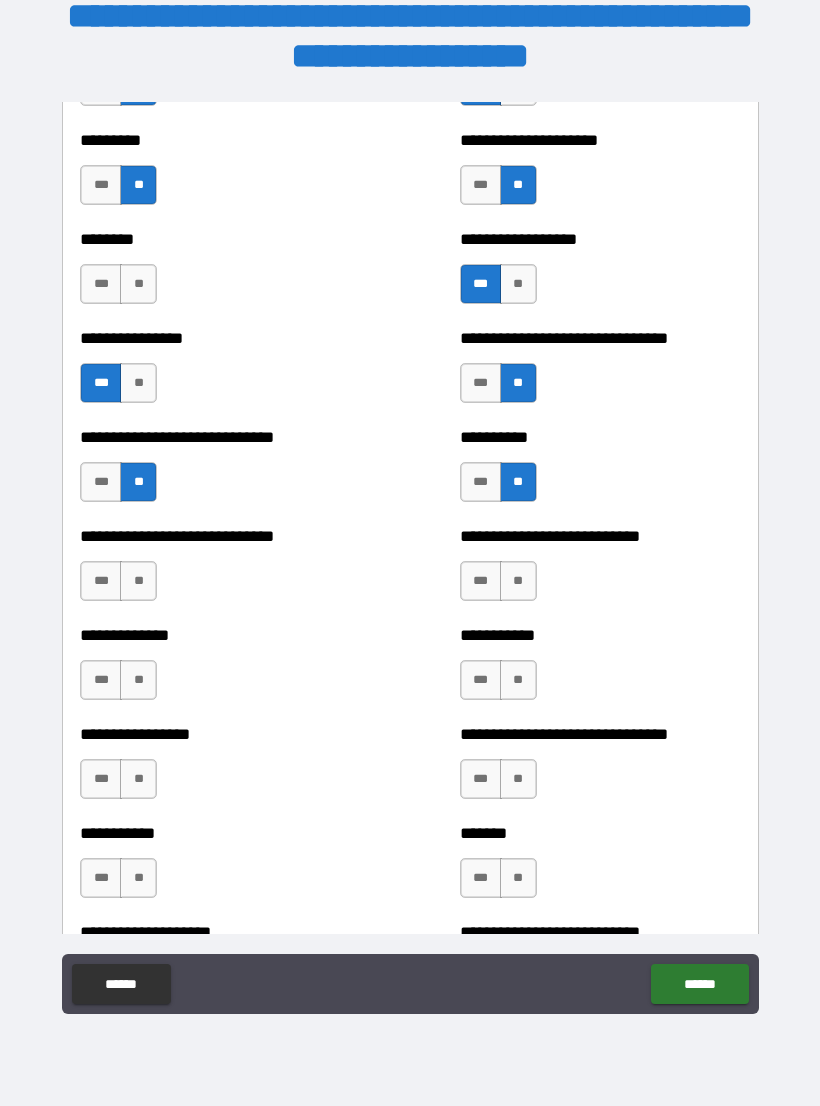 click on "**" at bounding box center [138, 284] 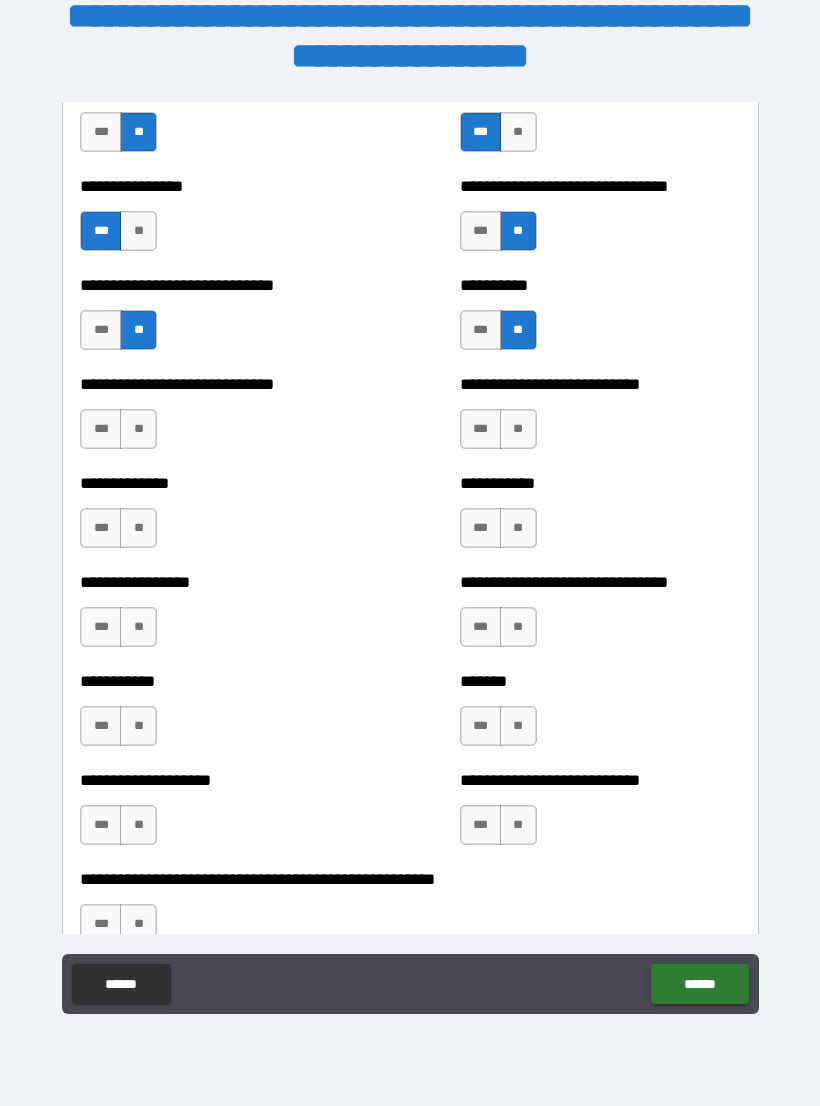 scroll, scrollTop: 7477, scrollLeft: 0, axis: vertical 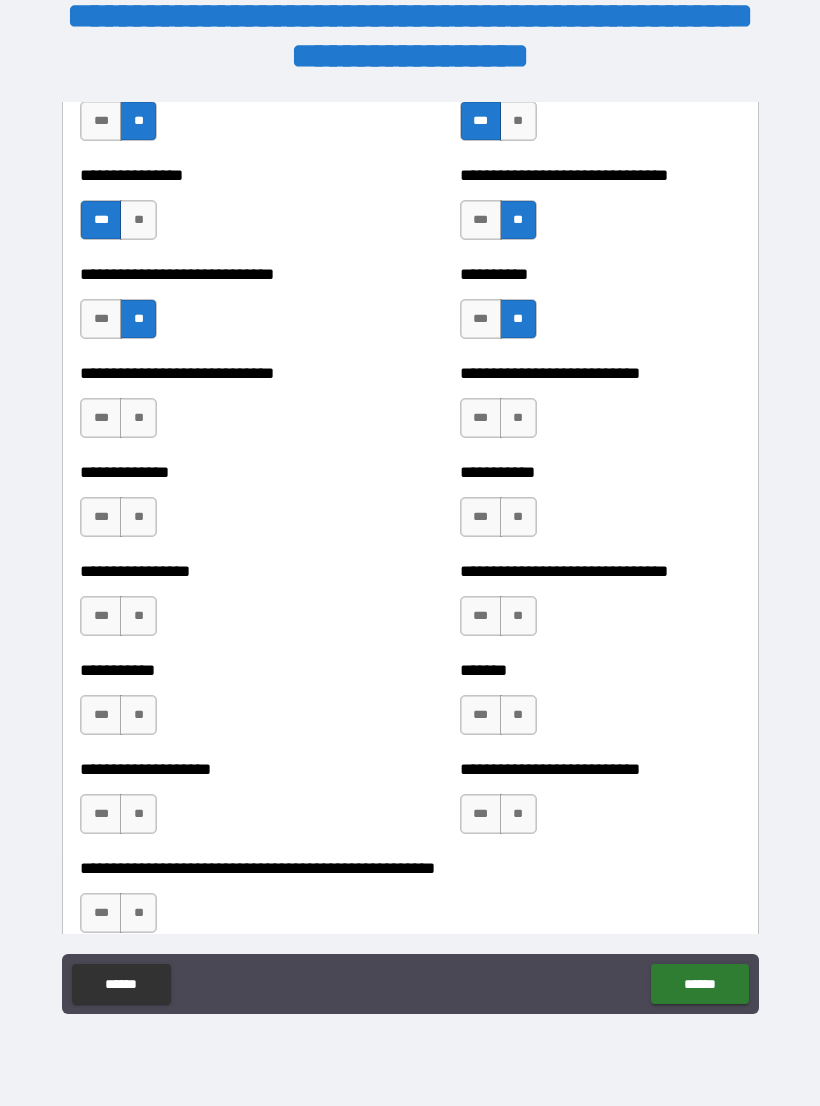 click on "**" at bounding box center (138, 418) 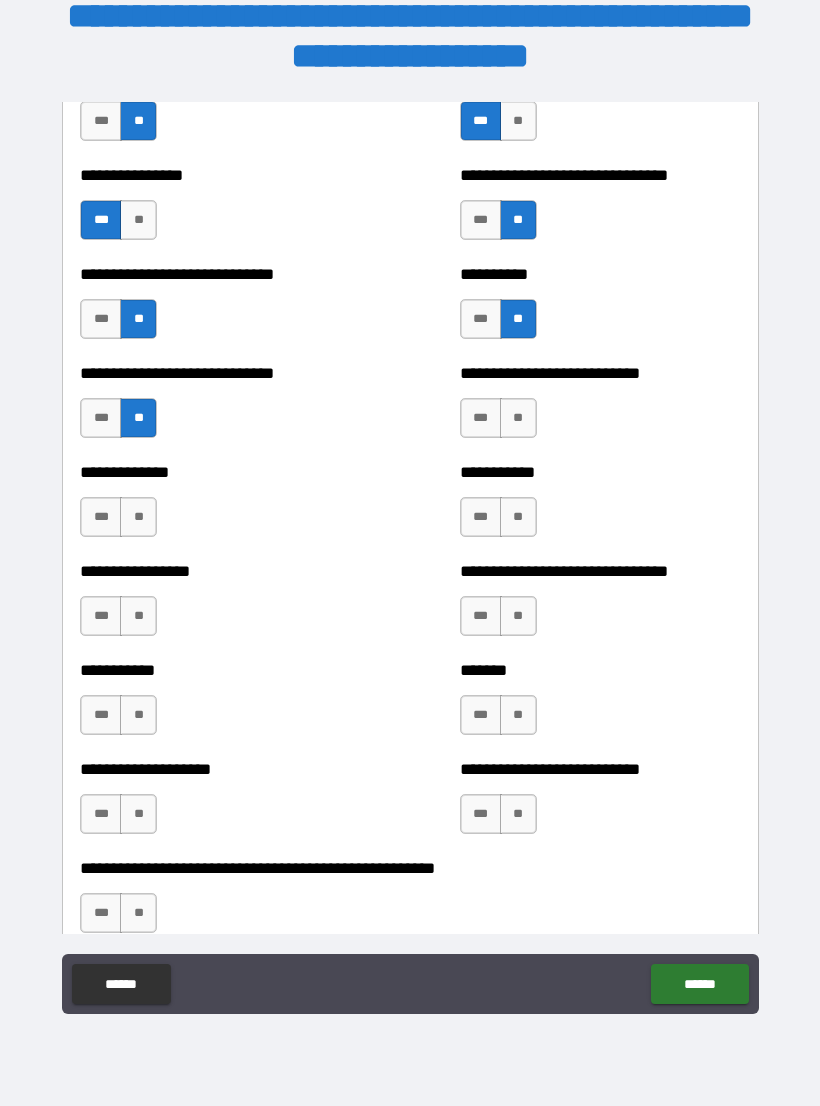 click on "**" at bounding box center [138, 517] 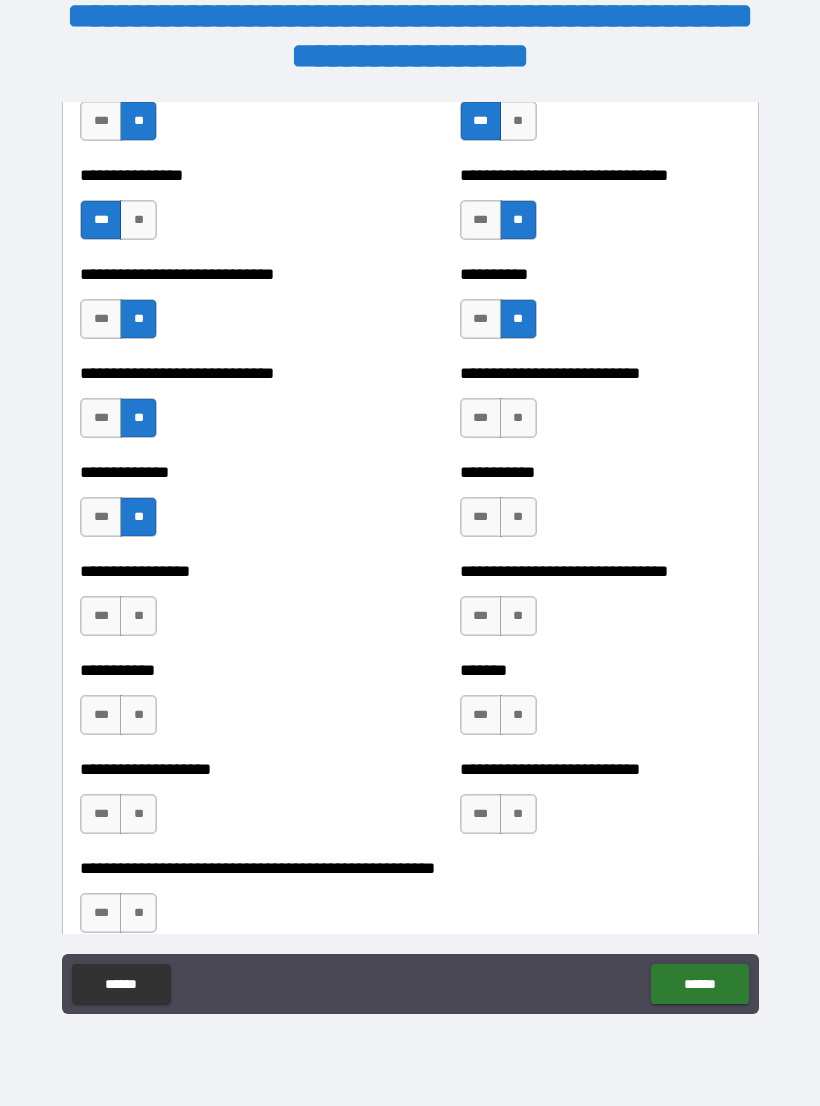 click on "***" at bounding box center (101, 616) 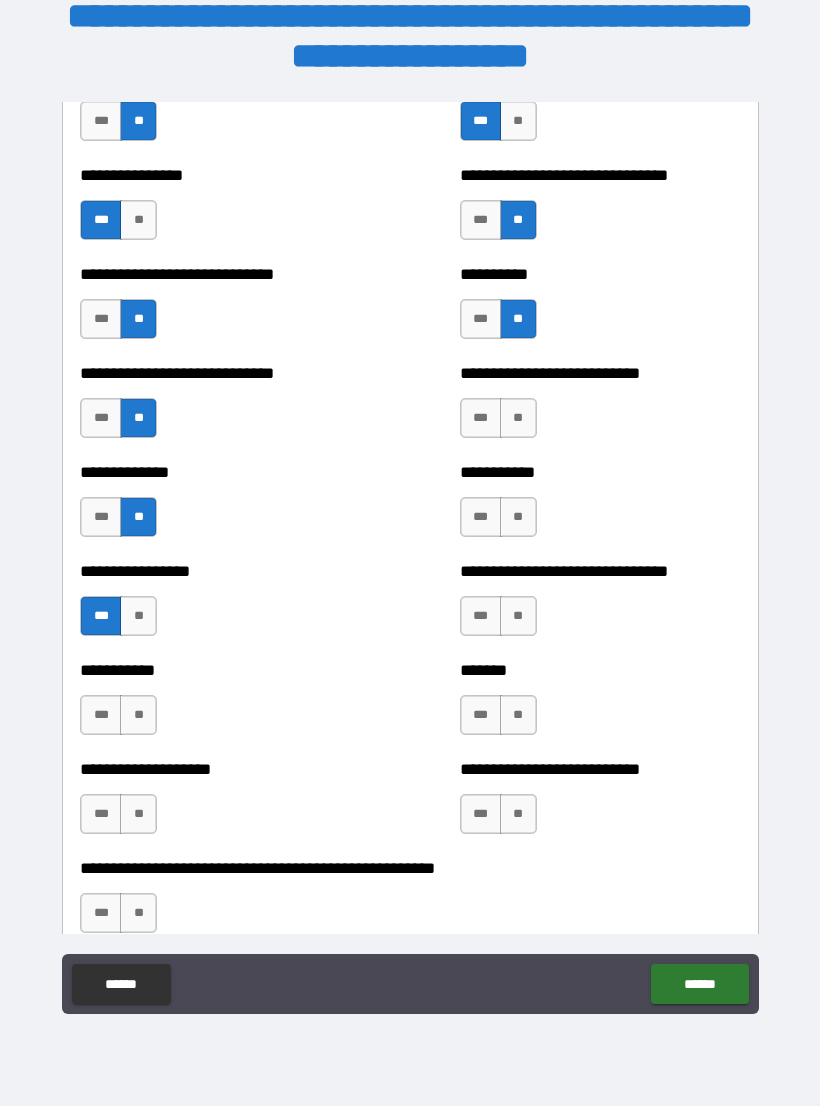 click on "***" at bounding box center (101, 715) 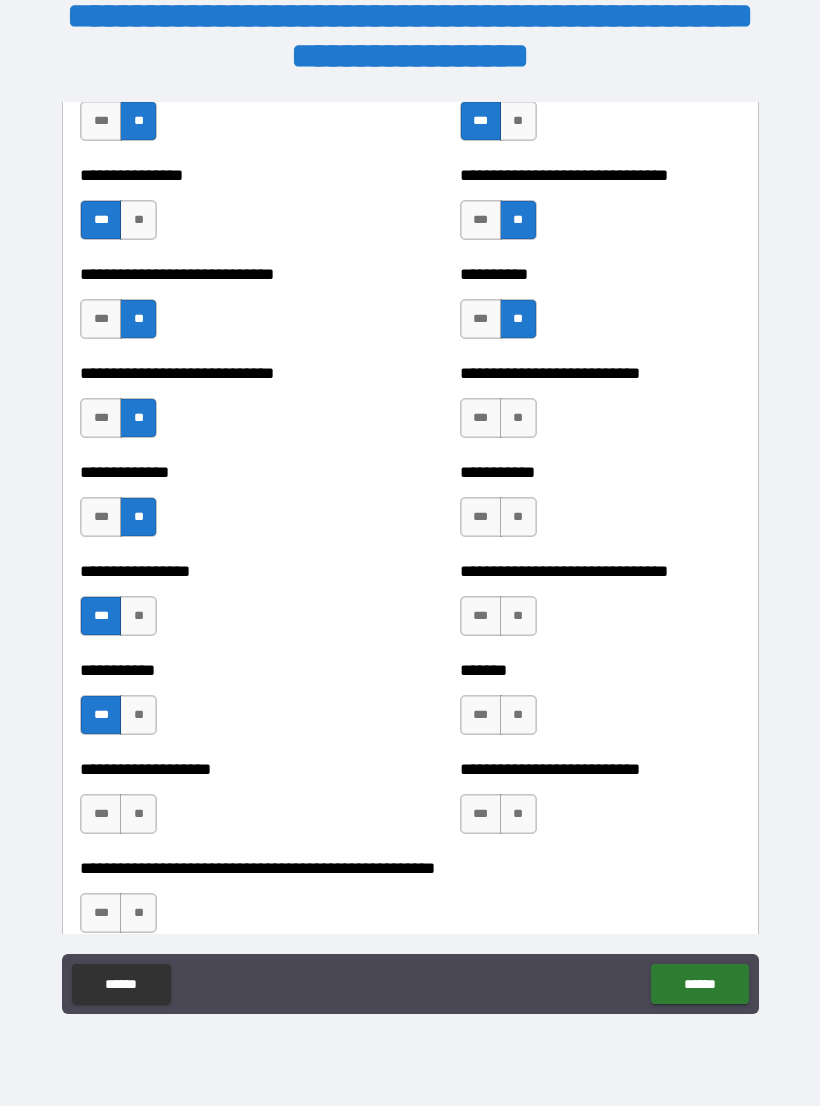click on "**" at bounding box center [138, 715] 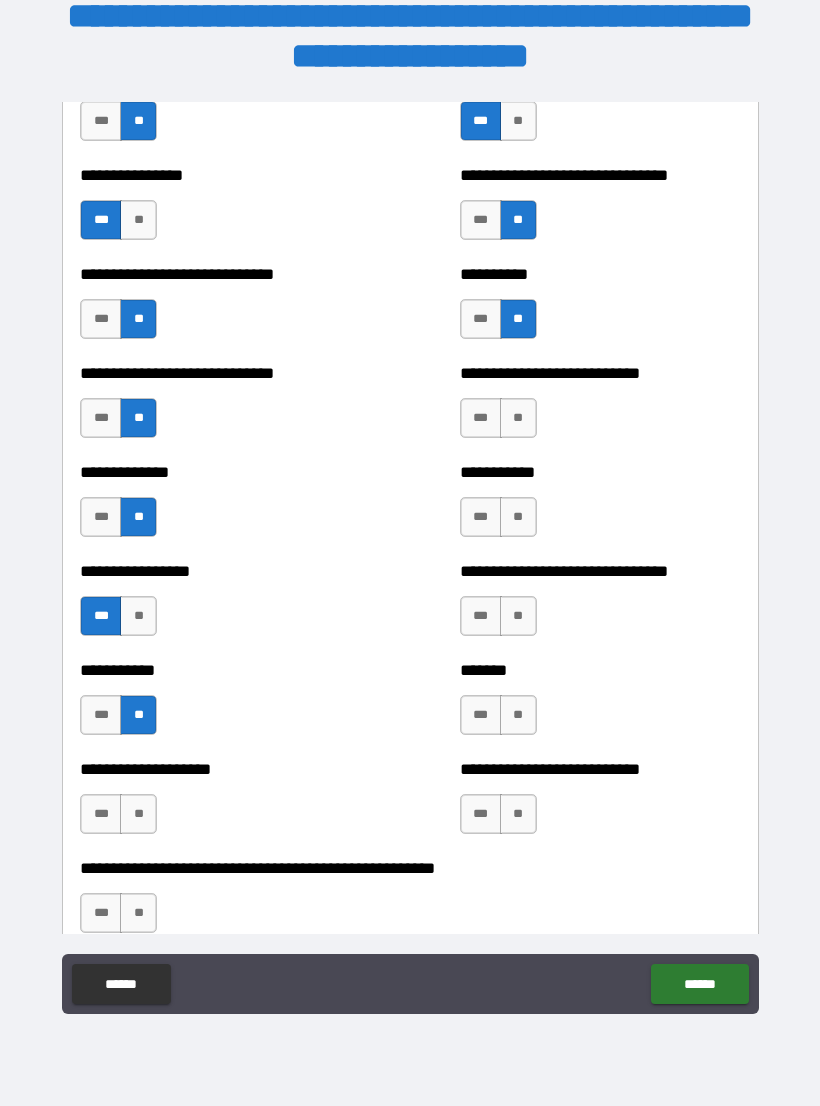 click on "**" at bounding box center [518, 418] 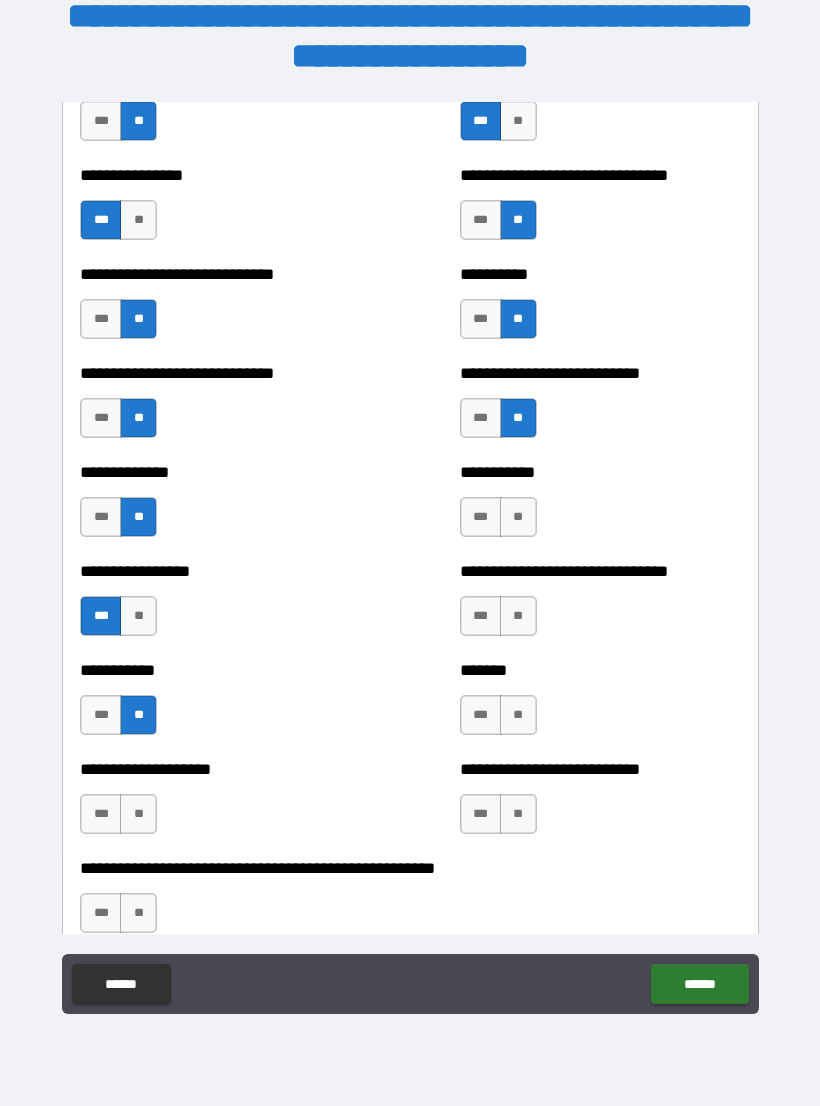 click on "***" at bounding box center (481, 517) 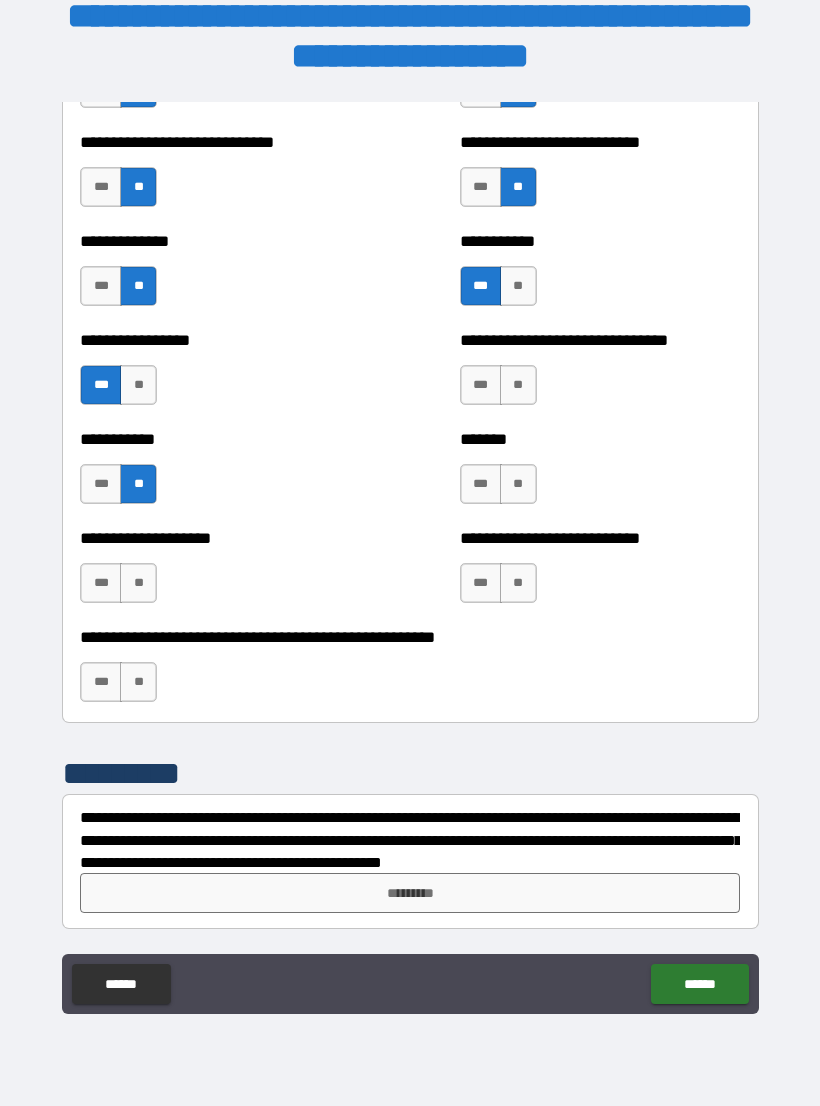 scroll, scrollTop: 7708, scrollLeft: 0, axis: vertical 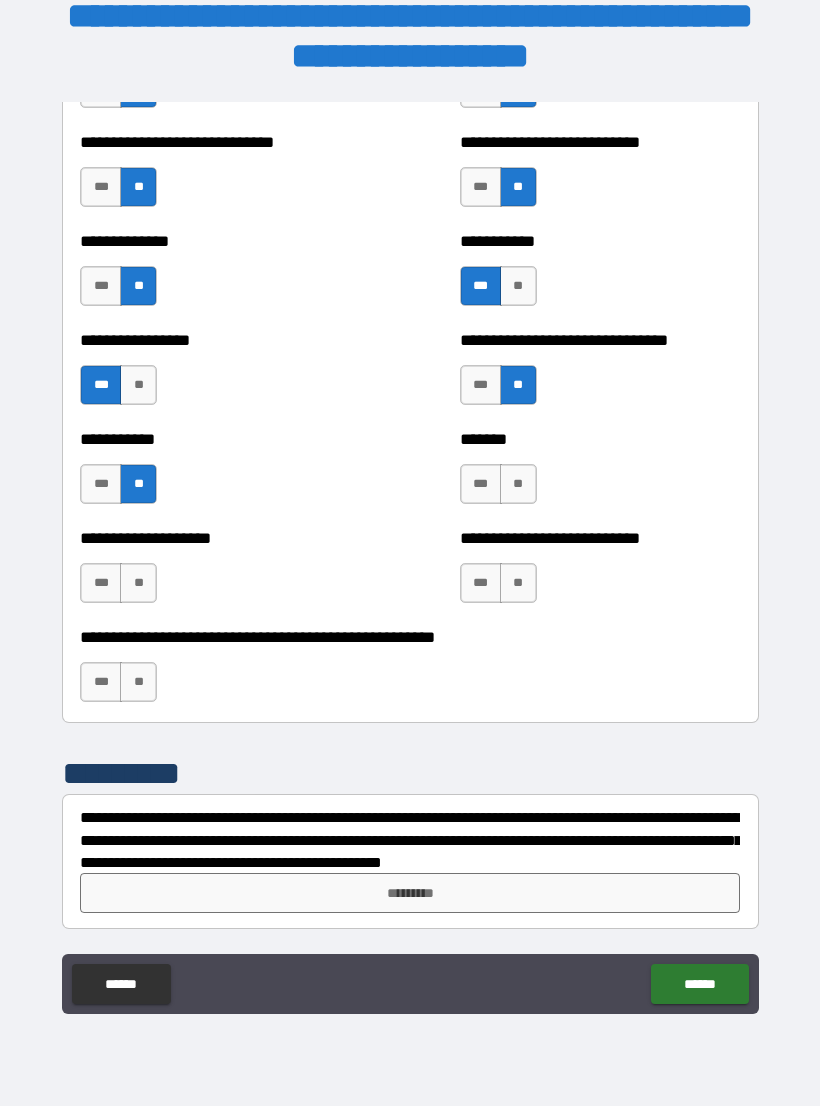 click on "***" at bounding box center [481, 484] 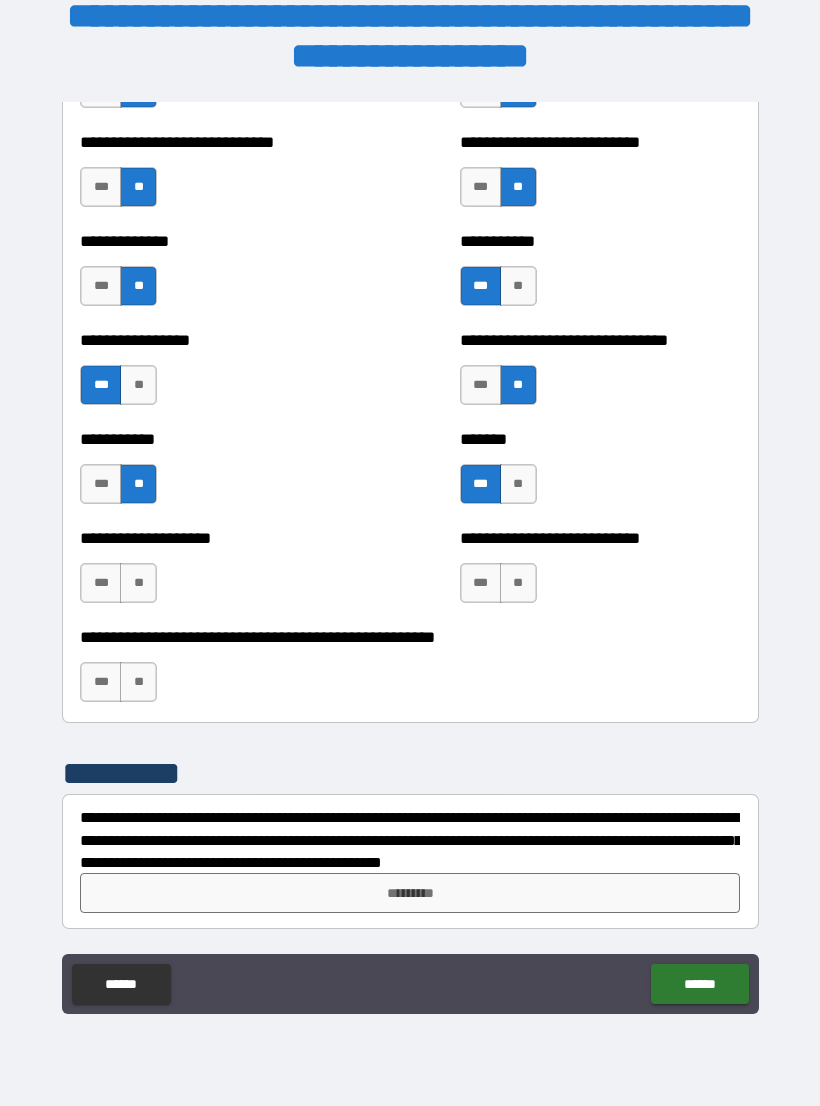 click on "**" at bounding box center [518, 583] 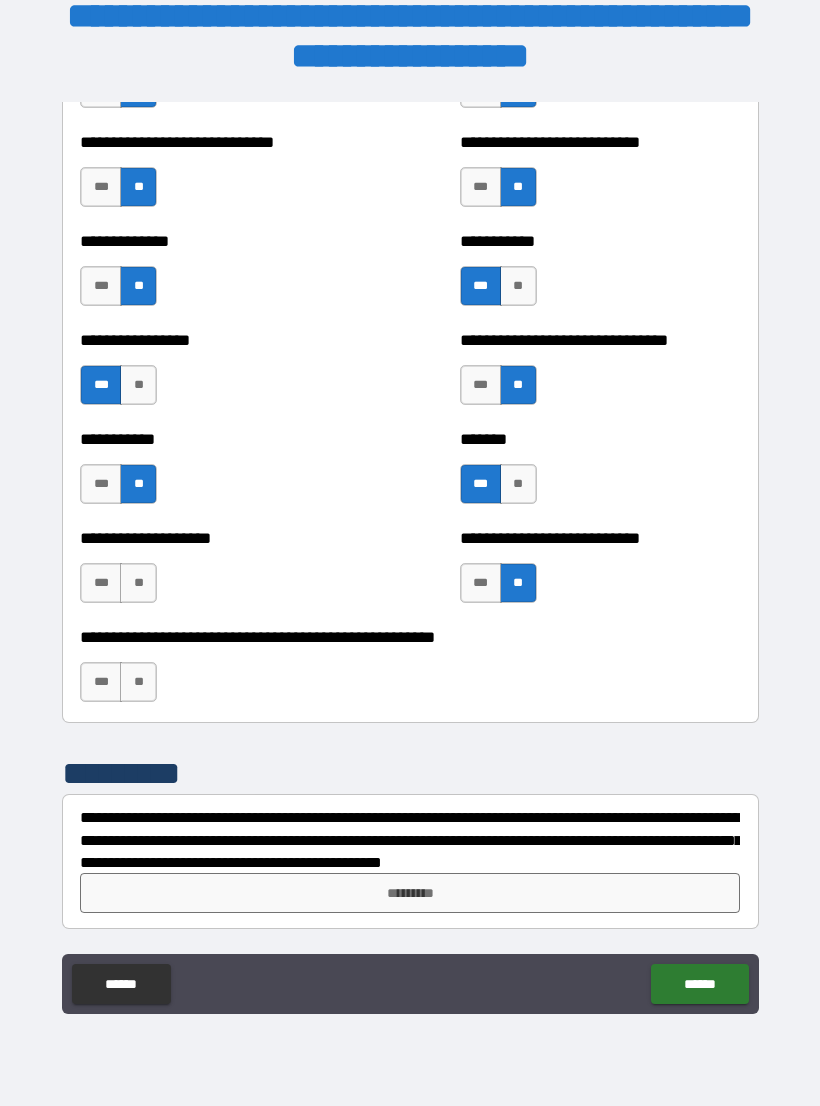 click on "**" at bounding box center (138, 583) 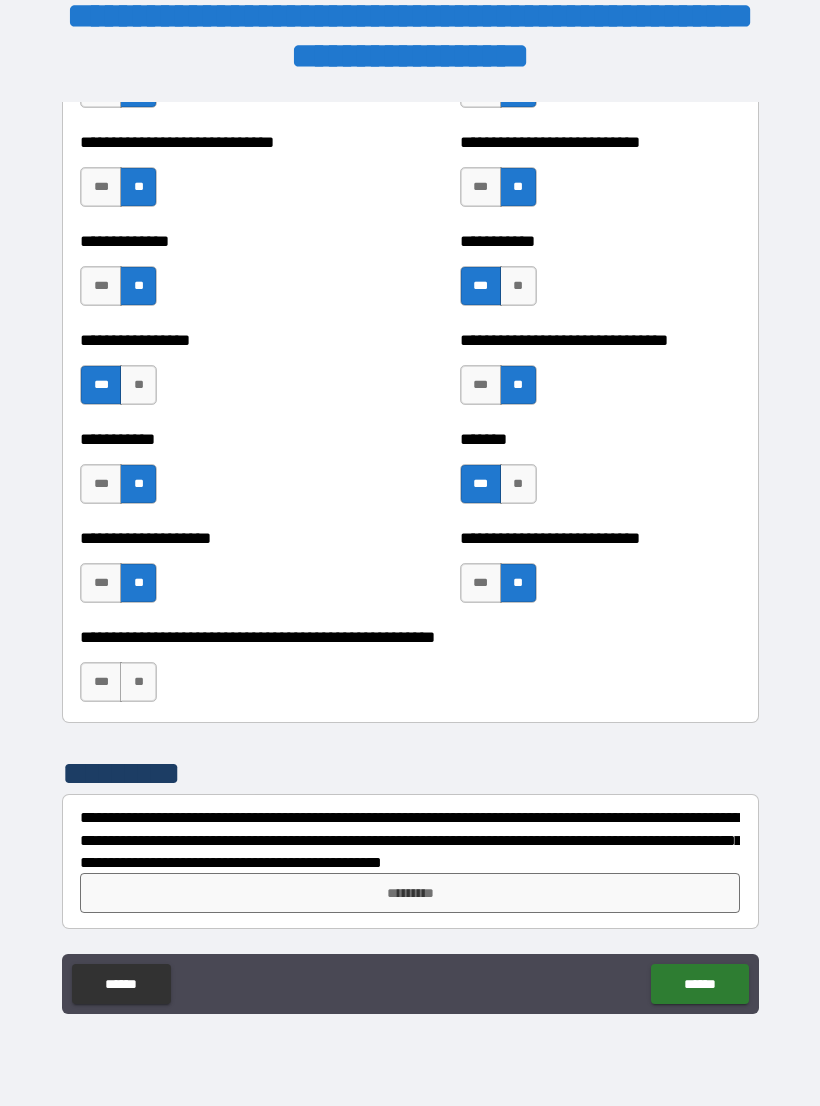 click on "**" at bounding box center [138, 682] 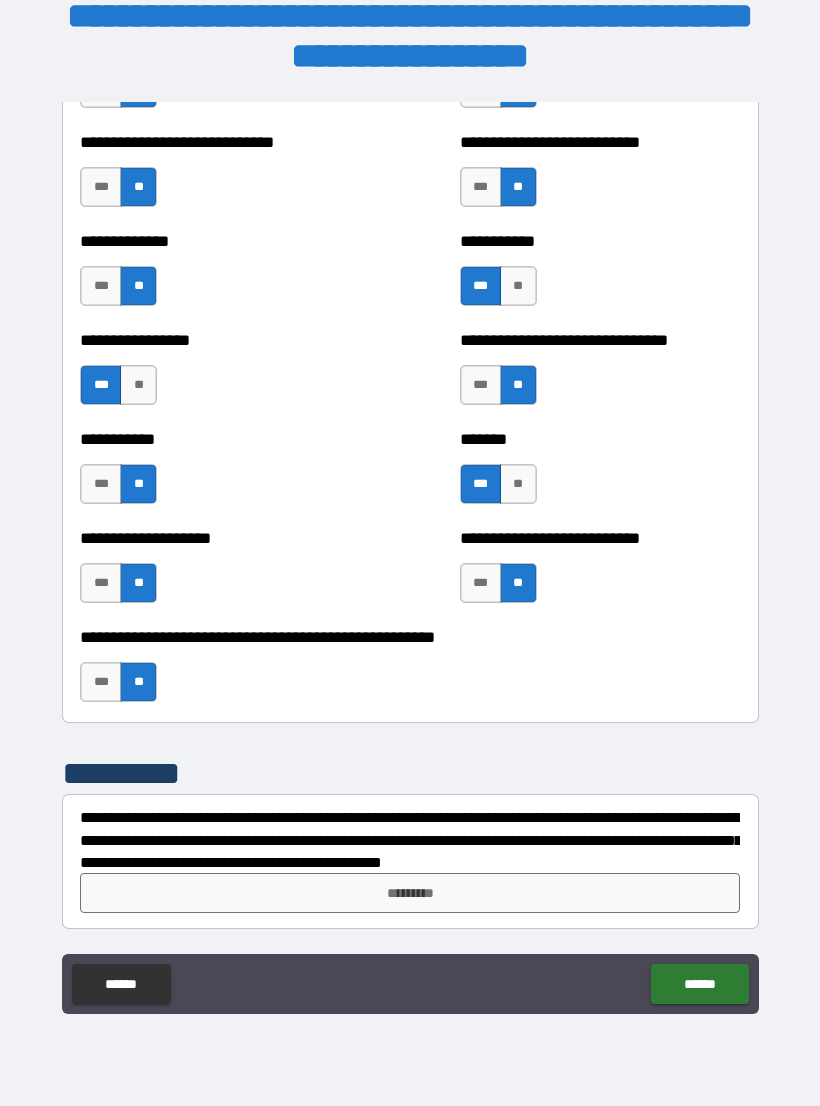 scroll, scrollTop: 7708, scrollLeft: 0, axis: vertical 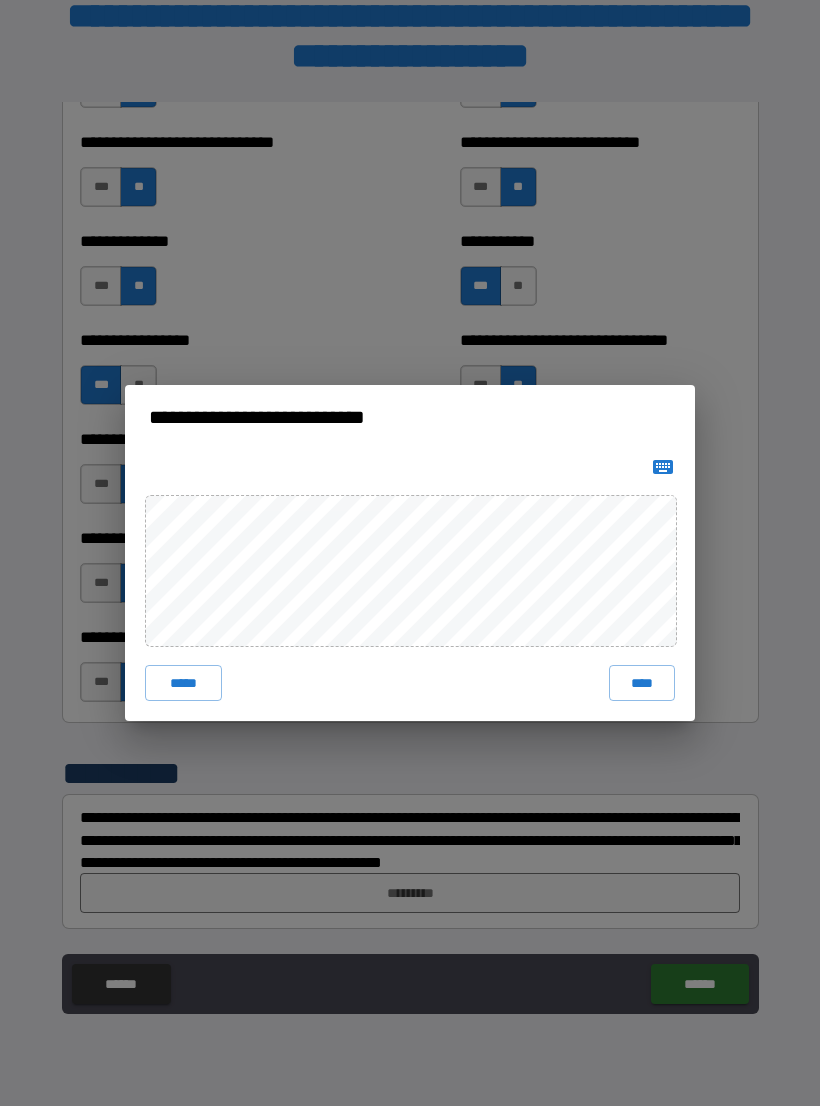 click on "****" at bounding box center (642, 683) 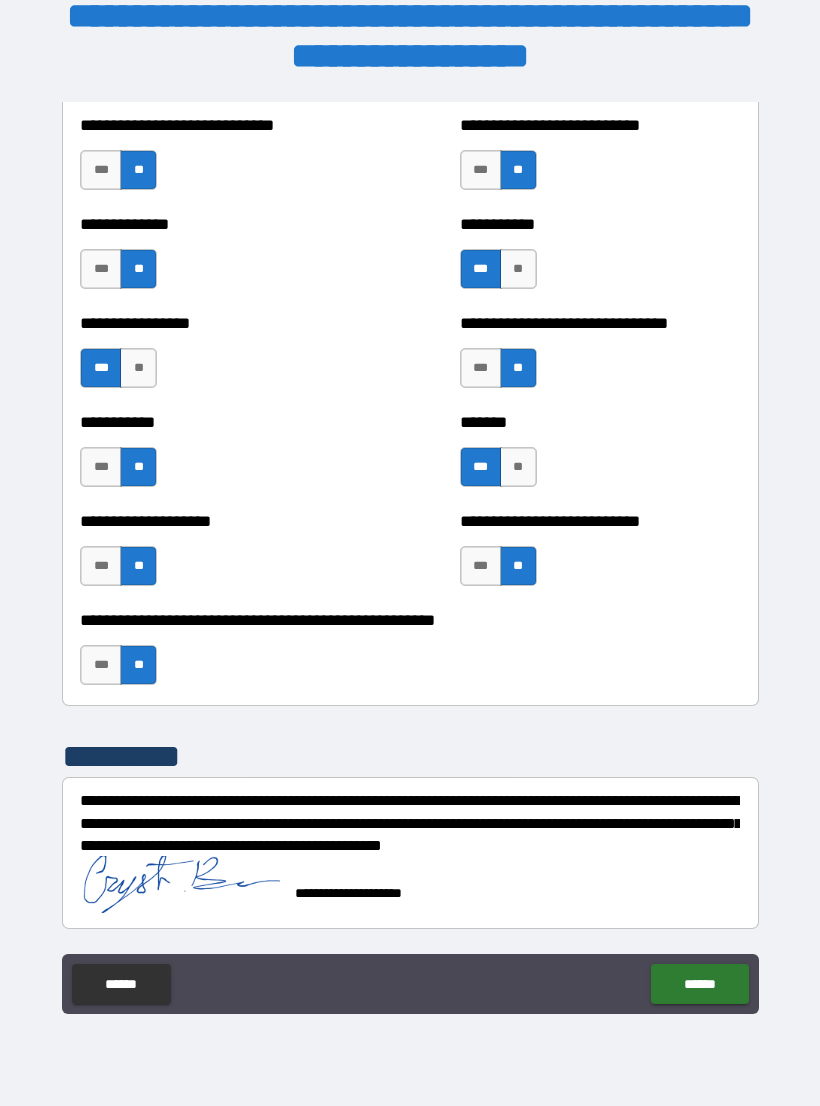 scroll, scrollTop: 7726, scrollLeft: 0, axis: vertical 